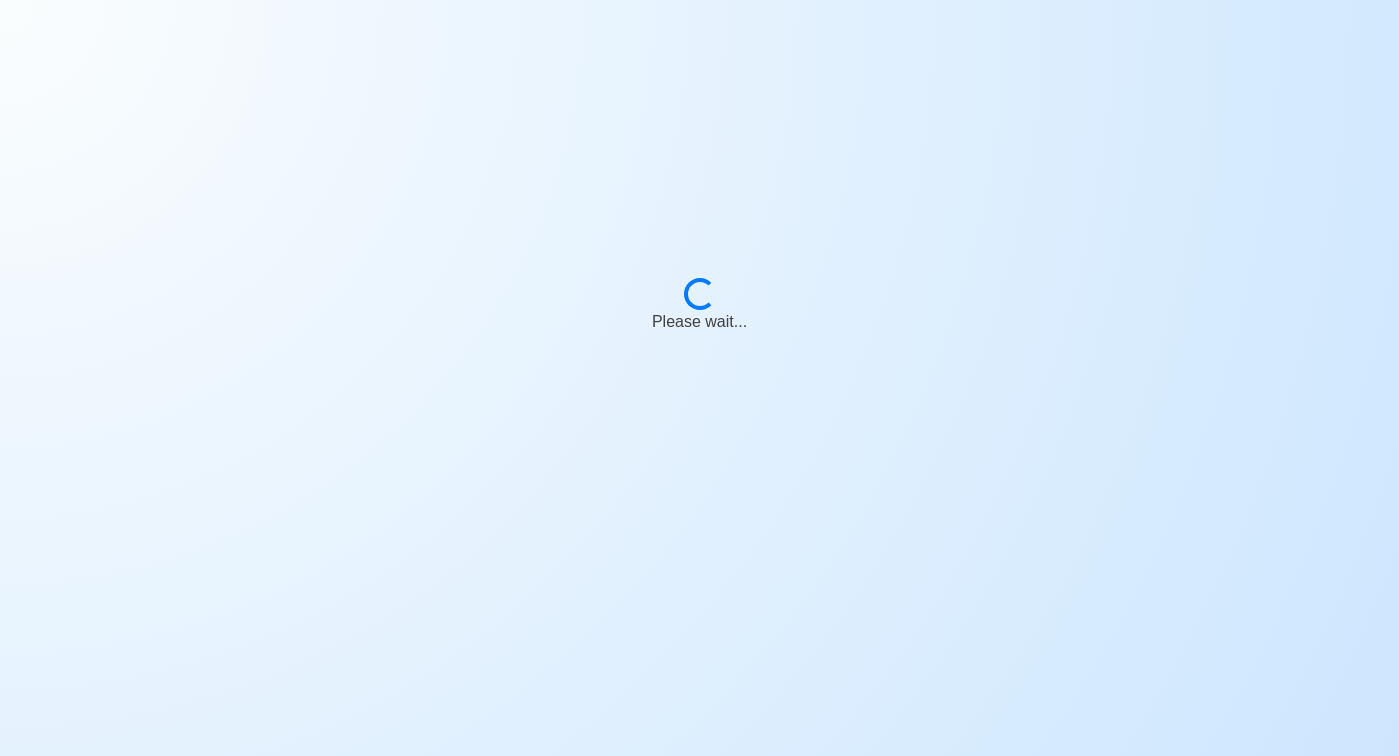 scroll, scrollTop: 0, scrollLeft: 0, axis: both 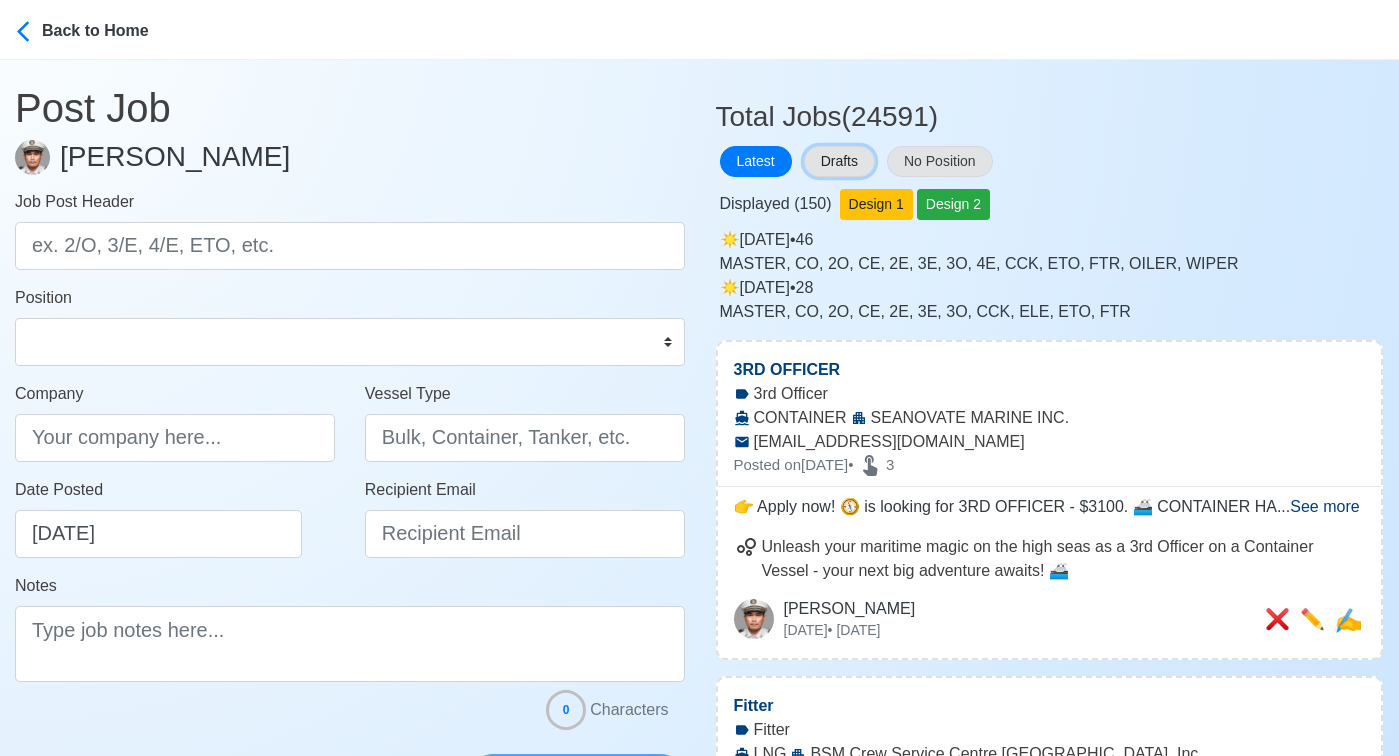 click on "Drafts" at bounding box center [839, 161] 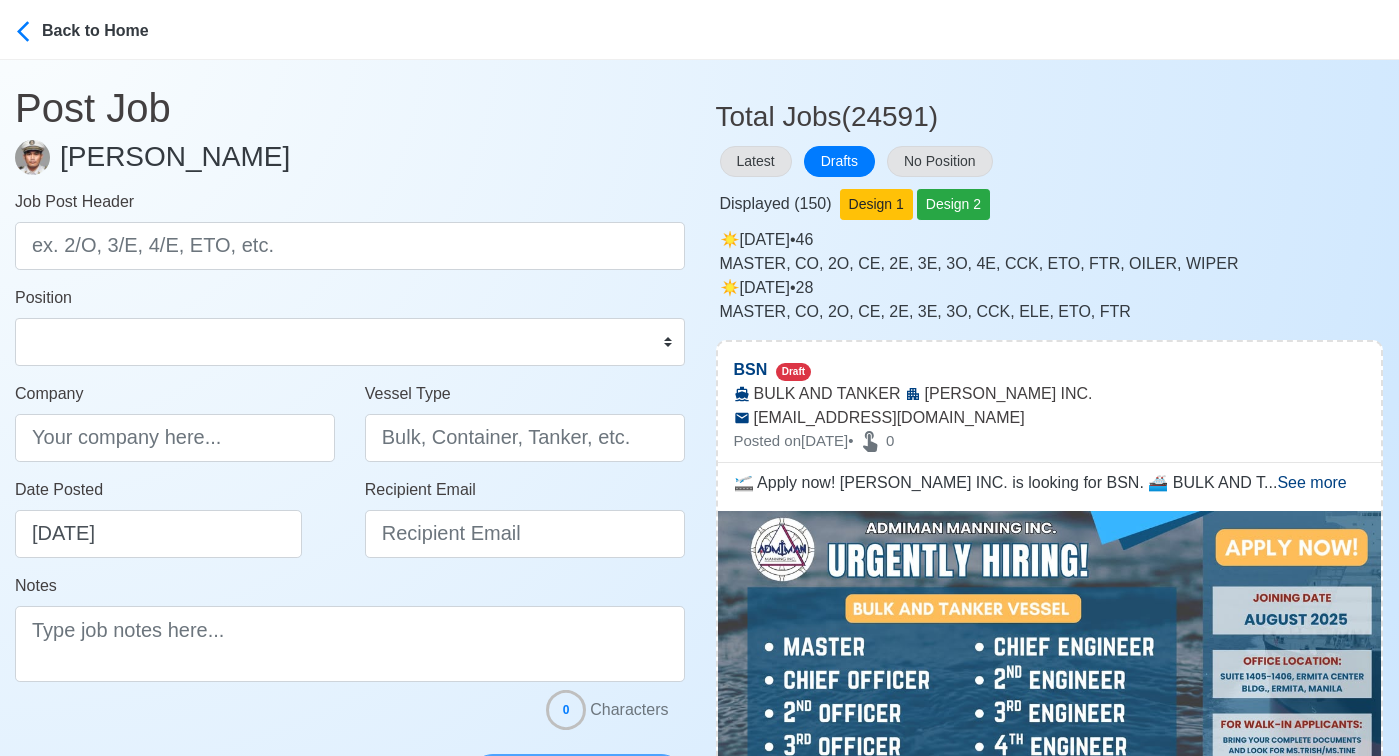 click on "Latest Drafts No Position" at bounding box center [1050, 161] 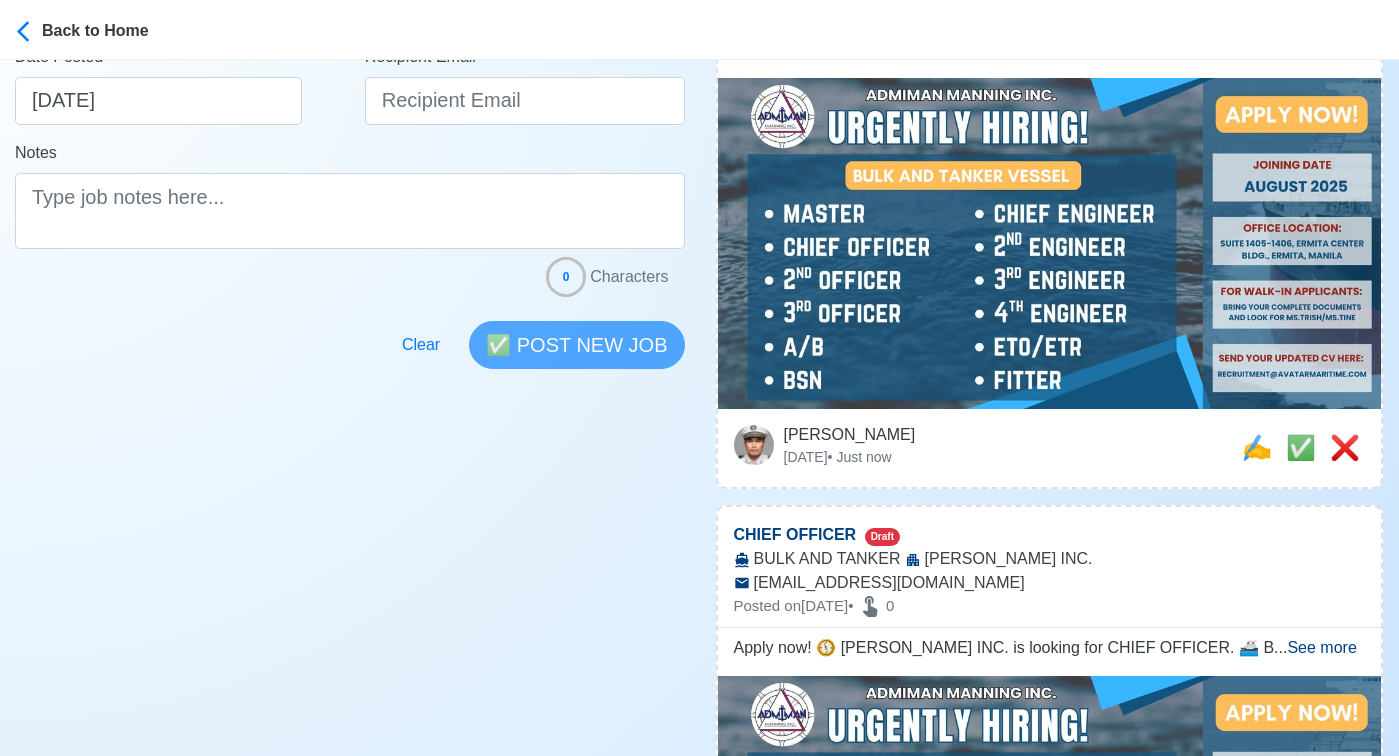 scroll, scrollTop: 445, scrollLeft: 0, axis: vertical 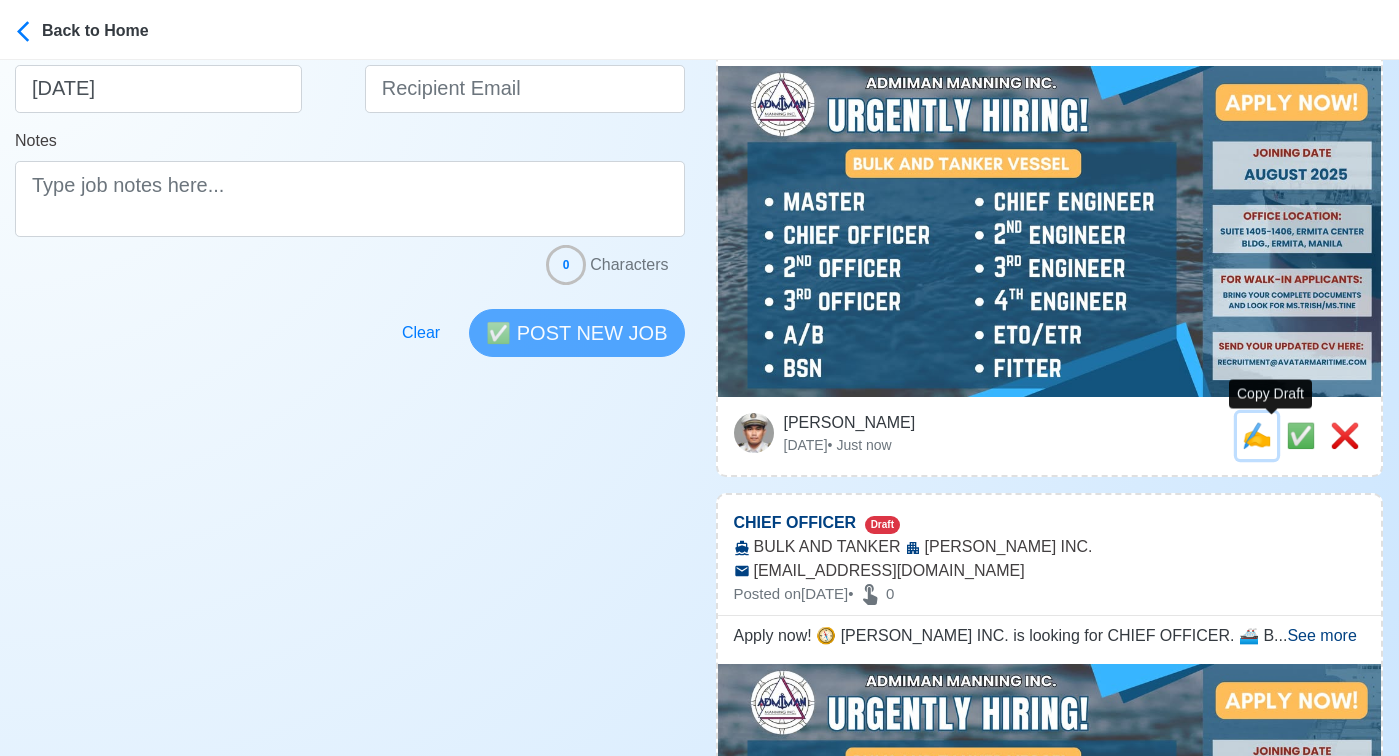click on "✍️" at bounding box center (1257, 435) 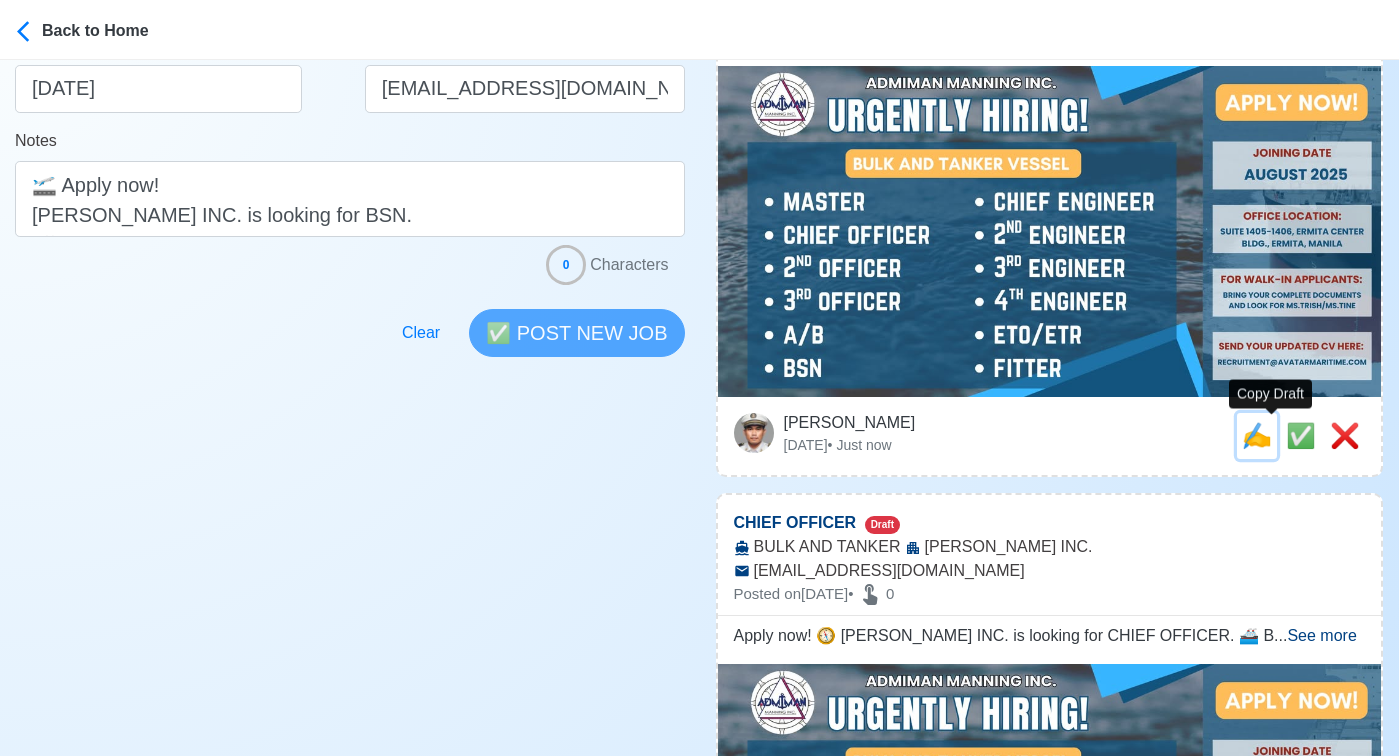 scroll, scrollTop: 0, scrollLeft: 0, axis: both 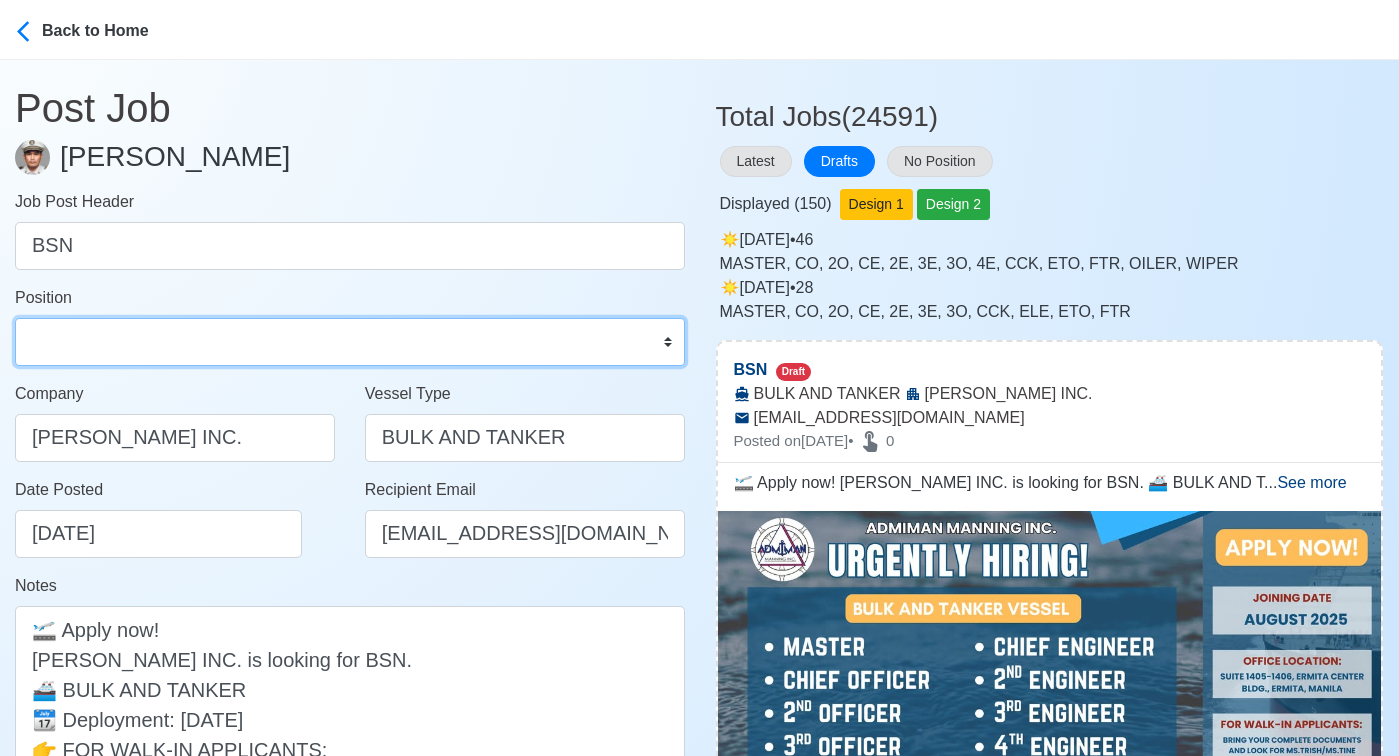 click on "Master Chief Officer 2nd Officer 3rd Officer Junior Officer Chief Engineer 2nd Engineer 3rd Engineer 4th Engineer Gas Engineer Junior Engineer 1st Assistant Engineer 2nd Assistant Engineer 3rd Assistant Engineer ETO/ETR Electrician Electrical Engineer Oiler Fitter Welder Chief Cook Chef Cook Messman Wiper Rigger Ordinary Seaman Able Seaman Motorman Pumpman Bosun Cadet Reefer Mechanic Operator Repairman Painter Steward Waiter Others" at bounding box center (350, 342) 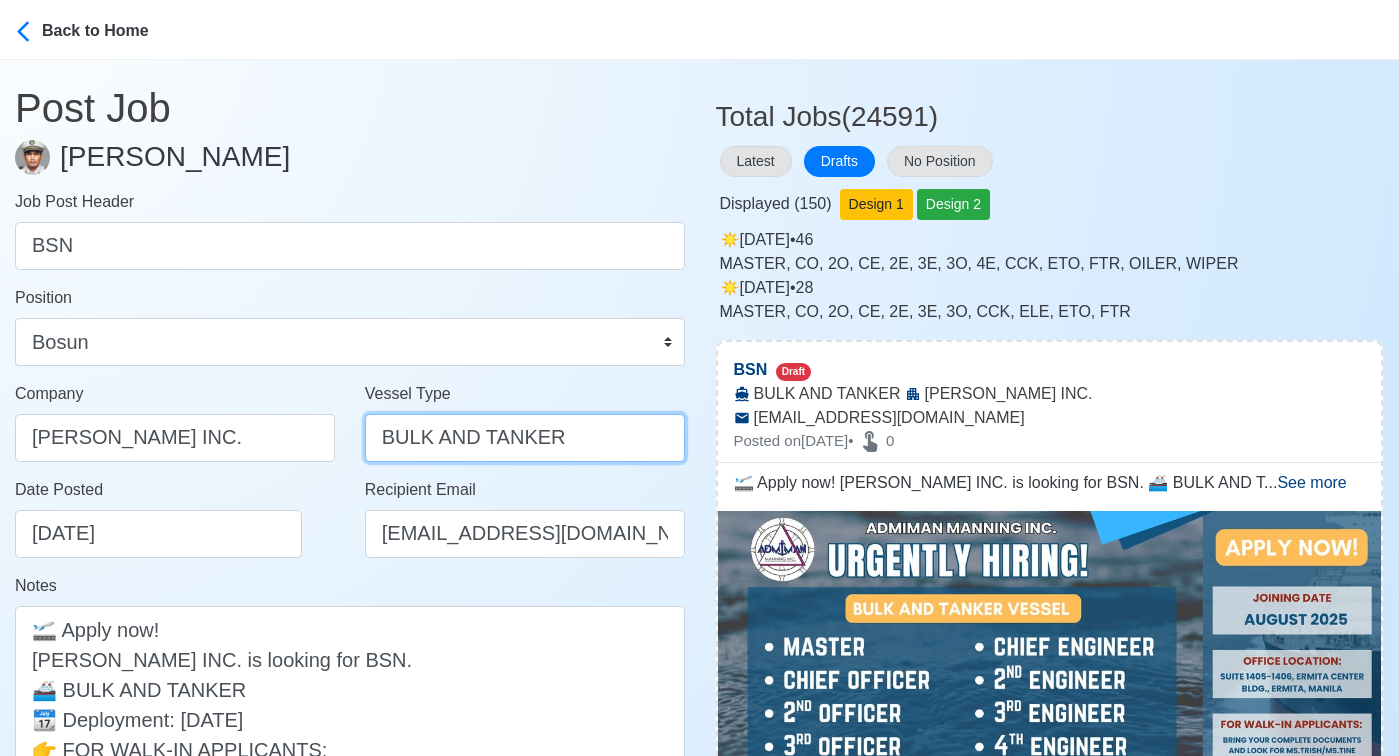 click on "BULK AND TANKER" at bounding box center (525, 438) 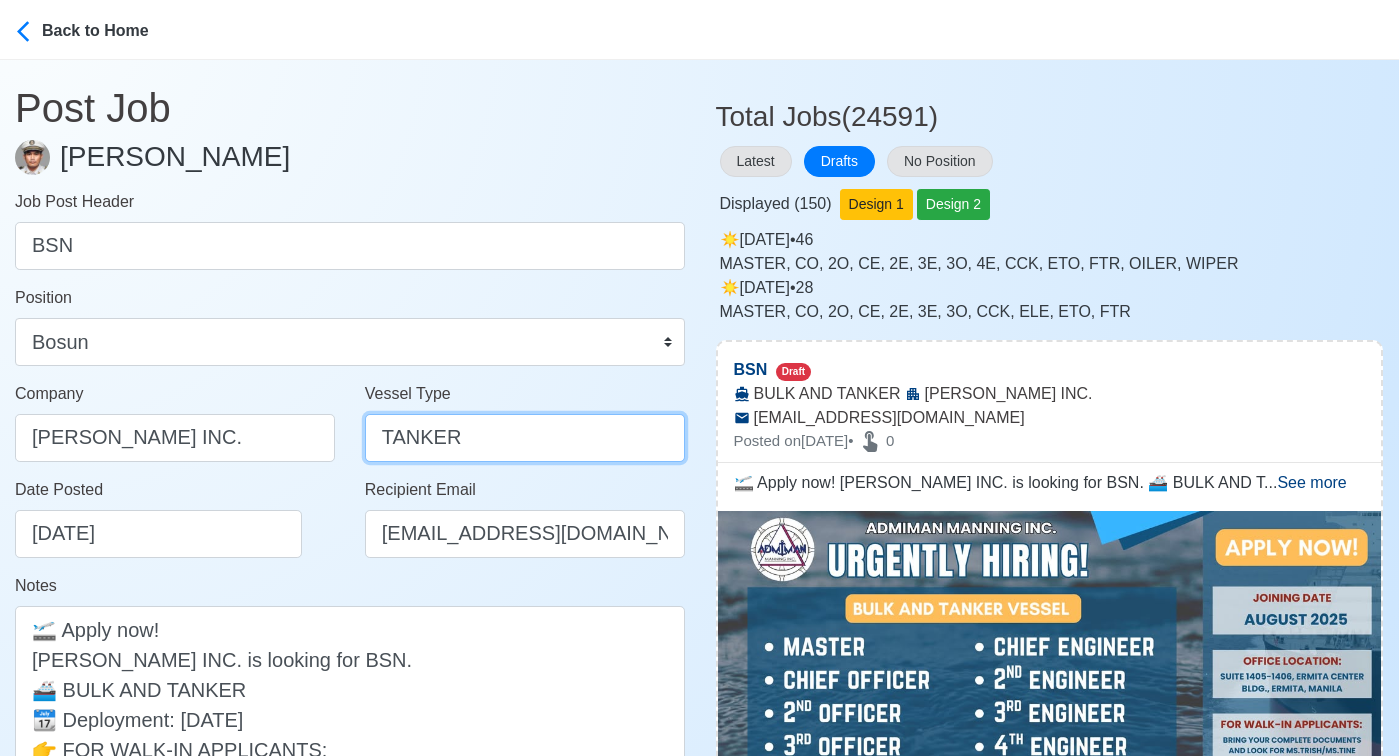 type on "TANKER" 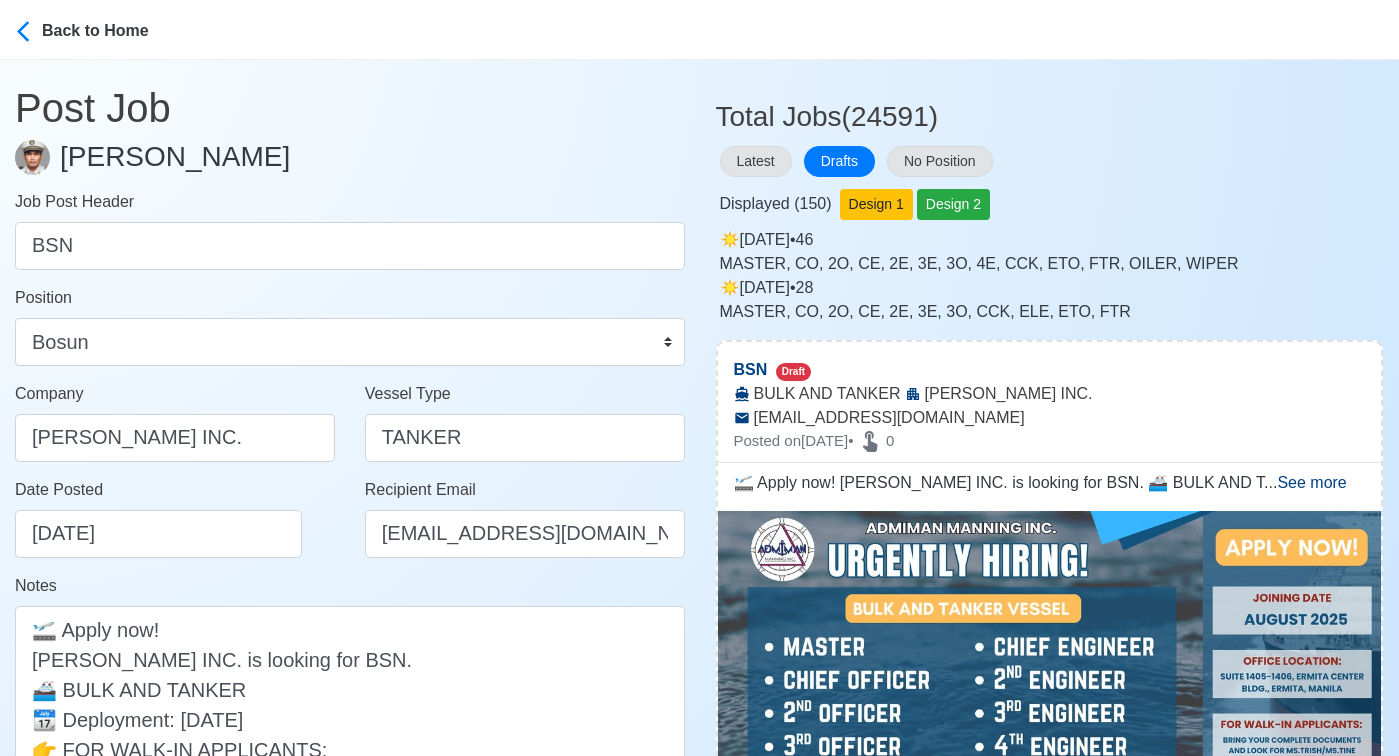 click on "Date Posted       07/26/2025" at bounding box center [180, 518] 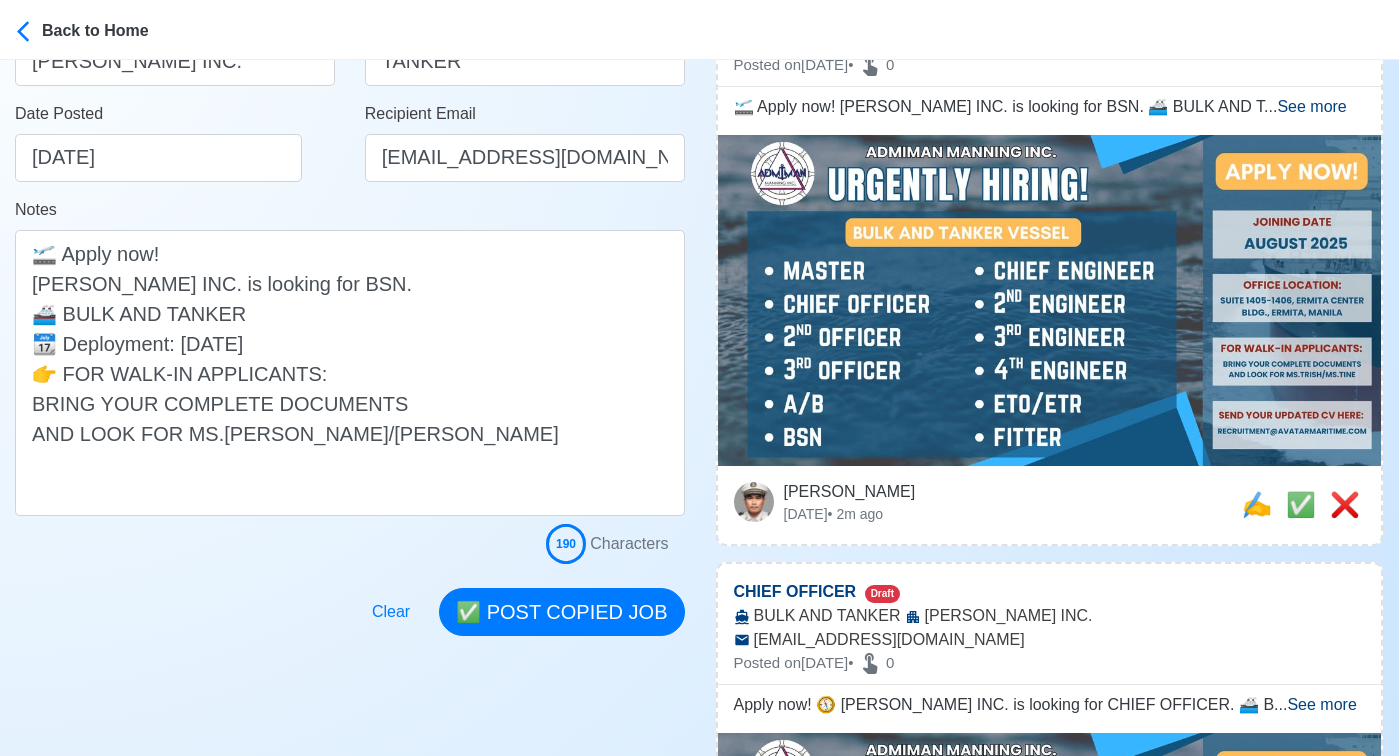 scroll, scrollTop: 379, scrollLeft: 0, axis: vertical 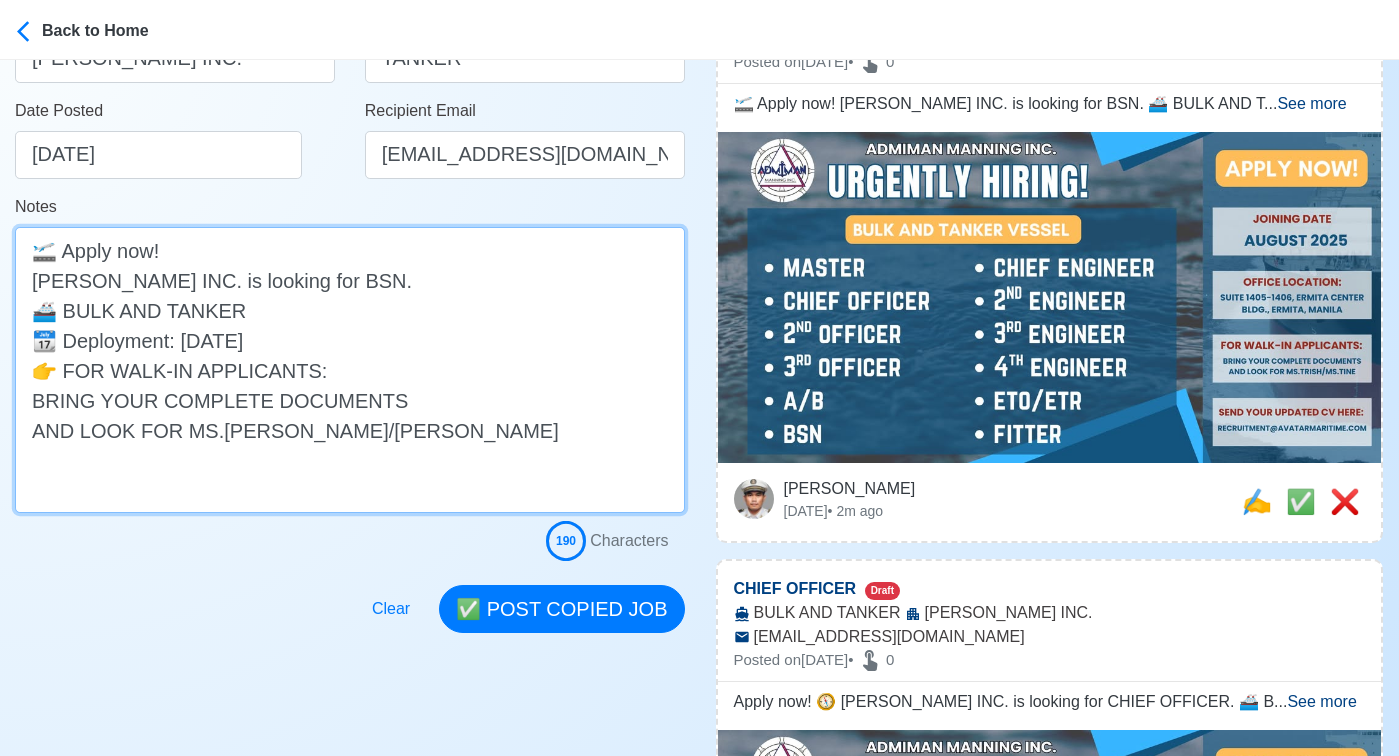 click on "🛫 Apply now!
ADIMAN MANNING INC. is looking for BSN.
🚢 BULK AND TANKER
📆 Deployment: AUGUST 2025
👉 FOR WALK-IN APPLICANTS:
BRING YOUR COMPLETE DOCUMENTS
AND LOOK FOR MS.TRISH/MS.TINE" at bounding box center [350, 370] 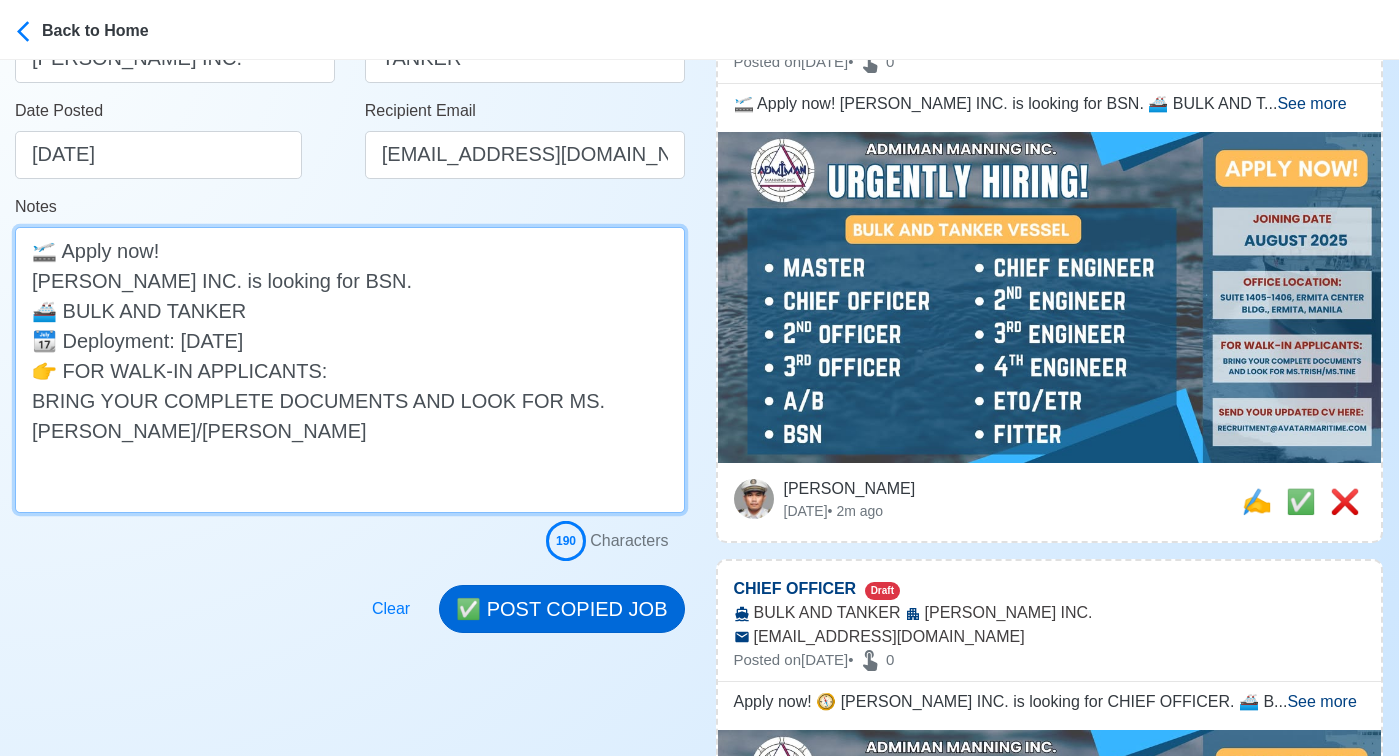 type on "🛫 Apply now!
ADIMAN MANNING INC. is looking for BSN.
🚢 BULK AND TANKER
📆 Deployment: AUGUST 2025
👉 FOR WALK-IN APPLICANTS:
BRING YOUR COMPLETE DOCUMENTS AND LOOK FOR MS.TRISH/MS.TINE" 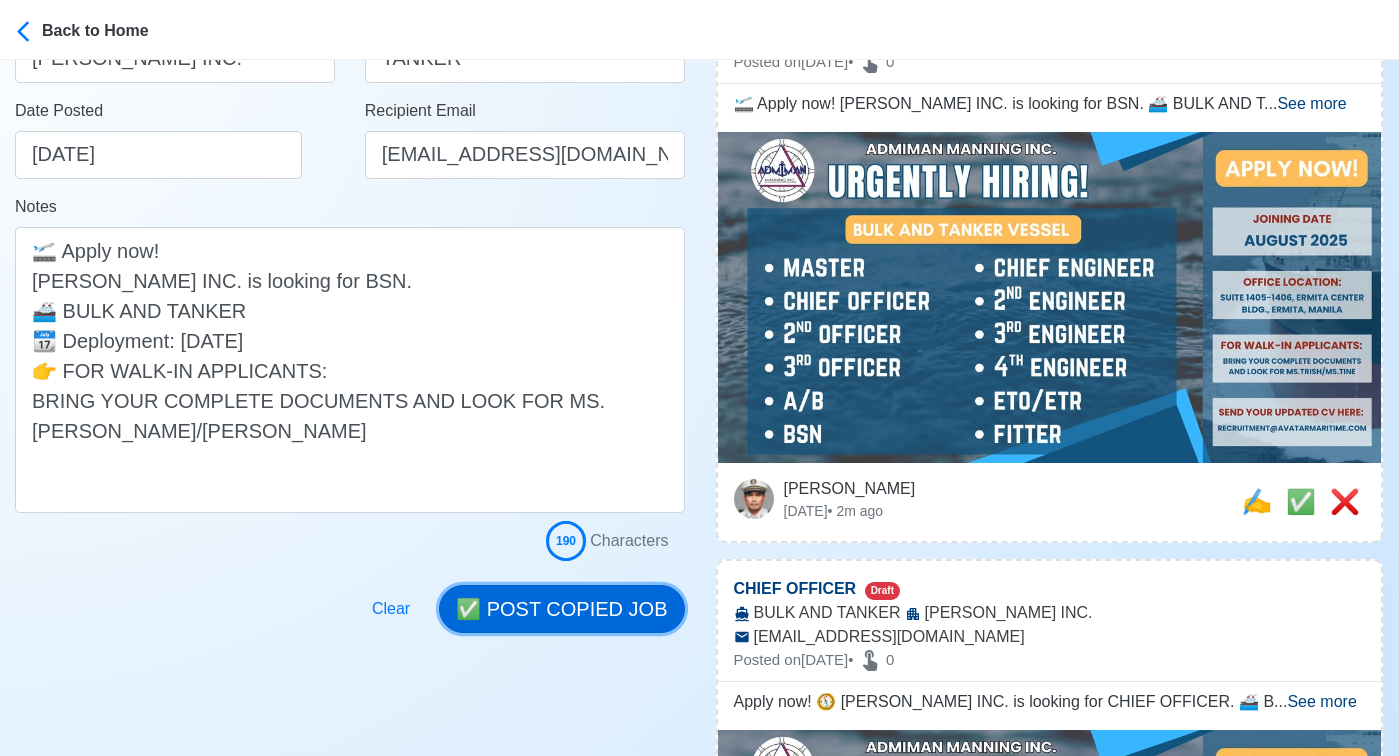 click on "✅ POST COPIED JOB" at bounding box center [561, 609] 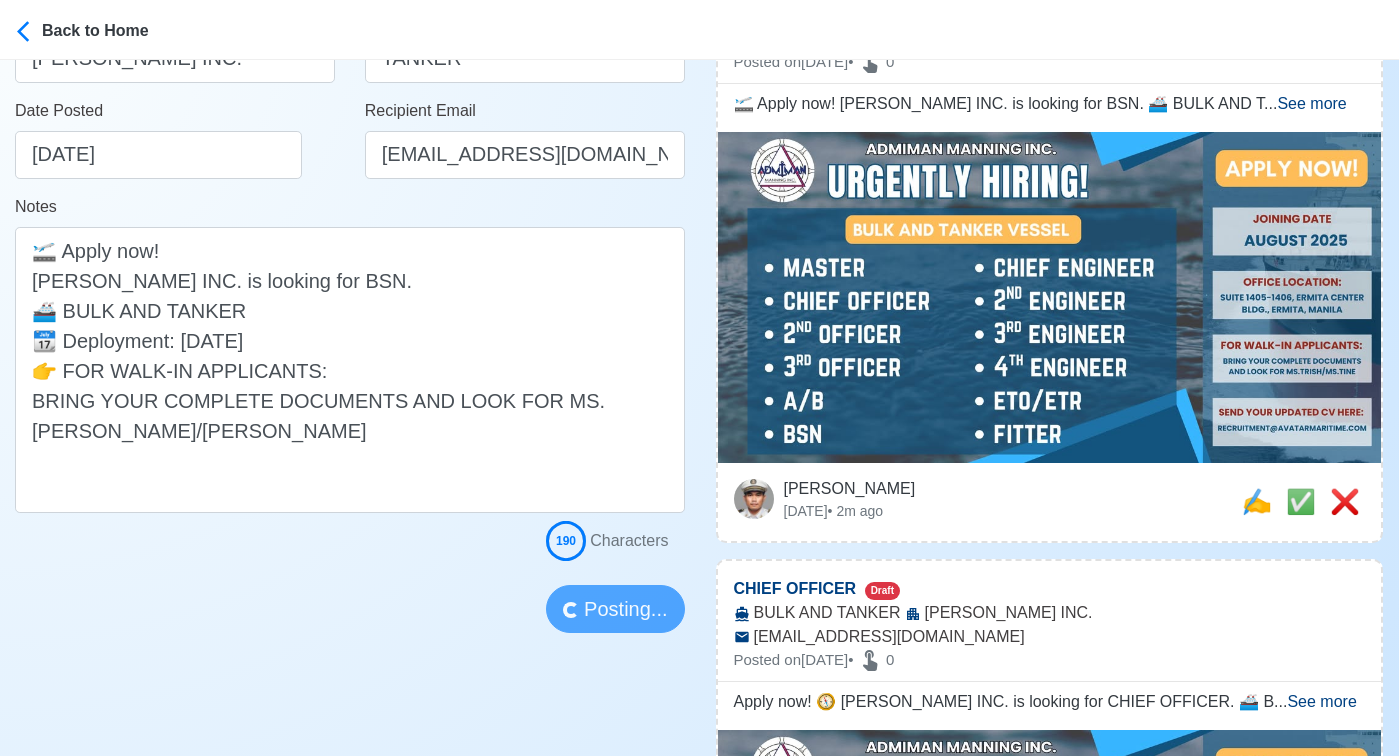 type 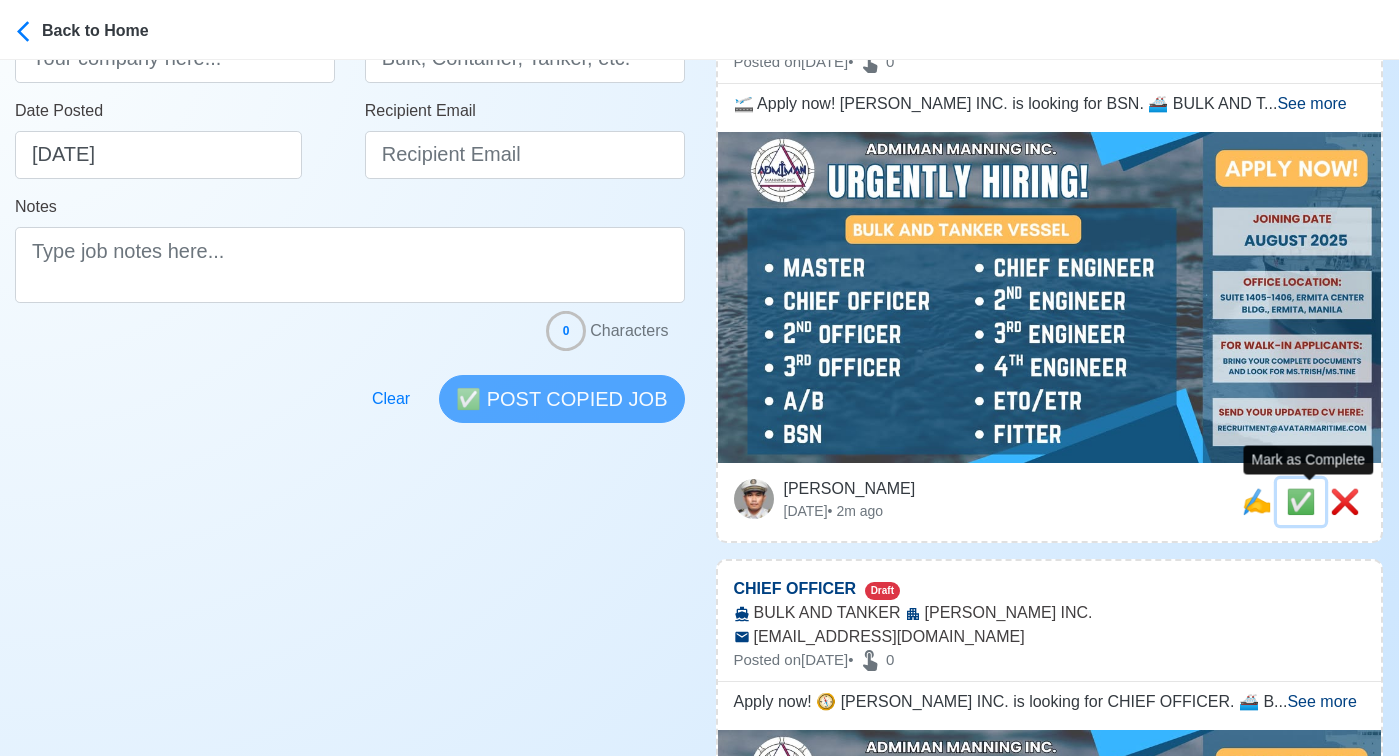 click on "✅" at bounding box center (1301, 501) 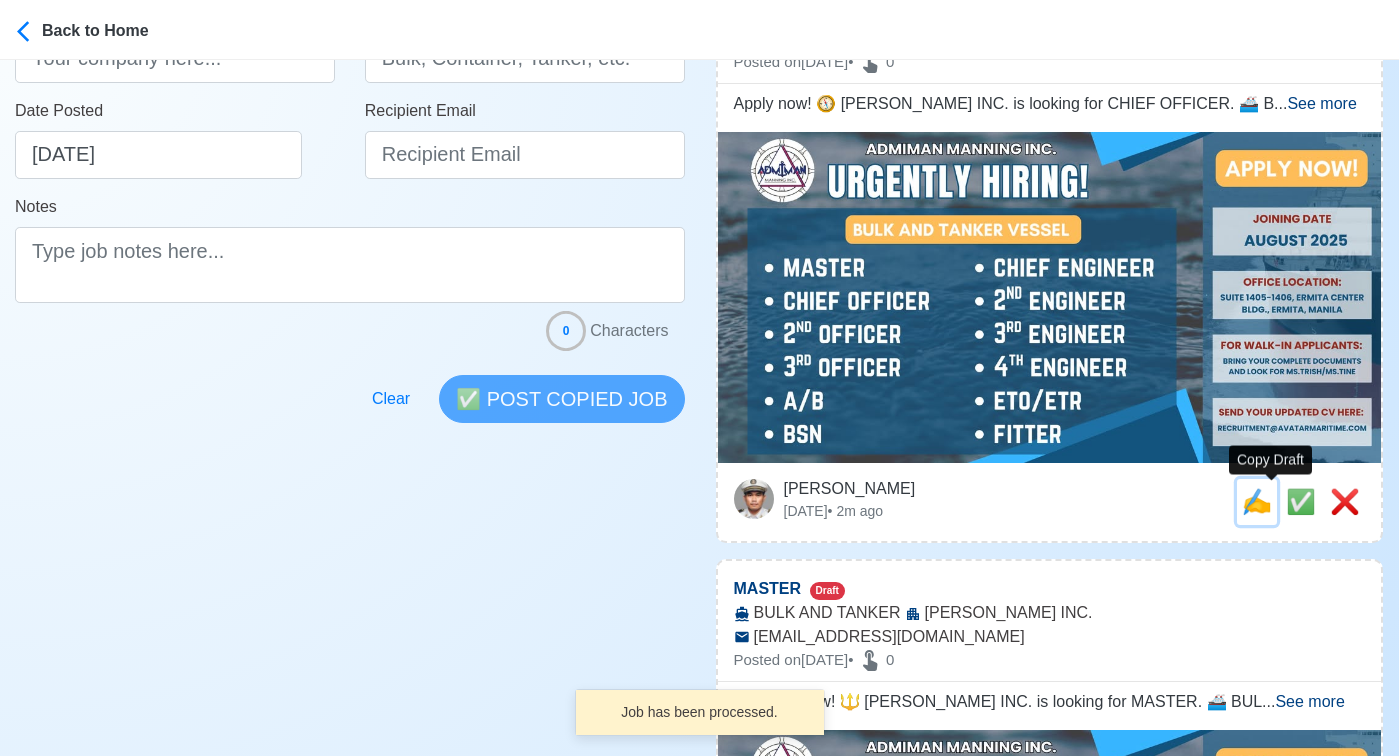 click on "✍️" at bounding box center (1257, 501) 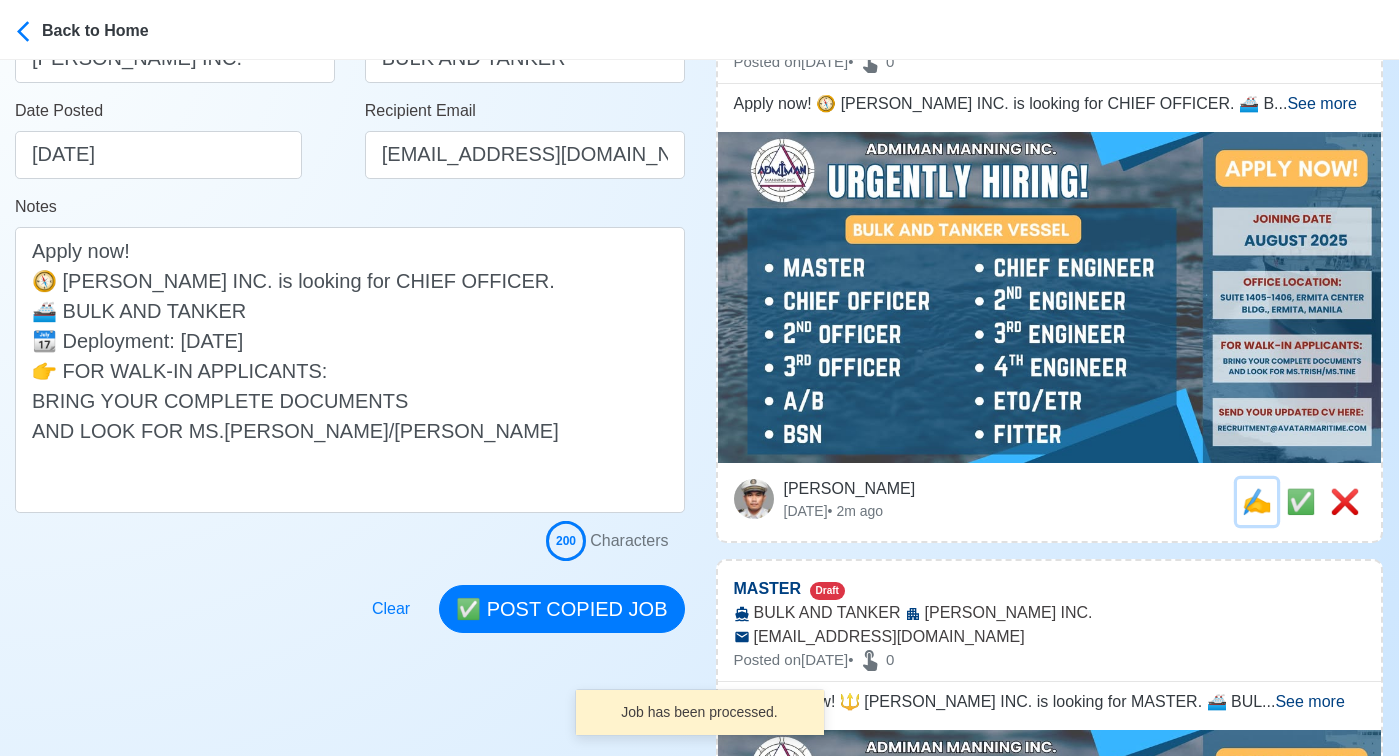 scroll, scrollTop: 0, scrollLeft: 0, axis: both 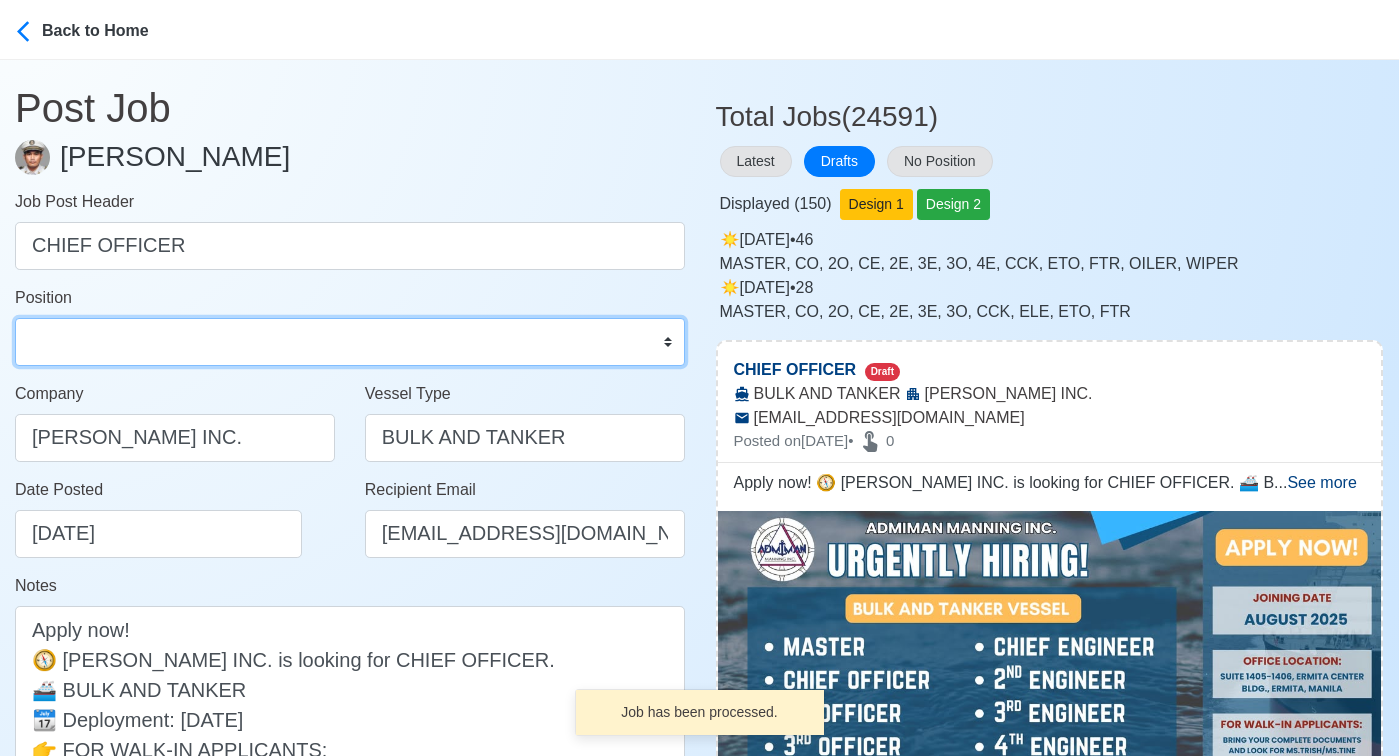 click on "Master Chief Officer 2nd Officer 3rd Officer Junior Officer Chief Engineer 2nd Engineer 3rd Engineer 4th Engineer Gas Engineer Junior Engineer 1st Assistant Engineer 2nd Assistant Engineer 3rd Assistant Engineer ETO/ETR Electrician Electrical Engineer Oiler Fitter Welder Chief Cook Chef Cook Messman Wiper Rigger Ordinary Seaman Able Seaman Motorman Pumpman Bosun Cadet Reefer Mechanic Operator Repairman Painter Steward Waiter Others" at bounding box center (350, 342) 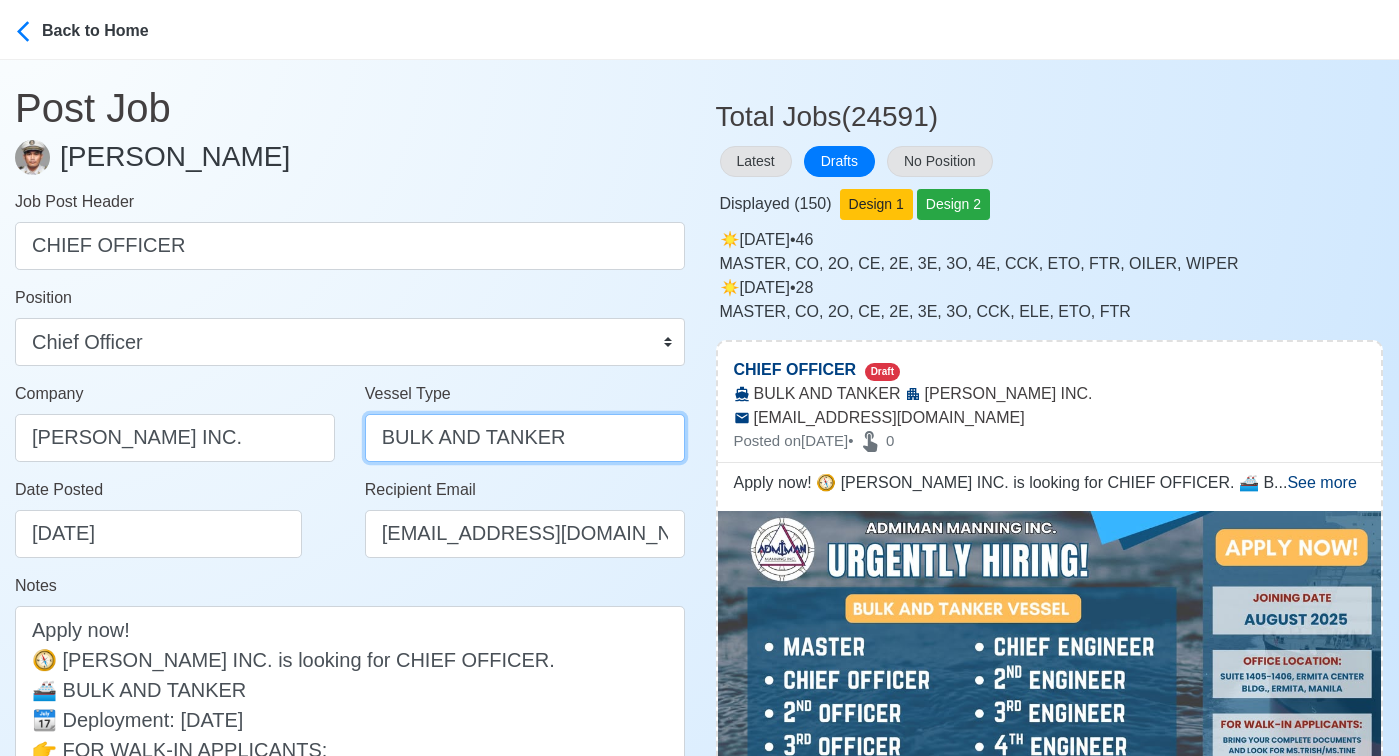 drag, startPoint x: 480, startPoint y: 438, endPoint x: 331, endPoint y: 437, distance: 149.00336 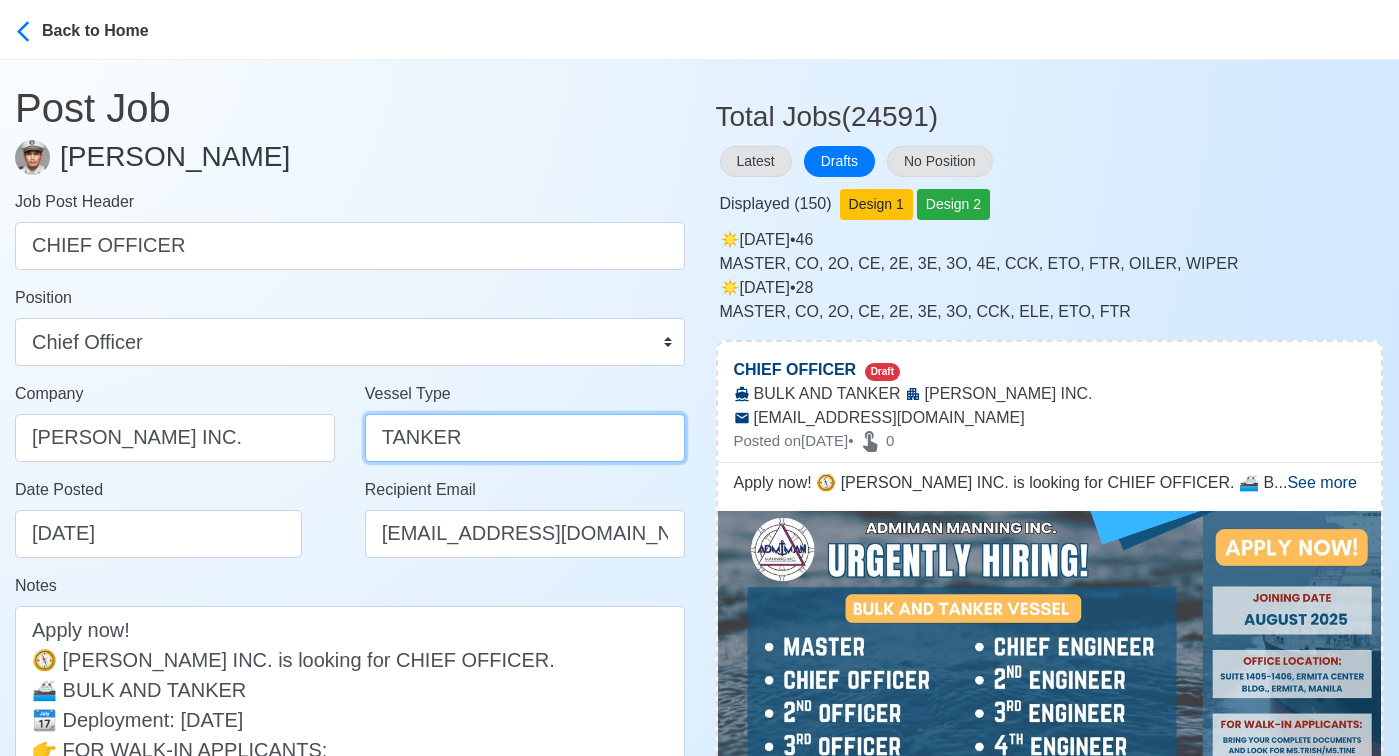 type on "TANKER" 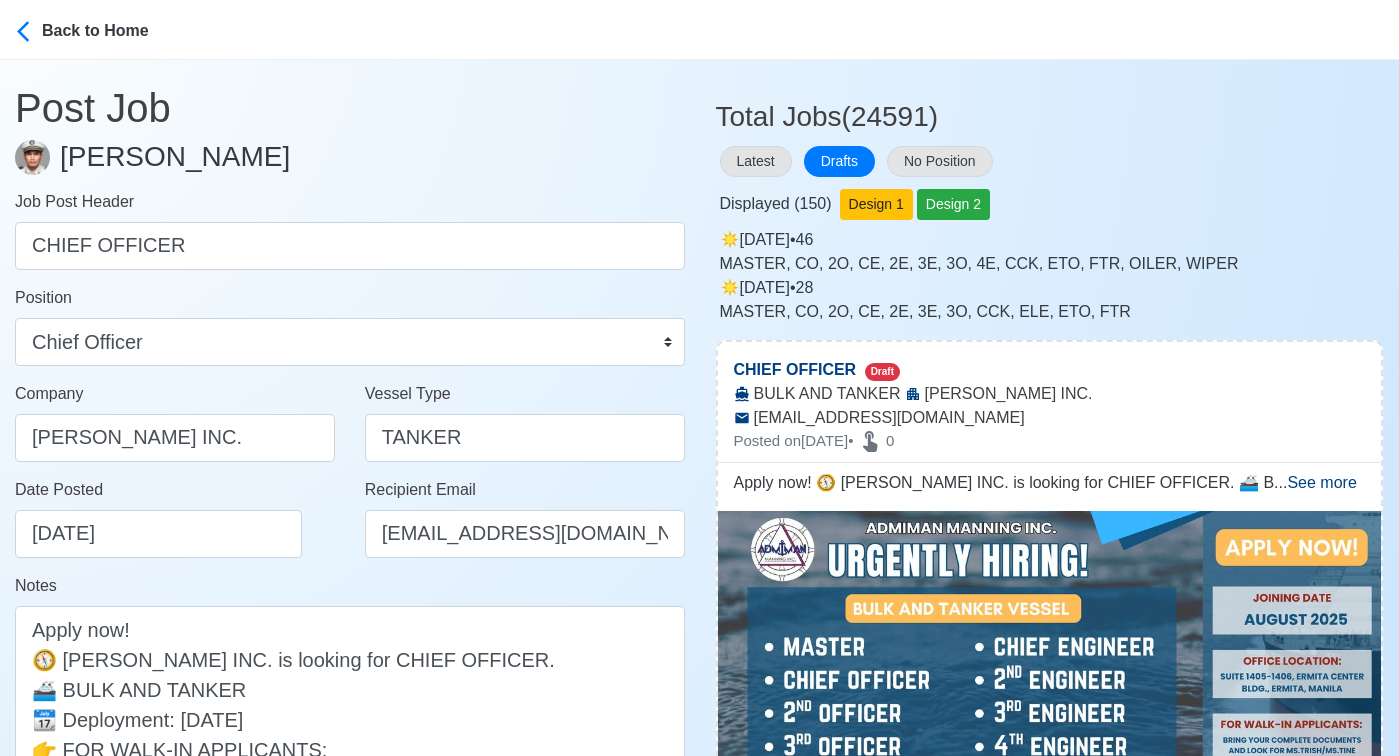 click on "Date Posted       07/26/2025" at bounding box center [180, 518] 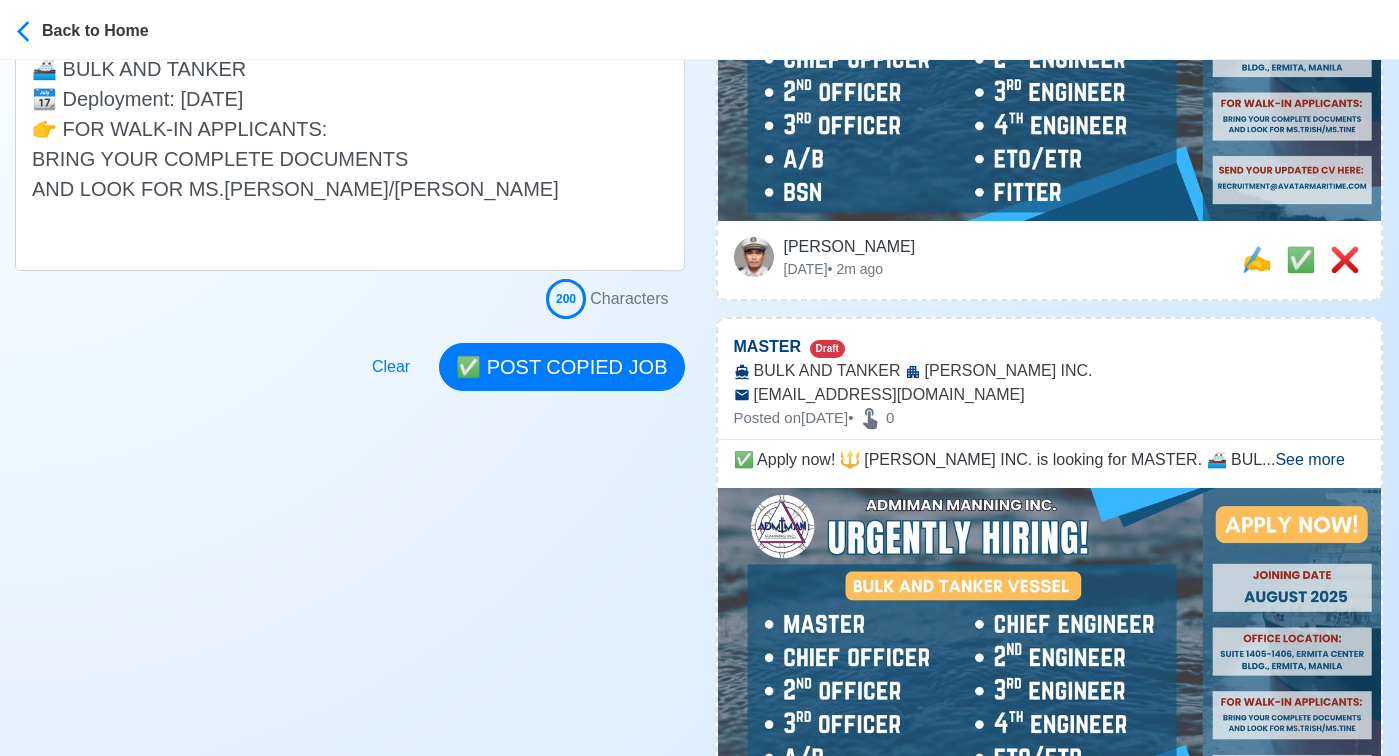 scroll, scrollTop: 631, scrollLeft: 0, axis: vertical 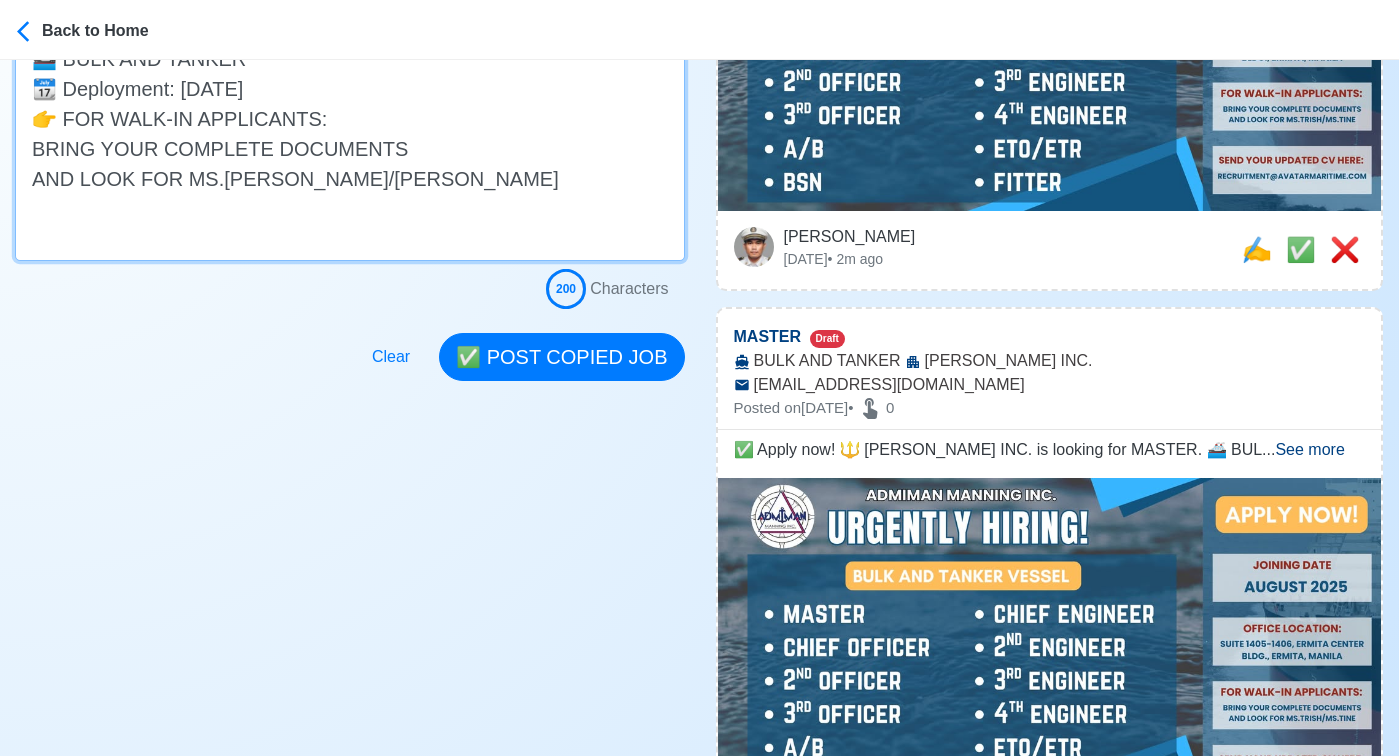 click on "Apply now!
🧭 ADIMAN MANNING INC. is looking for CHIEF OFFICER.
🚢 BULK AND TANKER
📆 Deployment: AUGUST 2025
👉 FOR WALK-IN APPLICANTS:
BRING YOUR COMPLETE DOCUMENTS
AND LOOK FOR MS.TRISH/MS.TINE" at bounding box center (350, 118) 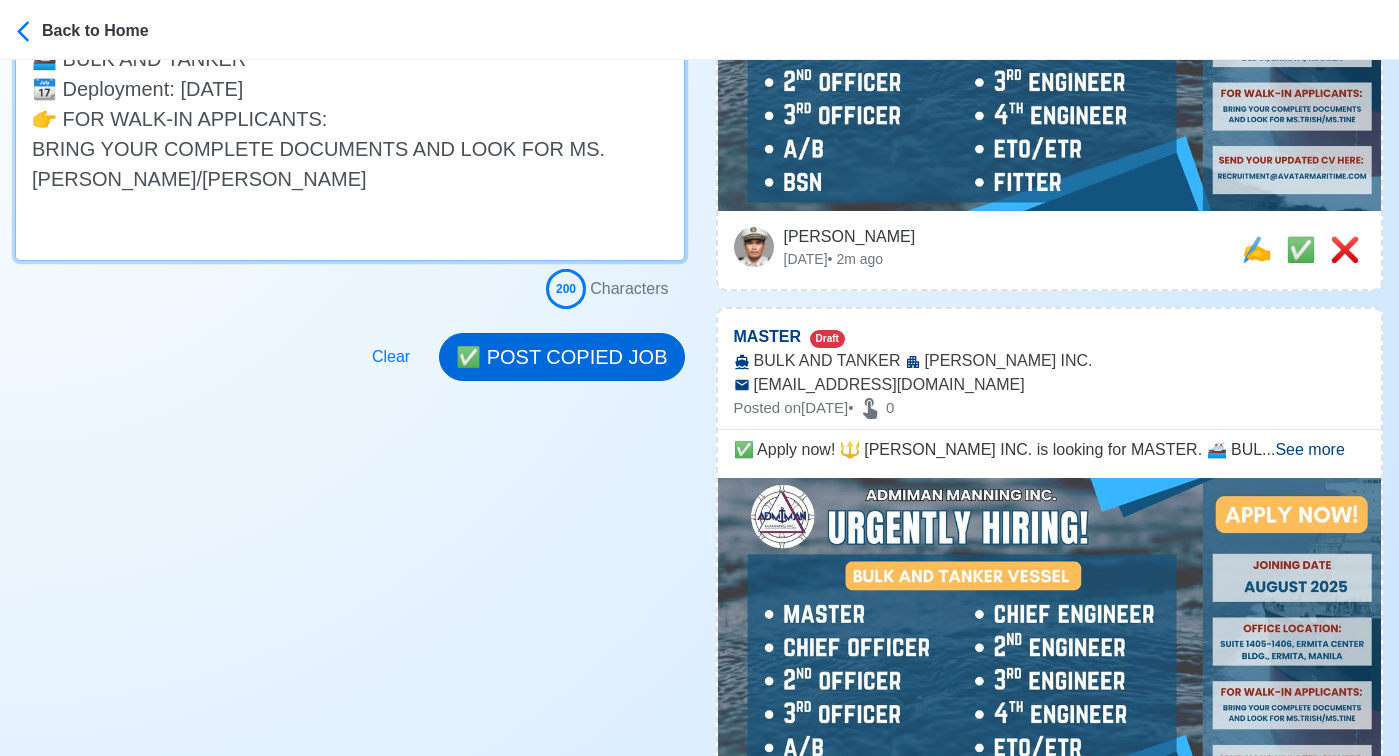 type on "Apply now!
🧭 ADIMAN MANNING INC. is looking for CHIEF OFFICER.
🚢 BULK AND TANKER
📆 Deployment: AUGUST 2025
👉 FOR WALK-IN APPLICANTS:
BRING YOUR COMPLETE DOCUMENTS AND LOOK FOR MS.TRISH/MS.TINE" 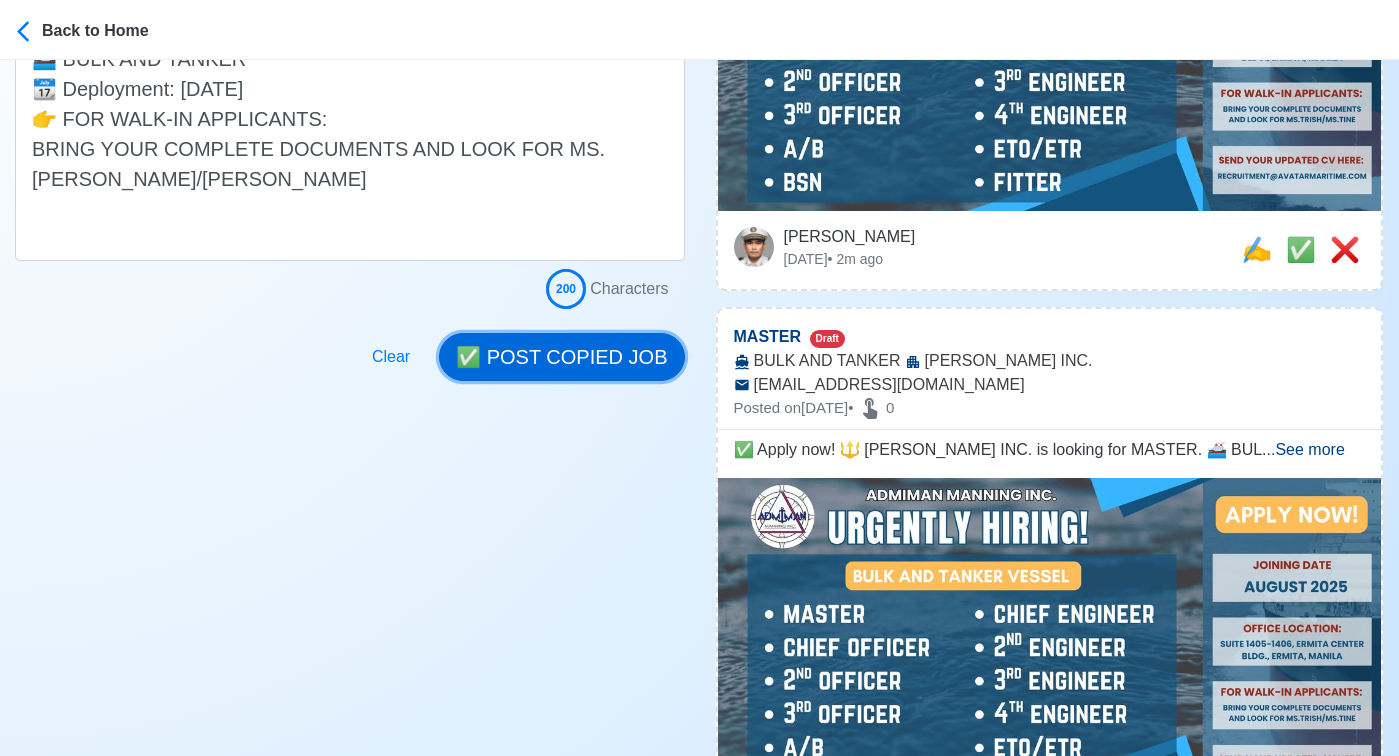 click on "✅ POST COPIED JOB" at bounding box center [561, 357] 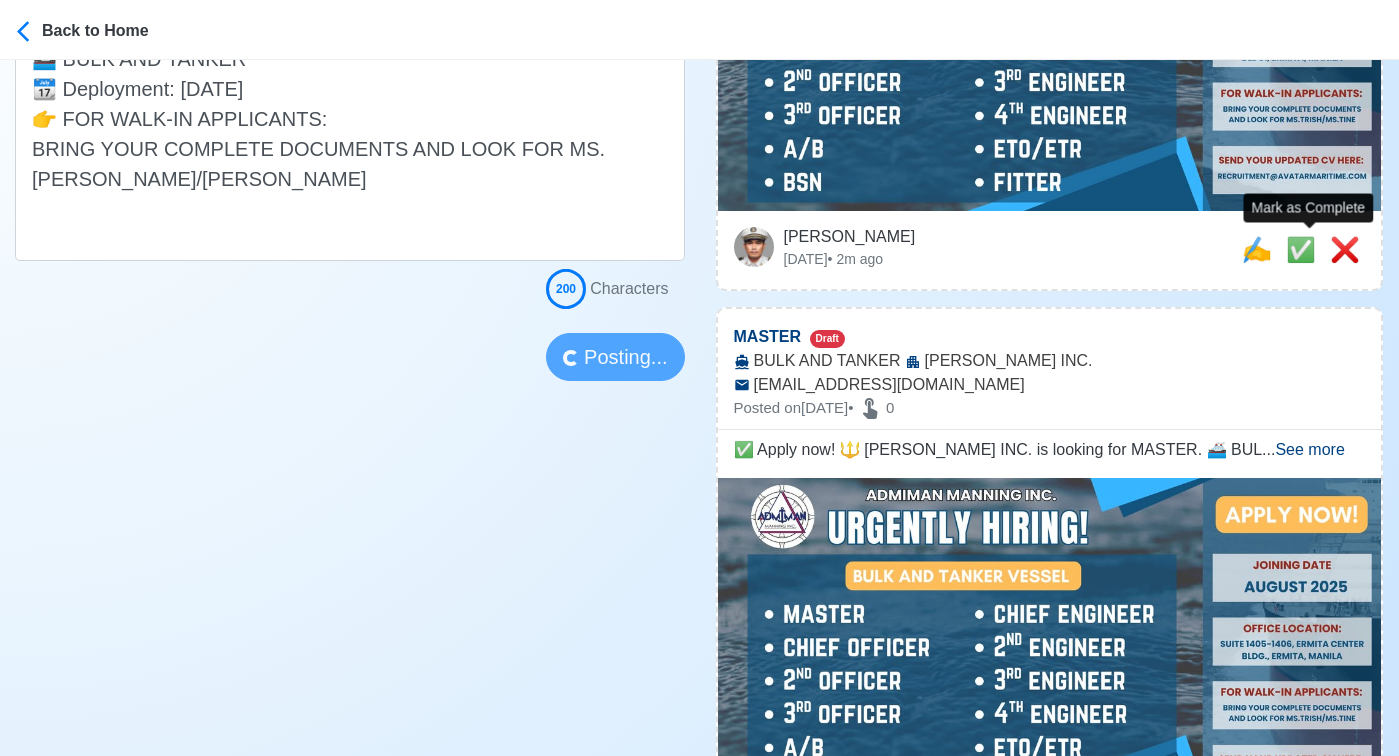 type 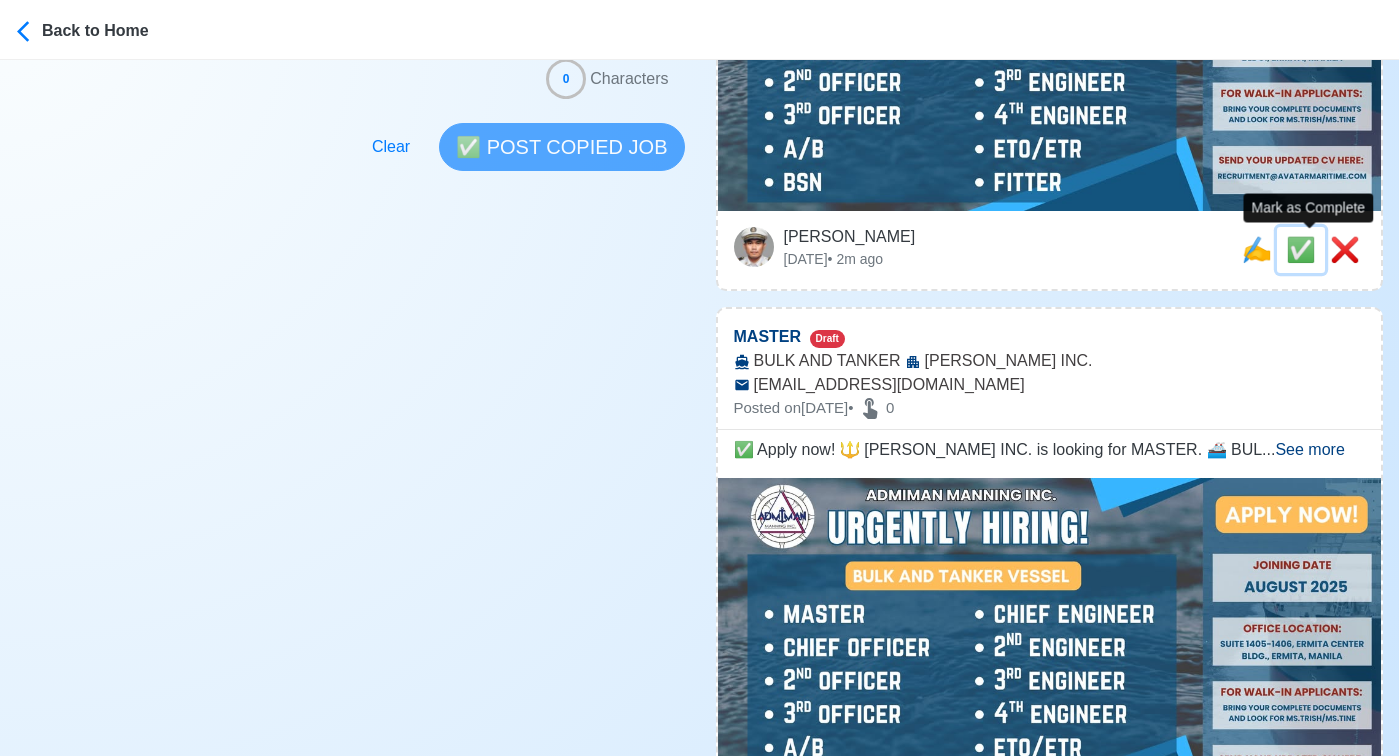 click on "✅" at bounding box center (1301, 249) 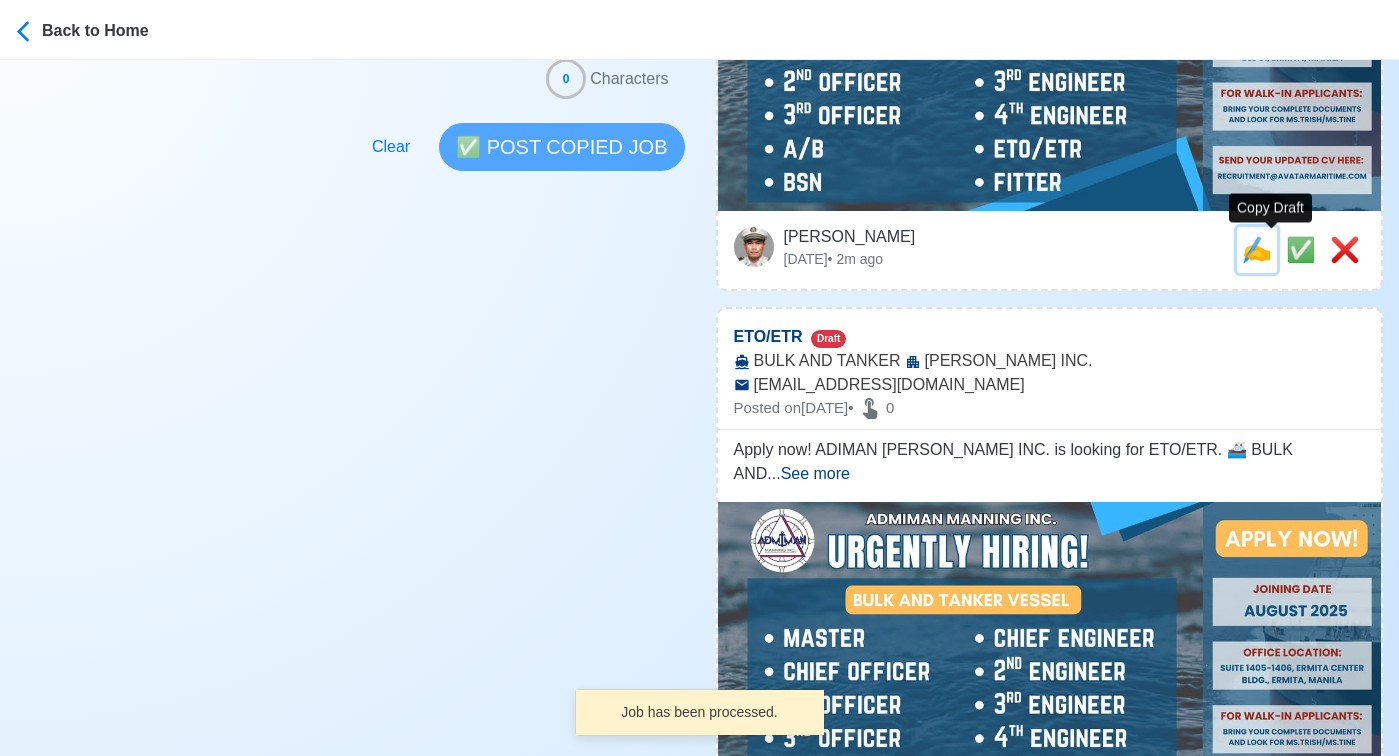 click on "✍️" at bounding box center (1257, 249) 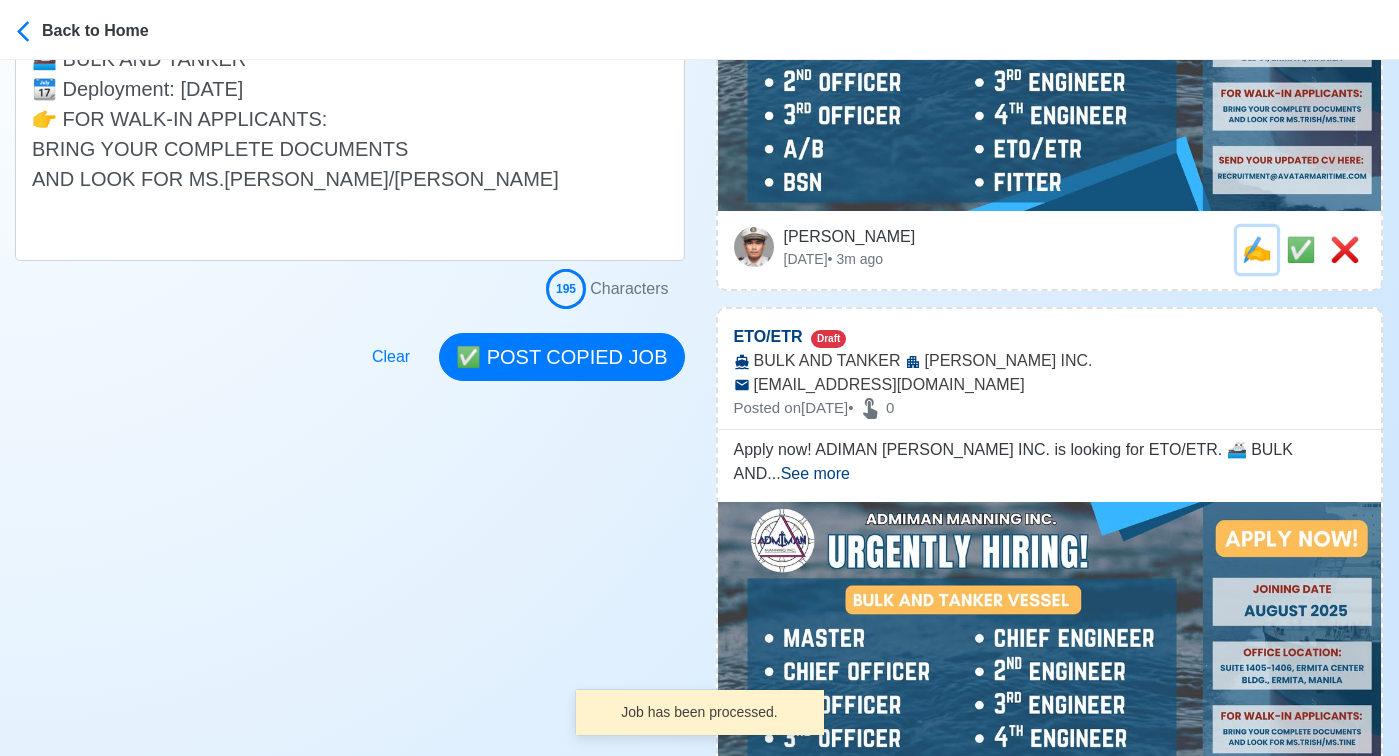 scroll, scrollTop: 0, scrollLeft: 0, axis: both 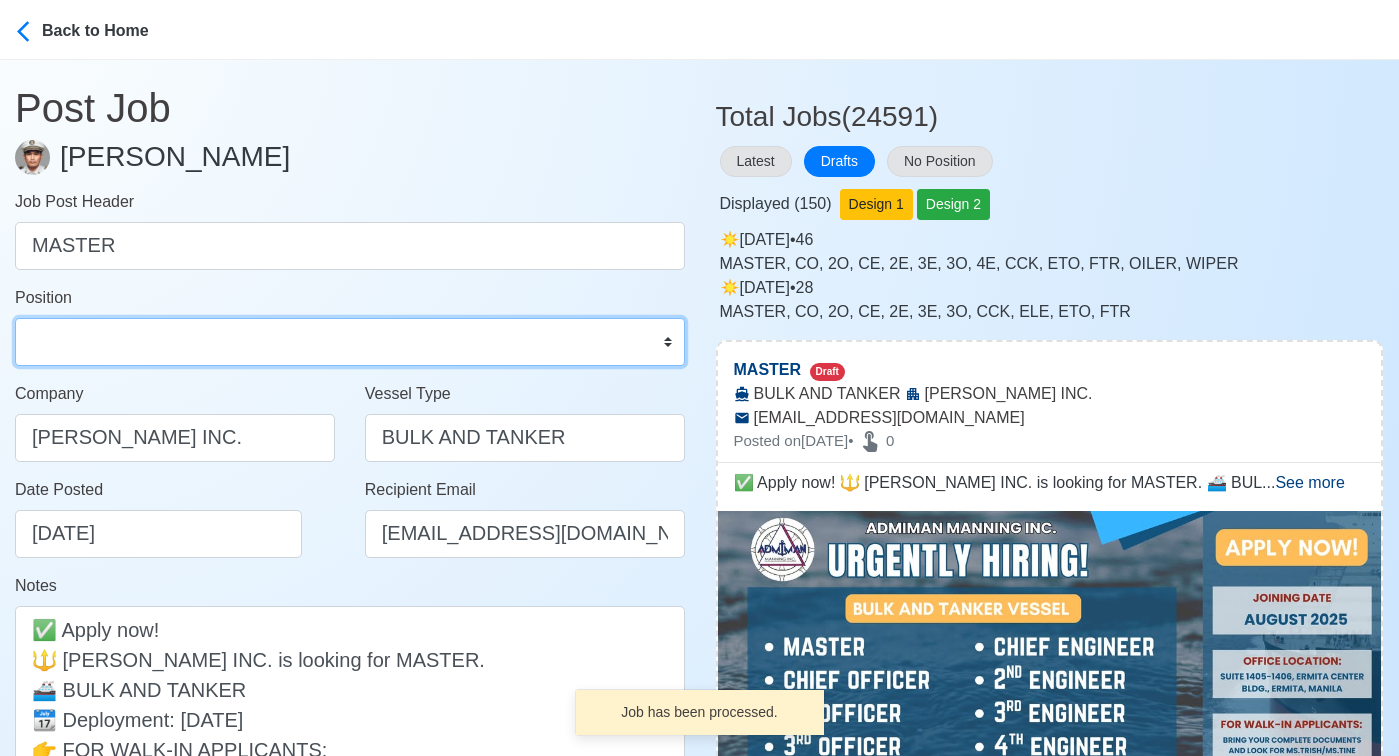 click on "Master Chief Officer 2nd Officer 3rd Officer Junior Officer Chief Engineer 2nd Engineer 3rd Engineer 4th Engineer Gas Engineer Junior Engineer 1st Assistant Engineer 2nd Assistant Engineer 3rd Assistant Engineer ETO/ETR Electrician Electrical Engineer Oiler Fitter Welder Chief Cook Chef Cook Messman Wiper Rigger Ordinary Seaman Able Seaman Motorman Pumpman Bosun Cadet Reefer Mechanic Operator Repairman Painter Steward Waiter Others" at bounding box center (350, 342) 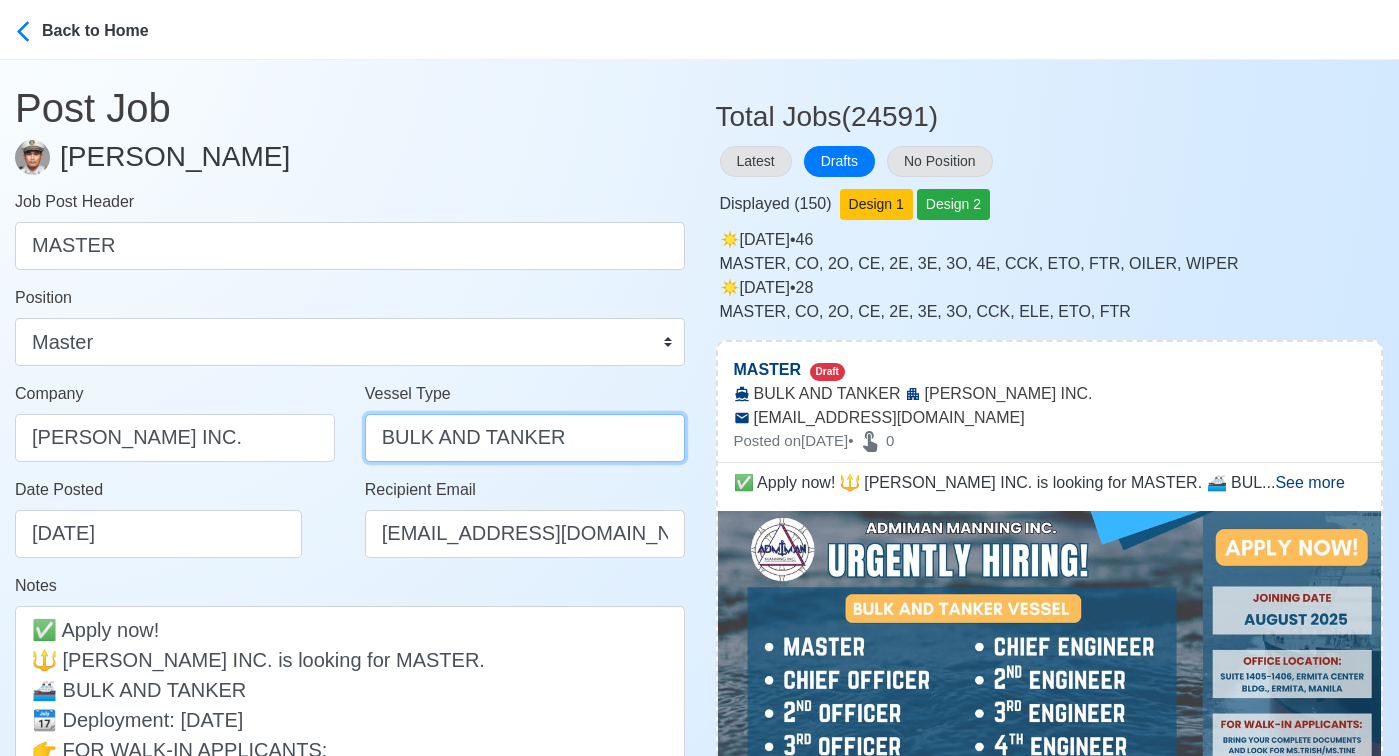 drag, startPoint x: 484, startPoint y: 437, endPoint x: 350, endPoint y: 428, distance: 134.3019 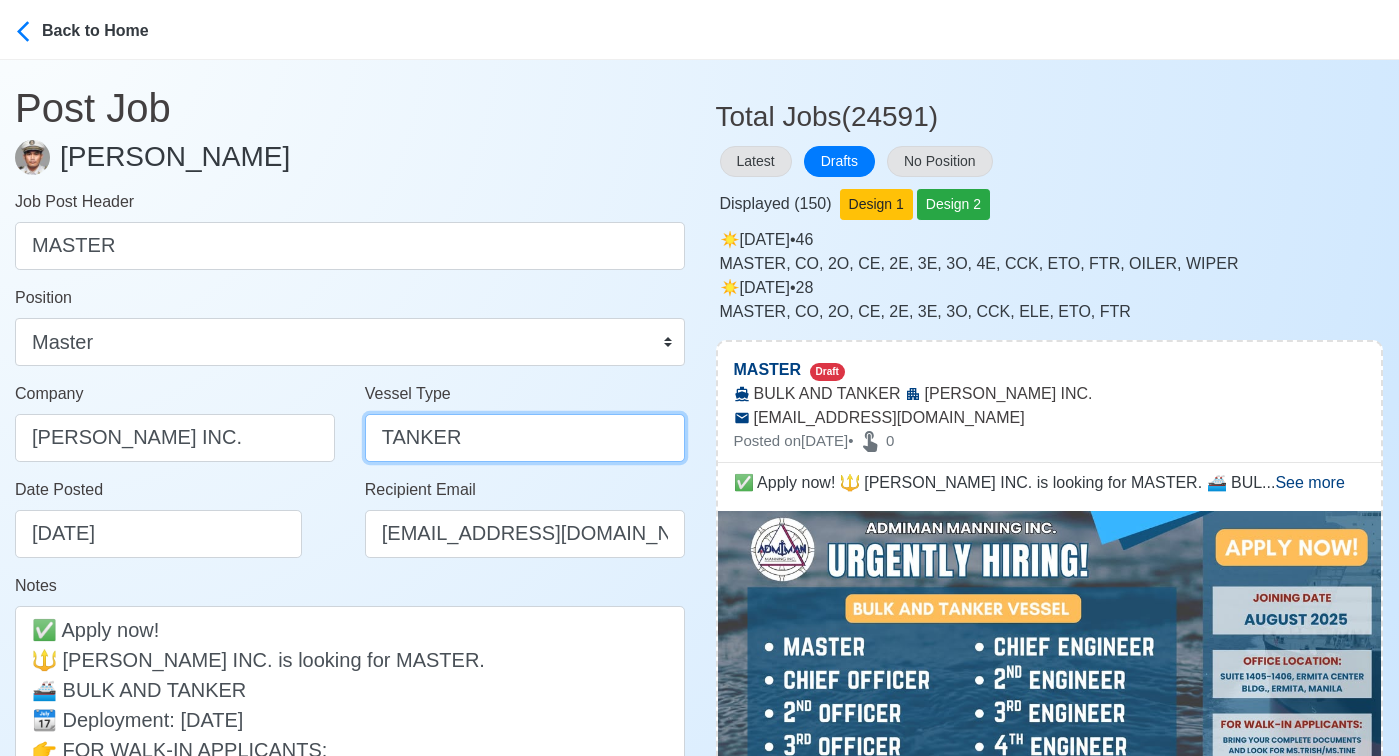 type on "TANKER" 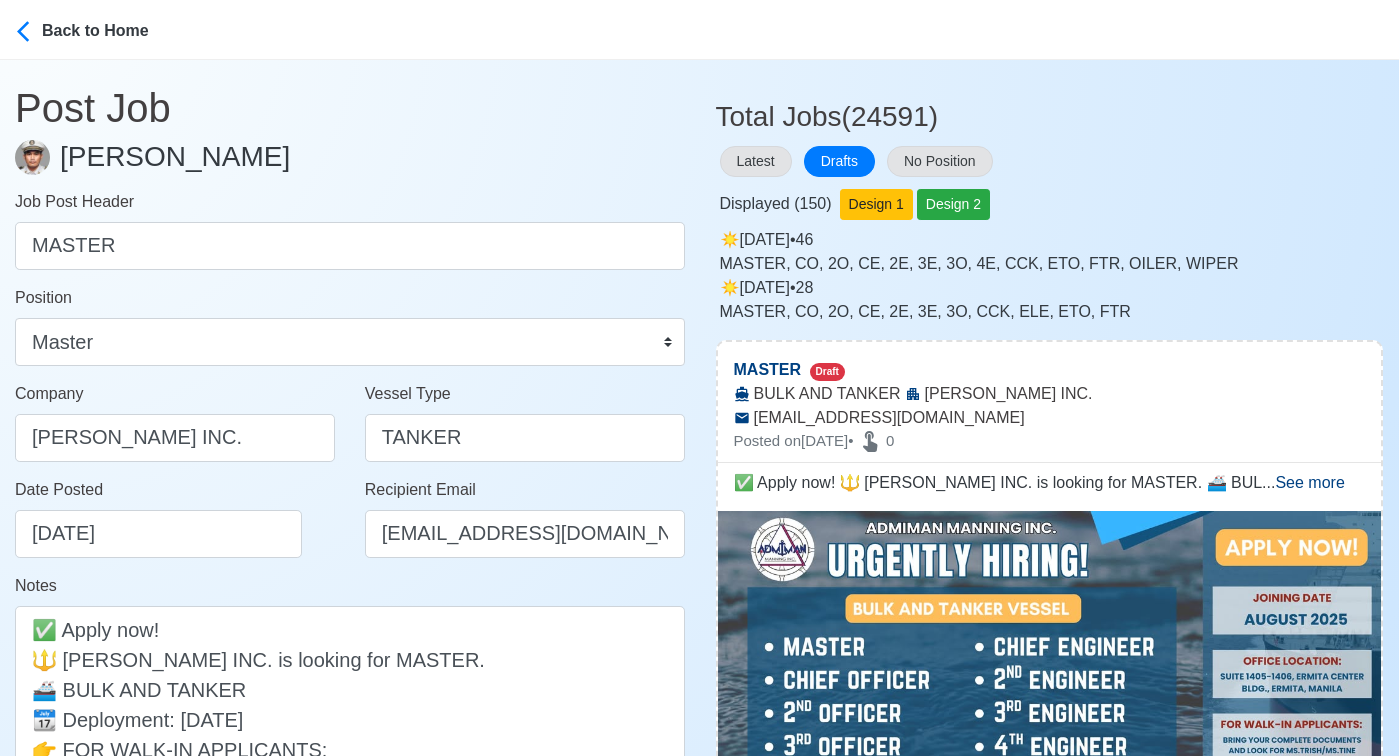 click on "Date Posted       07/26/2025" at bounding box center (180, 518) 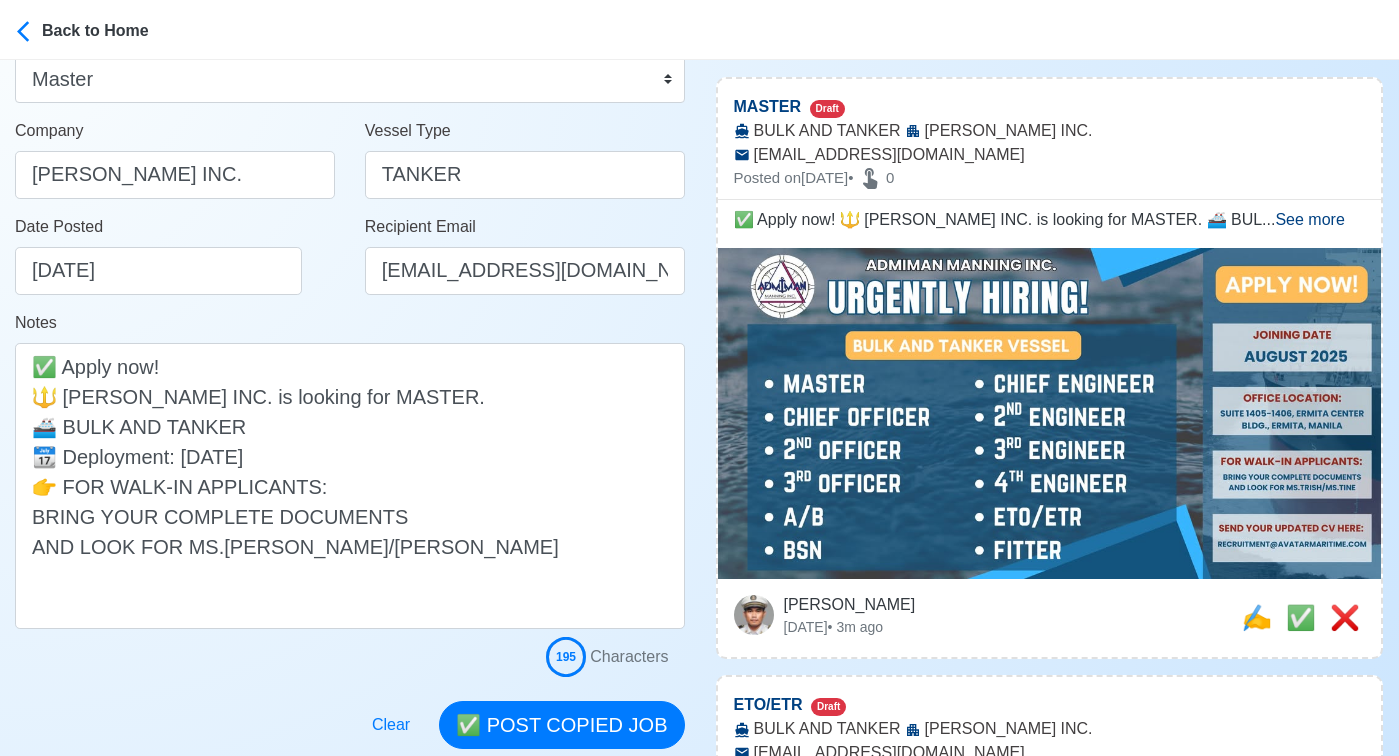 scroll, scrollTop: 296, scrollLeft: 0, axis: vertical 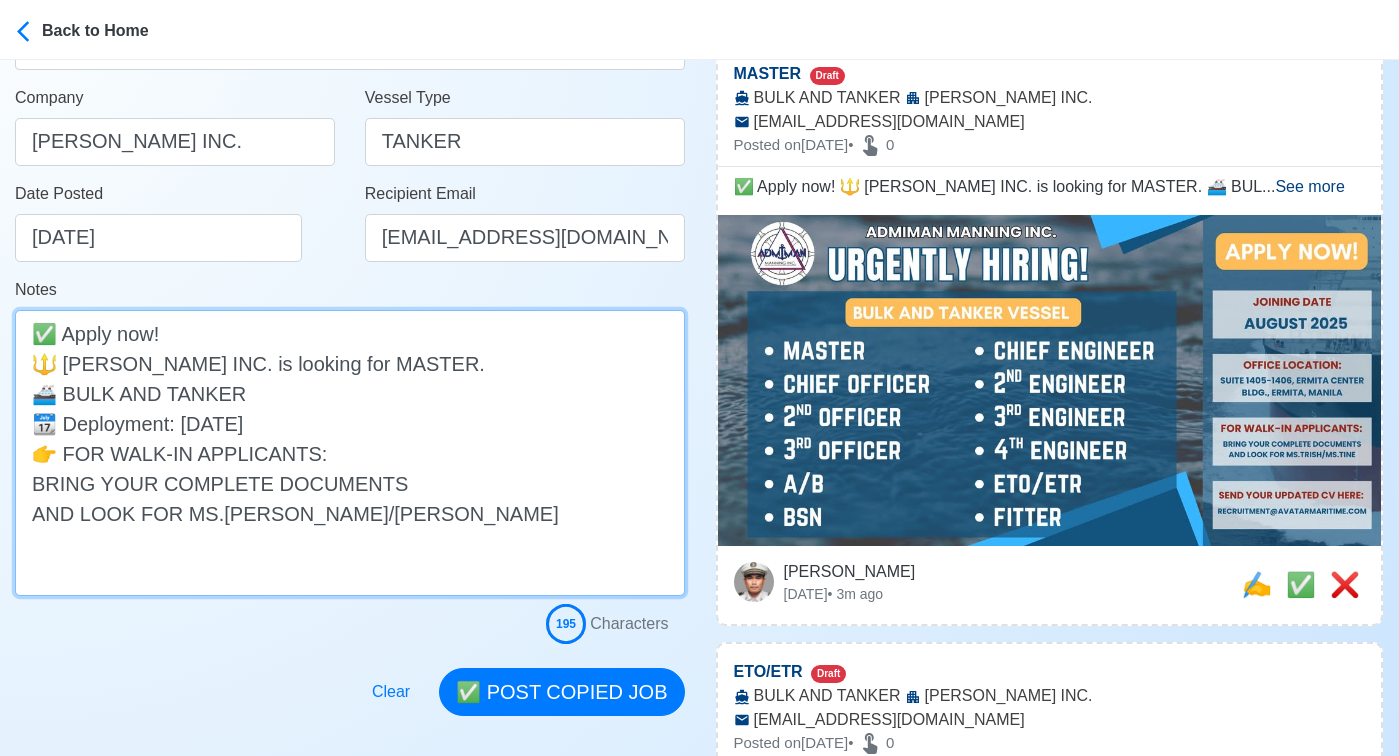 click on "✅ Apply now!
🔱 ADIMAN MANNING INC. is looking for MASTER.
🚢 BULK AND TANKER
📆 Deployment: AUGUST 2025
👉 FOR WALK-IN APPLICANTS:
BRING YOUR COMPLETE DOCUMENTS
AND LOOK FOR MS.TRISH/MS.TINE" at bounding box center [350, 453] 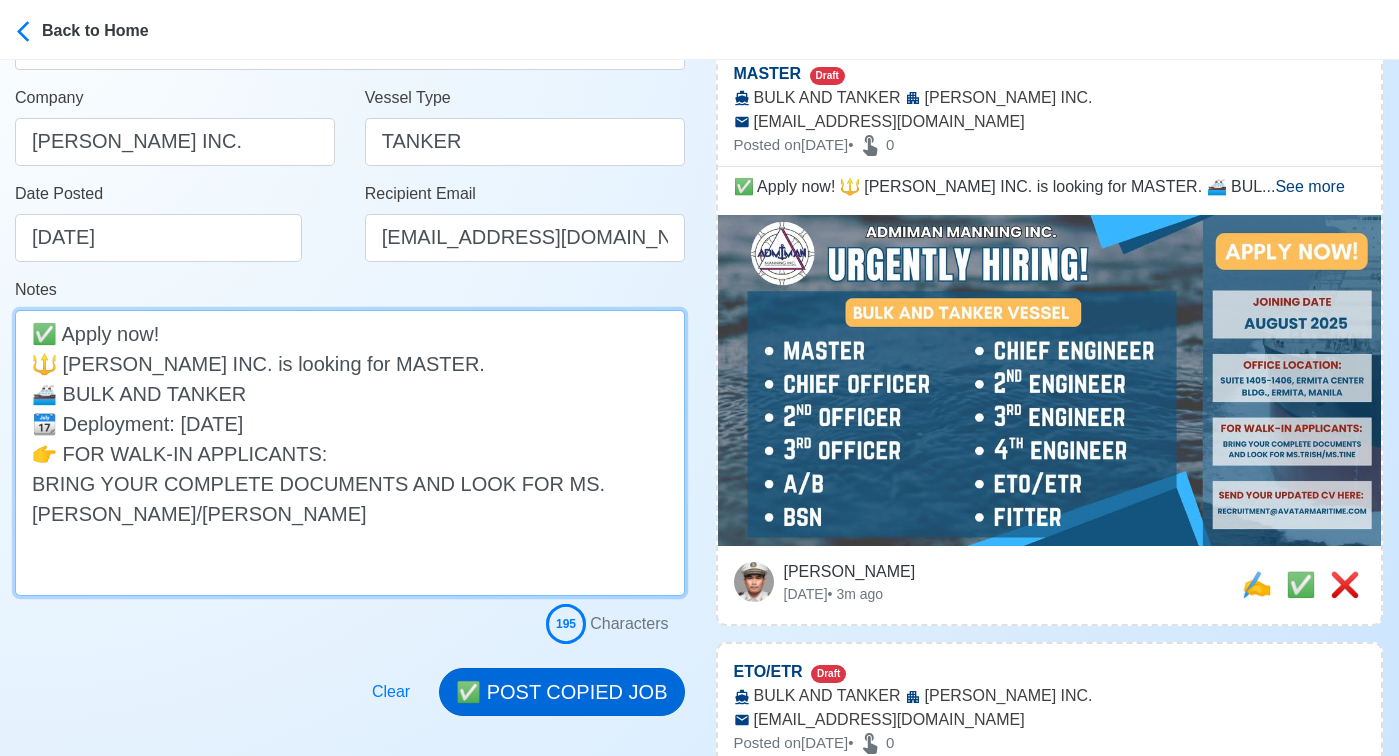 type on "✅ Apply now!
🔱 ADIMAN MANNING INC. is looking for MASTER.
🚢 BULK AND TANKER
📆 Deployment: AUGUST 2025
👉 FOR WALK-IN APPLICANTS:
BRING YOUR COMPLETE DOCUMENTS AND LOOK FOR MS.TRISH/MS.TINE" 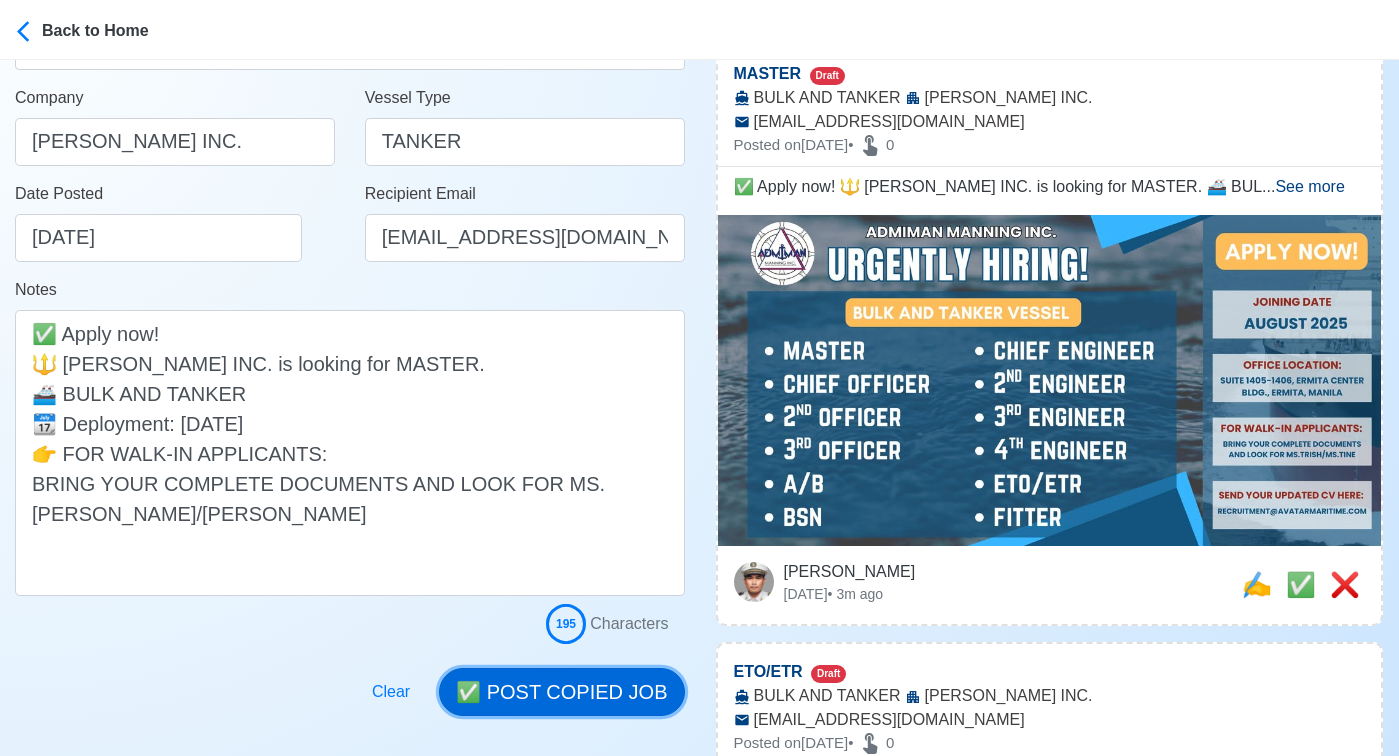click on "✅ POST COPIED JOB" at bounding box center (561, 692) 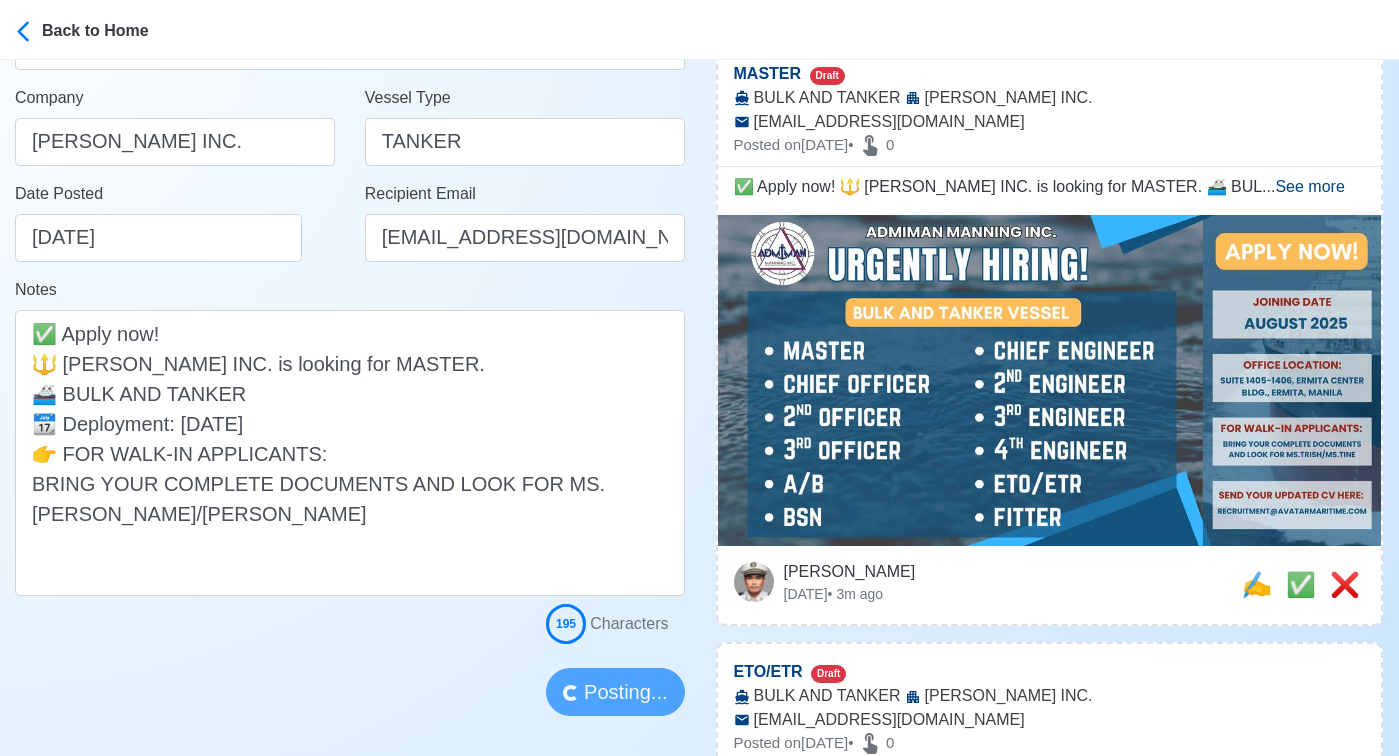 type 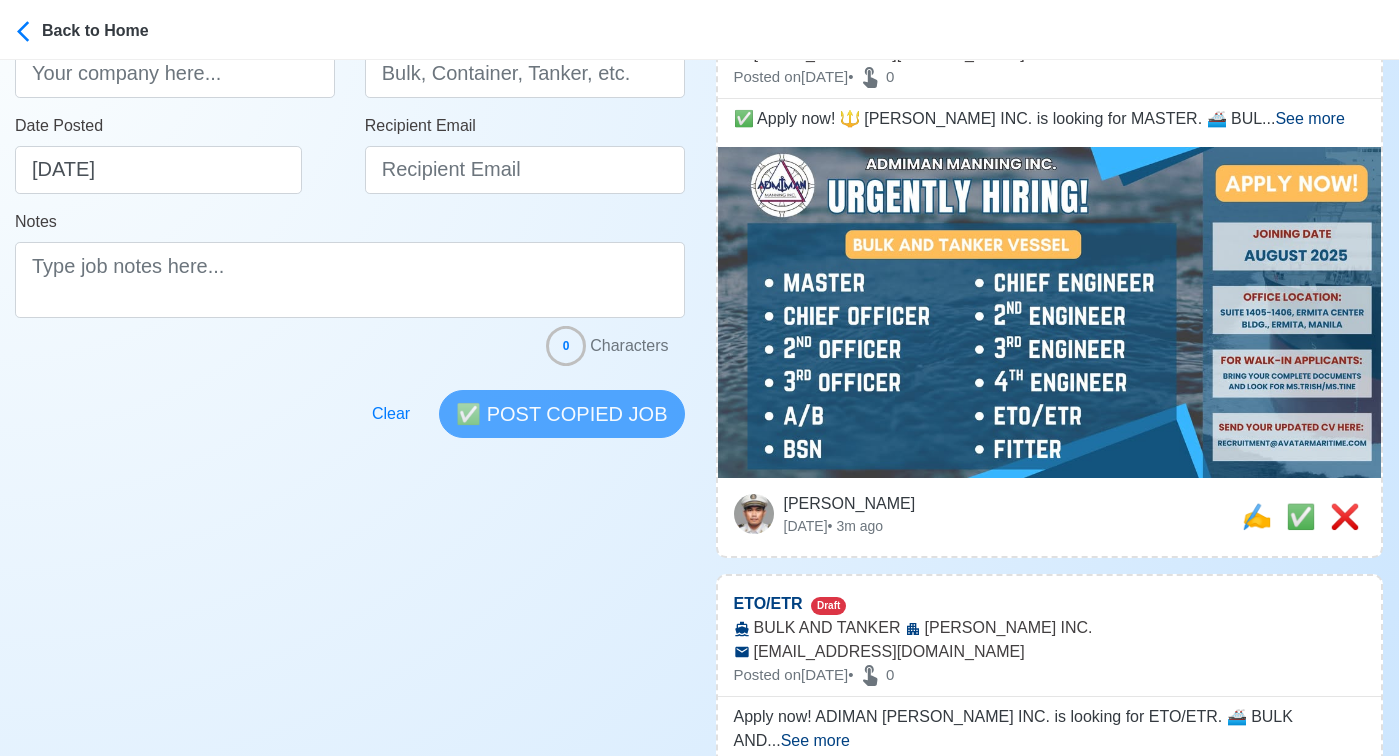 scroll, scrollTop: 374, scrollLeft: 0, axis: vertical 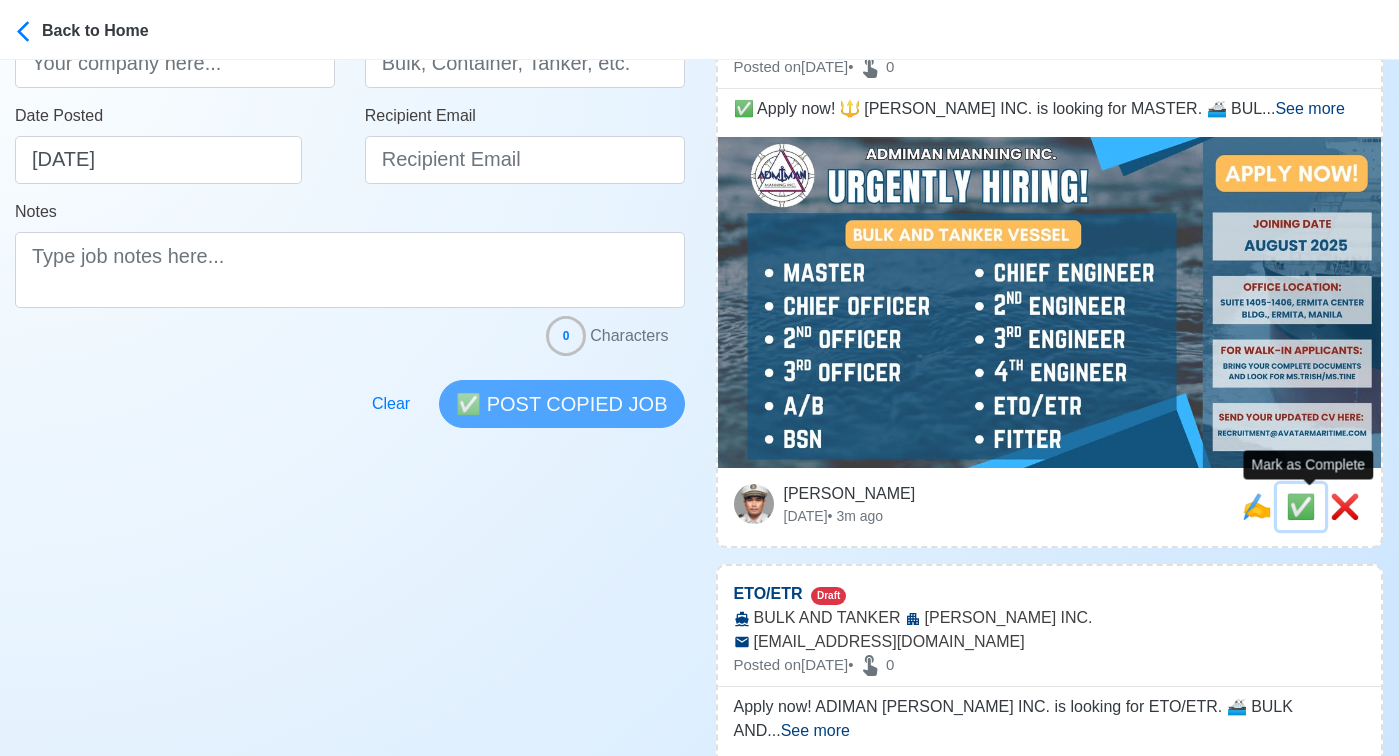click on "✅" at bounding box center (1301, 506) 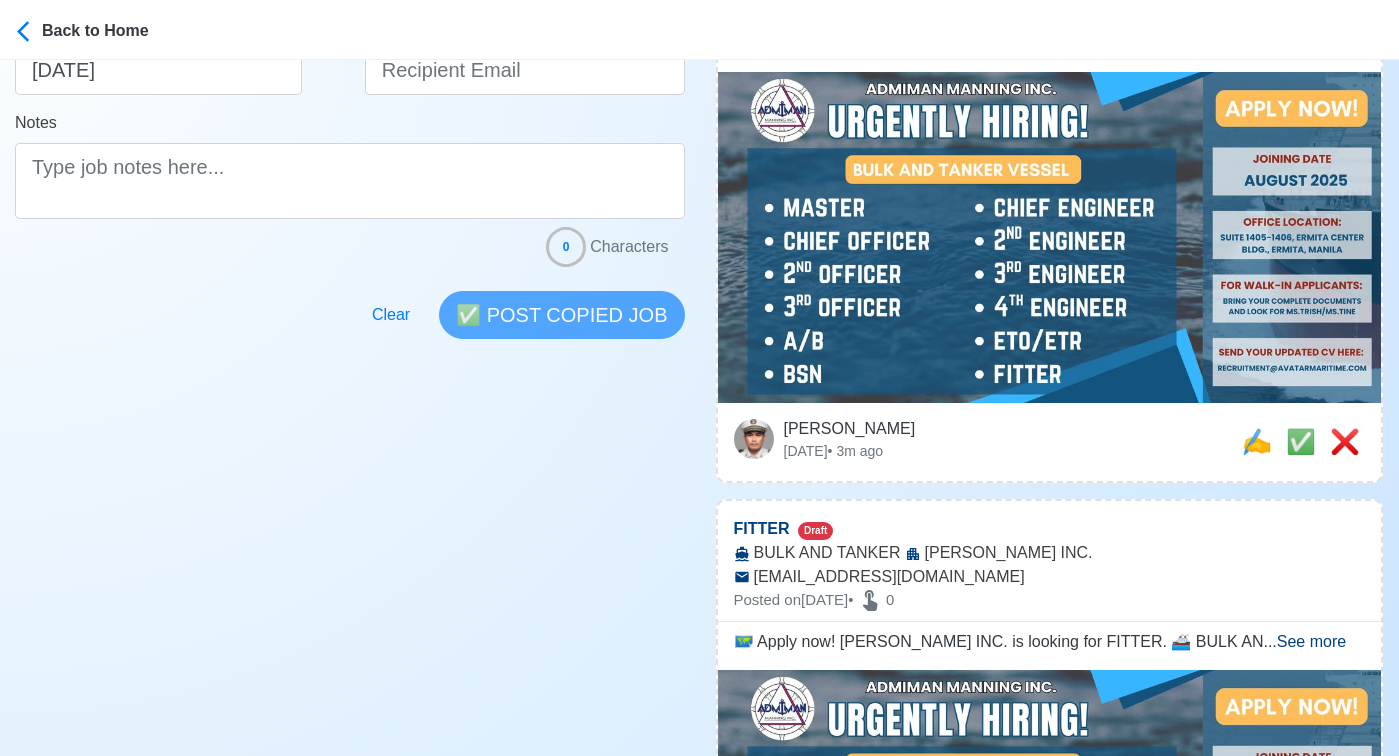 scroll, scrollTop: 529, scrollLeft: 0, axis: vertical 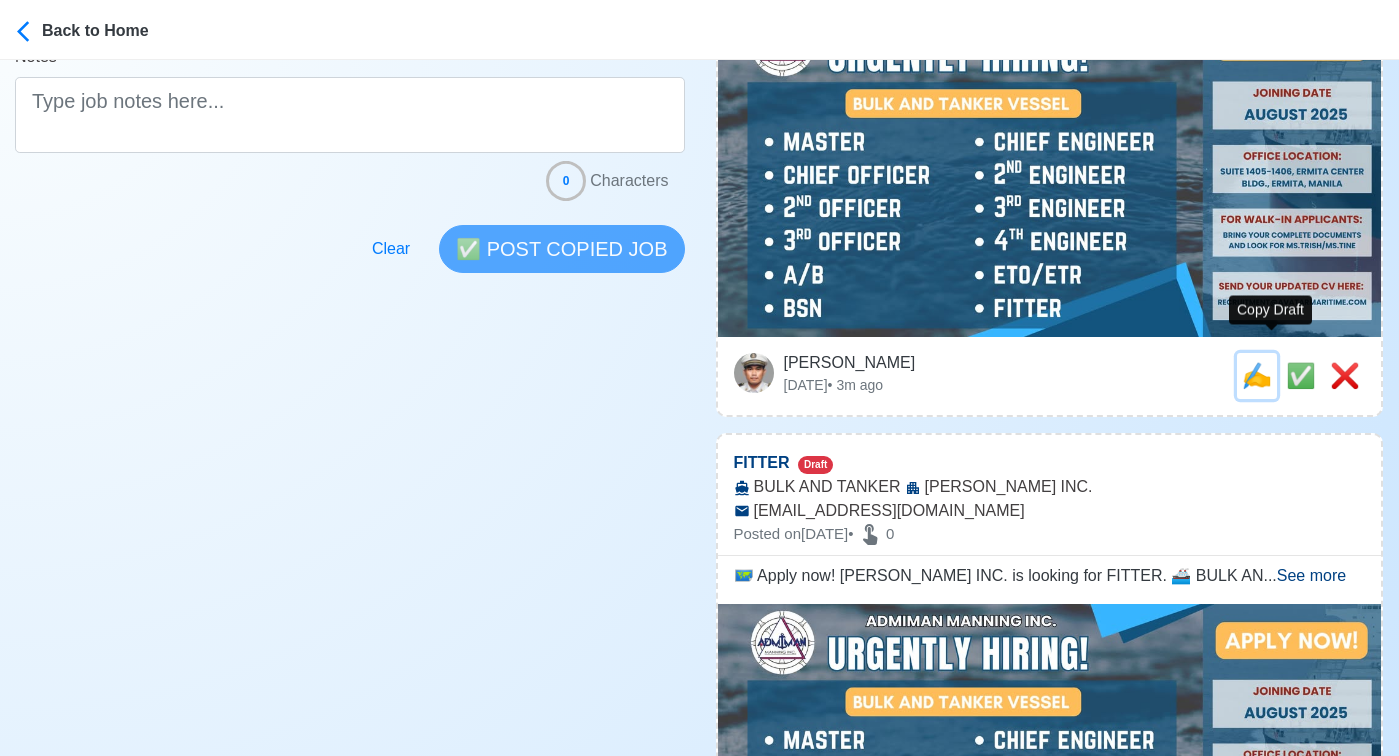 click on "✍️" at bounding box center (1257, 375) 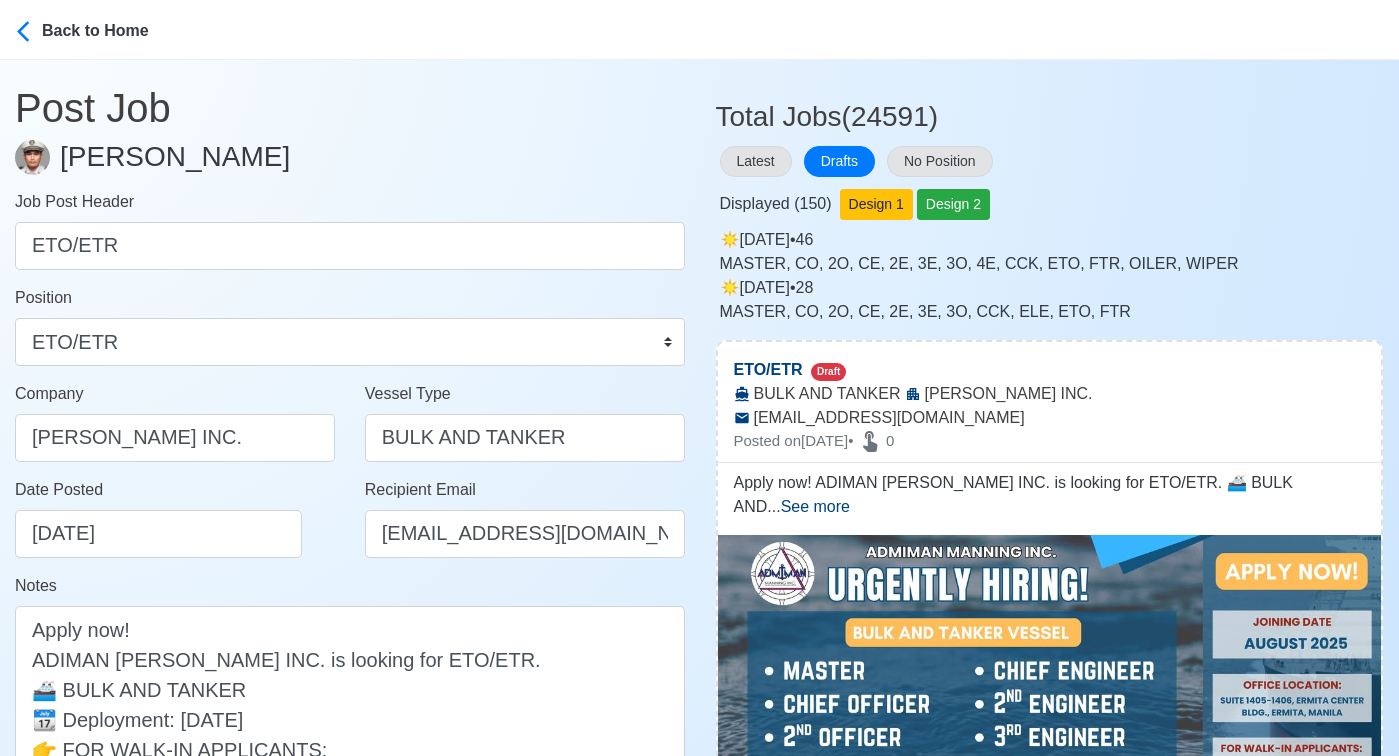scroll, scrollTop: 49, scrollLeft: 0, axis: vertical 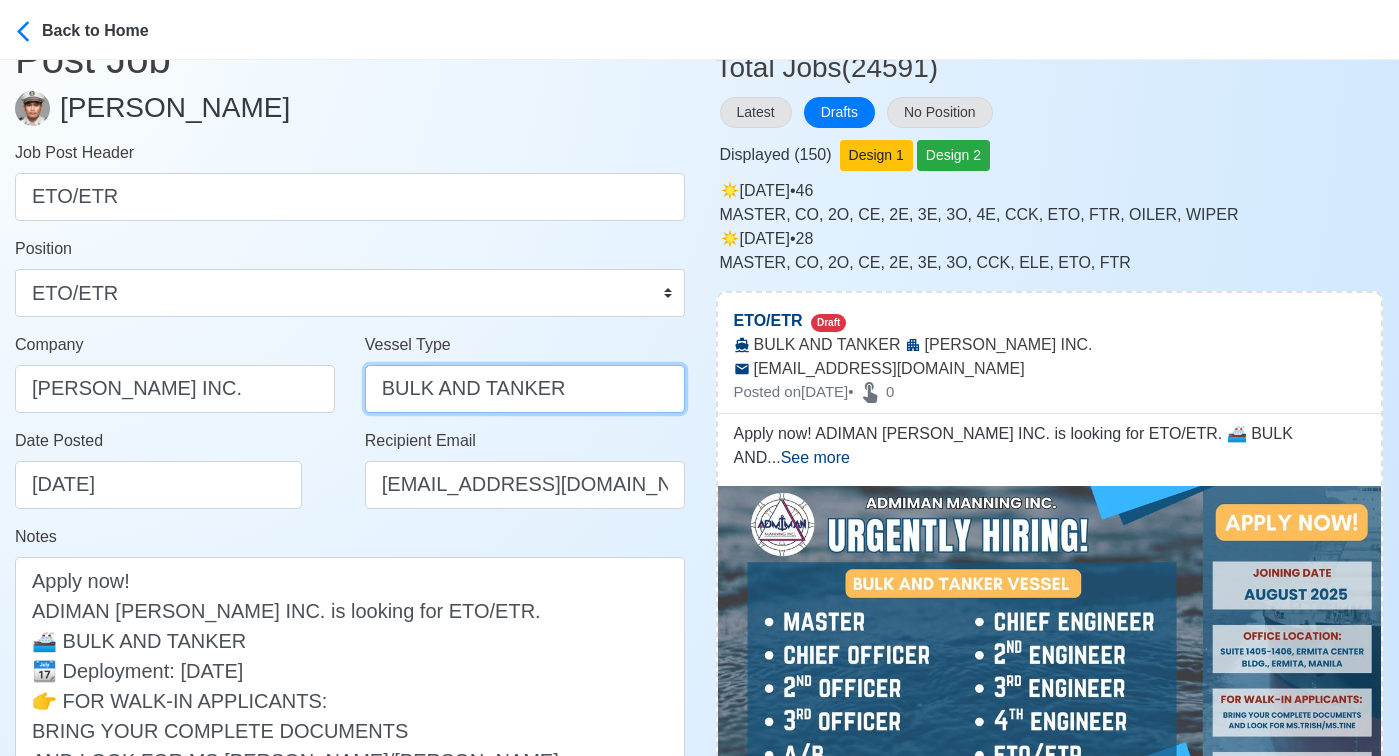 drag, startPoint x: 480, startPoint y: 386, endPoint x: 354, endPoint y: 386, distance: 126 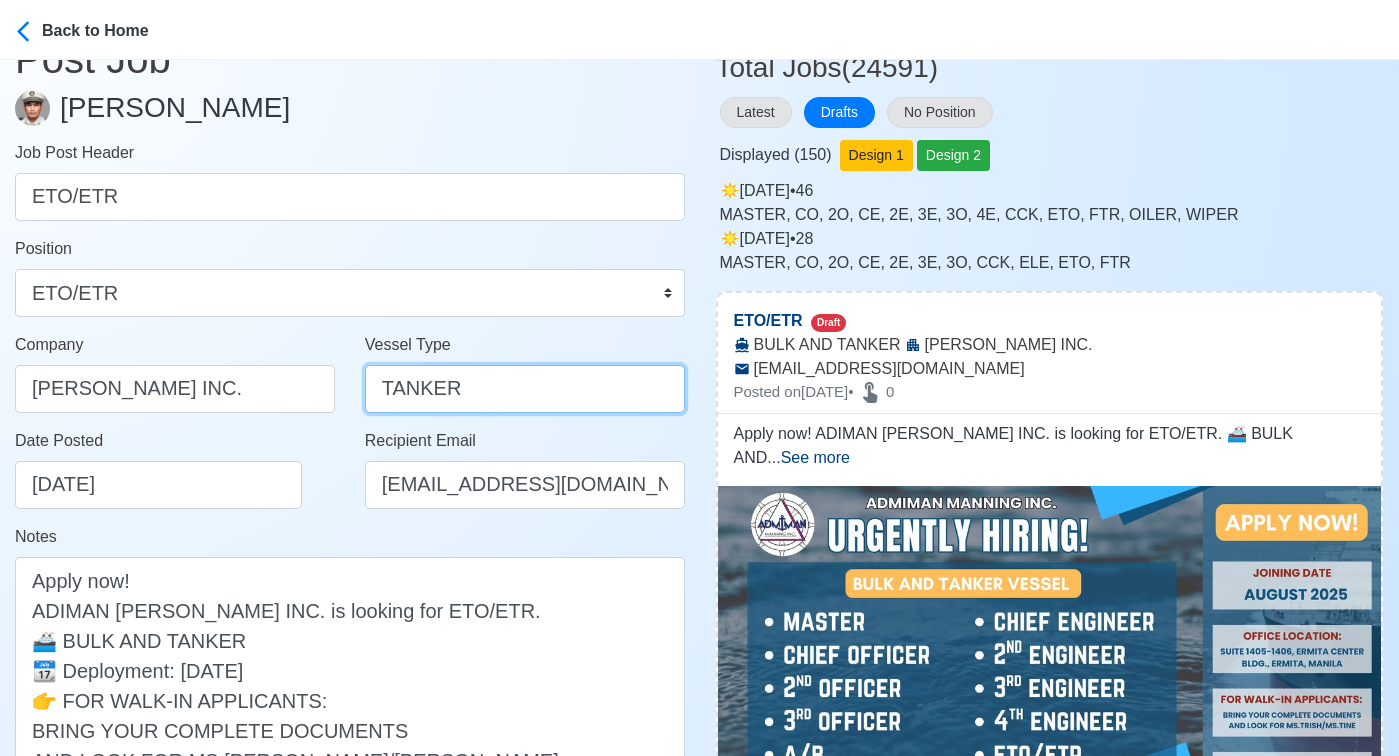 type on "TANKER" 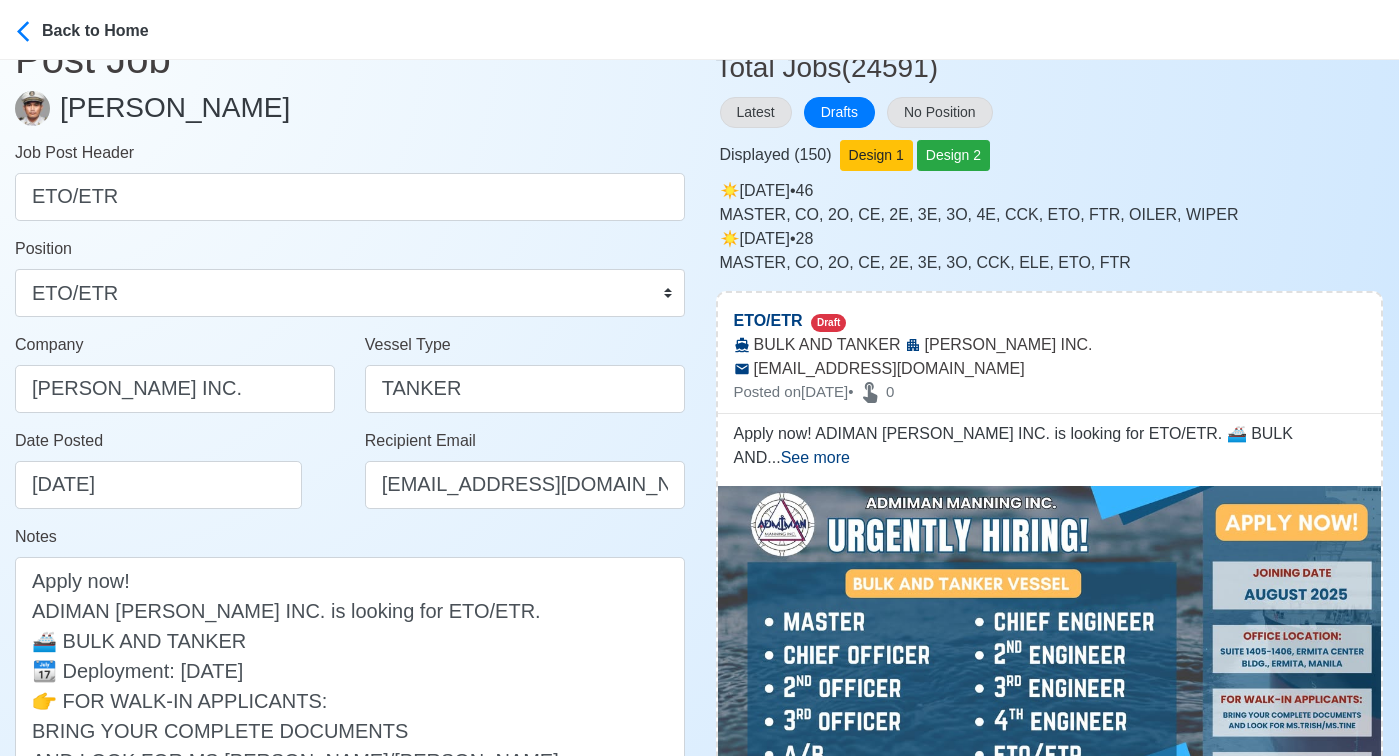 click on "Date Posted       07/26/2025" at bounding box center [180, 469] 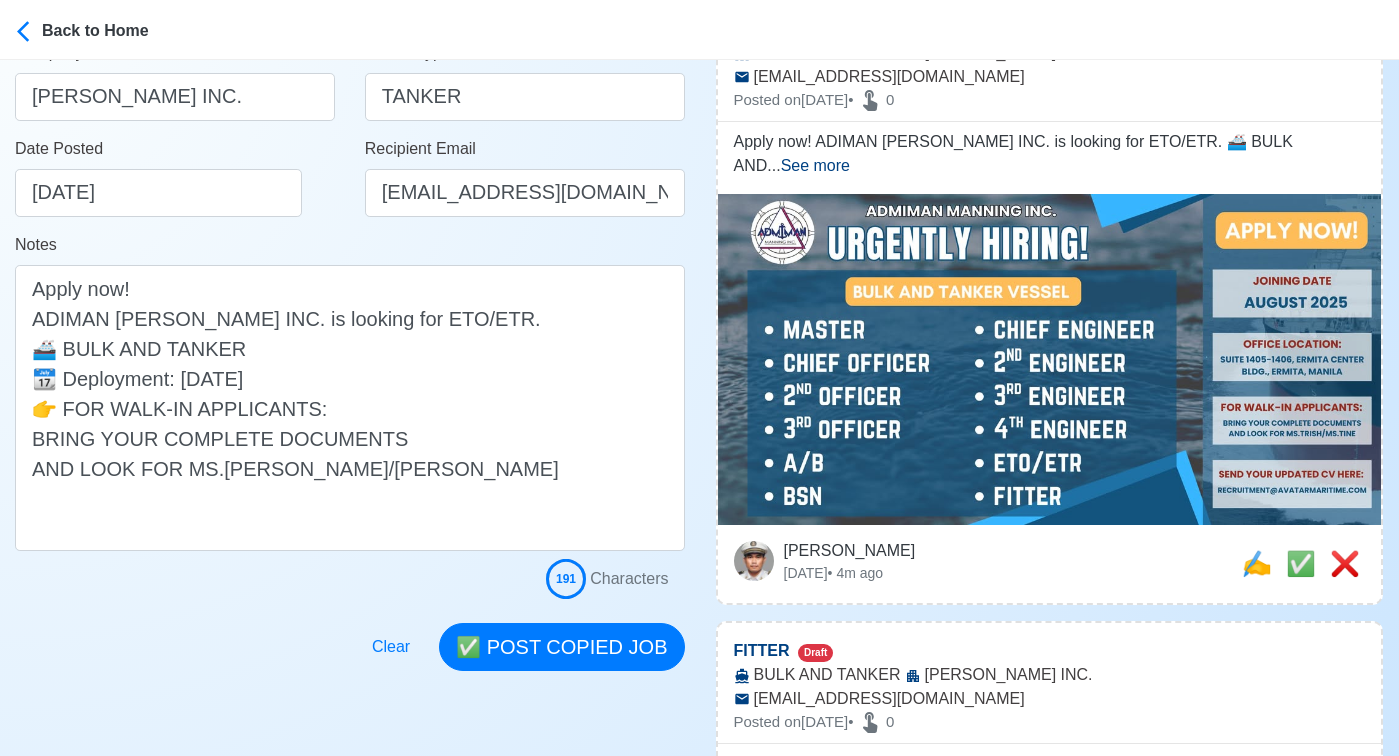 scroll, scrollTop: 386, scrollLeft: 0, axis: vertical 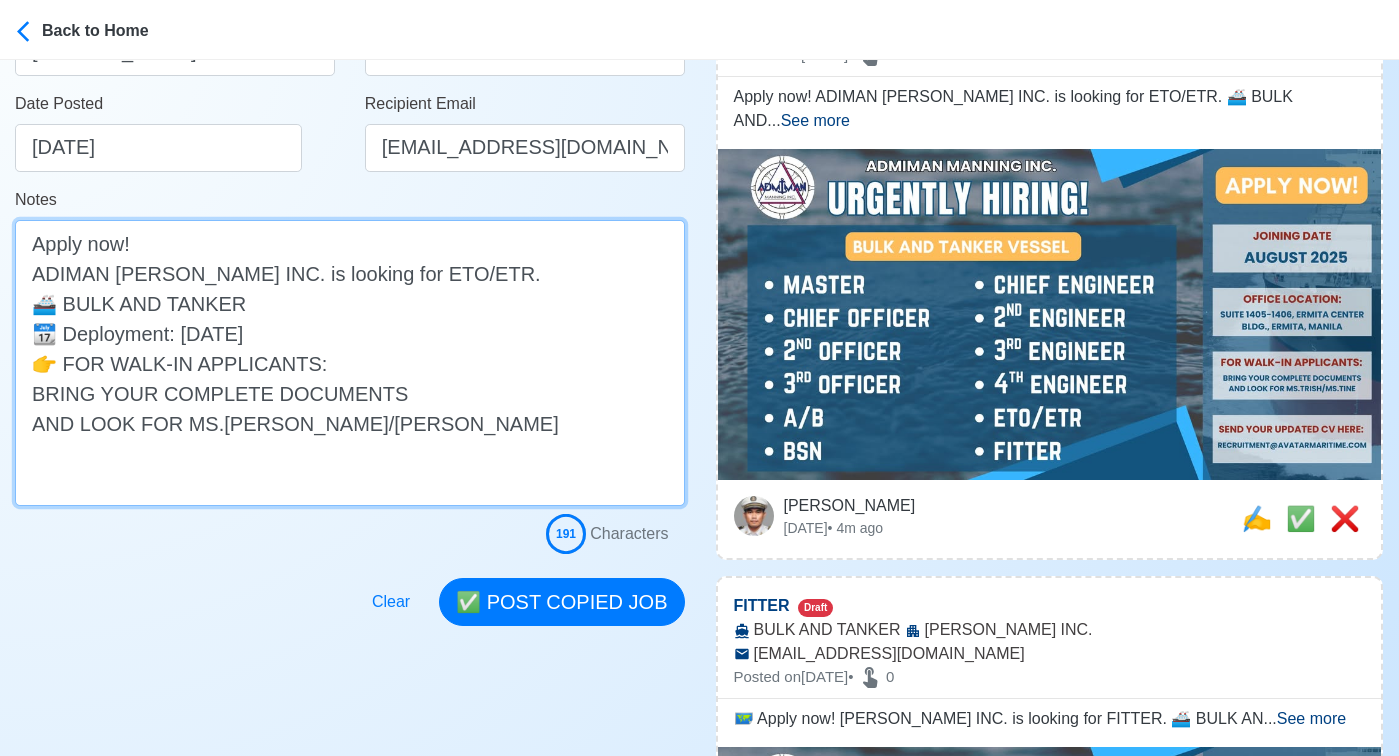 click on "Apply now!
ADIMAN MANNING INC. is looking for ETO/ETR.
🚢 BULK AND TANKER
📆 Deployment: AUGUST 2025
👉 FOR WALK-IN APPLICANTS:
BRING YOUR COMPLETE DOCUMENTS
AND LOOK FOR MS.TRISH/MS.TINE" at bounding box center (350, 363) 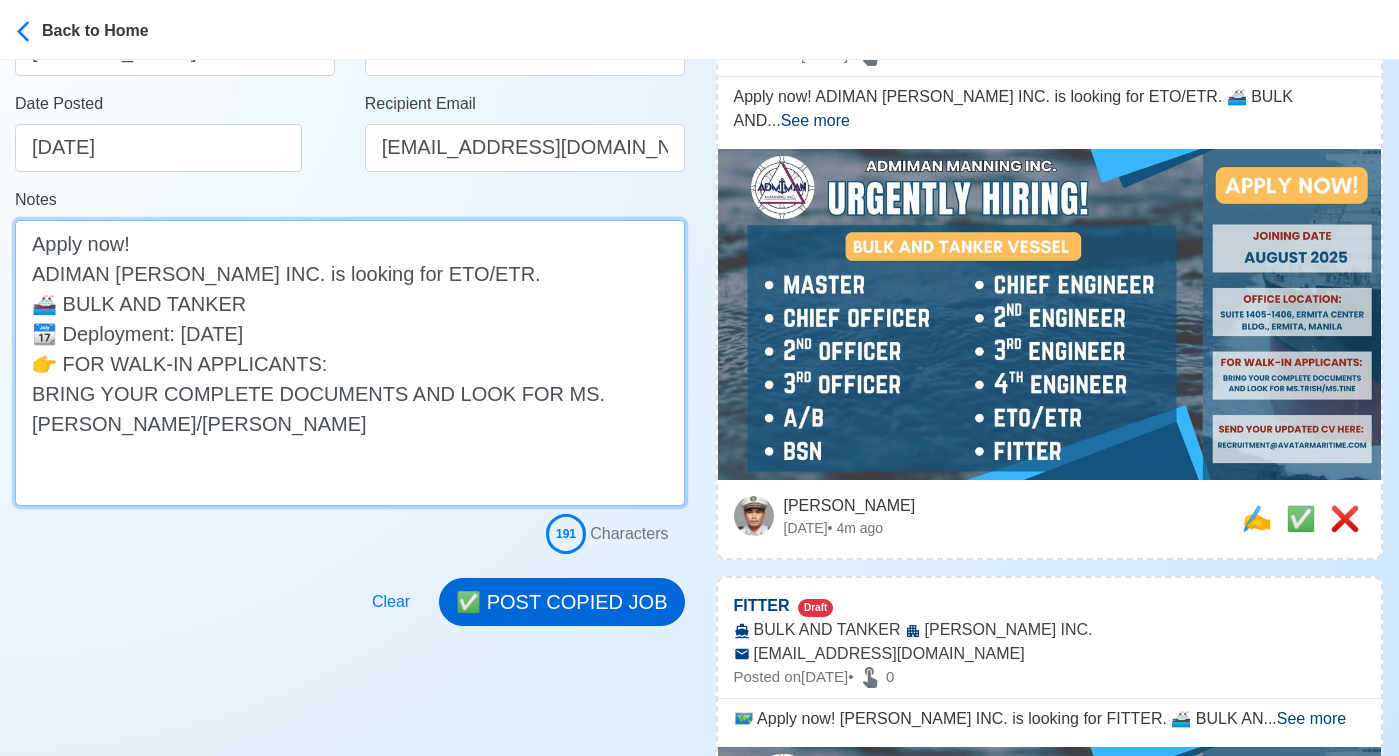 type on "Apply now!
ADIMAN MANNING INC. is looking for ETO/ETR.
🚢 BULK AND TANKER
📆 Deployment: AUGUST 2025
👉 FOR WALK-IN APPLICANTS:
BRING YOUR COMPLETE DOCUMENTS AND LOOK FOR MS.TRISH/MS.TINE" 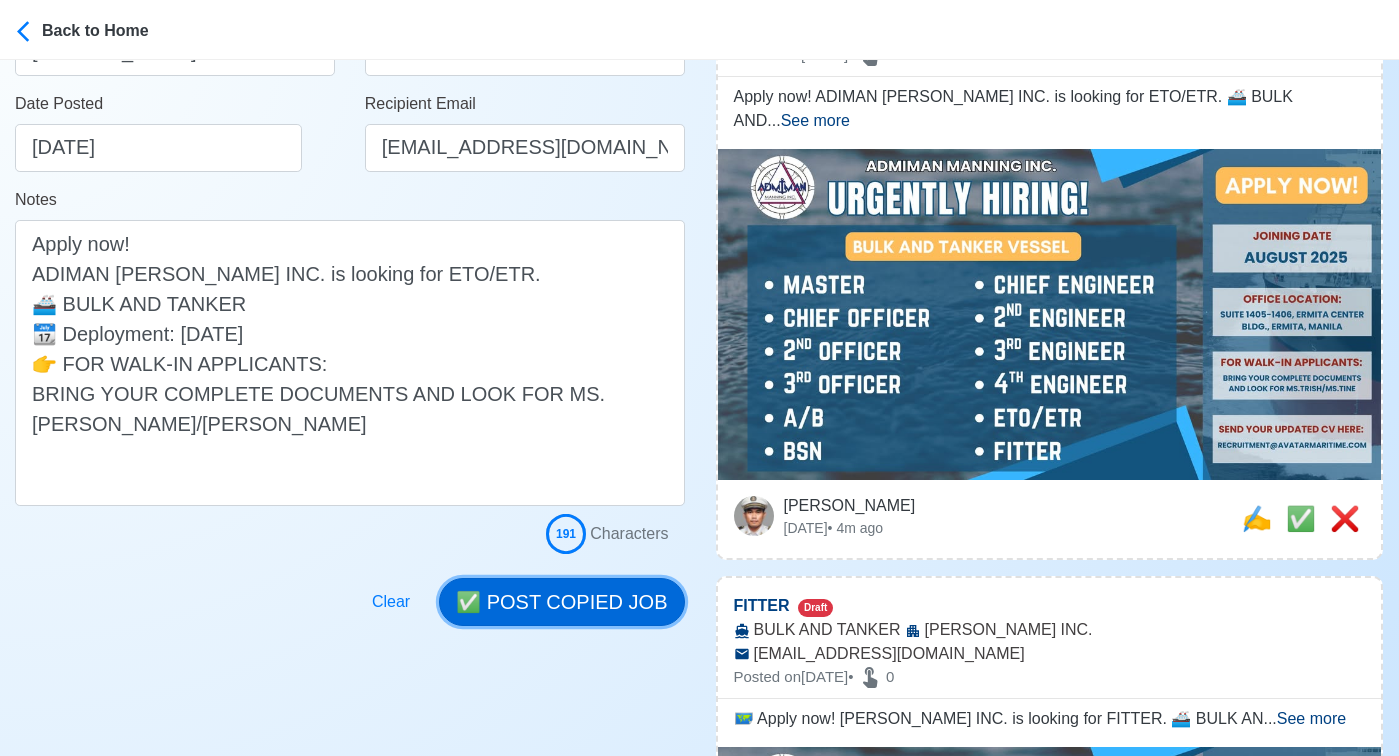 click on "✅ POST COPIED JOB" at bounding box center (561, 602) 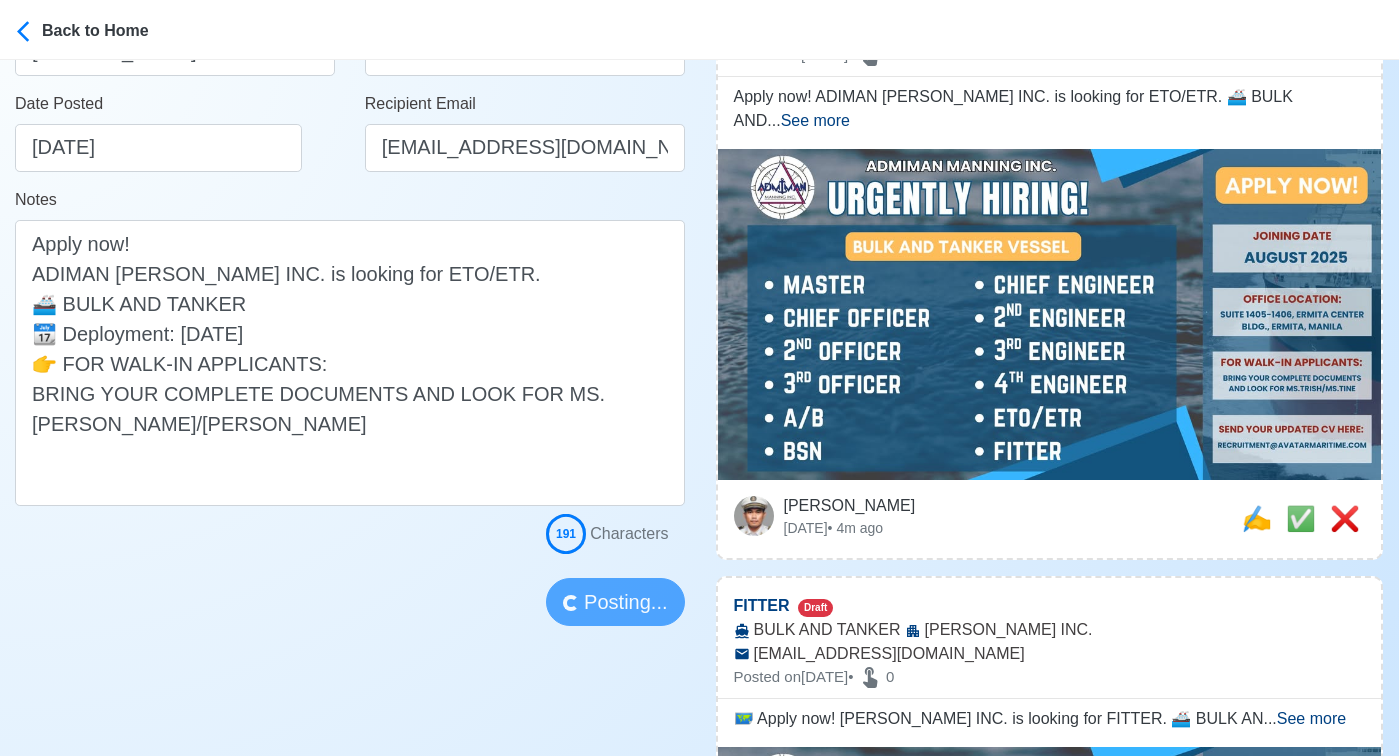 type 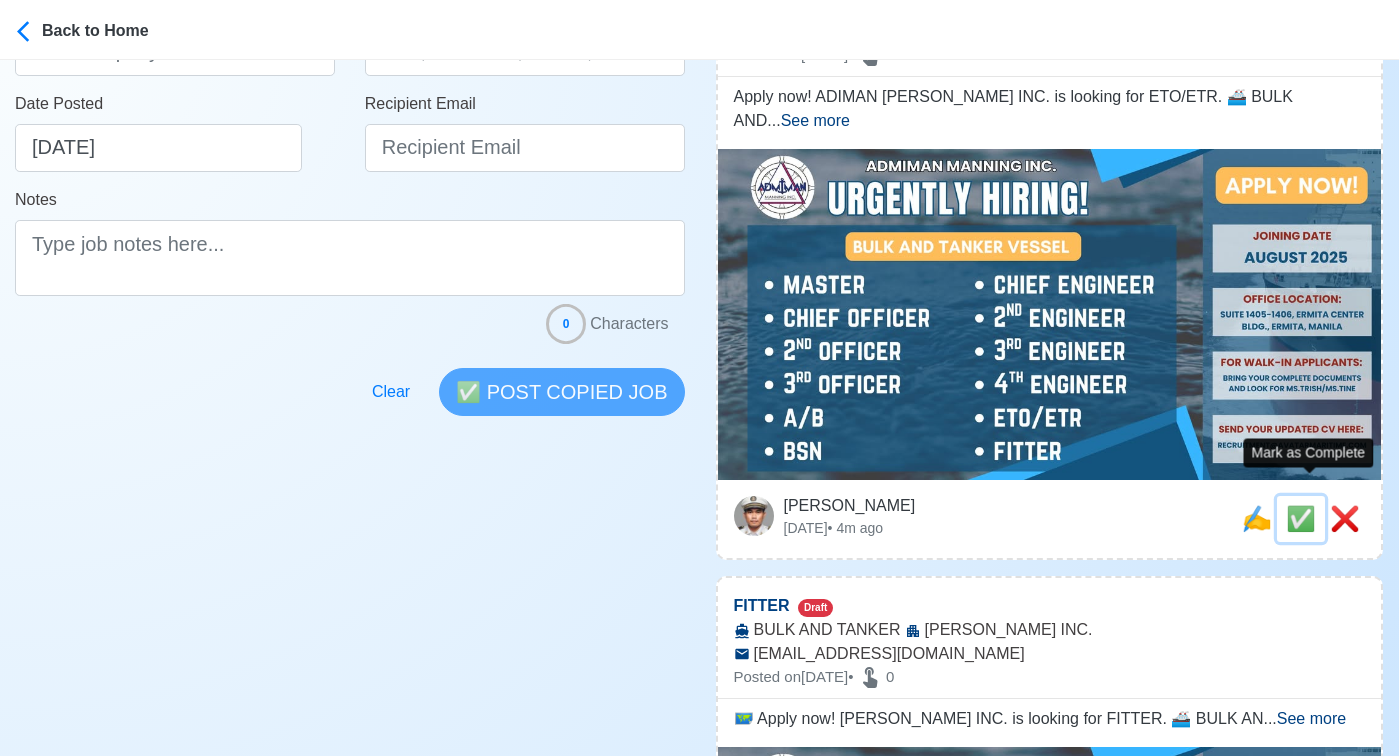 click on "✅" at bounding box center (1301, 518) 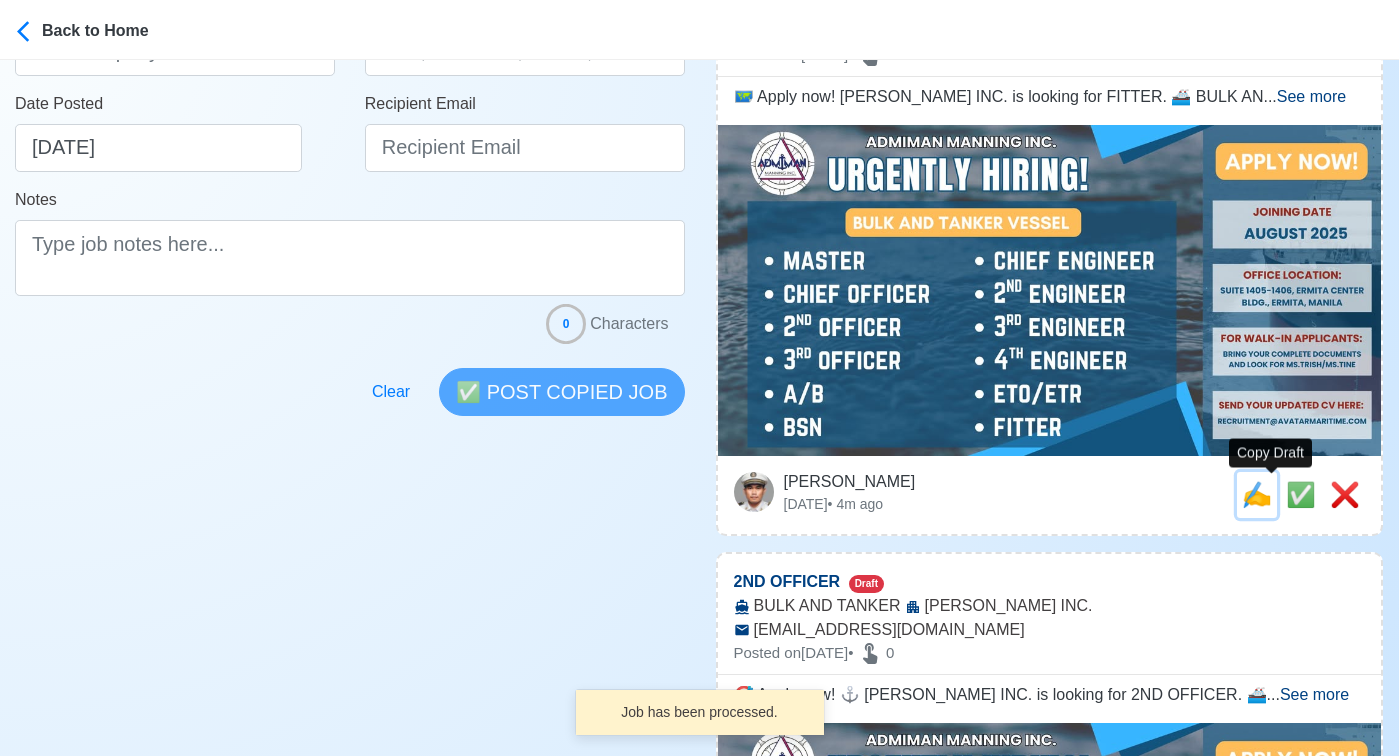 click on "✍️" at bounding box center (1257, 494) 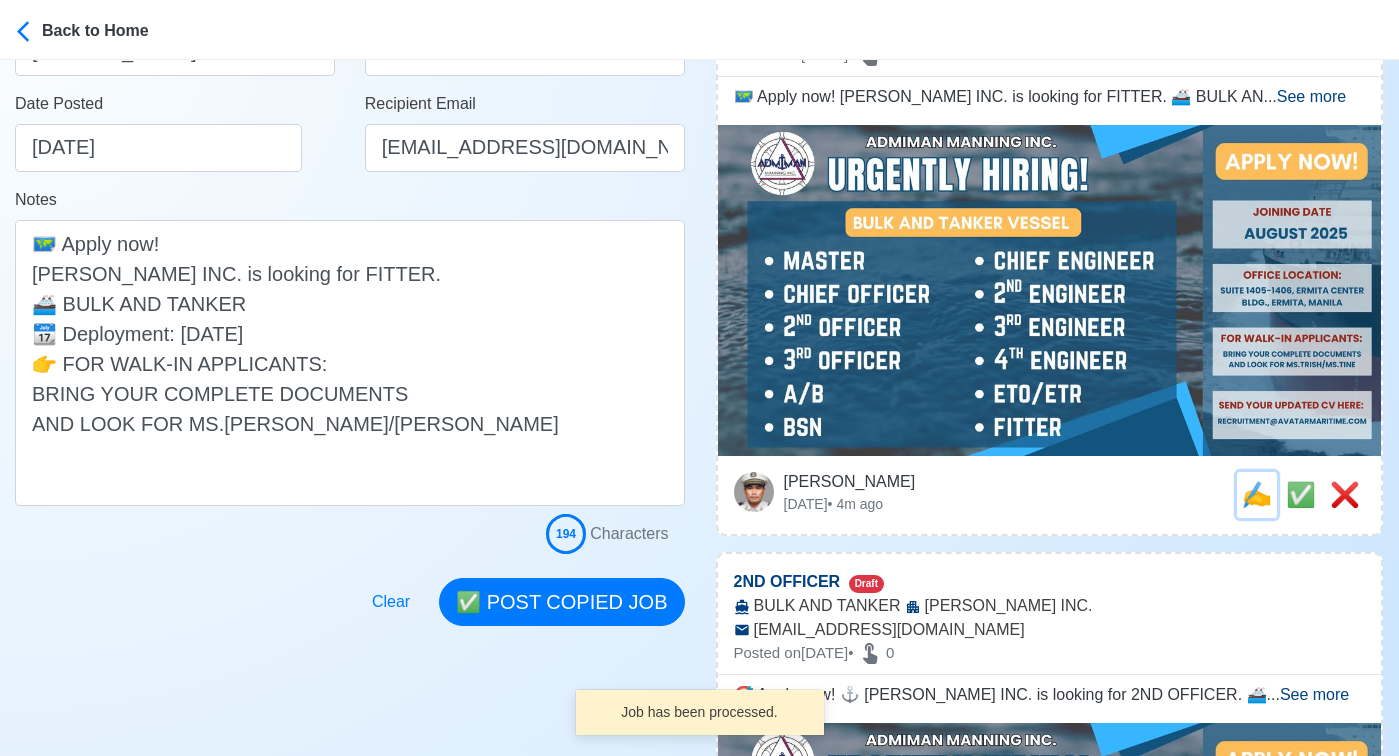 scroll, scrollTop: 0, scrollLeft: 0, axis: both 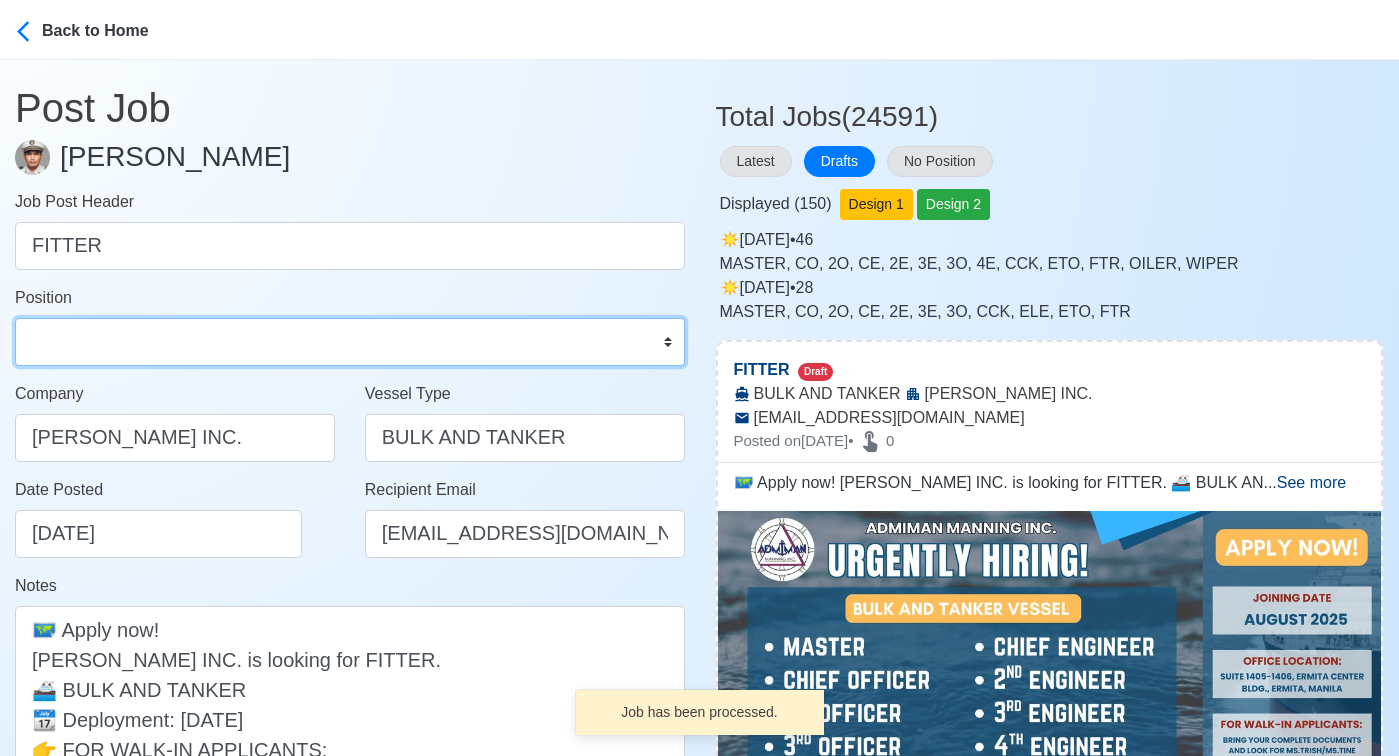 click on "Master Chief Officer 2nd Officer 3rd Officer Junior Officer Chief Engineer 2nd Engineer 3rd Engineer 4th Engineer Gas Engineer Junior Engineer 1st Assistant Engineer 2nd Assistant Engineer 3rd Assistant Engineer ETO/ETR Electrician Electrical Engineer Oiler Fitter Welder Chief Cook Chef Cook Messman Wiper Rigger Ordinary Seaman Able Seaman Motorman Pumpman Bosun Cadet Reefer Mechanic Operator Repairman Painter Steward Waiter Others" at bounding box center [350, 342] 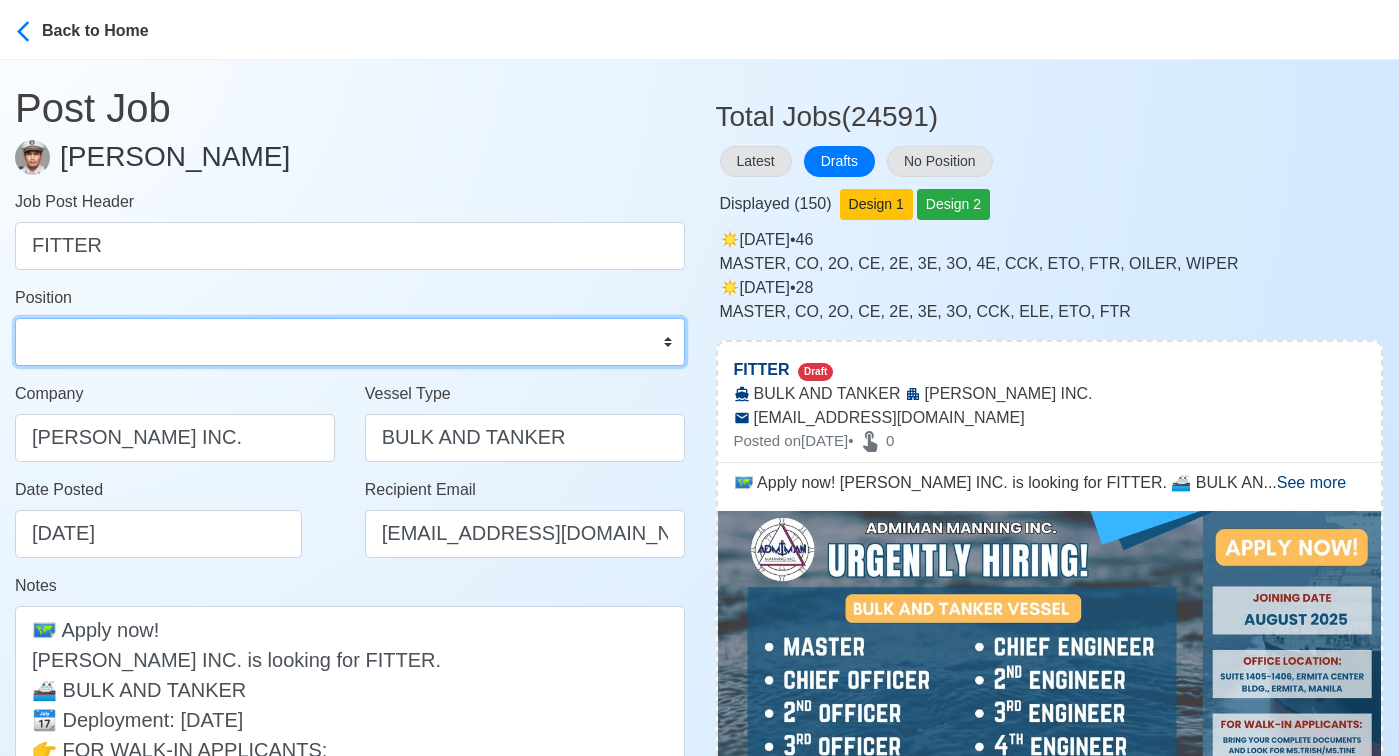 select on "Fitter" 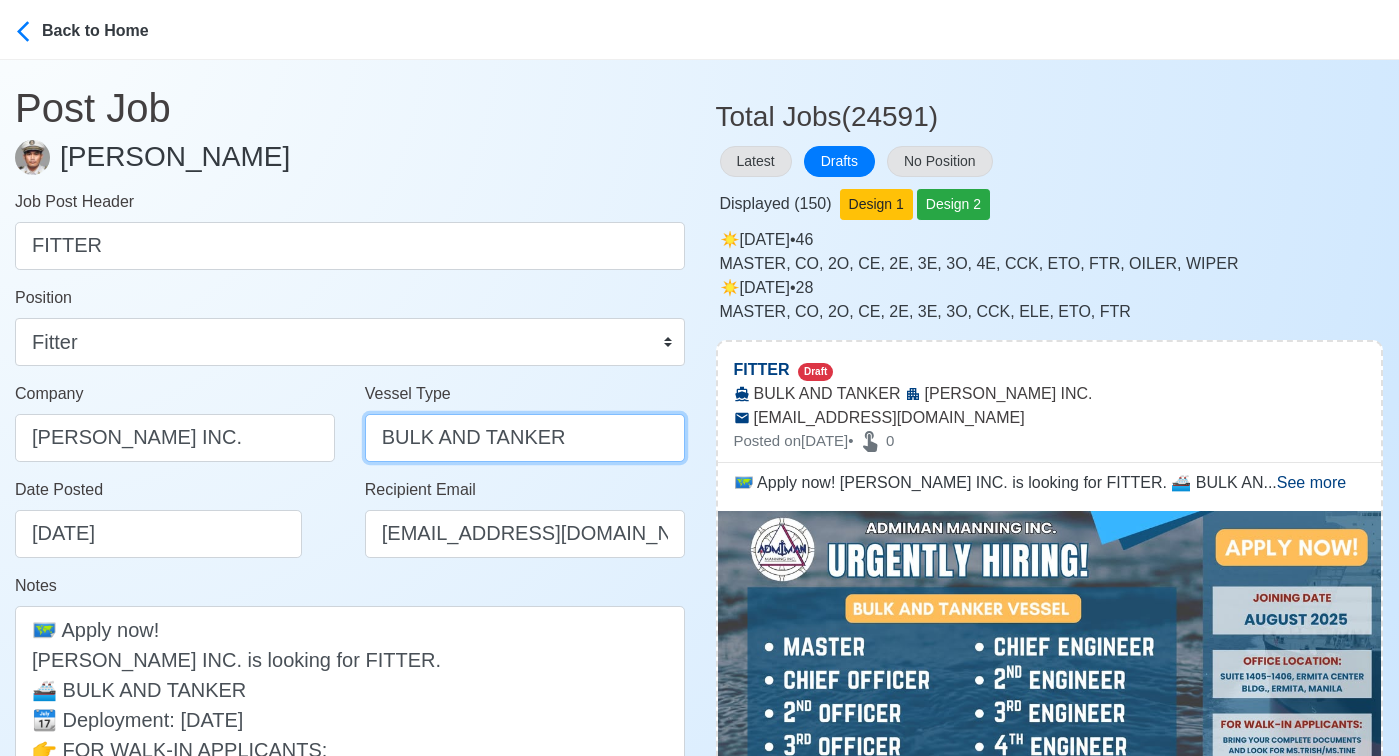 drag, startPoint x: 484, startPoint y: 437, endPoint x: 344, endPoint y: 427, distance: 140.35669 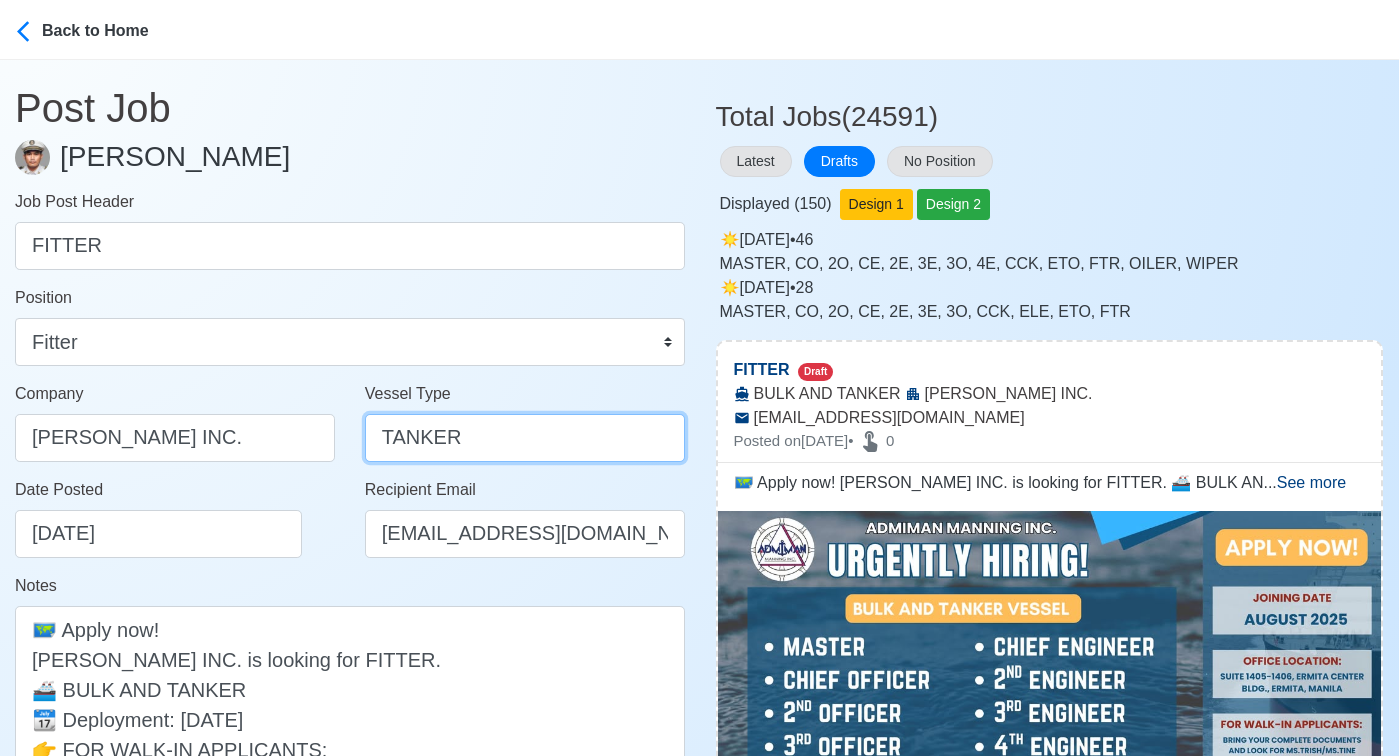 type on "TANKER" 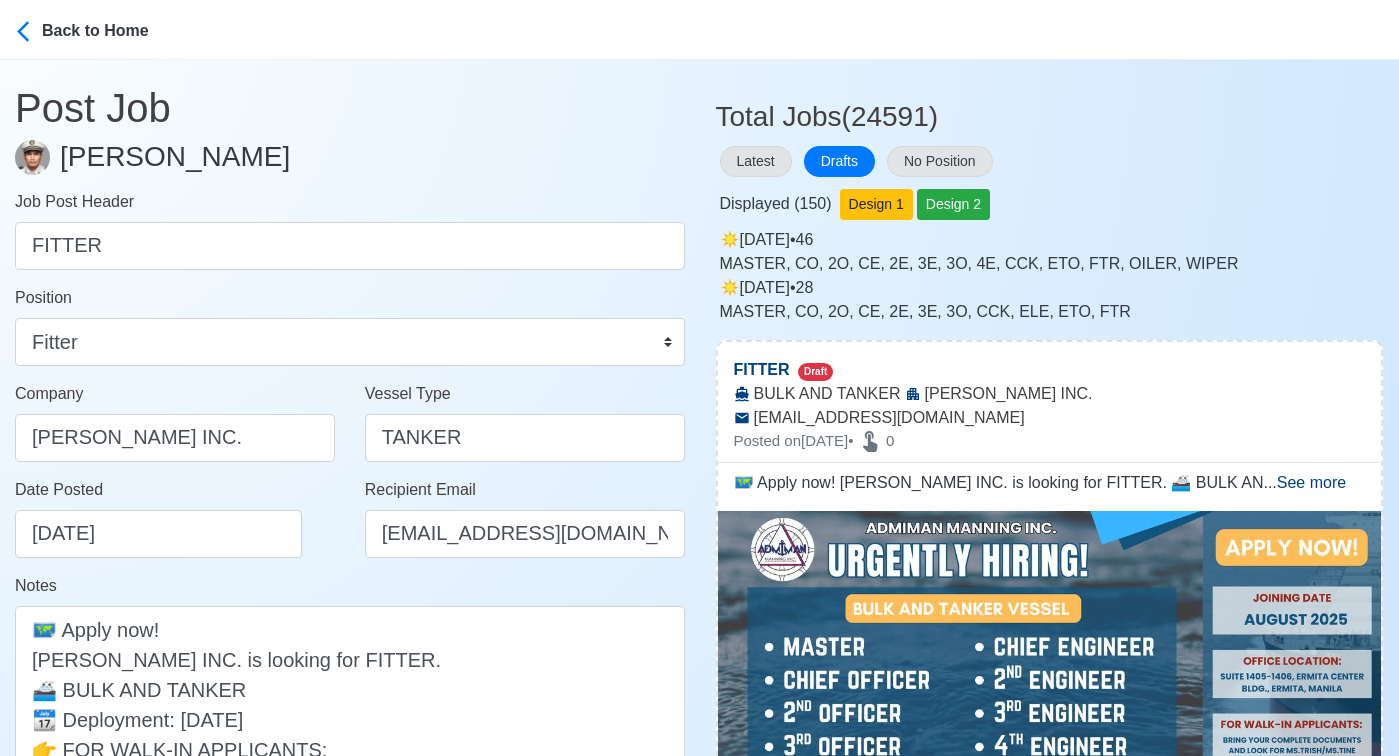 click on "Date Posted       07/26/2025" at bounding box center (175, 526) 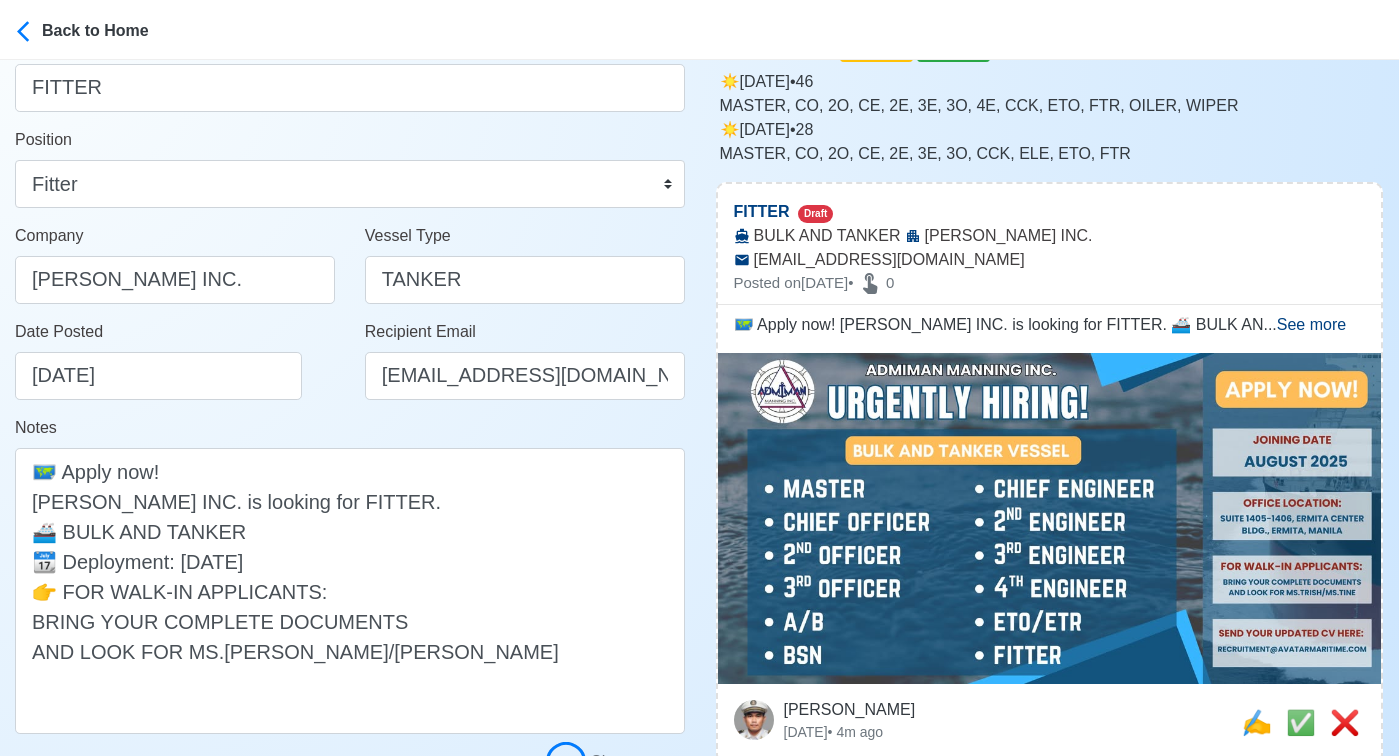 scroll, scrollTop: 210, scrollLeft: 0, axis: vertical 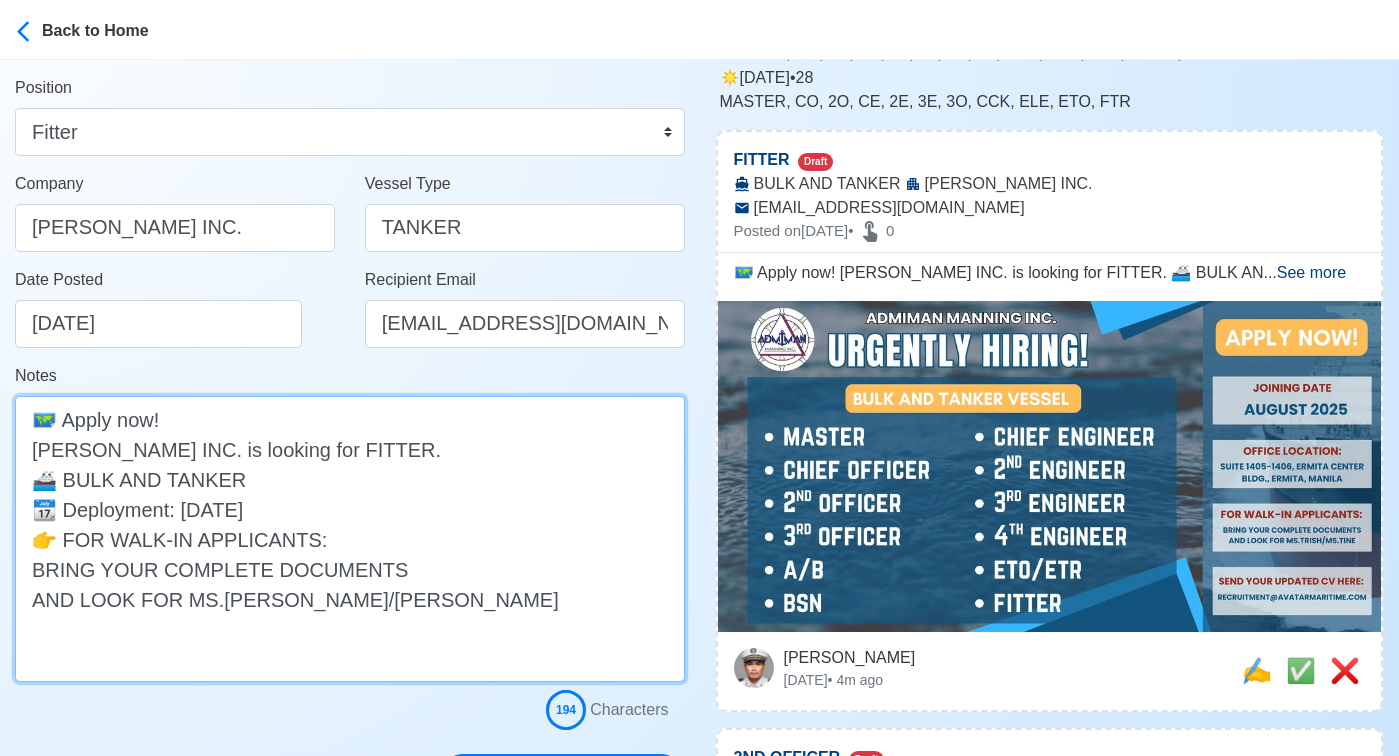 click on "🗺️ Apply now!
ADIMAN MANNING INC. is looking for FITTER.
🚢 BULK AND TANKER
📆 Deployment: AUGUST 2025
👉 FOR WALK-IN APPLICANTS:
BRING YOUR COMPLETE DOCUMENTS
AND LOOK FOR MS.TRISH/MS.TINE" at bounding box center (350, 539) 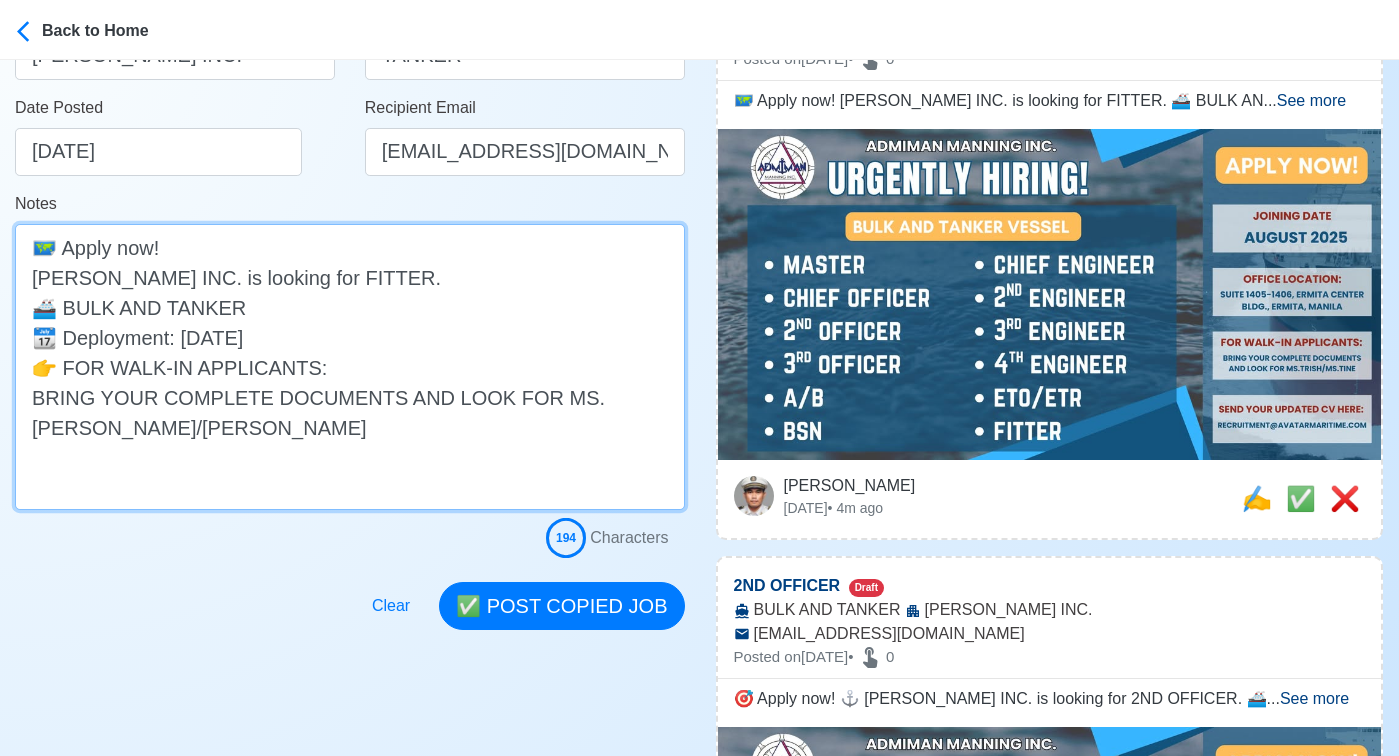 scroll, scrollTop: 443, scrollLeft: 0, axis: vertical 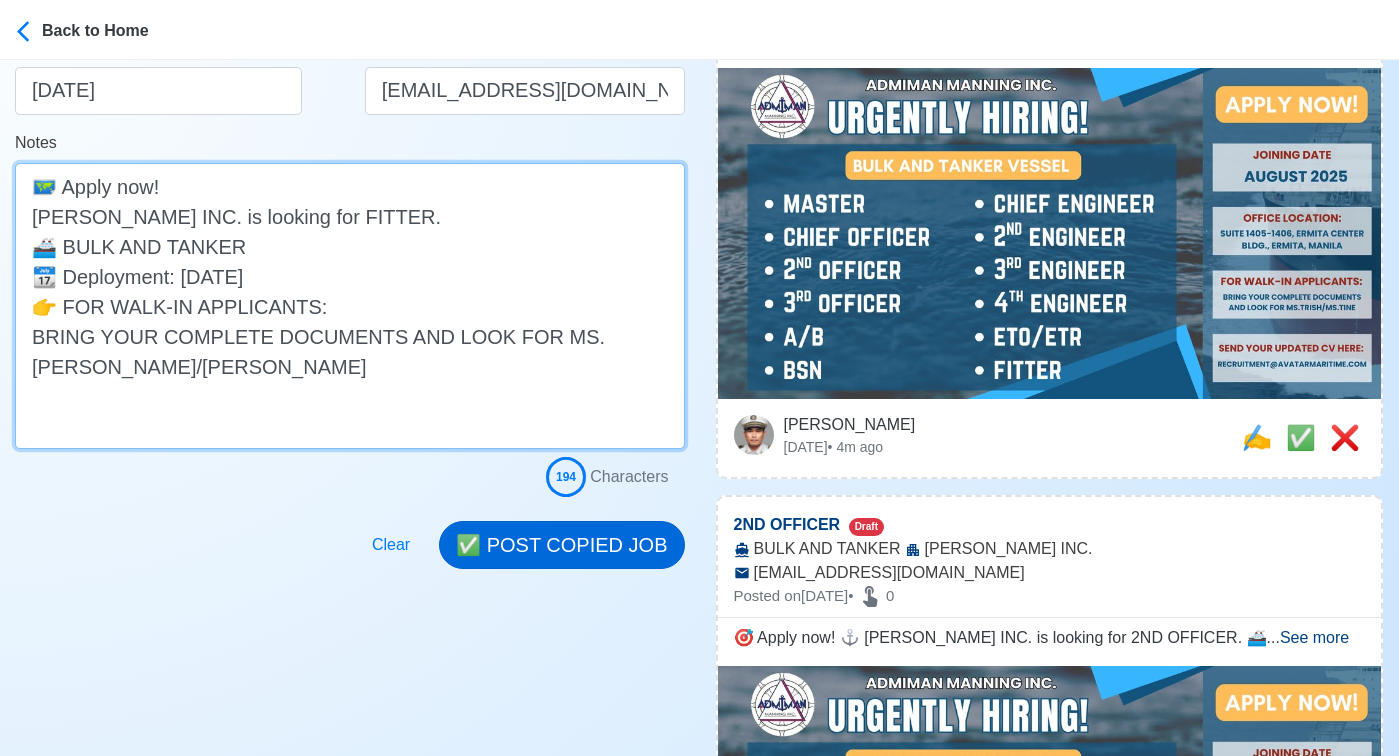 type on "🗺️ Apply now!
ADIMAN MANNING INC. is looking for FITTER.
🚢 BULK AND TANKER
📆 Deployment: AUGUST 2025
👉 FOR WALK-IN APPLICANTS:
BRING YOUR COMPLETE DOCUMENTS AND LOOK FOR MS.TRISH/MS.TINE" 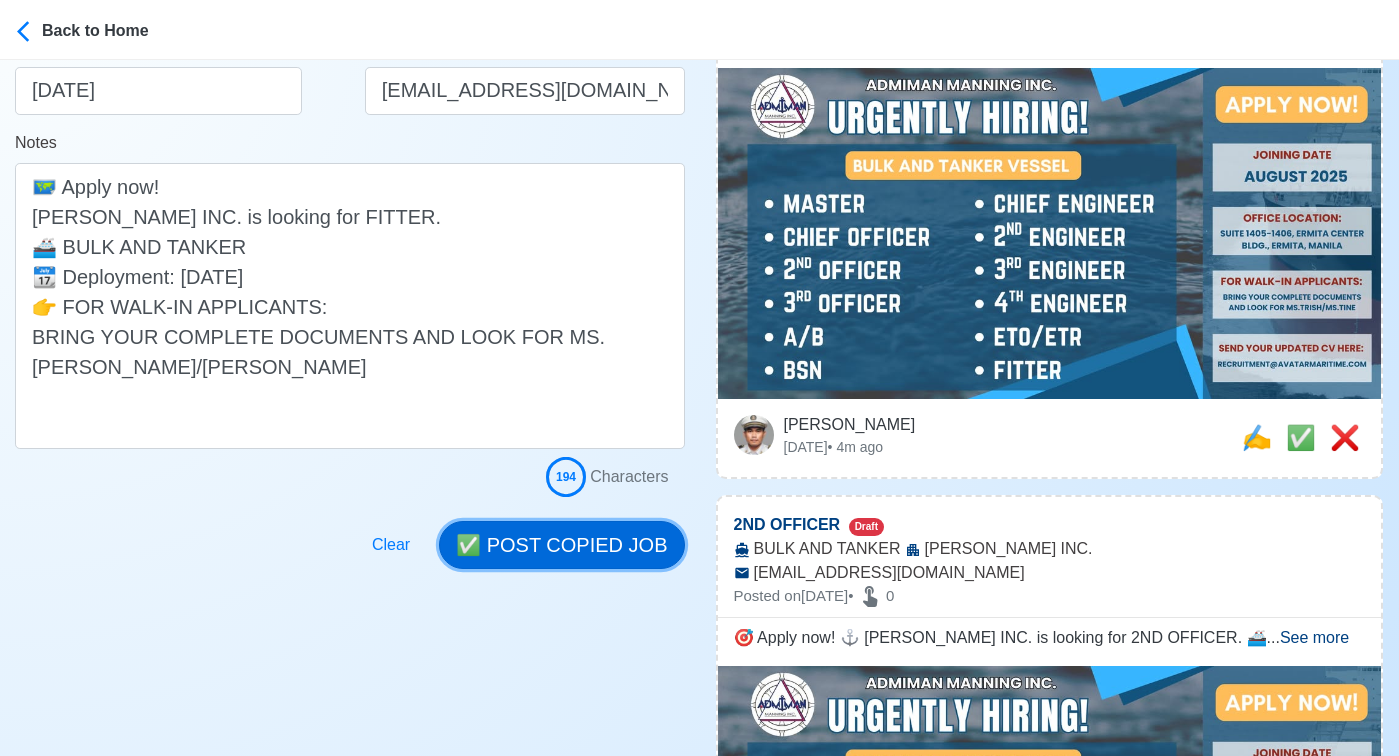 click on "✅ POST COPIED JOB" at bounding box center [561, 545] 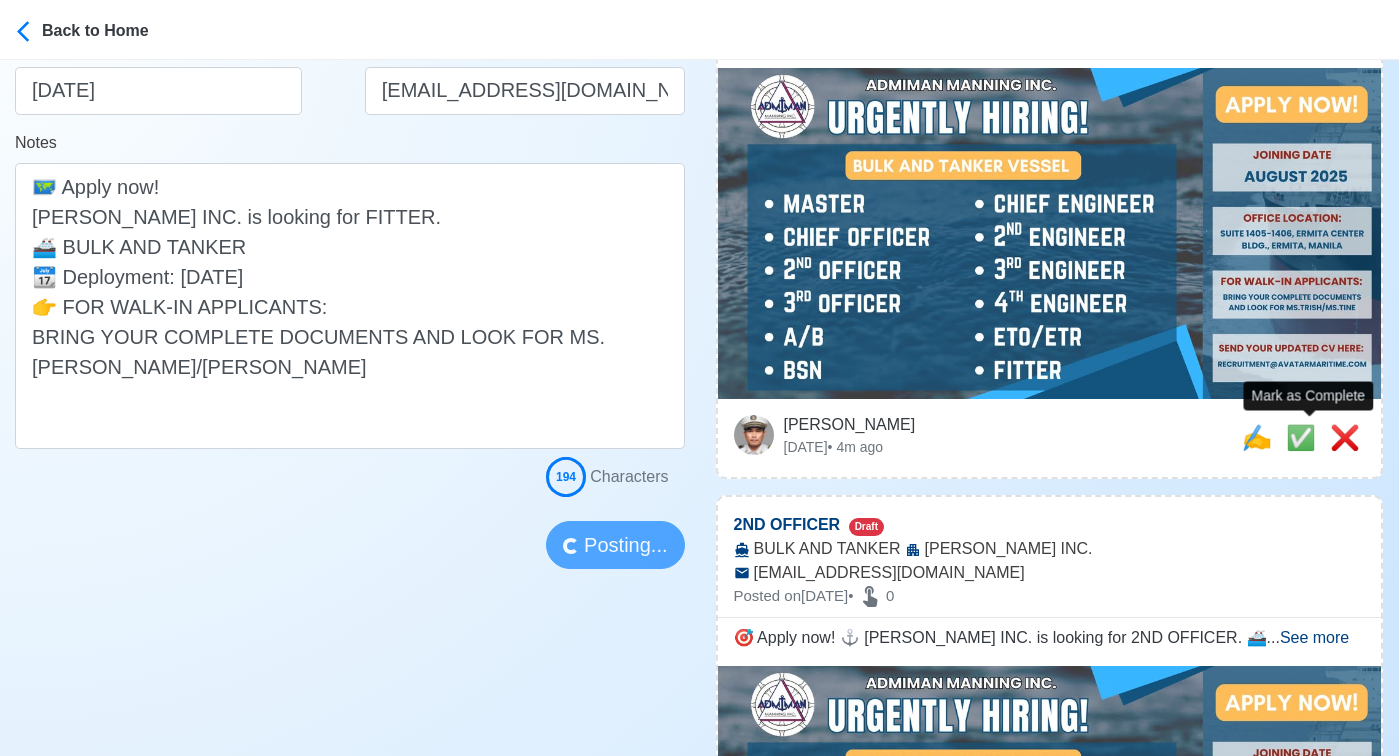 type 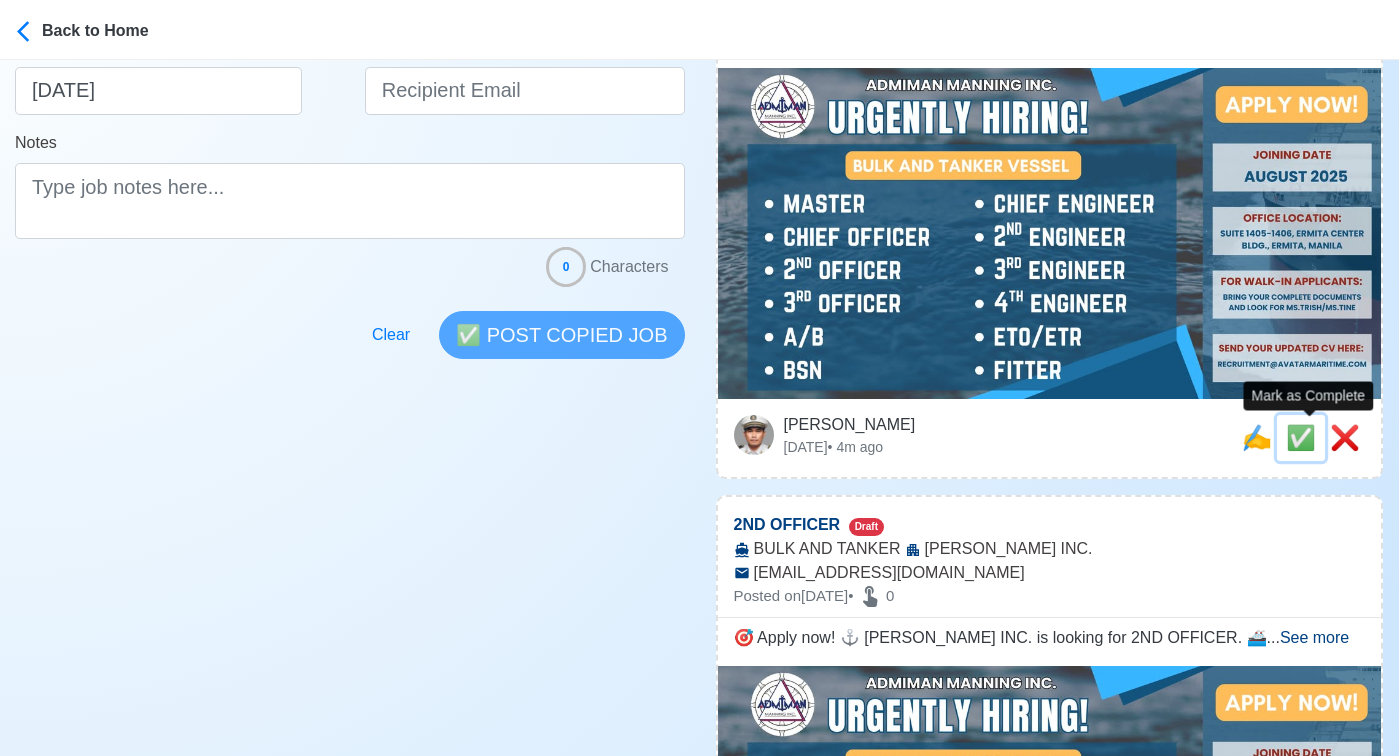 click on "✅" at bounding box center [1301, 437] 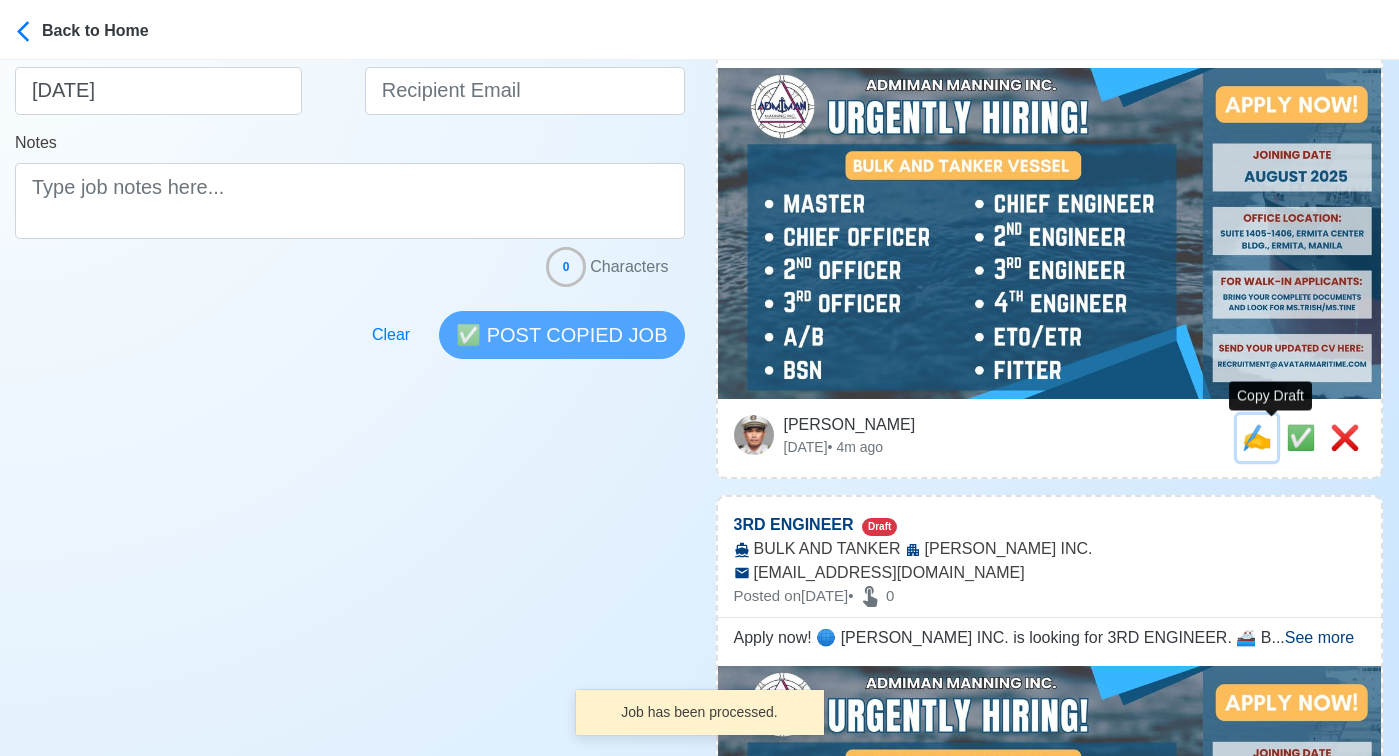 click on "✍️" at bounding box center [1257, 437] 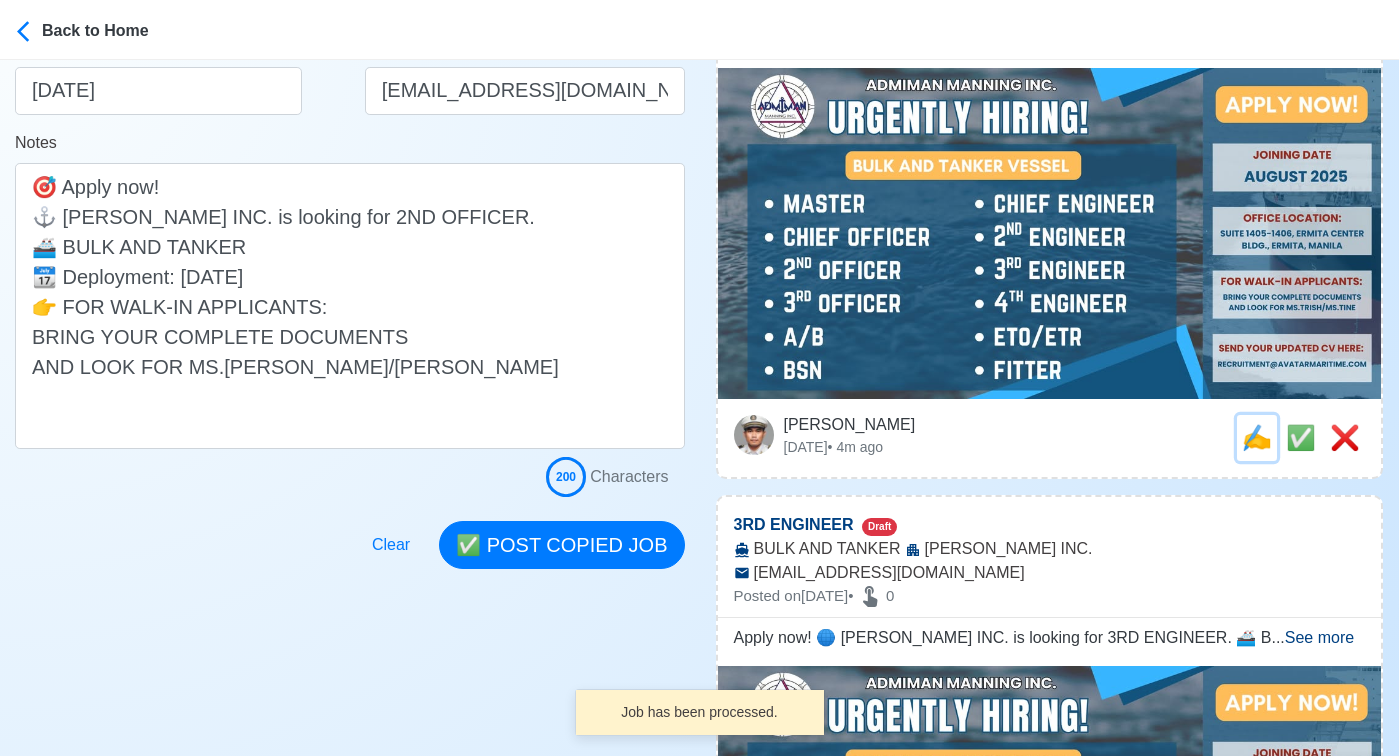 scroll, scrollTop: 0, scrollLeft: 0, axis: both 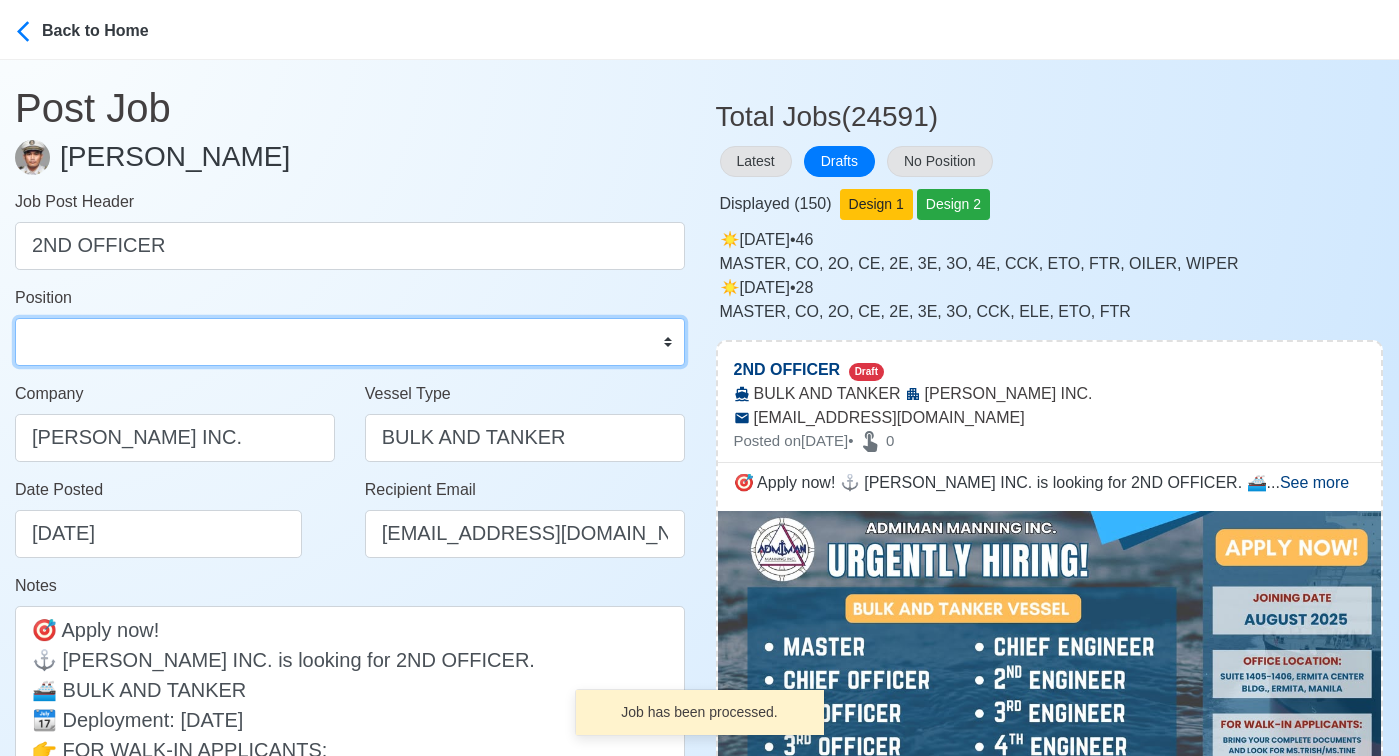 click on "Master Chief Officer 2nd Officer 3rd Officer Junior Officer Chief Engineer 2nd Engineer 3rd Engineer 4th Engineer Gas Engineer Junior Engineer 1st Assistant Engineer 2nd Assistant Engineer 3rd Assistant Engineer ETO/ETR Electrician Electrical Engineer Oiler Fitter Welder Chief Cook Chef Cook Messman Wiper Rigger Ordinary Seaman Able Seaman Motorman Pumpman Bosun Cadet Reefer Mechanic Operator Repairman Painter Steward Waiter Others" at bounding box center (350, 342) 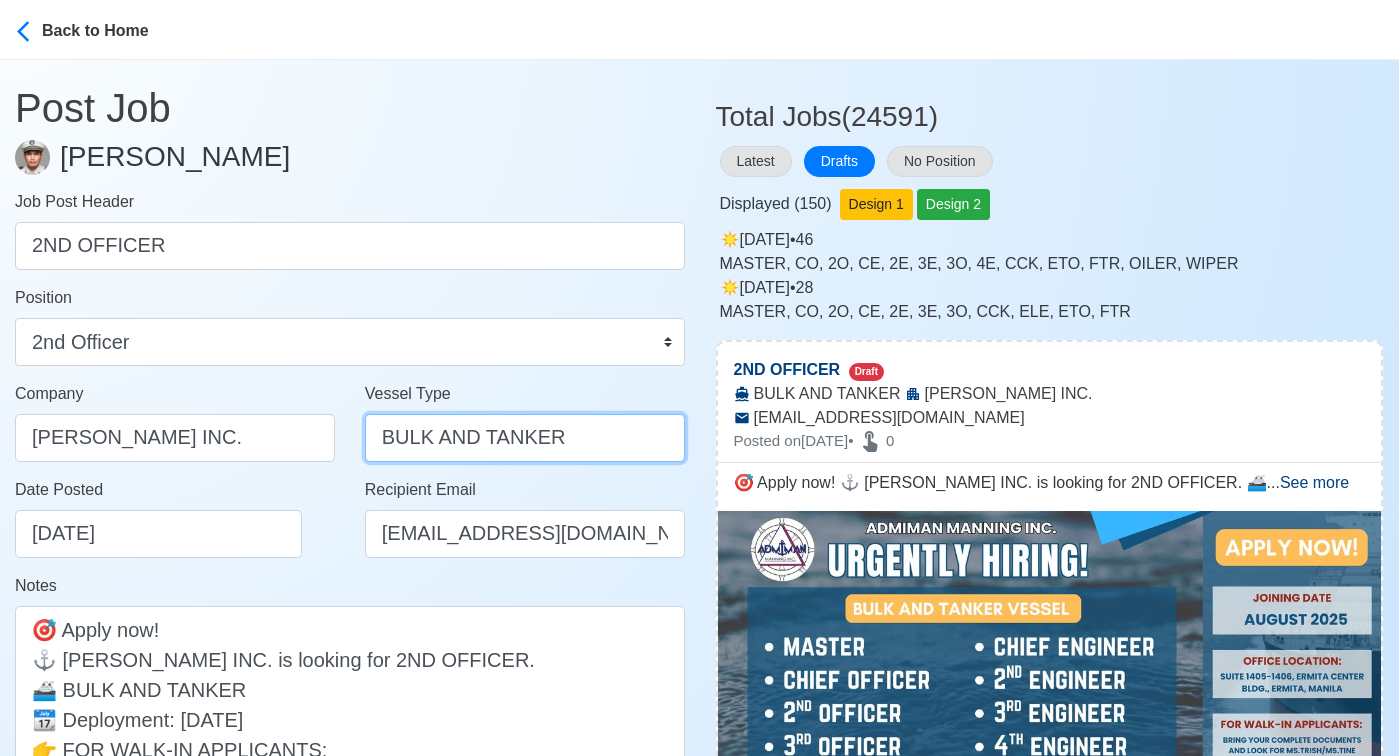 drag, startPoint x: 483, startPoint y: 439, endPoint x: 315, endPoint y: 431, distance: 168.19037 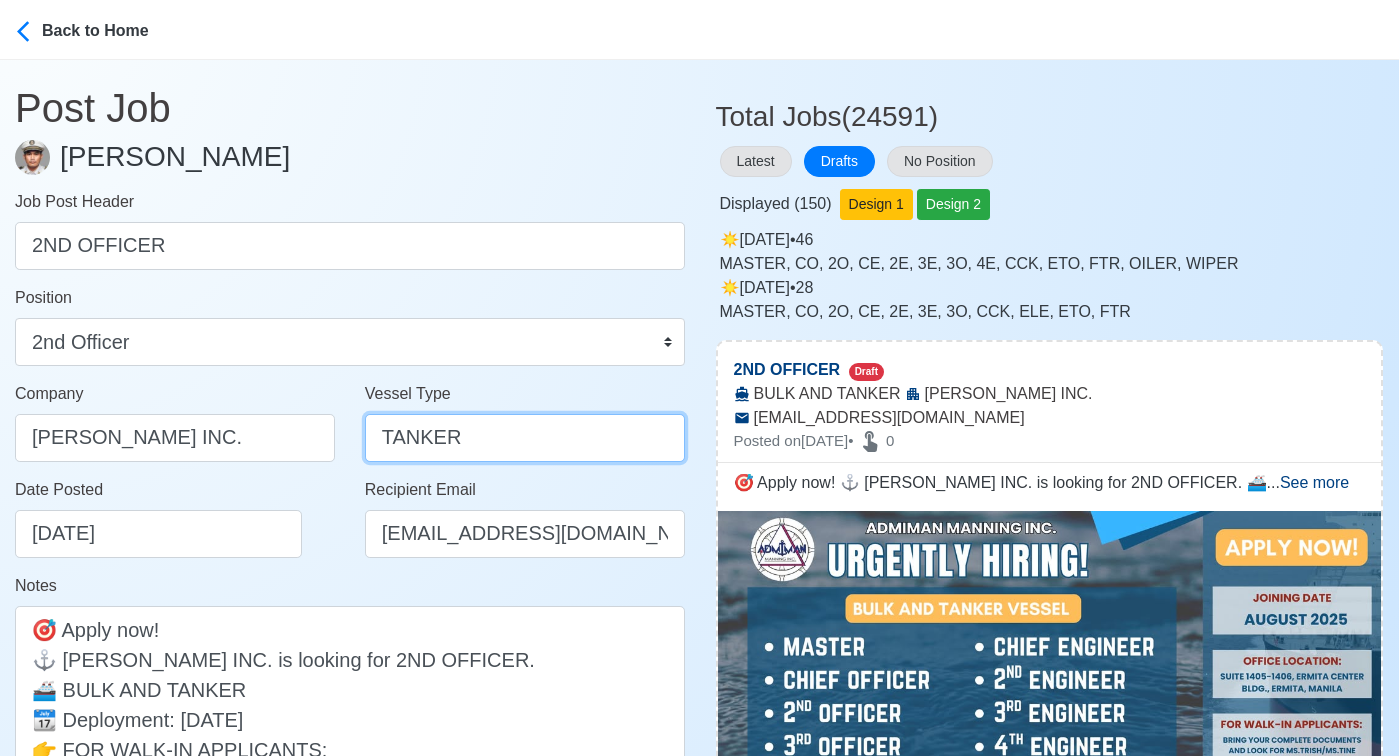 type on "TANKER" 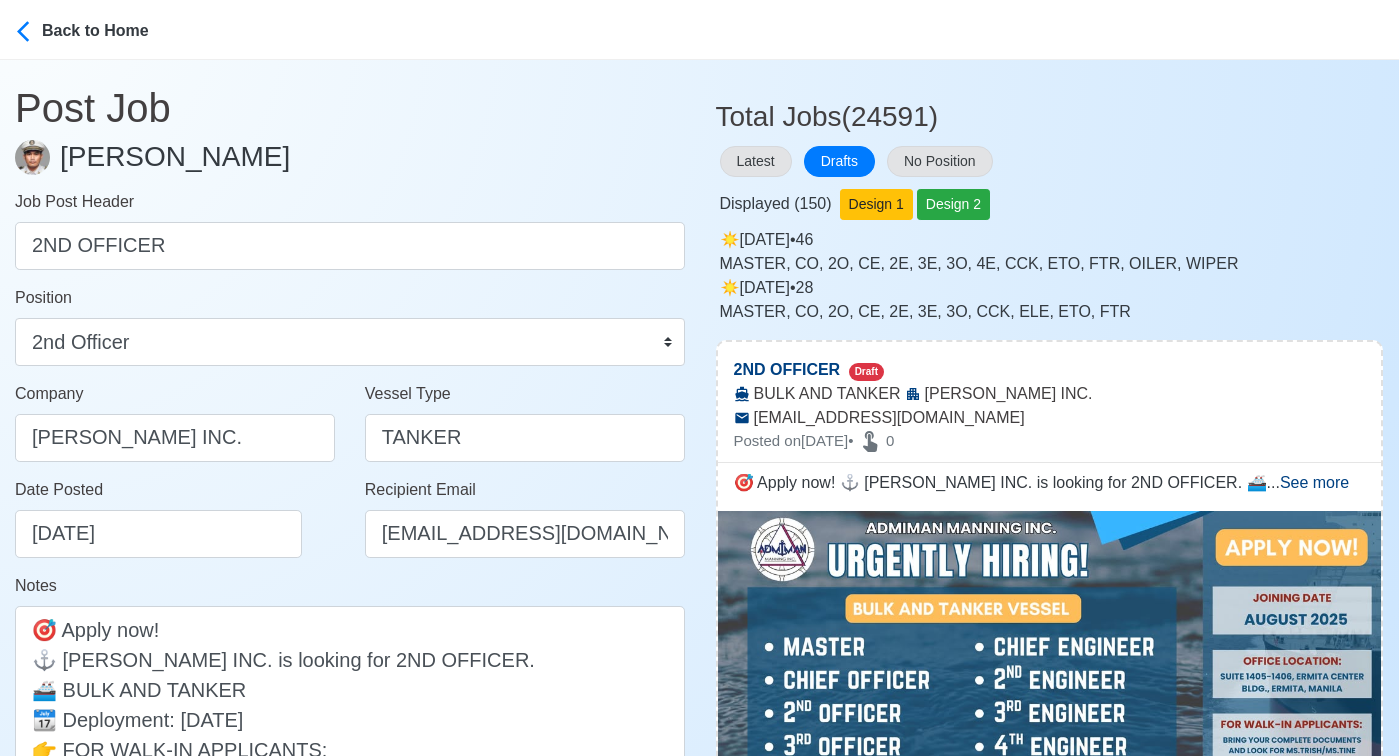 click on "Date Posted       07/26/2025" at bounding box center (180, 518) 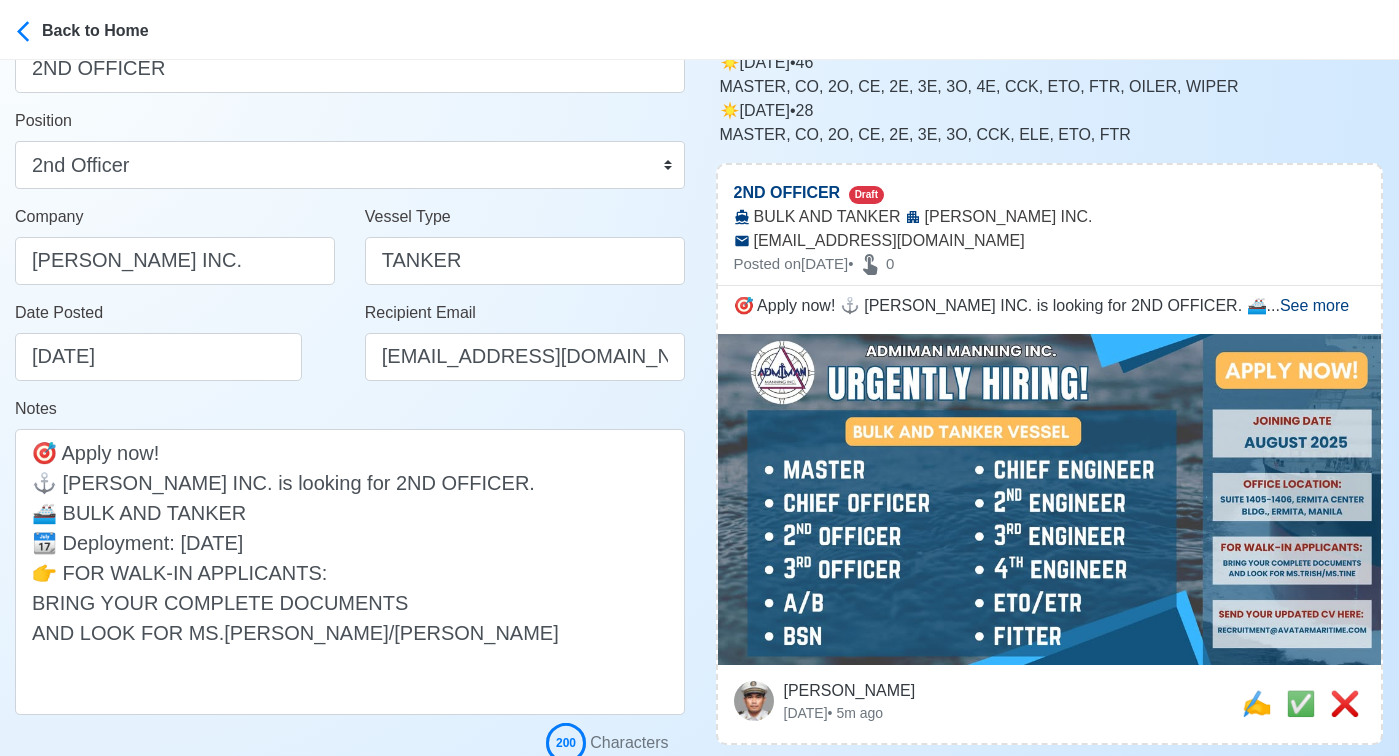 scroll, scrollTop: 219, scrollLeft: 0, axis: vertical 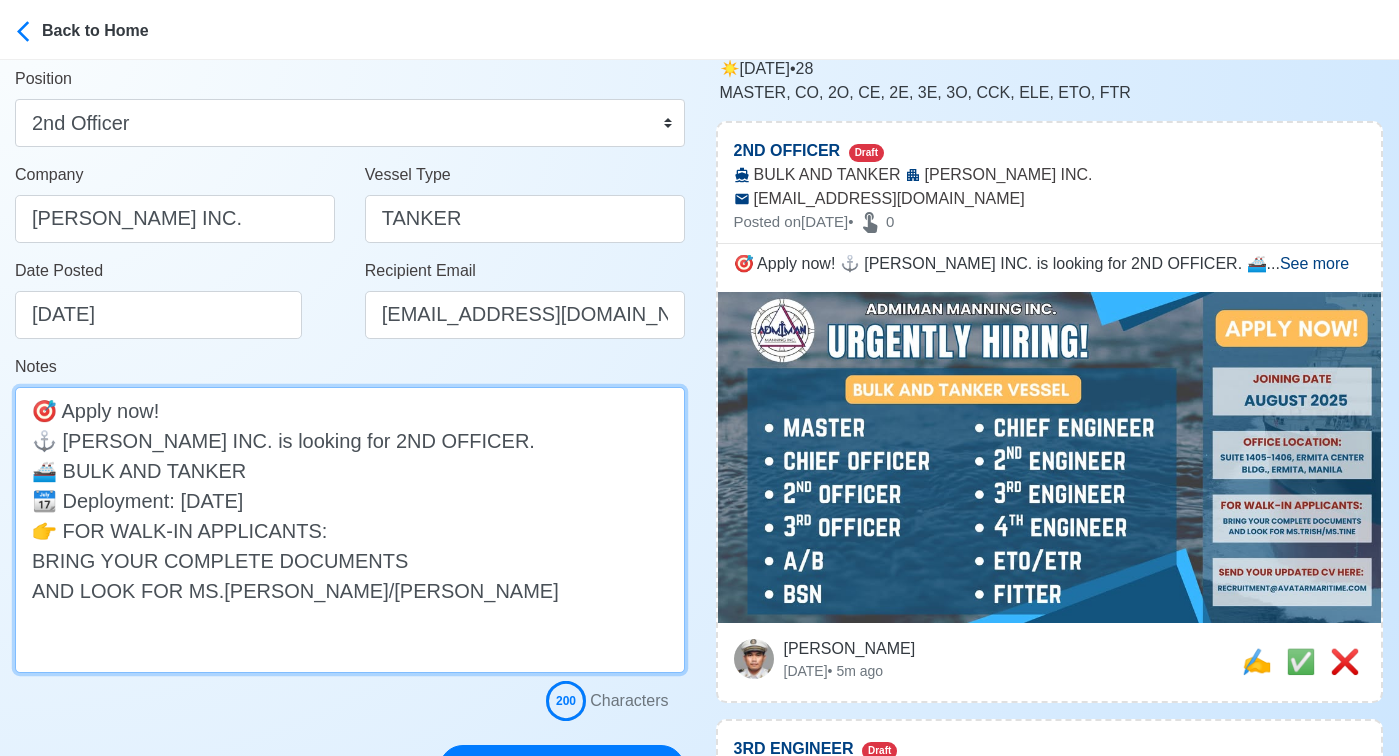 click on "🎯 Apply now!
⚓ ADIMAN MANNING INC. is looking for 2ND OFFICER.
🚢 BULK AND TANKER
📆 Deployment: AUGUST 2025
👉 FOR WALK-IN APPLICANTS:
BRING YOUR COMPLETE DOCUMENTS
AND LOOK FOR MS.TRISH/MS.TINE" at bounding box center (350, 530) 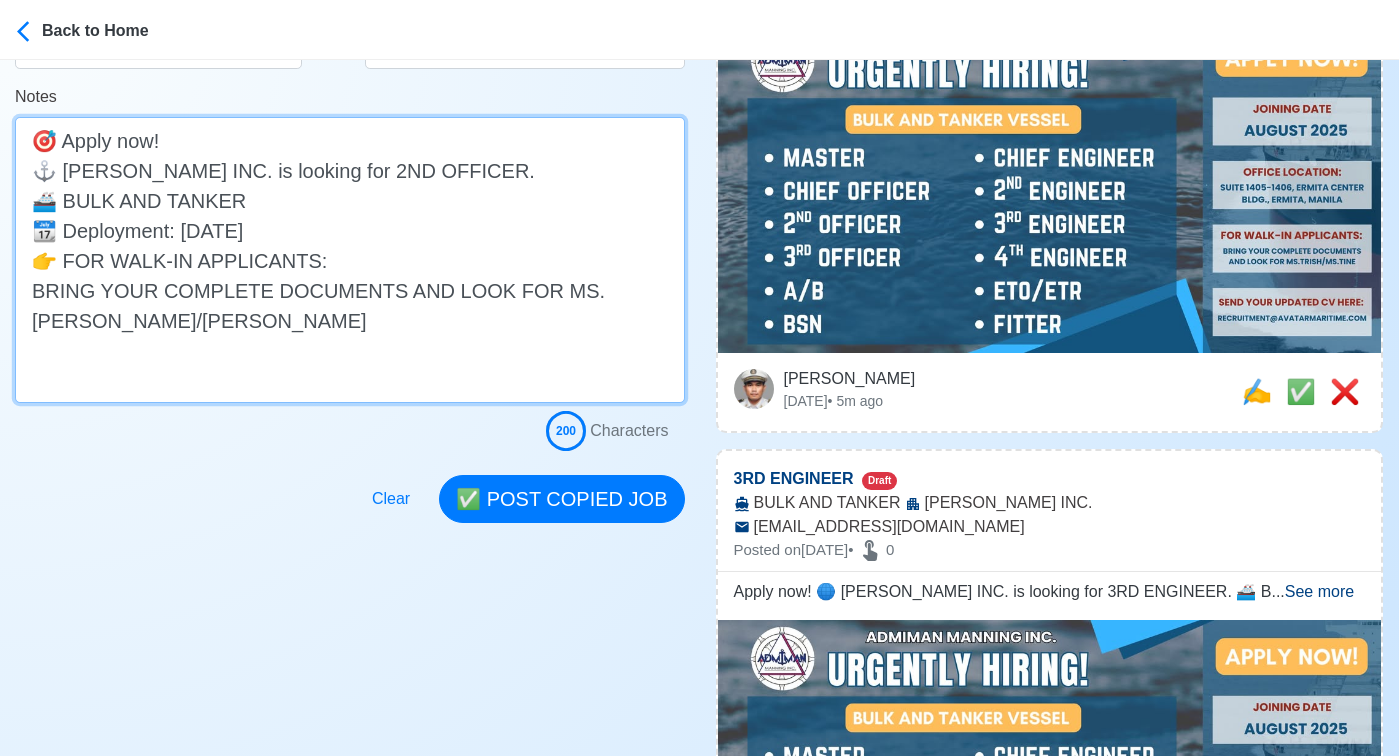 scroll, scrollTop: 580, scrollLeft: 0, axis: vertical 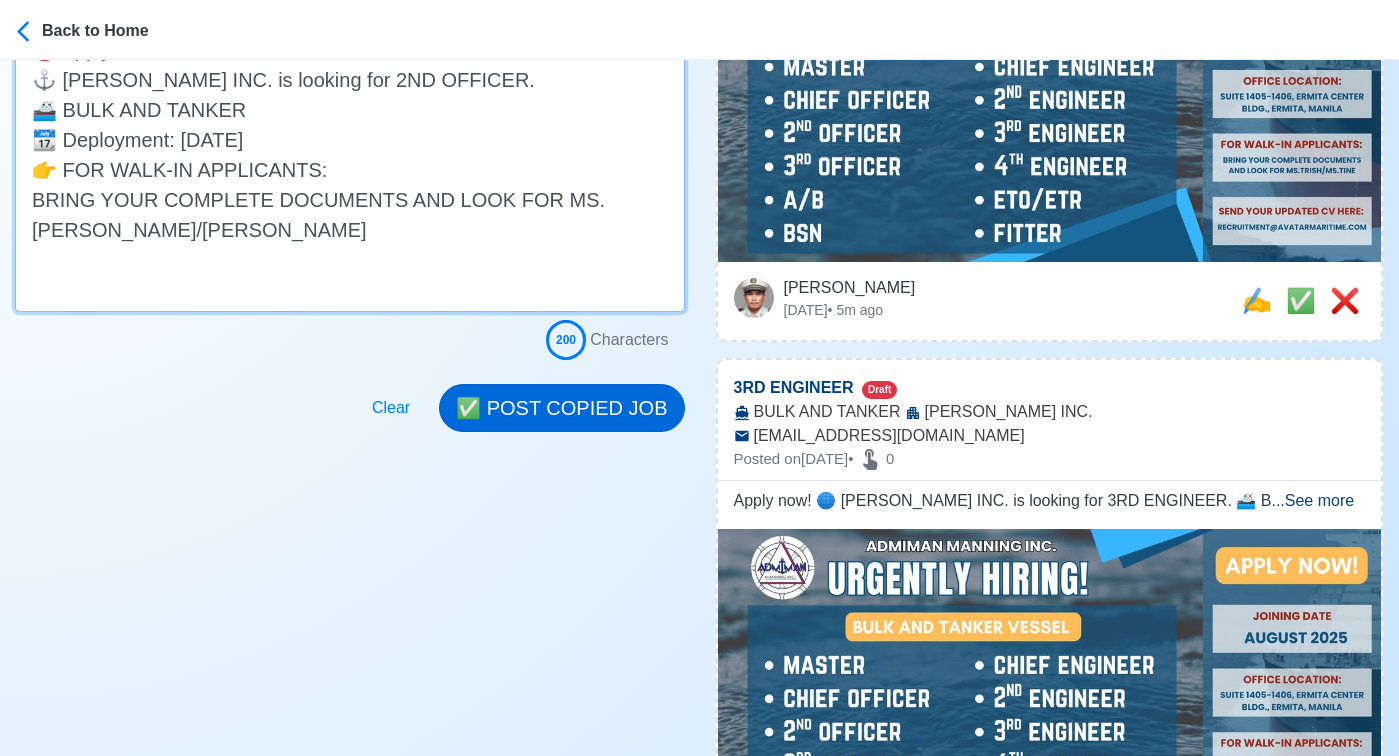 type on "🎯 Apply now!
⚓ ADIMAN MANNING INC. is looking for 2ND OFFICER.
🚢 BULK AND TANKER
📆 Deployment: AUGUST 2025
👉 FOR WALK-IN APPLICANTS:
BRING YOUR COMPLETE DOCUMENTS AND LOOK FOR MS.TRISH/MS.TINE" 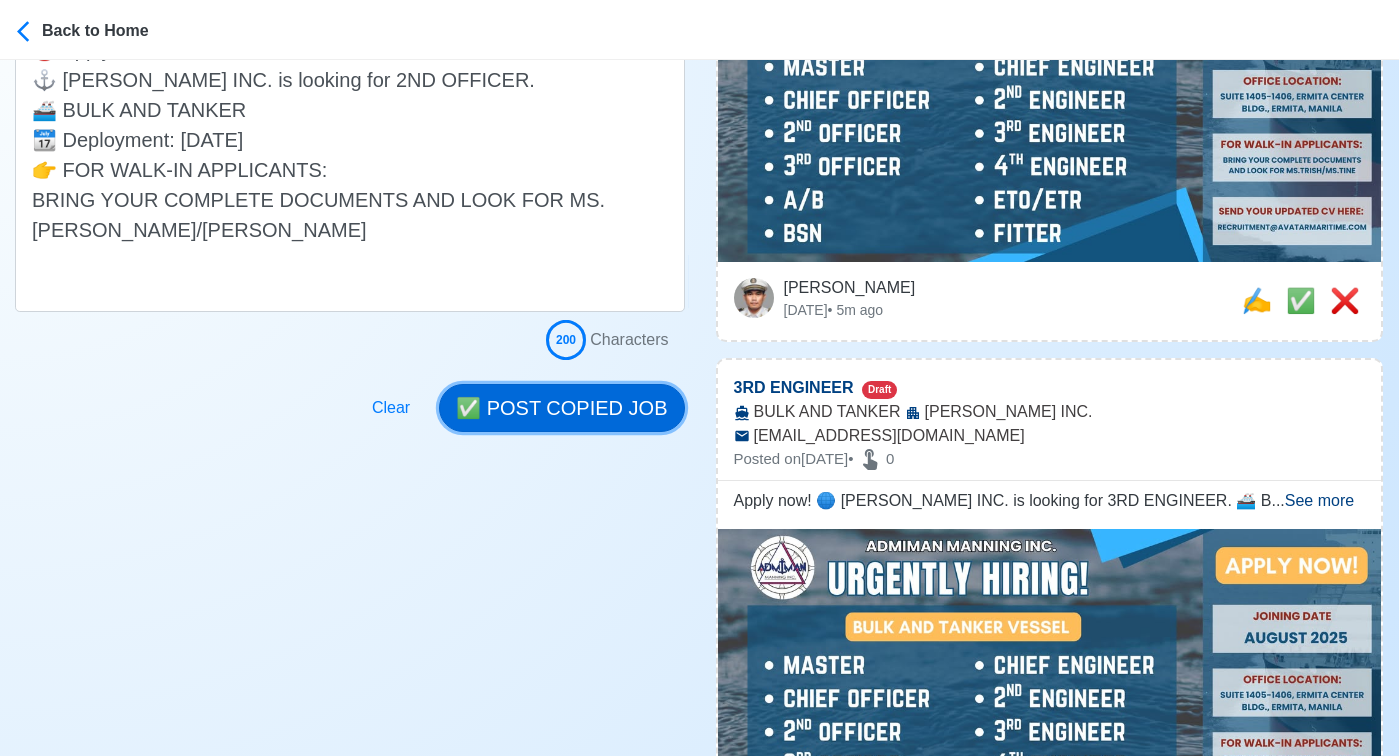 click on "✅ POST COPIED JOB" at bounding box center [561, 408] 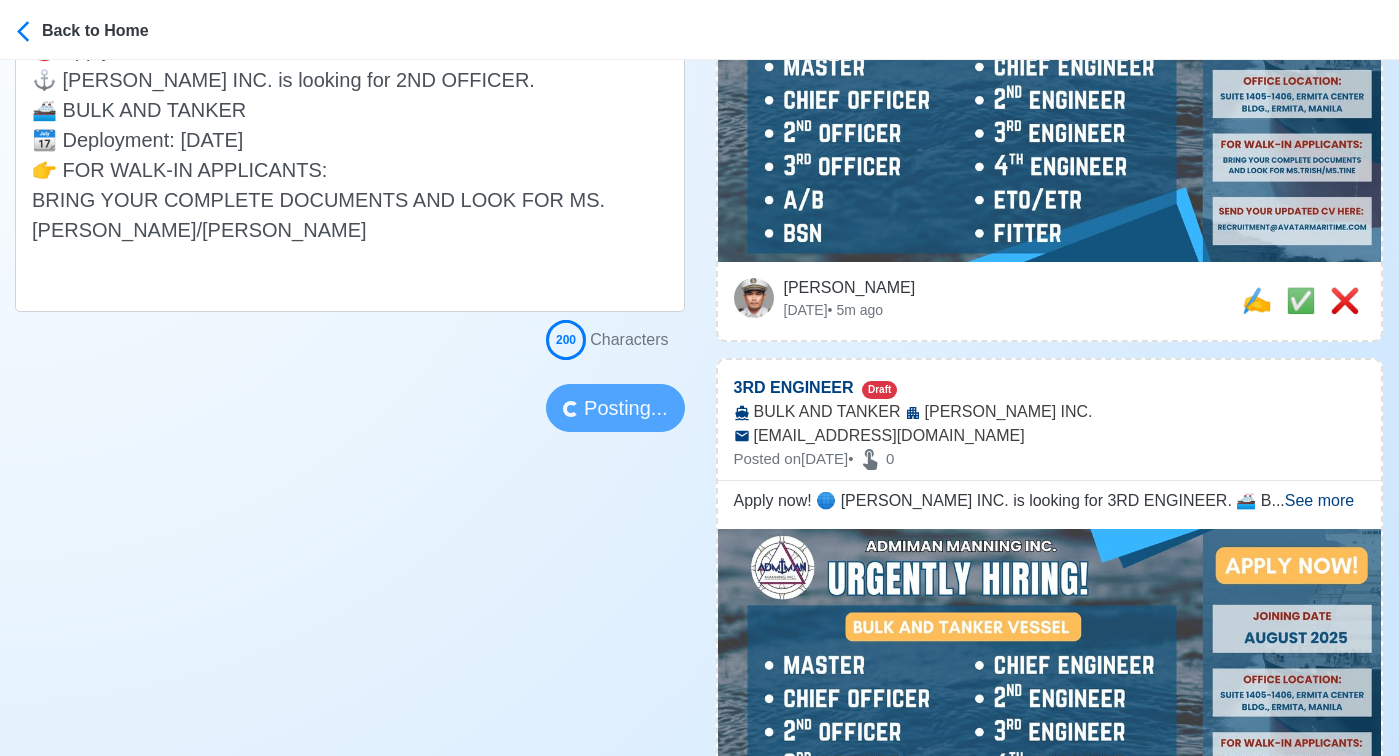 type 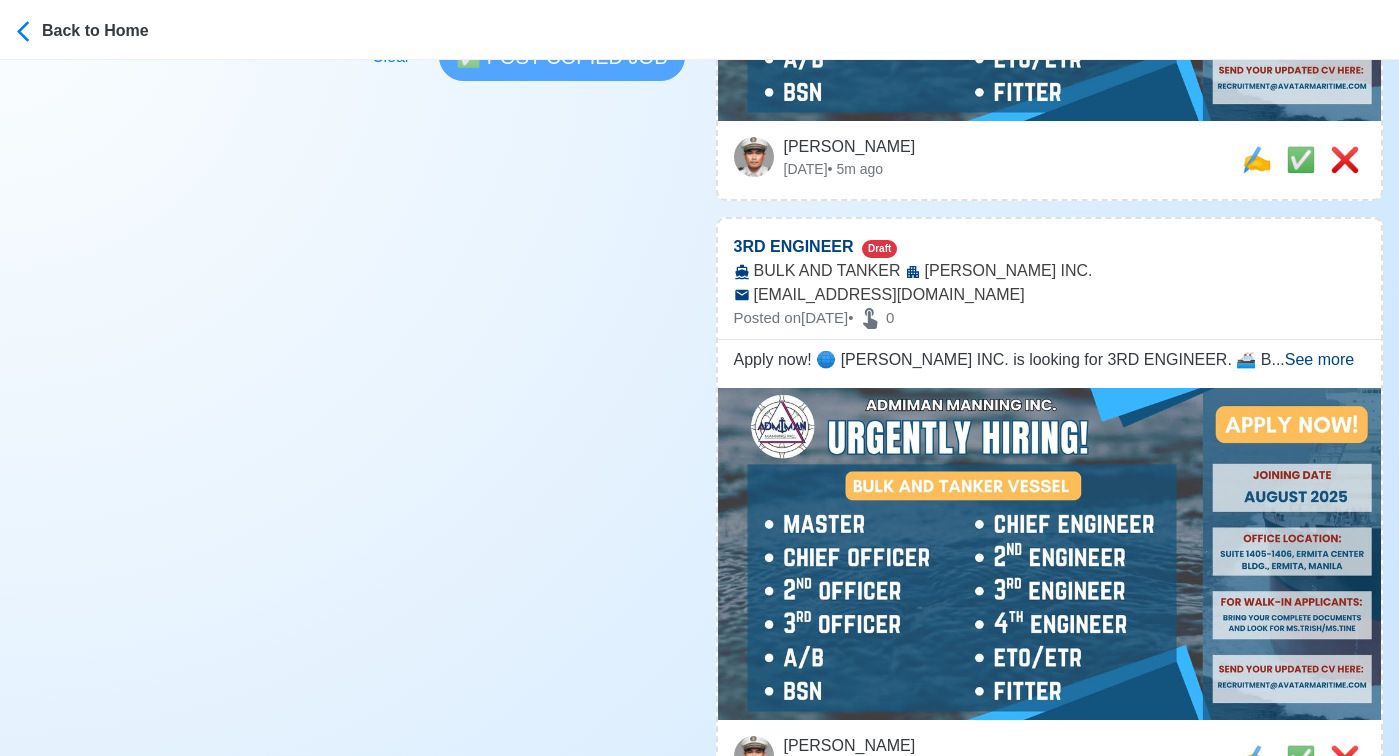 scroll, scrollTop: 754, scrollLeft: 0, axis: vertical 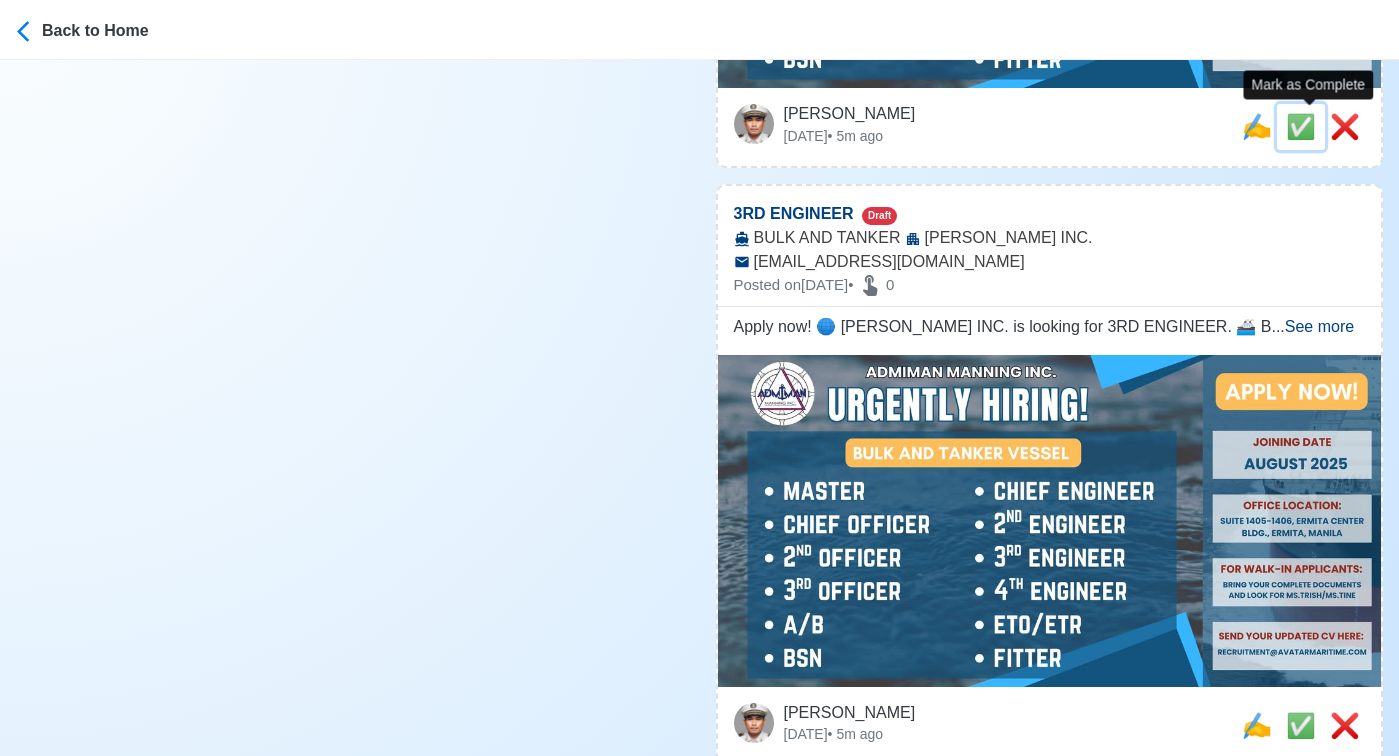 click on "✅" at bounding box center [1301, 126] 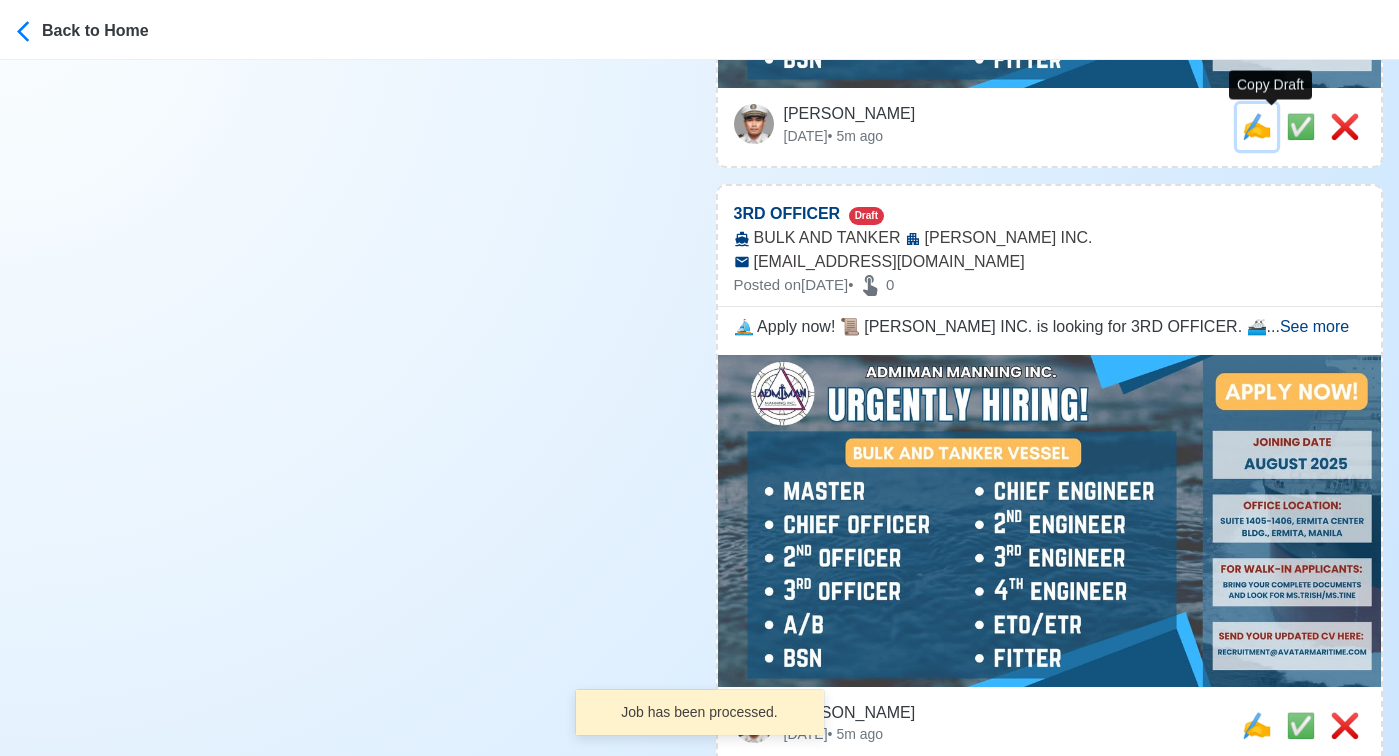 click on "✍️" at bounding box center [1257, 126] 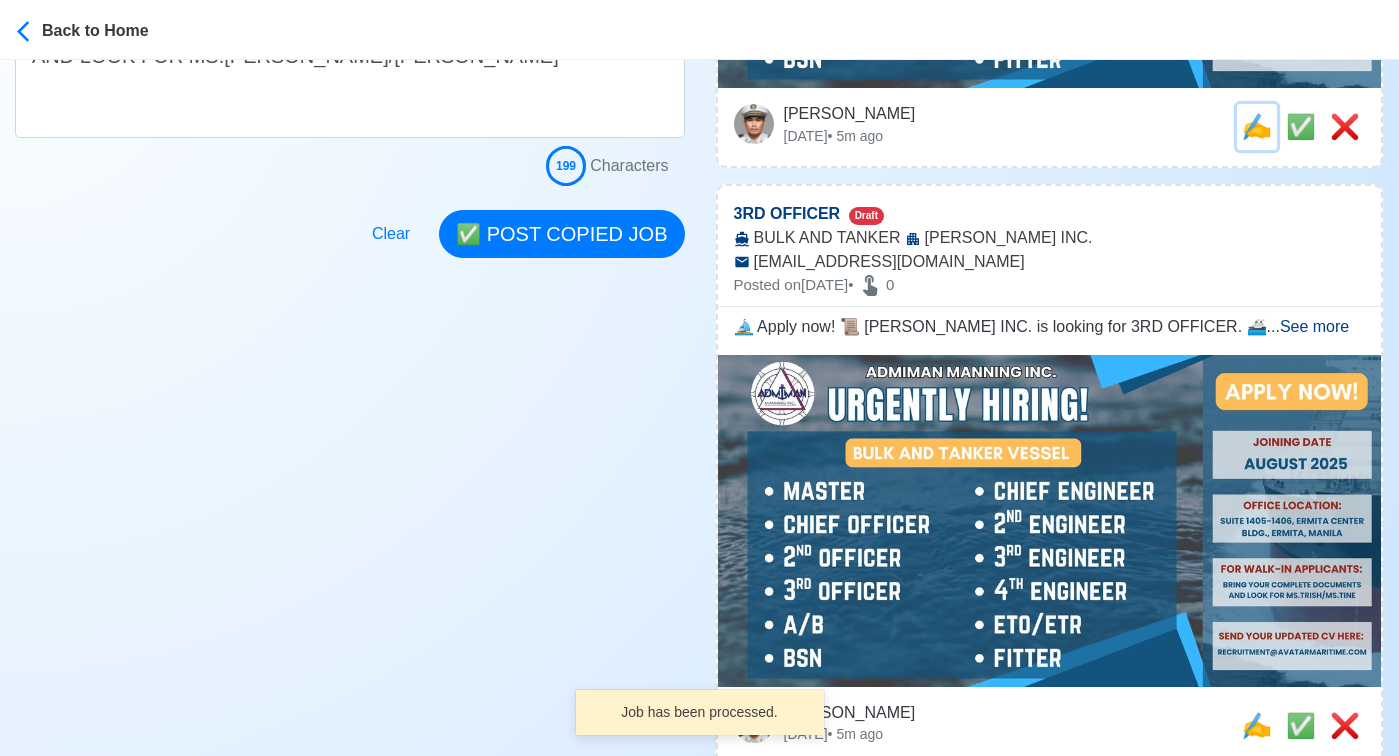scroll, scrollTop: 0, scrollLeft: 0, axis: both 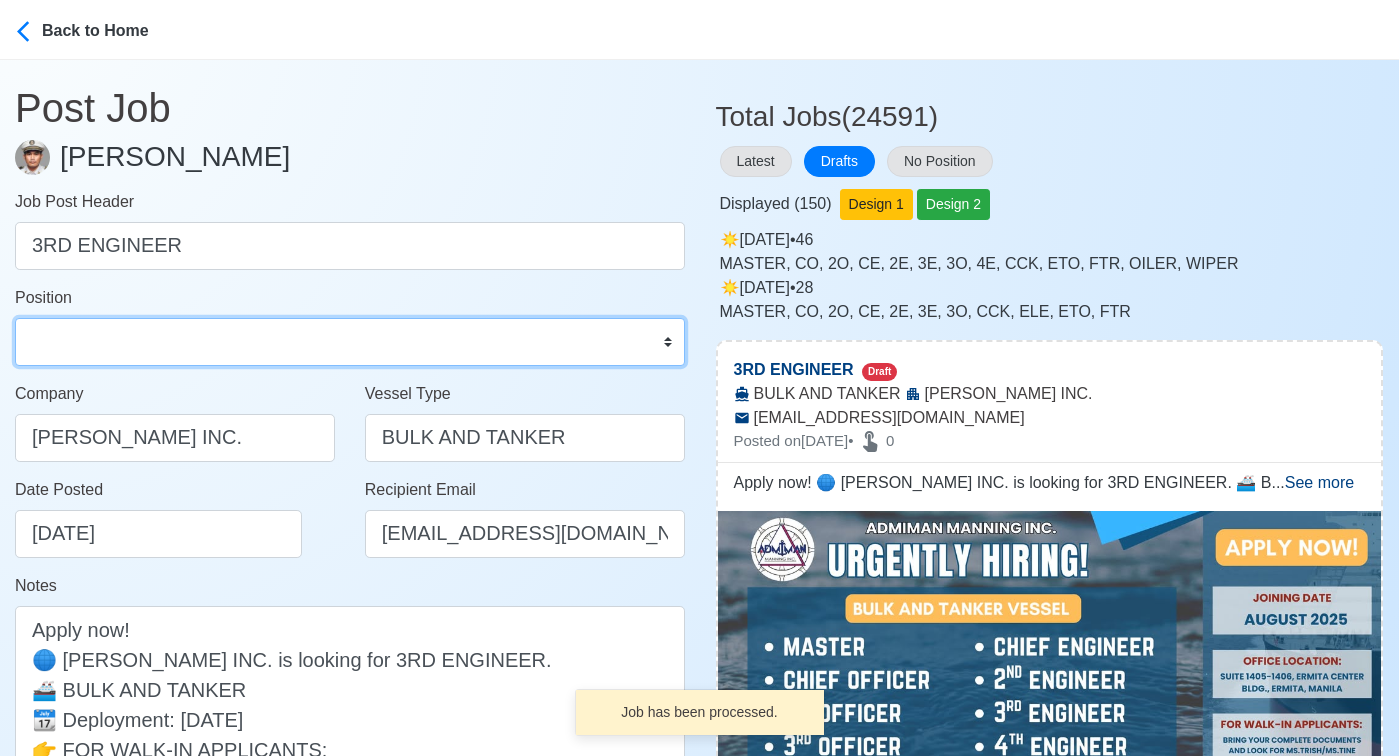 click on "Master Chief Officer 2nd Officer 3rd Officer Junior Officer Chief Engineer 2nd Engineer 3rd Engineer 4th Engineer Gas Engineer Junior Engineer 1st Assistant Engineer 2nd Assistant Engineer 3rd Assistant Engineer ETO/ETR Electrician Electrical Engineer Oiler Fitter Welder Chief Cook Chef Cook Messman Wiper Rigger Ordinary Seaman Able Seaman Motorman Pumpman Bosun Cadet Reefer Mechanic Operator Repairman Painter Steward Waiter Others" at bounding box center (350, 342) 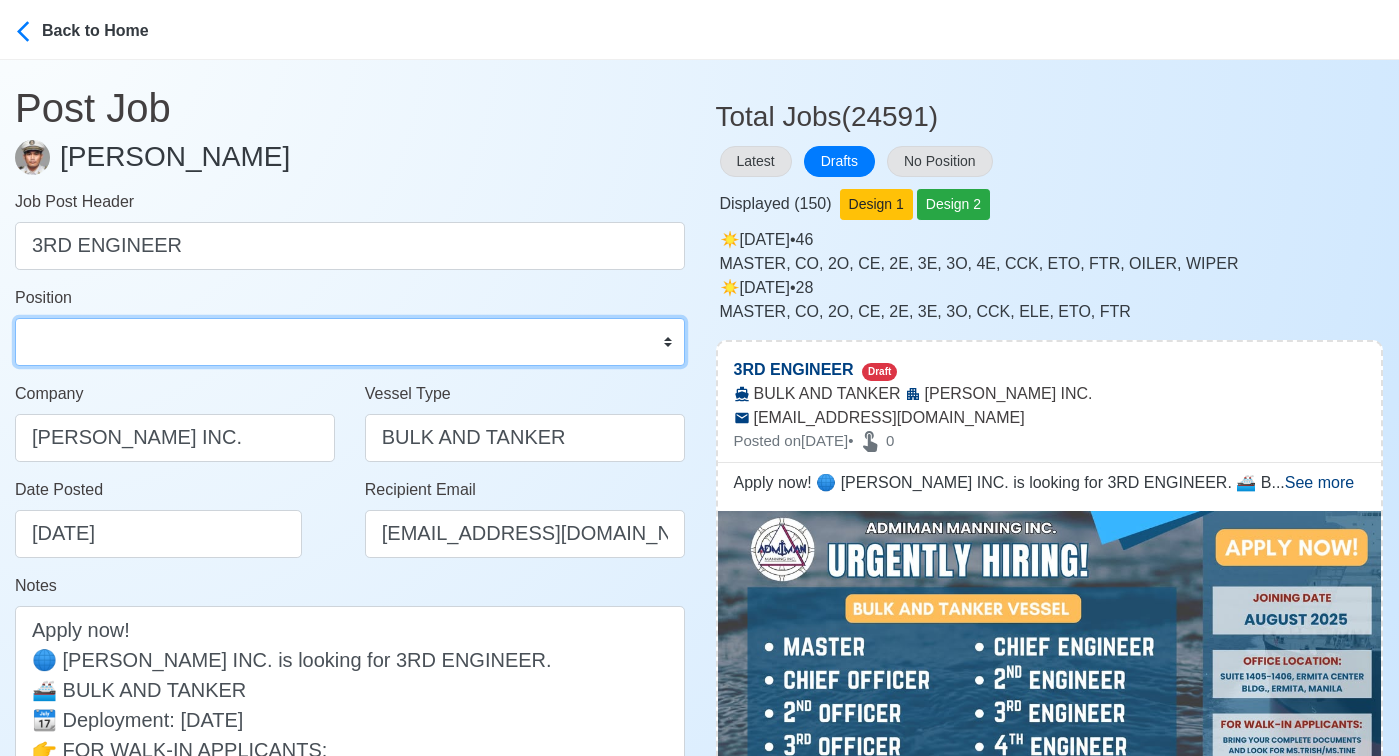 select on "3rd Engineer" 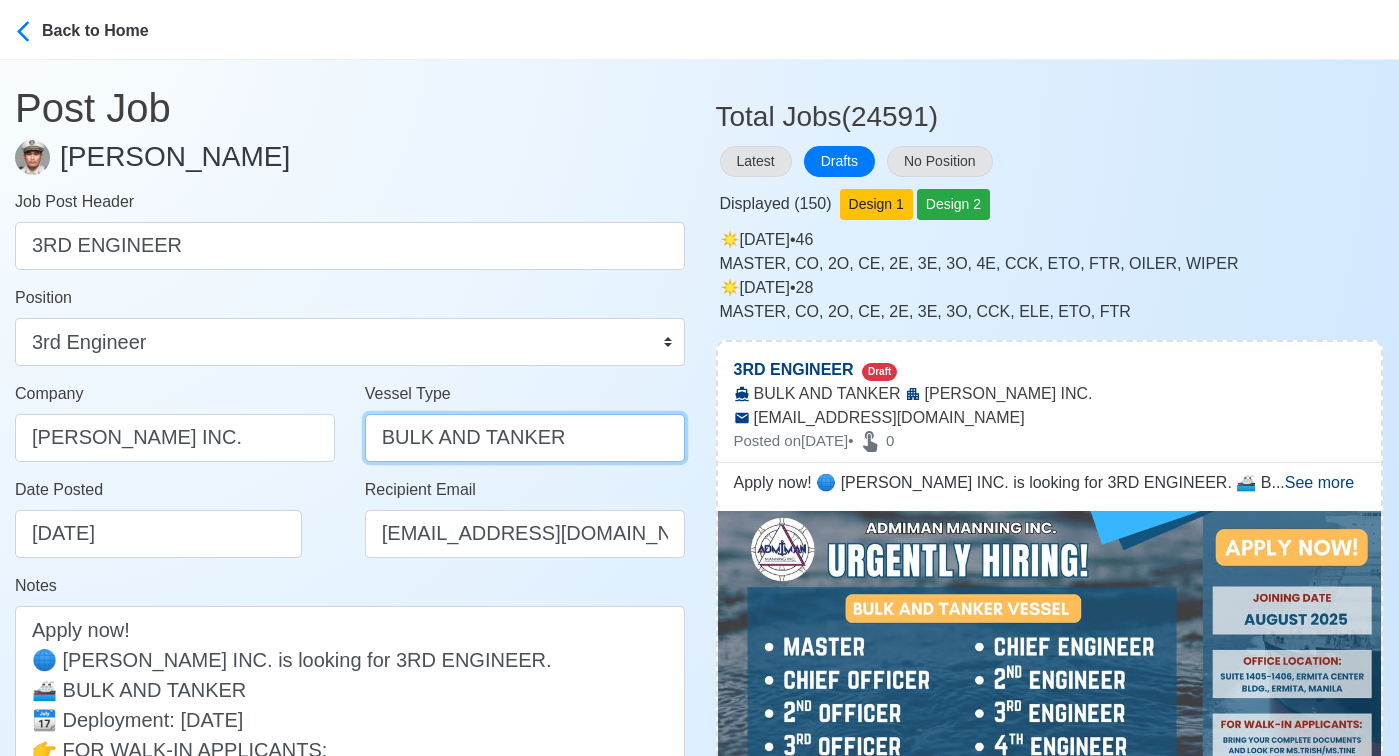 drag, startPoint x: 482, startPoint y: 438, endPoint x: 297, endPoint y: 438, distance: 185 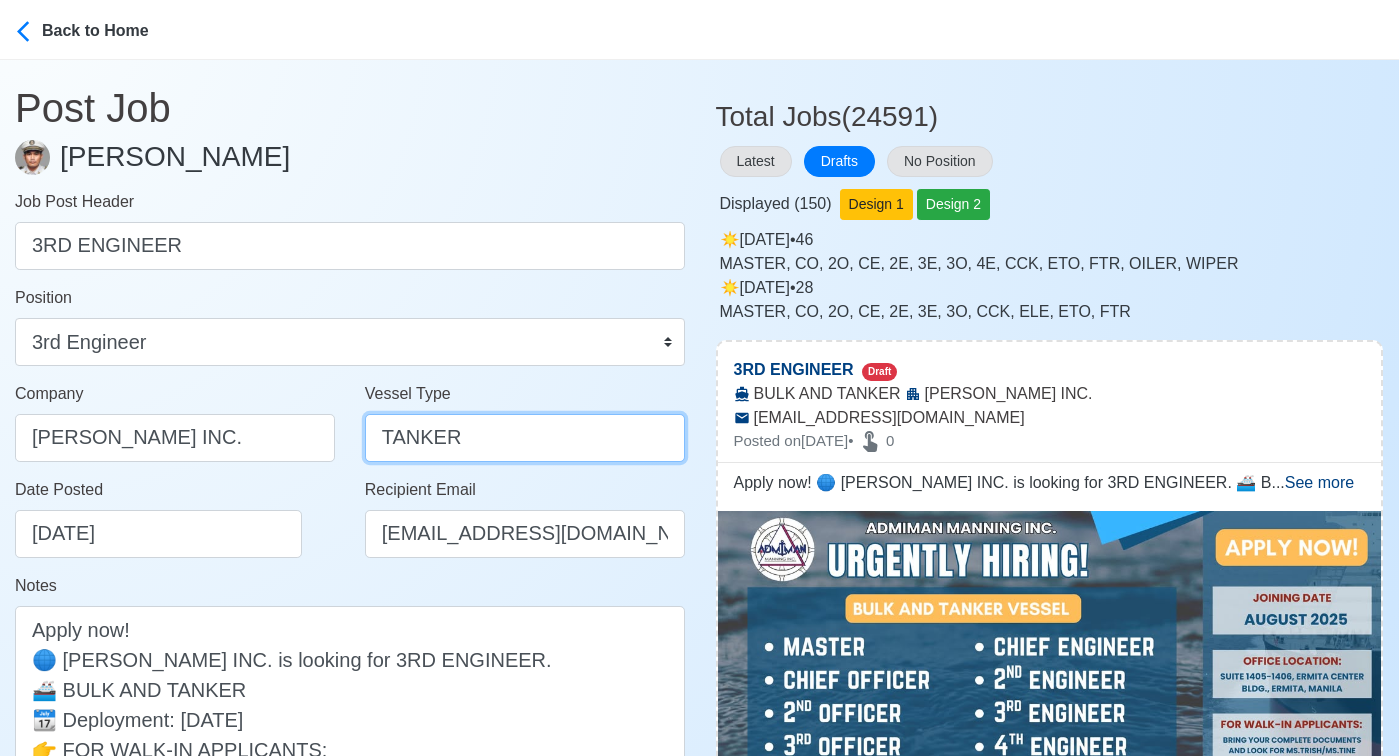 type on "TANKER" 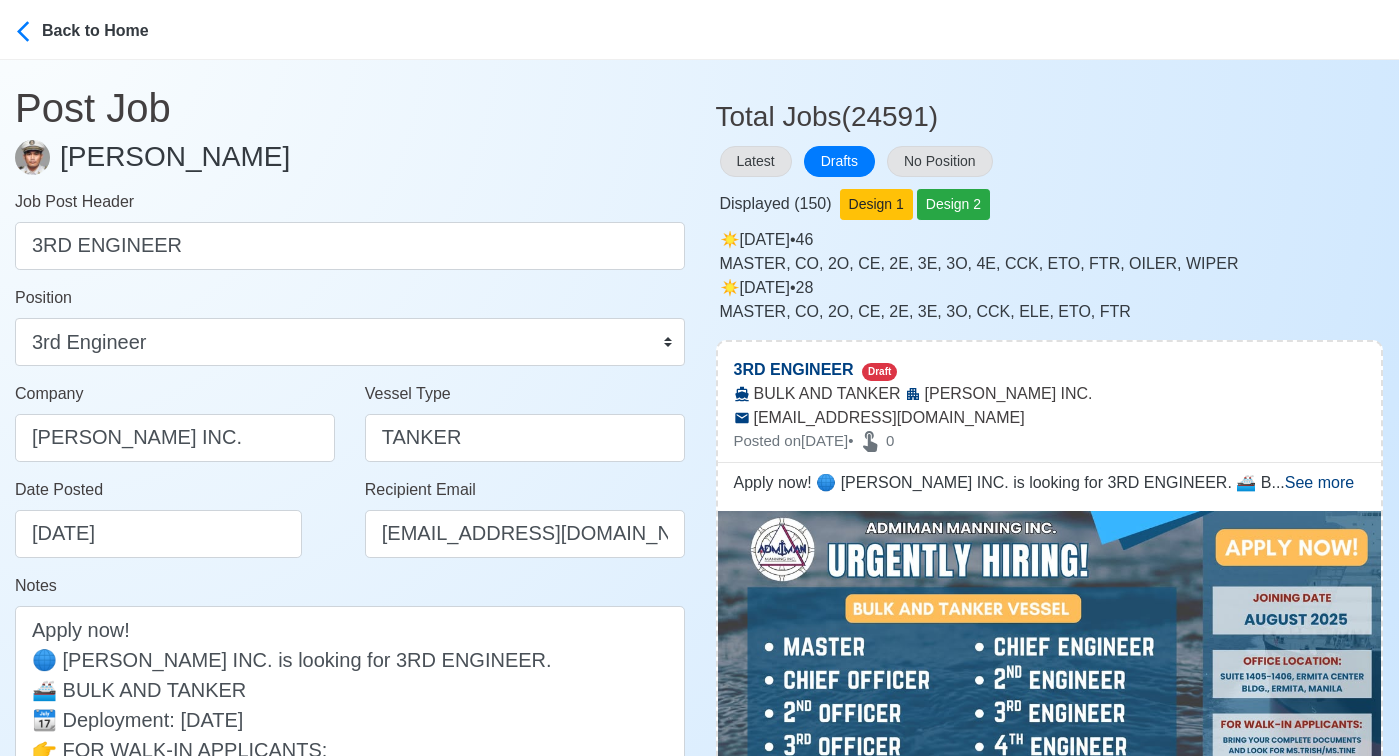 click on "Date Posted       07/26/2025" at bounding box center [180, 518] 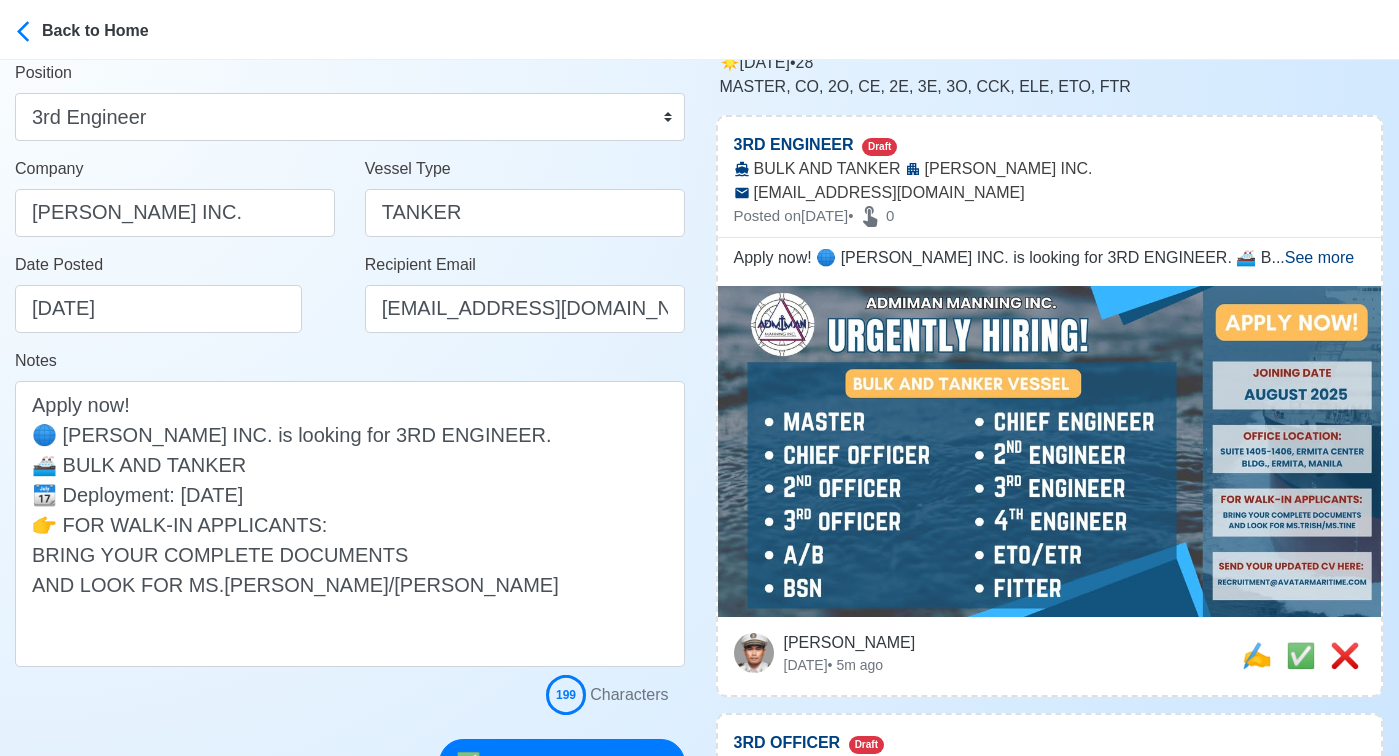 scroll, scrollTop: 299, scrollLeft: 0, axis: vertical 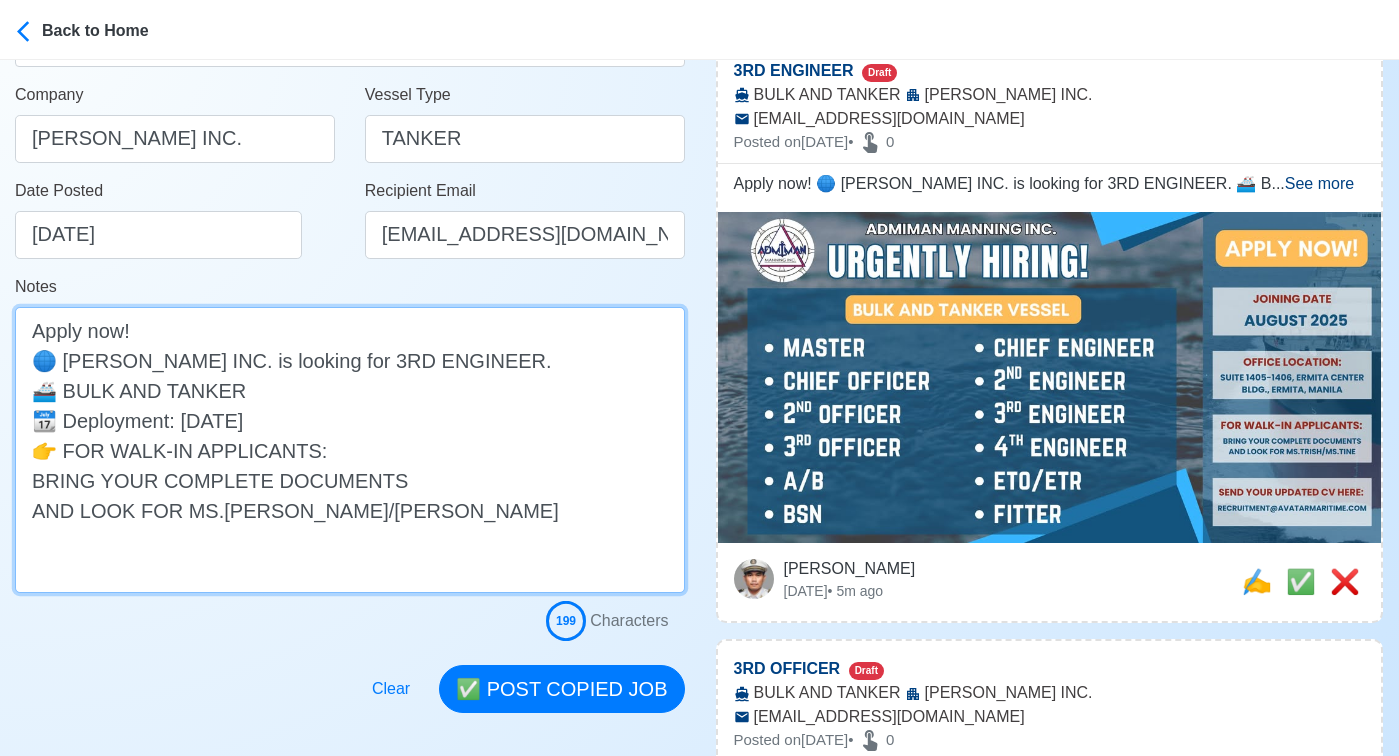 click on "Apply now!
🌐 ADIMAN MANNING INC. is looking for 3RD ENGINEER.
🚢 BULK AND TANKER
📆 Deployment: AUGUST 2025
👉 FOR WALK-IN APPLICANTS:
BRING YOUR COMPLETE DOCUMENTS
AND LOOK FOR MS.TRISH/MS.TINE" at bounding box center [350, 450] 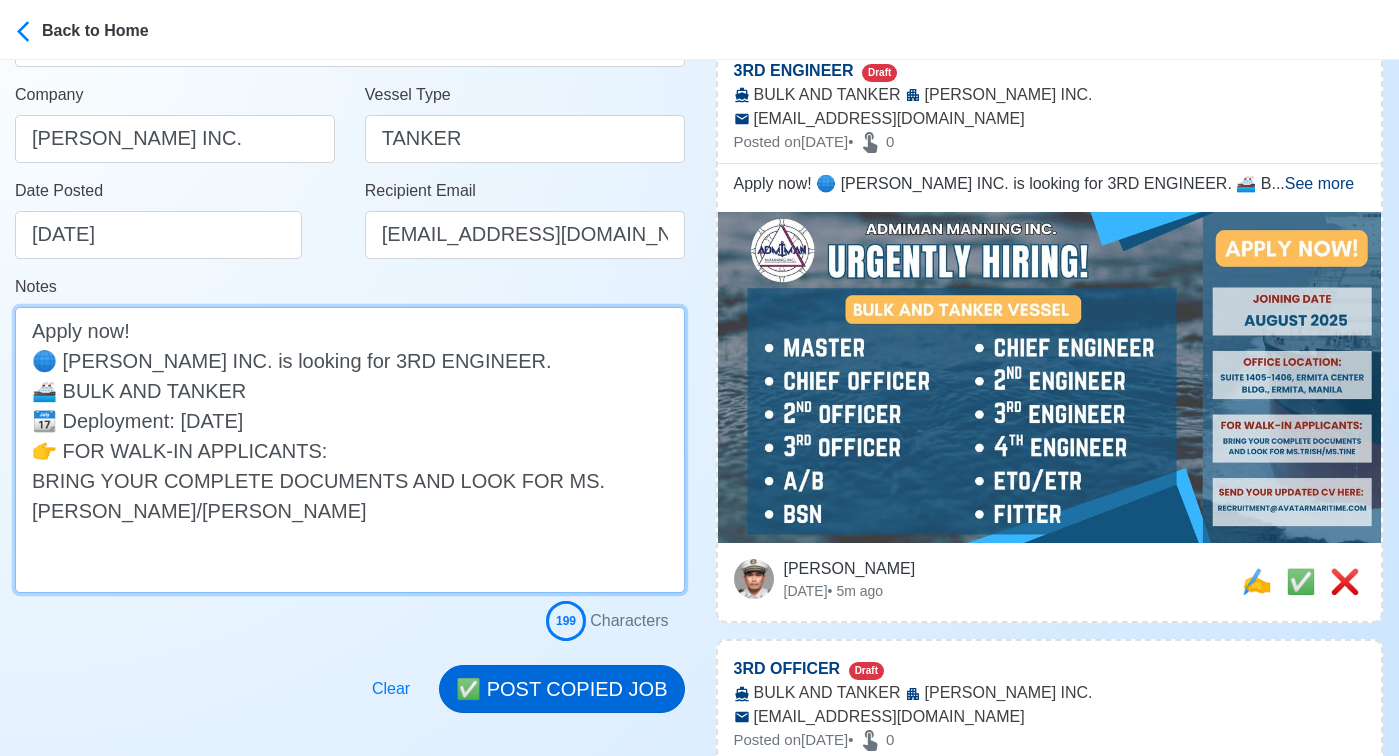 type on "Apply now!
🌐 ADIMAN MANNING INC. is looking for 3RD ENGINEER.
🚢 BULK AND TANKER
📆 Deployment: AUGUST 2025
👉 FOR WALK-IN APPLICANTS:
BRING YOUR COMPLETE DOCUMENTS AND LOOK FOR MS.TRISH/MS.TINE" 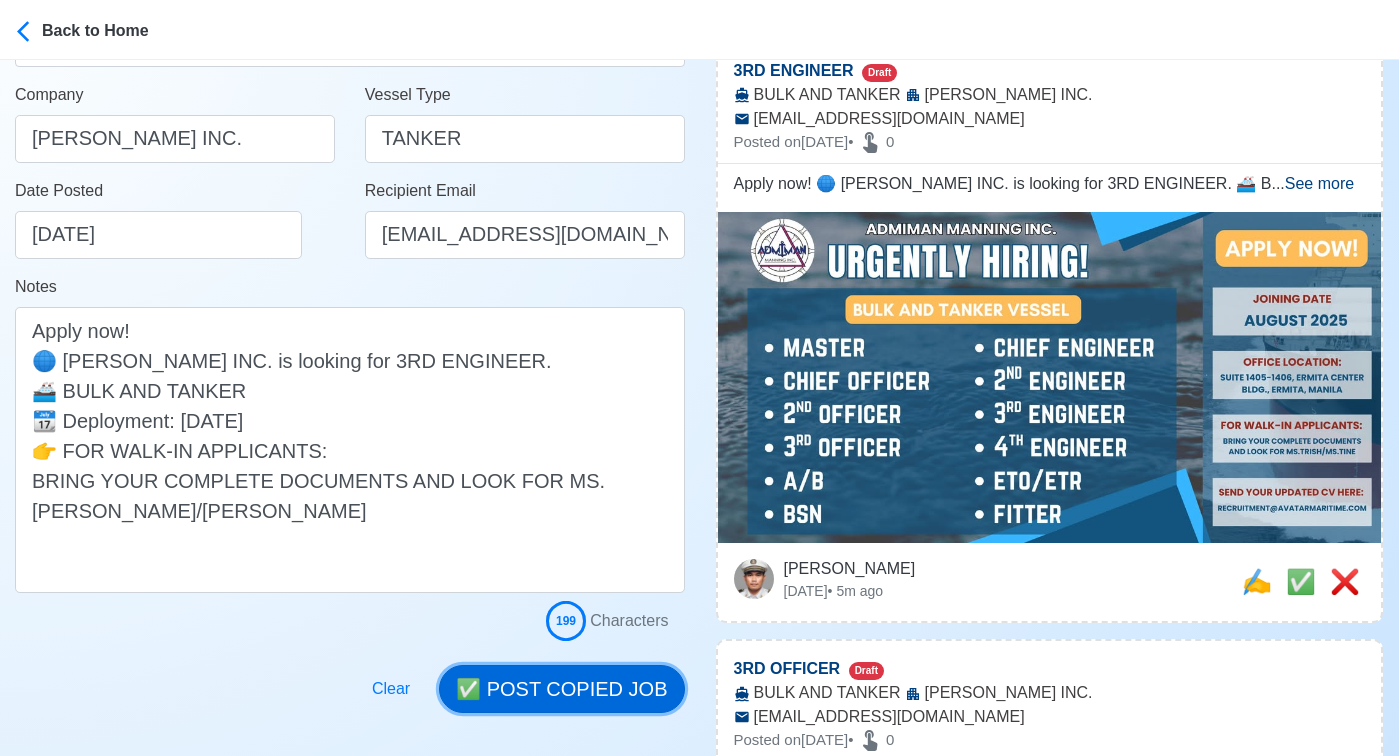 click on "✅ POST COPIED JOB" at bounding box center (561, 689) 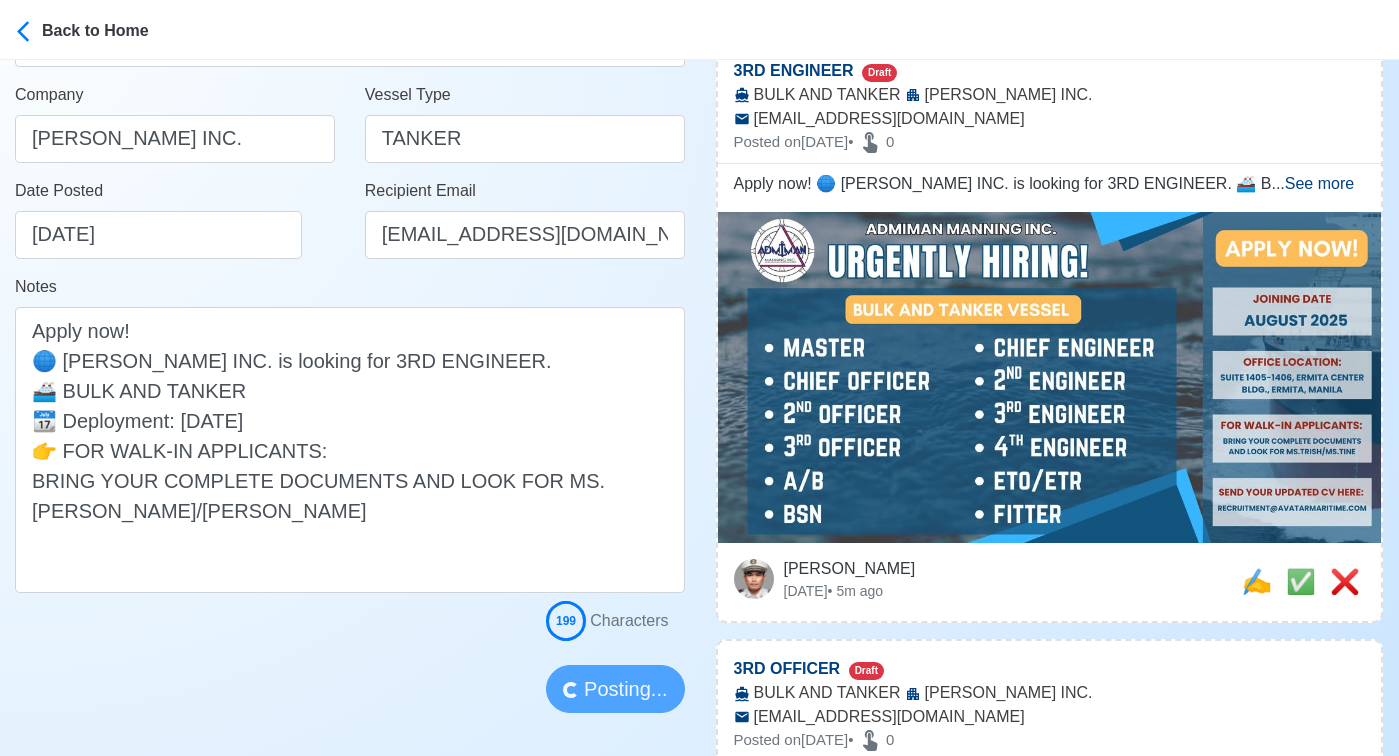 type 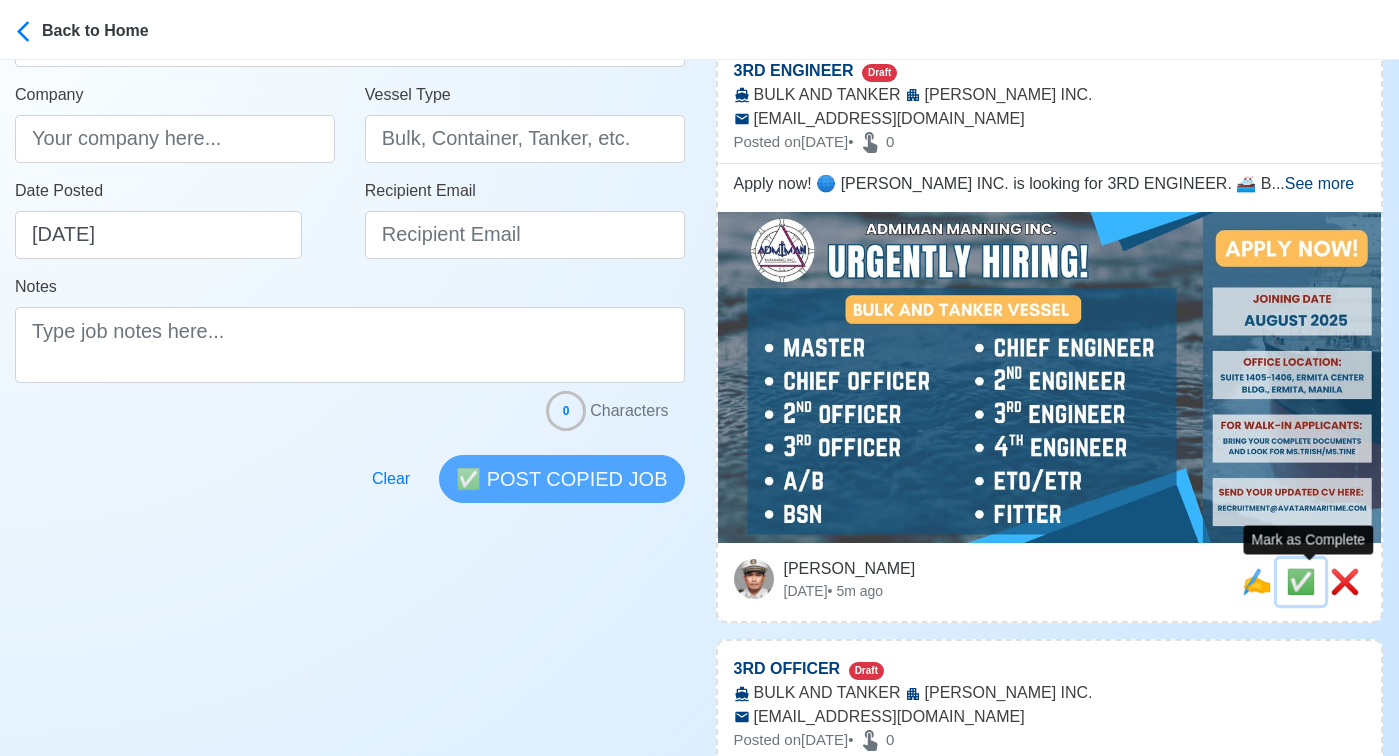click on "✅" at bounding box center (1301, 581) 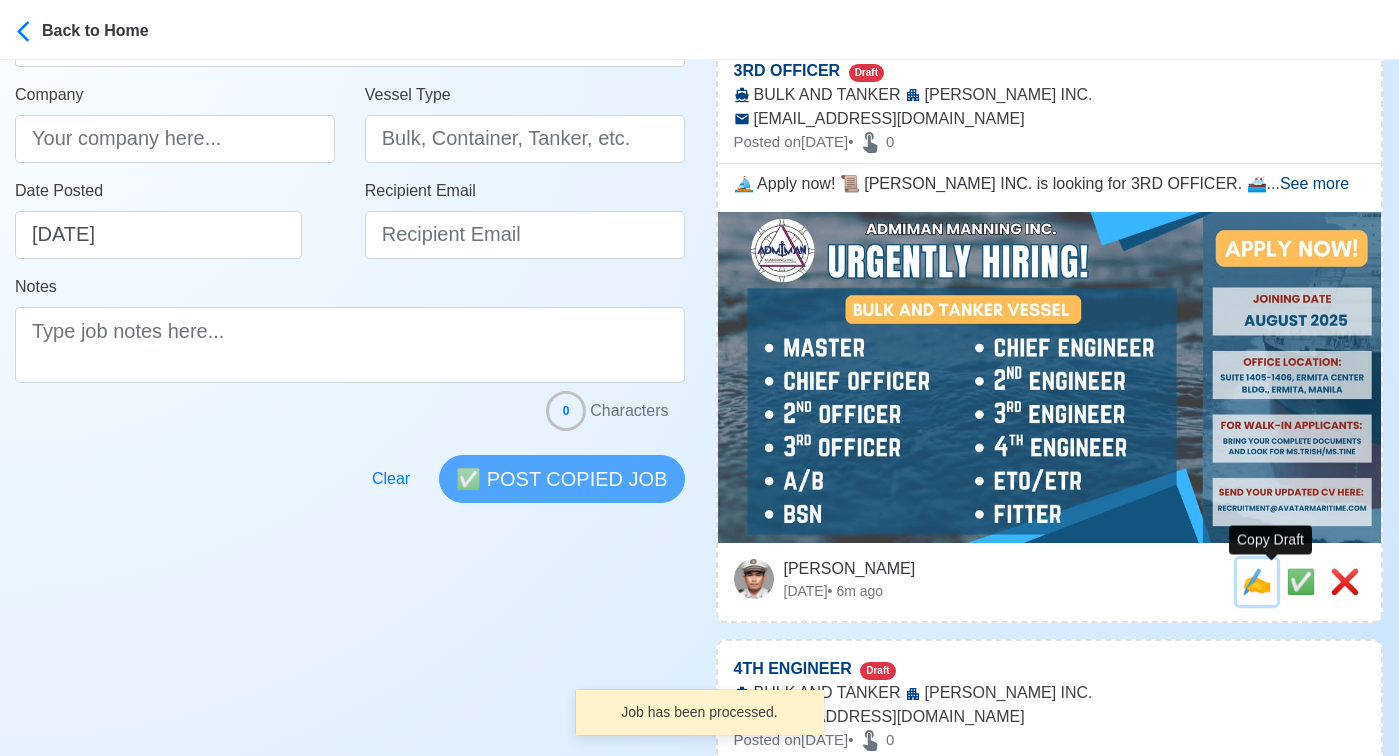 click on "✍️" at bounding box center [1257, 581] 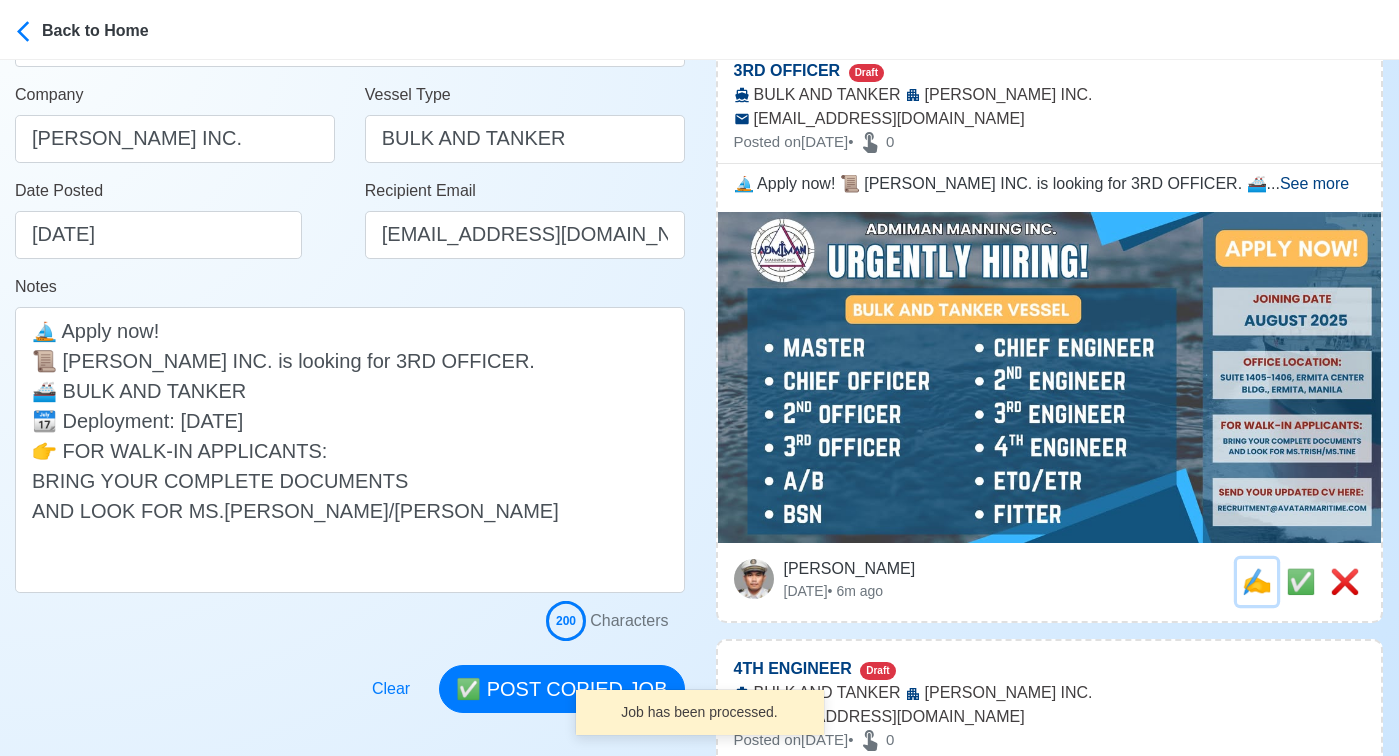 scroll, scrollTop: 0, scrollLeft: 0, axis: both 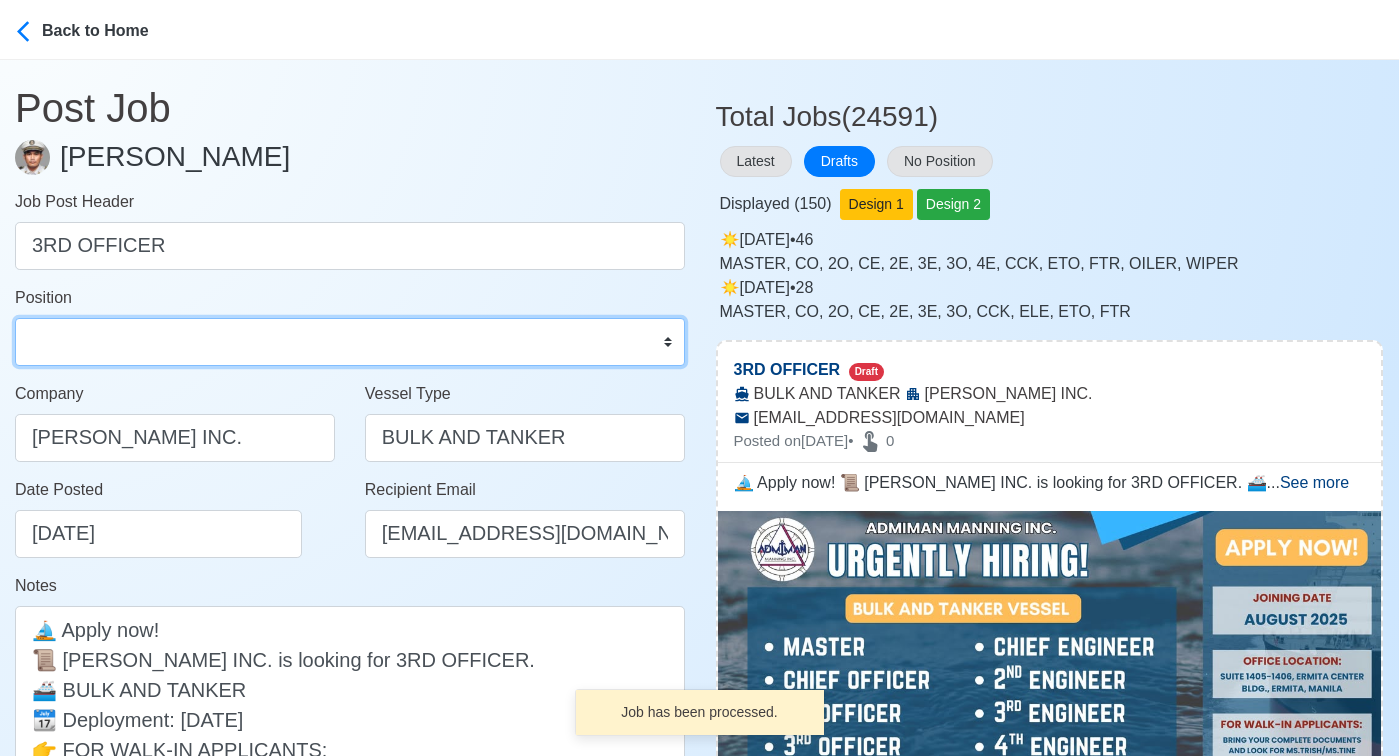 click on "Master Chief Officer 2nd Officer 3rd Officer Junior Officer Chief Engineer 2nd Engineer 3rd Engineer 4th Engineer Gas Engineer Junior Engineer 1st Assistant Engineer 2nd Assistant Engineer 3rd Assistant Engineer ETO/ETR Electrician Electrical Engineer Oiler Fitter Welder Chief Cook Chef Cook Messman Wiper Rigger Ordinary Seaman Able Seaman Motorman Pumpman Bosun Cadet Reefer Mechanic Operator Repairman Painter Steward Waiter Others" at bounding box center (350, 342) 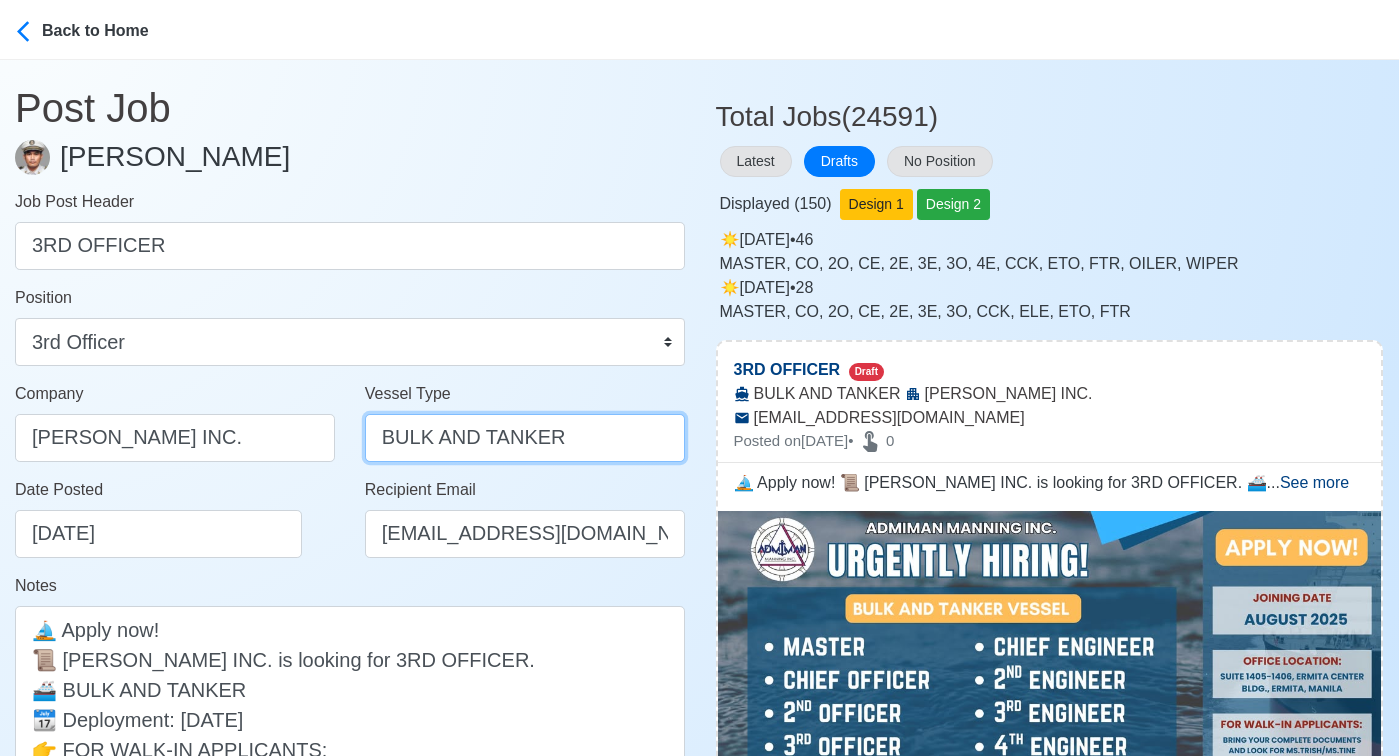 drag, startPoint x: 487, startPoint y: 439, endPoint x: 171, endPoint y: 432, distance: 316.0775 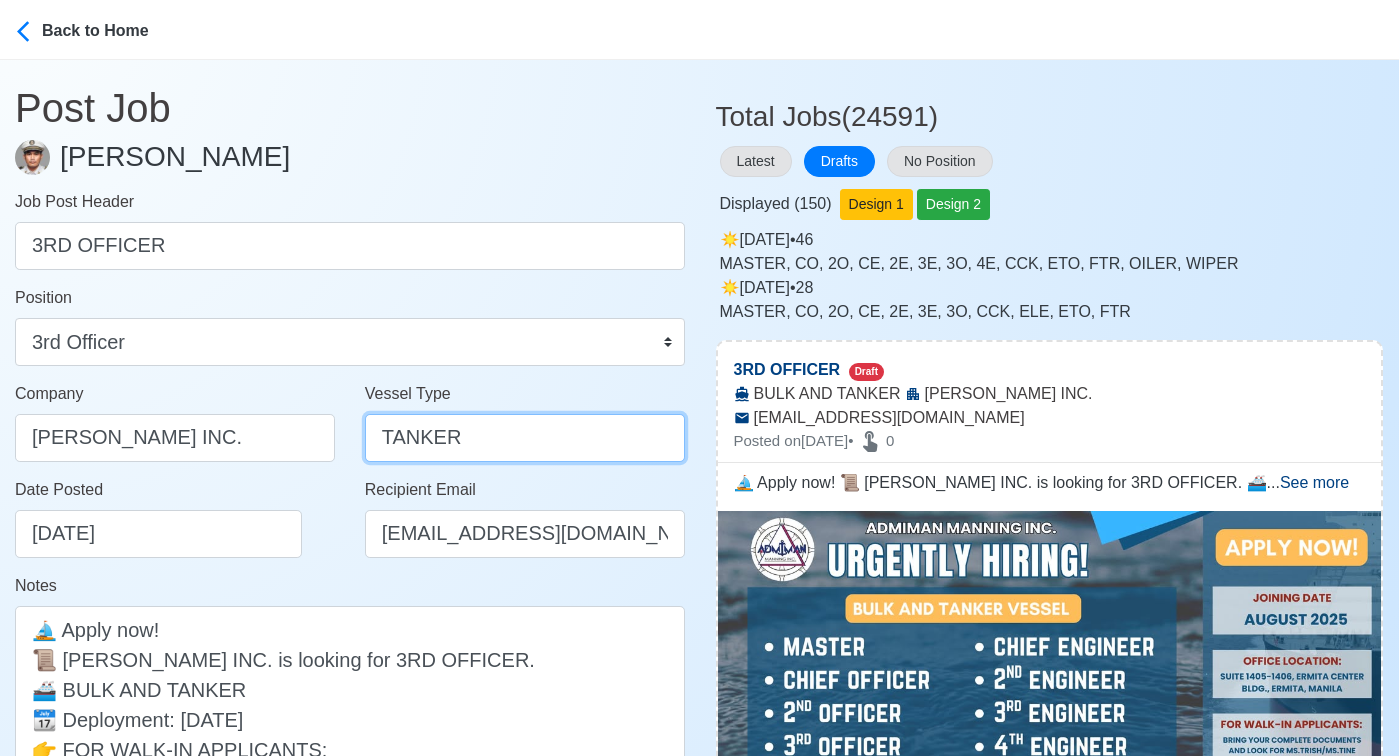 type on "TANKER" 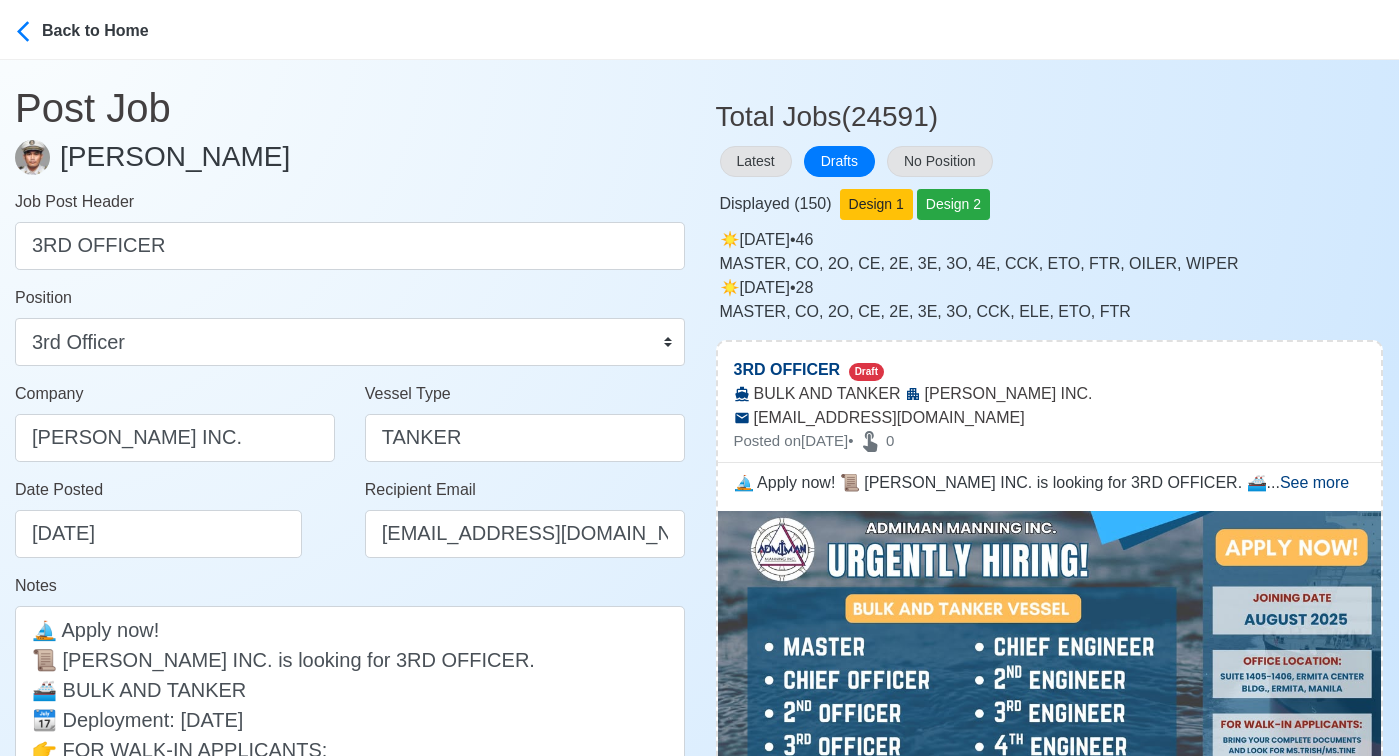 click on "Date Posted       07/26/2025" at bounding box center [180, 518] 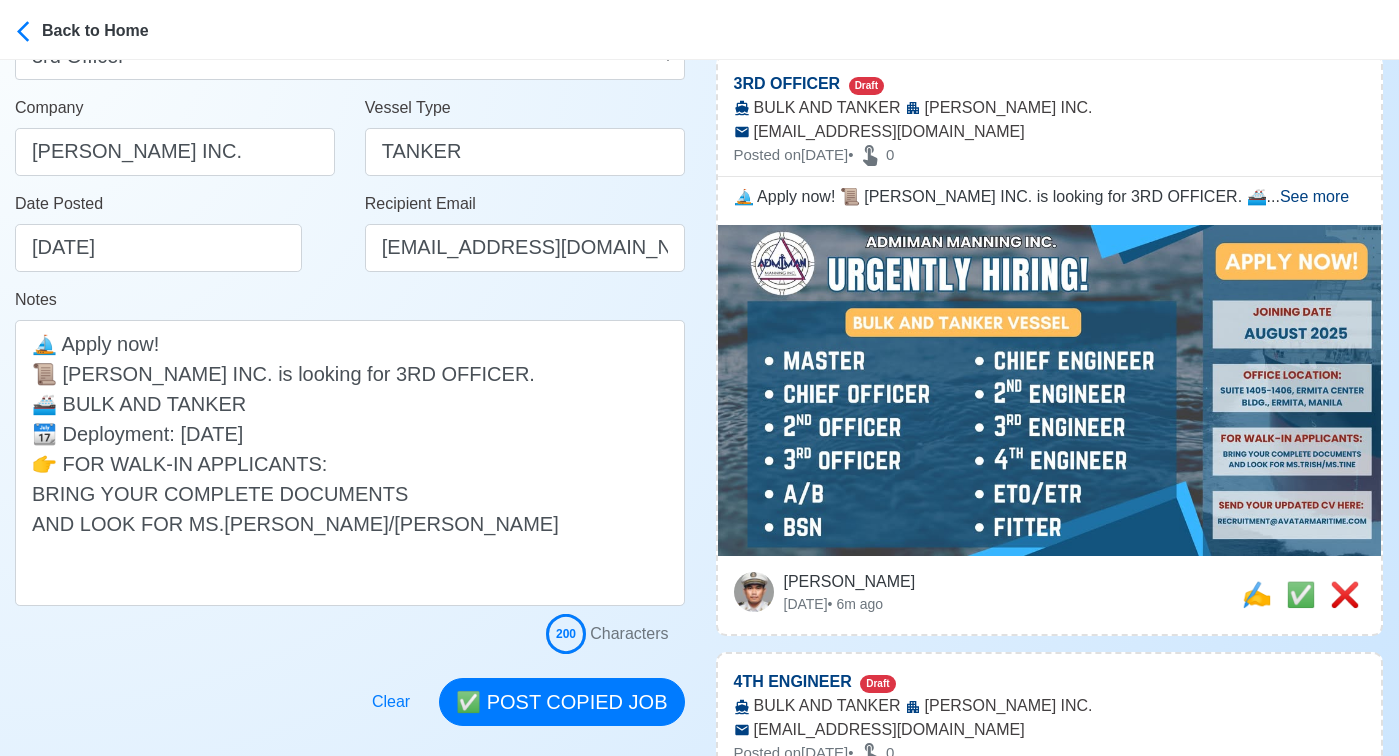 scroll, scrollTop: 325, scrollLeft: 0, axis: vertical 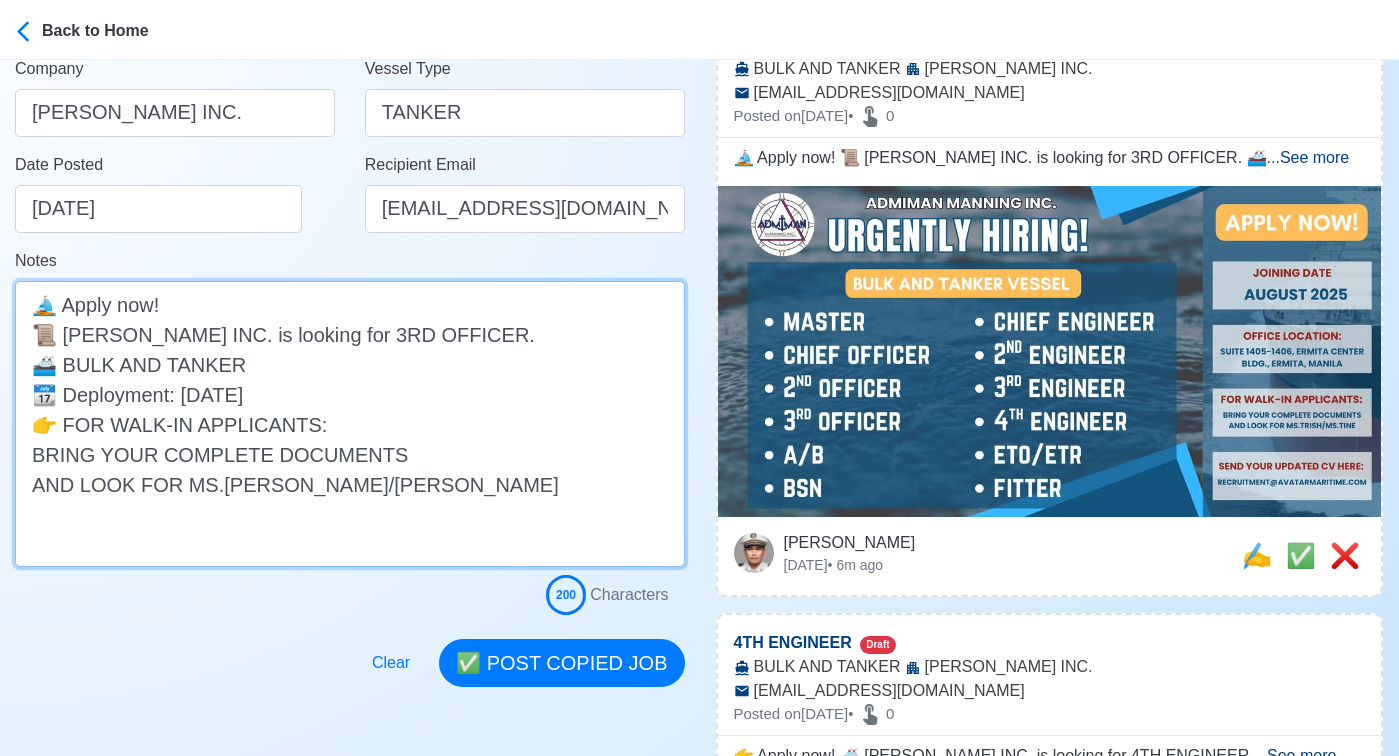 click on "⛵ Apply now!
📜 ADIMAN MANNING INC. is looking for 3RD OFFICER.
🚢 BULK AND TANKER
📆 Deployment: AUGUST 2025
👉 FOR WALK-IN APPLICANTS:
BRING YOUR COMPLETE DOCUMENTS
AND LOOK FOR MS.TRISH/MS.TINE" at bounding box center [350, 424] 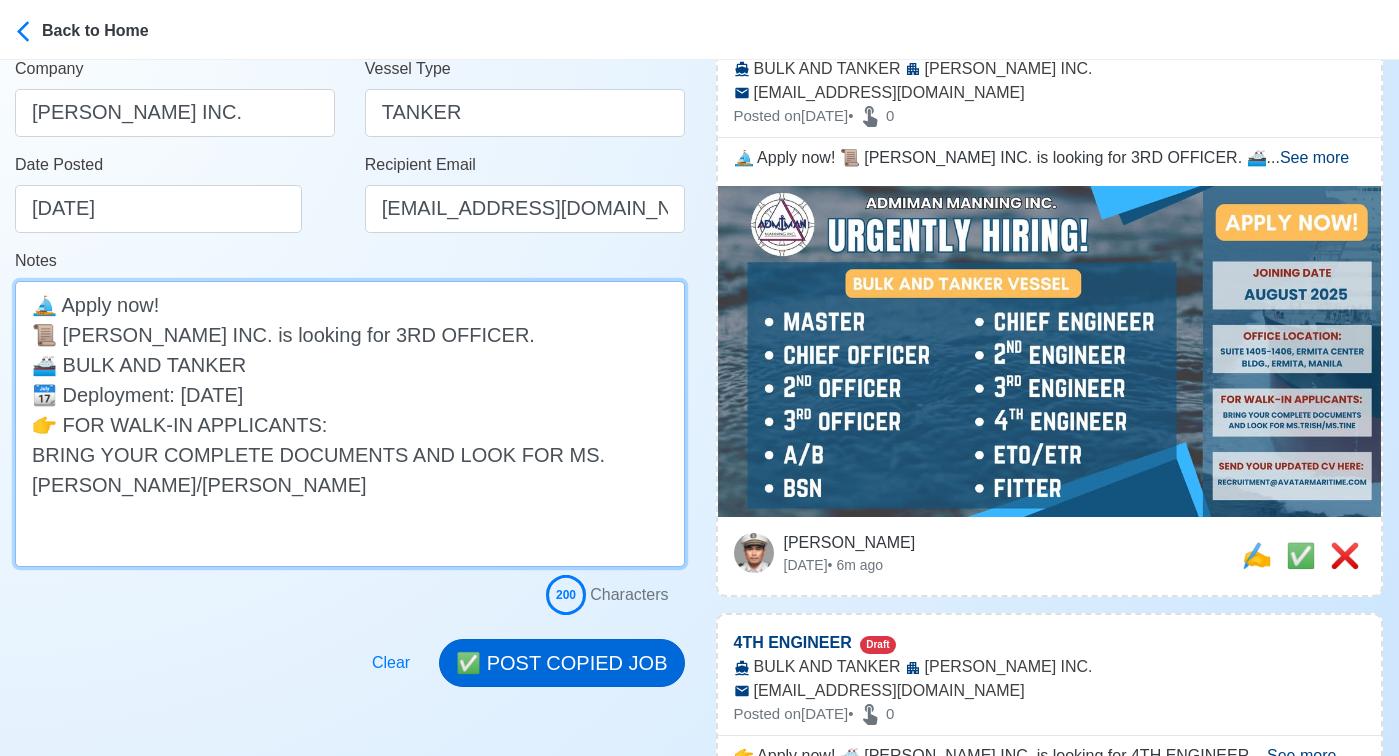 type on "⛵ Apply now!
📜 ADIMAN MANNING INC. is looking for 3RD OFFICER.
🚢 BULK AND TANKER
📆 Deployment: AUGUST 2025
👉 FOR WALK-IN APPLICANTS:
BRING YOUR COMPLETE DOCUMENTS AND LOOK FOR MS.TRISH/MS.TINE" 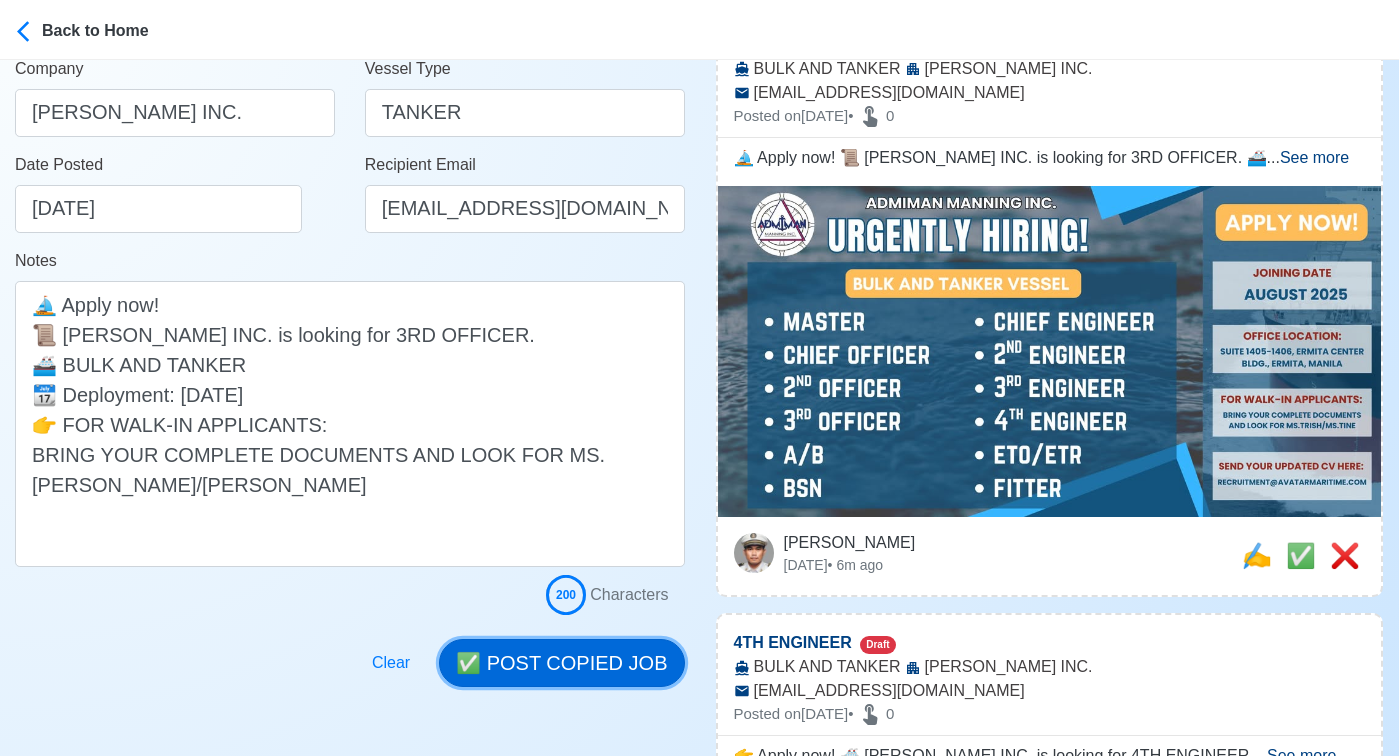 click on "✅ POST COPIED JOB" at bounding box center (561, 663) 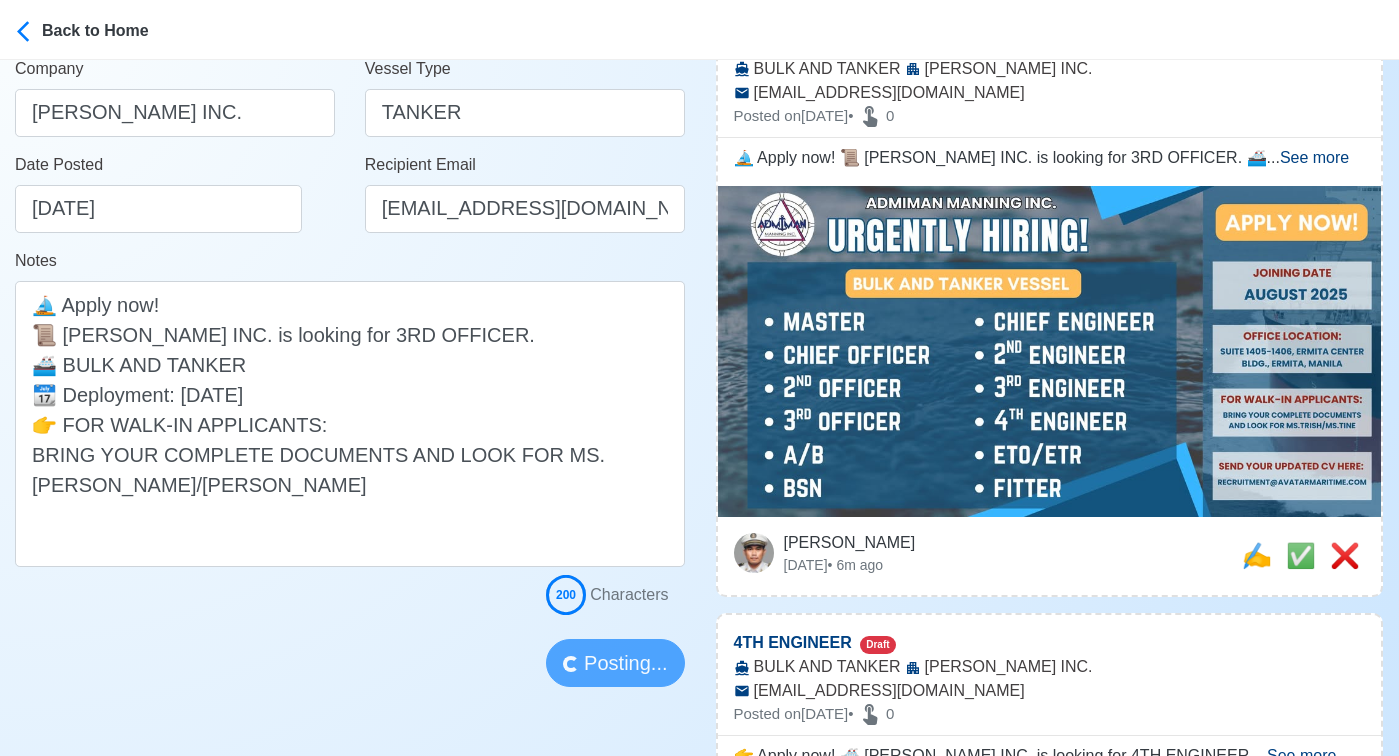 type 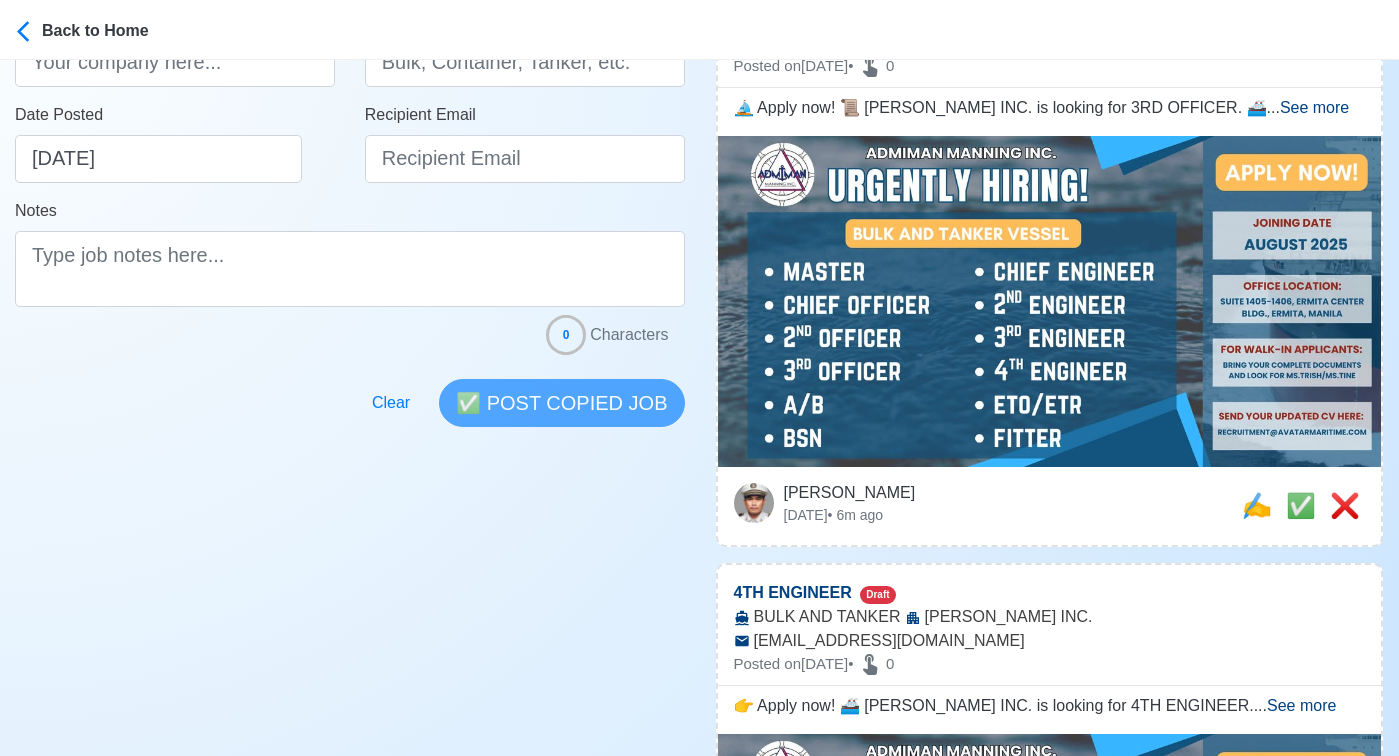 scroll, scrollTop: 386, scrollLeft: 0, axis: vertical 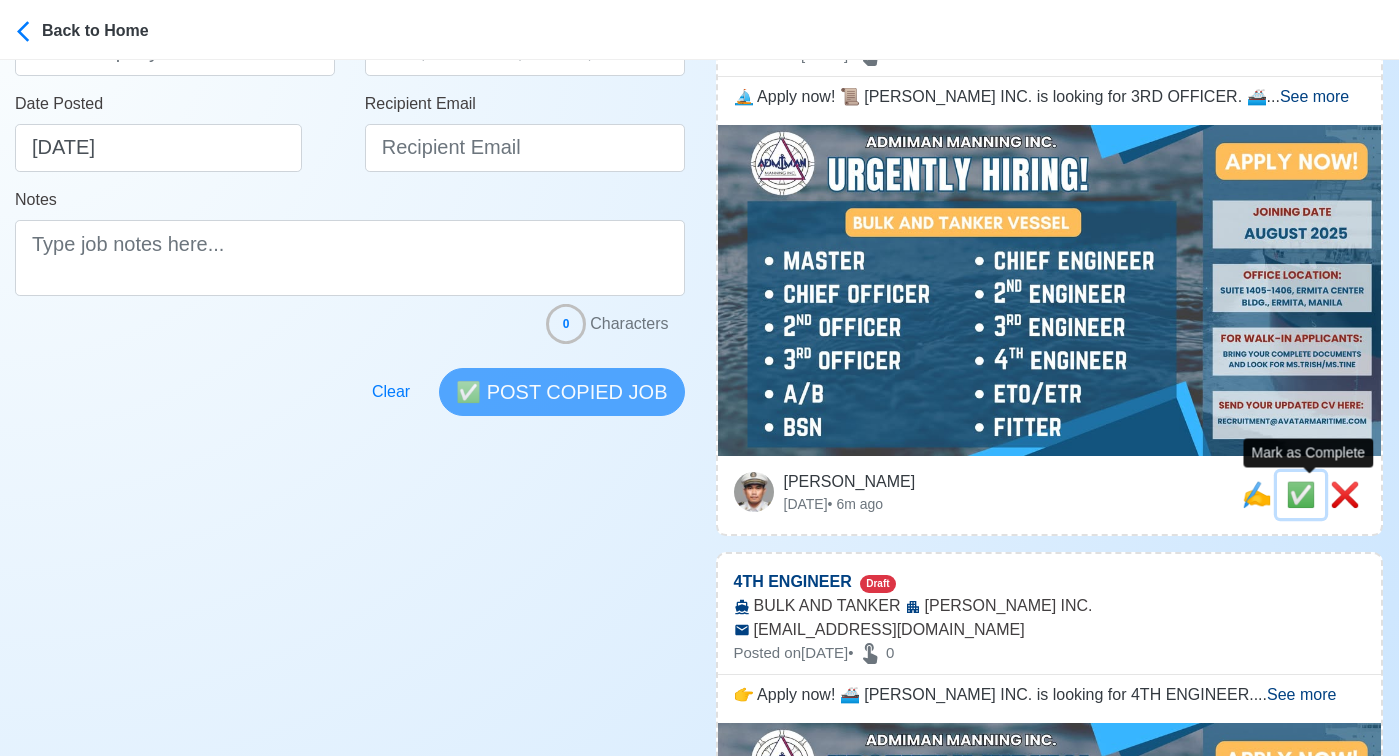 click on "✅" at bounding box center (1301, 494) 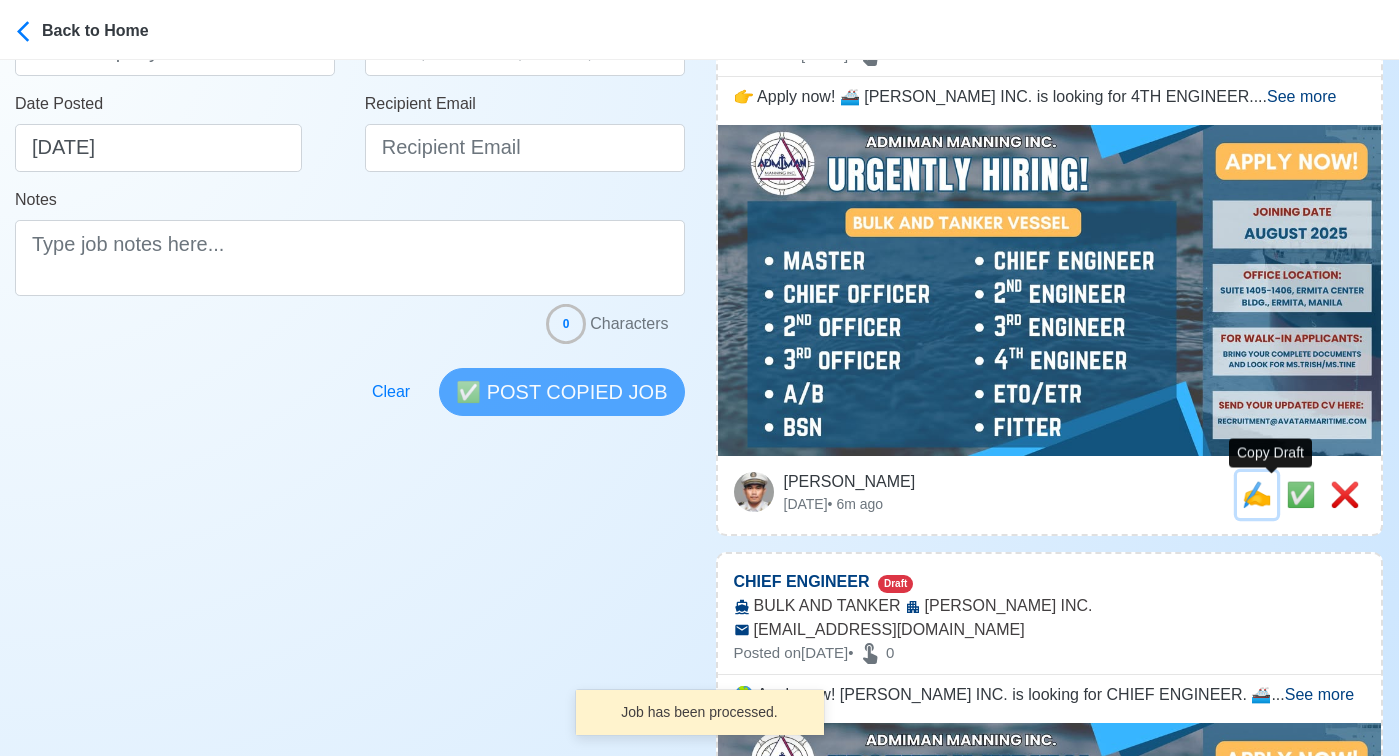 click on "✍️" at bounding box center (1257, 494) 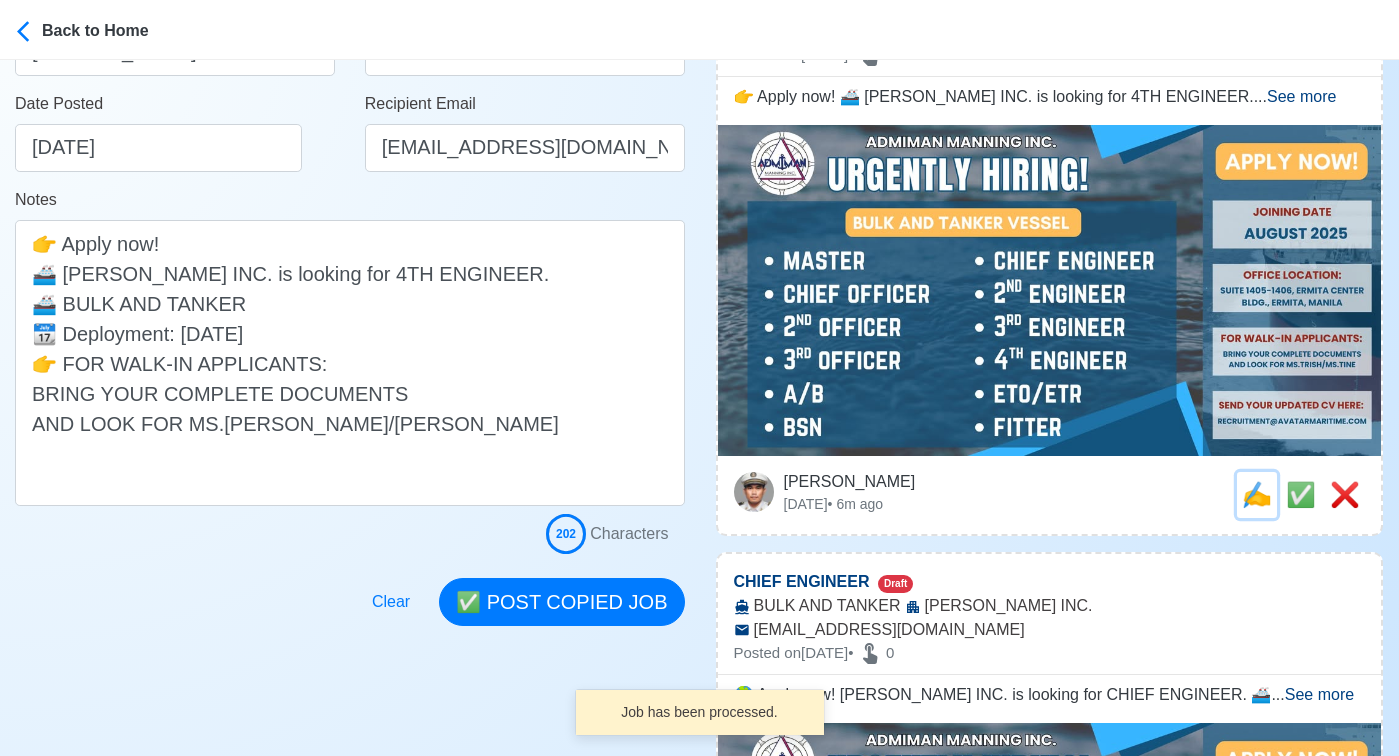 scroll, scrollTop: 0, scrollLeft: 0, axis: both 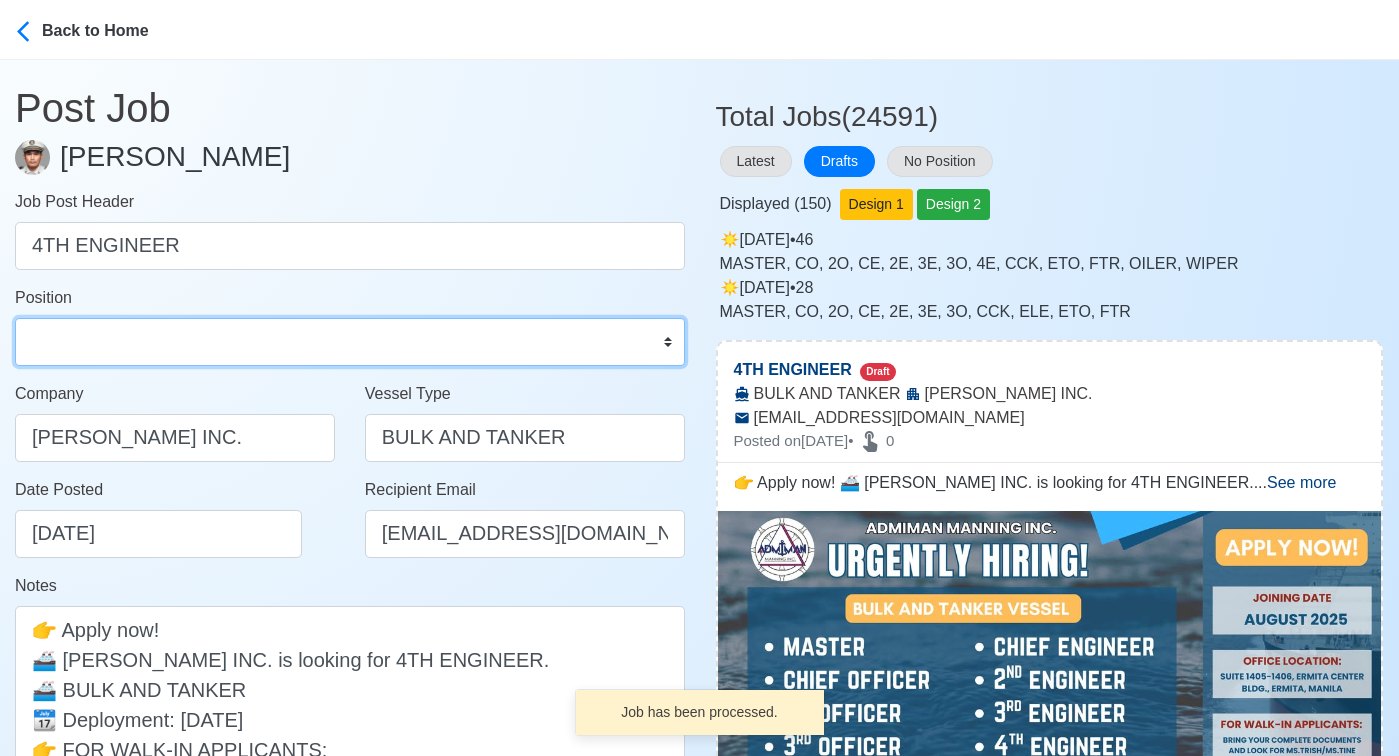 click on "Master Chief Officer 2nd Officer 3rd Officer Junior Officer Chief Engineer 2nd Engineer 3rd Engineer 4th Engineer Gas Engineer Junior Engineer 1st Assistant Engineer 2nd Assistant Engineer 3rd Assistant Engineer ETO/ETR Electrician Electrical Engineer Oiler Fitter Welder Chief Cook Chef Cook Messman Wiper Rigger Ordinary Seaman Able Seaman Motorman Pumpman Bosun Cadet Reefer Mechanic Operator Repairman Painter Steward Waiter Others" at bounding box center [350, 342] 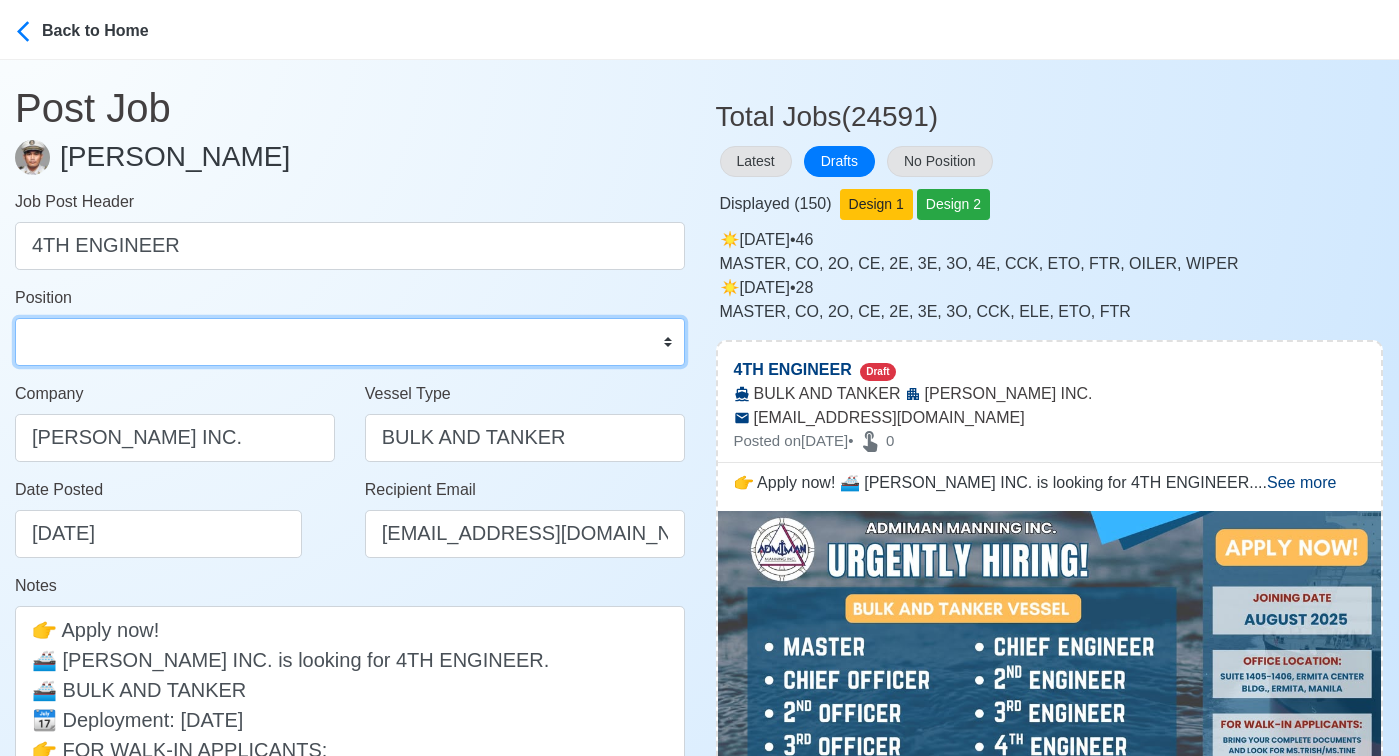 select on "4th Engineer" 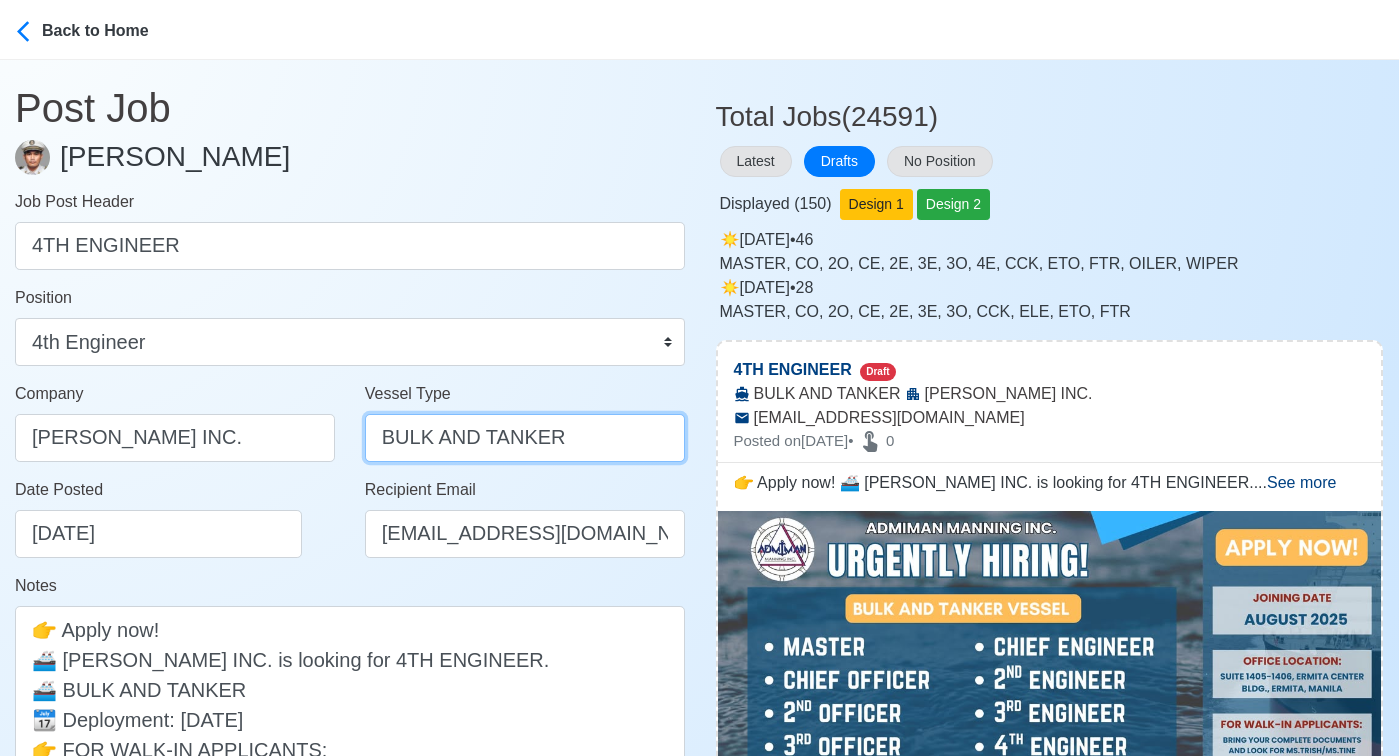 drag, startPoint x: 482, startPoint y: 437, endPoint x: 344, endPoint y: 431, distance: 138.13037 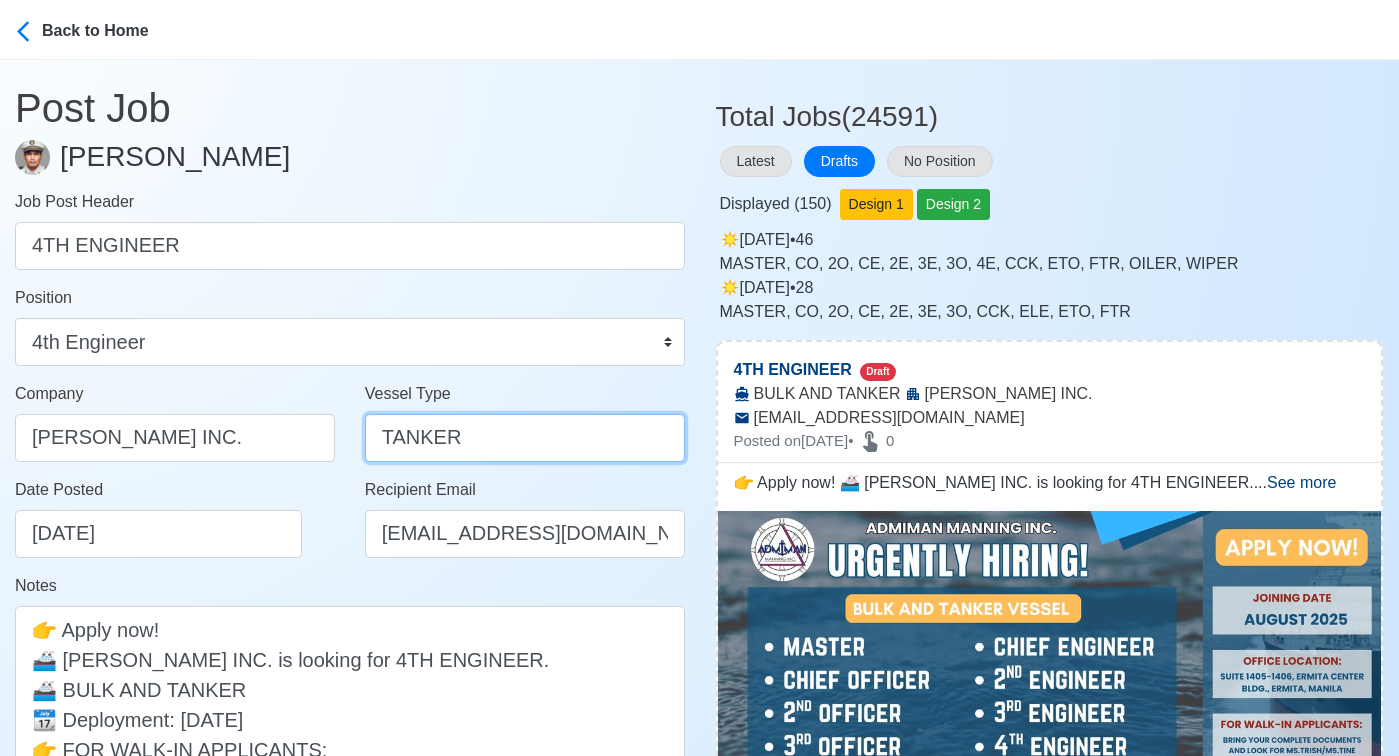 type on "TANKER" 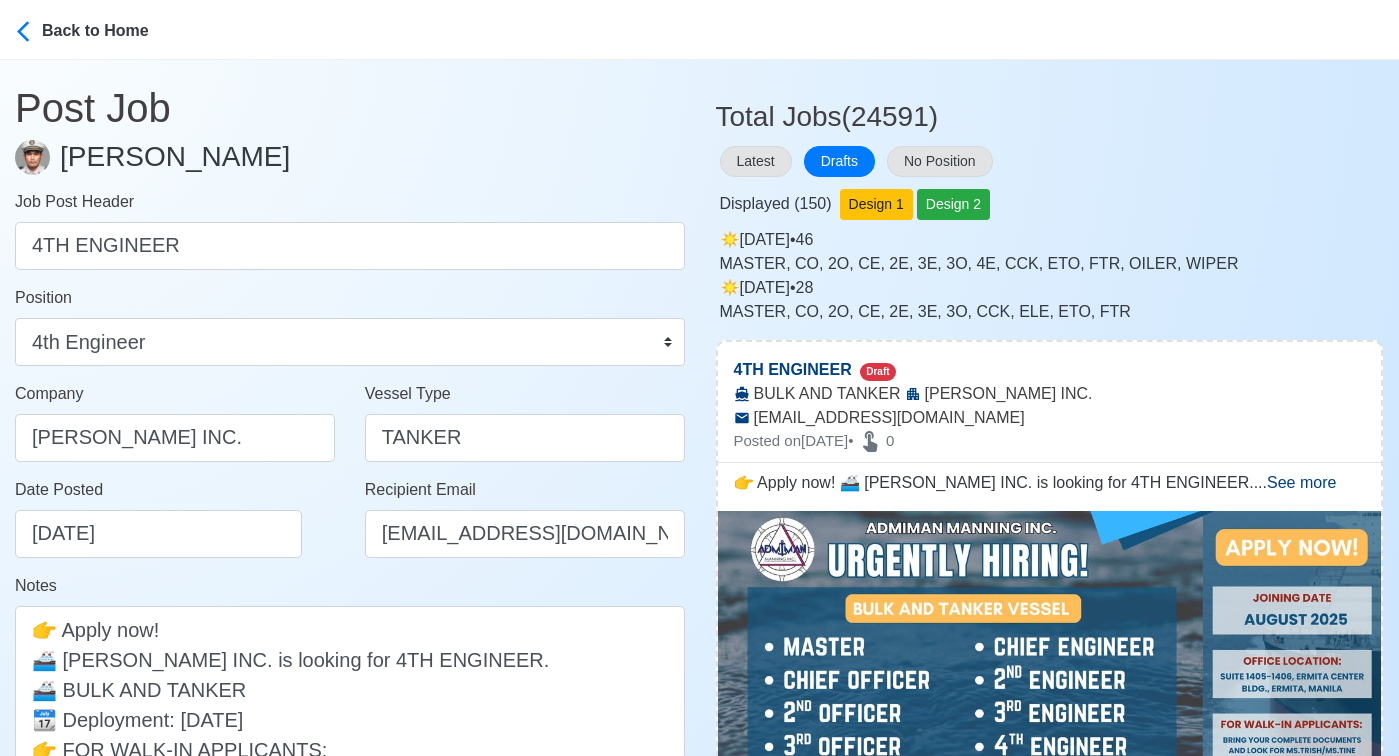 click on "Date Posted       07/26/2025" at bounding box center [180, 518] 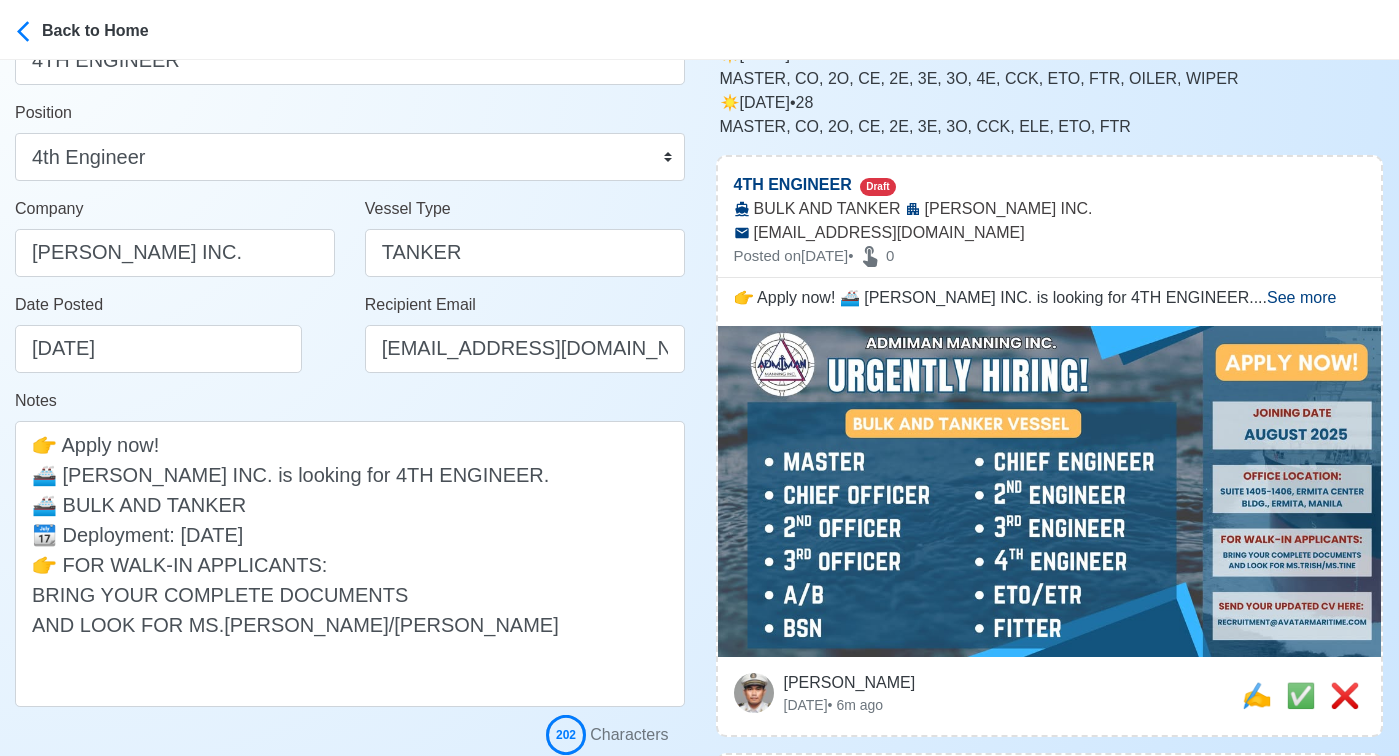 scroll, scrollTop: 270, scrollLeft: 0, axis: vertical 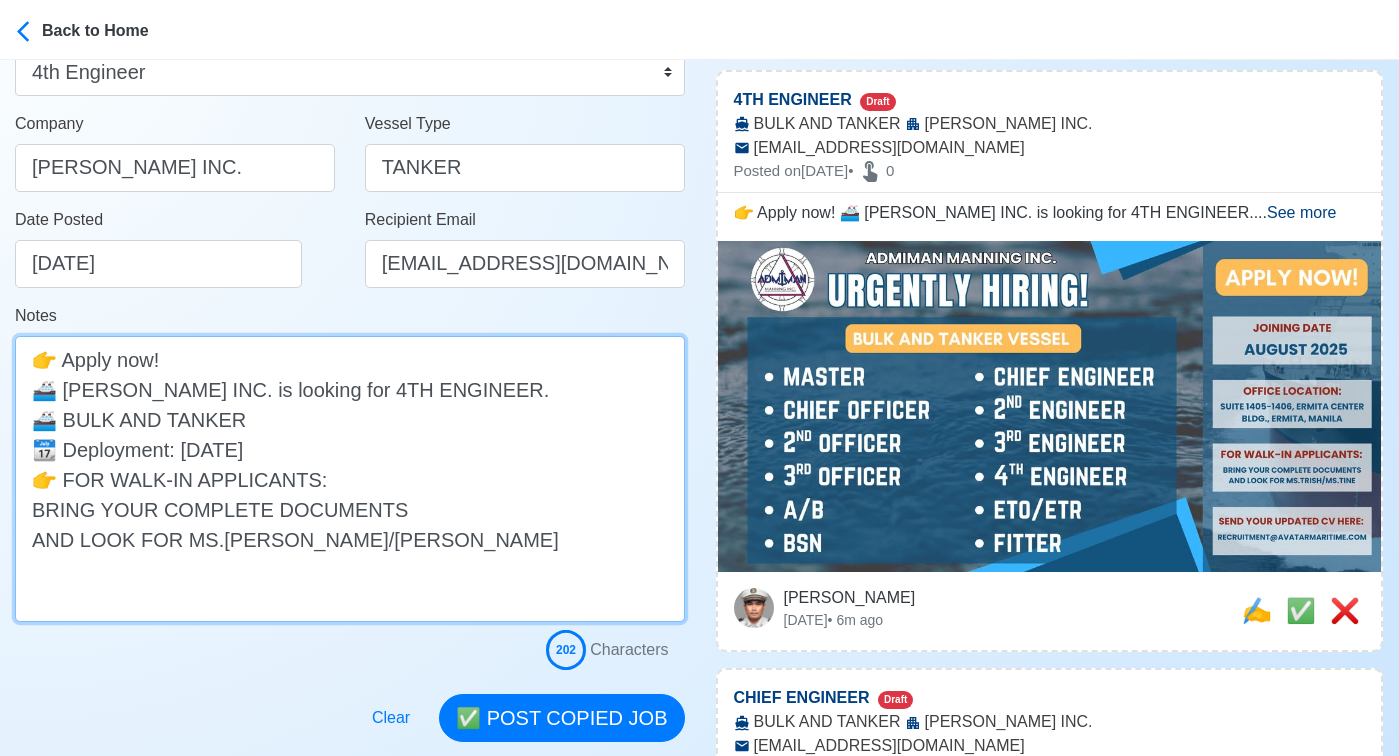 click on "👉 Apply now!
🚢 ADIMAN MANNING INC. is looking for 4TH ENGINEER.
🚢 BULK AND TANKER
📆 Deployment: AUGUST 2025
👉 FOR WALK-IN APPLICANTS:
BRING YOUR COMPLETE DOCUMENTS
AND LOOK FOR MS.TRISH/MS.TINE" at bounding box center [350, 479] 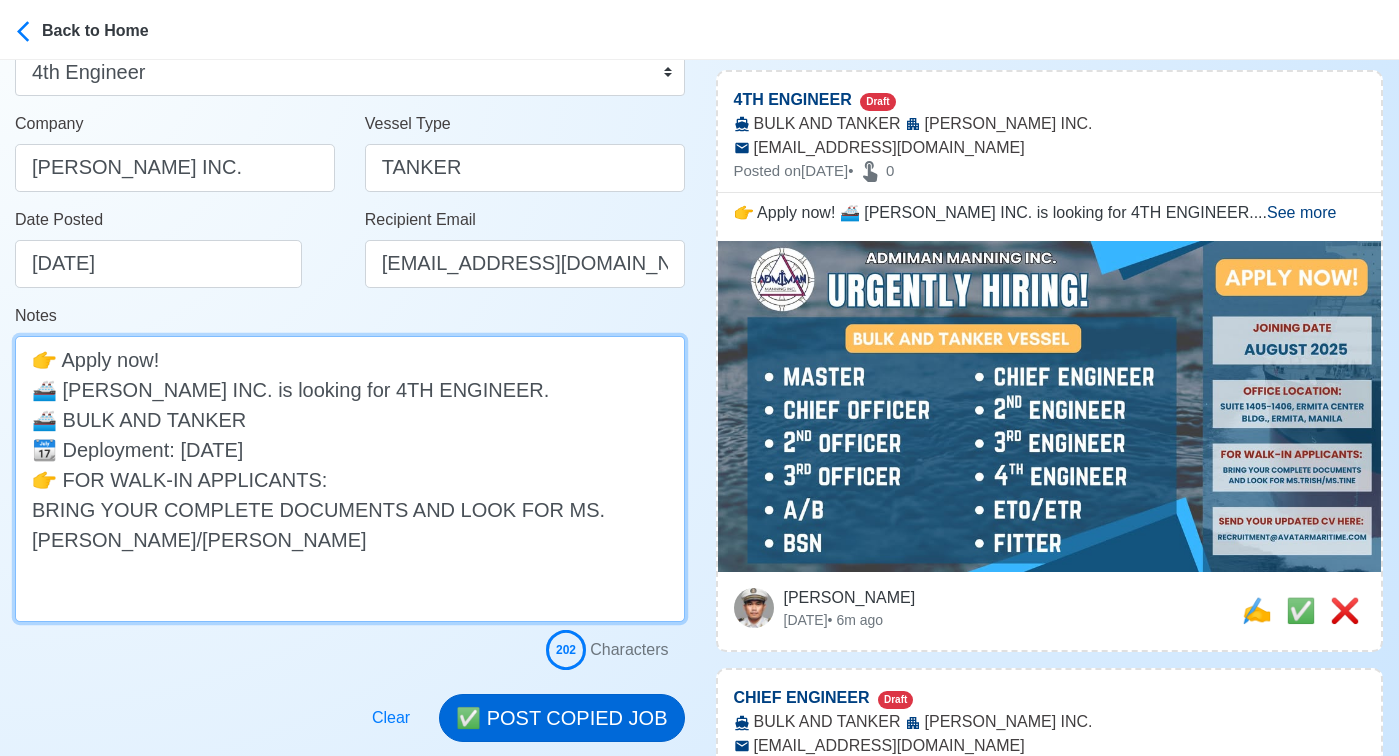 type on "👉 Apply now!
🚢 ADIMAN MANNING INC. is looking for 4TH ENGINEER.
🚢 BULK AND TANKER
📆 Deployment: AUGUST 2025
👉 FOR WALK-IN APPLICANTS:
BRING YOUR COMPLETE DOCUMENTS AND LOOK FOR MS.TRISH/MS.TINE" 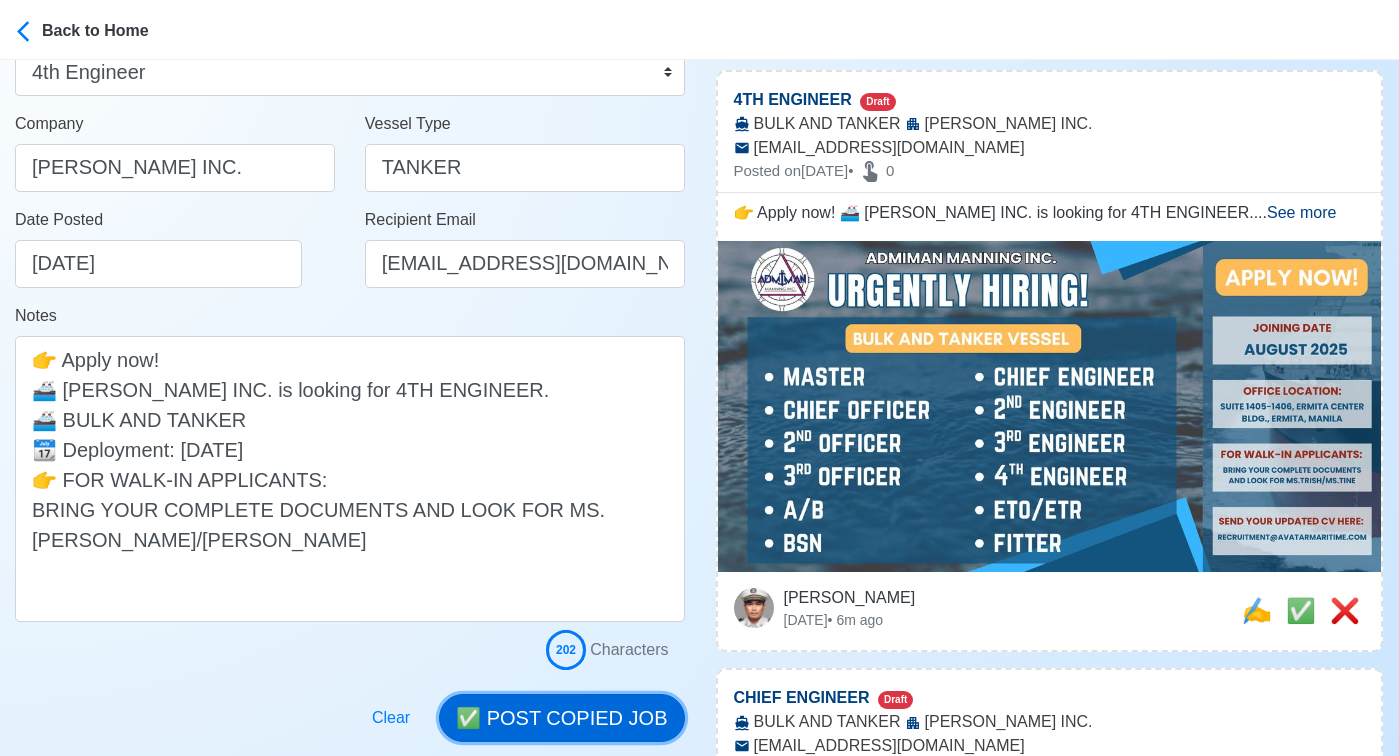 click on "✅ POST COPIED JOB" at bounding box center (561, 718) 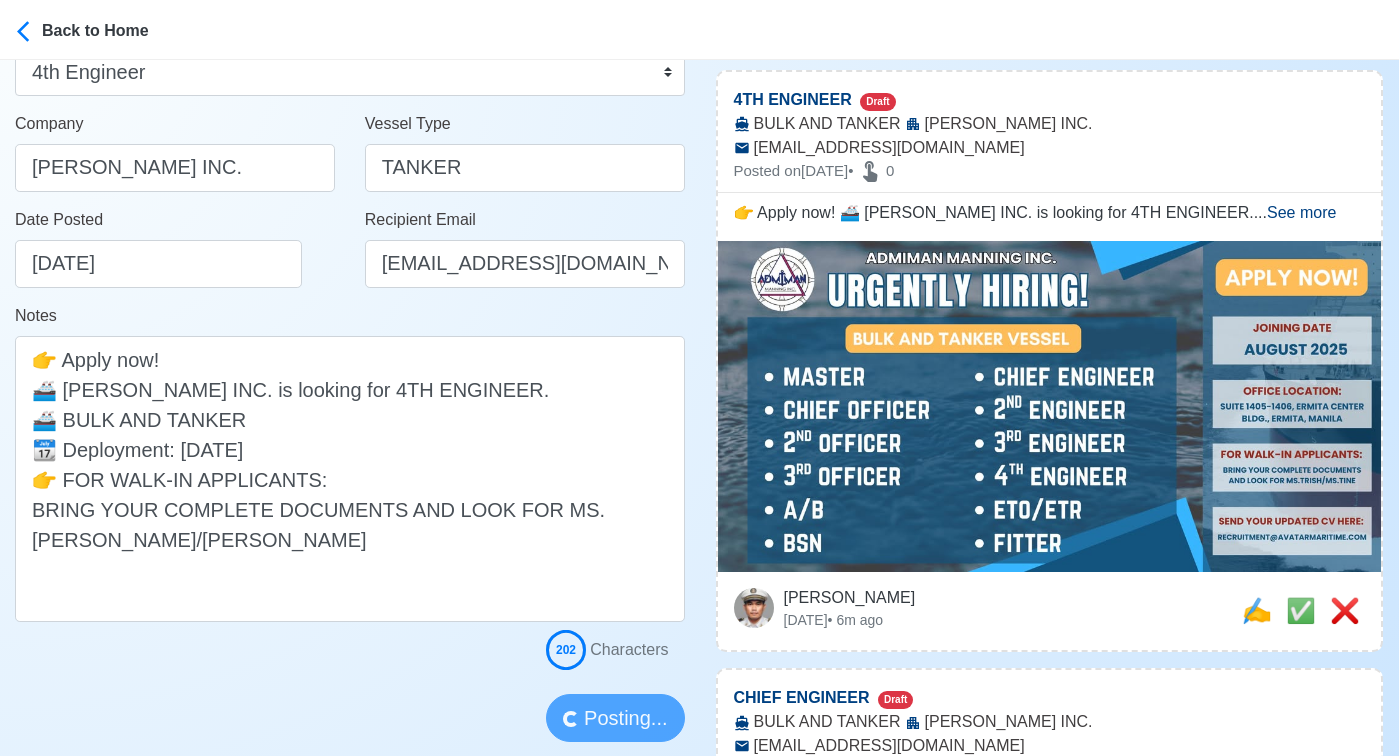 type 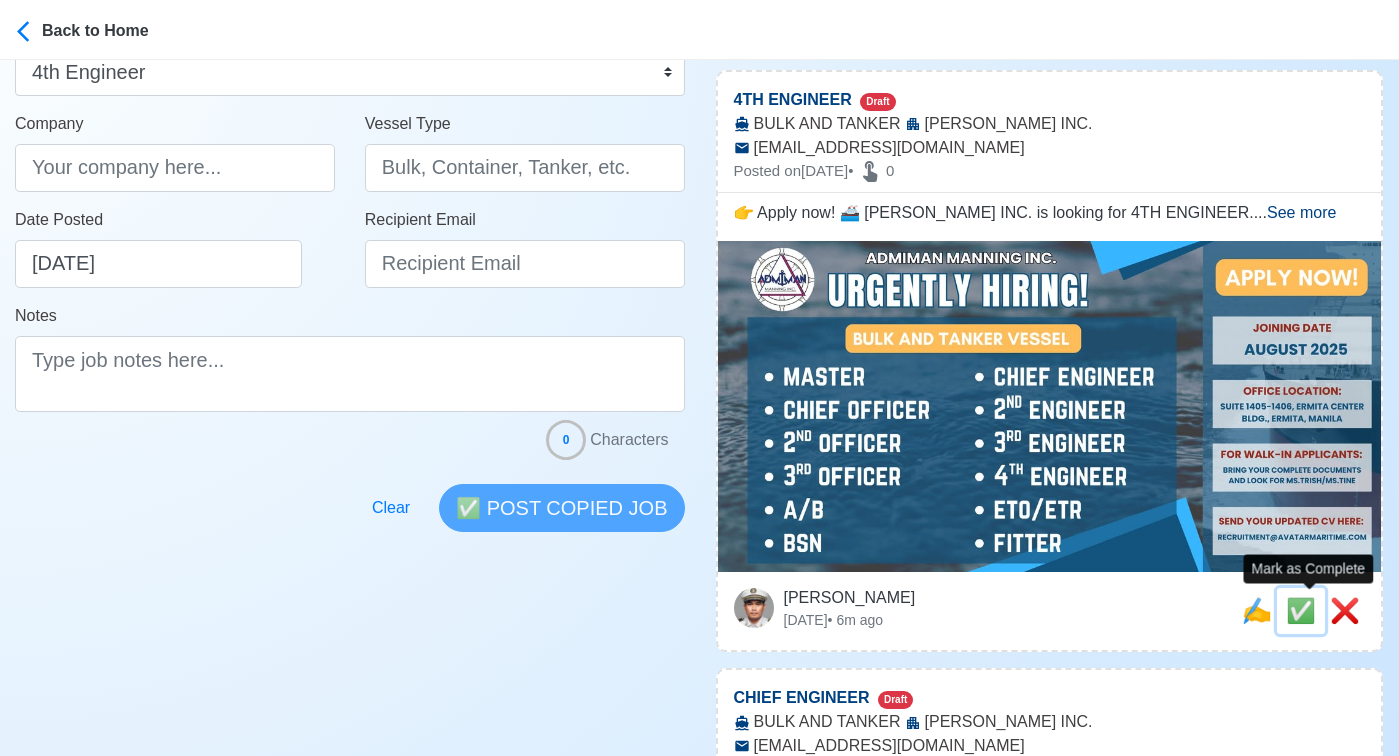 click on "✅" at bounding box center [1301, 610] 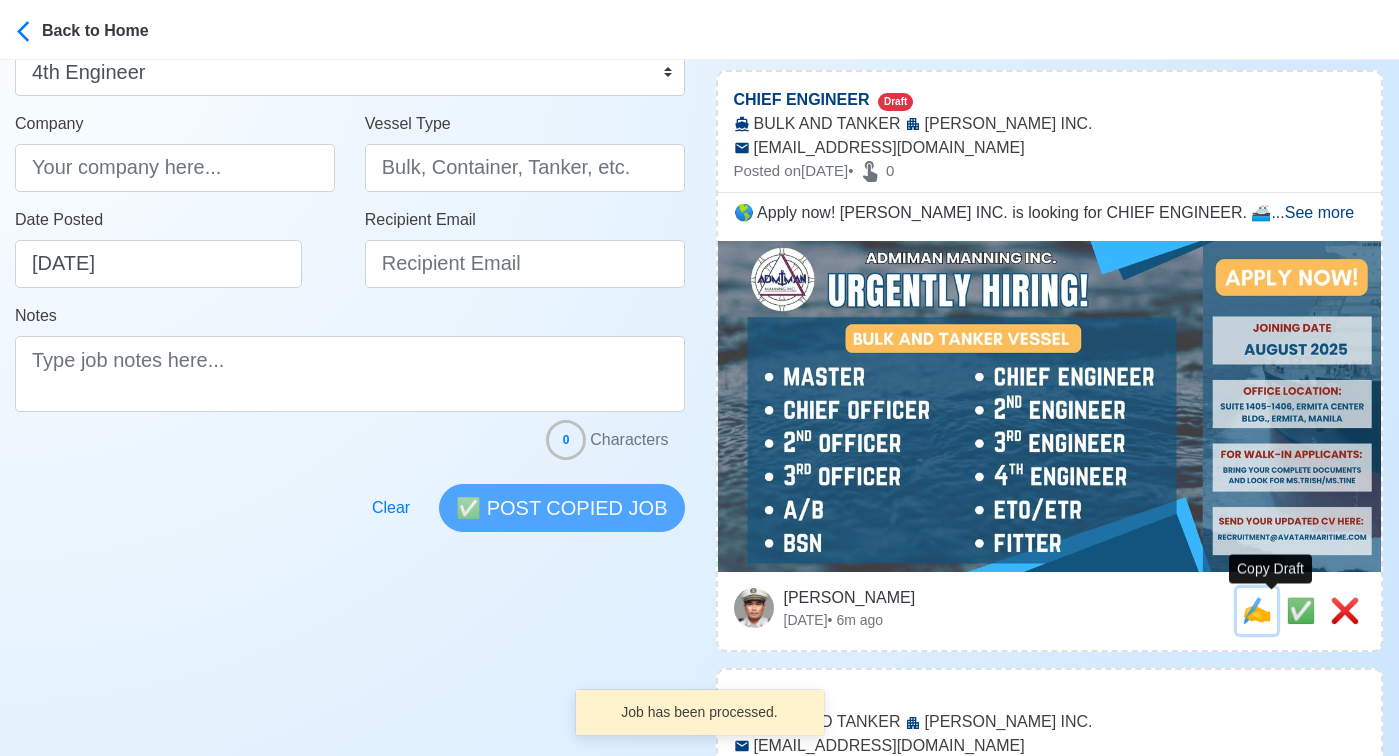 click on "✍️" at bounding box center (1257, 610) 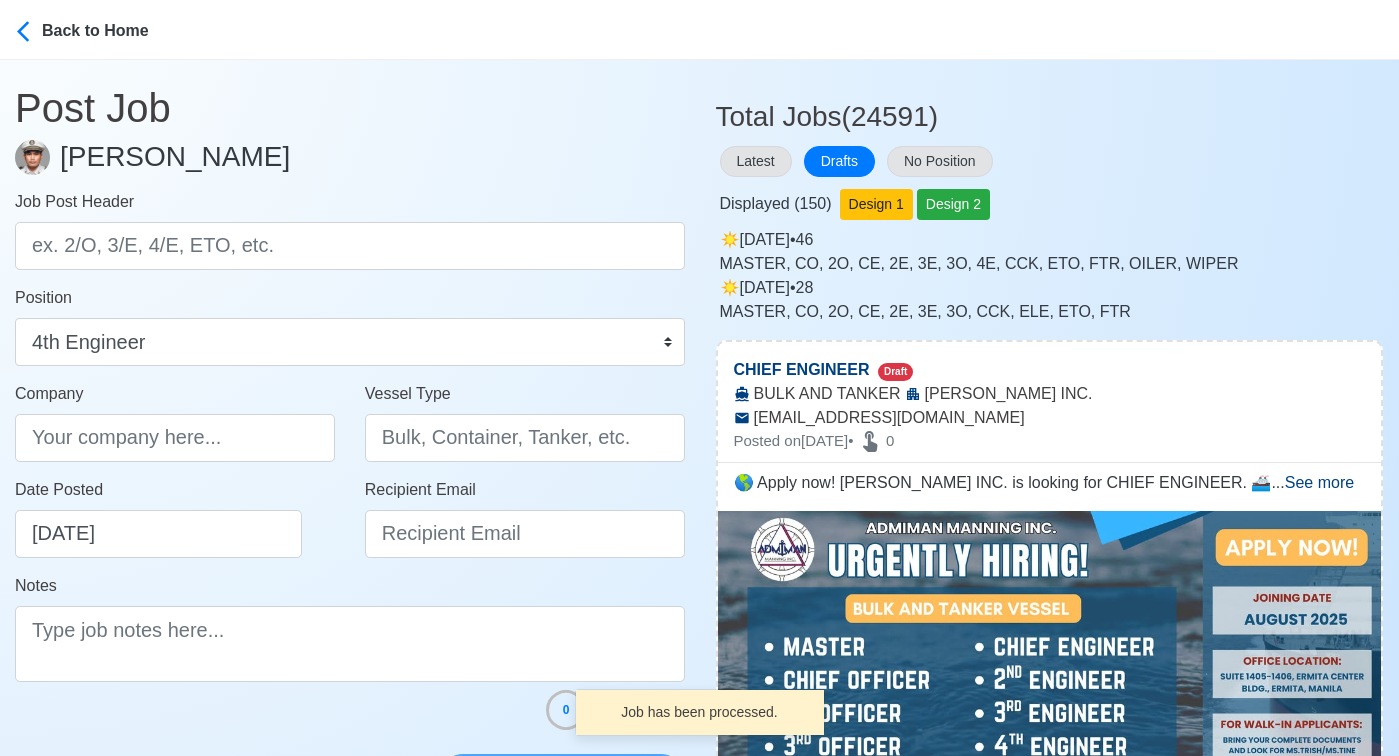 type on "CHIEF ENGINEER" 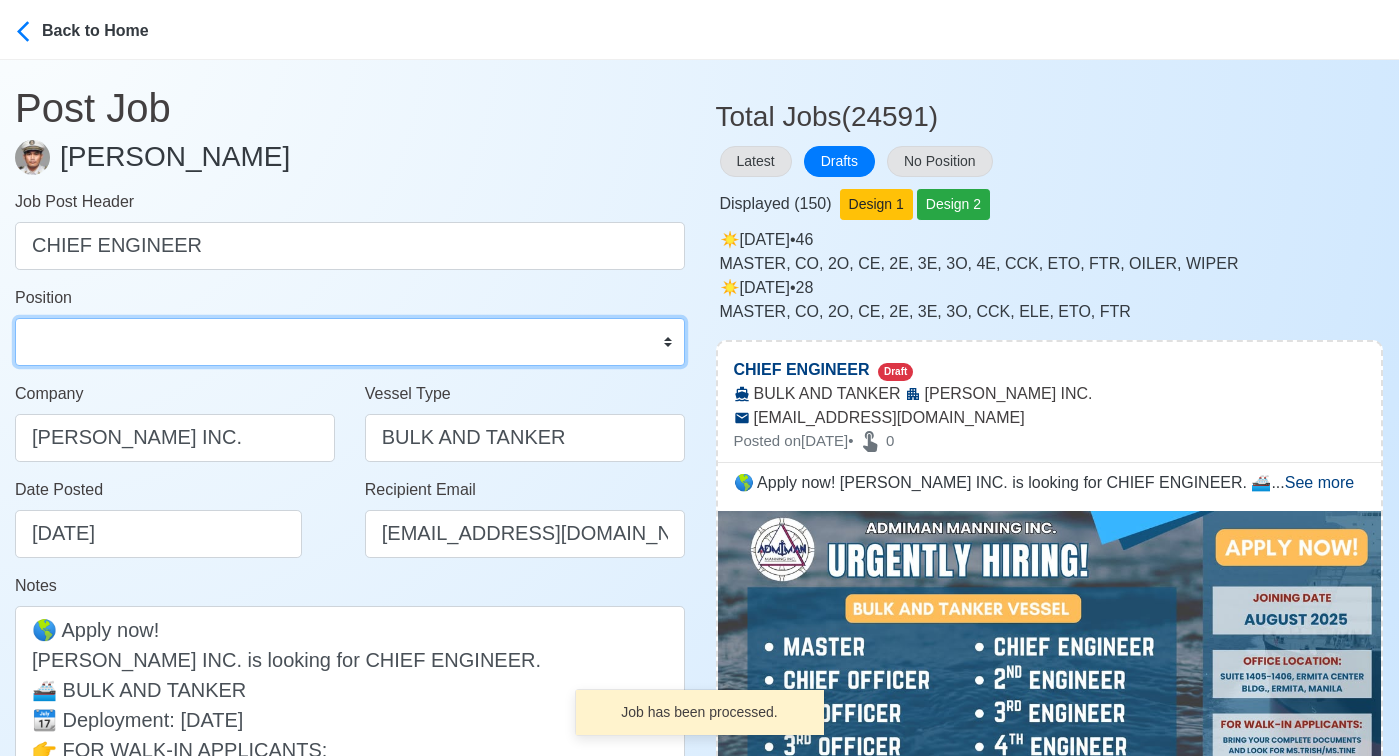click on "Master Chief Officer 2nd Officer 3rd Officer Junior Officer Chief Engineer 2nd Engineer 3rd Engineer 4th Engineer Gas Engineer Junior Engineer 1st Assistant Engineer 2nd Assistant Engineer 3rd Assistant Engineer ETO/ETR Electrician Electrical Engineer Oiler Fitter Welder Chief Cook Chef Cook Messman Wiper Rigger Ordinary Seaman Able Seaman Motorman Pumpman Bosun Cadet Reefer Mechanic Operator Repairman Painter Steward Waiter Others" at bounding box center (350, 342) 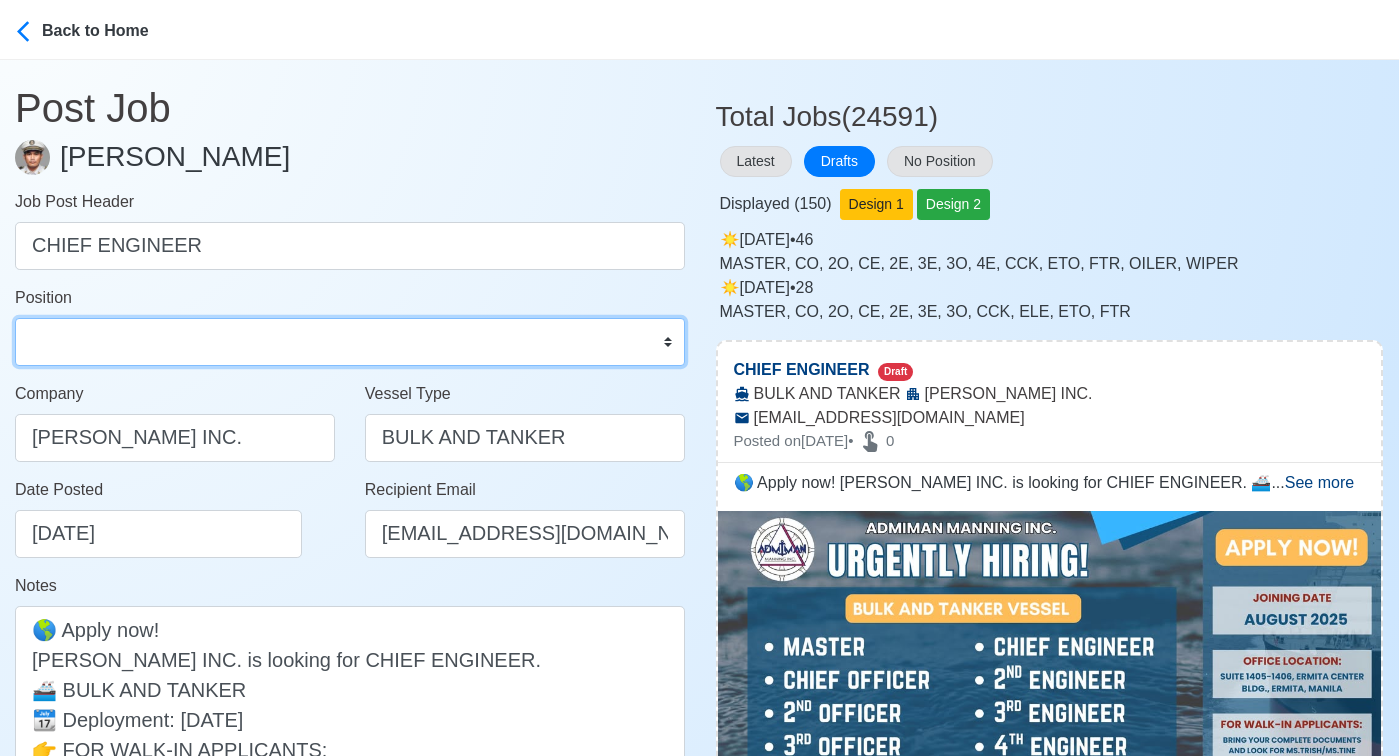 select on "Chief Engineer" 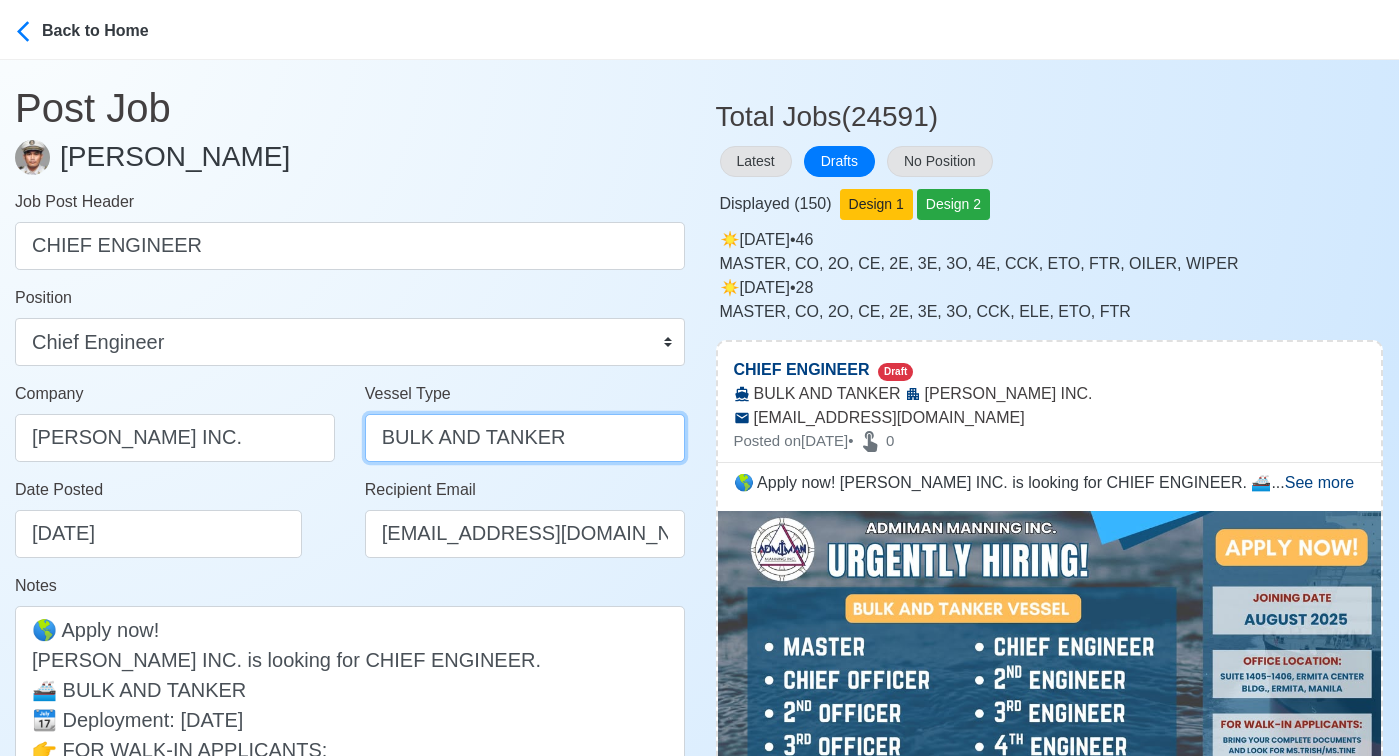 drag, startPoint x: 480, startPoint y: 439, endPoint x: 300, endPoint y: 433, distance: 180.09998 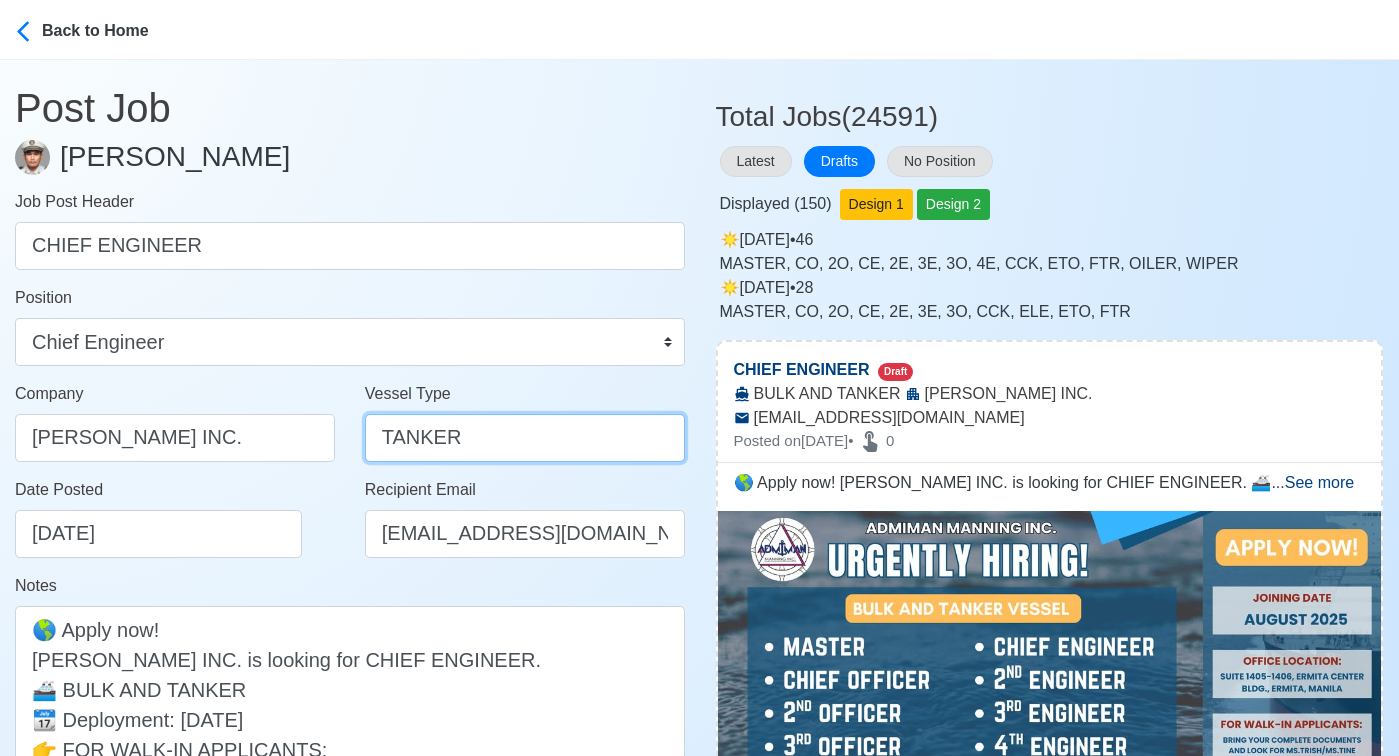 type on "TANKER" 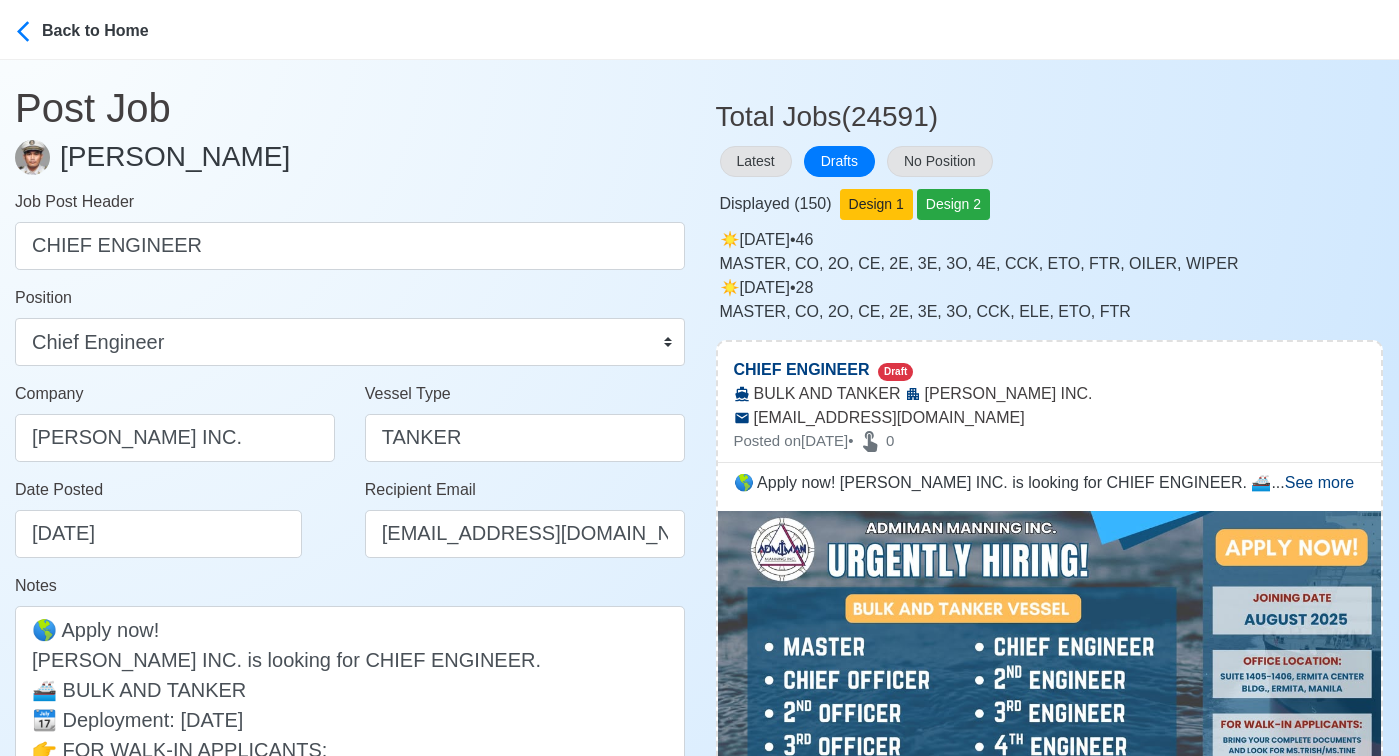 click on "Date Posted       07/26/2025" at bounding box center (180, 518) 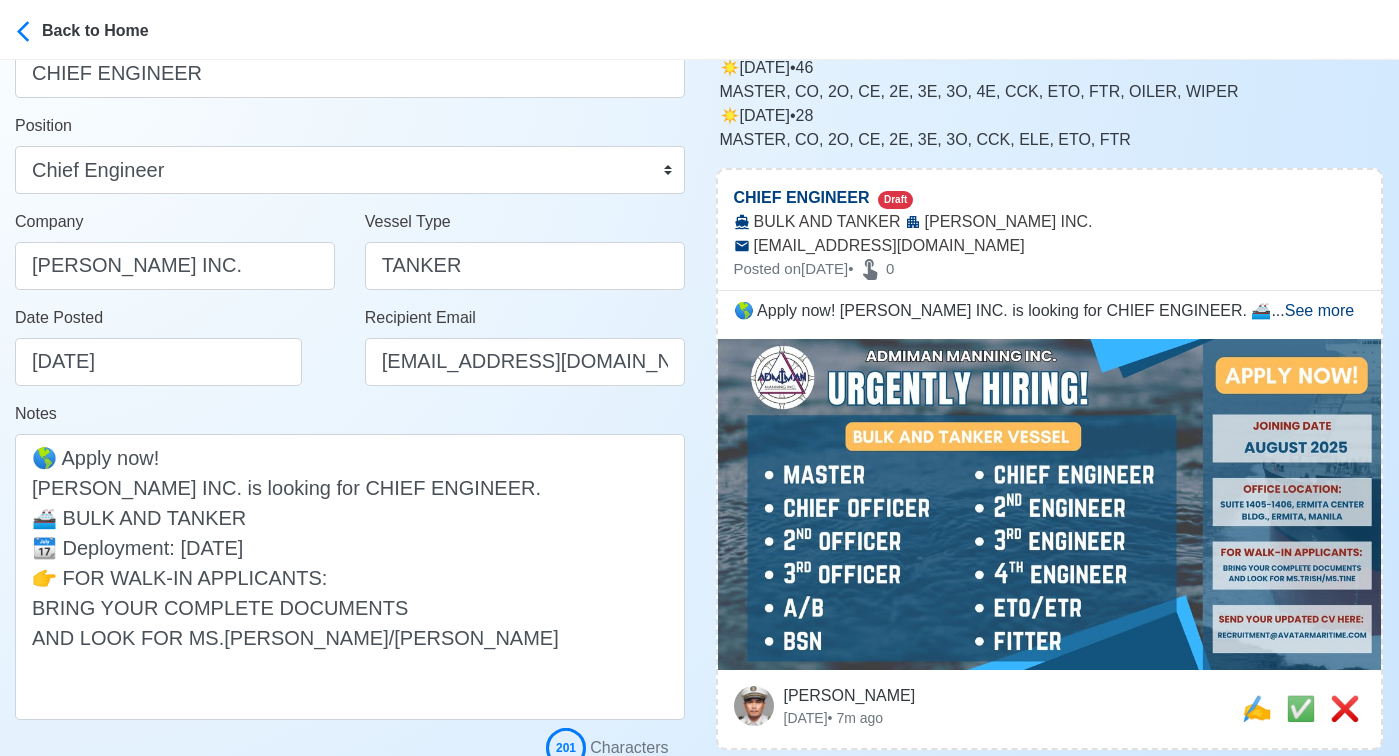 scroll, scrollTop: 212, scrollLeft: 0, axis: vertical 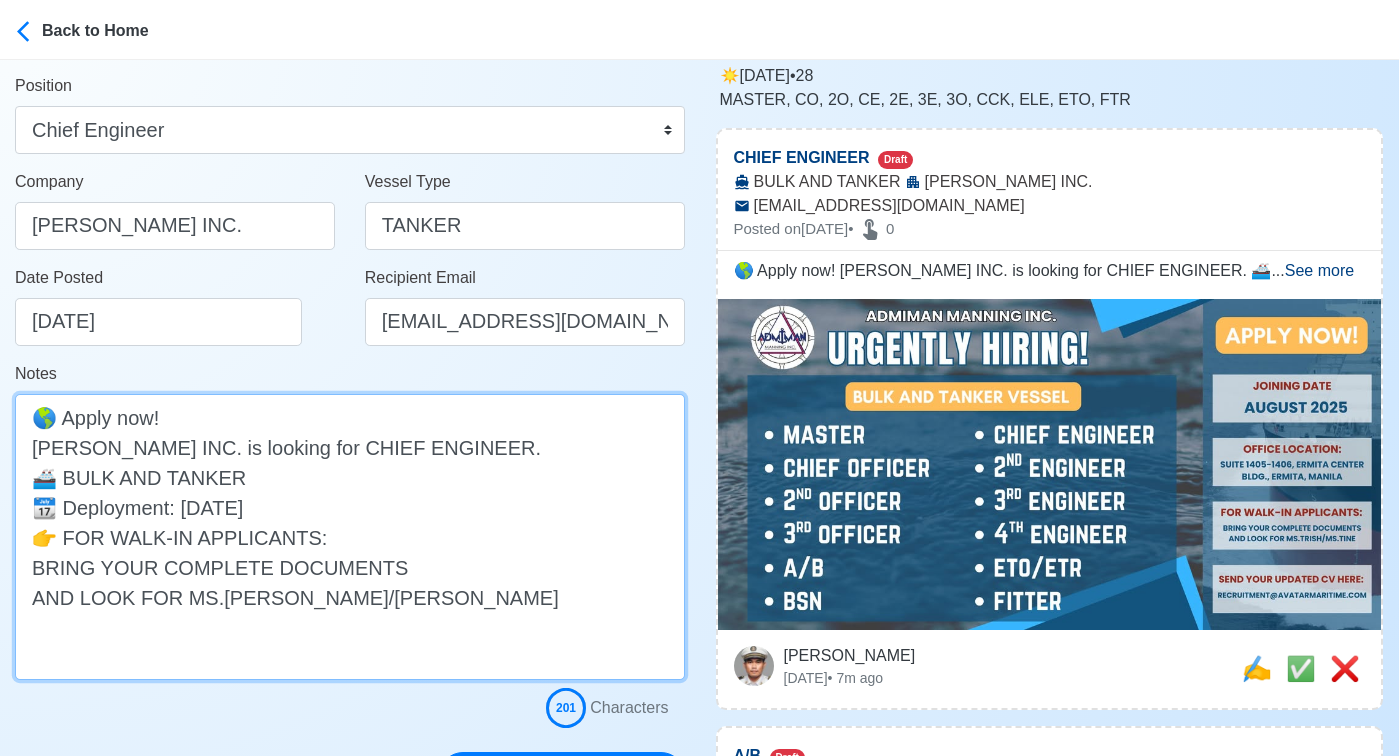 click on "🌎 Apply now!
ADIMAN MANNING INC. is looking for CHIEF ENGINEER.
🚢 BULK AND TANKER
📆 Deployment: AUGUST 2025
👉 FOR WALK-IN APPLICANTS:
BRING YOUR COMPLETE DOCUMENTS
AND LOOK FOR MS.TRISH/MS.TINE" at bounding box center (350, 537) 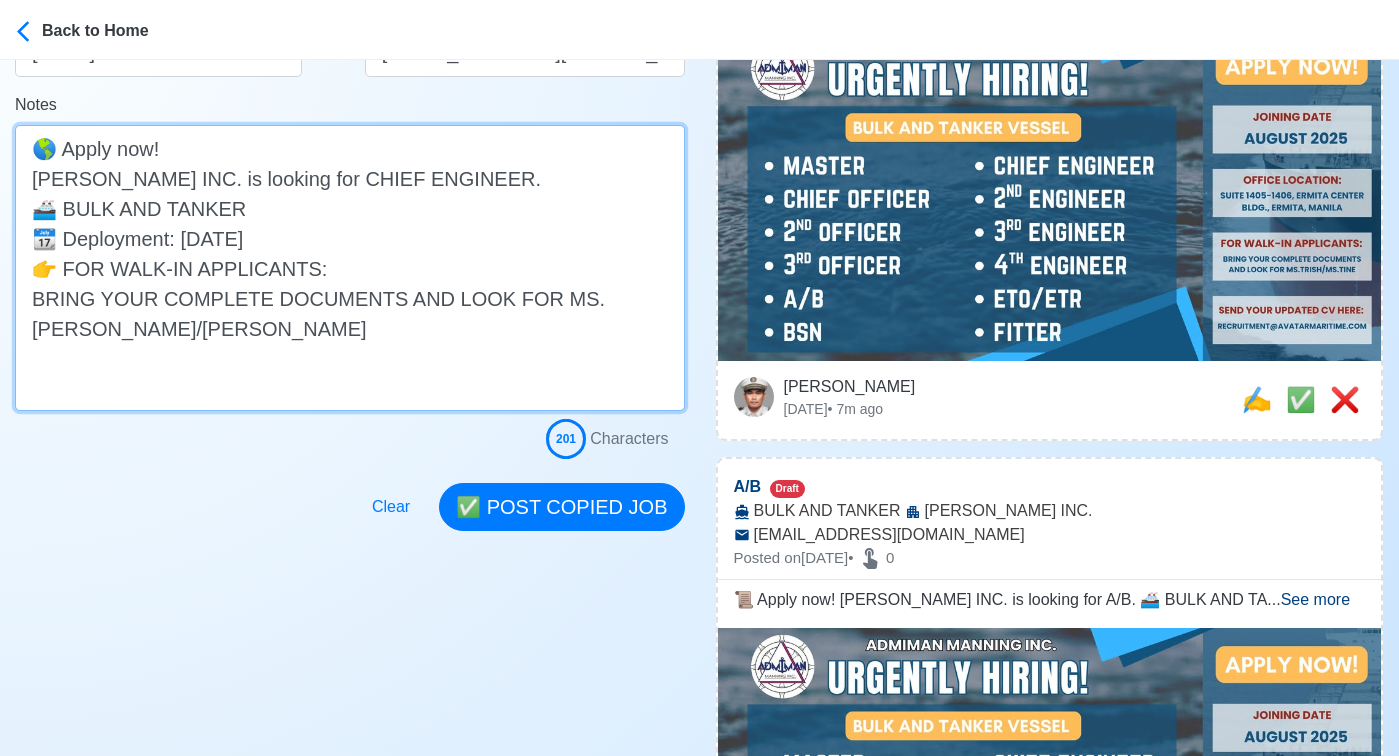 scroll, scrollTop: 482, scrollLeft: 0, axis: vertical 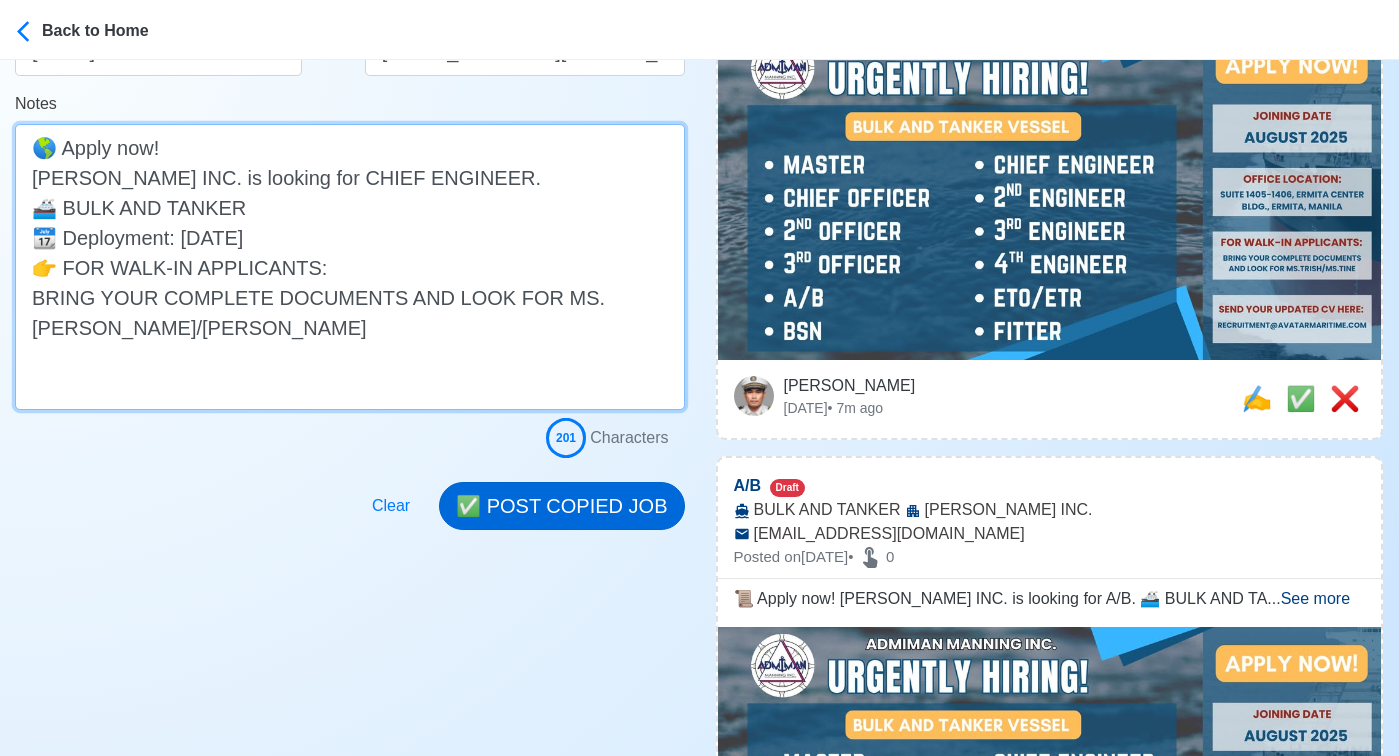 type on "🌎 Apply now!
ADIMAN MANNING INC. is looking for CHIEF ENGINEER.
🚢 BULK AND TANKER
📆 Deployment: AUGUST 2025
👉 FOR WALK-IN APPLICANTS:
BRING YOUR COMPLETE DOCUMENTS AND LOOK FOR MS.TRISH/MS.TINE" 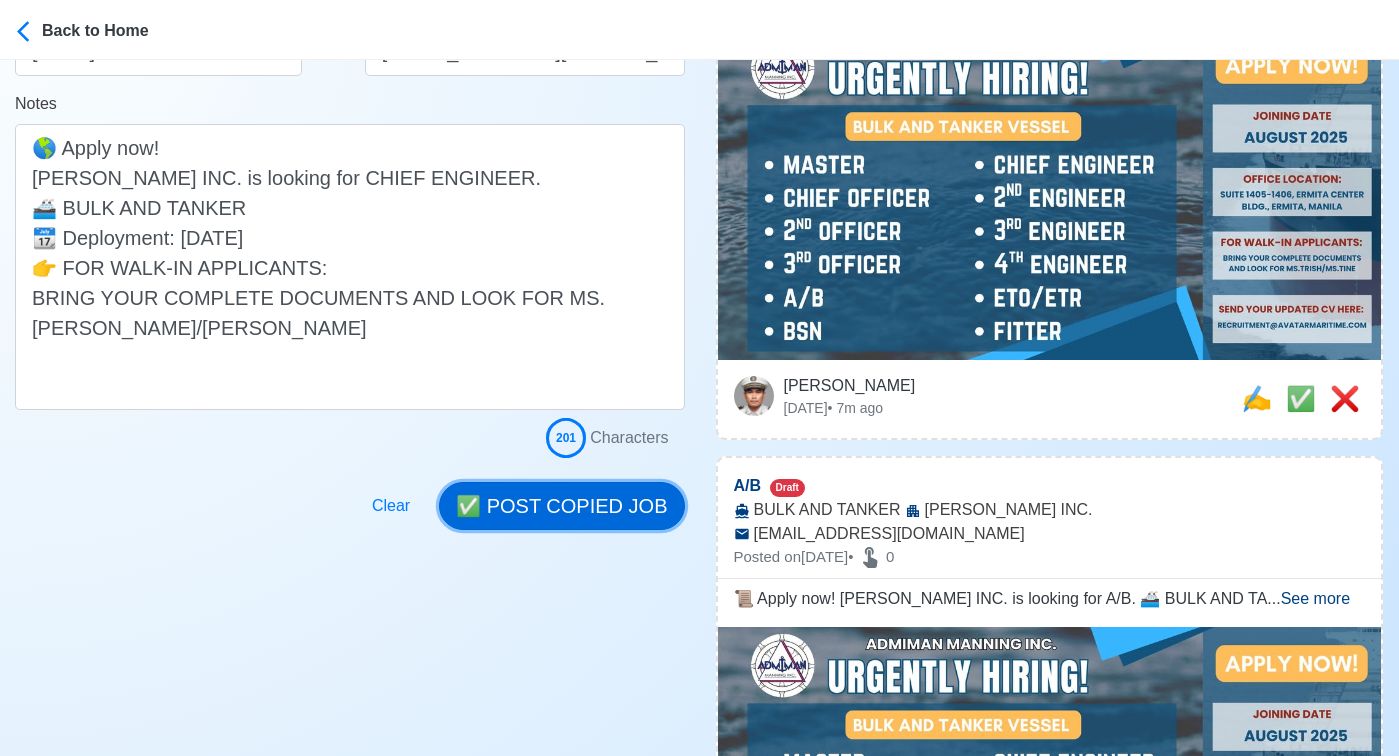 click on "✅ POST COPIED JOB" at bounding box center [561, 506] 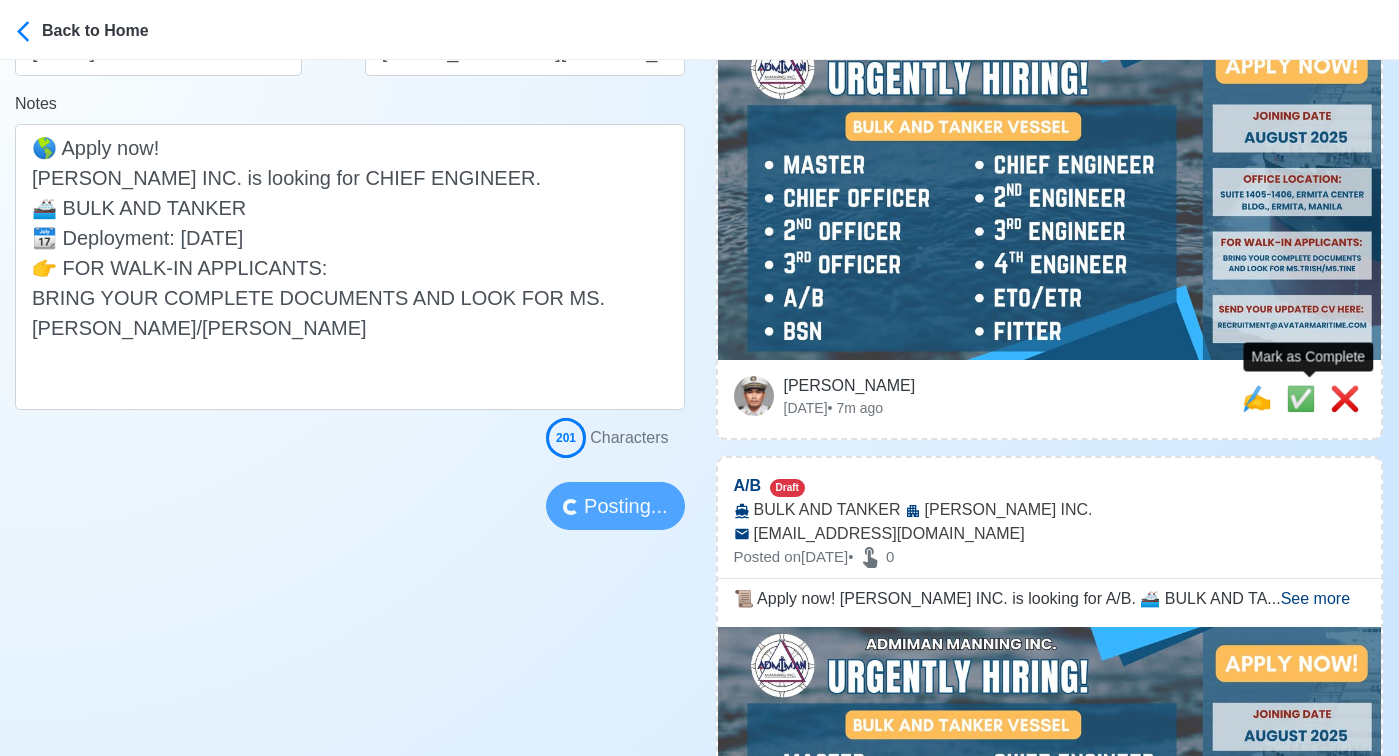 type 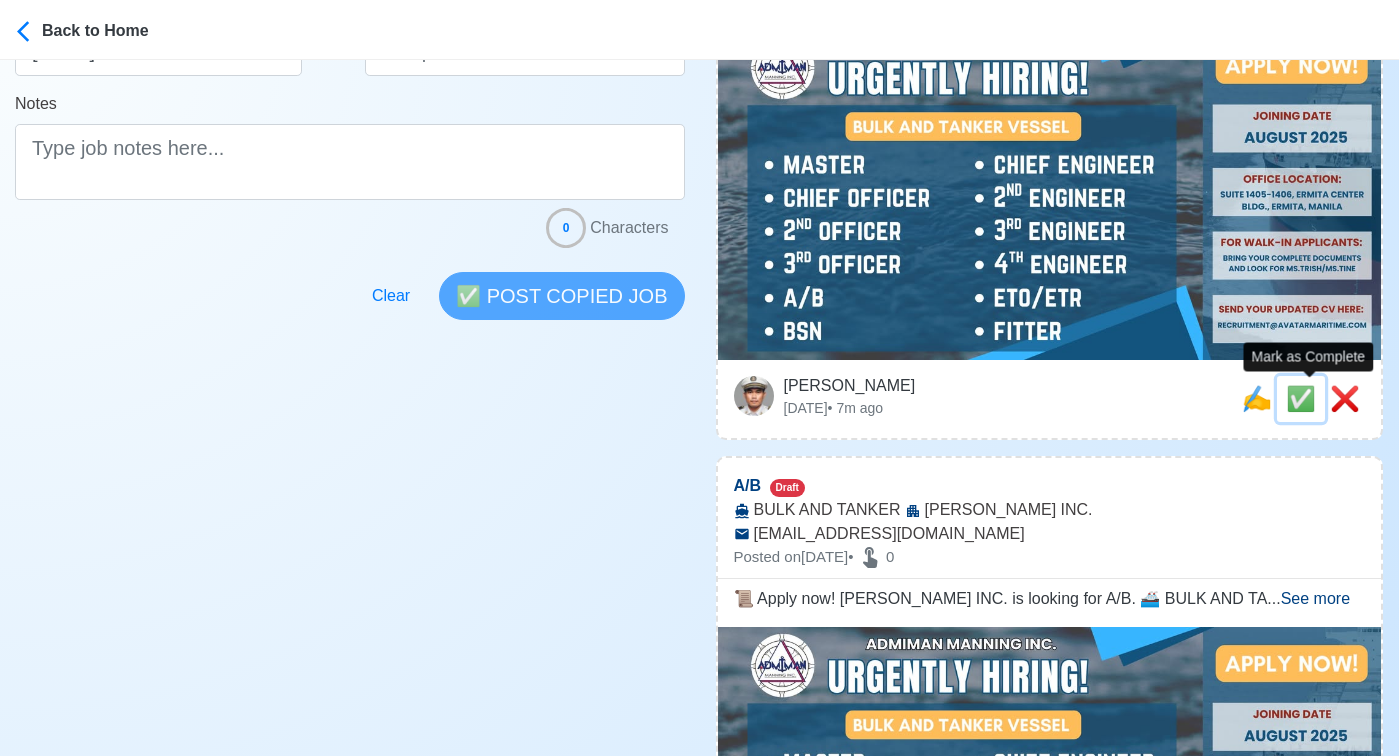 click on "✅" at bounding box center (1301, 398) 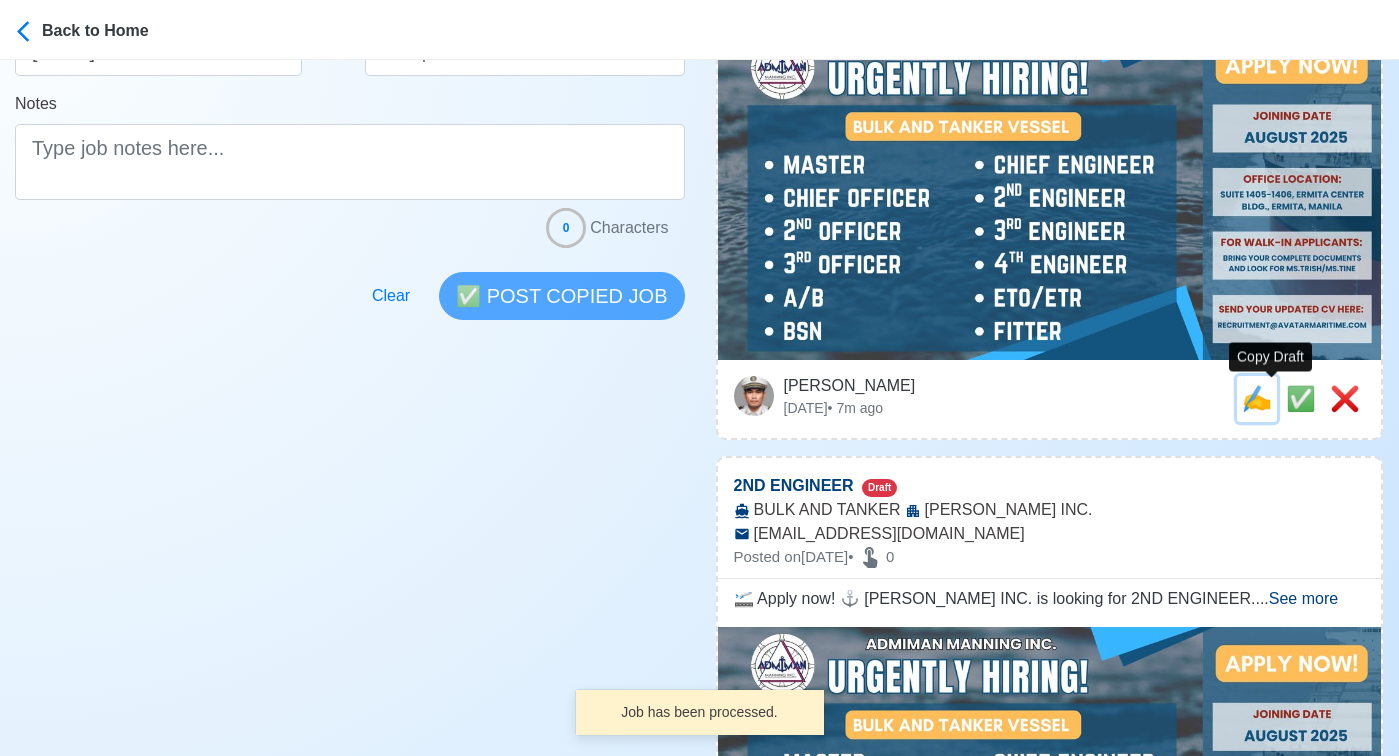 click on "✍️" at bounding box center (1257, 398) 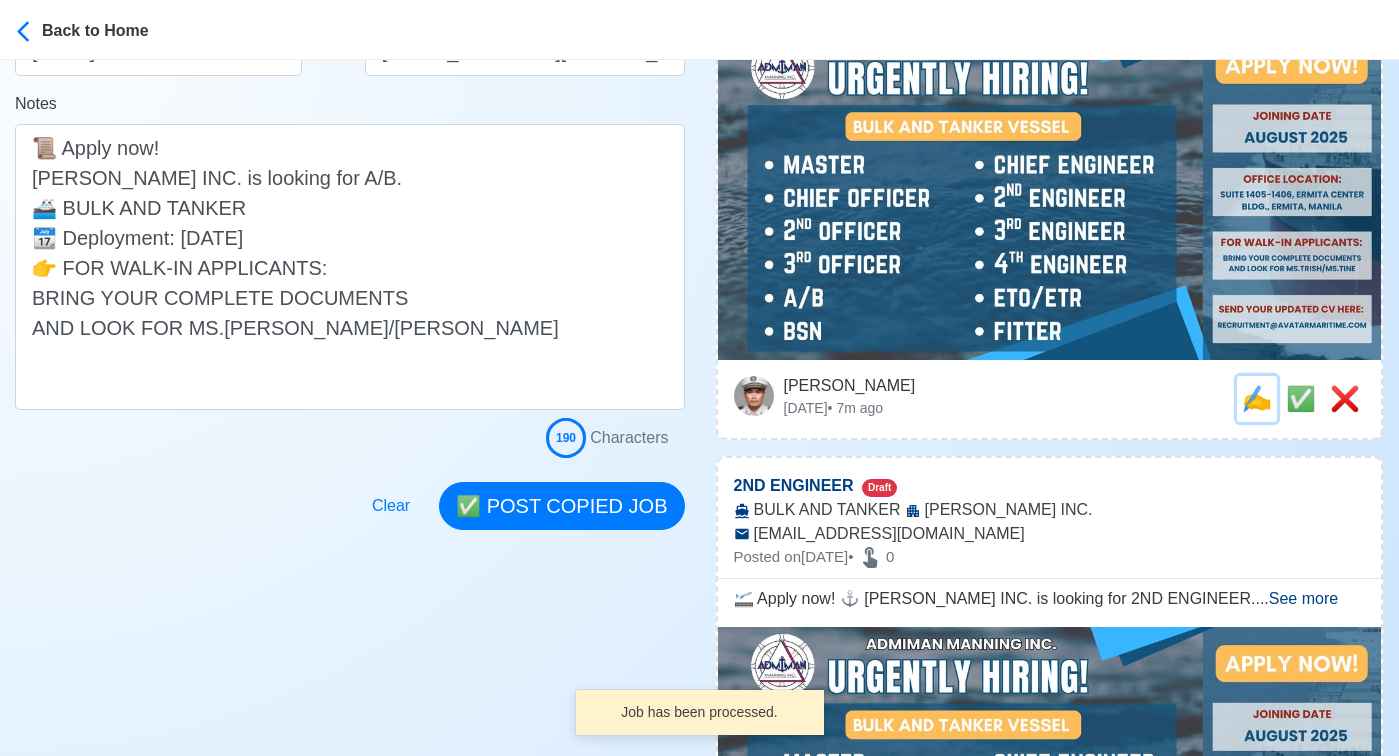 scroll, scrollTop: 0, scrollLeft: 0, axis: both 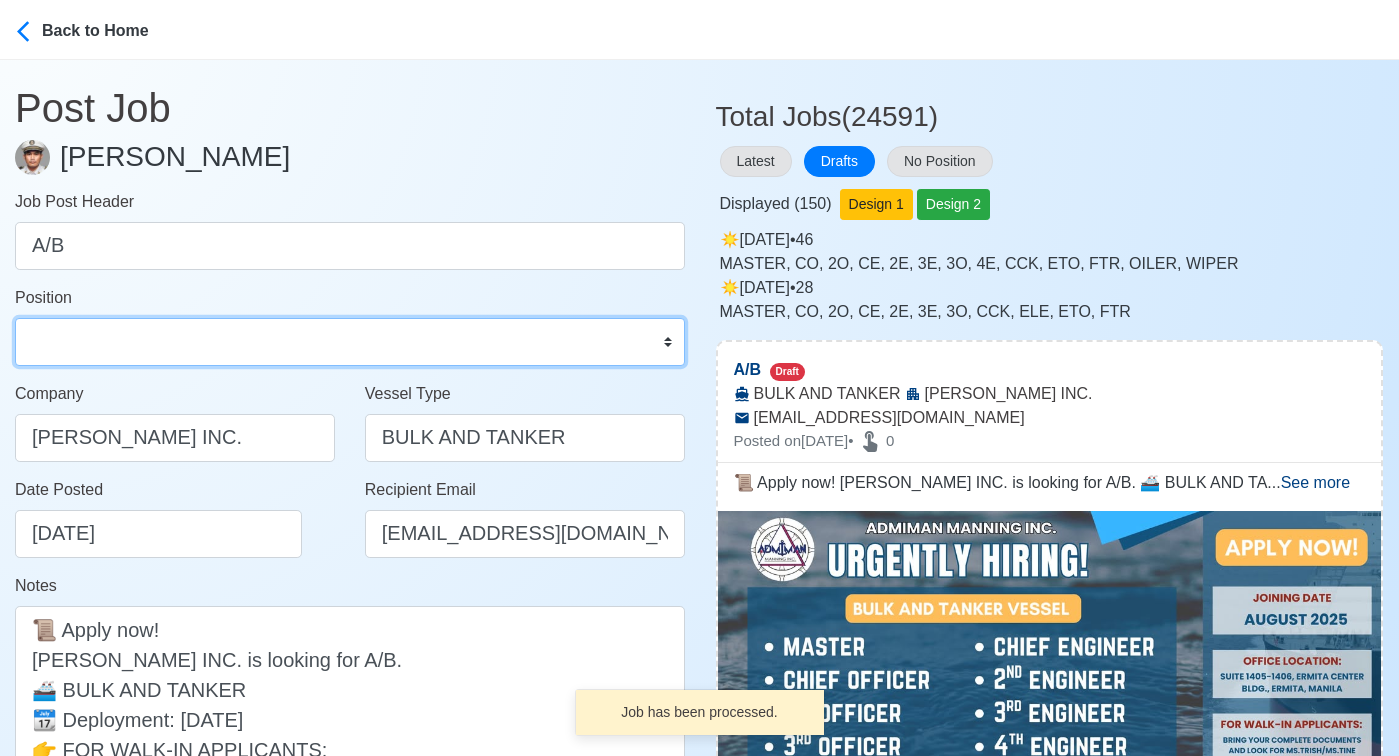click on "Master Chief Officer 2nd Officer 3rd Officer Junior Officer Chief Engineer 2nd Engineer 3rd Engineer 4th Engineer Gas Engineer Junior Engineer 1st Assistant Engineer 2nd Assistant Engineer 3rd Assistant Engineer ETO/ETR Electrician Electrical Engineer Oiler Fitter Welder Chief Cook Chef Cook Messman Wiper Rigger Ordinary Seaman Able Seaman Motorman Pumpman Bosun Cadet Reefer Mechanic Operator Repairman Painter Steward Waiter Others" at bounding box center [350, 342] 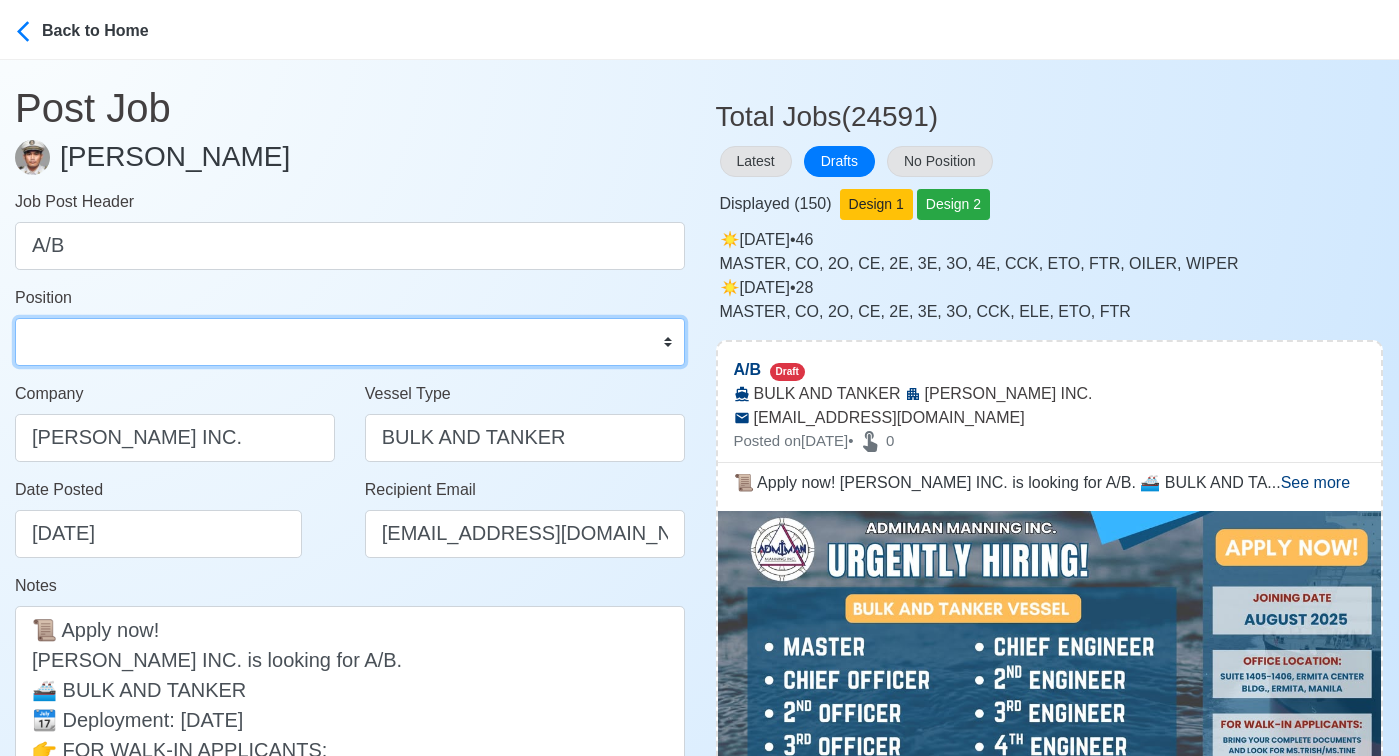 select on "[PERSON_NAME]" 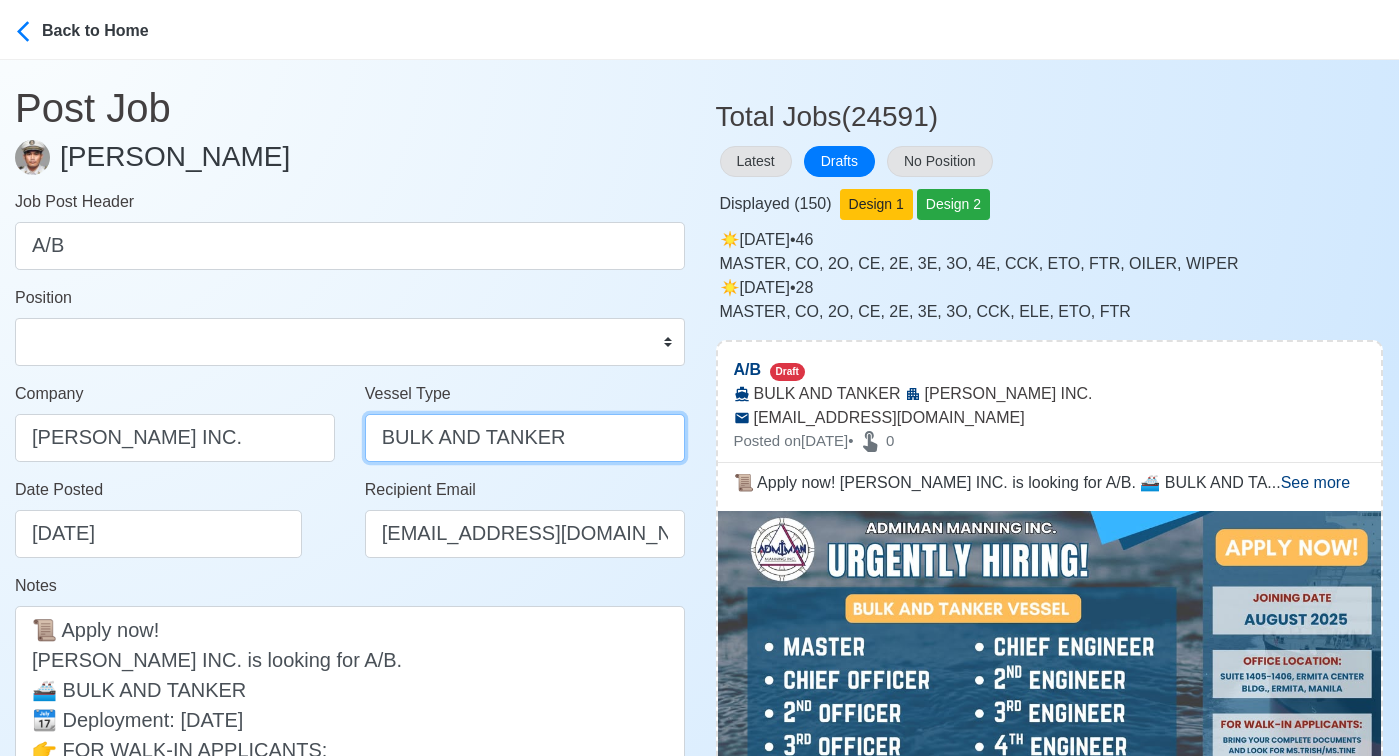 drag, startPoint x: 481, startPoint y: 434, endPoint x: 292, endPoint y: 434, distance: 189 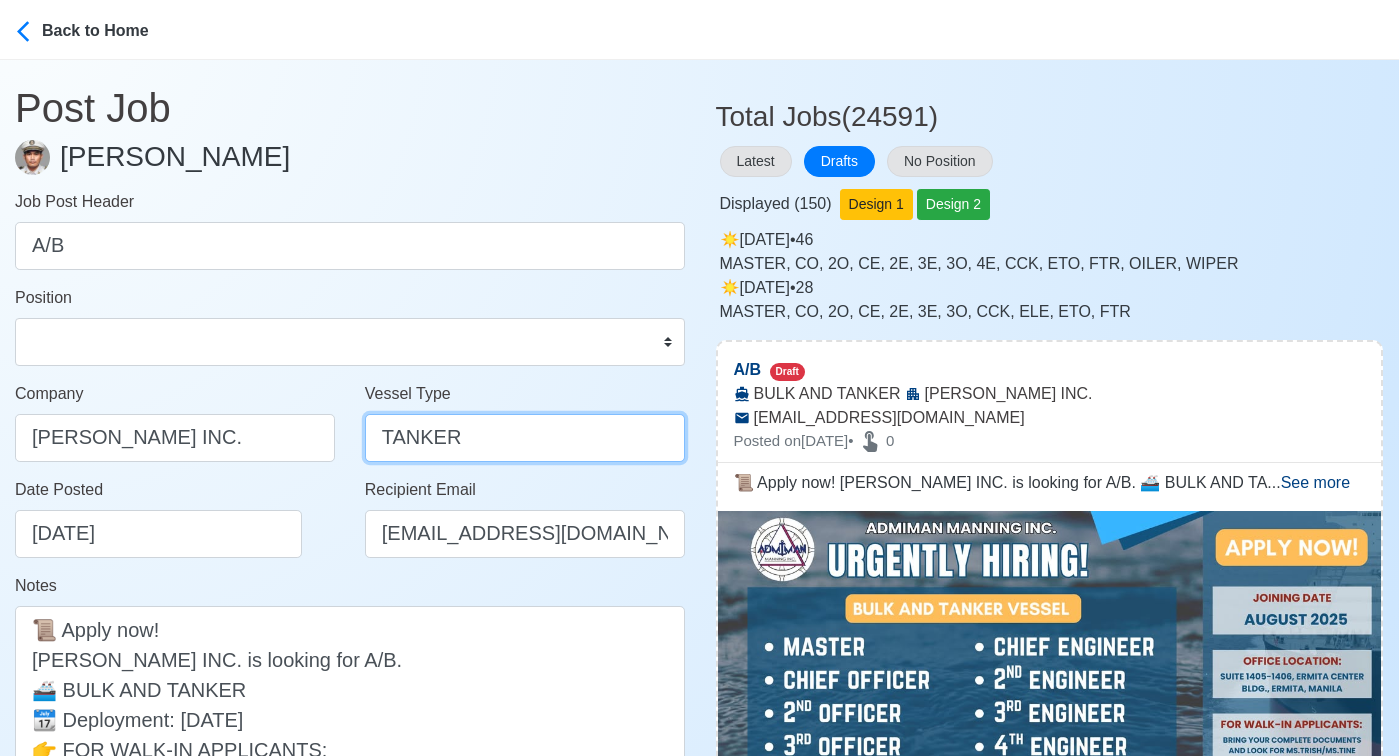 type on "TANKER" 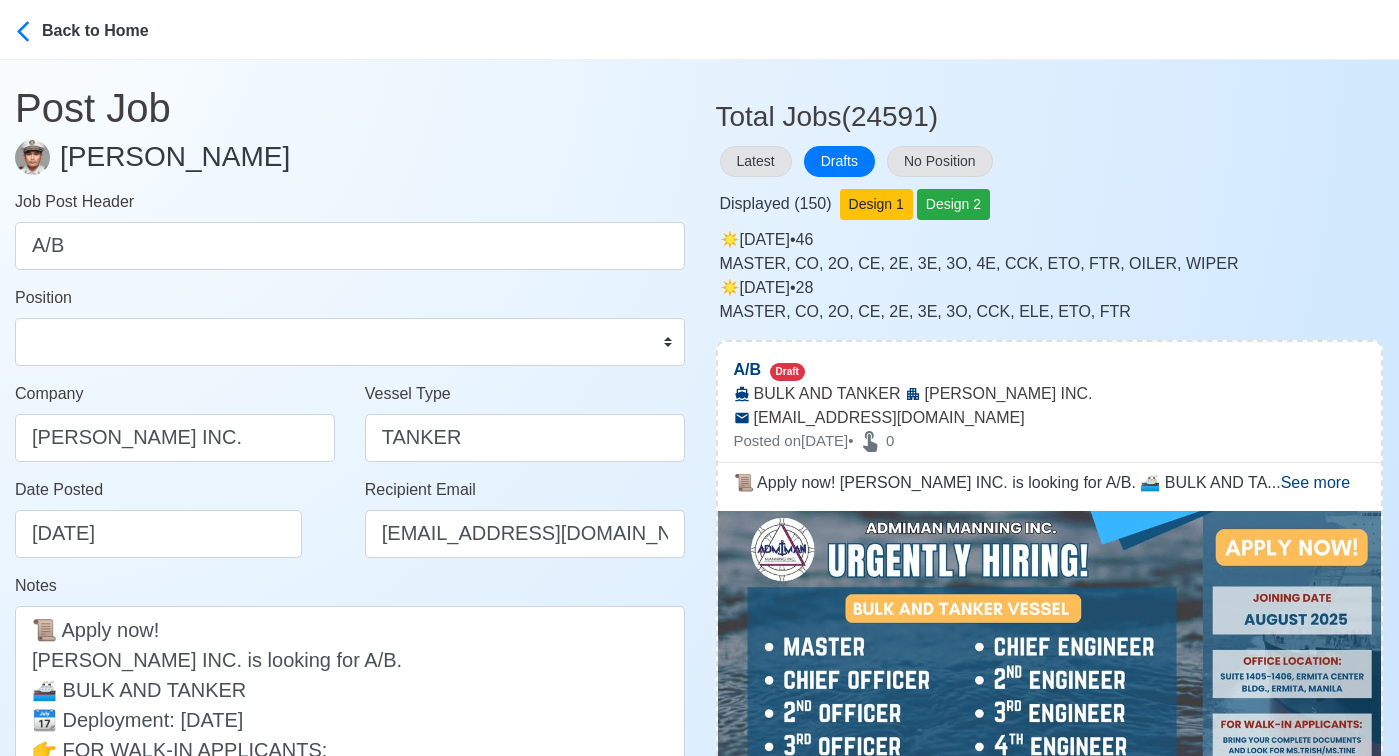 click on "Date Posted       07/26/2025" at bounding box center [175, 526] 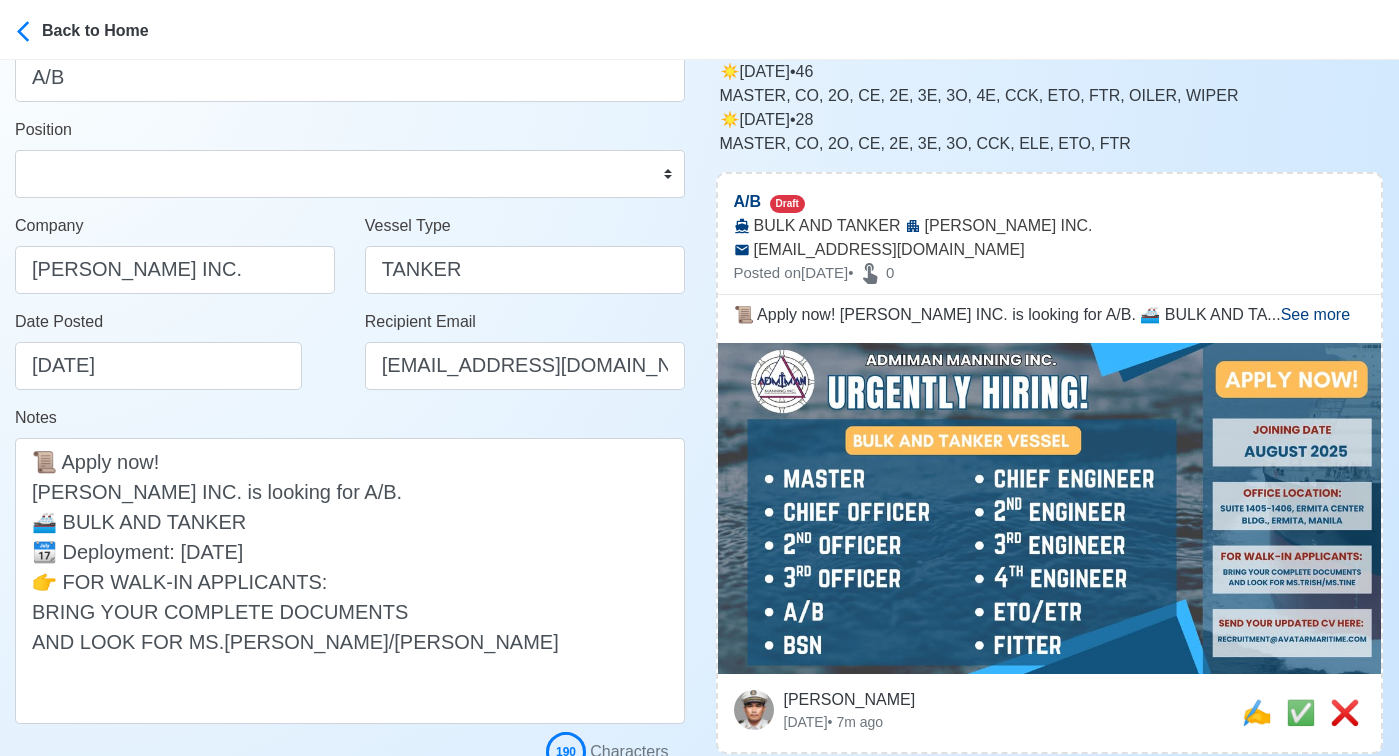 scroll, scrollTop: 298, scrollLeft: 0, axis: vertical 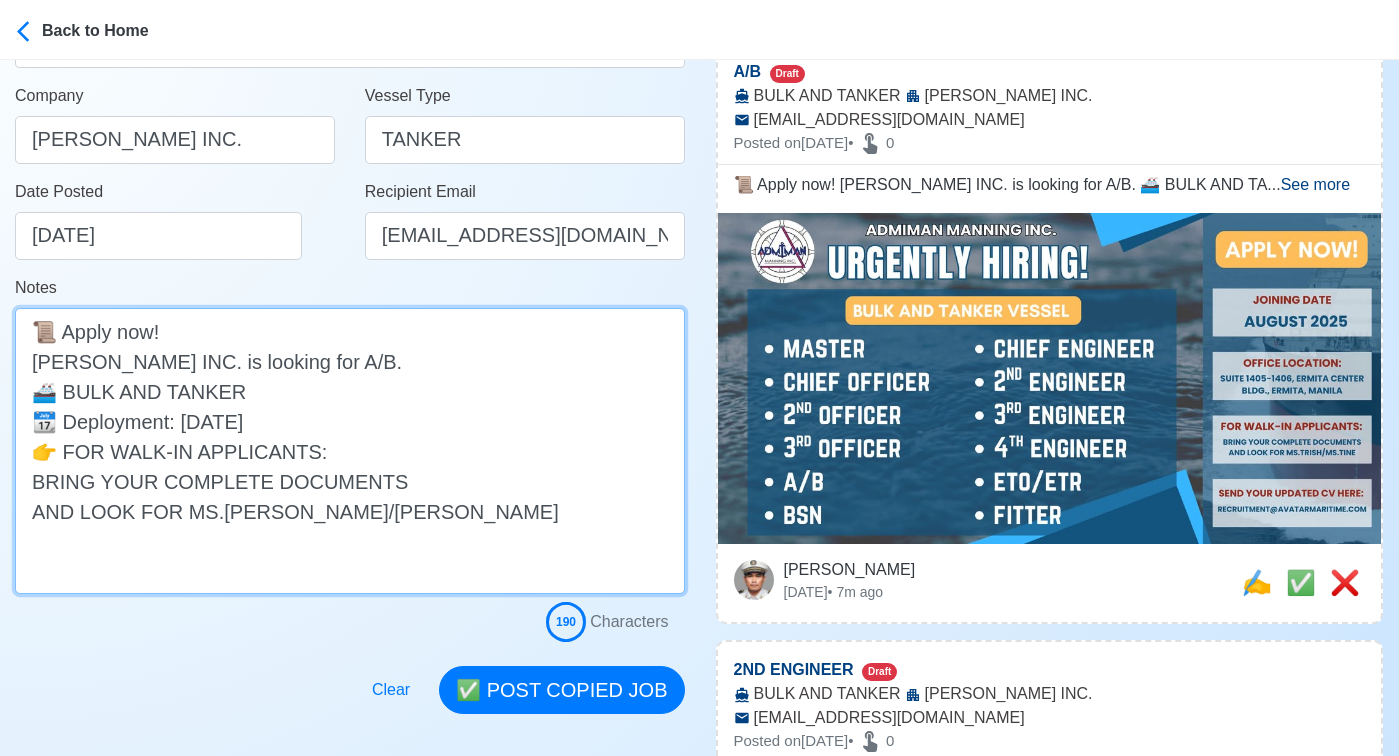 click on "📜 Apply now!
ADIMAN MANNING INC. is looking for A/B.
🚢 BULK AND TANKER
📆 Deployment: AUGUST 2025
👉 FOR WALK-IN APPLICANTS:
BRING YOUR COMPLETE DOCUMENTS
AND LOOK FOR MS.TRISH/MS.TINE" at bounding box center [350, 451] 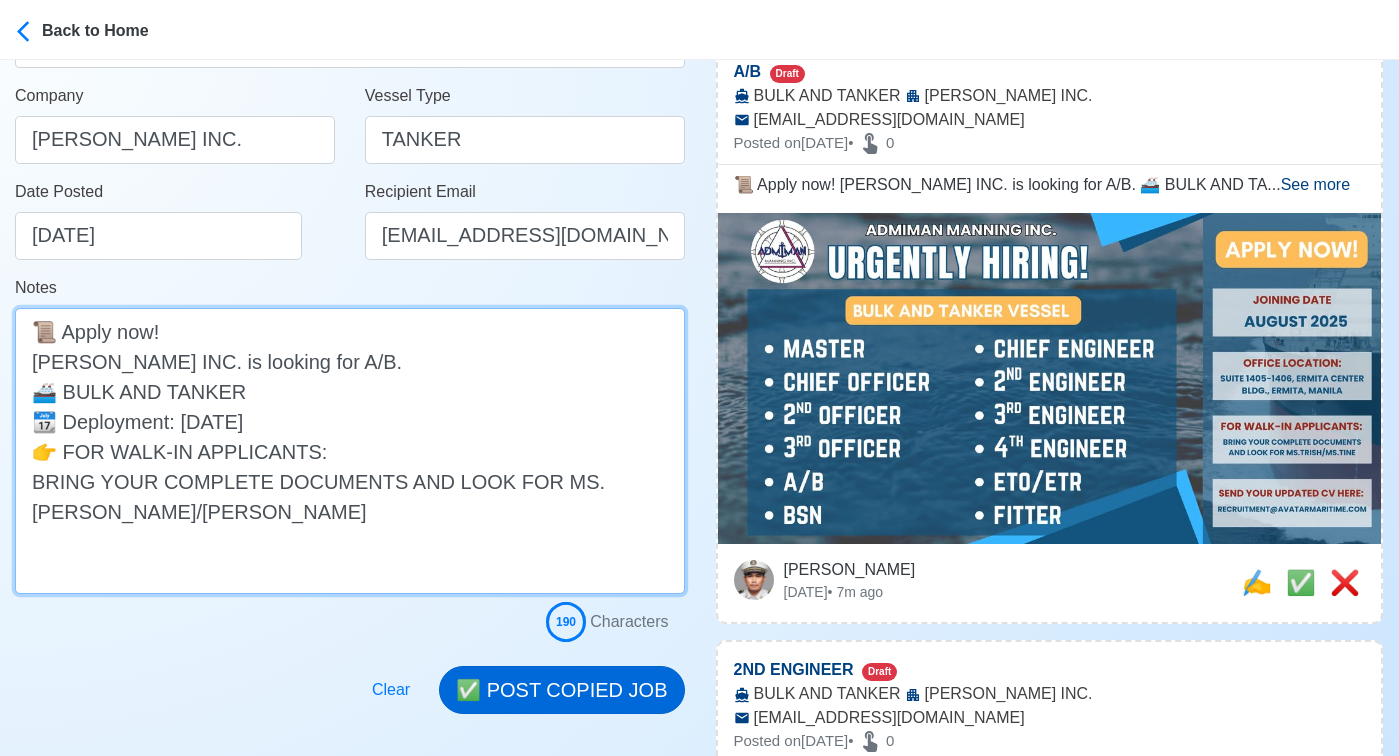 type on "📜 Apply now!
ADIMAN MANNING INC. is looking for A/B.
🚢 BULK AND TANKER
📆 Deployment: AUGUST 2025
👉 FOR WALK-IN APPLICANTS:
BRING YOUR COMPLETE DOCUMENTS AND LOOK FOR MS.TRISH/MS.TINE" 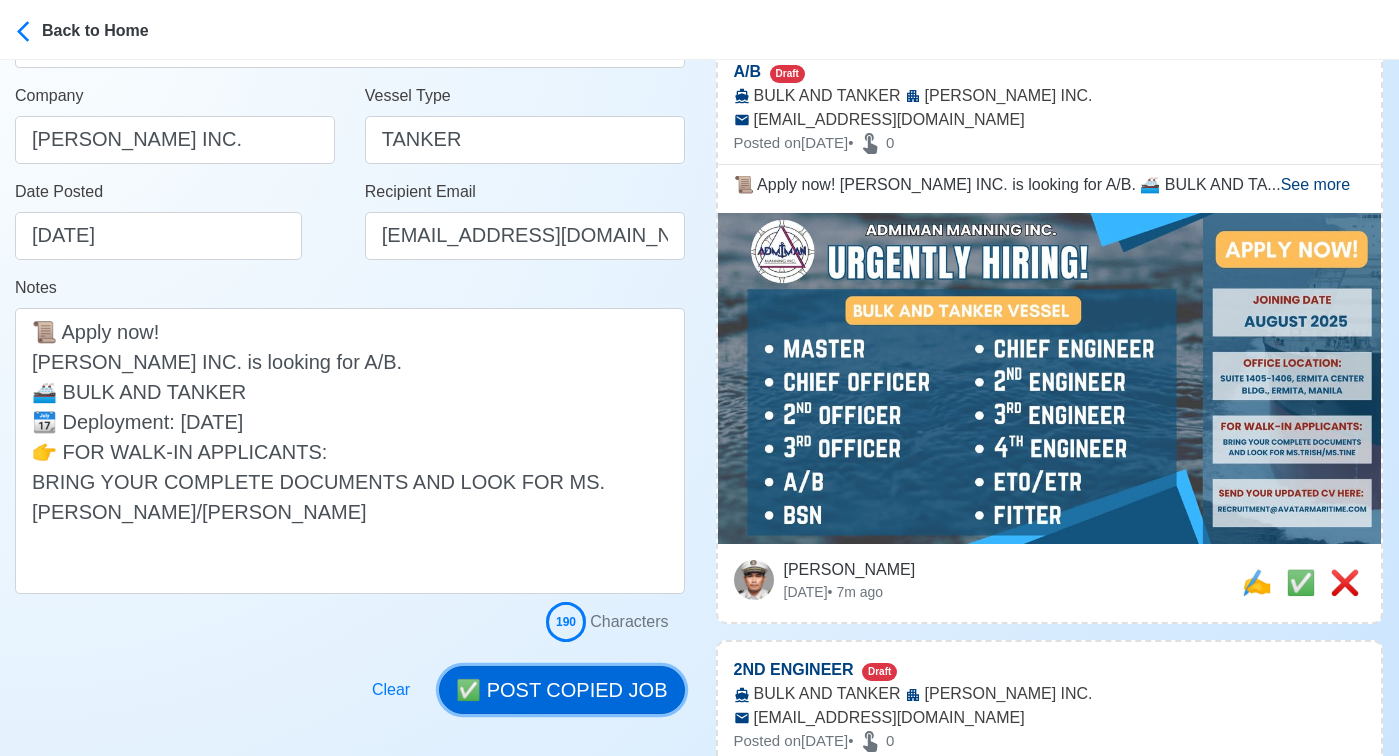 click on "✅ POST COPIED JOB" at bounding box center (561, 690) 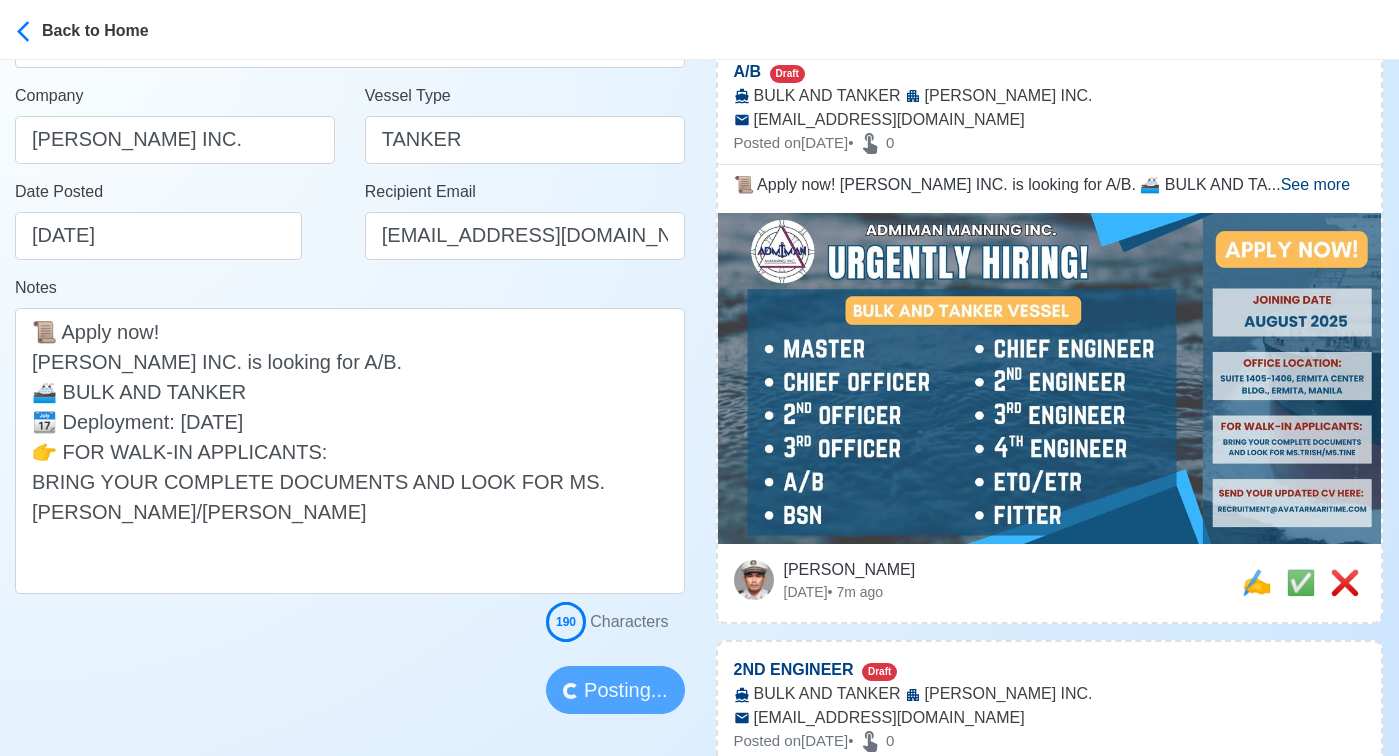 type 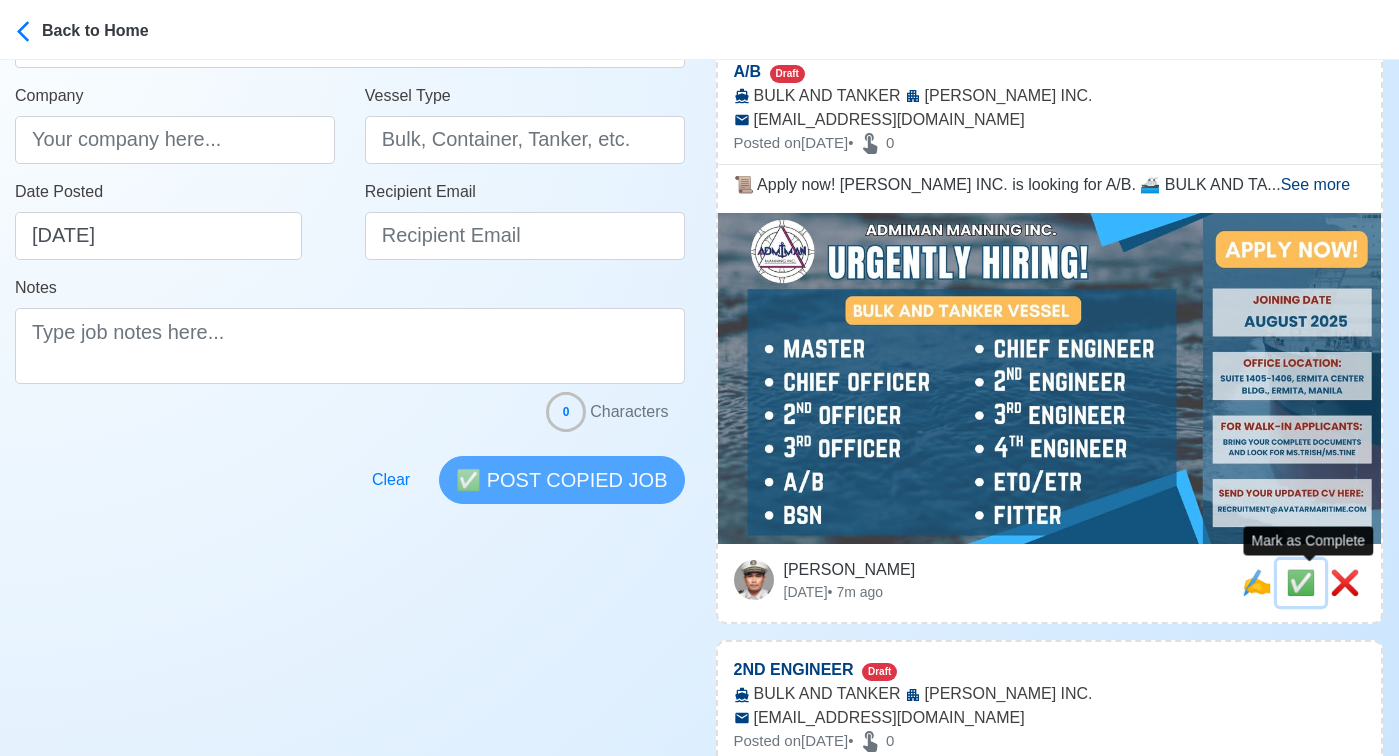 click on "✅" at bounding box center (1301, 582) 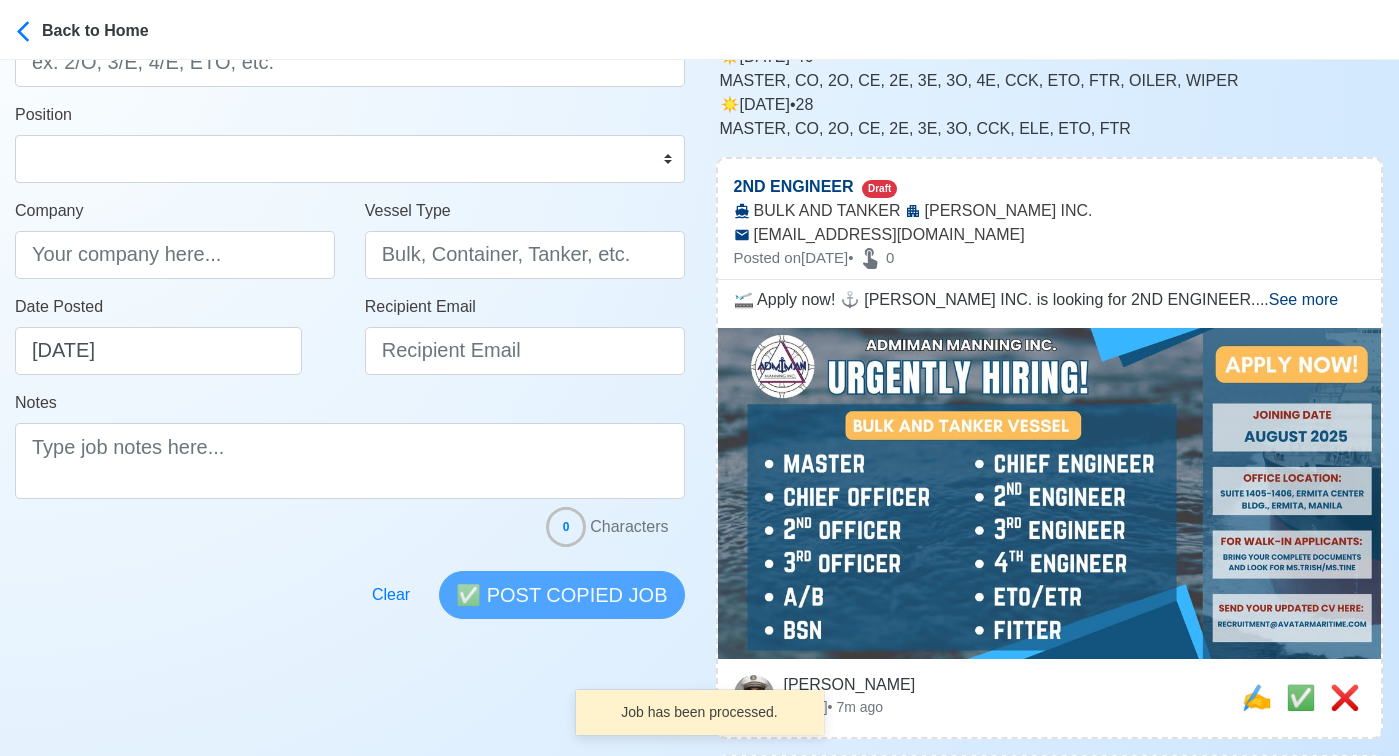 scroll, scrollTop: 457, scrollLeft: 0, axis: vertical 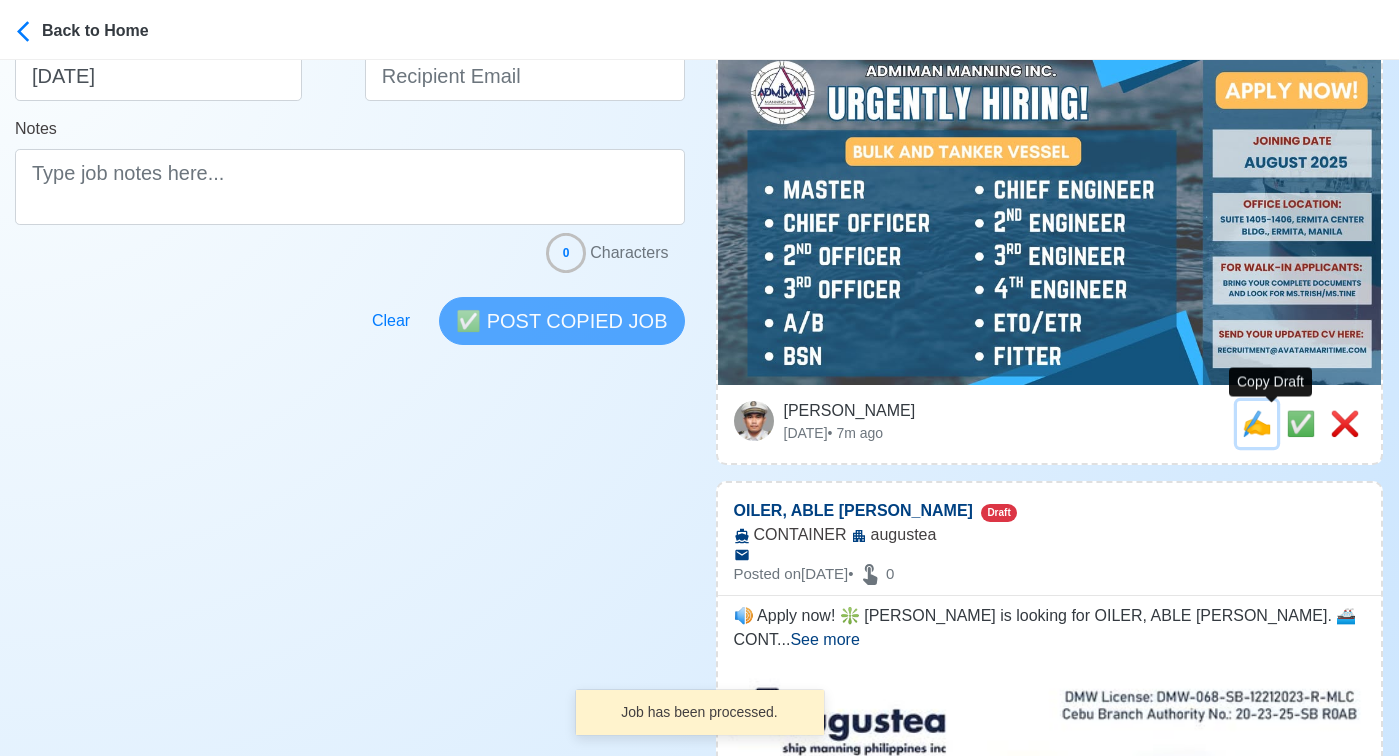 click on "✍️" at bounding box center [1257, 423] 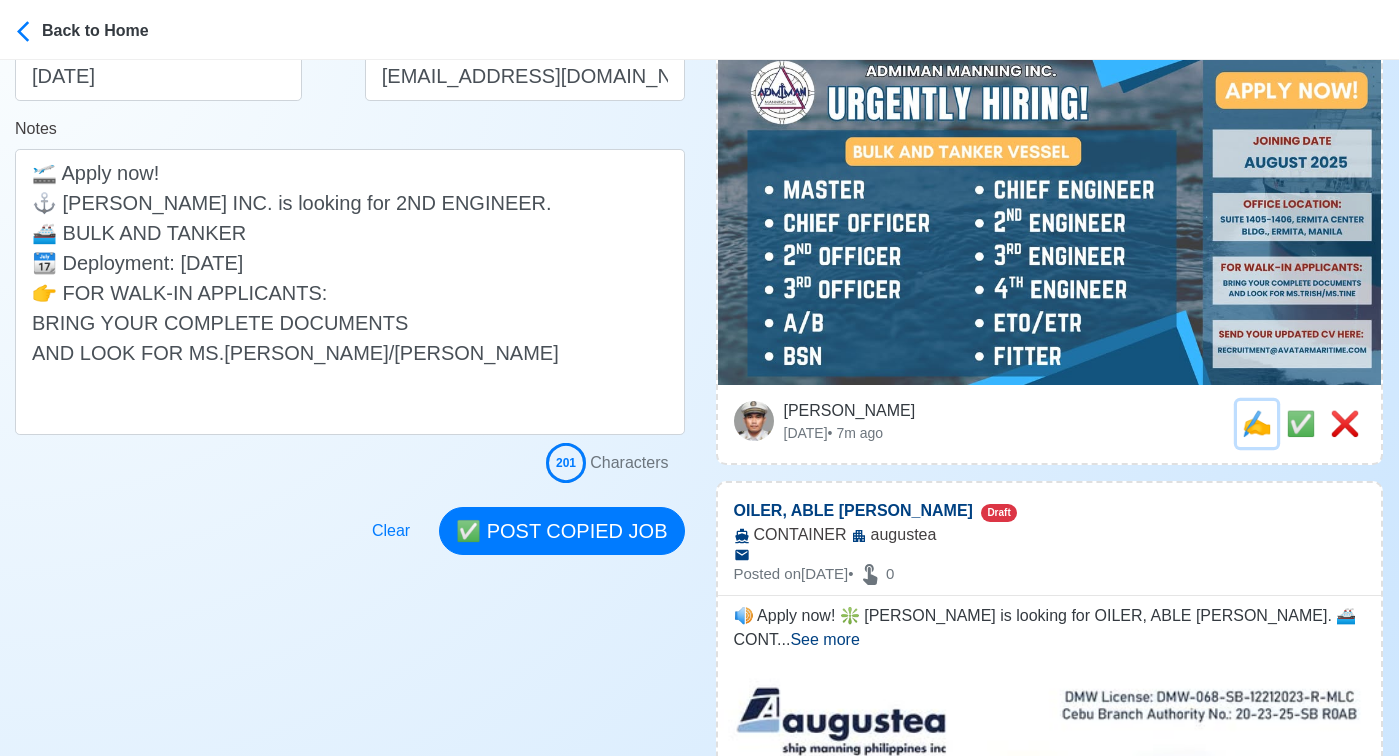 scroll, scrollTop: 0, scrollLeft: 0, axis: both 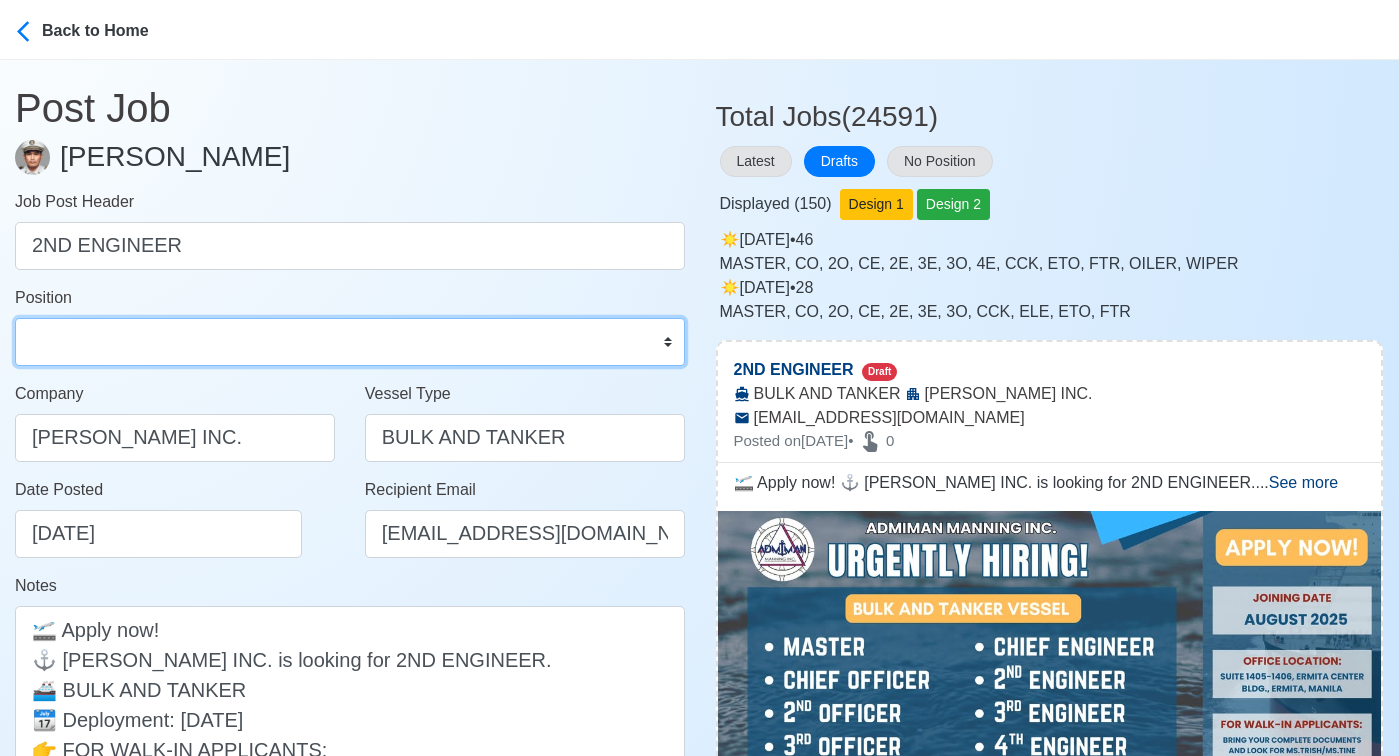 click on "Master Chief Officer 2nd Officer 3rd Officer Junior Officer Chief Engineer 2nd Engineer 3rd Engineer 4th Engineer Gas Engineer Junior Engineer 1st Assistant Engineer 2nd Assistant Engineer 3rd Assistant Engineer ETO/ETR Electrician Electrical Engineer Oiler Fitter Welder Chief Cook Chef Cook Messman Wiper Rigger Ordinary Seaman Able Seaman Motorman Pumpman Bosun Cadet Reefer Mechanic Operator Repairman Painter Steward Waiter Others" at bounding box center (350, 342) 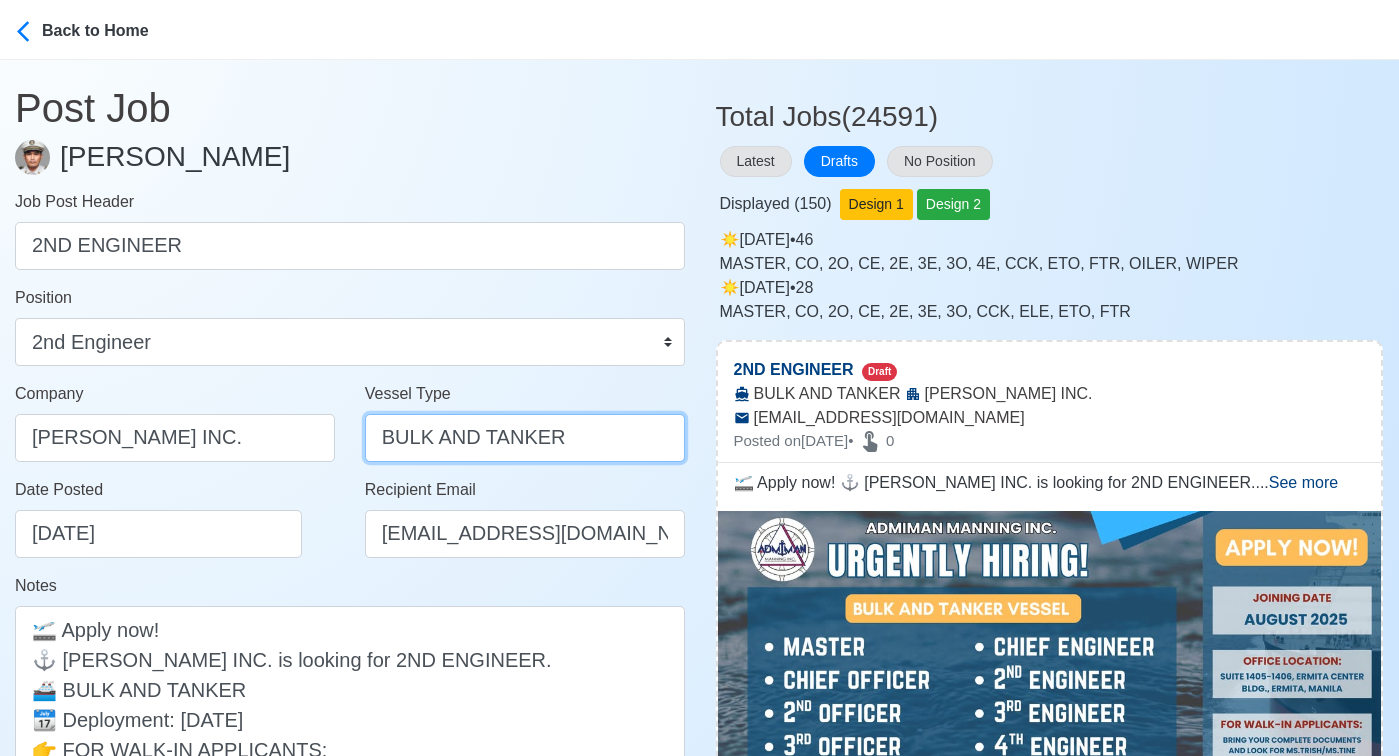 drag, startPoint x: 483, startPoint y: 440, endPoint x: 249, endPoint y: 436, distance: 234.03418 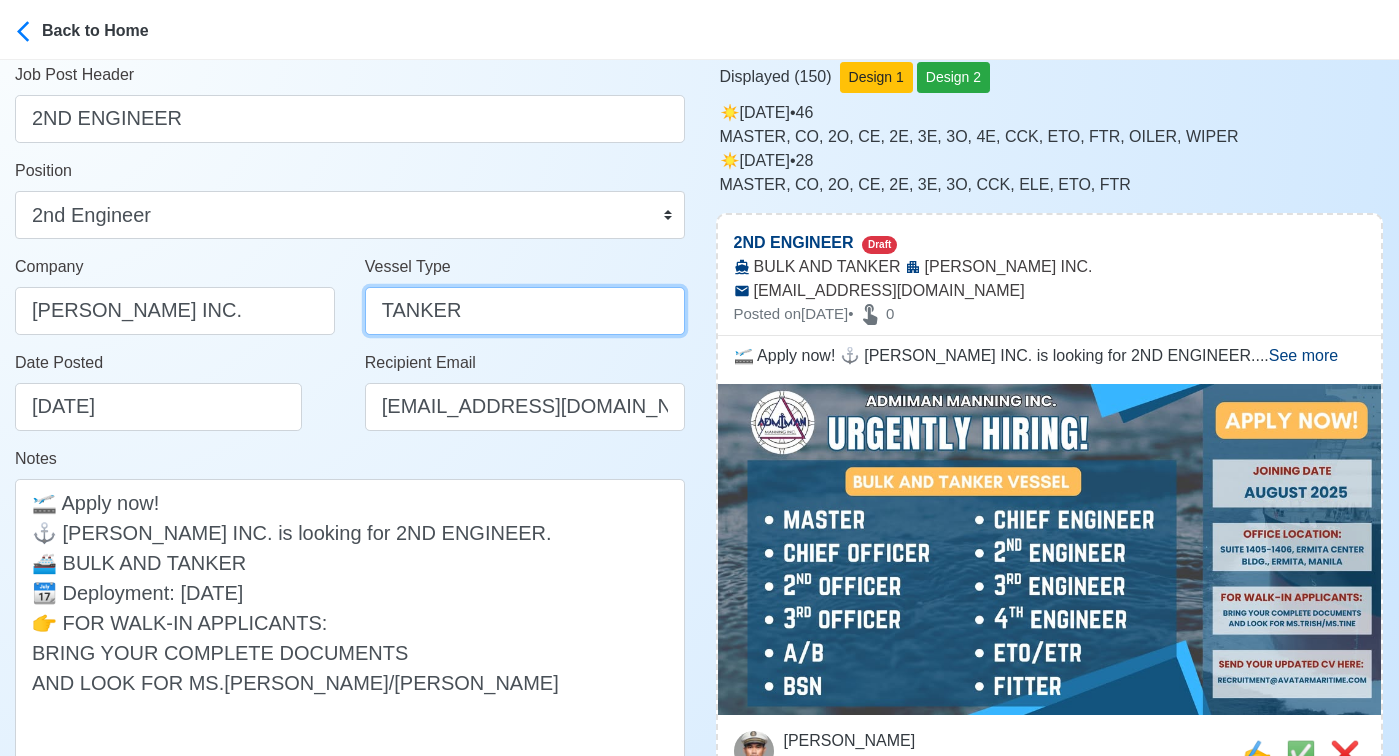 scroll, scrollTop: 174, scrollLeft: 0, axis: vertical 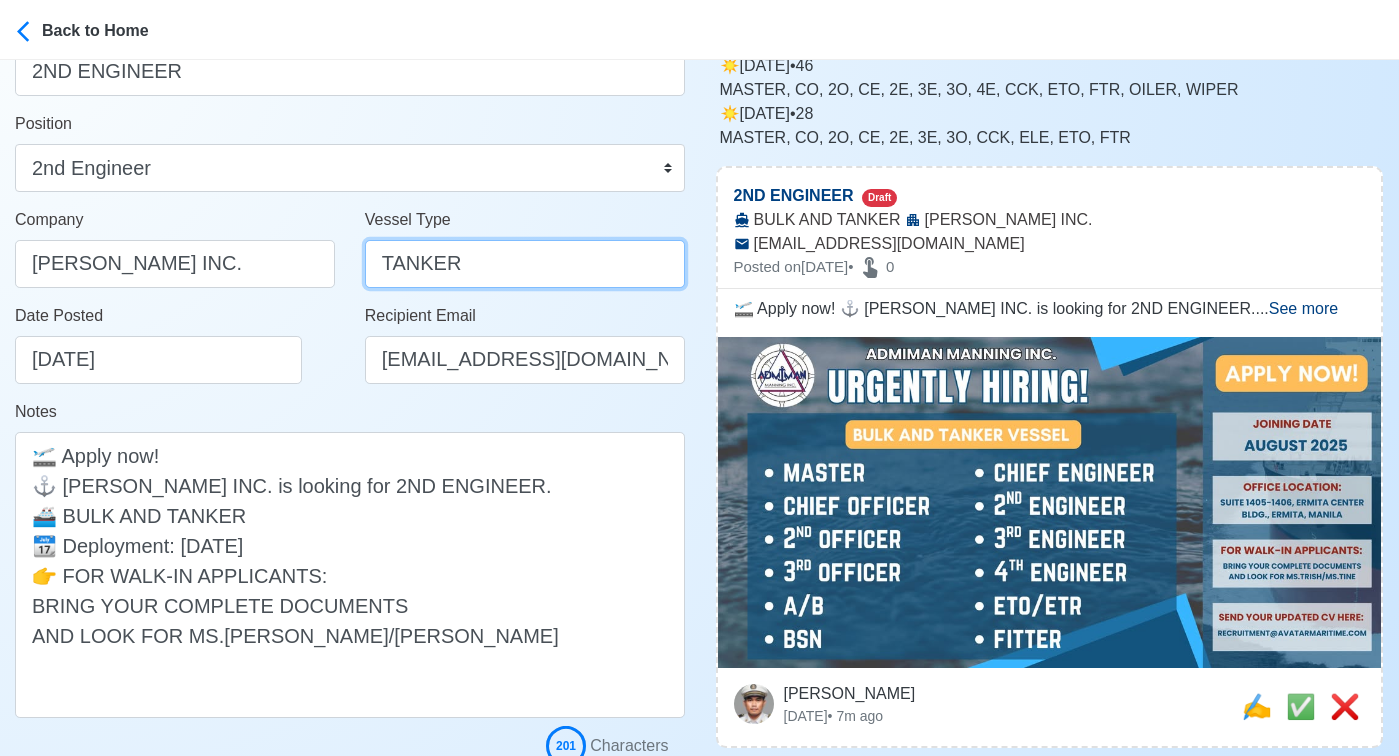type on "TANKER" 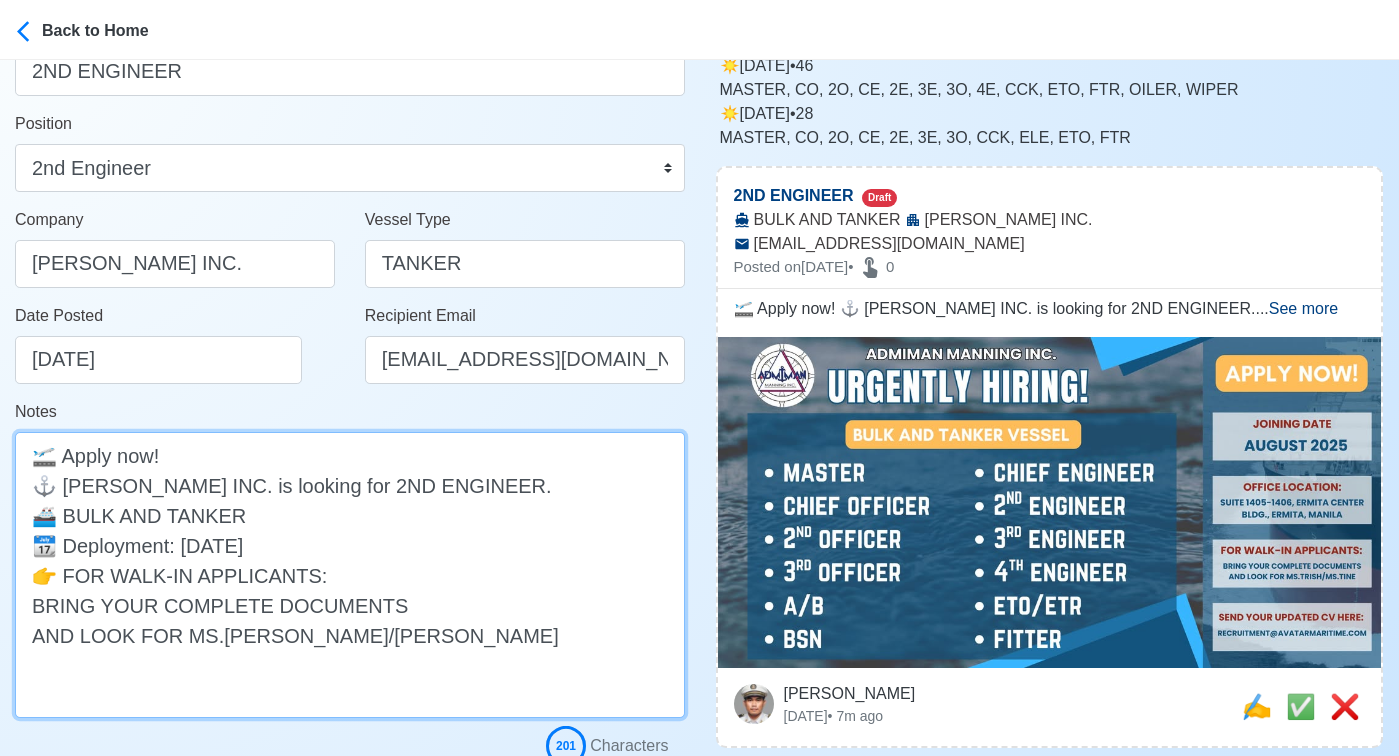 click on "🛫 Apply now!
⚓ ADIMAN MANNING INC. is looking for 2ND ENGINEER.
🚢 BULK AND TANKER
📆 Deployment: AUGUST 2025
👉 FOR WALK-IN APPLICANTS:
BRING YOUR COMPLETE DOCUMENTS
AND LOOK FOR MS.TRISH/MS.TINE" at bounding box center (350, 575) 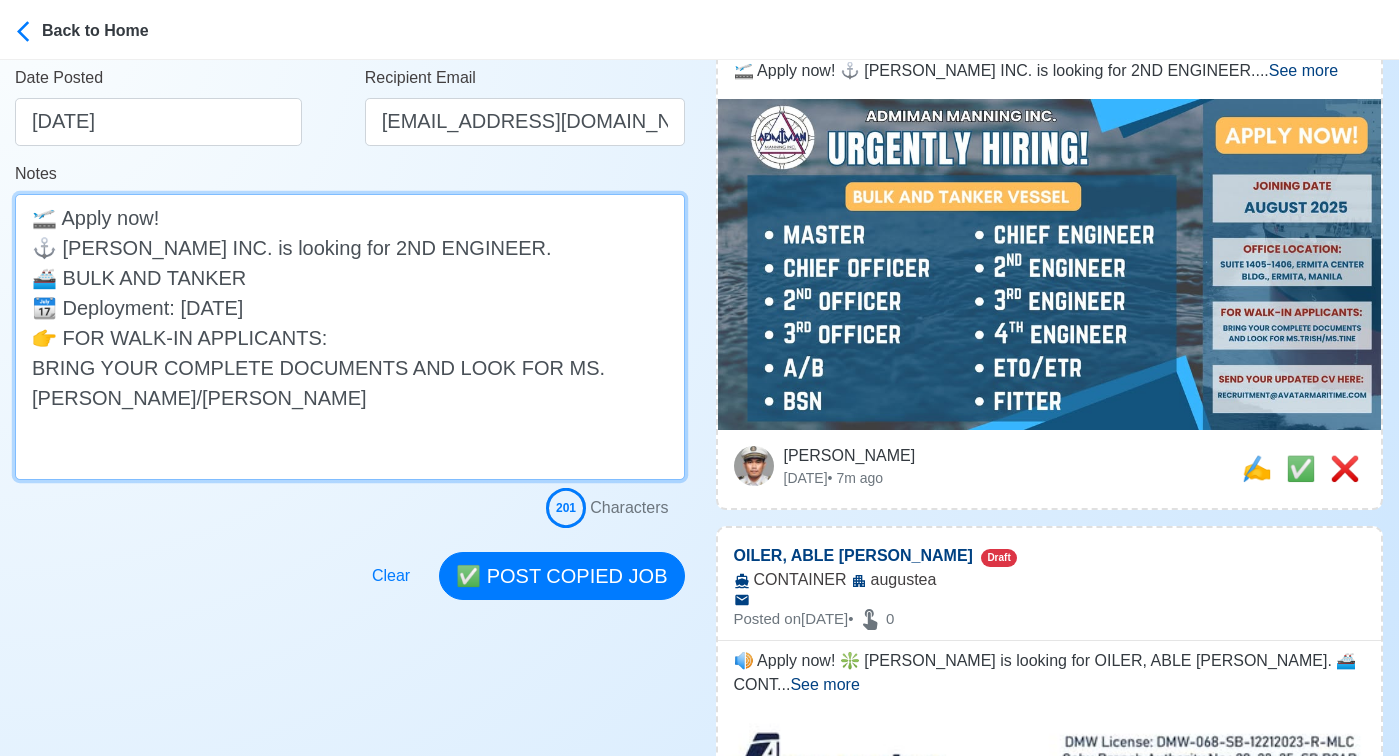 scroll, scrollTop: 506, scrollLeft: 0, axis: vertical 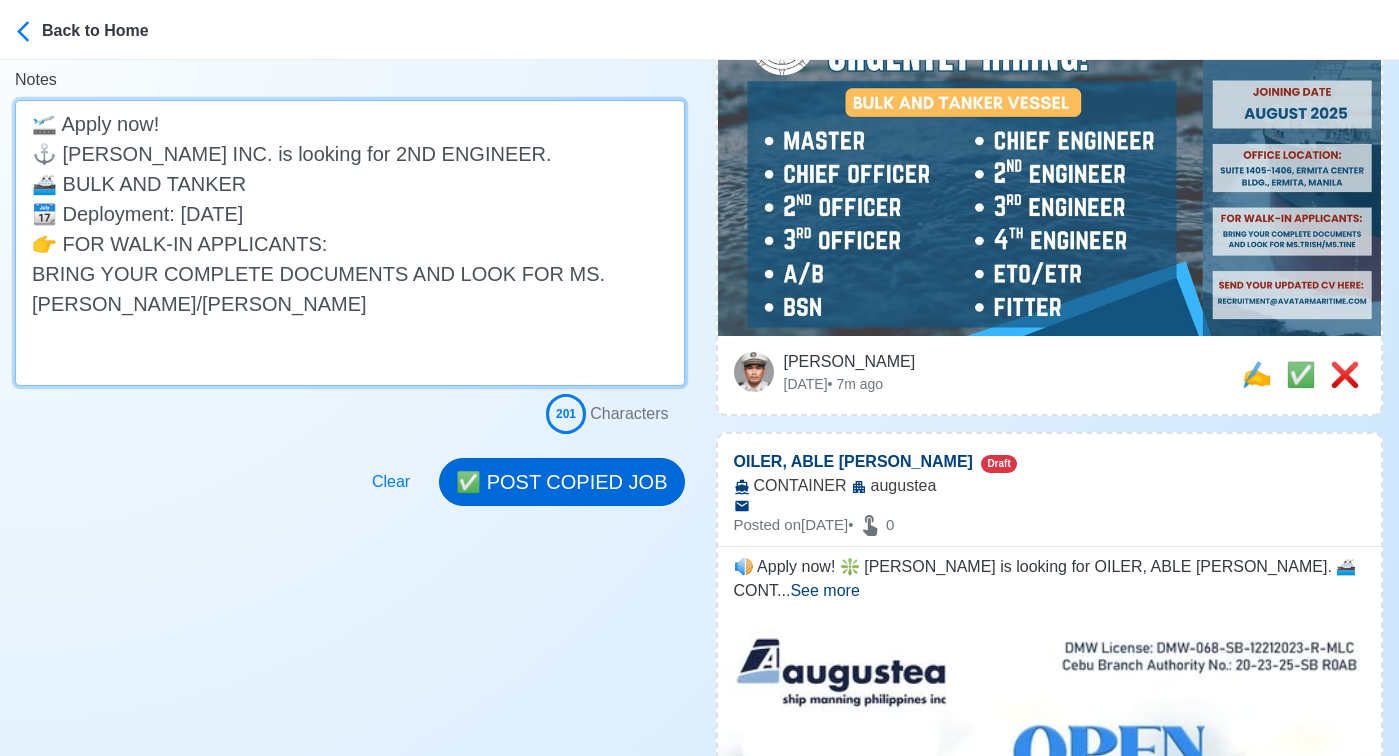 type on "🛫 Apply now!
⚓ ADIMAN MANNING INC. is looking for 2ND ENGINEER.
🚢 BULK AND TANKER
📆 Deployment: AUGUST 2025
👉 FOR WALK-IN APPLICANTS:
BRING YOUR COMPLETE DOCUMENTS AND LOOK FOR MS.TRISH/MS.TINE" 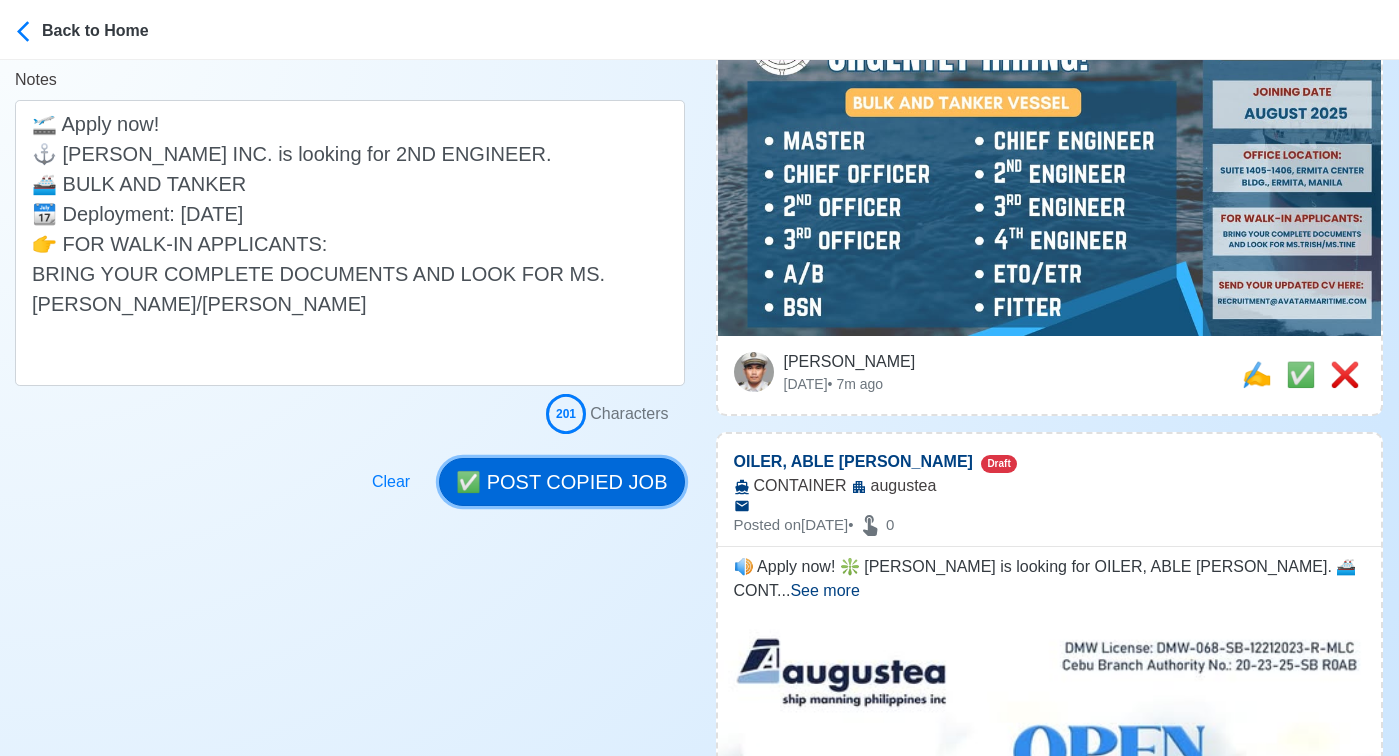 click on "✅ POST COPIED JOB" at bounding box center [561, 482] 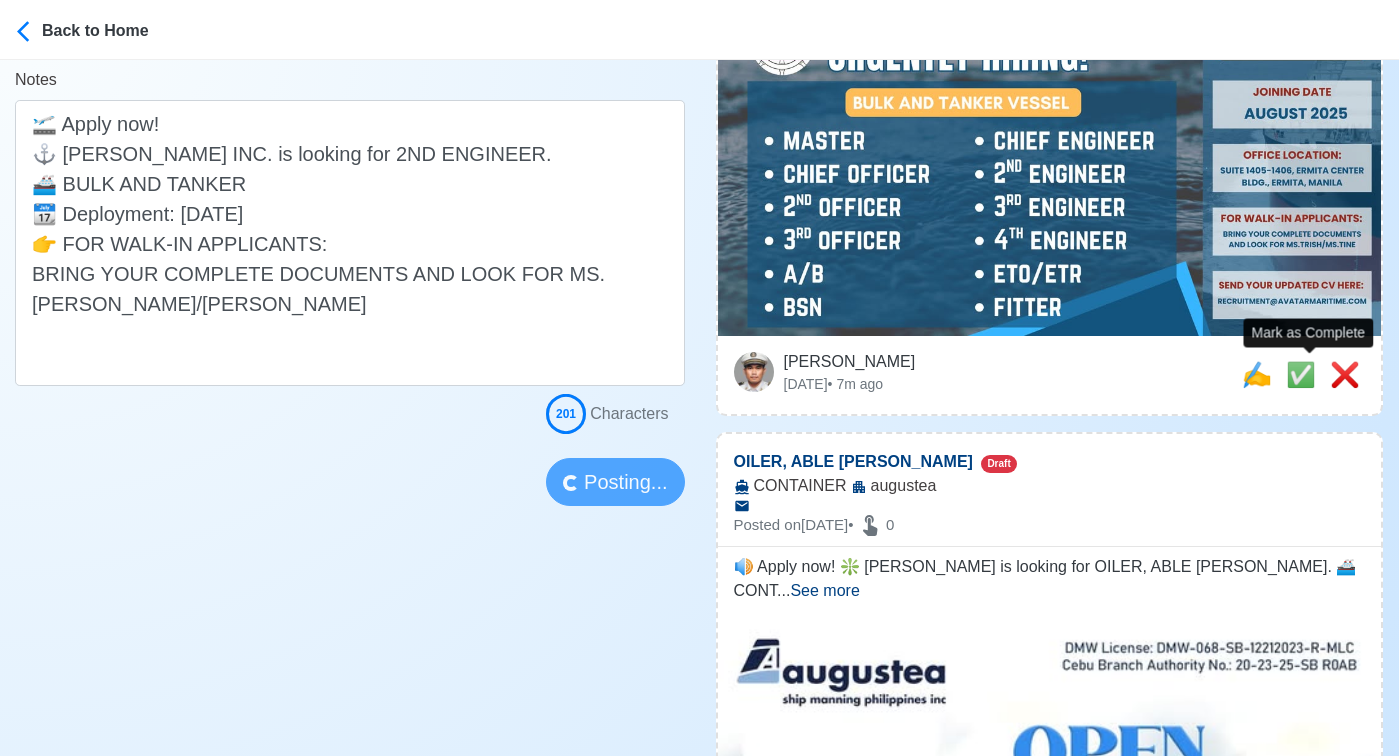 type 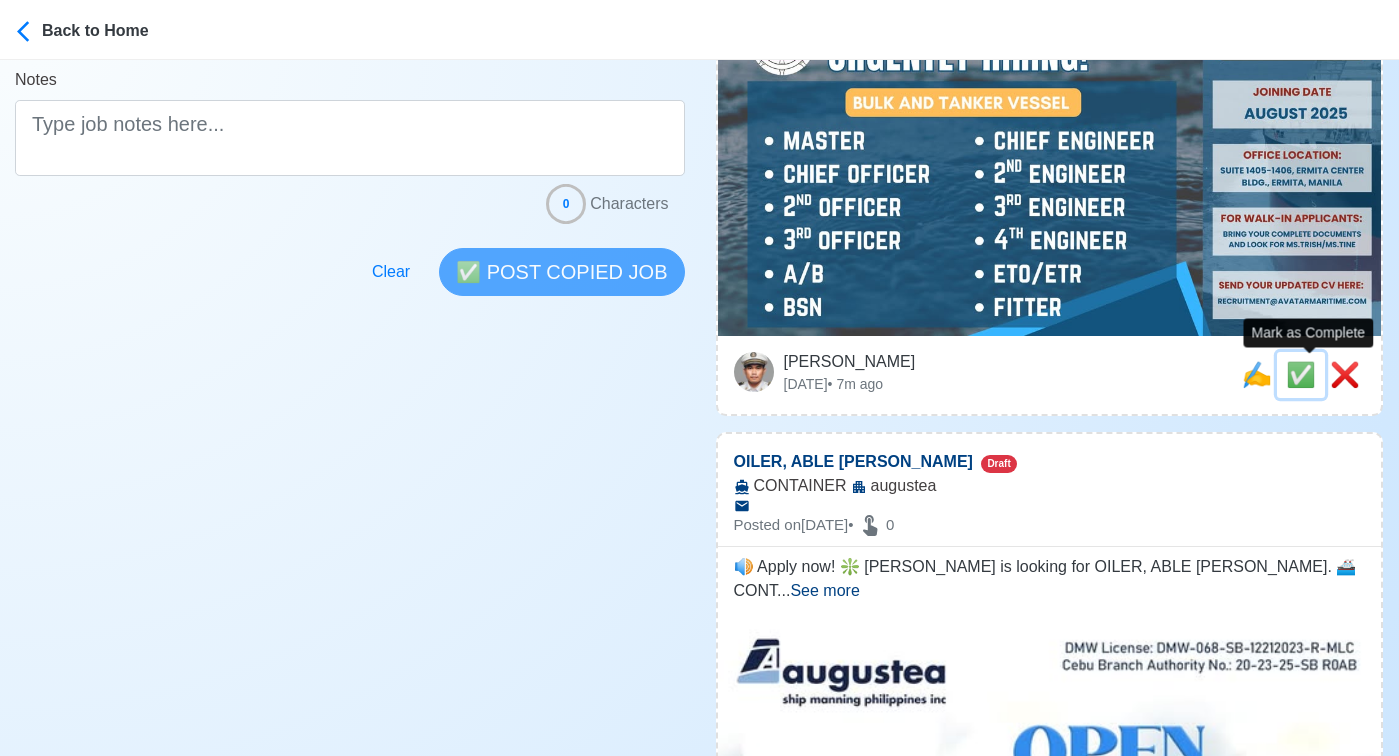 click on "✅" at bounding box center [1301, 374] 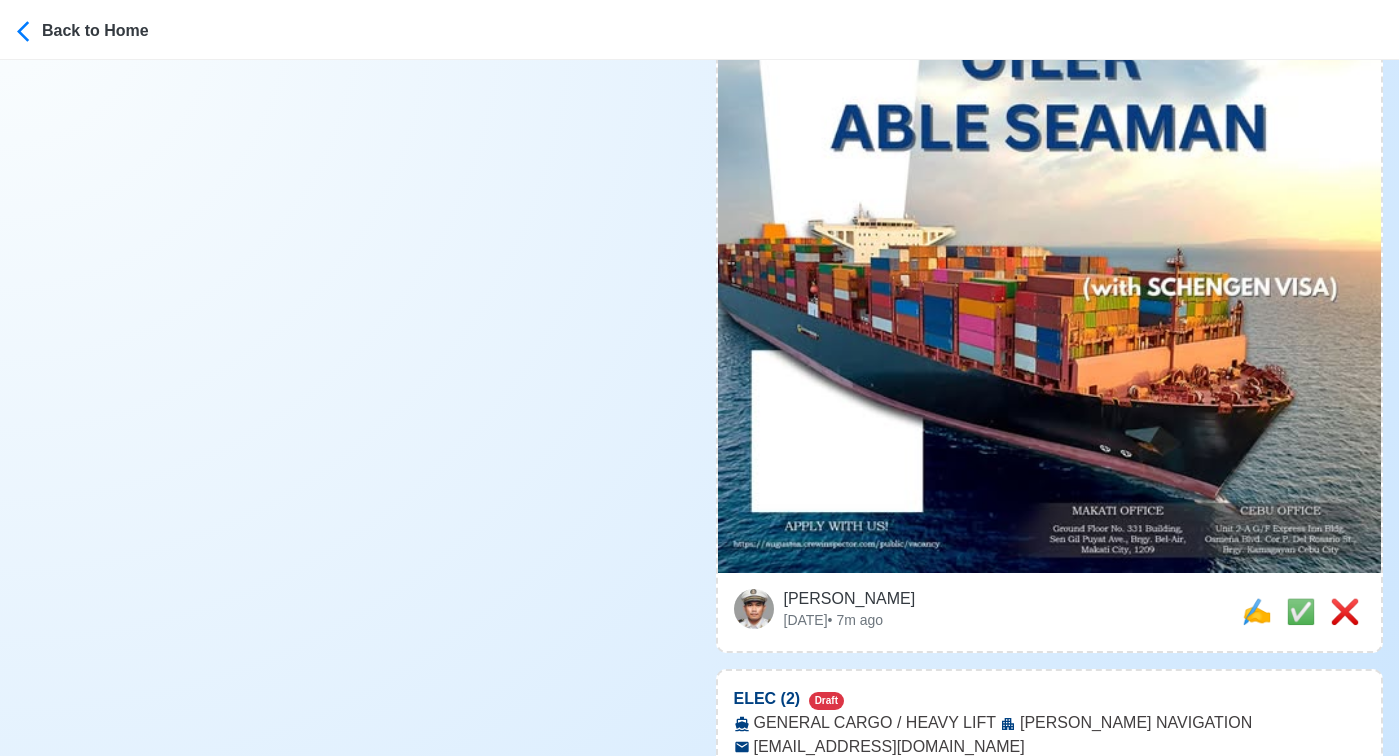 scroll, scrollTop: 785, scrollLeft: 0, axis: vertical 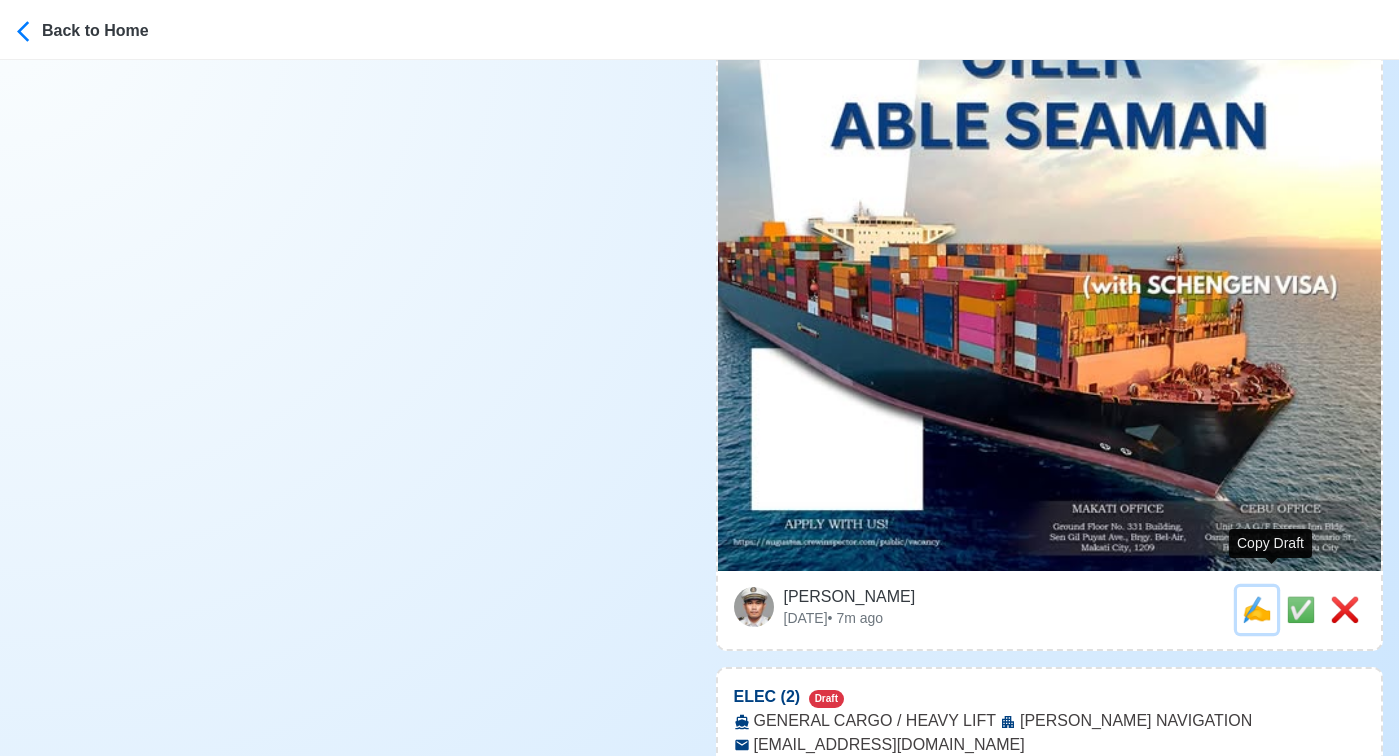 click on "✍️" at bounding box center (1257, 609) 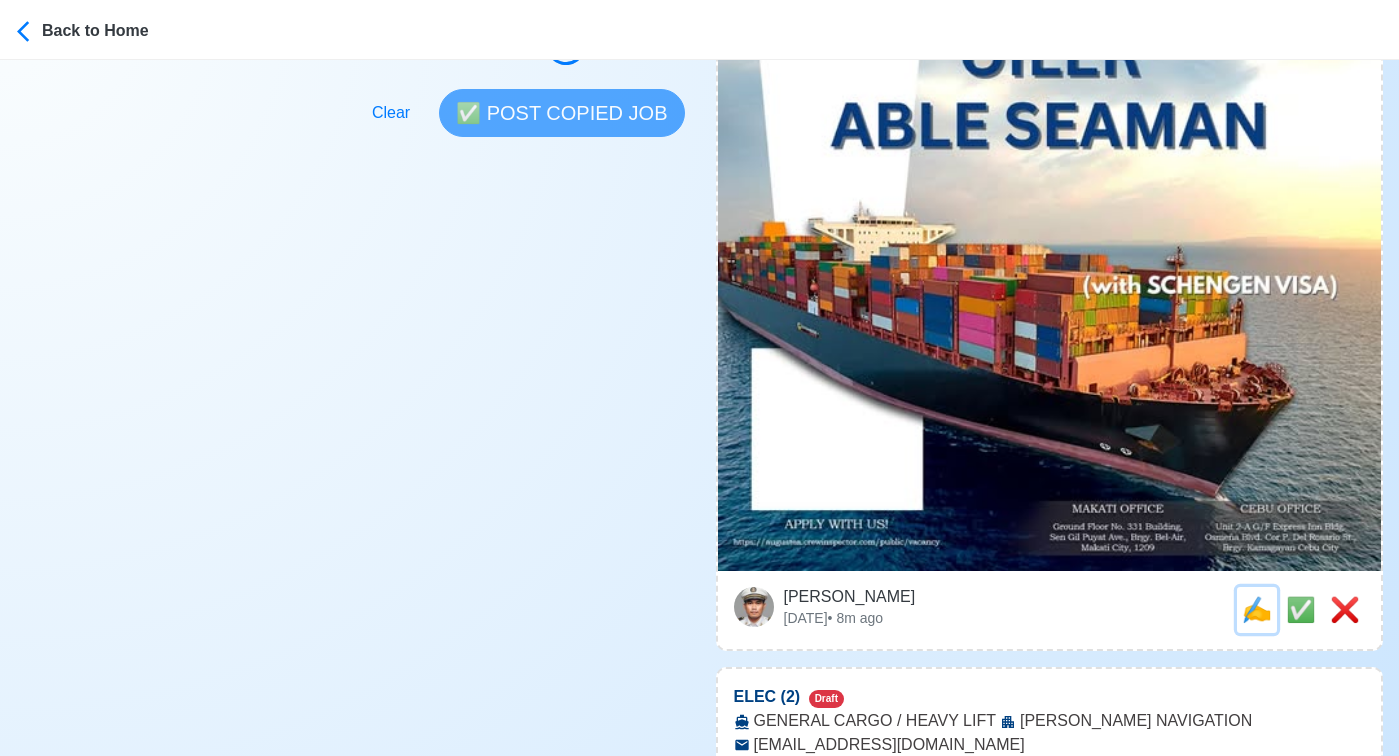 scroll, scrollTop: 0, scrollLeft: 0, axis: both 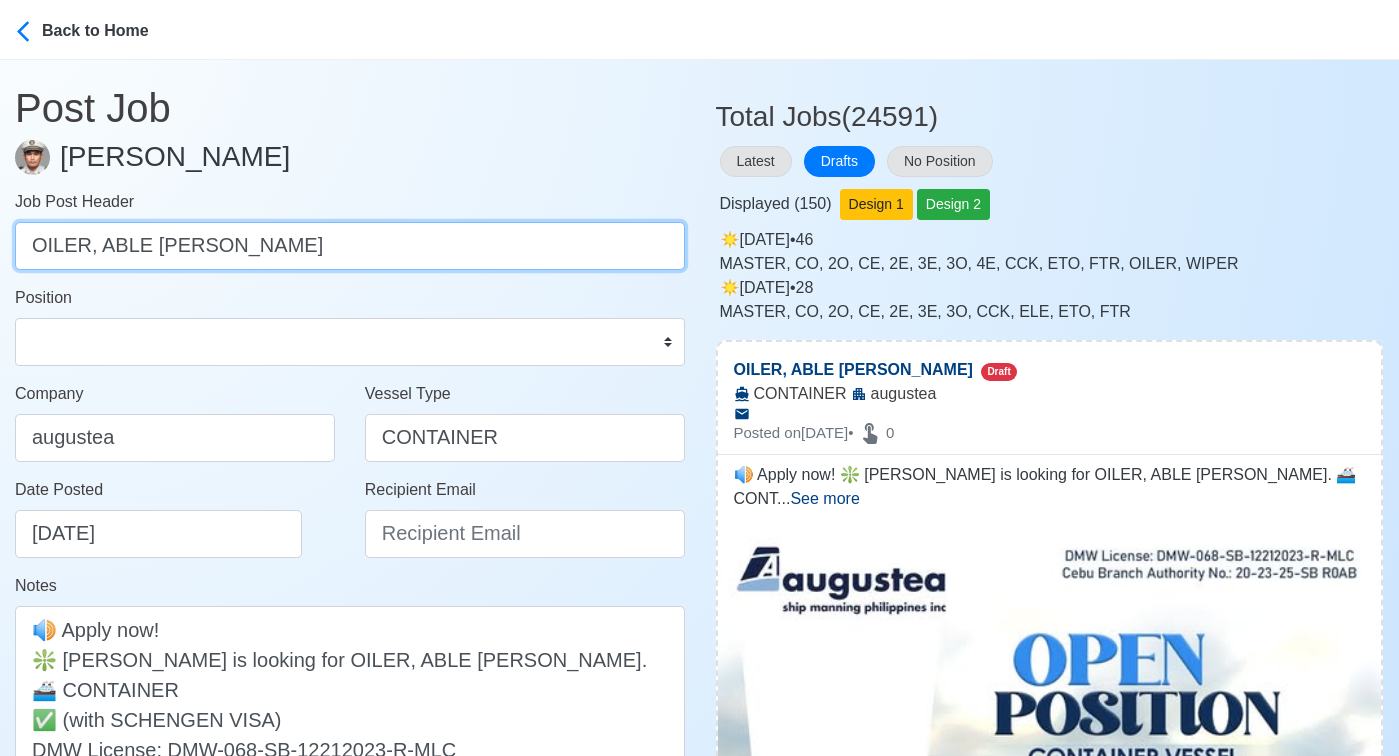 drag, startPoint x: 97, startPoint y: 249, endPoint x: 323, endPoint y: 252, distance: 226.01991 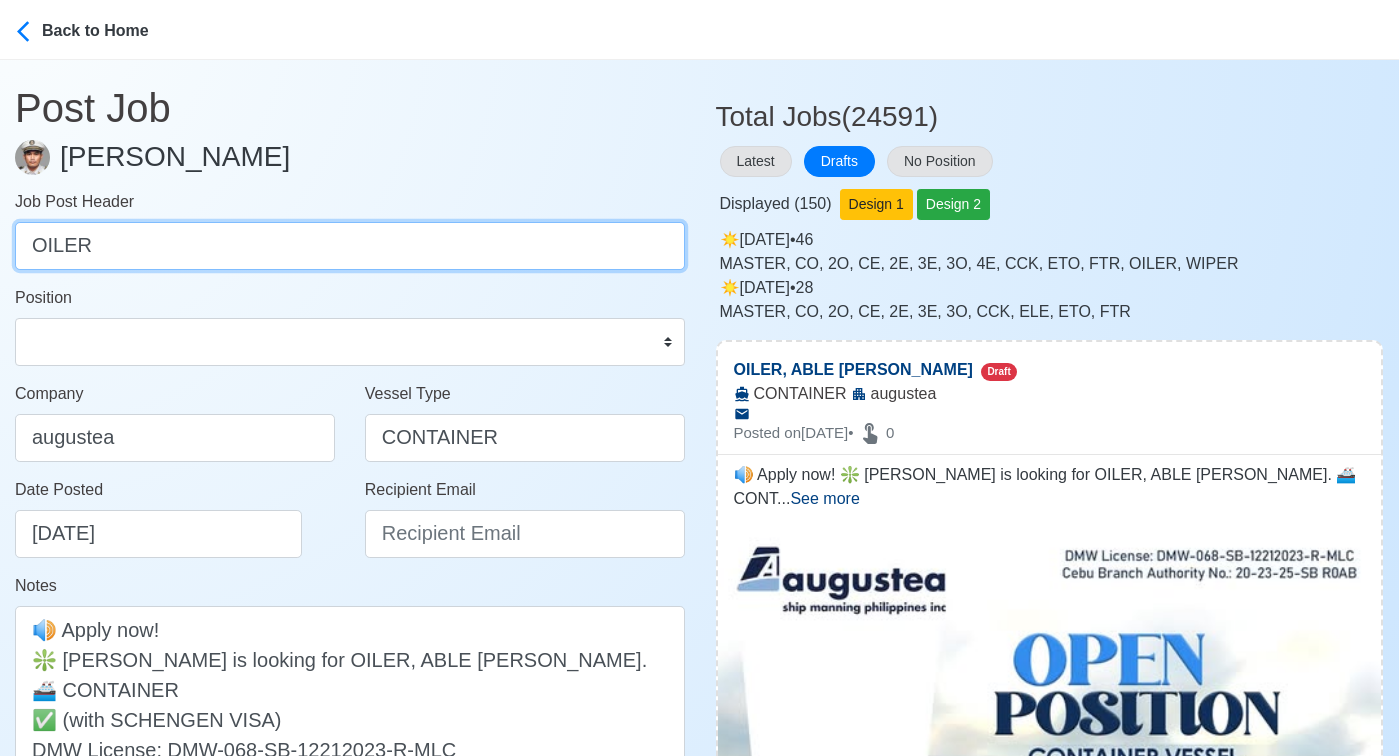 type on "OILER" 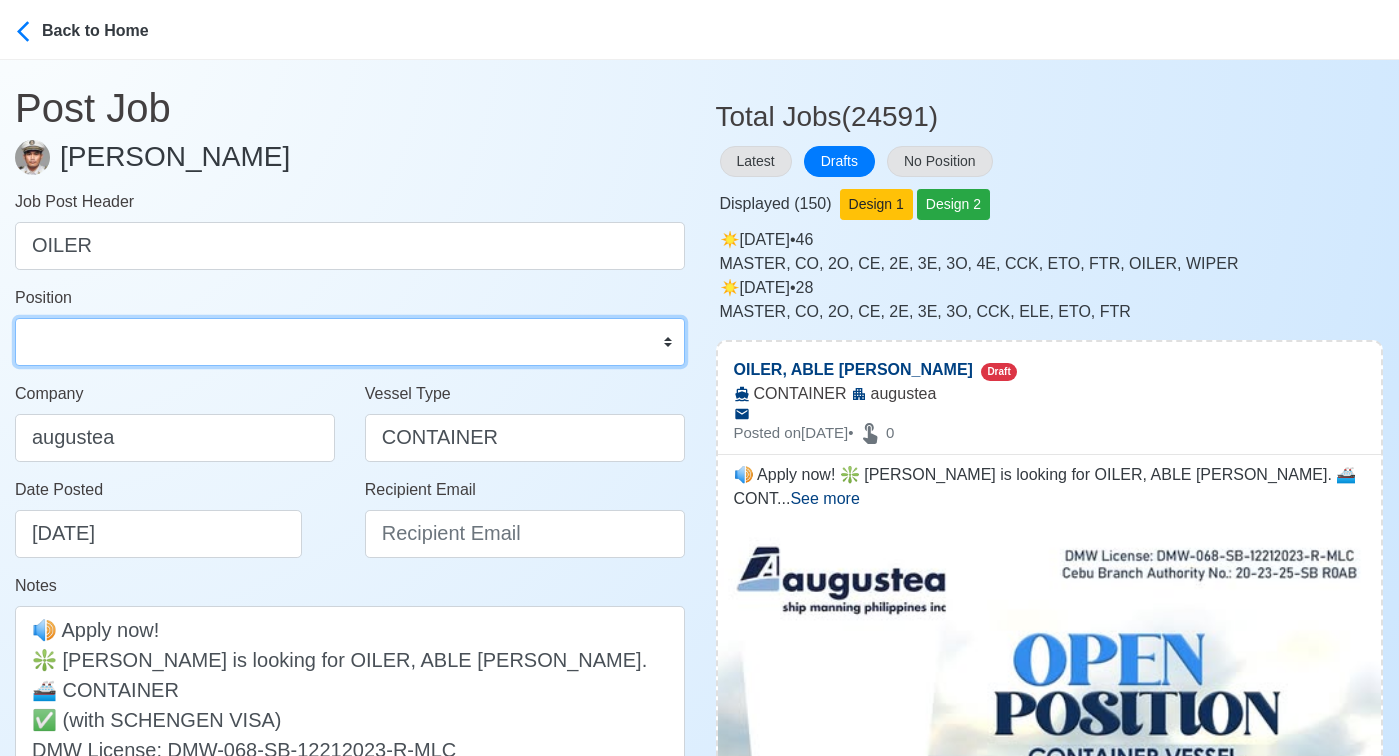 click on "Master Chief Officer 2nd Officer 3rd Officer Junior Officer Chief Engineer 2nd Engineer 3rd Engineer 4th Engineer Gas Engineer Junior Engineer 1st Assistant Engineer 2nd Assistant Engineer 3rd Assistant Engineer ETO/ETR Electrician Electrical Engineer Oiler Fitter Welder Chief Cook Chef Cook Messman Wiper Rigger Ordinary Seaman Able Seaman Motorman Pumpman Bosun Cadet Reefer Mechanic Operator Repairman Painter Steward Waiter Others" at bounding box center [350, 342] 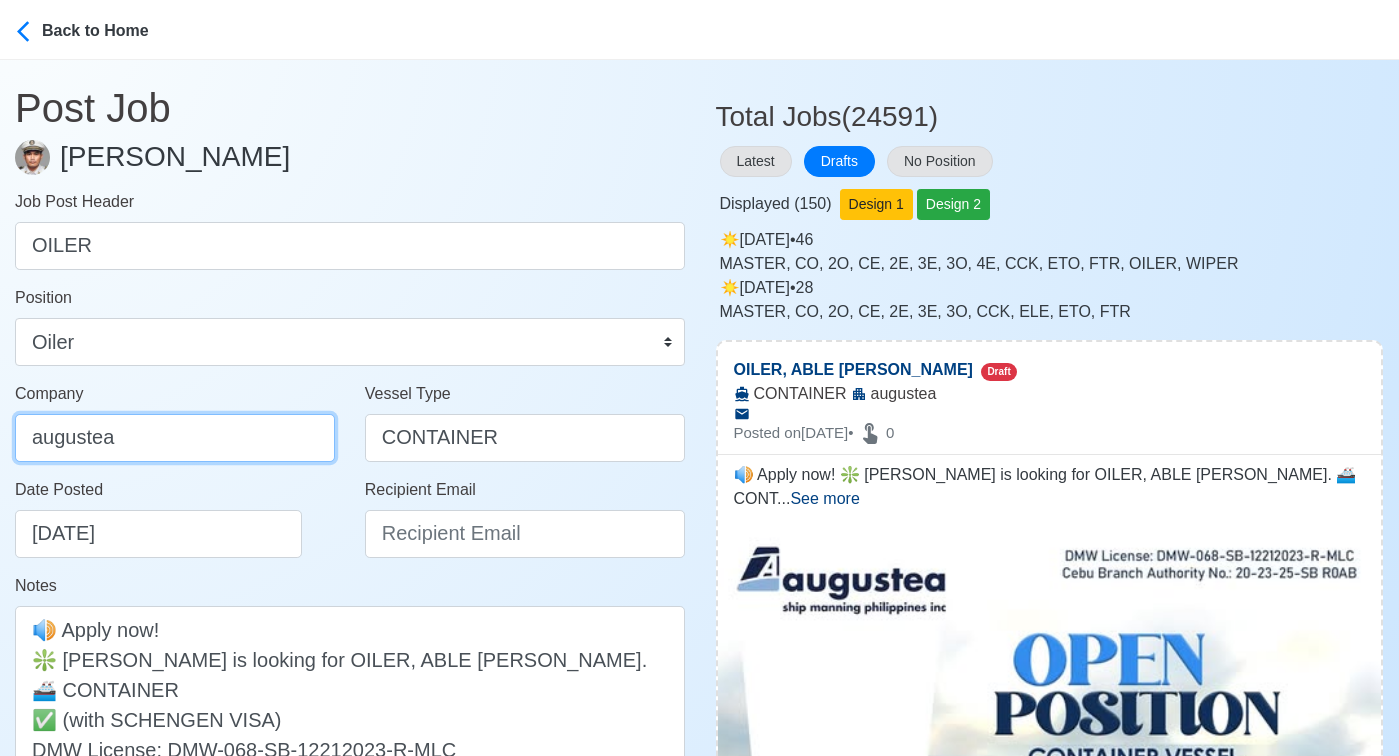 click on "augustea" at bounding box center [175, 438] 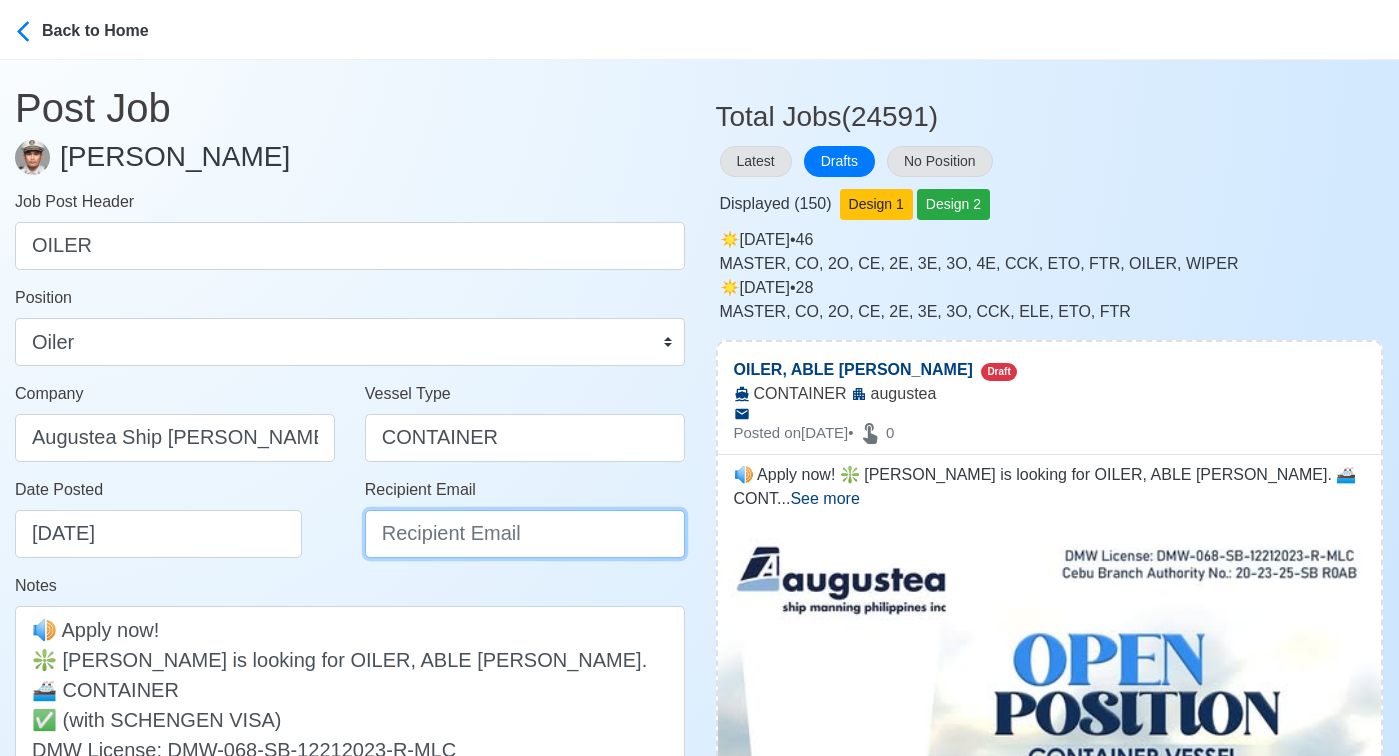 click on "Recipient Email" at bounding box center (525, 534) 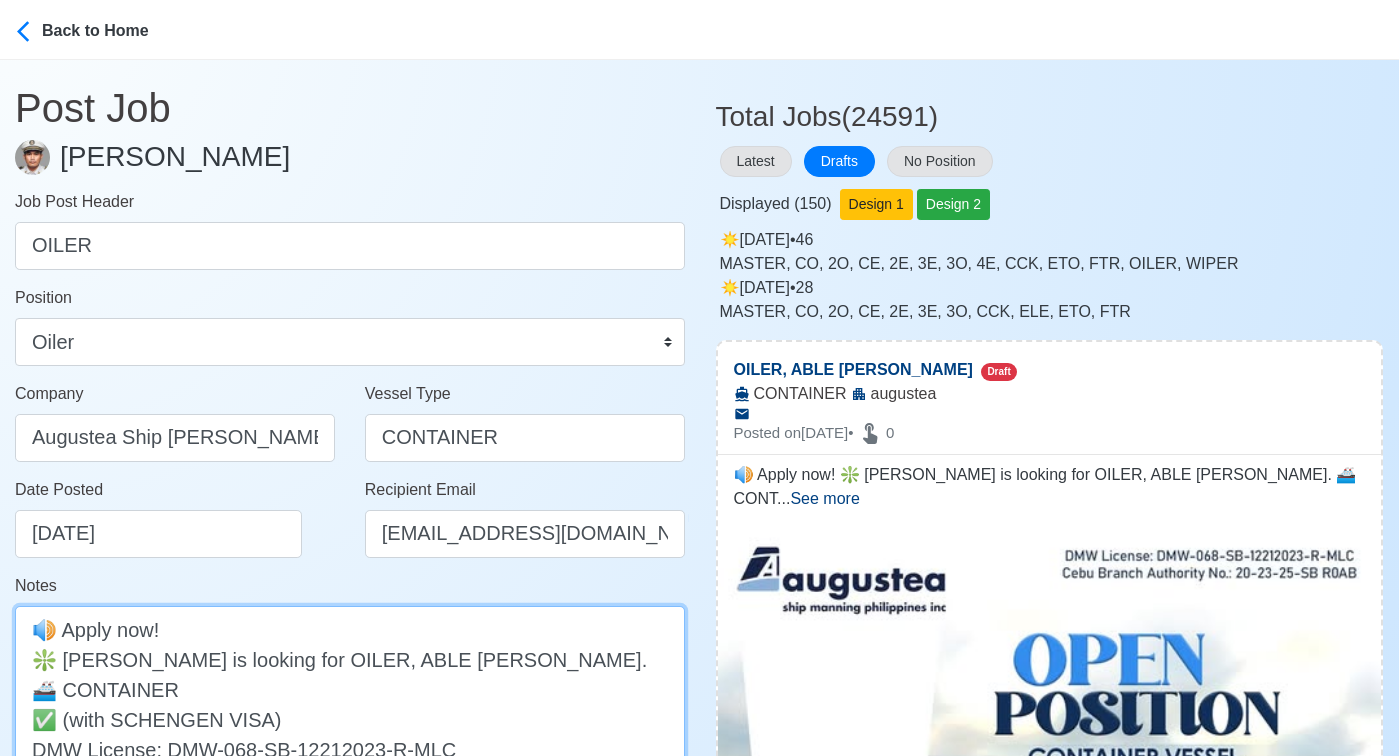 click on "🔊 Apply now!
❇️ augustea is looking for OILER, ABLE SEAMAN.
🚢 CONTAINER
✅ (with SCHENGEN VISA)
DMW License: DMW-068-SB-12212023-R-MLC" at bounding box center [350, 704] 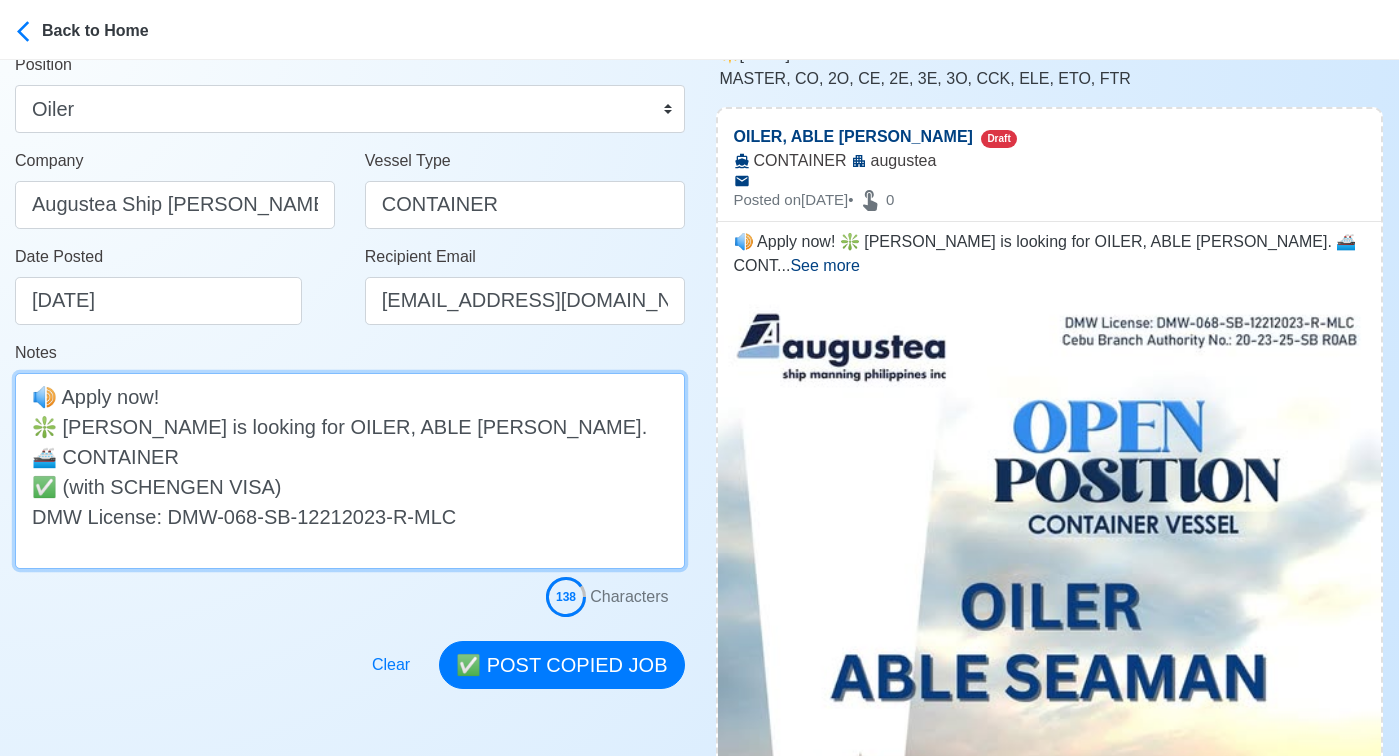 scroll, scrollTop: 241, scrollLeft: 0, axis: vertical 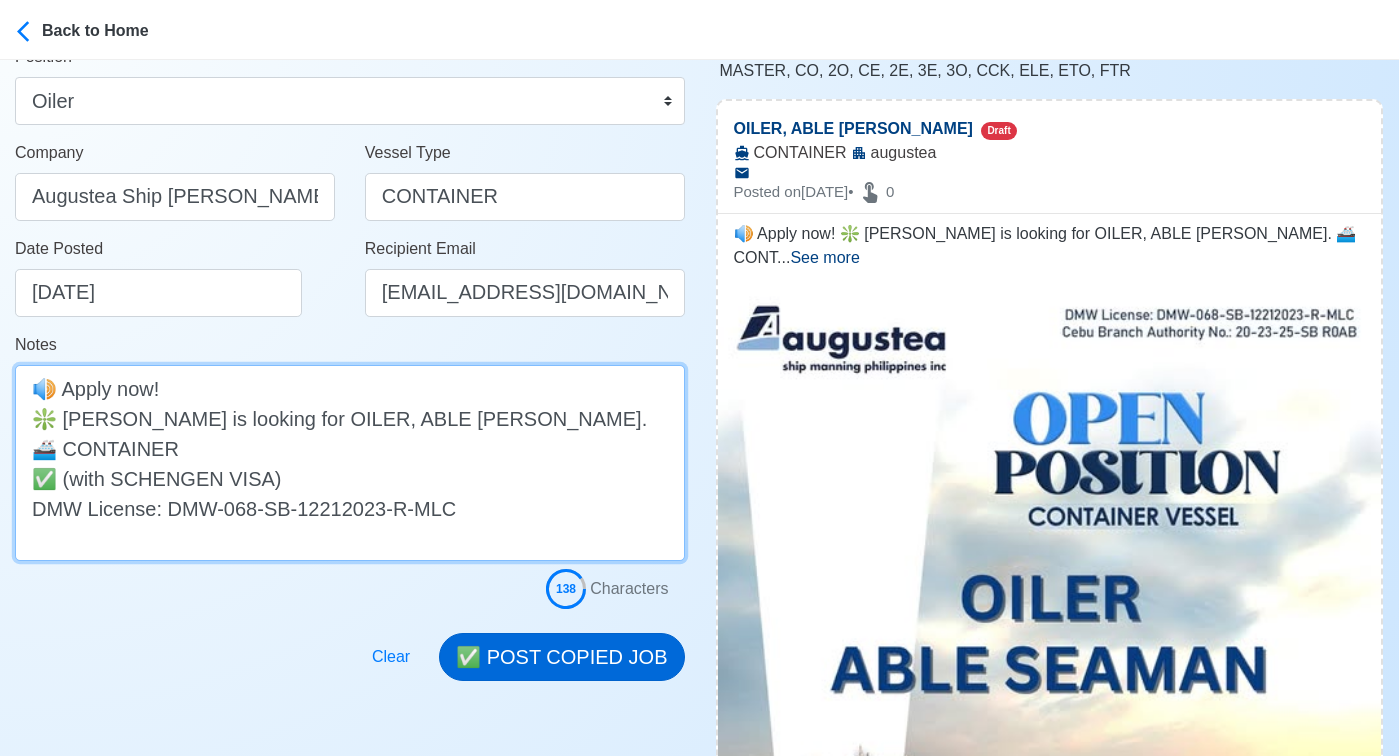 type on "🔊 Apply now!
❇️ Augustea is looking for OILER, ABLE SEAMAN.
🚢 CONTAINER
✅ (with SCHENGEN VISA)
DMW License: DMW-068-SB-12212023-R-MLC" 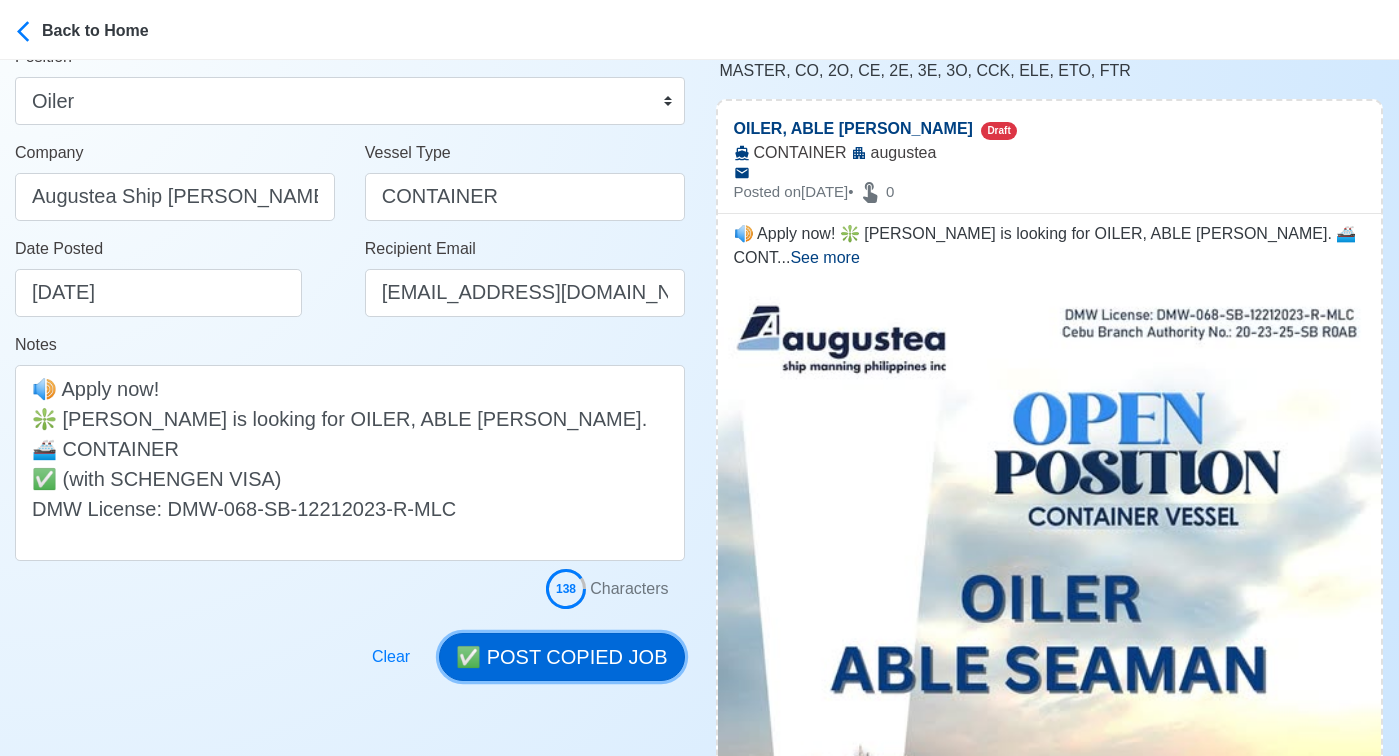 click on "✅ POST COPIED JOB" at bounding box center (561, 657) 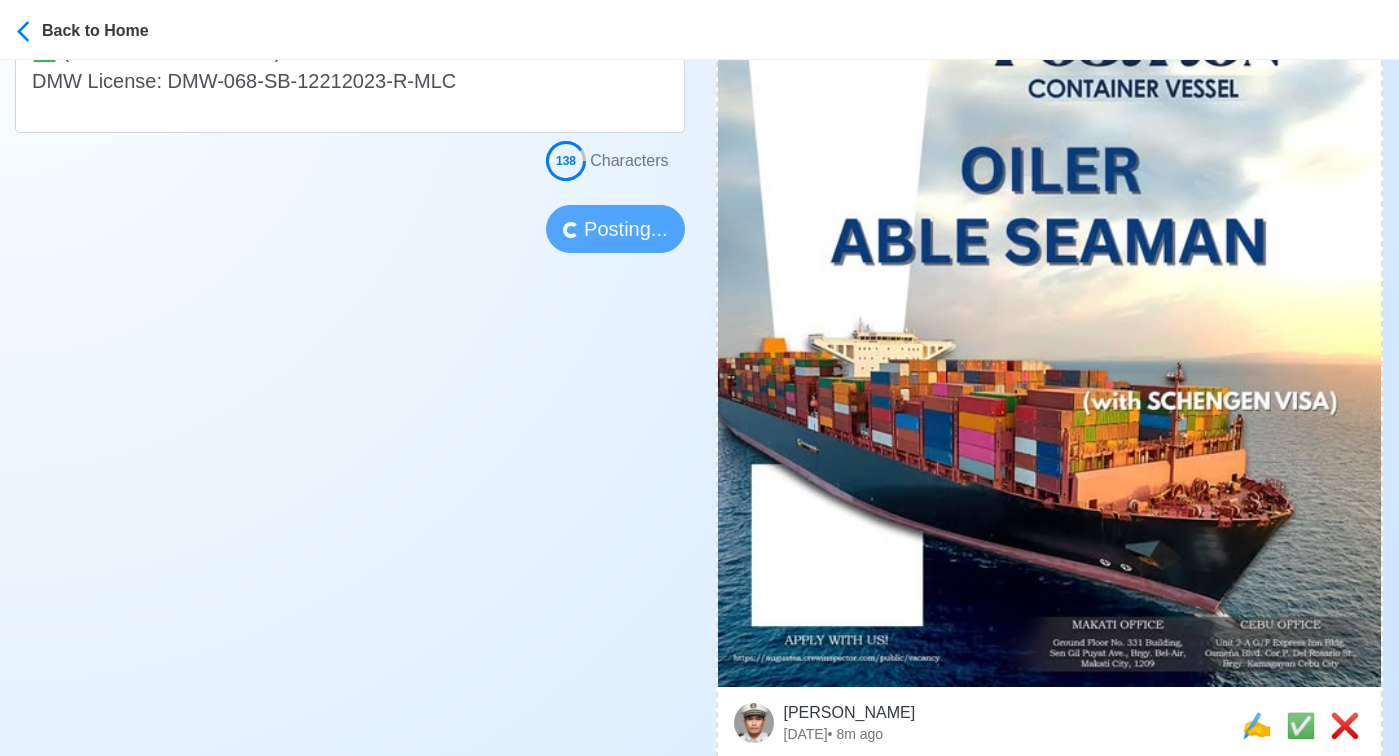 scroll, scrollTop: 671, scrollLeft: 0, axis: vertical 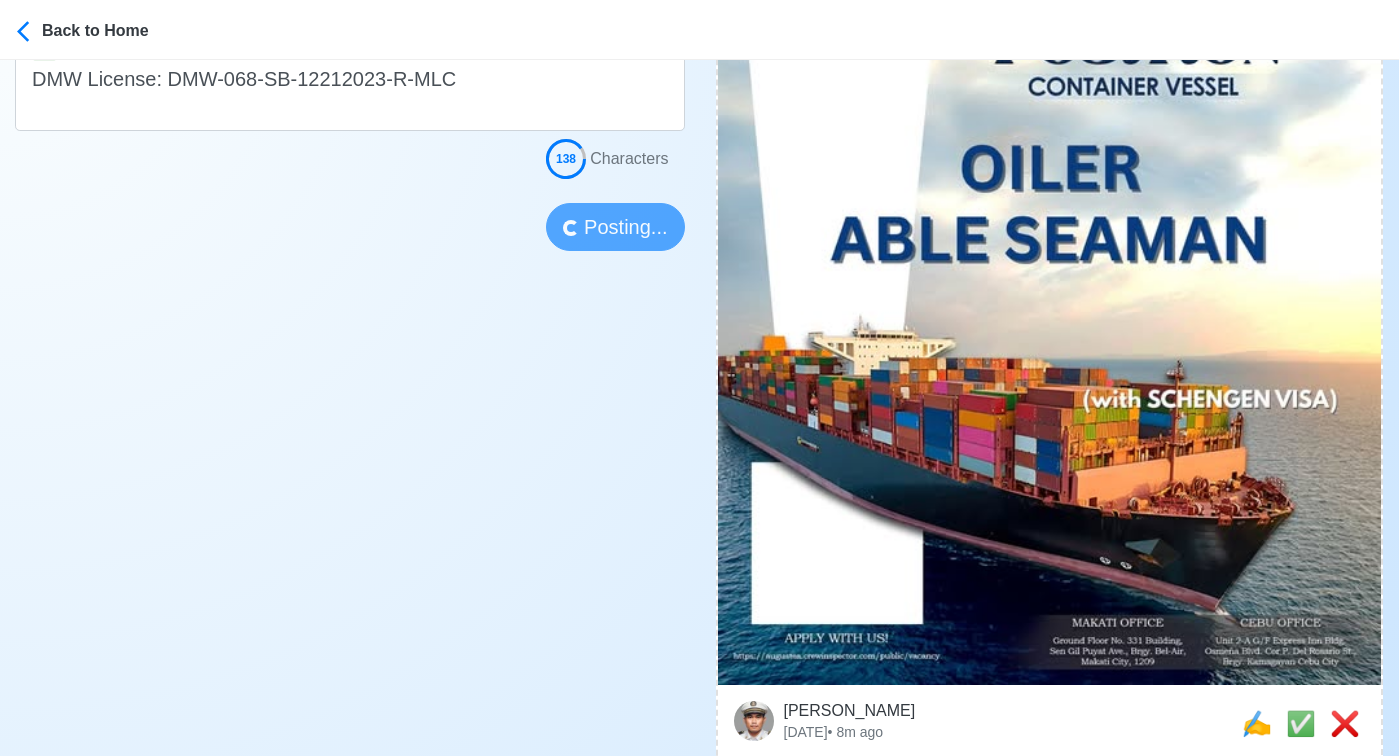 type 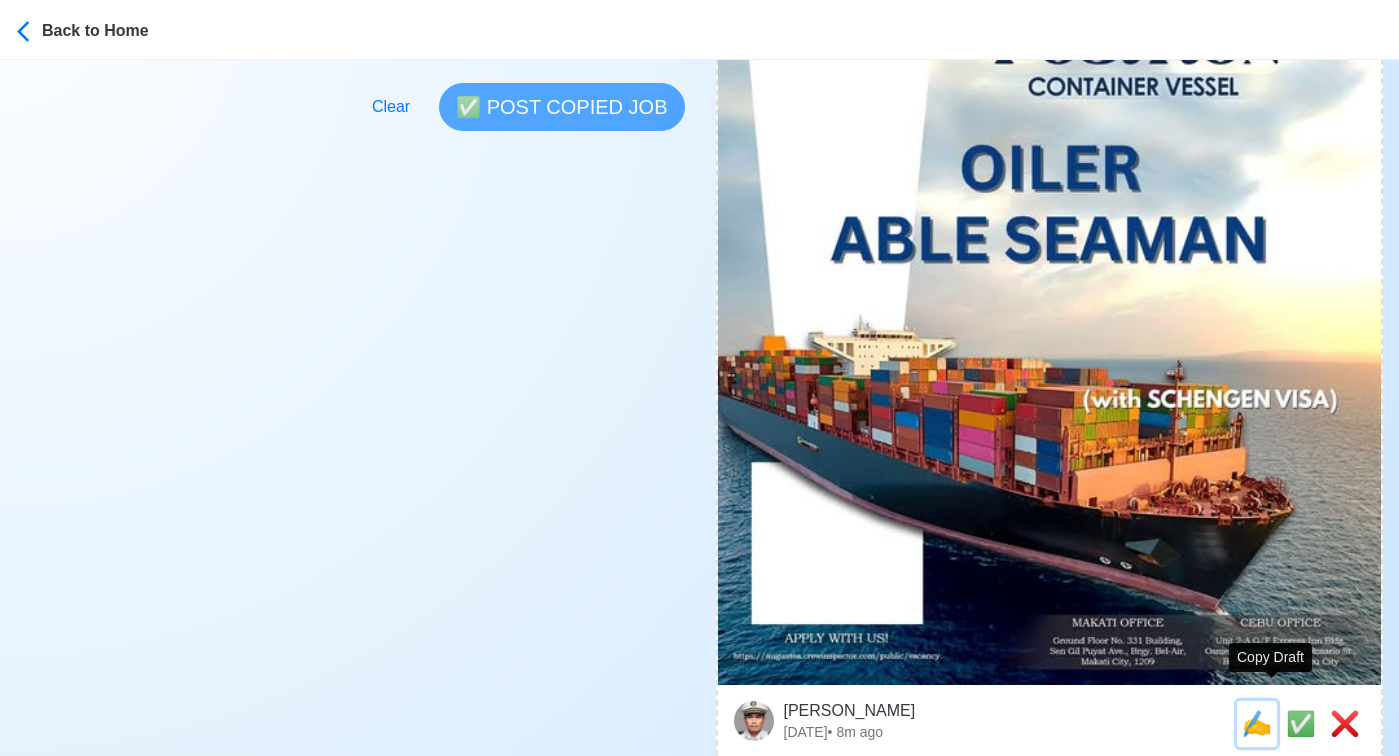 click on "✍️" at bounding box center [1257, 723] 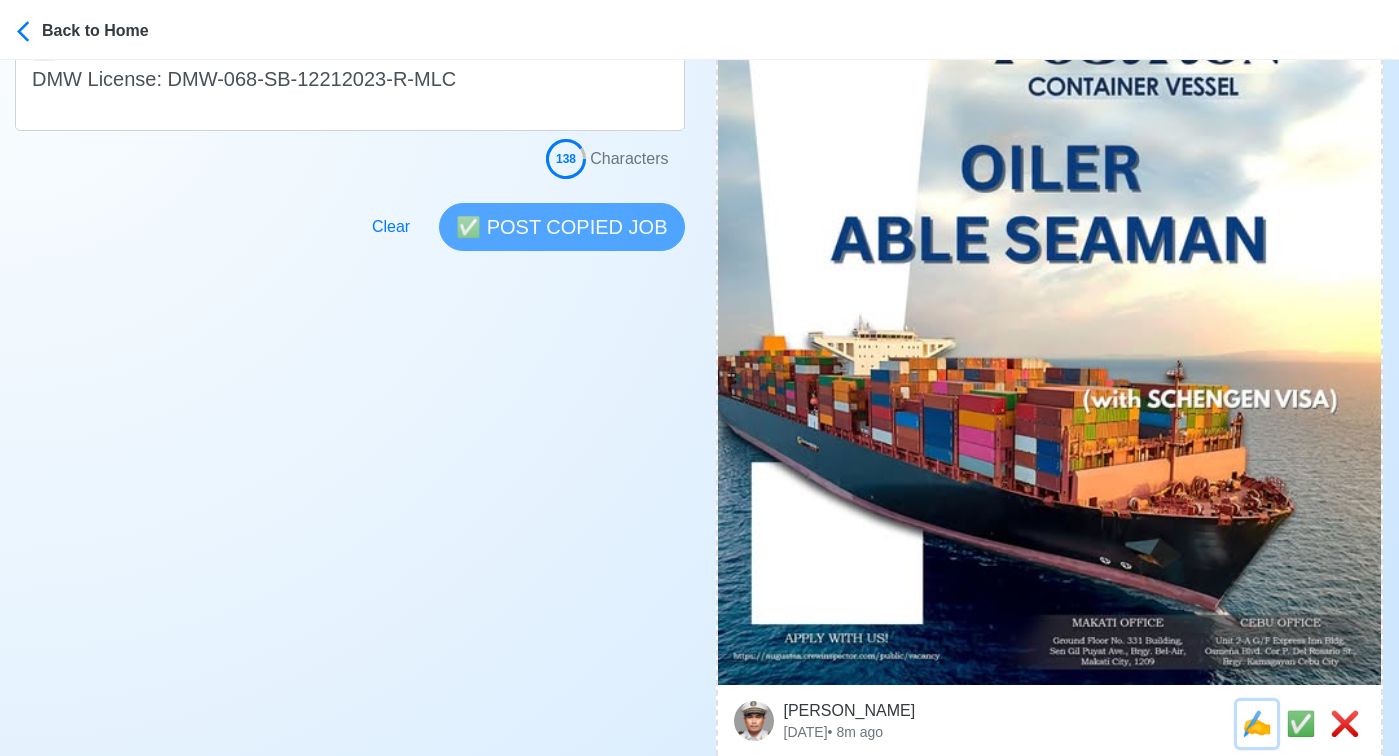 scroll, scrollTop: 0, scrollLeft: 0, axis: both 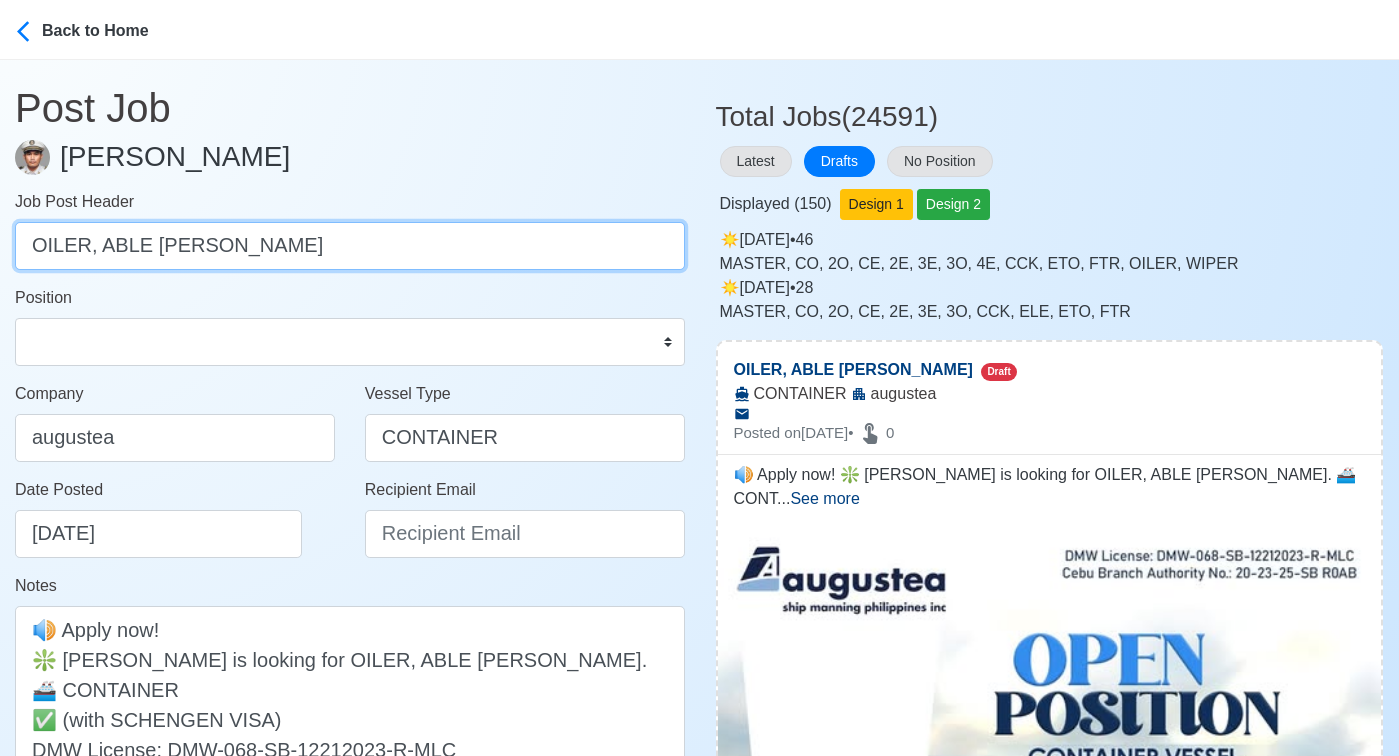 drag, startPoint x: 95, startPoint y: 242, endPoint x: -32, endPoint y: 244, distance: 127.01575 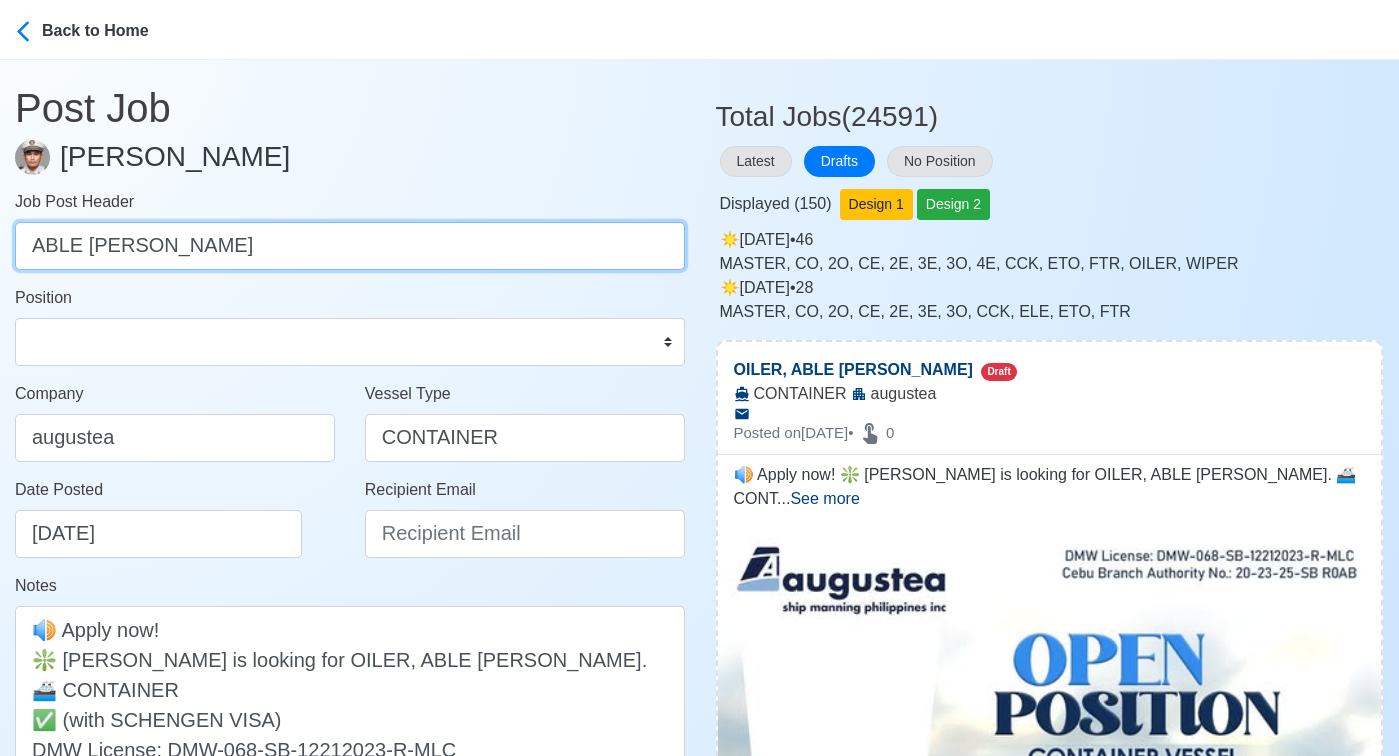 type on "ABLE [PERSON_NAME]" 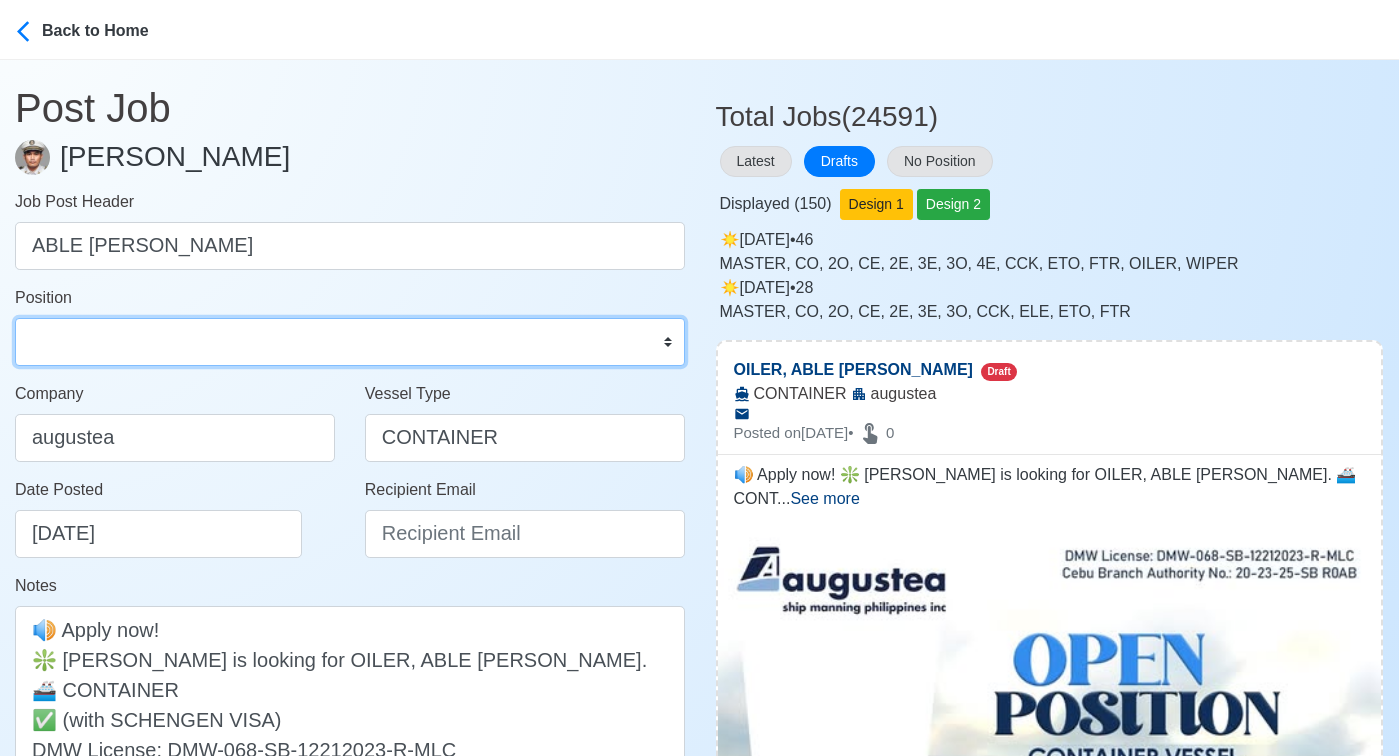 click on "Master Chief Officer 2nd Officer 3rd Officer Junior Officer Chief Engineer 2nd Engineer 3rd Engineer 4th Engineer Gas Engineer Junior Engineer 1st Assistant Engineer 2nd Assistant Engineer 3rd Assistant Engineer ETO/ETR Electrician Electrical Engineer Oiler Fitter Welder Chief Cook Chef Cook Messman Wiper Rigger Ordinary Seaman Able Seaman Motorman Pumpman Bosun Cadet Reefer Mechanic Operator Repairman Painter Steward Waiter Others" at bounding box center [350, 342] 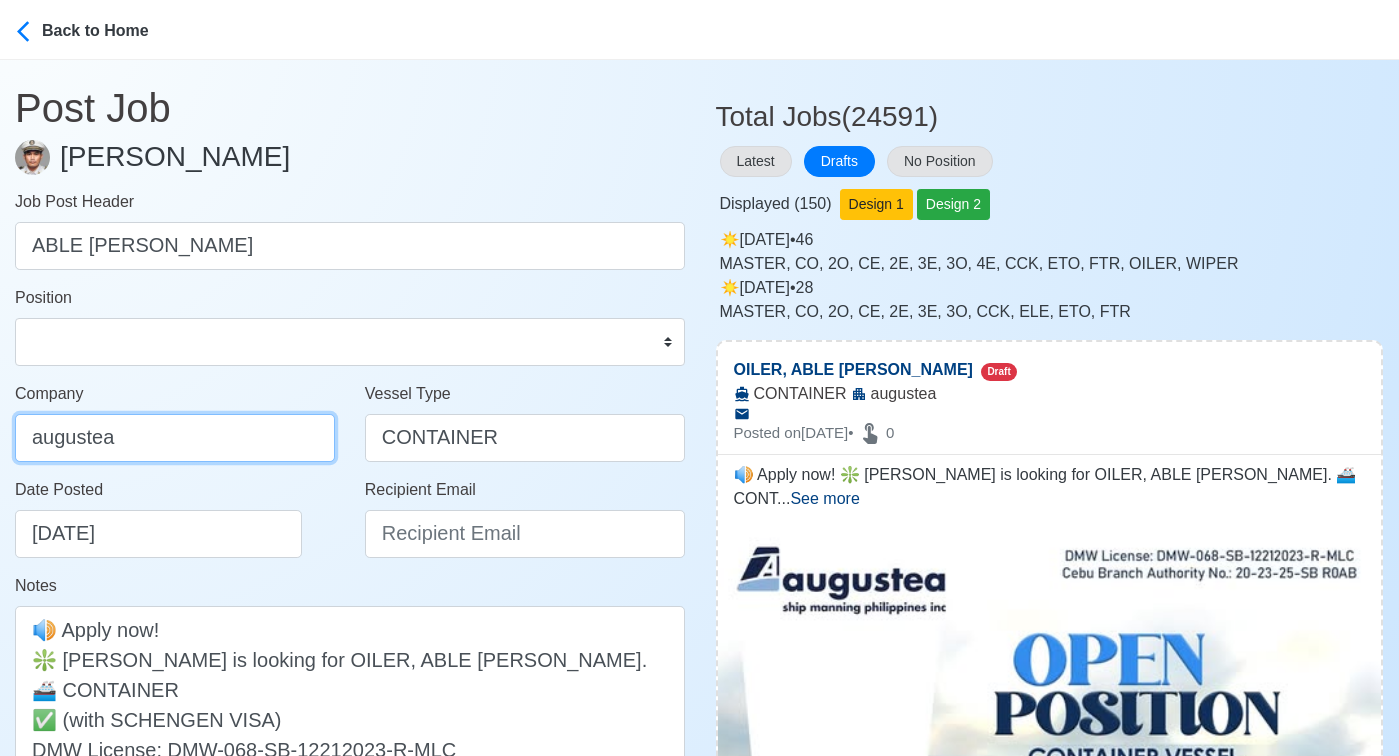 click on "augustea" at bounding box center (175, 438) 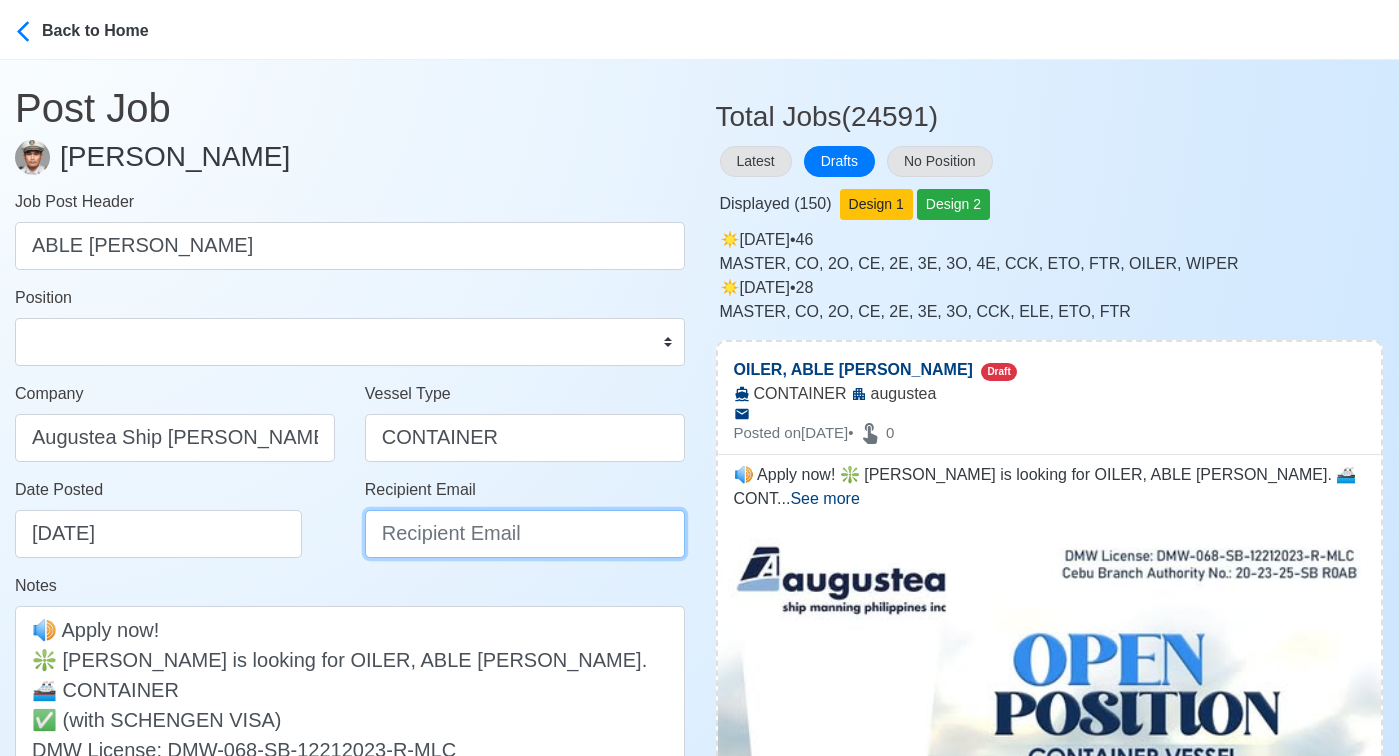 click on "Recipient Email" at bounding box center (525, 534) 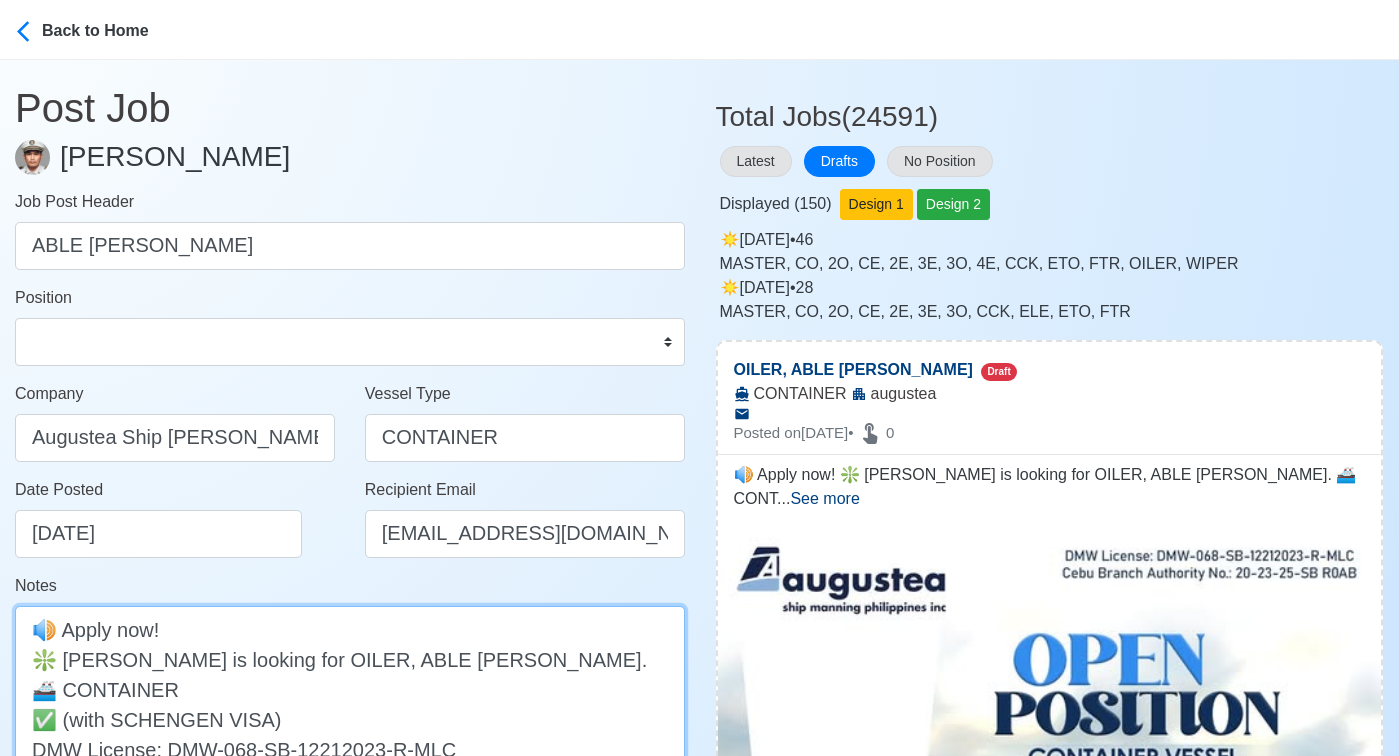 click on "🔊 Apply now!
❇️ augustea is looking for OILER, ABLE SEAMAN.
🚢 CONTAINER
✅ (with SCHENGEN VISA)
DMW License: DMW-068-SB-12212023-R-MLC" at bounding box center [350, 704] 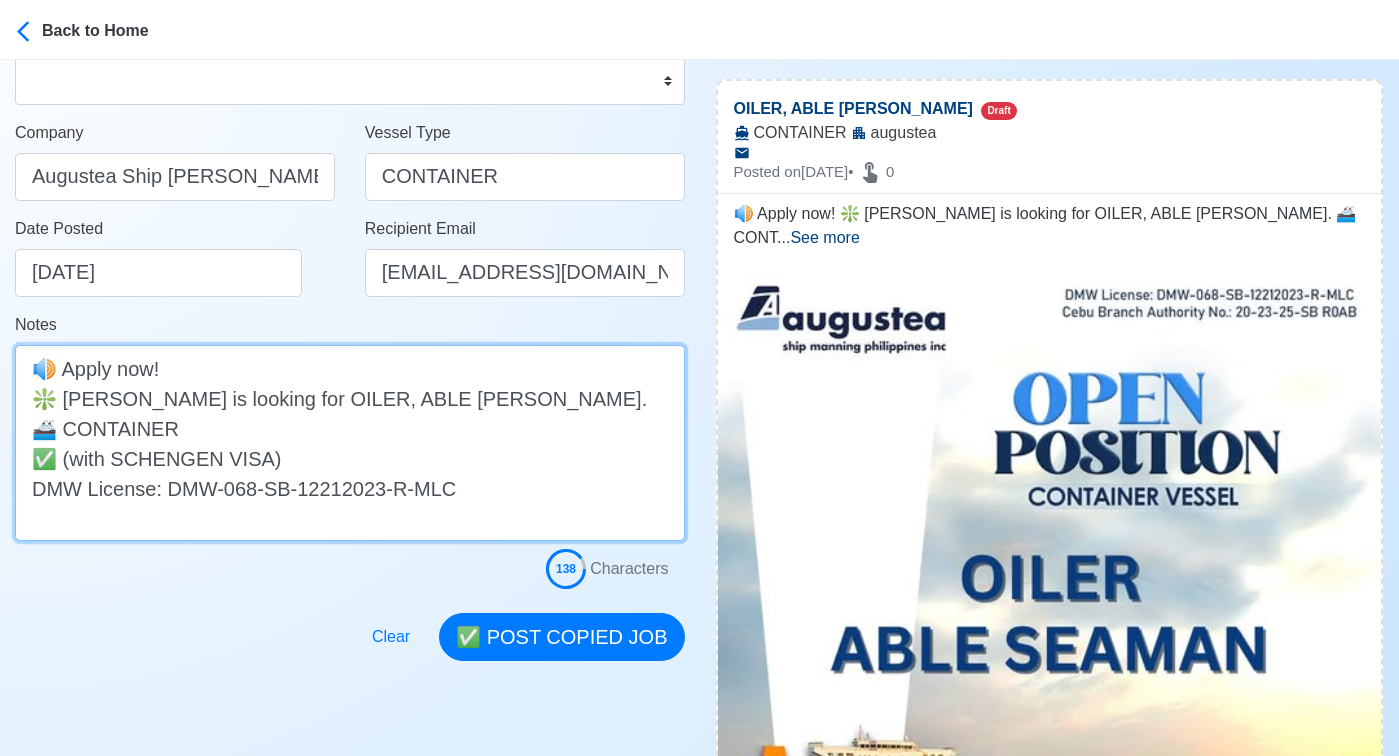 scroll, scrollTop: 340, scrollLeft: 0, axis: vertical 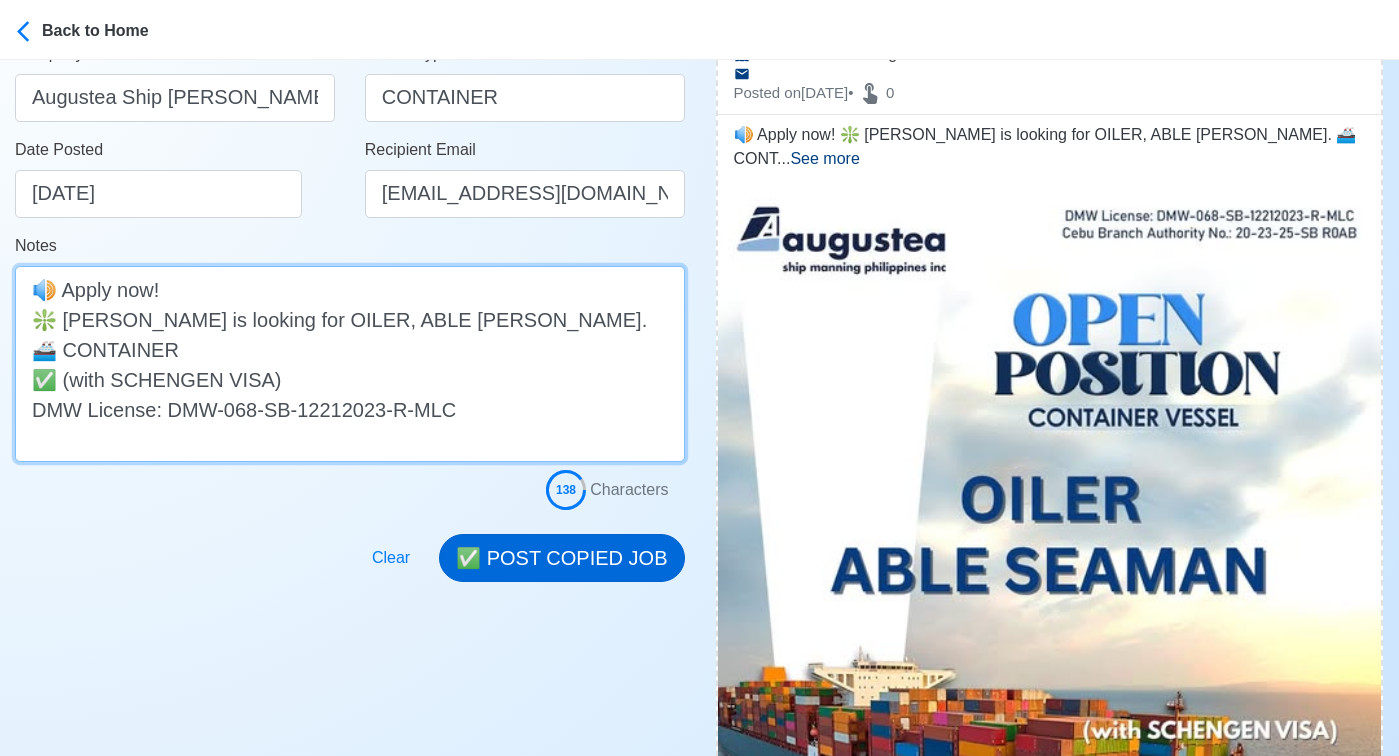 type on "🔊 Apply now!
❇️ Augustea is looking for OILER, ABLE SEAMAN.
🚢 CONTAINER
✅ (with SCHENGEN VISA)
DMW License: DMW-068-SB-12212023-R-MLC" 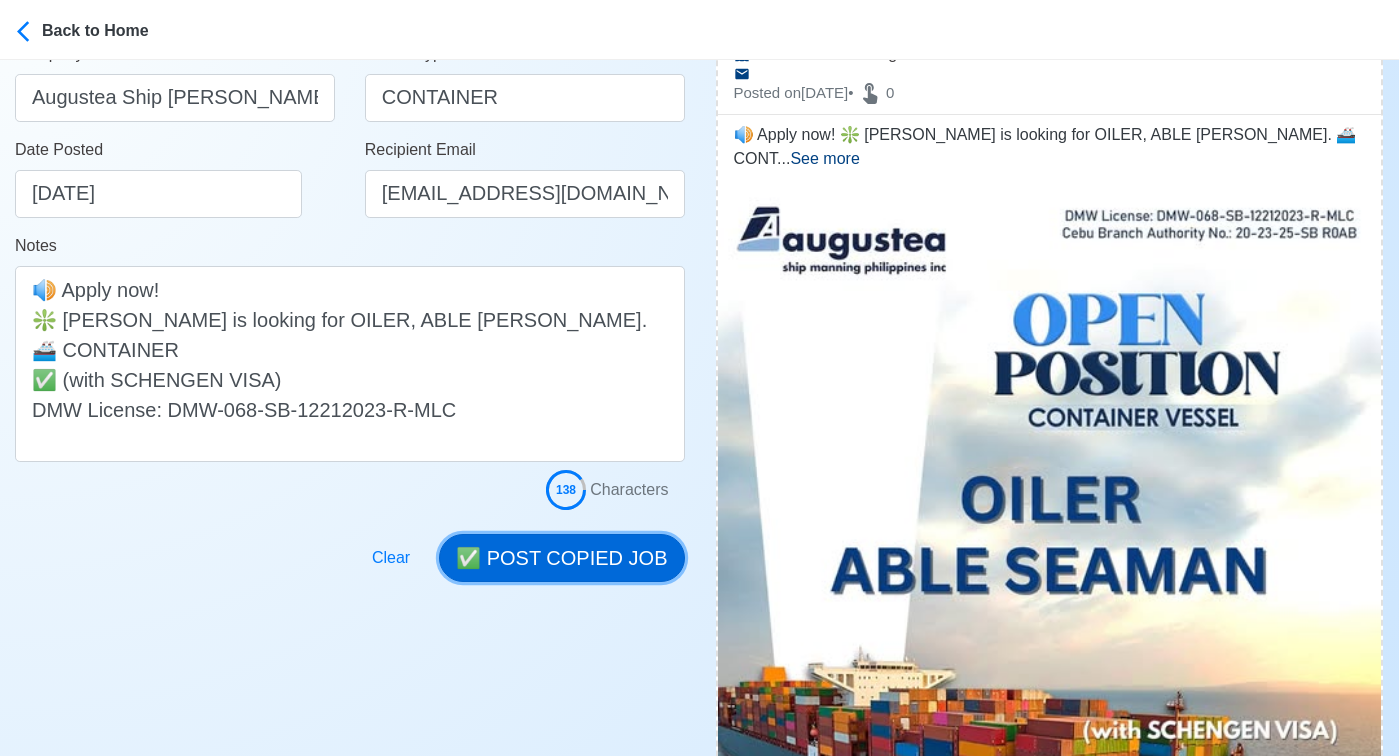 click on "✅ POST COPIED JOB" at bounding box center [561, 558] 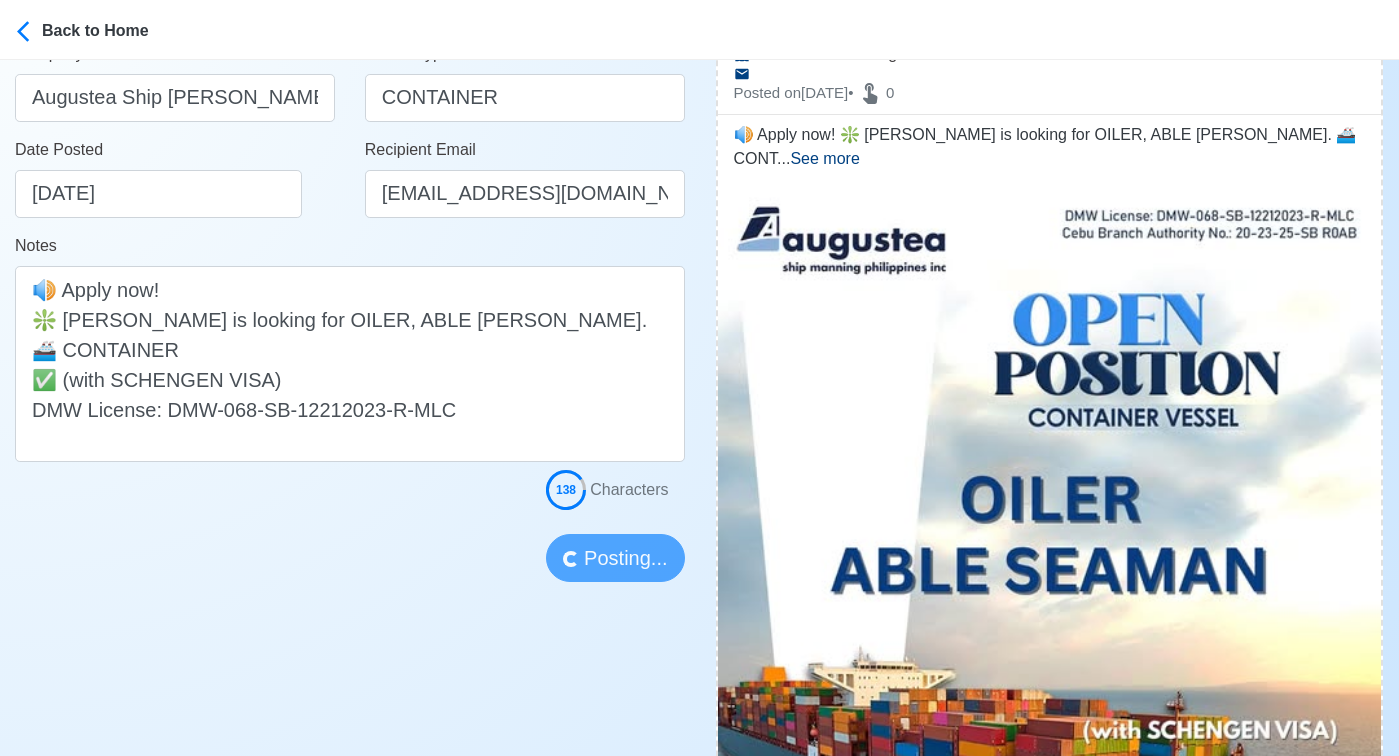 type 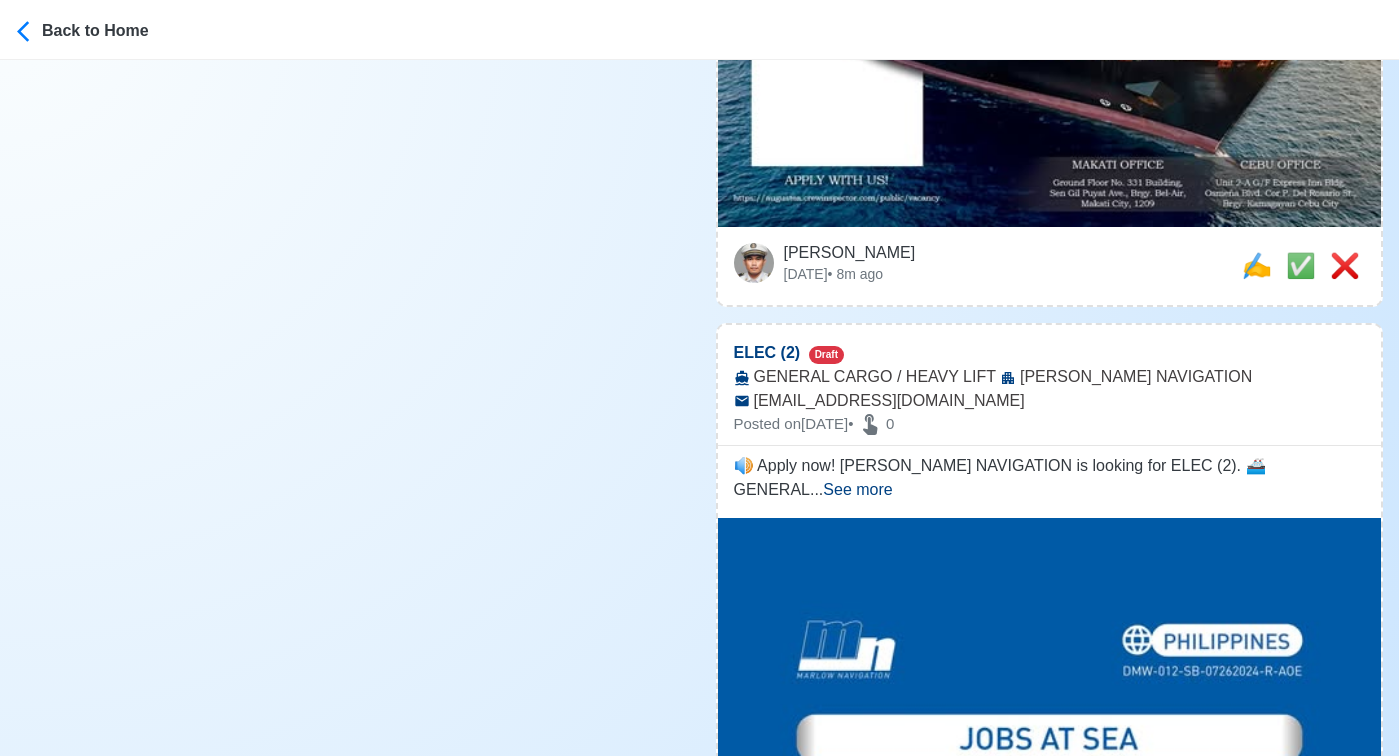 scroll, scrollTop: 1143, scrollLeft: 0, axis: vertical 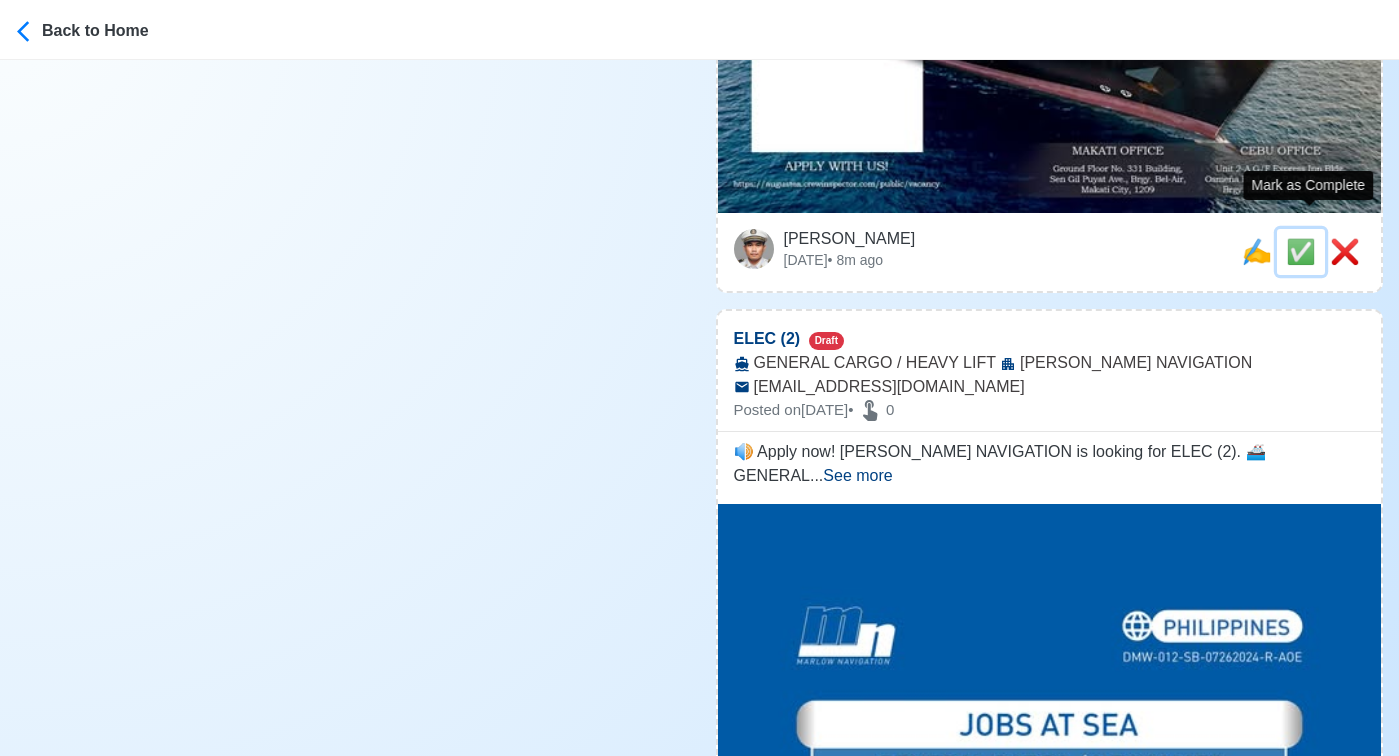 click on "✅" at bounding box center [1301, 251] 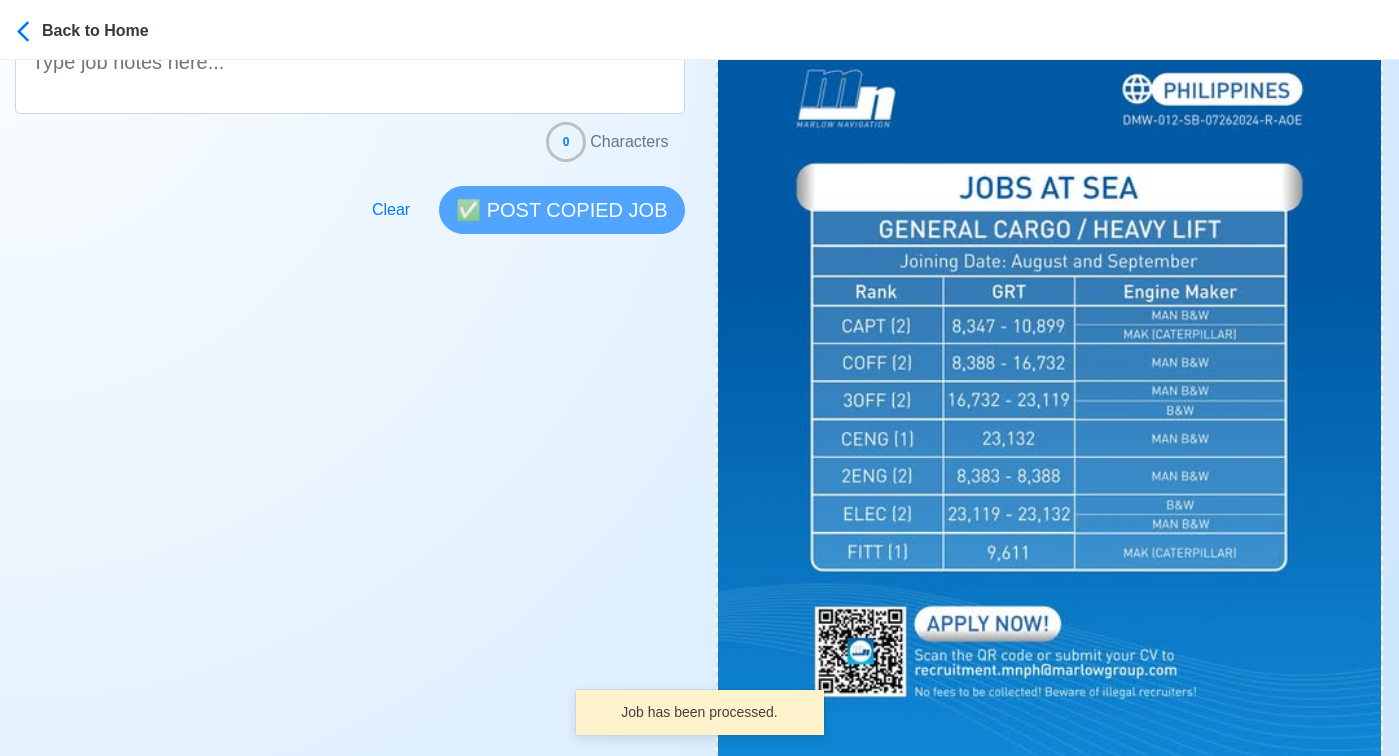 scroll, scrollTop: 450, scrollLeft: 0, axis: vertical 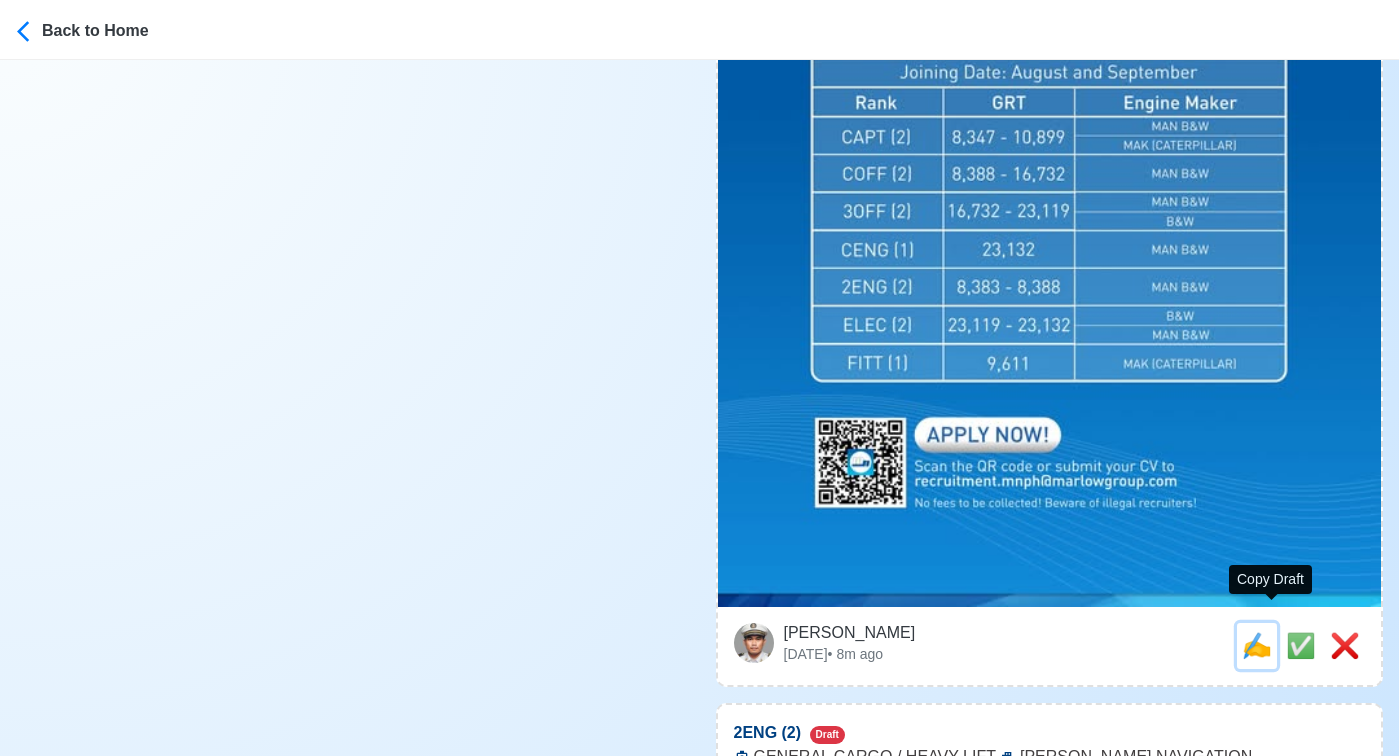 click on "✍️" at bounding box center [1257, 645] 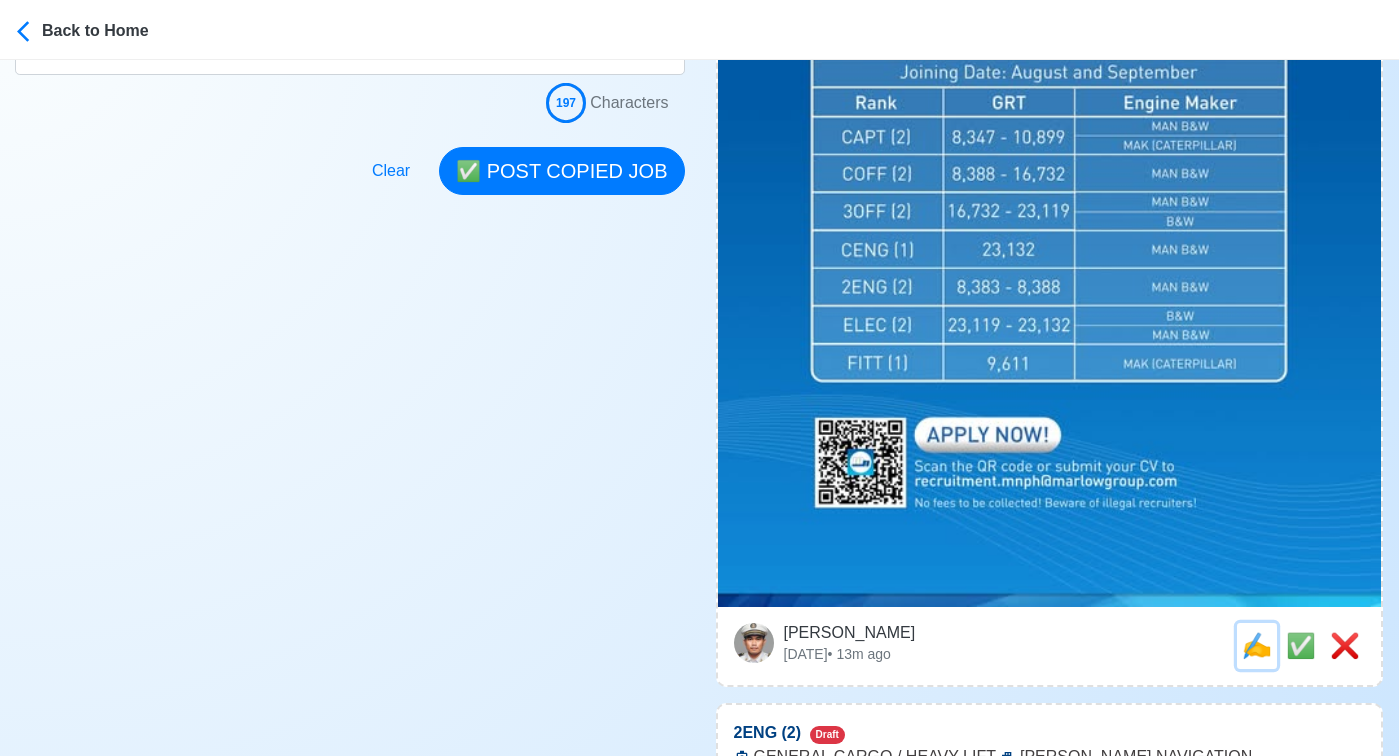 scroll, scrollTop: 0, scrollLeft: 0, axis: both 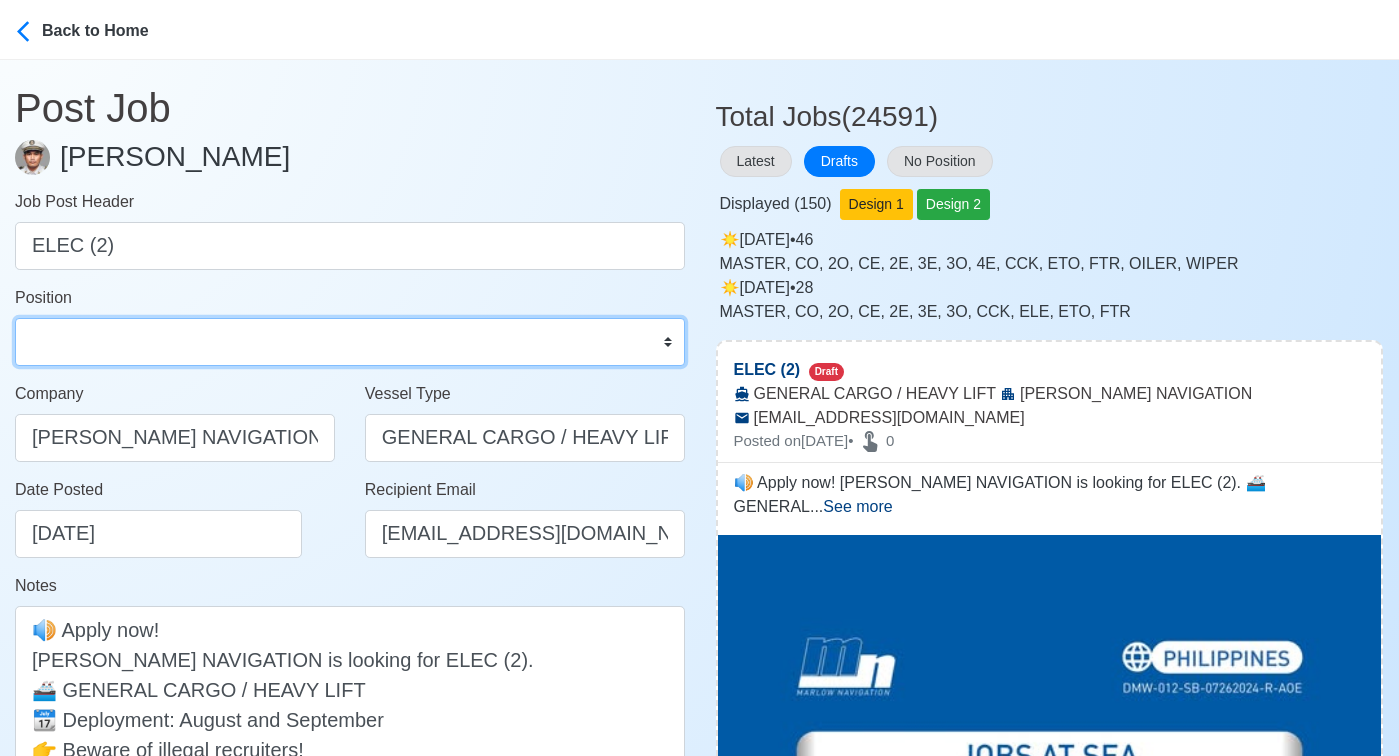 click on "Master Chief Officer 2nd Officer 3rd Officer Junior Officer Chief Engineer 2nd Engineer 3rd Engineer 4th Engineer Gas Engineer Junior Engineer 1st Assistant Engineer 2nd Assistant Engineer 3rd Assistant Engineer ETO/ETR Electrician Electrical Engineer Oiler Fitter Welder Chief Cook Chef Cook Messman Wiper Rigger Ordinary Seaman Able Seaman Motorman Pumpman Bosun Cadet Reefer Mechanic Operator Repairman Painter Steward Waiter Others" at bounding box center [350, 342] 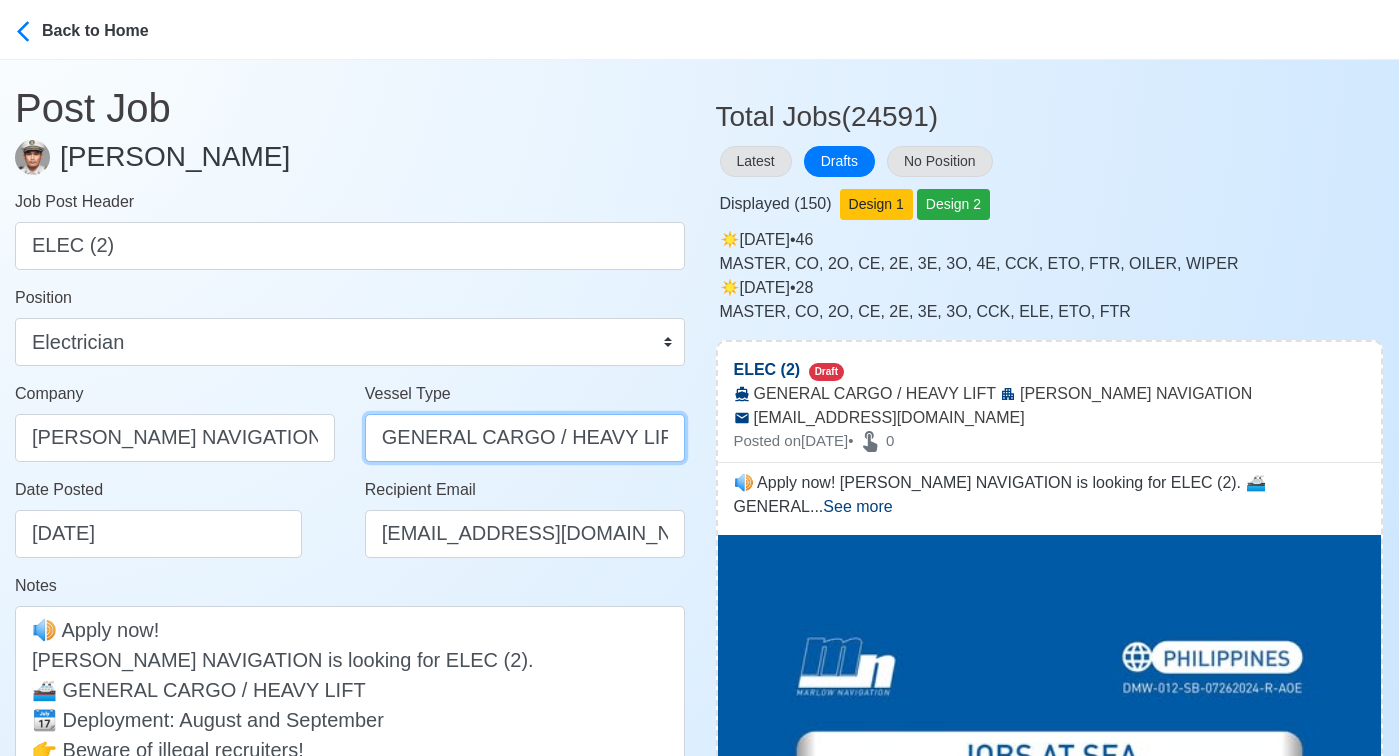 drag, startPoint x: 547, startPoint y: 438, endPoint x: 751, endPoint y: 465, distance: 205.779 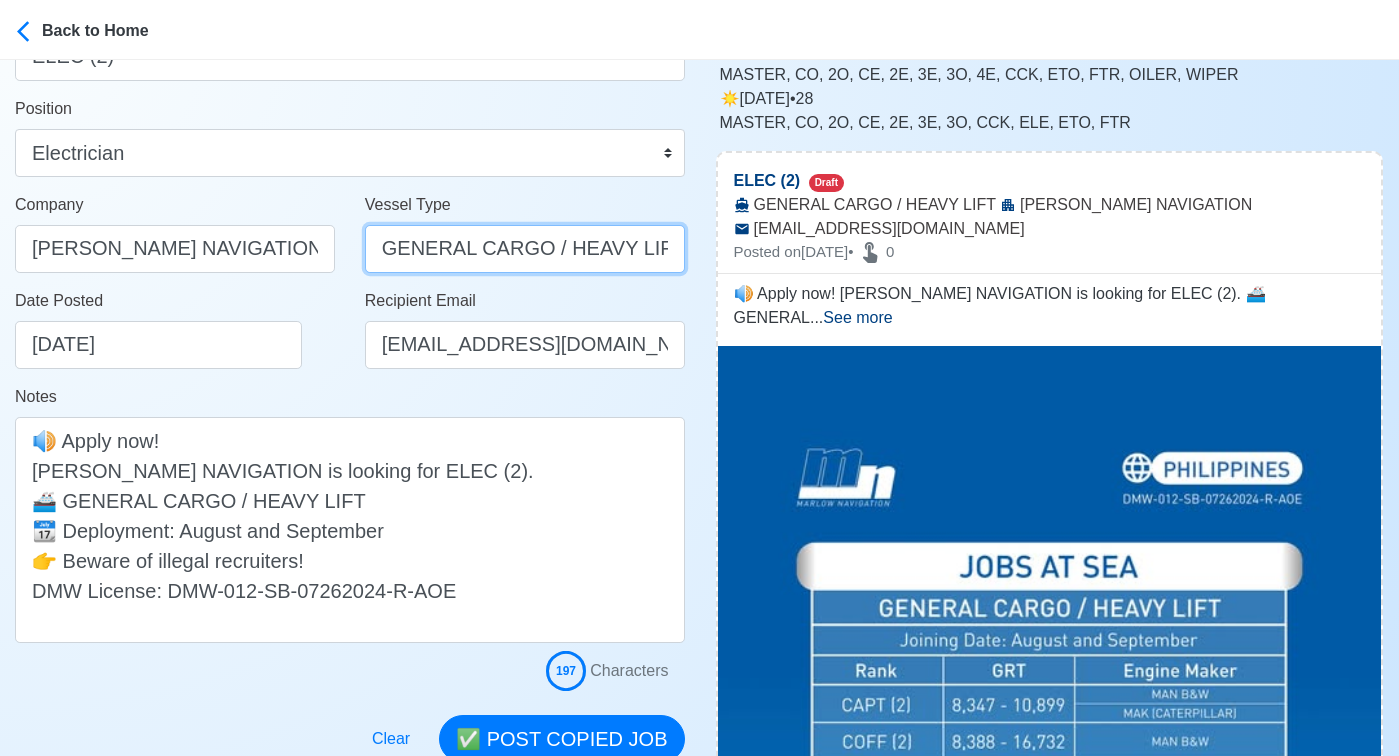 scroll, scrollTop: 186, scrollLeft: 0, axis: vertical 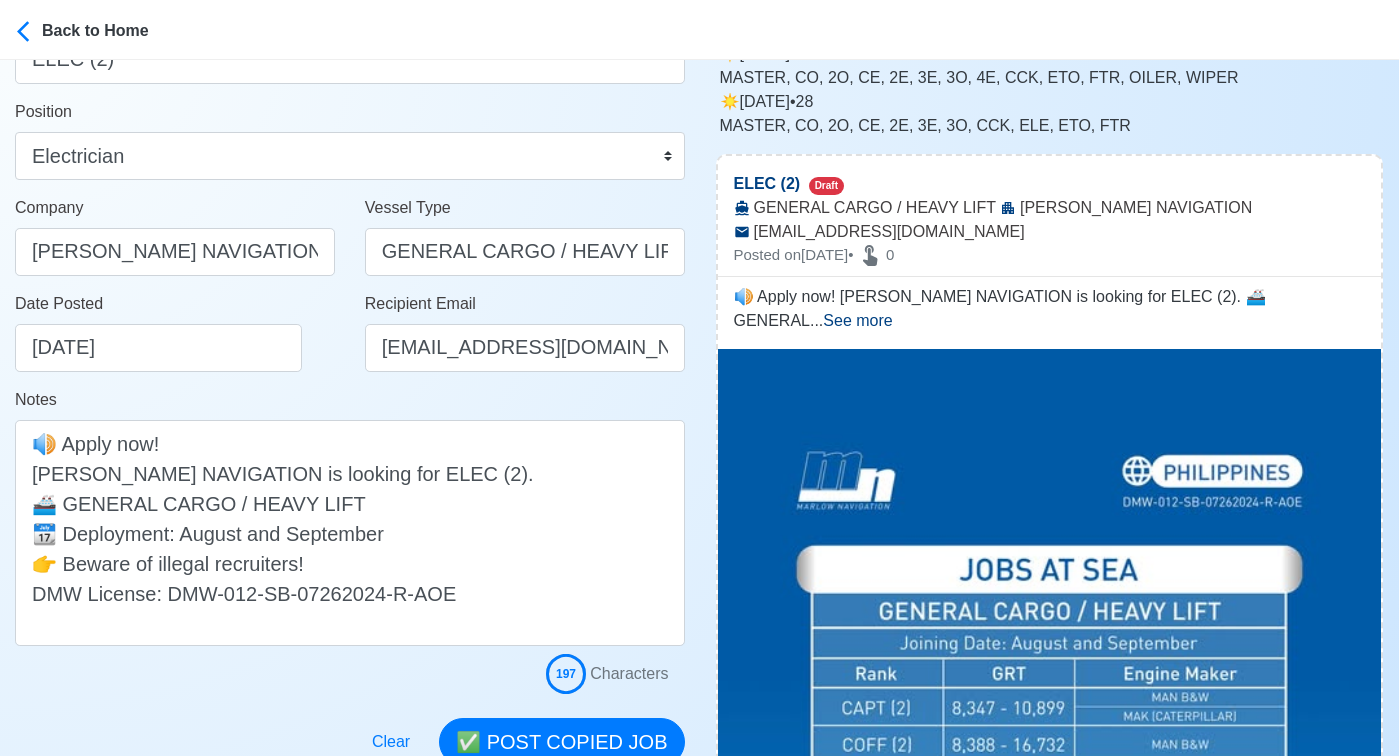click on "Date Posted       07/26/2025" at bounding box center [180, 332] 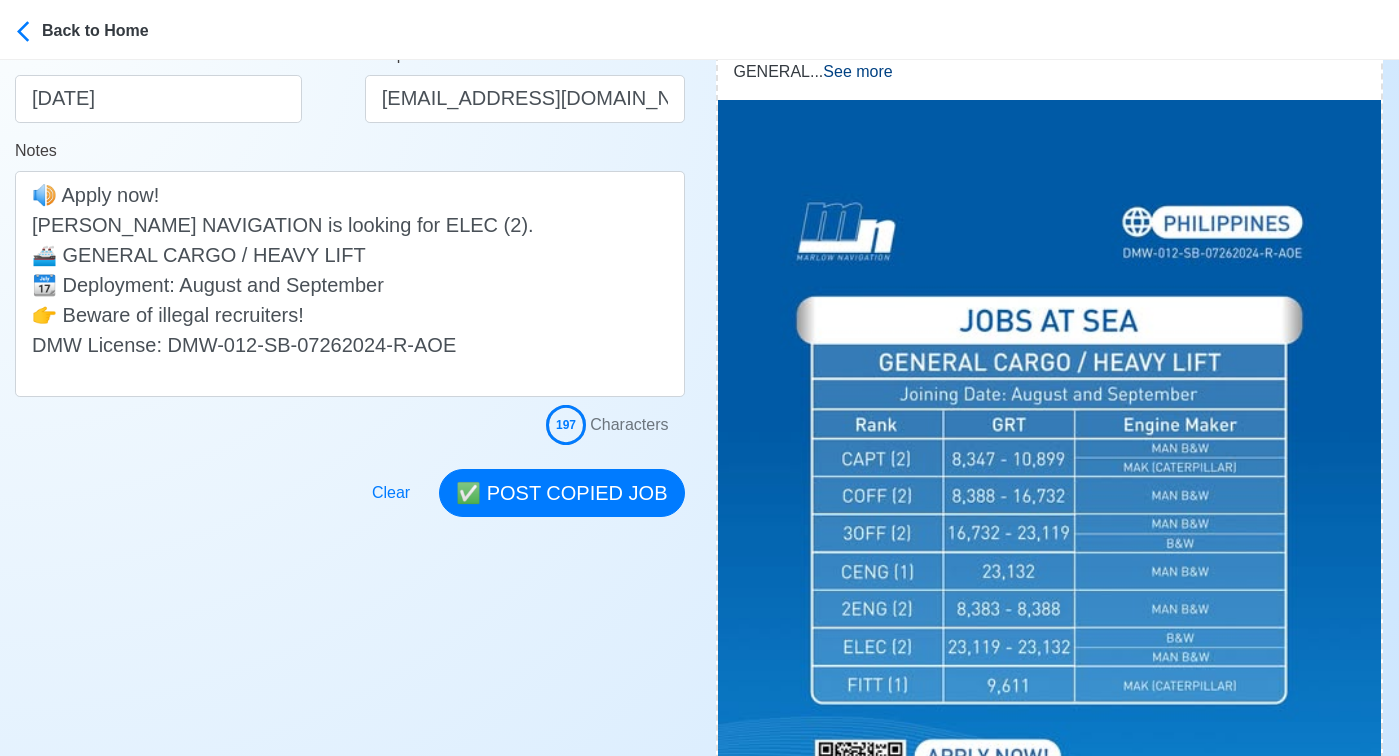 scroll, scrollTop: 429, scrollLeft: 0, axis: vertical 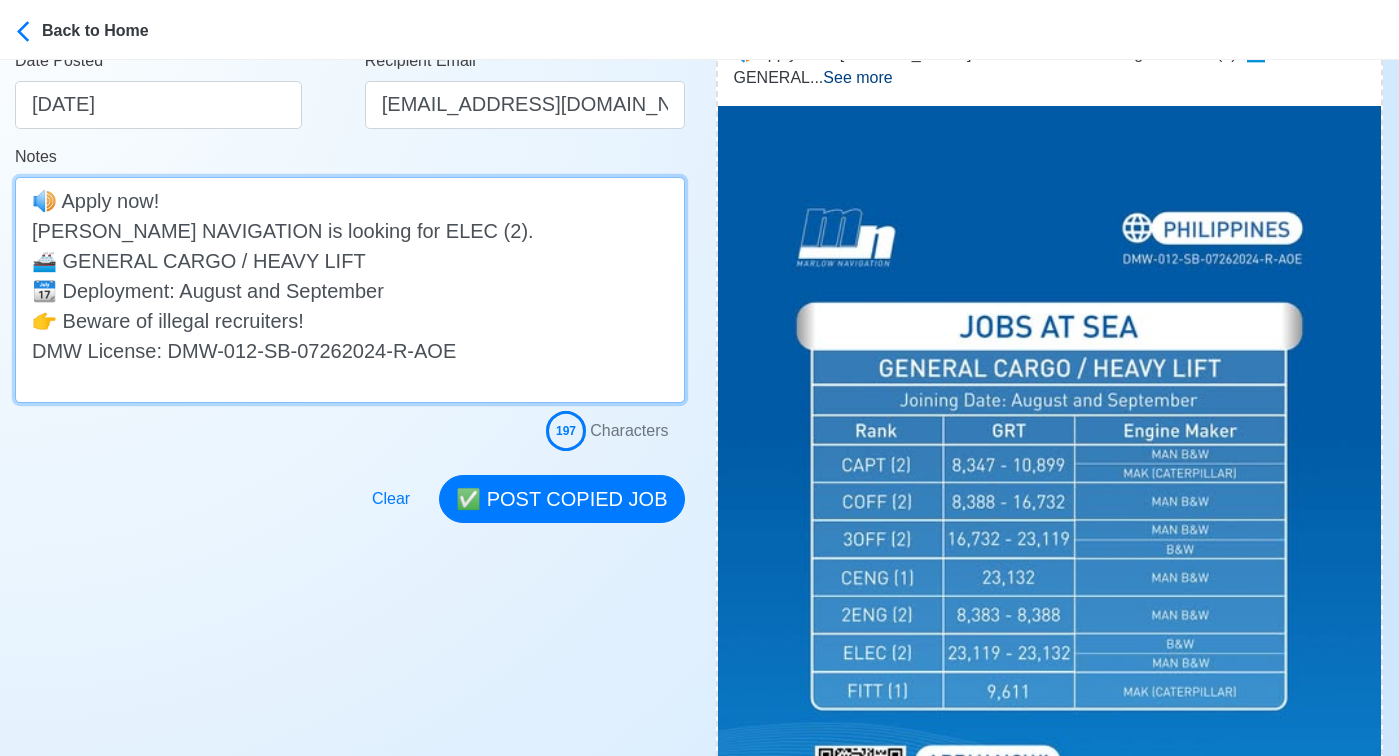 click on "🔊 Apply now!
MARLOW NAVIGATION is looking for ELEC (2).
🚢 GENERAL CARGO / HEAVY LIFT
📆 Deployment: August and September
👉 Beware of illegal recruiters!
DMW License: DMW-012-SB-07262024-R-AOE" at bounding box center [350, 290] 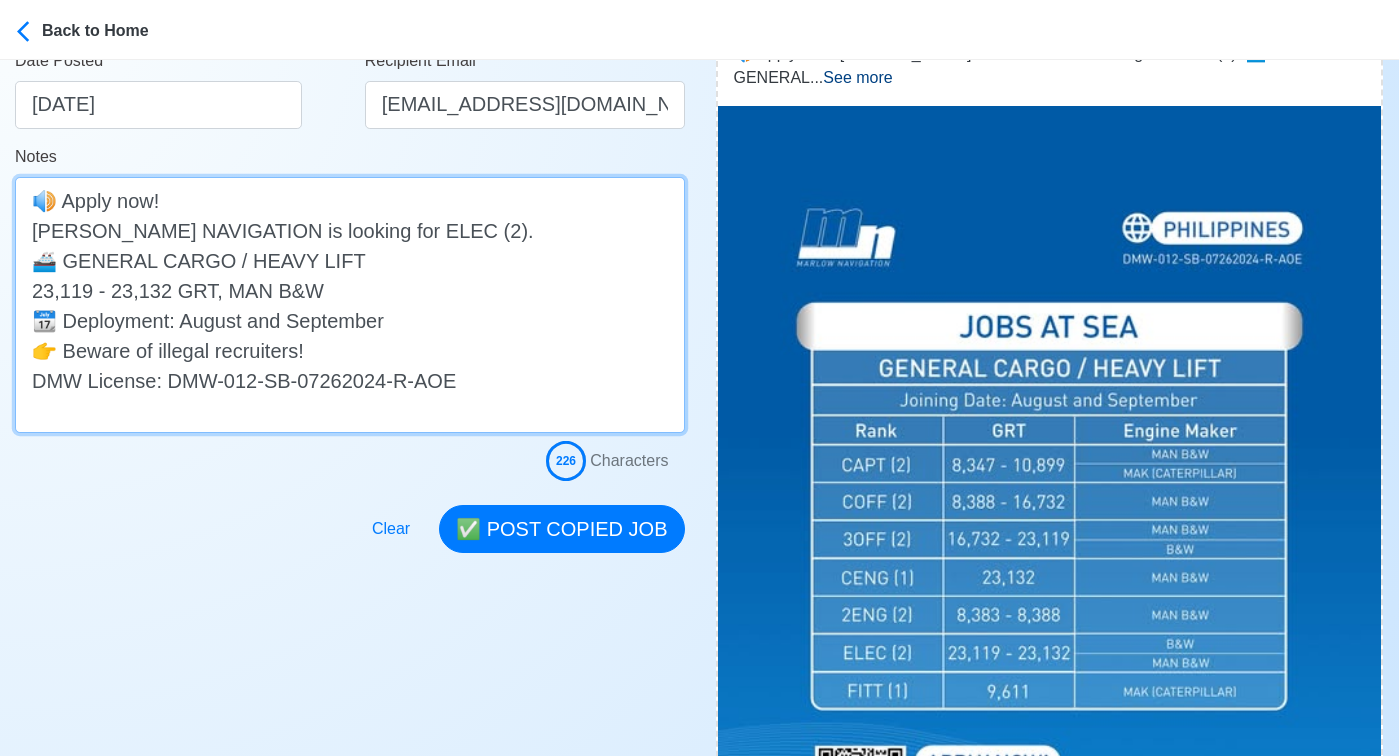 drag, startPoint x: 222, startPoint y: 288, endPoint x: 340, endPoint y: 288, distance: 118 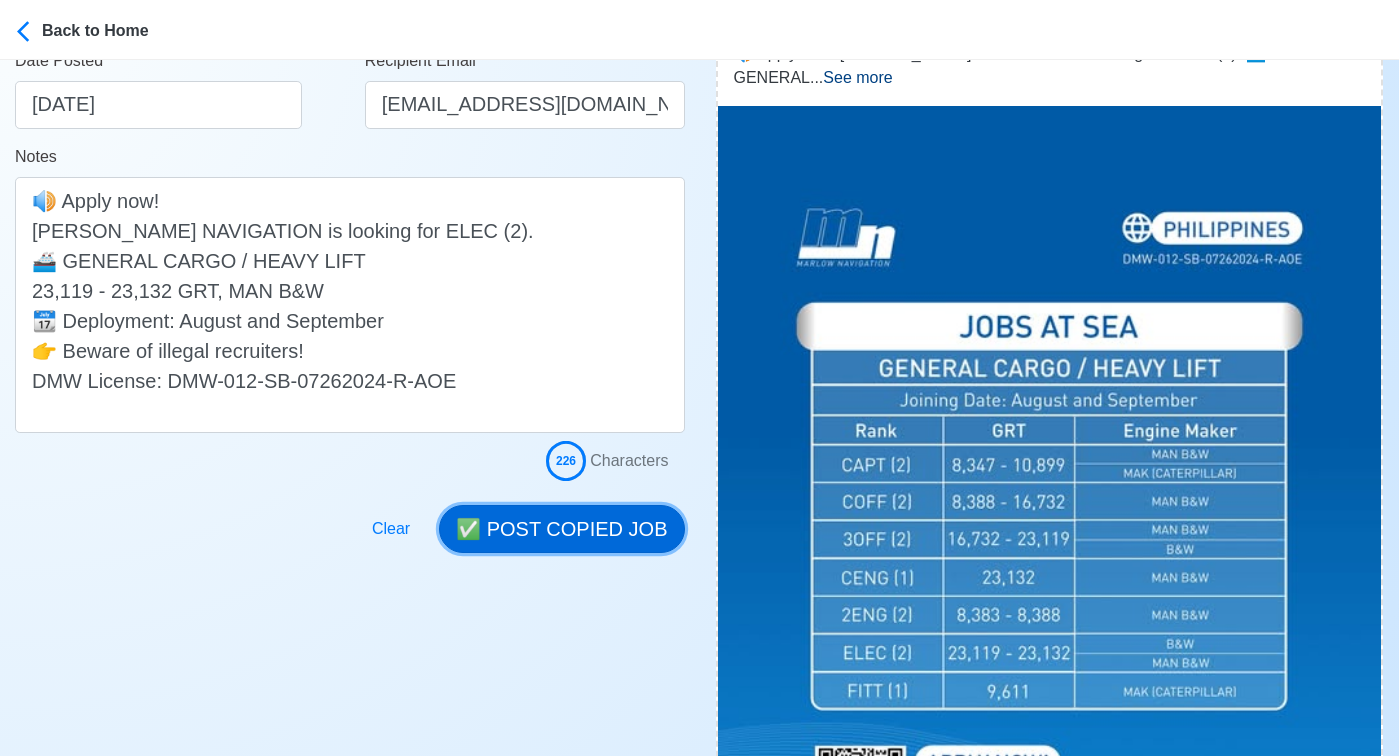 click on "✅ POST COPIED JOB" at bounding box center (561, 529) 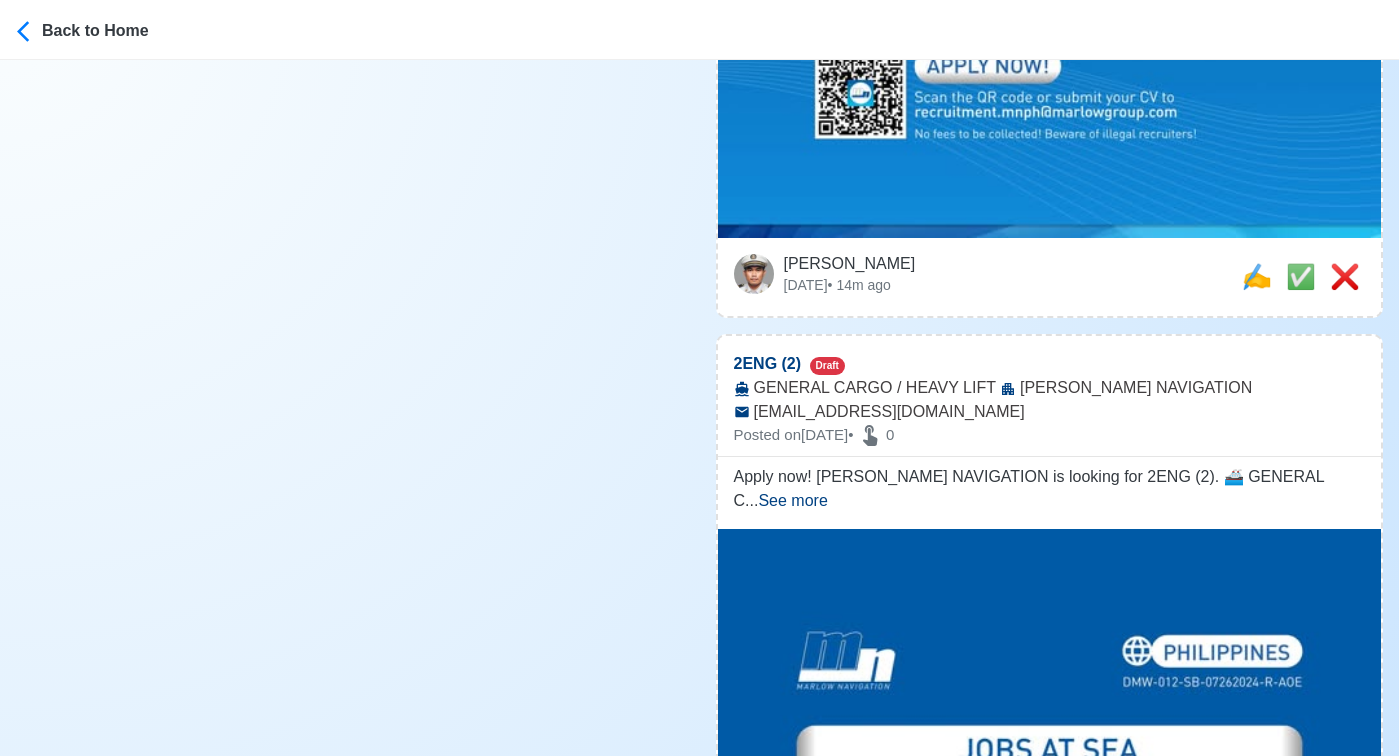 scroll, scrollTop: 1139, scrollLeft: 0, axis: vertical 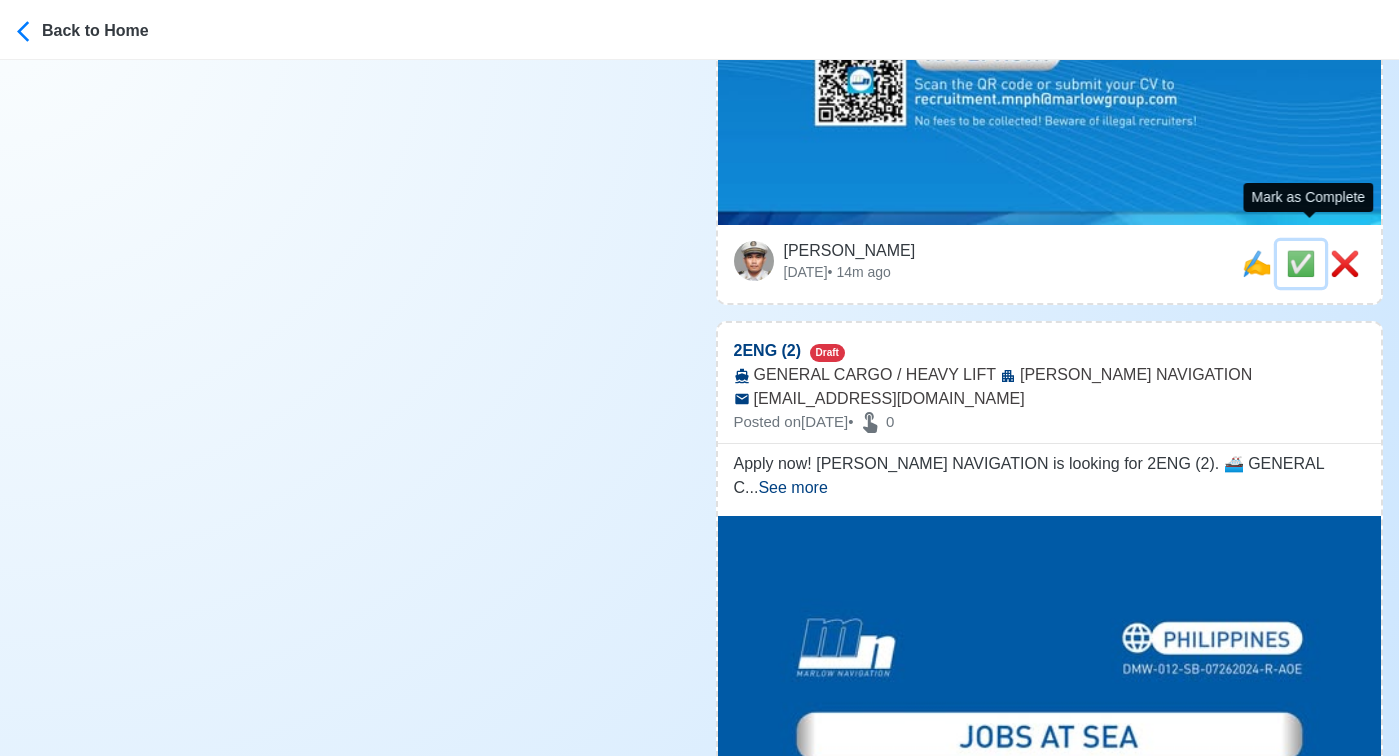 click on "✅" at bounding box center (1301, 263) 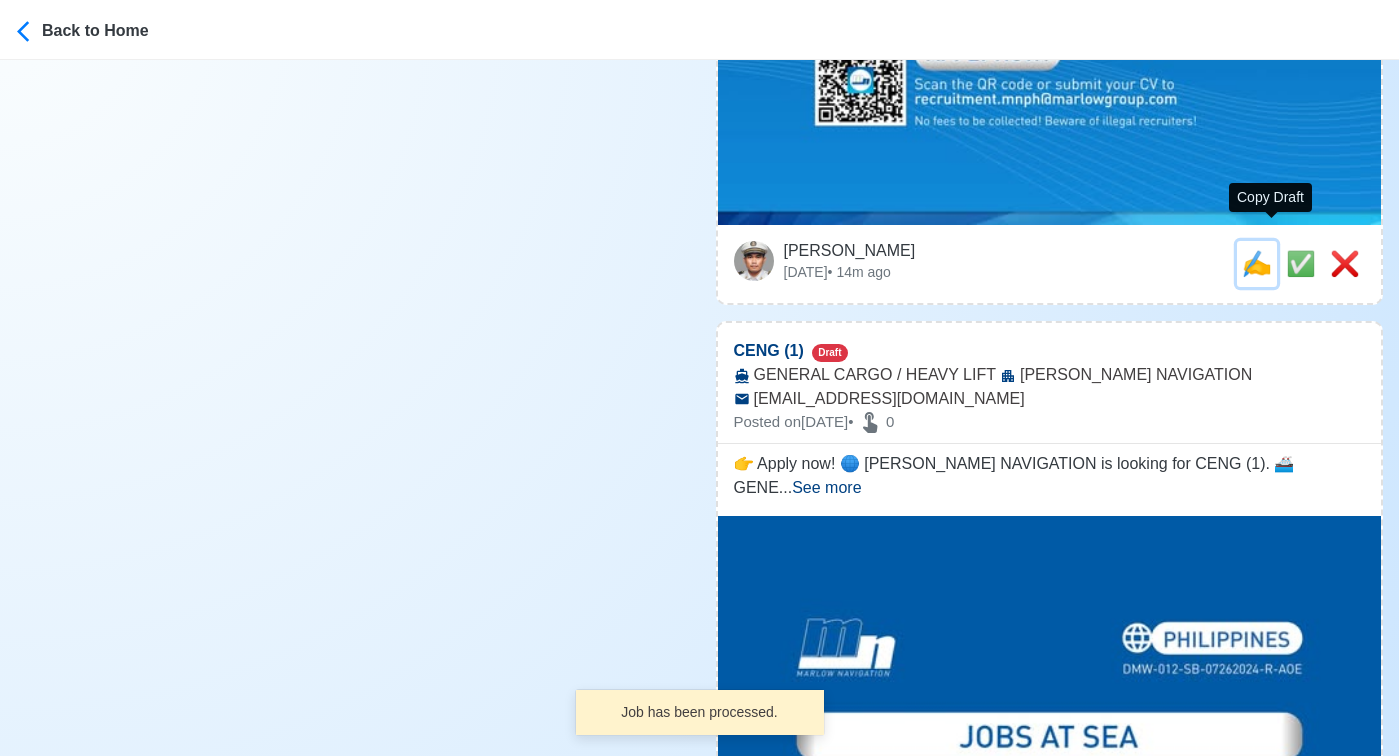 click on "✍️" at bounding box center (1257, 263) 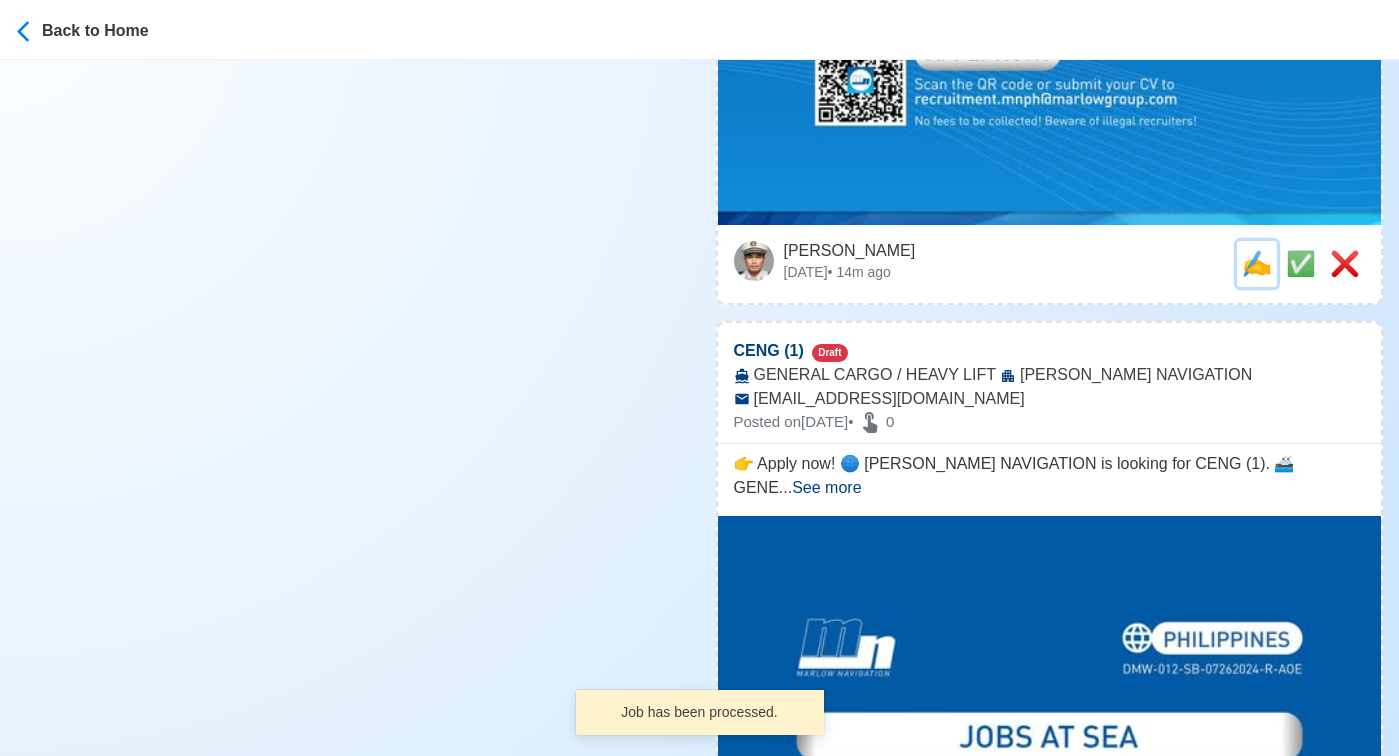 scroll, scrollTop: 0, scrollLeft: 0, axis: both 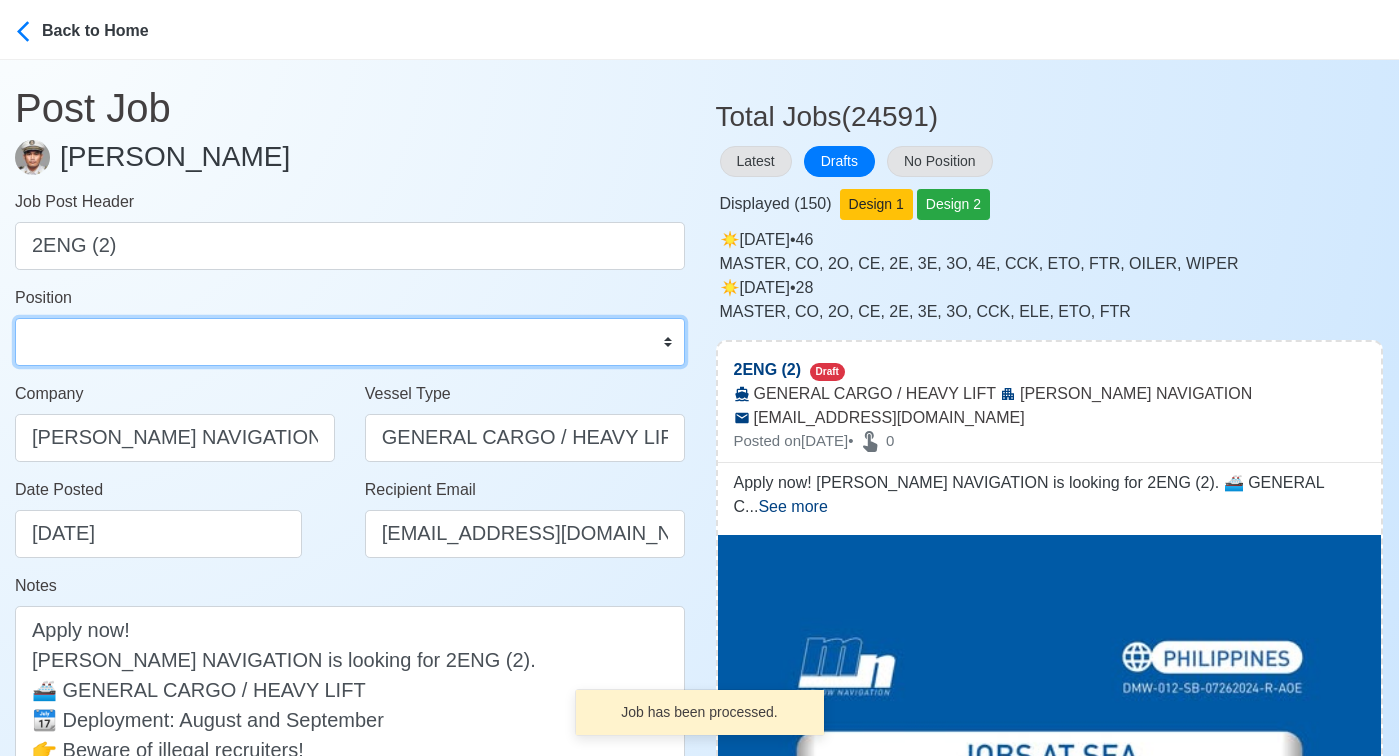 click on "Master Chief Officer 2nd Officer 3rd Officer Junior Officer Chief Engineer 2nd Engineer 3rd Engineer 4th Engineer Gas Engineer Junior Engineer 1st Assistant Engineer 2nd Assistant Engineer 3rd Assistant Engineer ETO/ETR Electrician Electrical Engineer Oiler Fitter Welder Chief Cook Chef Cook Messman Wiper Rigger Ordinary Seaman Able Seaman Motorman Pumpman Bosun Cadet Reefer Mechanic Operator Repairman Painter Steward Waiter Others" at bounding box center (350, 342) 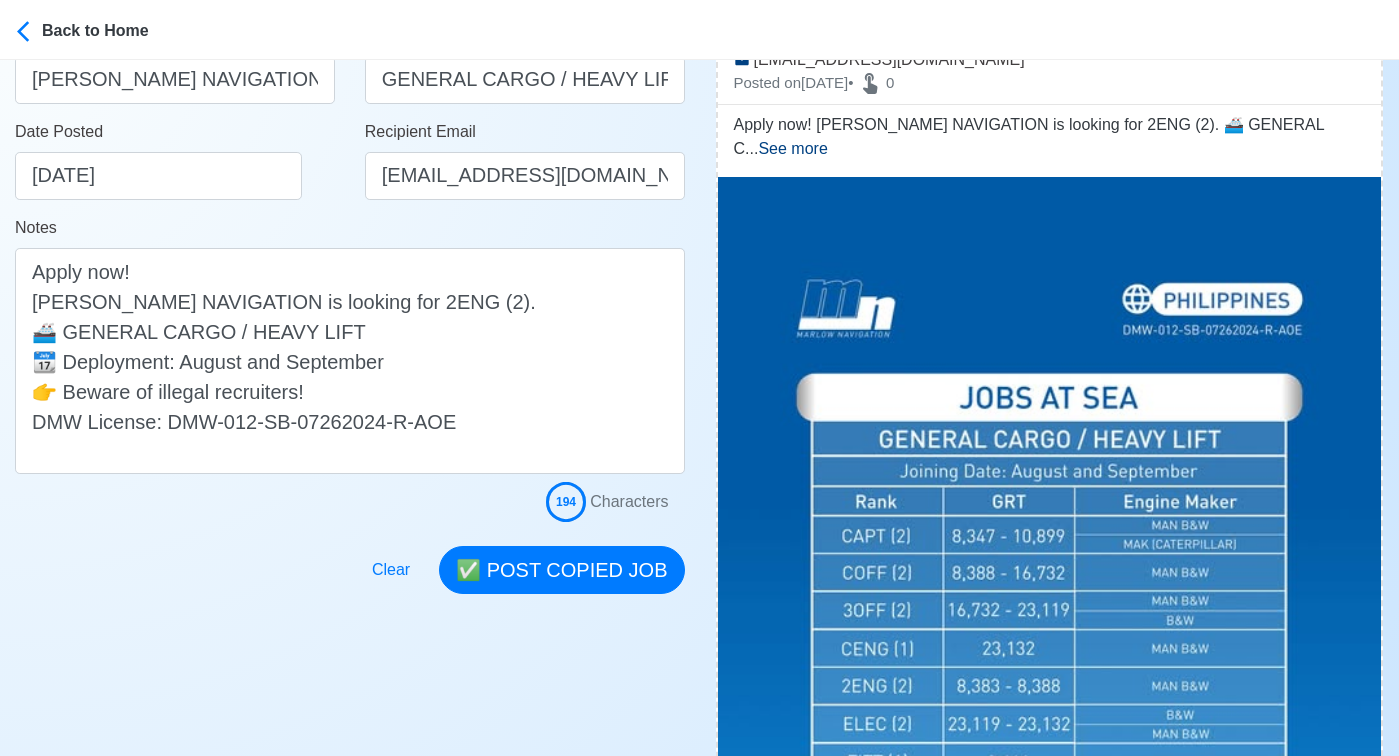 scroll, scrollTop: 370, scrollLeft: 0, axis: vertical 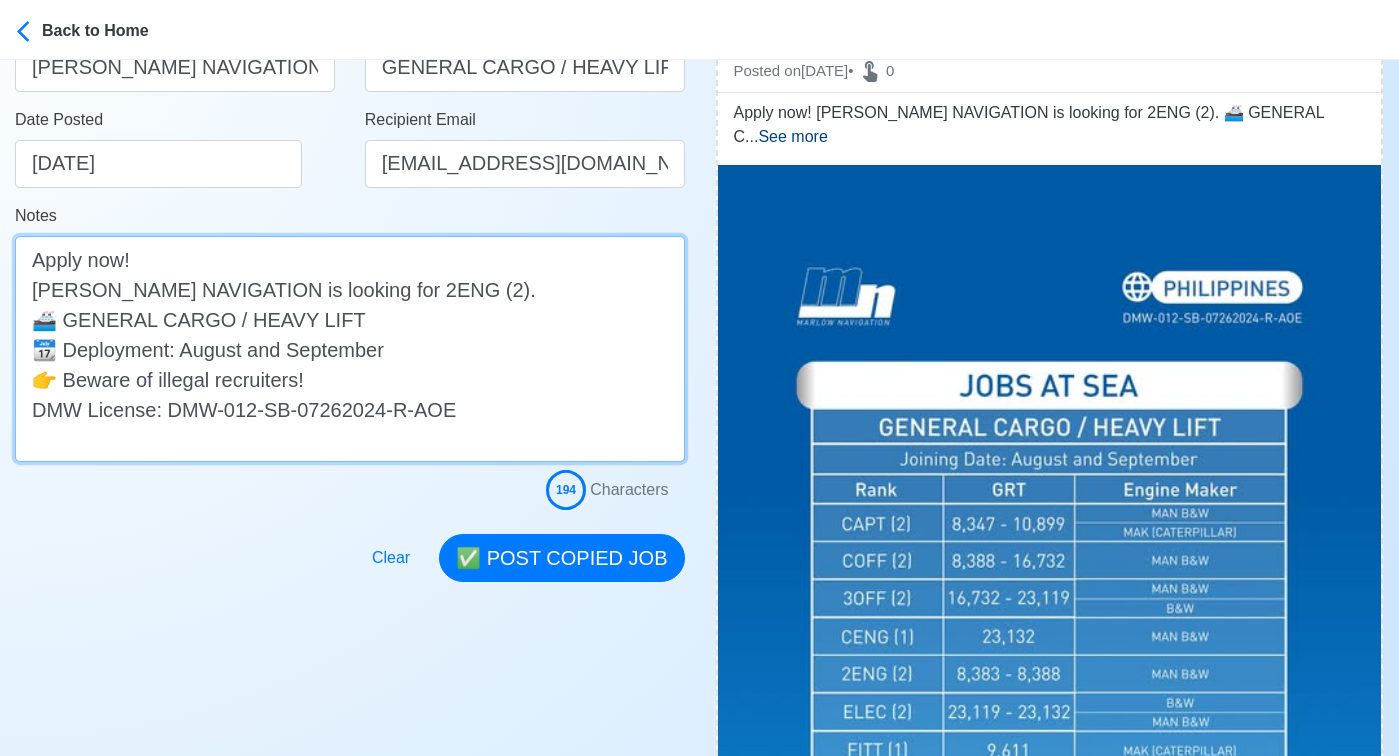 click on "Apply now!
MARLOW NAVIGATION is looking for 2ENG (2).
🚢 GENERAL CARGO / HEAVY LIFT
📆 Deployment: August and September
👉 Beware of illegal recruiters!
DMW License: DMW-012-SB-07262024-R-AOE" at bounding box center (350, 349) 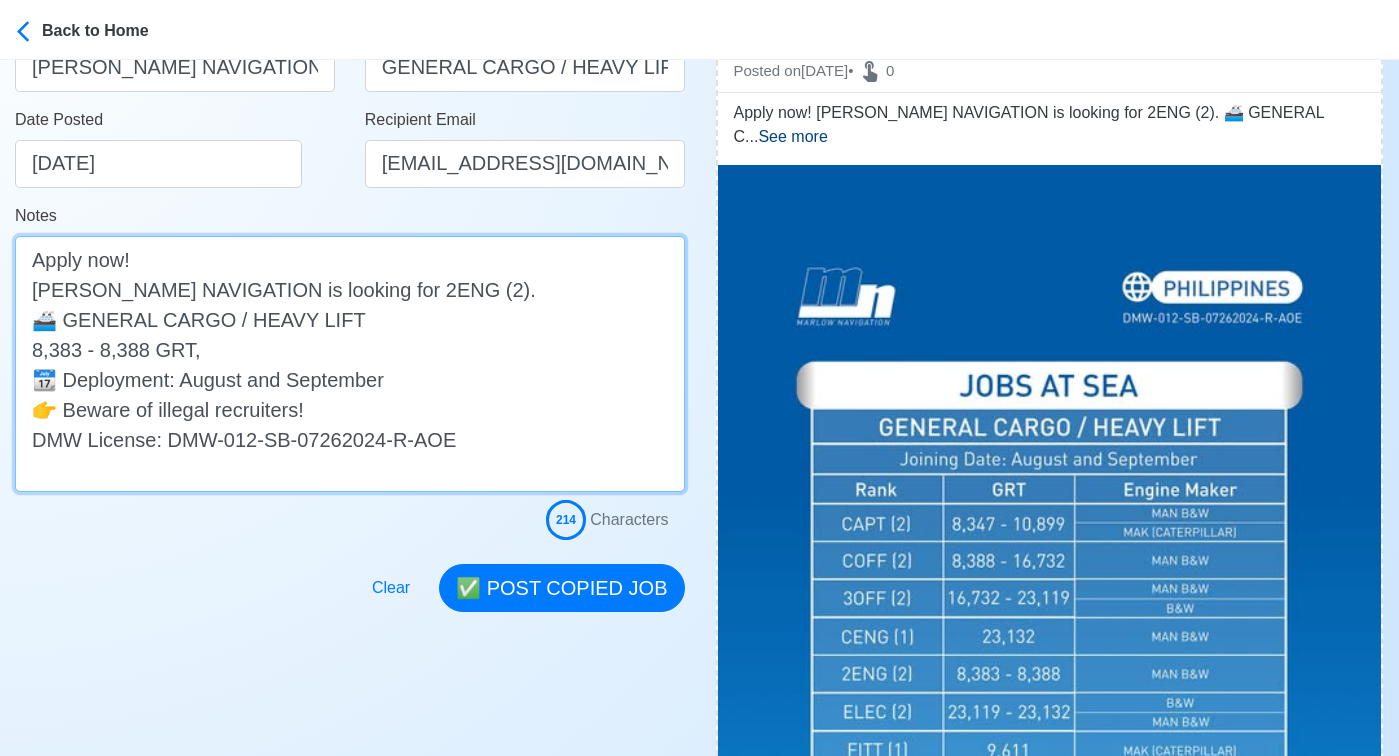 paste on "MAN B&W" 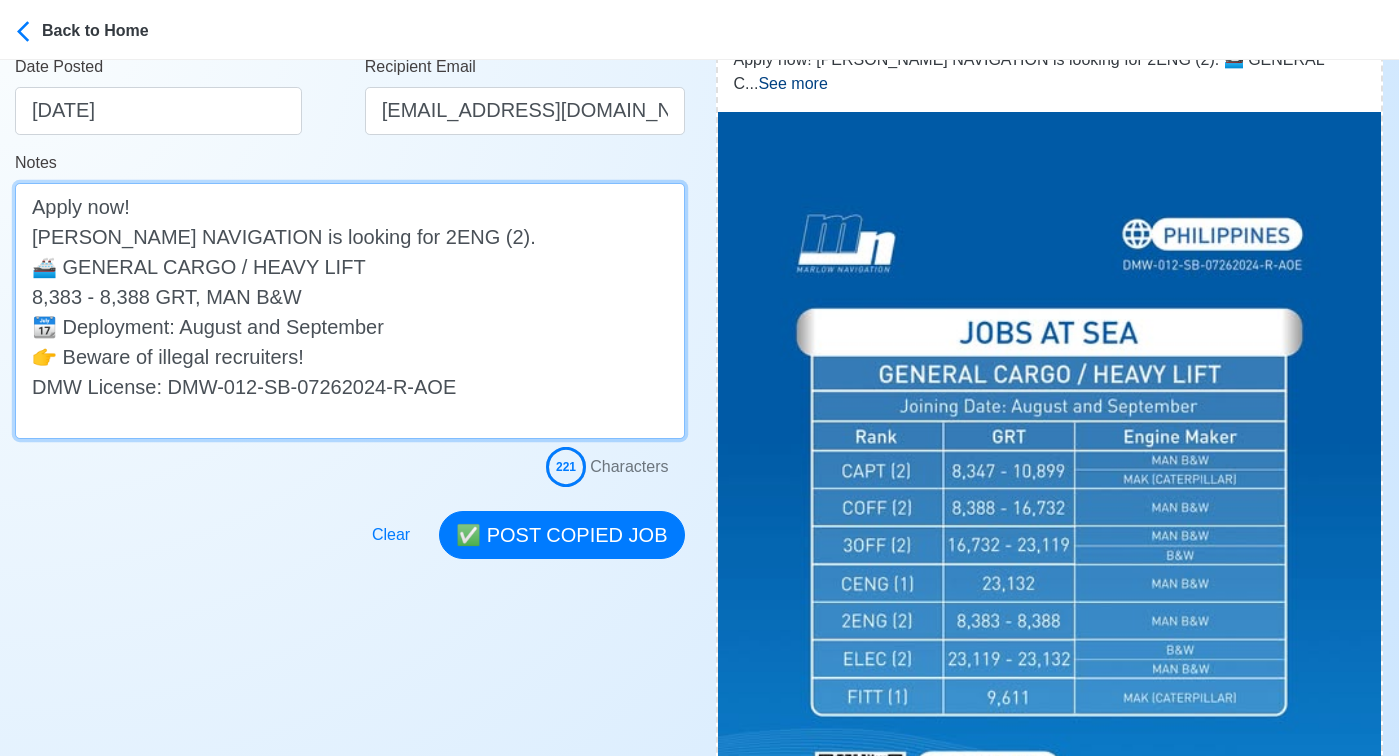 scroll, scrollTop: 440, scrollLeft: 0, axis: vertical 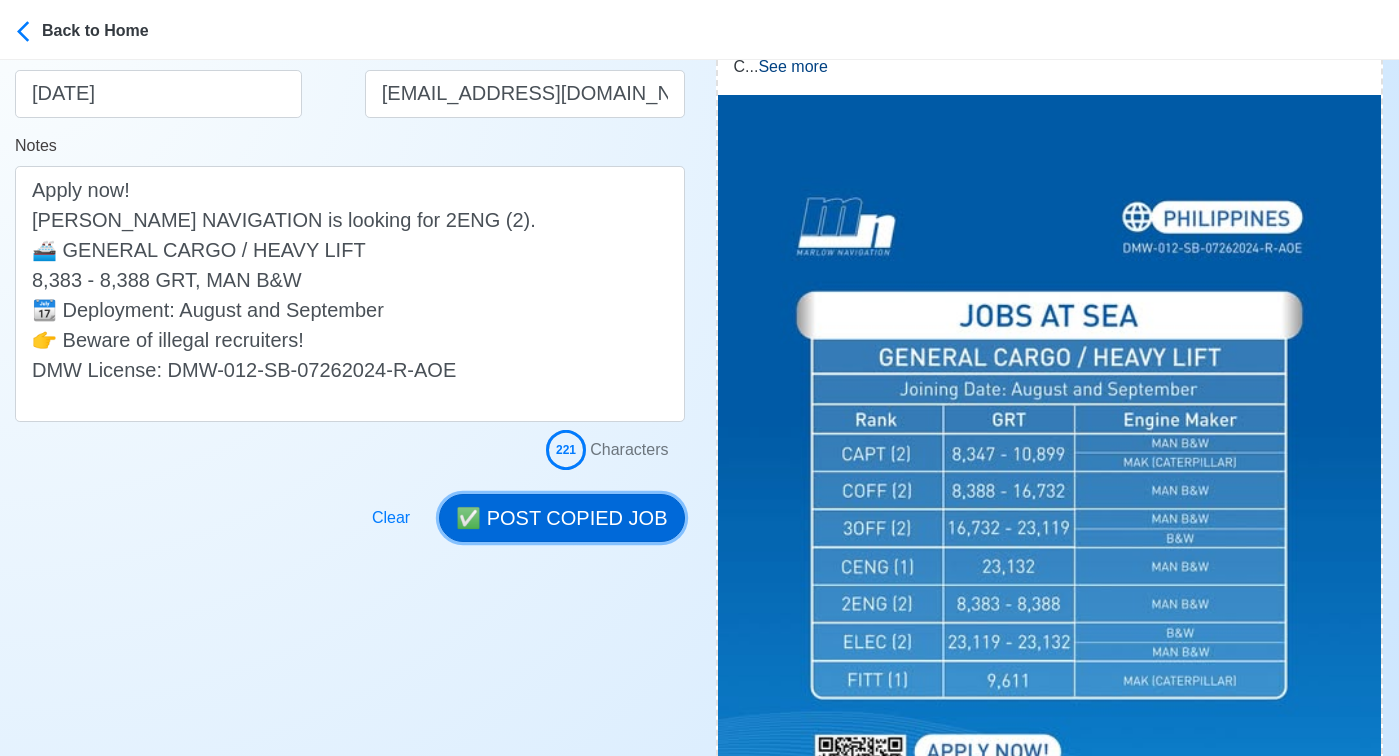 click on "✅ POST COPIED JOB" at bounding box center (561, 518) 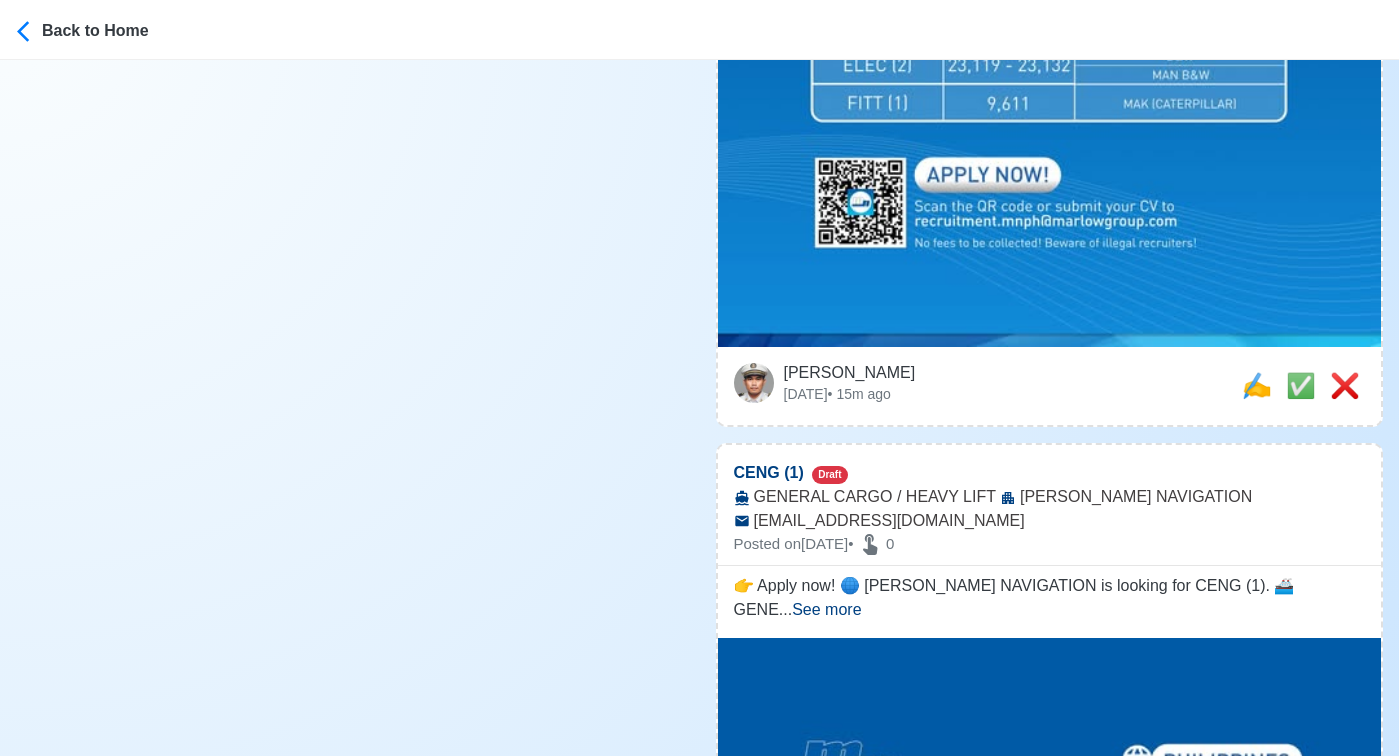 scroll, scrollTop: 1027, scrollLeft: 0, axis: vertical 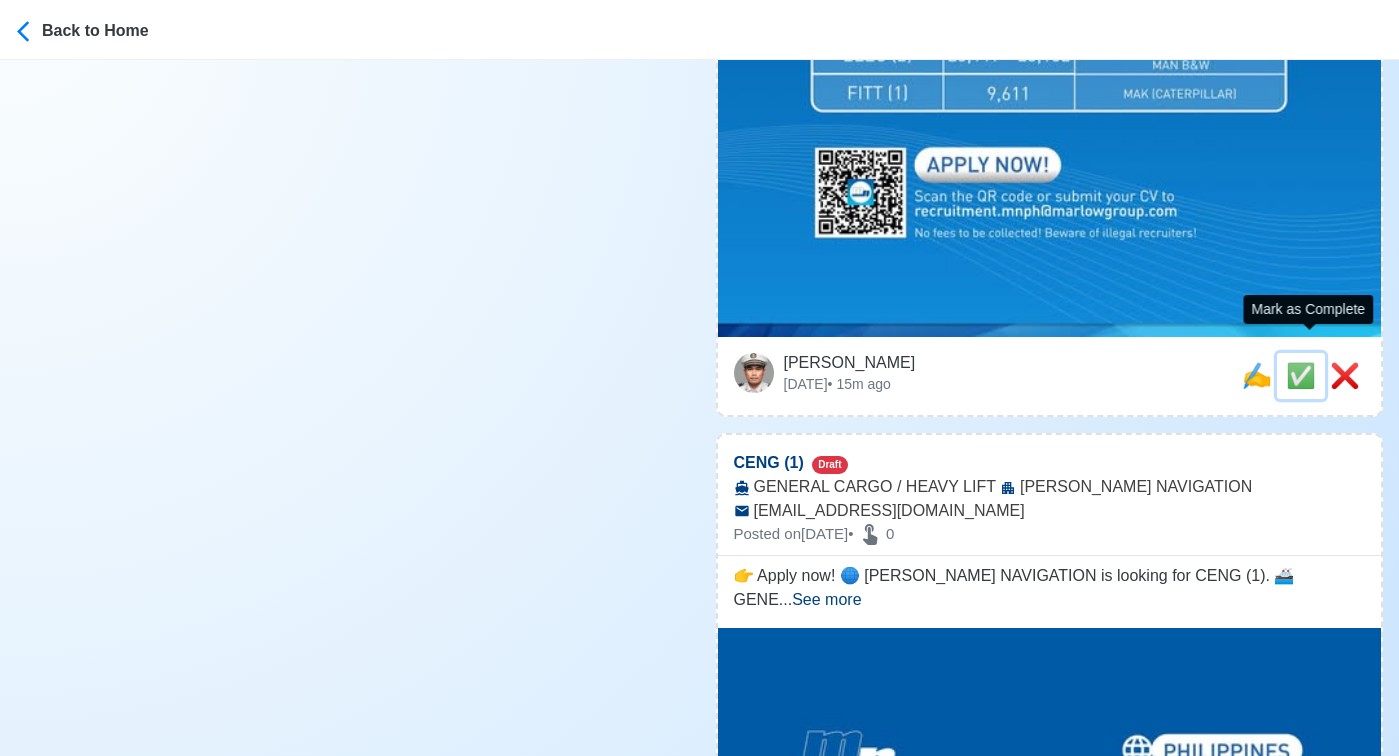 click on "✅" at bounding box center (1301, 375) 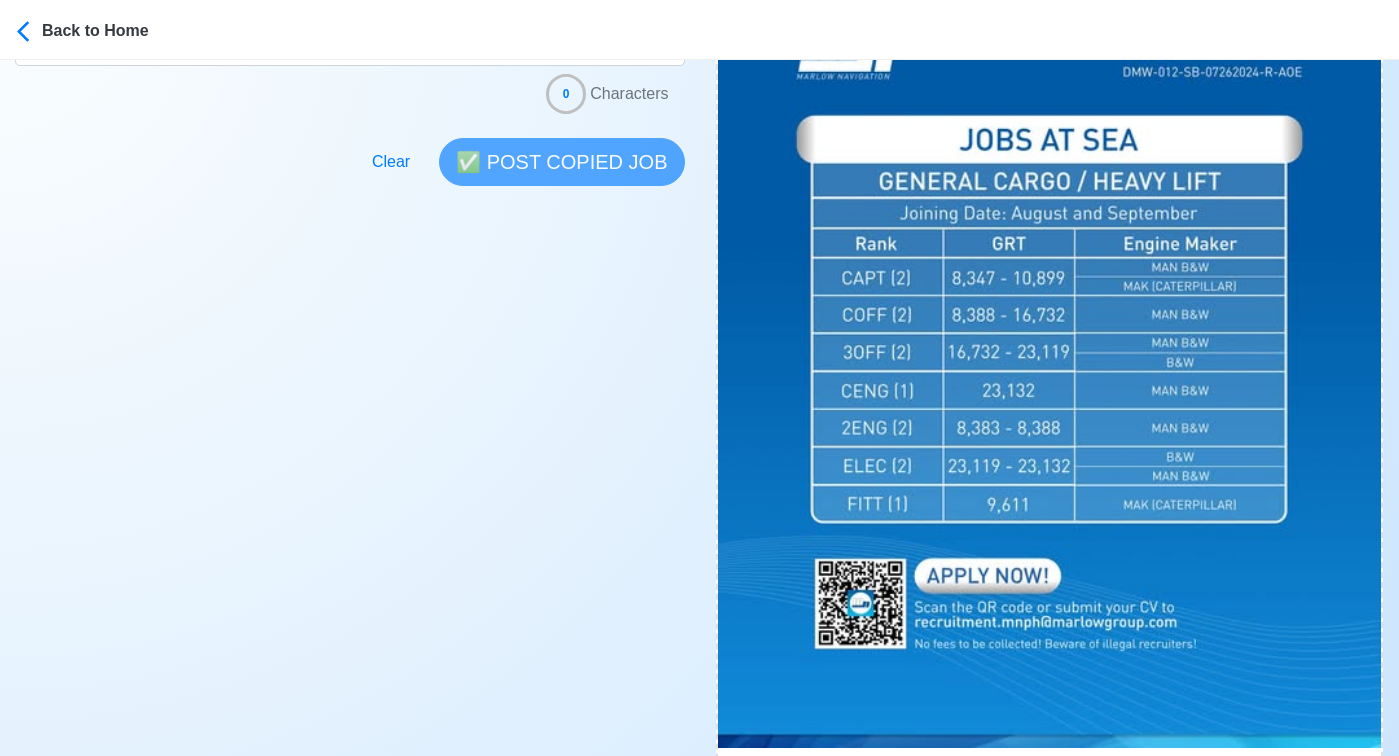 scroll, scrollTop: 632, scrollLeft: 0, axis: vertical 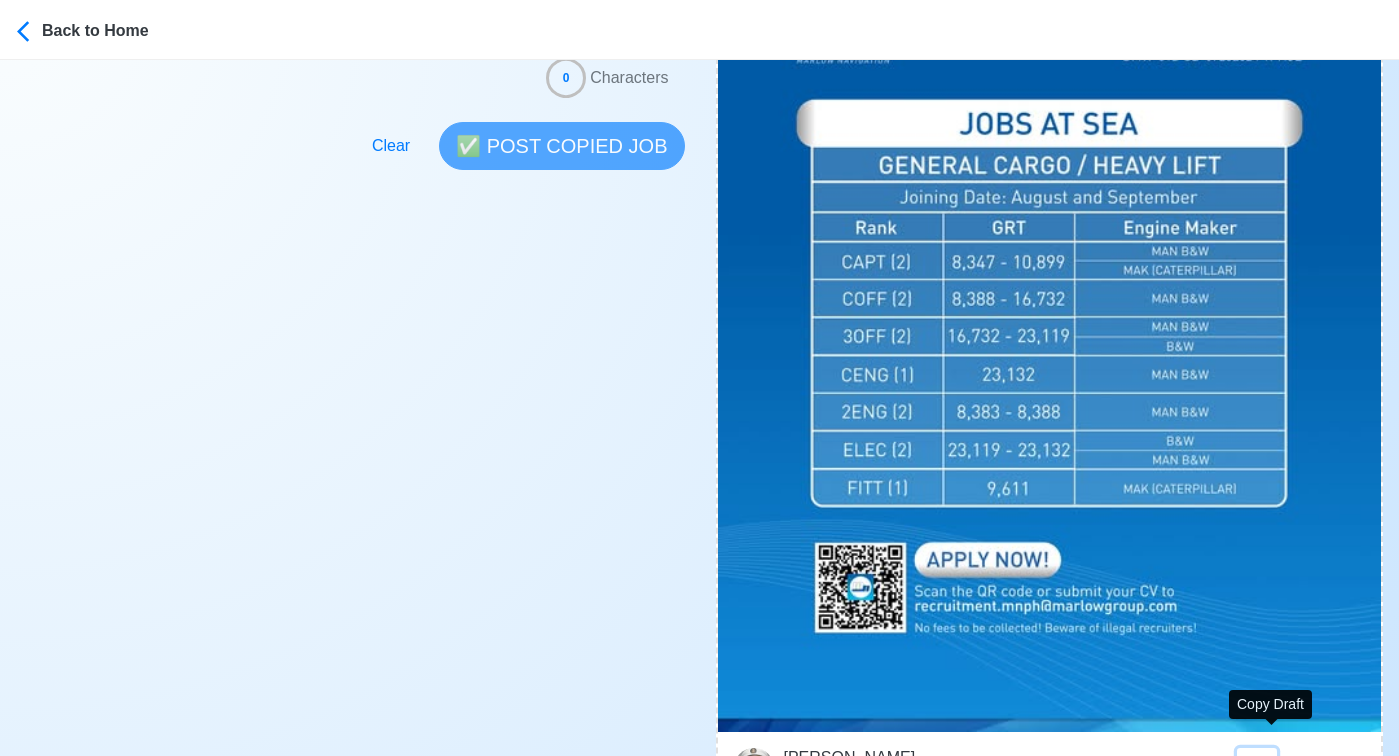 click on "✍️" at bounding box center (1257, 770) 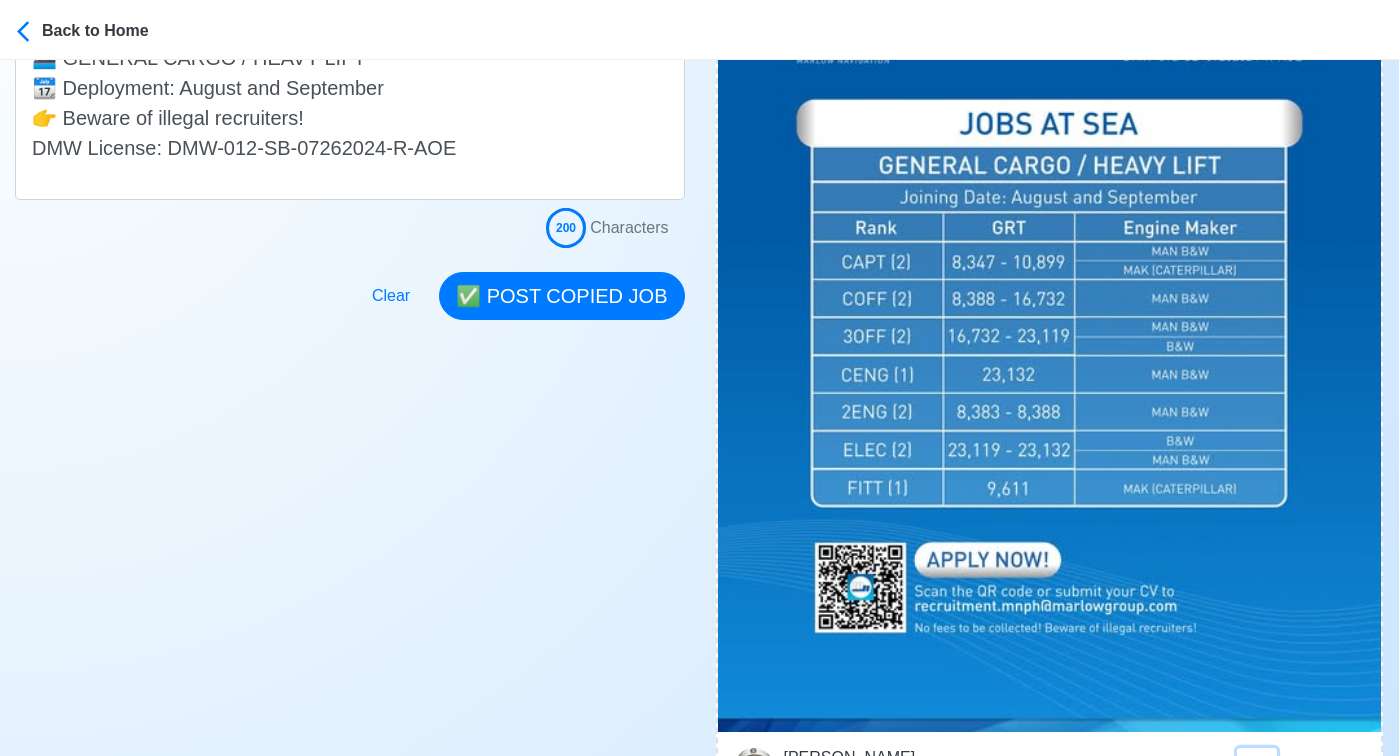 scroll, scrollTop: 0, scrollLeft: 0, axis: both 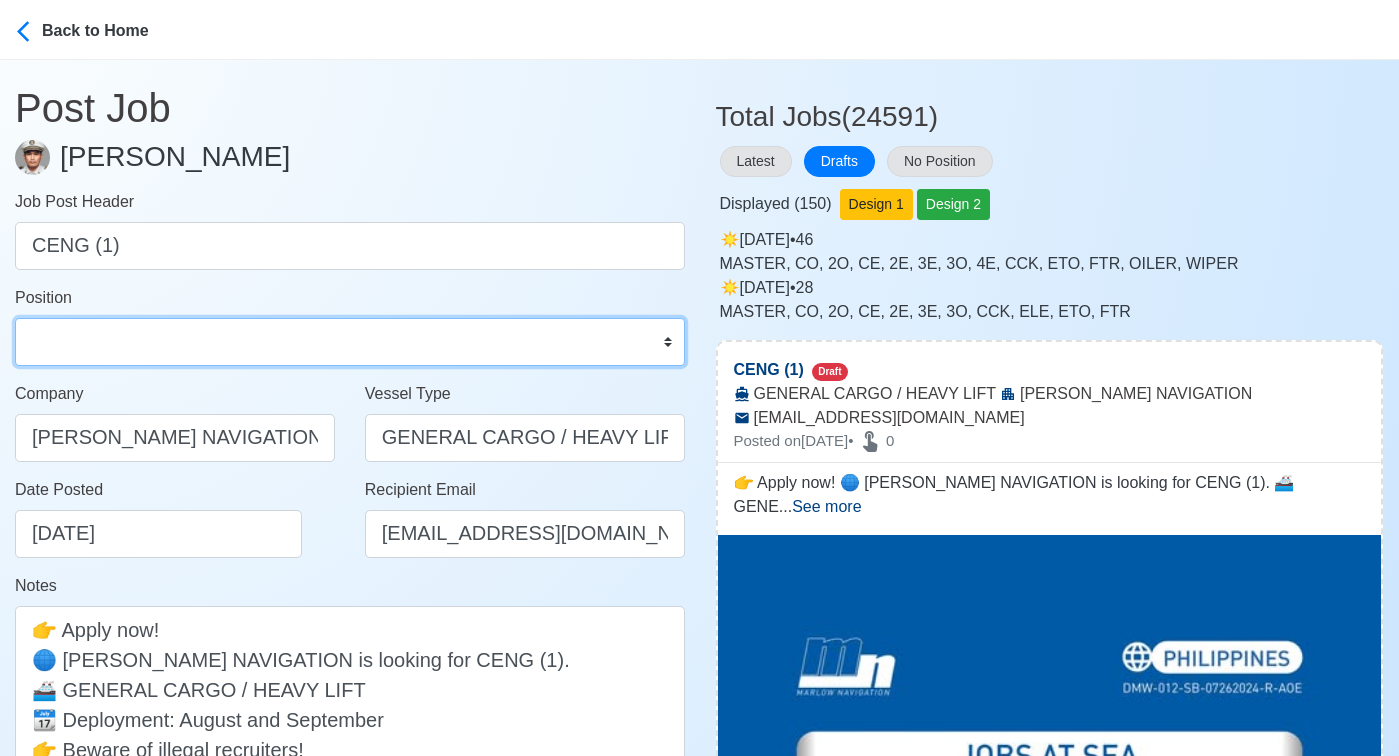 click on "Master Chief Officer 2nd Officer 3rd Officer Junior Officer Chief Engineer 2nd Engineer 3rd Engineer 4th Engineer Gas Engineer Junior Engineer 1st Assistant Engineer 2nd Assistant Engineer 3rd Assistant Engineer ETO/ETR Electrician Electrical Engineer Oiler Fitter Welder Chief Cook Chef Cook Messman Wiper Rigger Ordinary Seaman Able Seaman Motorman Pumpman Bosun Cadet Reefer Mechanic Operator Repairman Painter Steward Waiter Others" at bounding box center [350, 342] 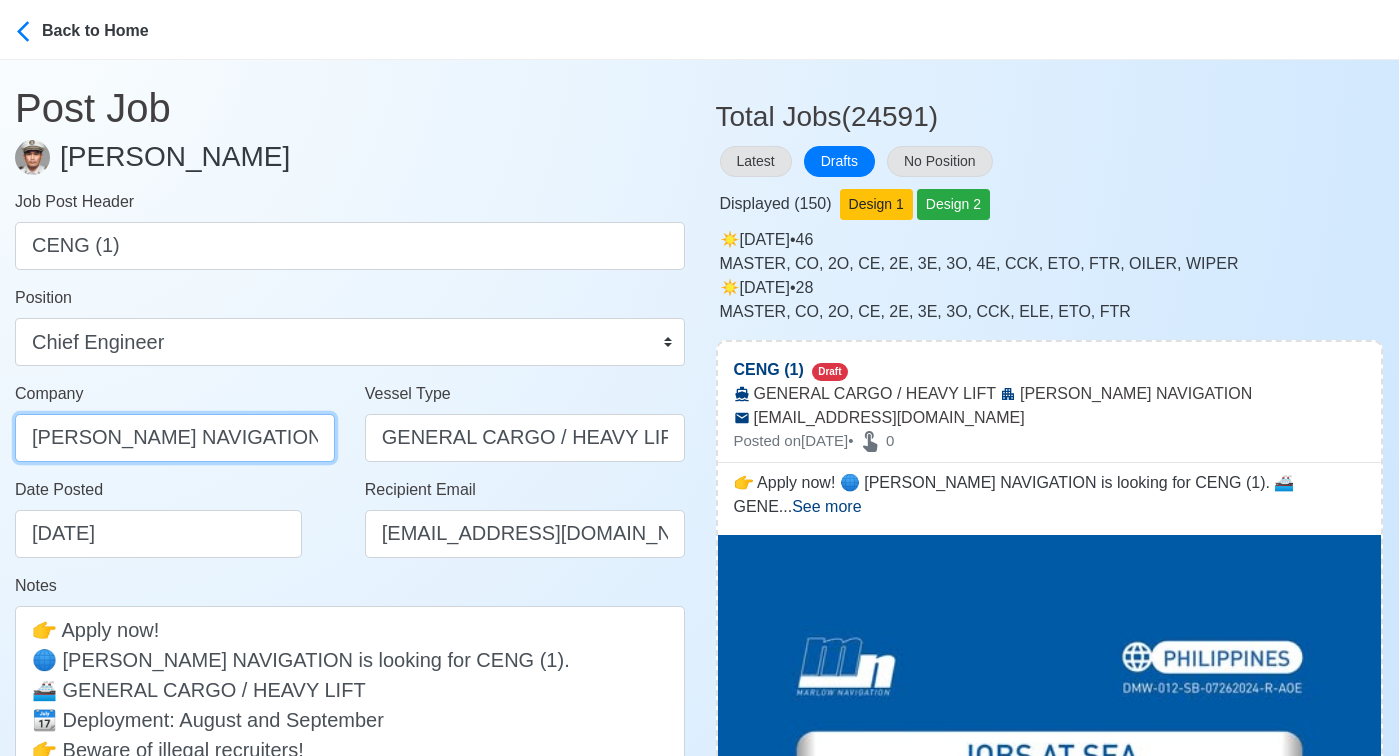 click on "MARLOW NAVIGATION" at bounding box center (175, 438) 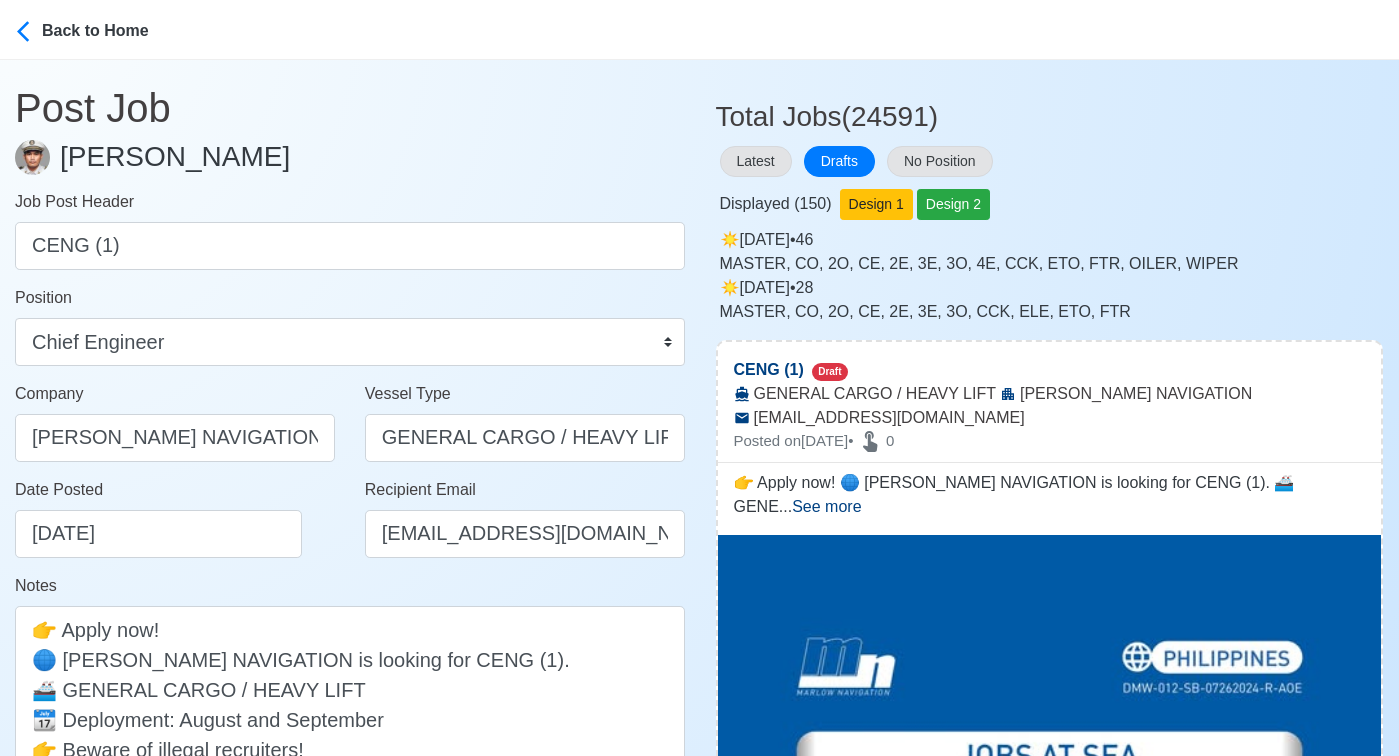 click on "Notes 👉 Apply now!
🌐 MARLOW NAVIGATION is looking for CENG (1).
🚢 GENERAL CARGO / HEAVY LIFT
📆 Deployment: August and September
👉 Beware of illegal recruiters!
DMW License: DMW-012-SB-07262024-R-AOE" at bounding box center (350, 703) 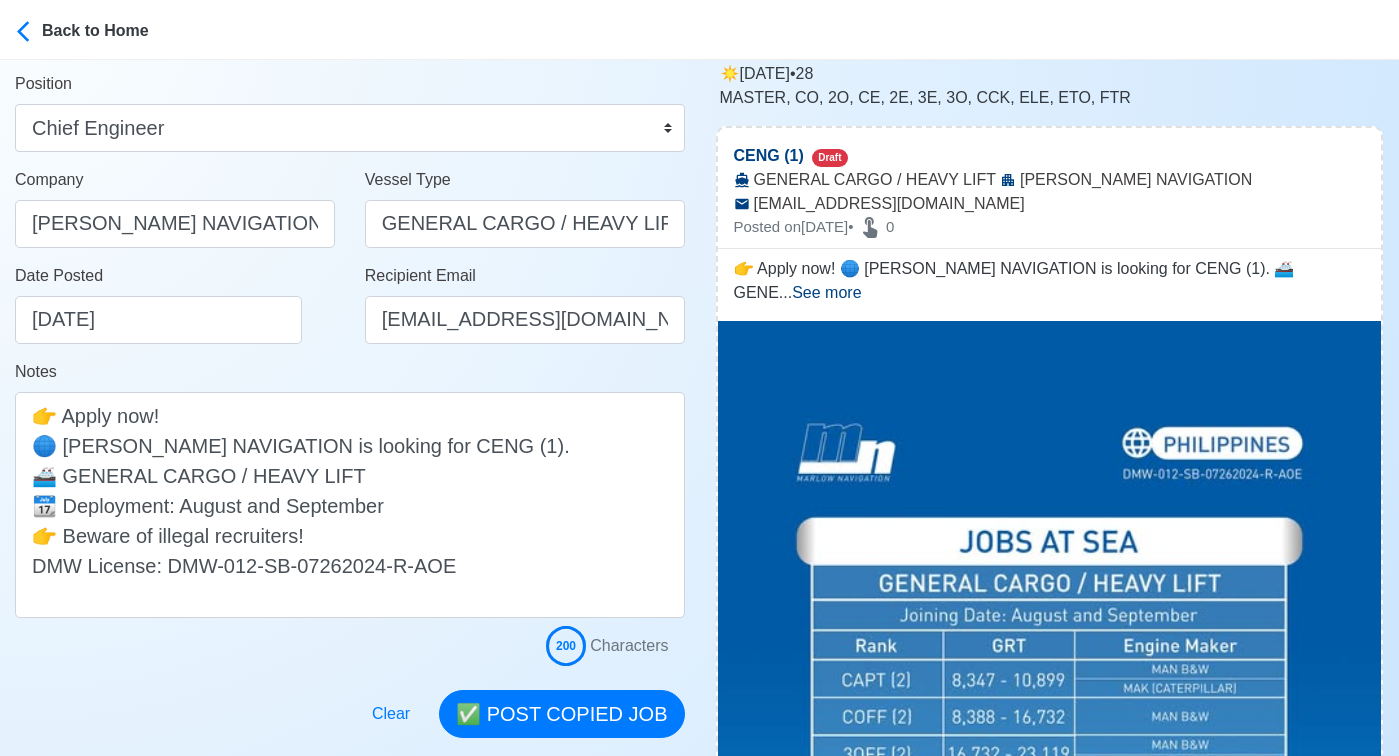 scroll, scrollTop: 241, scrollLeft: 0, axis: vertical 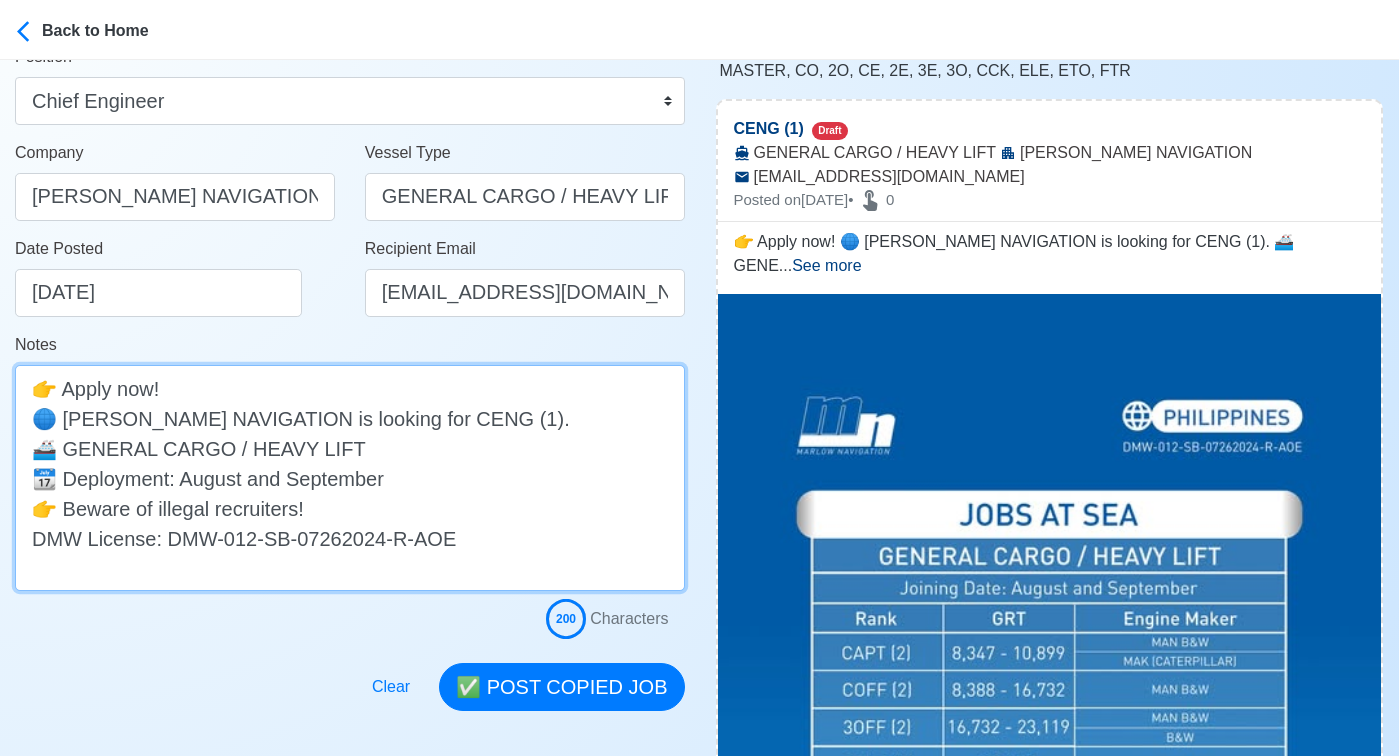 click on "👉 Apply now!
🌐 MARLOW NAVIGATION is looking for CENG (1).
🚢 GENERAL CARGO / HEAVY LIFT
📆 Deployment: August and September
👉 Beware of illegal recruiters!
DMW License: DMW-012-SB-07262024-R-AOE" at bounding box center (350, 478) 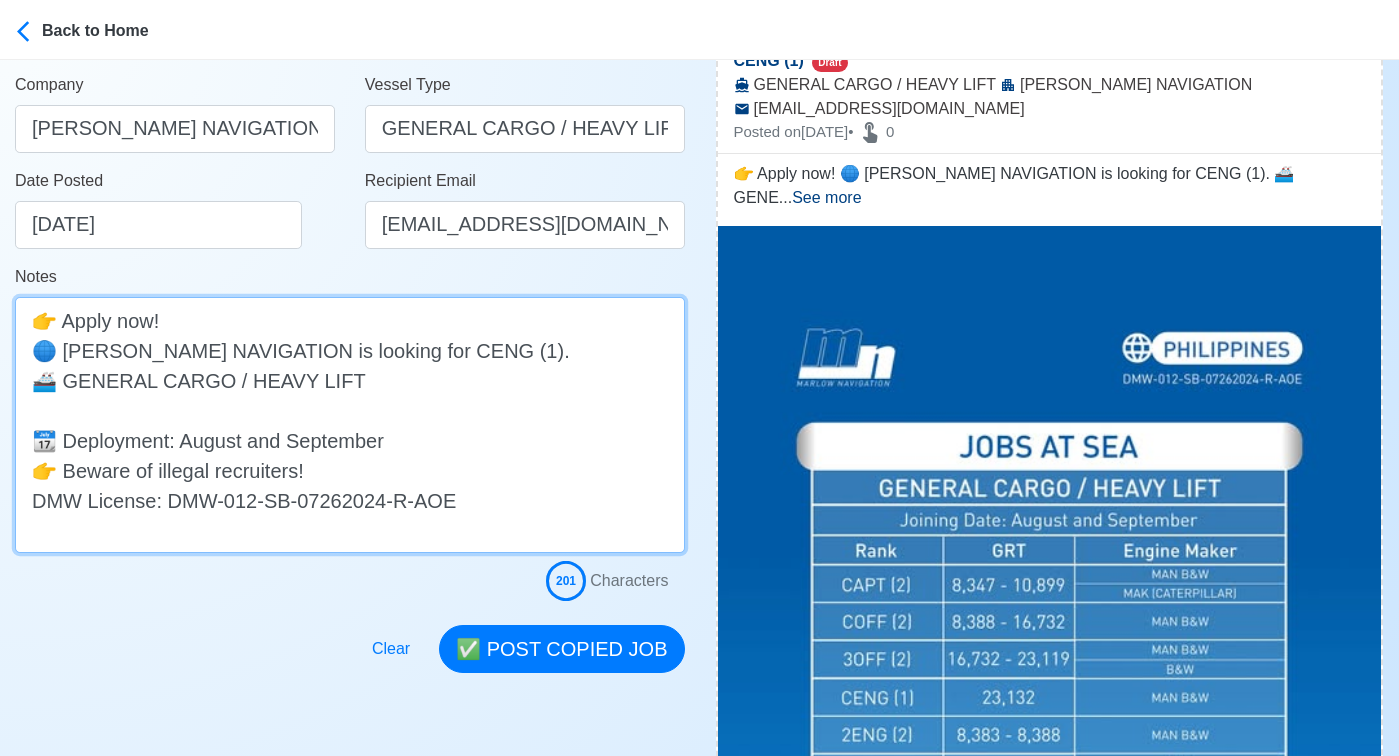 scroll, scrollTop: 321, scrollLeft: 0, axis: vertical 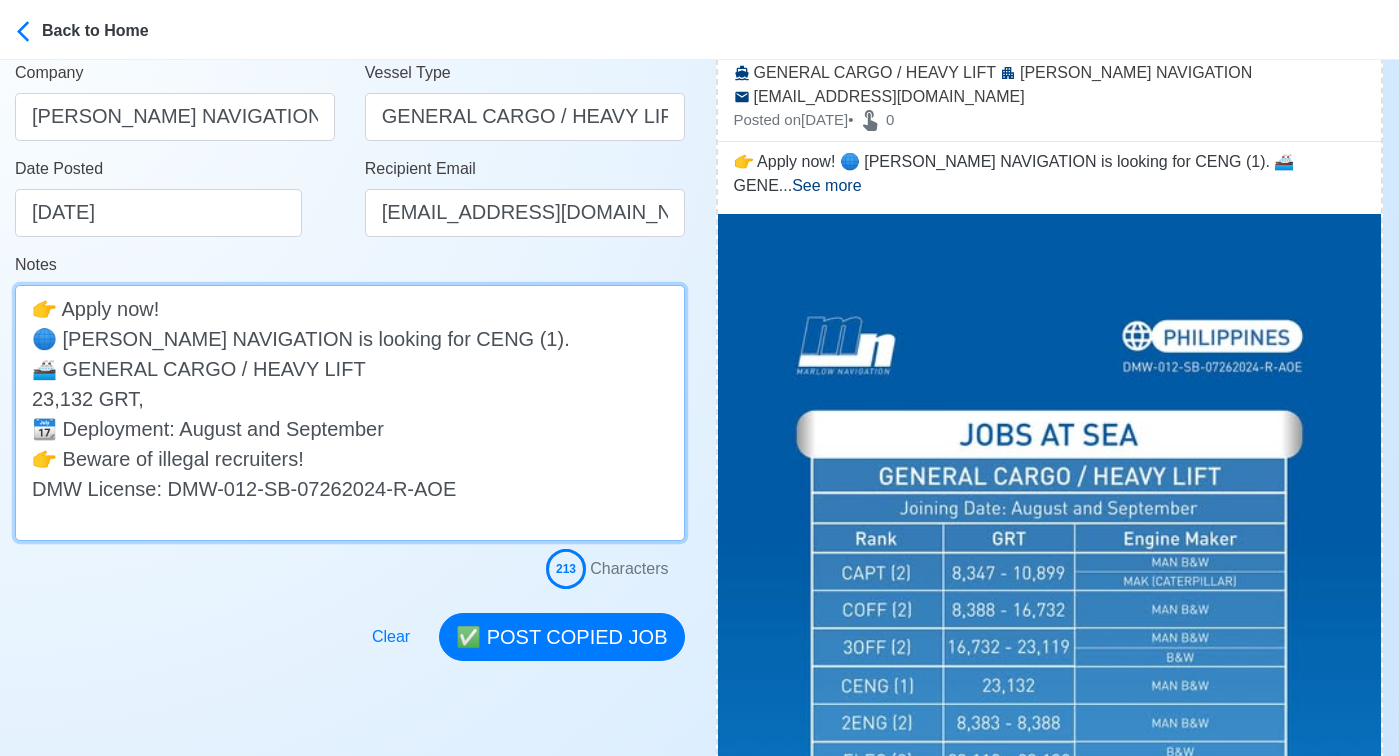 paste on "MAN B&W" 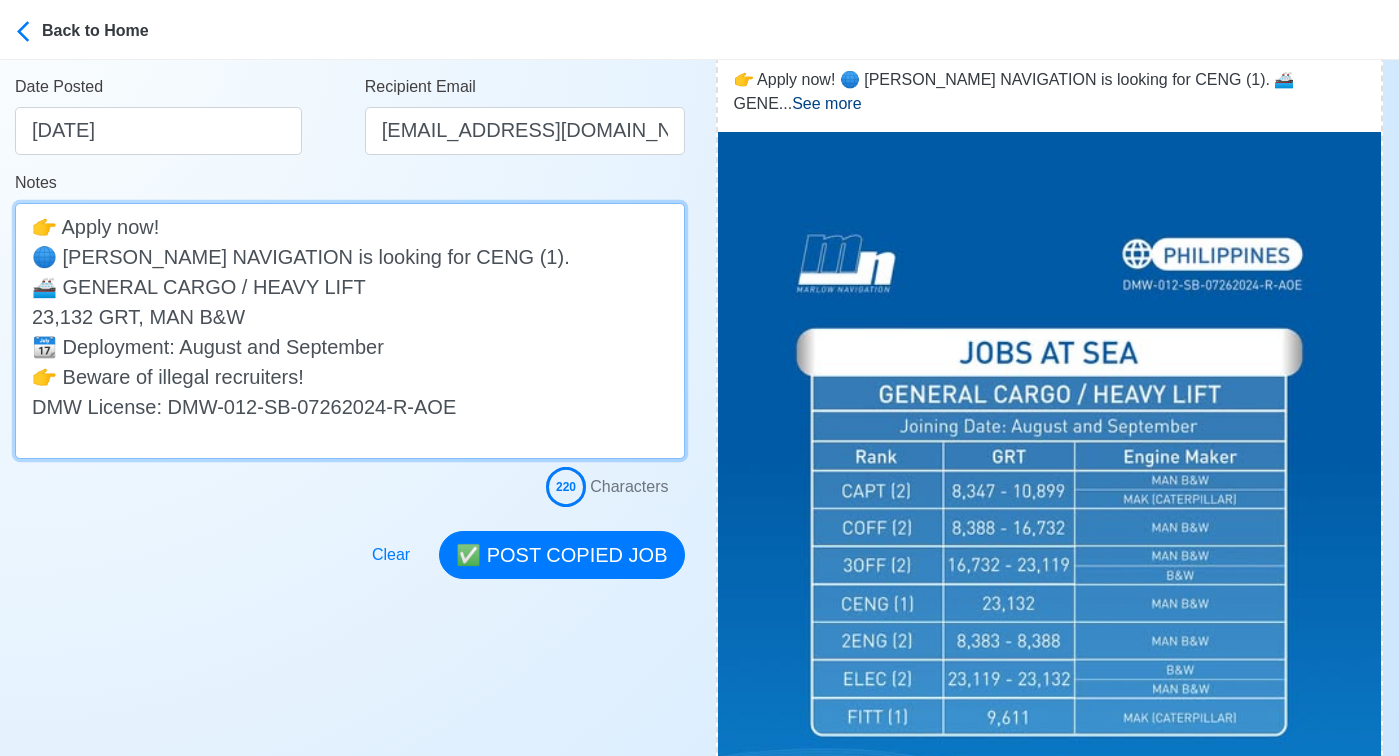 scroll, scrollTop: 410, scrollLeft: 0, axis: vertical 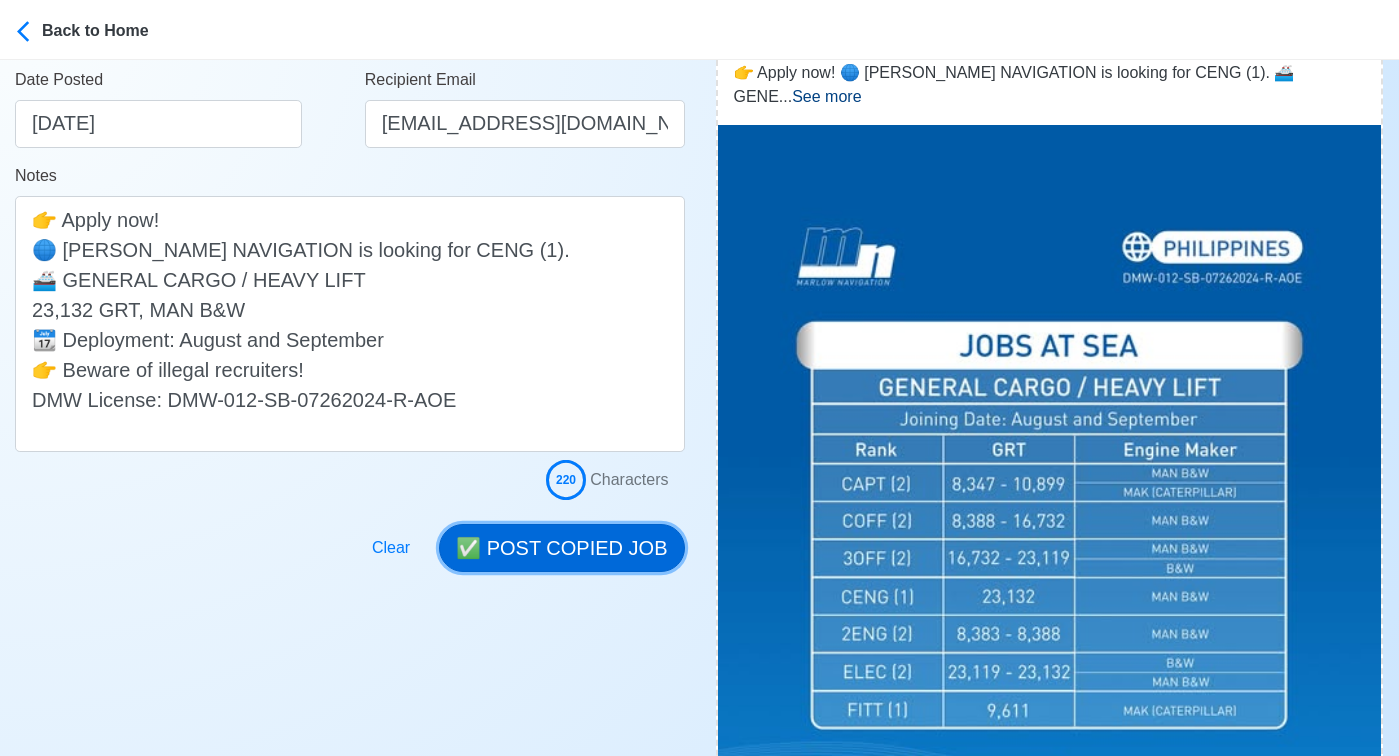click on "✅ POST COPIED JOB" at bounding box center (561, 548) 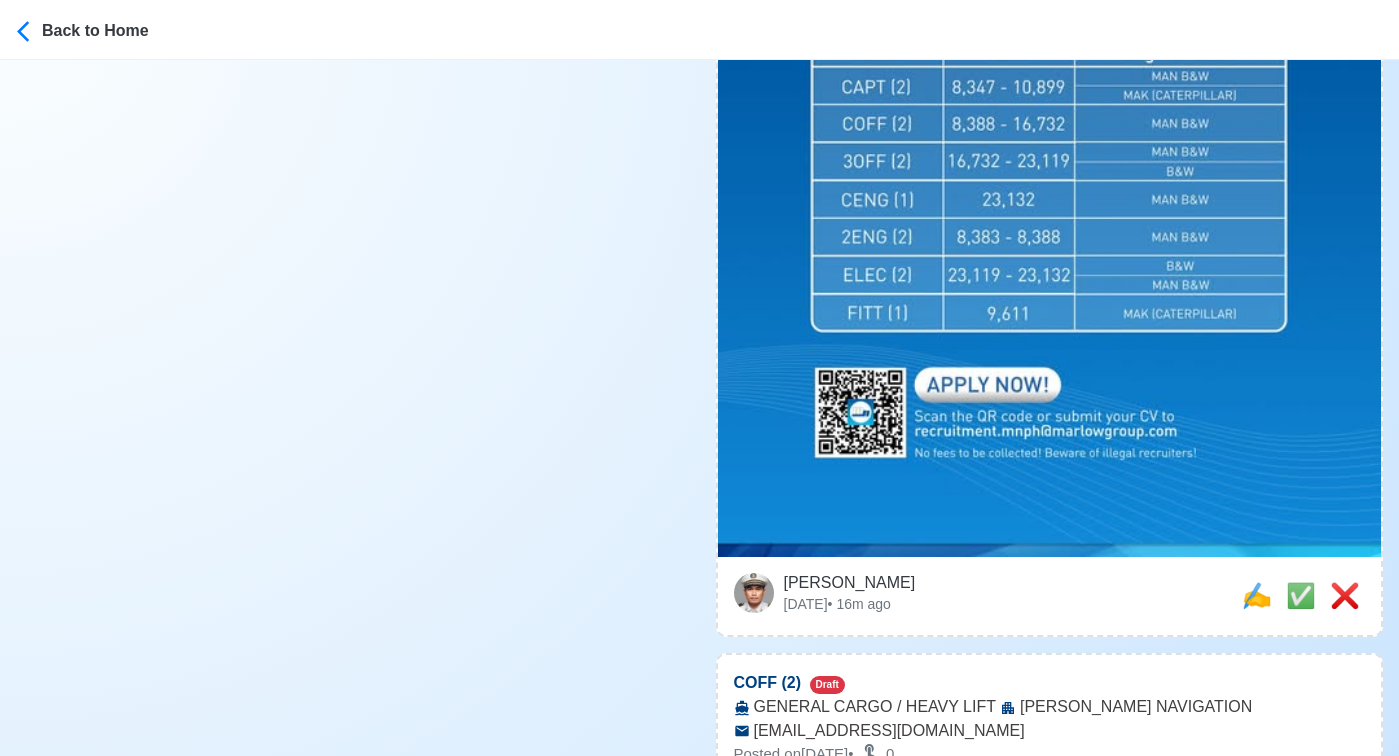 scroll, scrollTop: 1041, scrollLeft: 0, axis: vertical 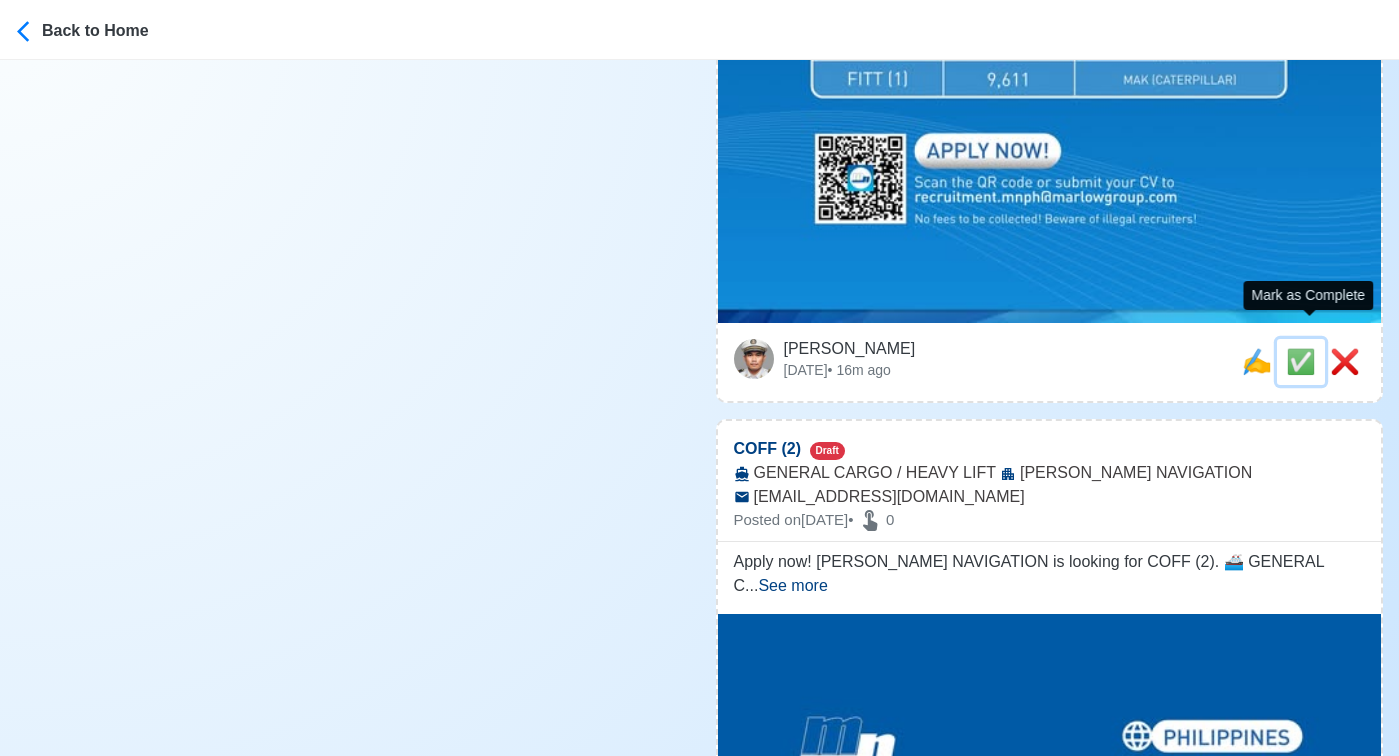 click on "✅" at bounding box center [1301, 361] 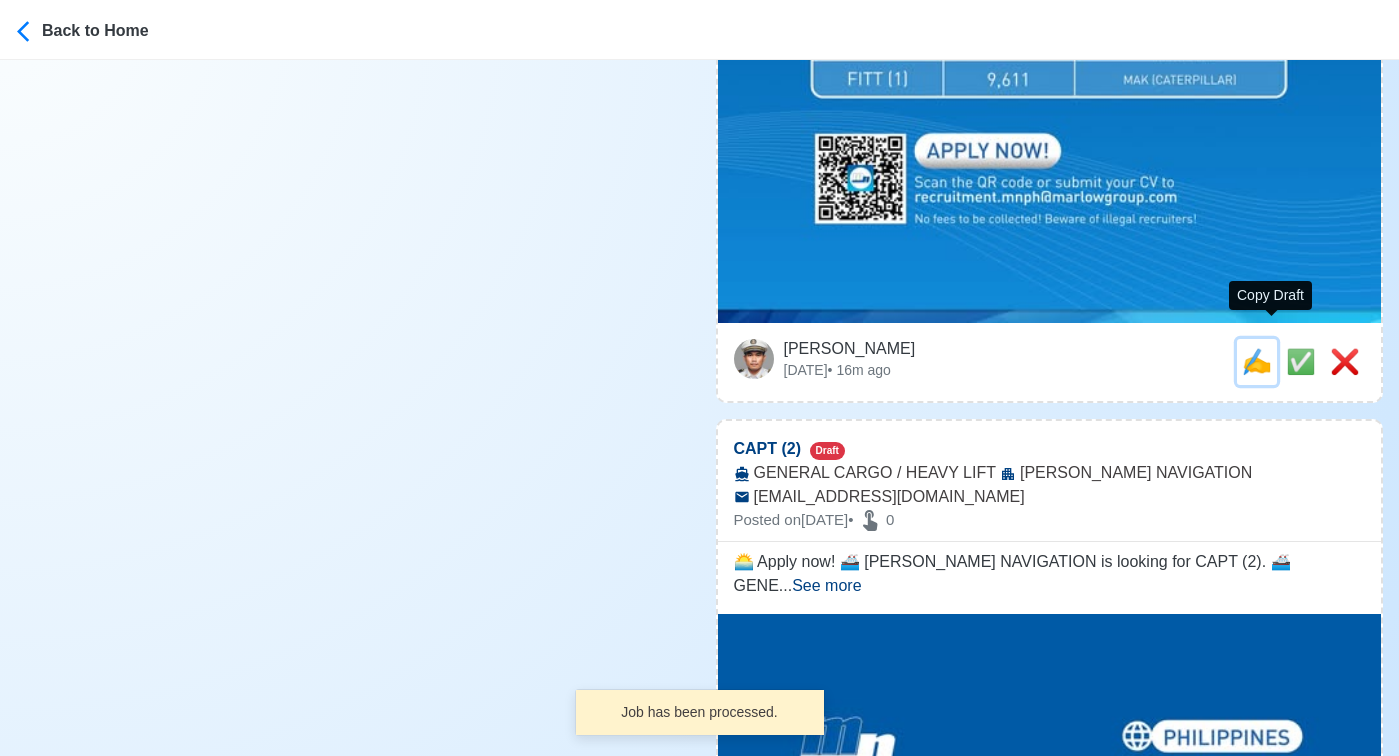click on "✍️" at bounding box center (1257, 361) 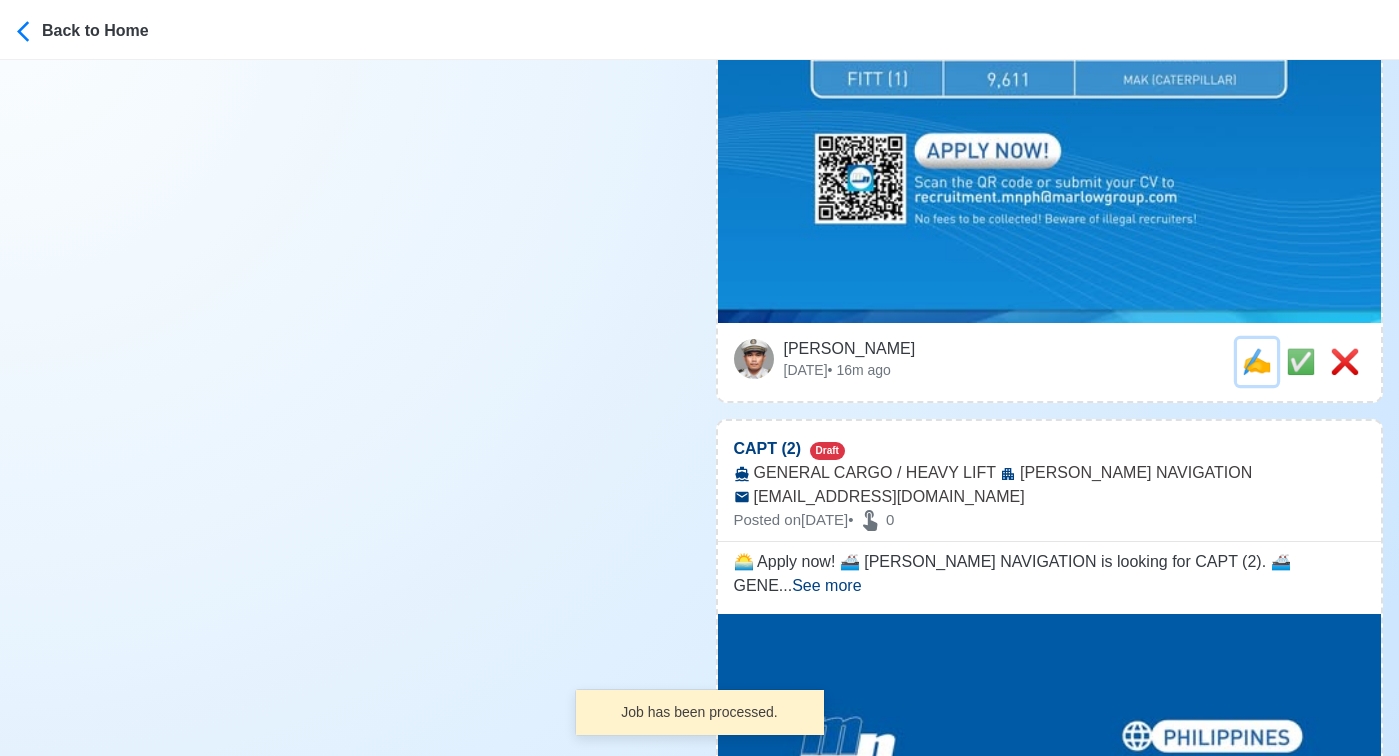 scroll, scrollTop: 0, scrollLeft: 0, axis: both 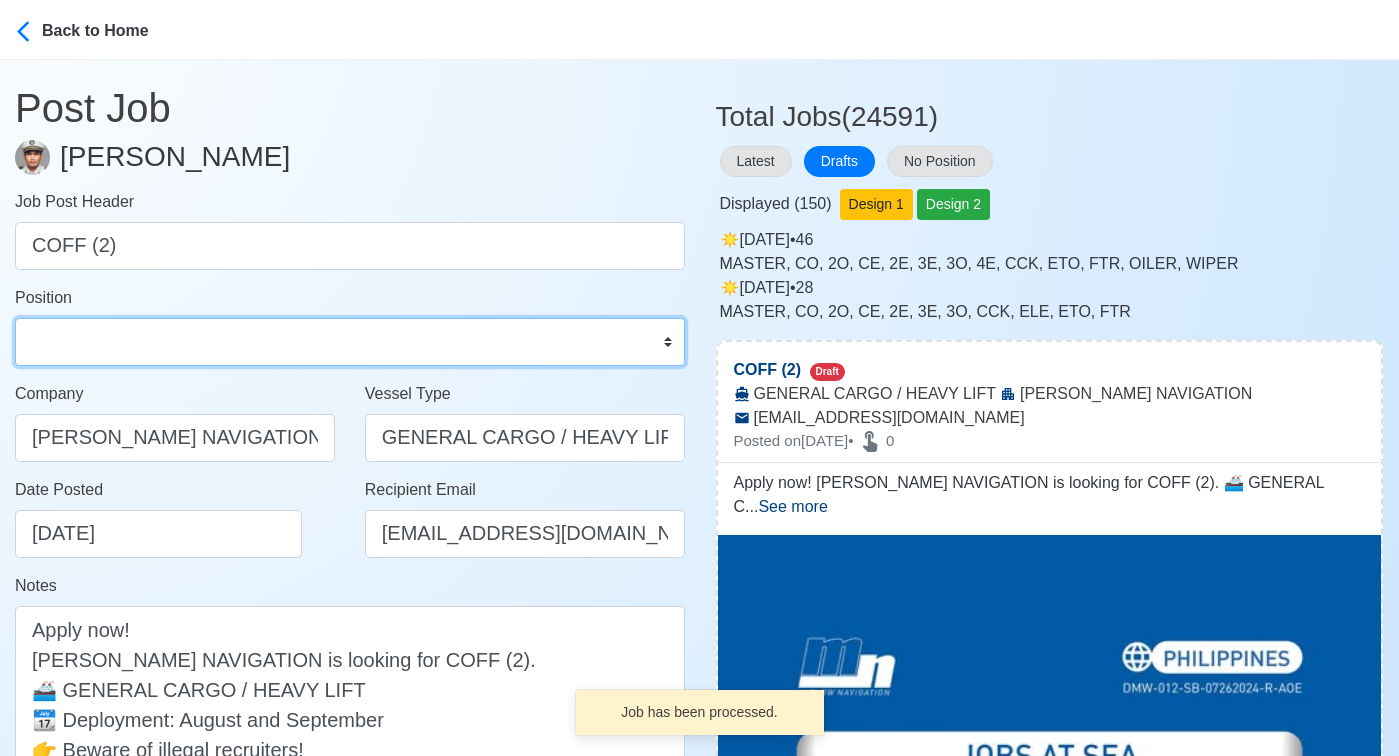 click on "Master Chief Officer 2nd Officer 3rd Officer Junior Officer Chief Engineer 2nd Engineer 3rd Engineer 4th Engineer Gas Engineer Junior Engineer 1st Assistant Engineer 2nd Assistant Engineer 3rd Assistant Engineer ETO/ETR Electrician Electrical Engineer Oiler Fitter Welder Chief Cook Chef Cook Messman Wiper Rigger Ordinary Seaman Able Seaman Motorman Pumpman Bosun Cadet Reefer Mechanic Operator Repairman Painter Steward Waiter Others" at bounding box center [350, 342] 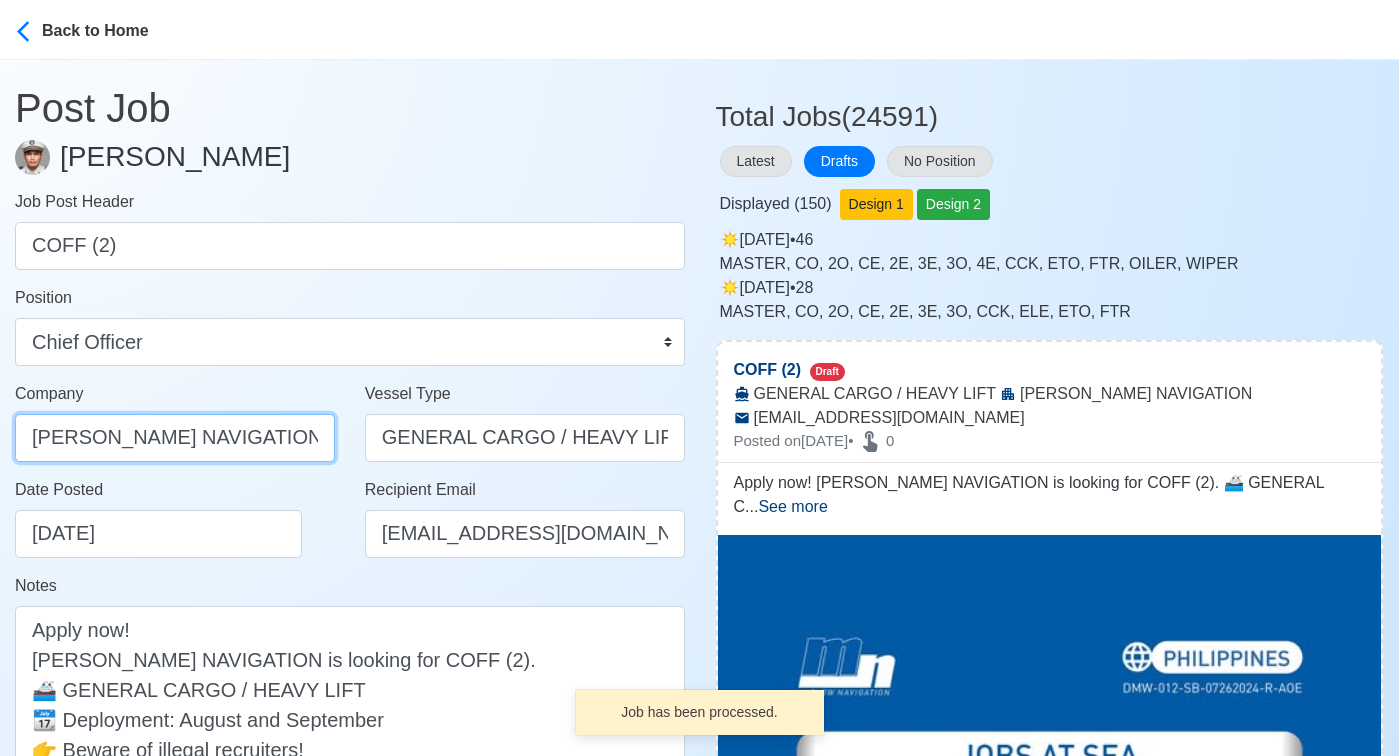 click on "MARLOW NAVIGATION" at bounding box center (175, 438) 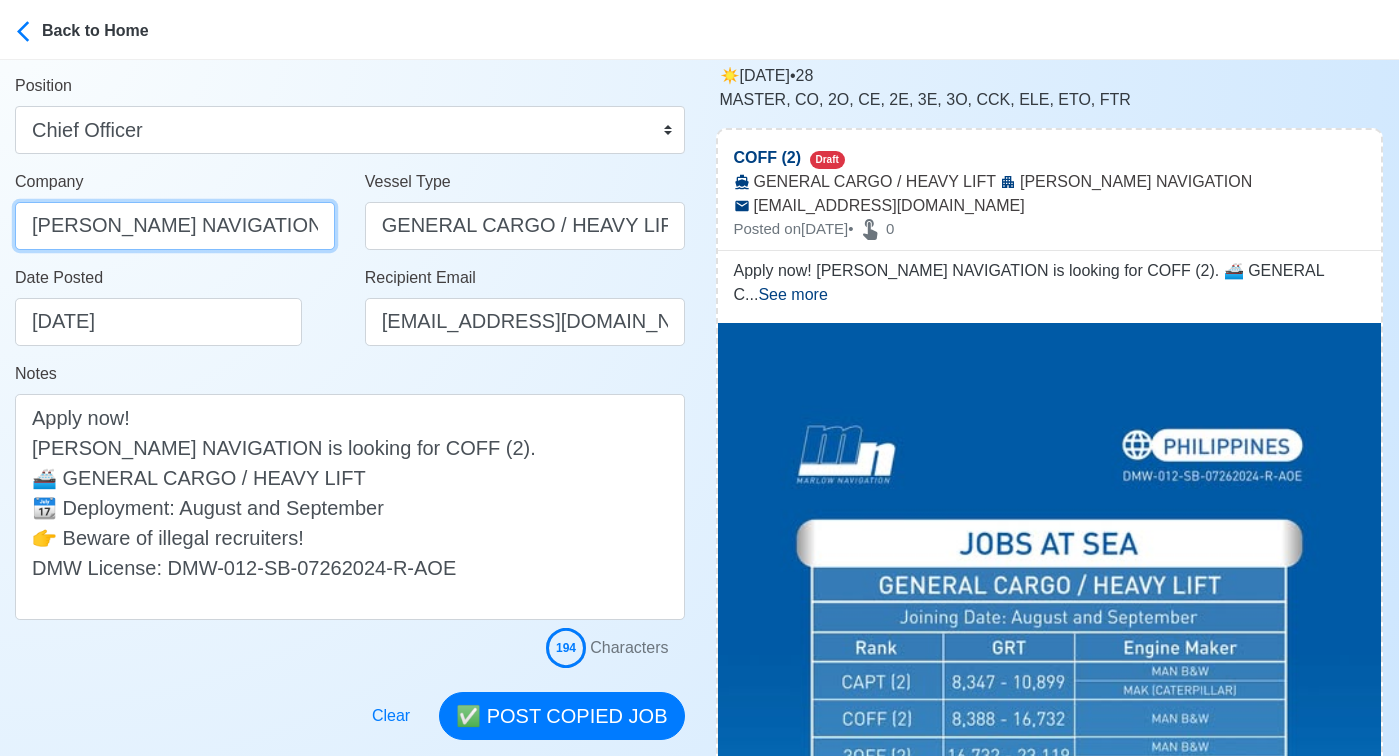 scroll, scrollTop: 222, scrollLeft: 0, axis: vertical 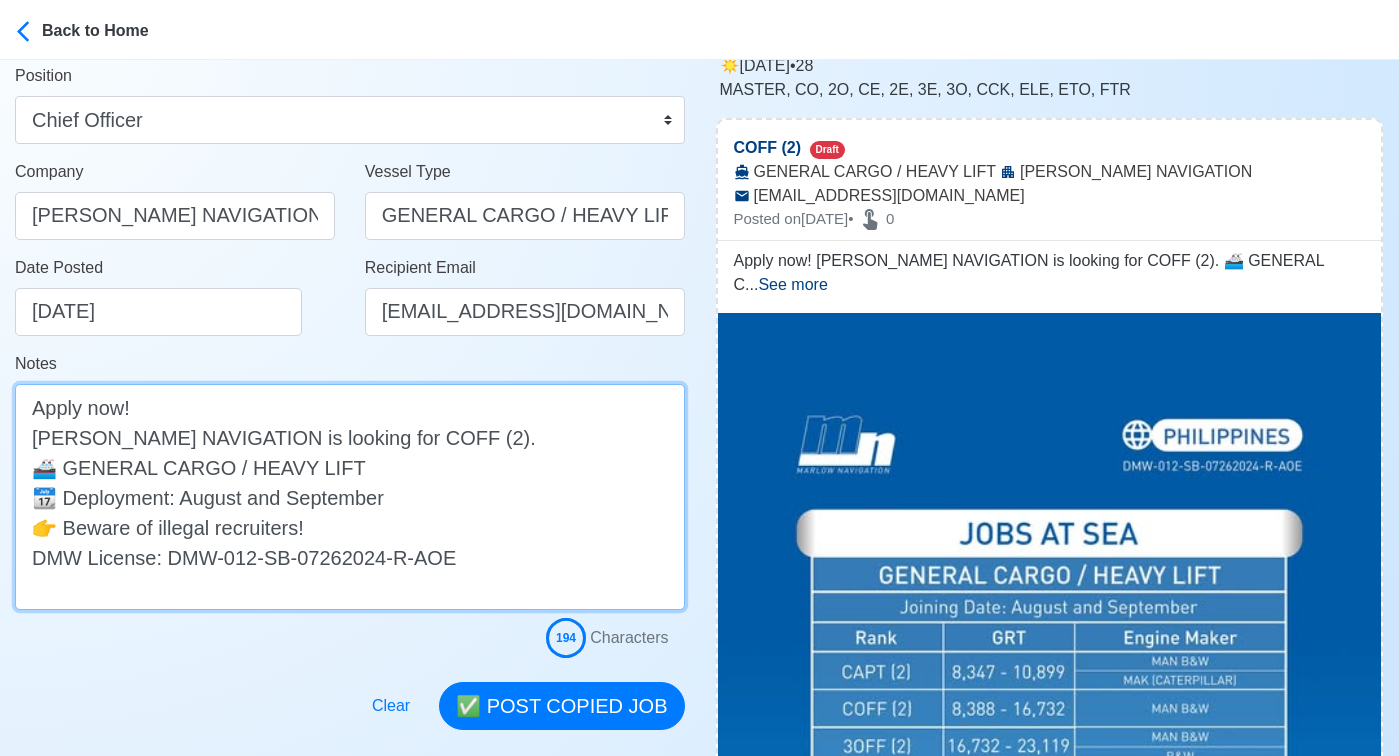 click on "Apply now!
MARLOW NAVIGATION is looking for COFF (2).
🚢 GENERAL CARGO / HEAVY LIFT
📆 Deployment: August and September
👉 Beware of illegal recruiters!
DMW License: DMW-012-SB-07262024-R-AOE" at bounding box center [350, 497] 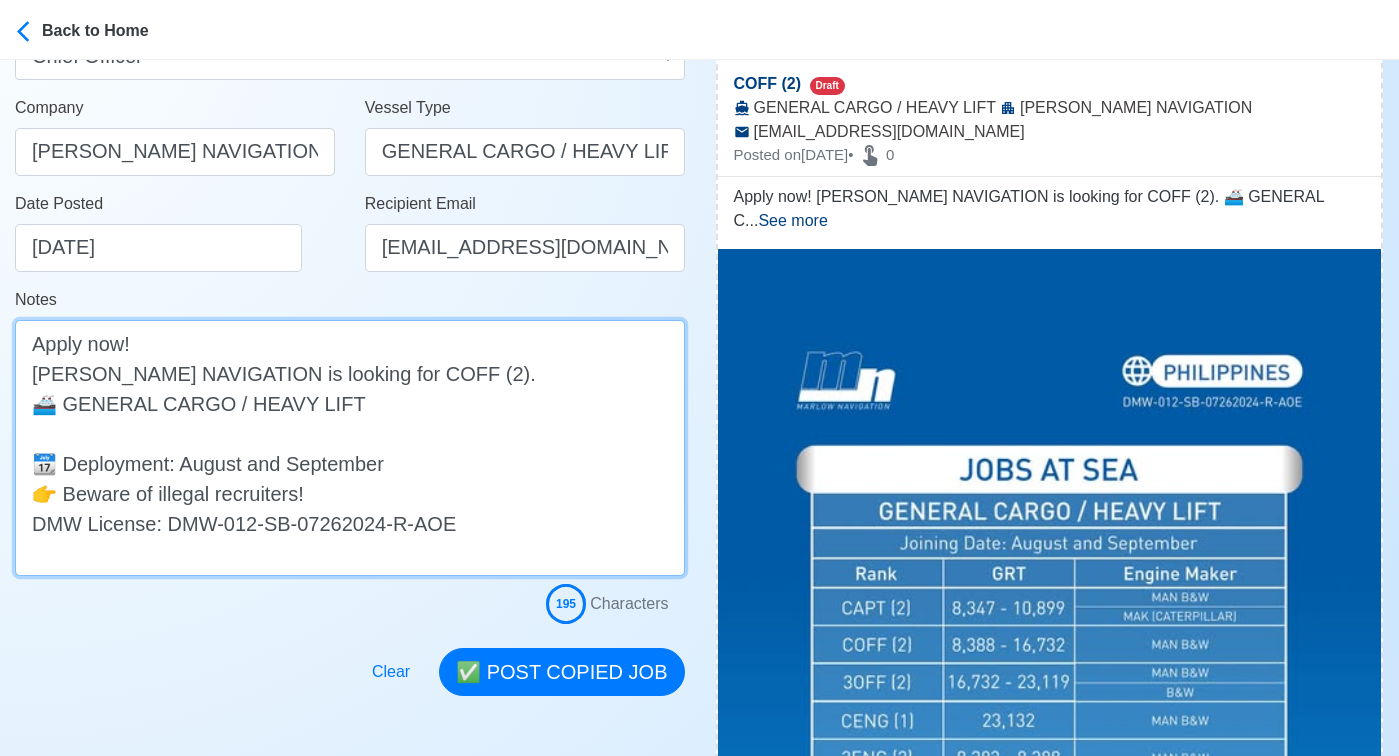 scroll, scrollTop: 292, scrollLeft: 0, axis: vertical 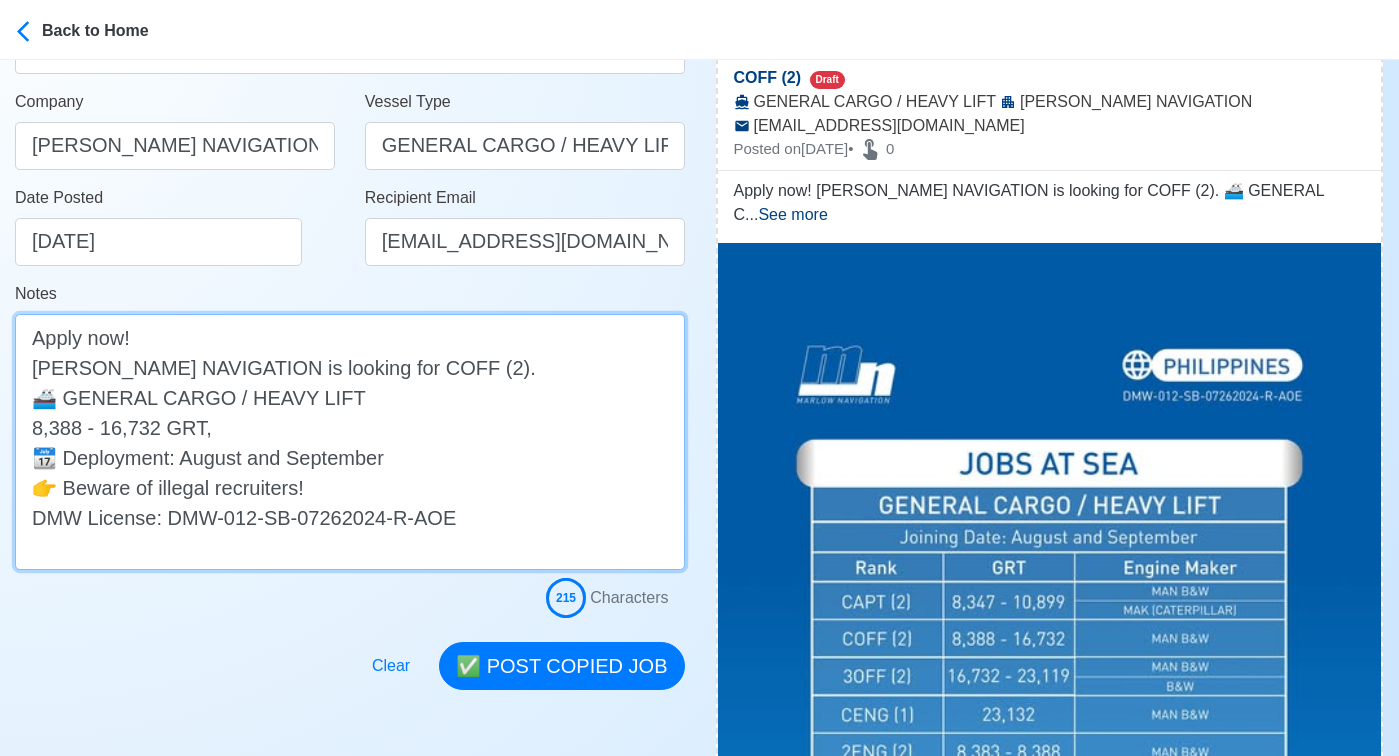 paste on "MAN B&W" 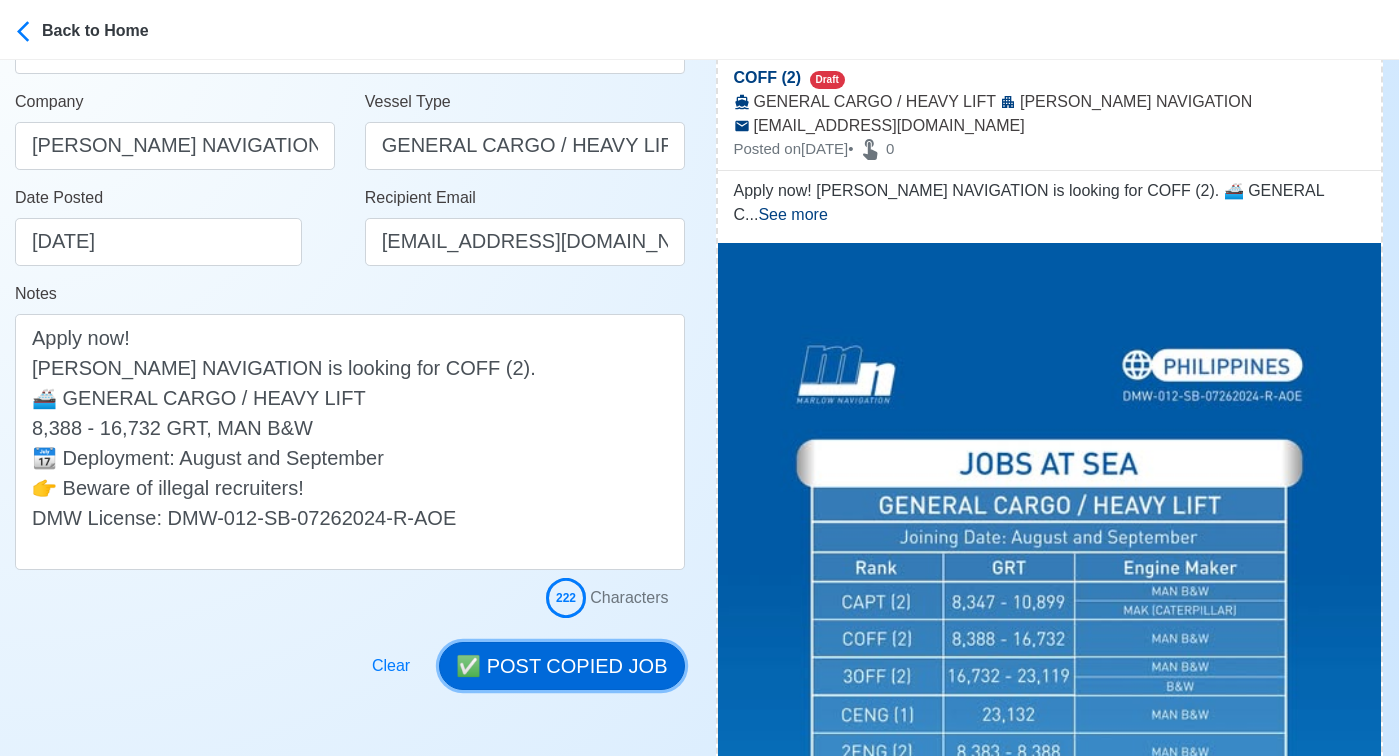click on "✅ POST COPIED JOB" at bounding box center (561, 666) 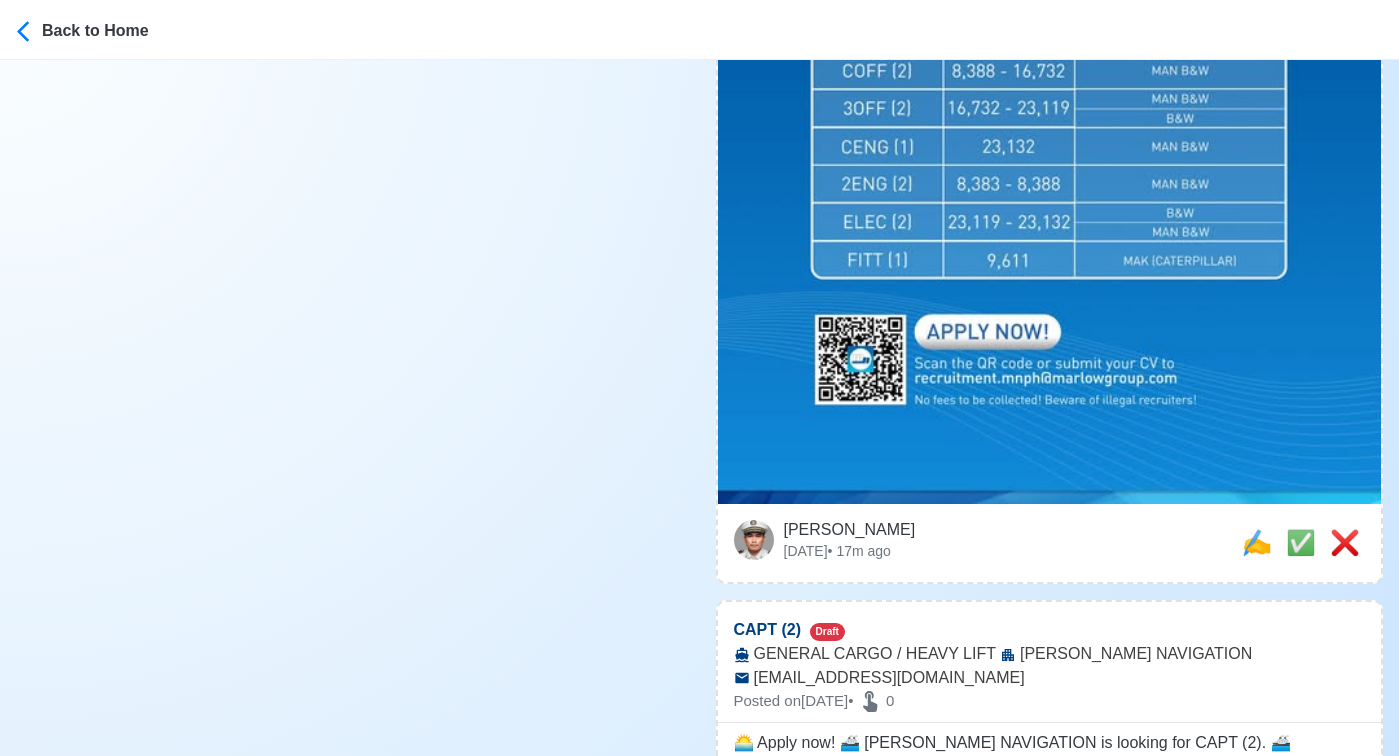scroll, scrollTop: 867, scrollLeft: 0, axis: vertical 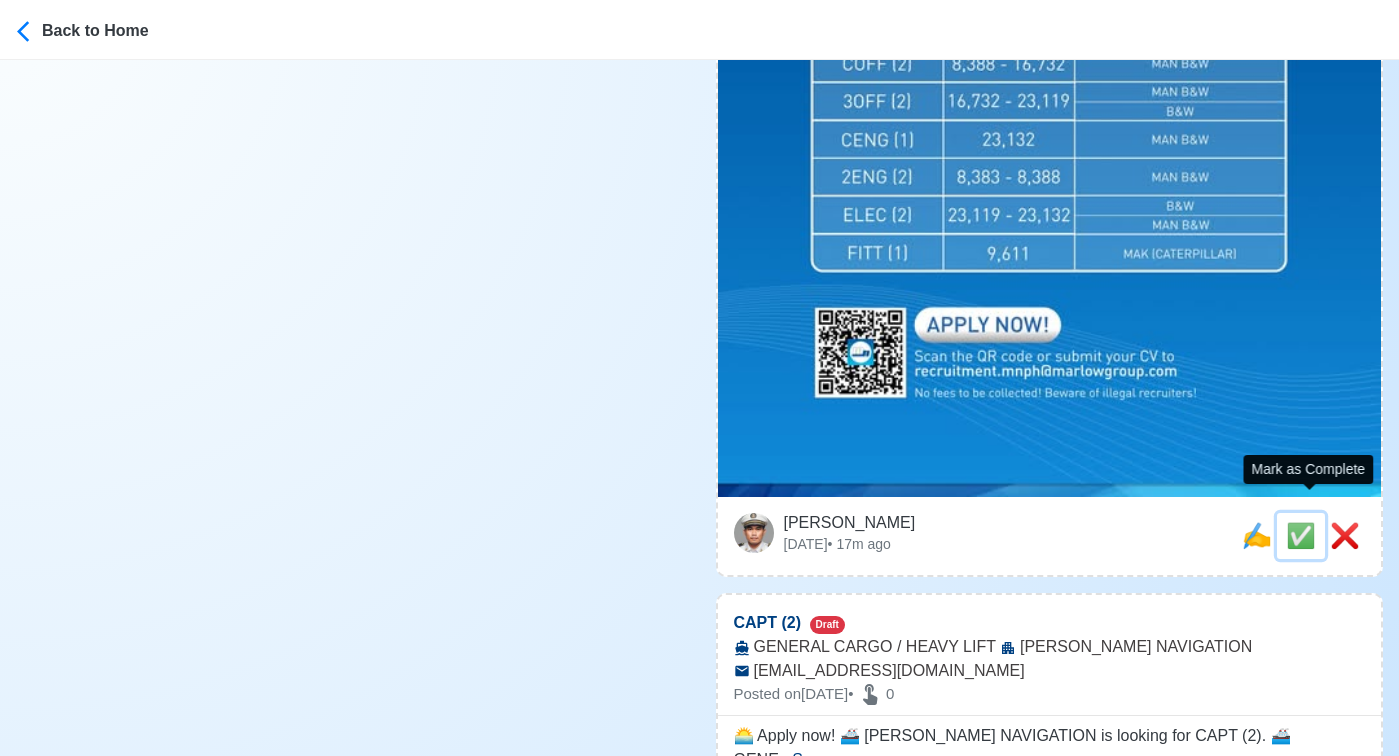 click on "✅" at bounding box center [1301, 535] 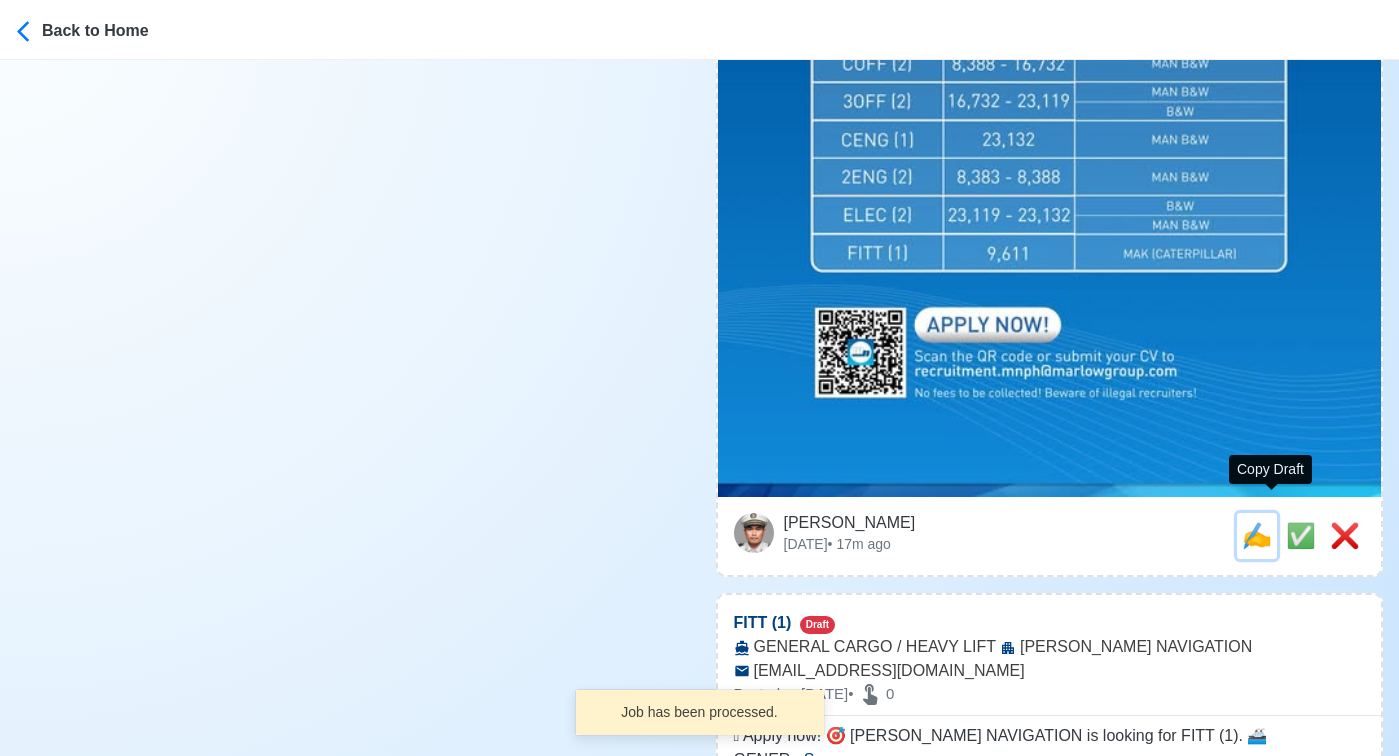 click on "✍️" at bounding box center (1257, 535) 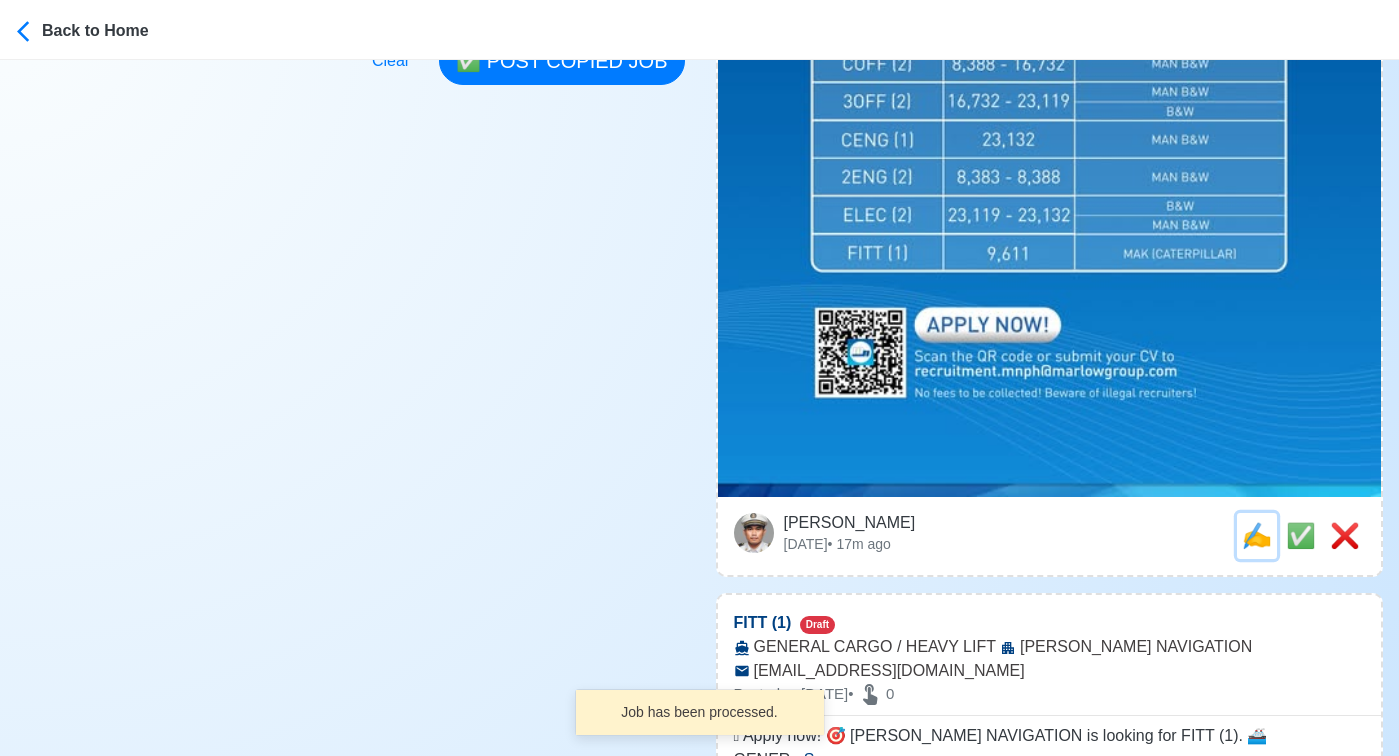 scroll, scrollTop: 0, scrollLeft: 0, axis: both 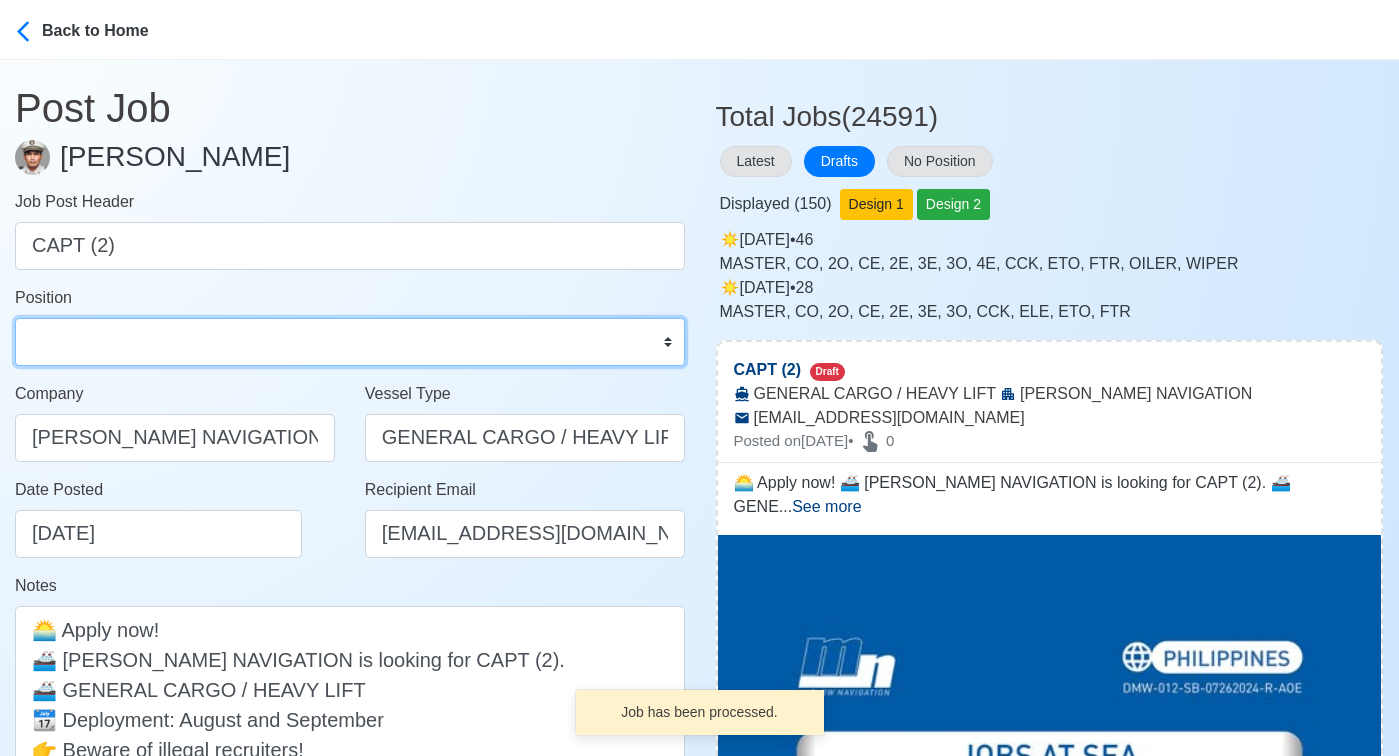 click on "Master Chief Officer 2nd Officer 3rd Officer Junior Officer Chief Engineer 2nd Engineer 3rd Engineer 4th Engineer Gas Engineer Junior Engineer 1st Assistant Engineer 2nd Assistant Engineer 3rd Assistant Engineer ETO/ETR Electrician Electrical Engineer Oiler Fitter Welder Chief Cook Chef Cook Messman Wiper Rigger Ordinary Seaman Able Seaman Motorman Pumpman Bosun Cadet Reefer Mechanic Operator Repairman Painter Steward Waiter Others" at bounding box center [350, 342] 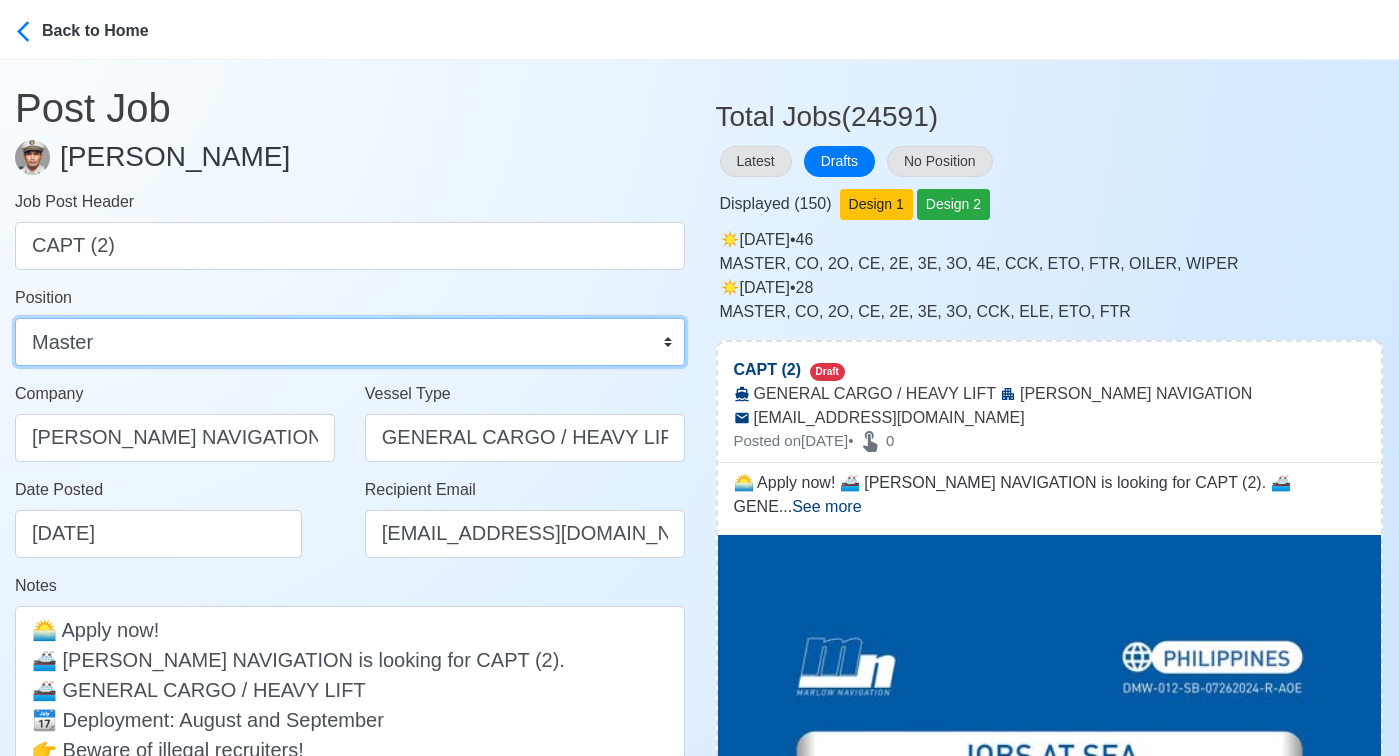 scroll, scrollTop: 77, scrollLeft: 0, axis: vertical 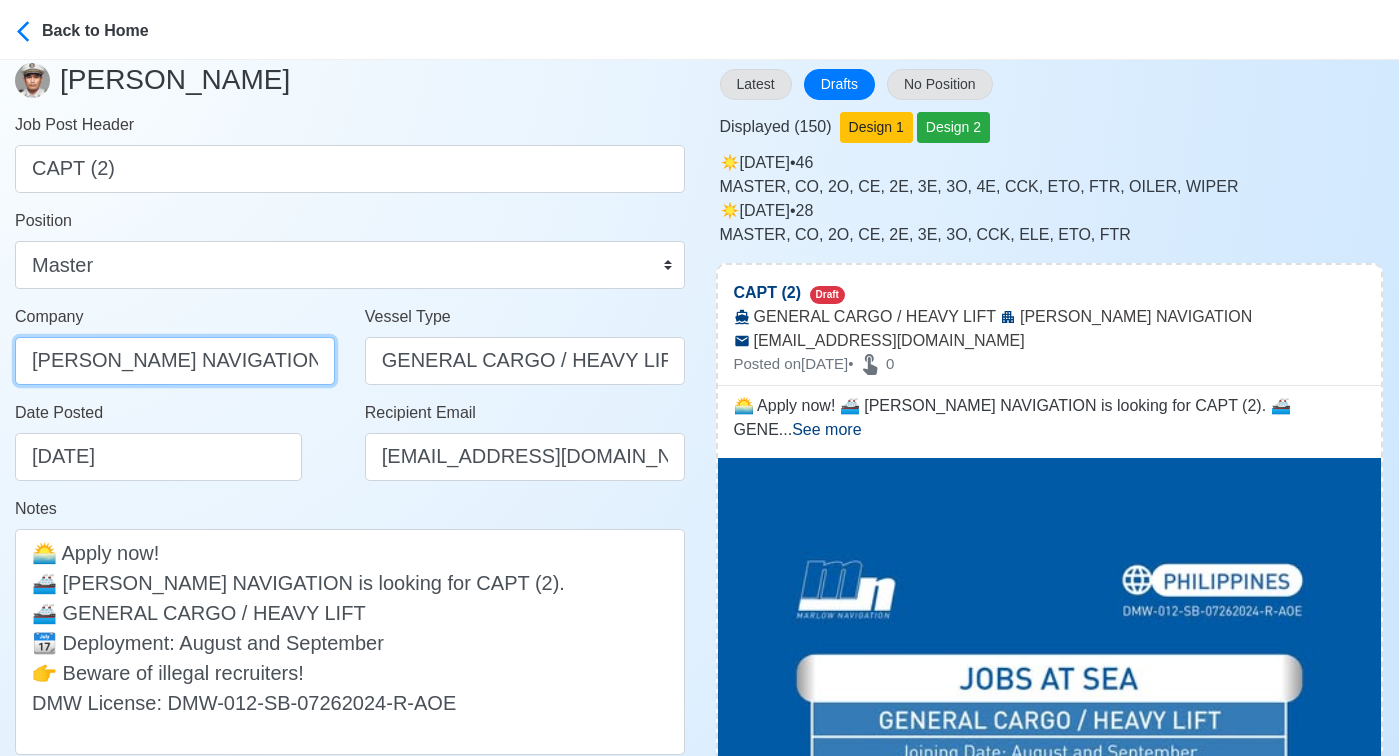 click on "MARLOW NAVIGATION" at bounding box center (175, 361) 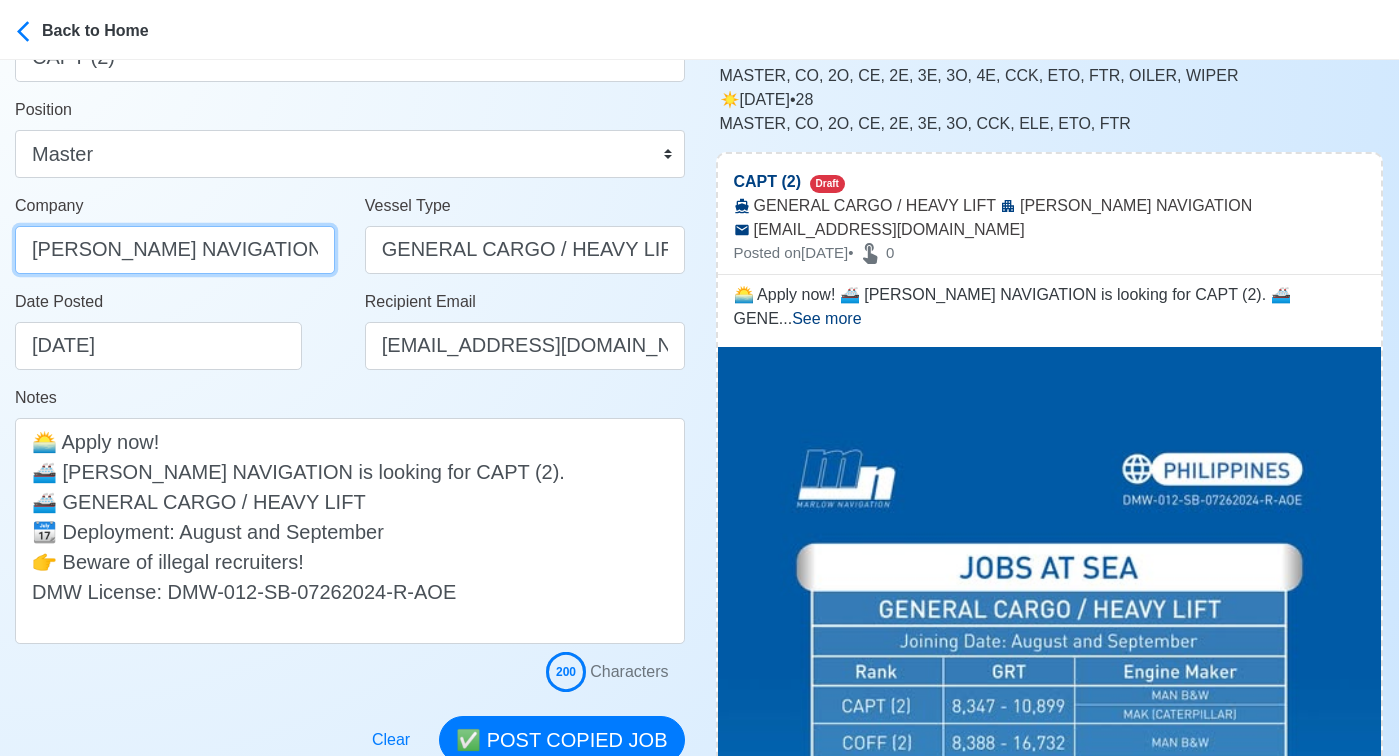 scroll, scrollTop: 245, scrollLeft: 0, axis: vertical 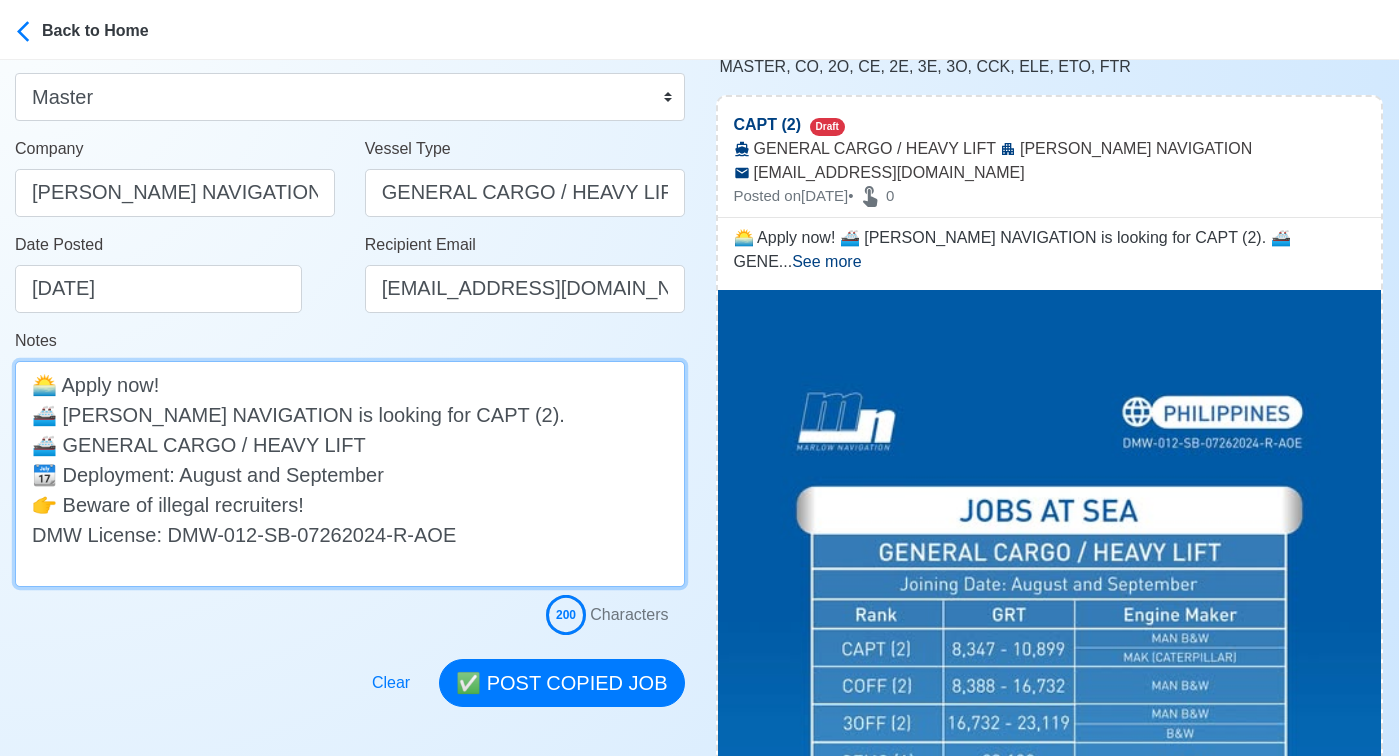 click on "🌅 Apply now!
🚢 MARLOW NAVIGATION is looking for CAPT (2).
🚢 GENERAL CARGO / HEAVY LIFT
📆 Deployment: August and September
👉 Beware of illegal recruiters!
DMW License: DMW-012-SB-07262024-R-AOE" at bounding box center [350, 474] 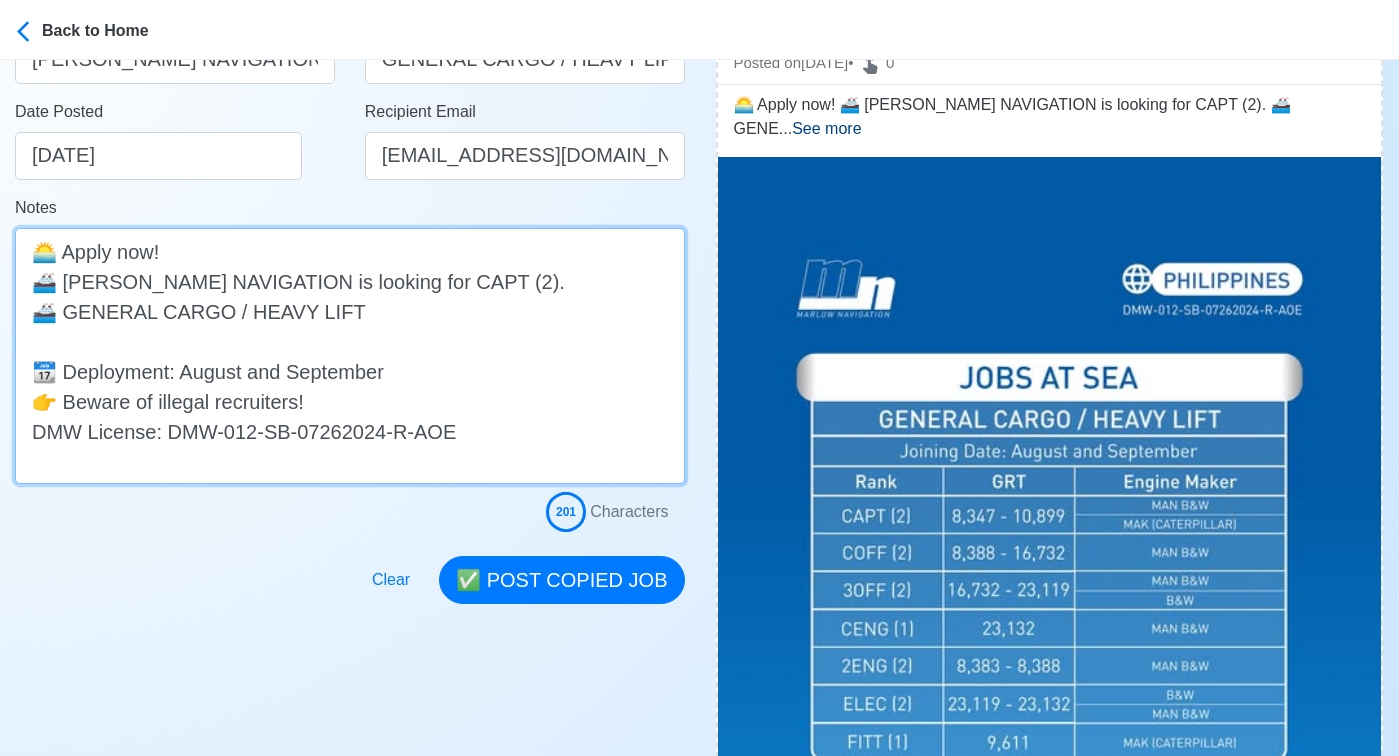 scroll, scrollTop: 382, scrollLeft: 0, axis: vertical 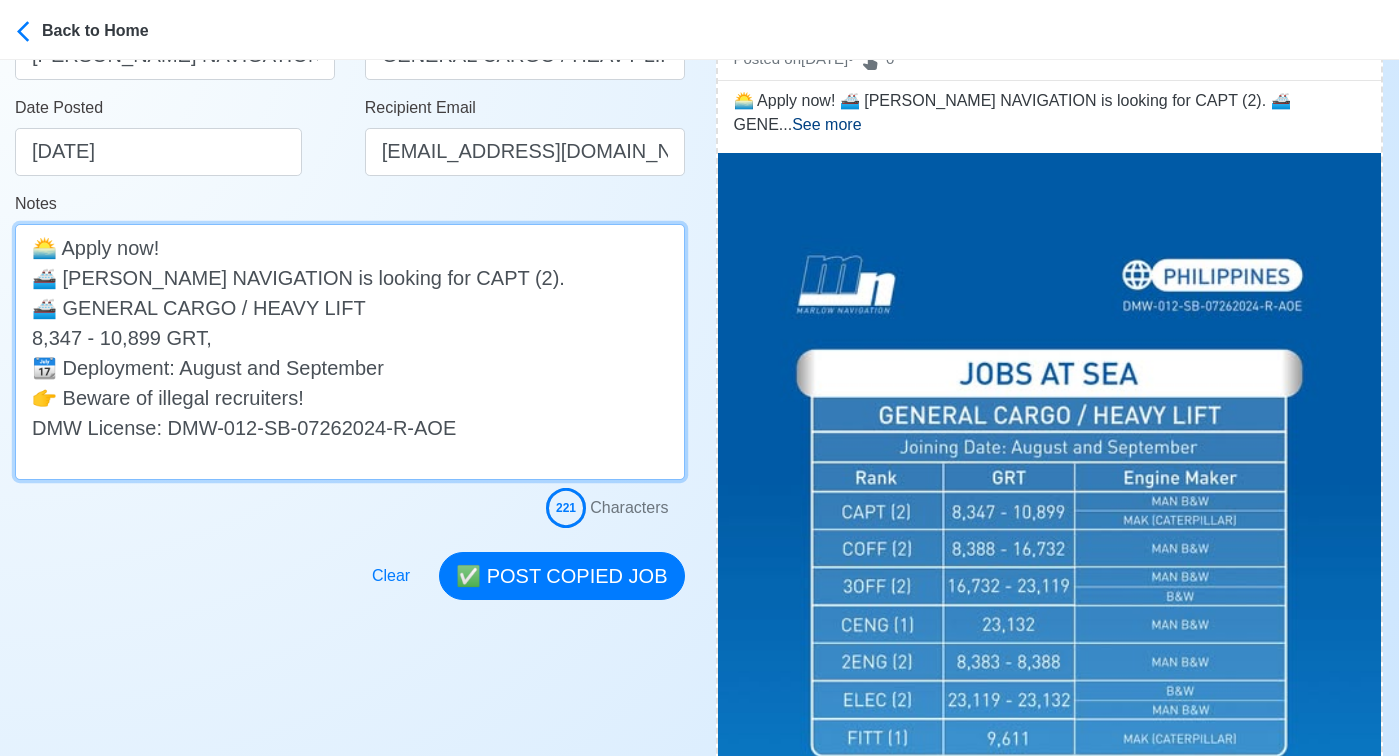 paste on "MAN B&W" 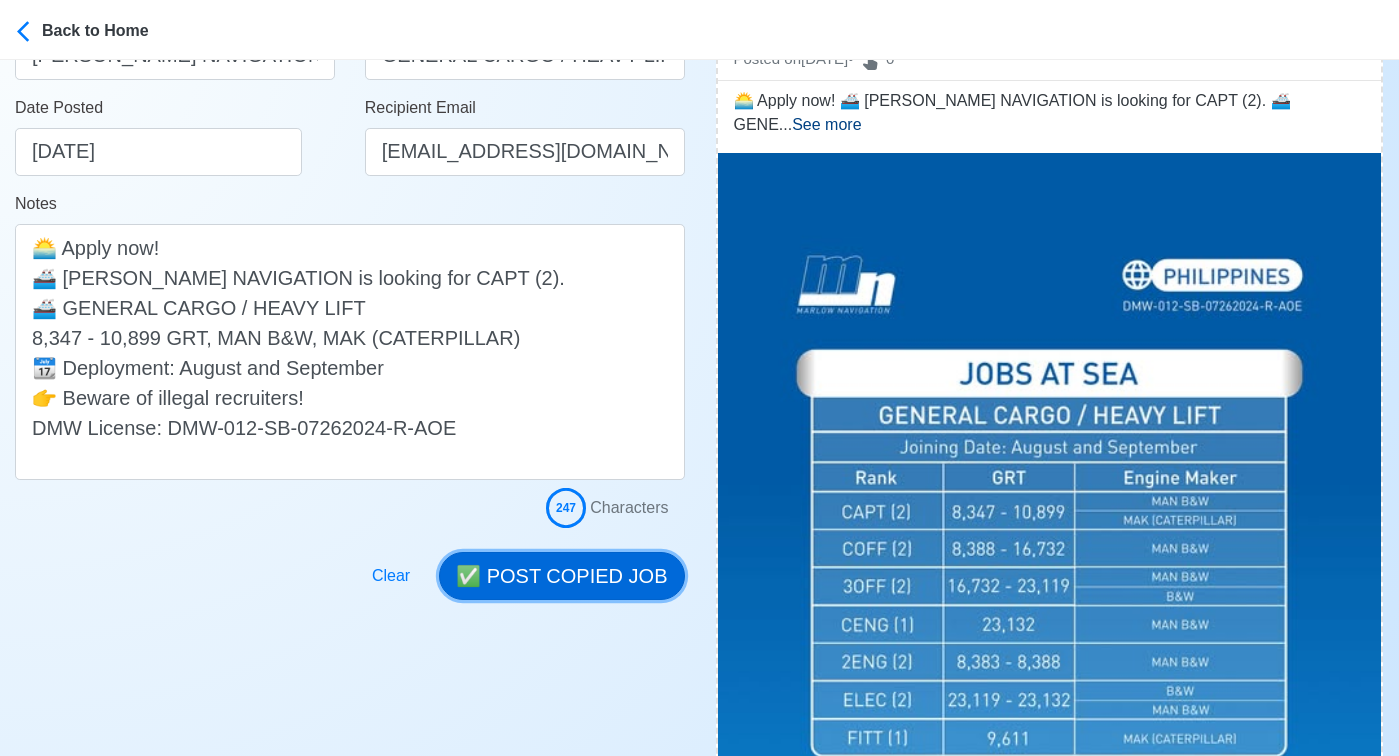 click on "✅ POST COPIED JOB" at bounding box center (561, 576) 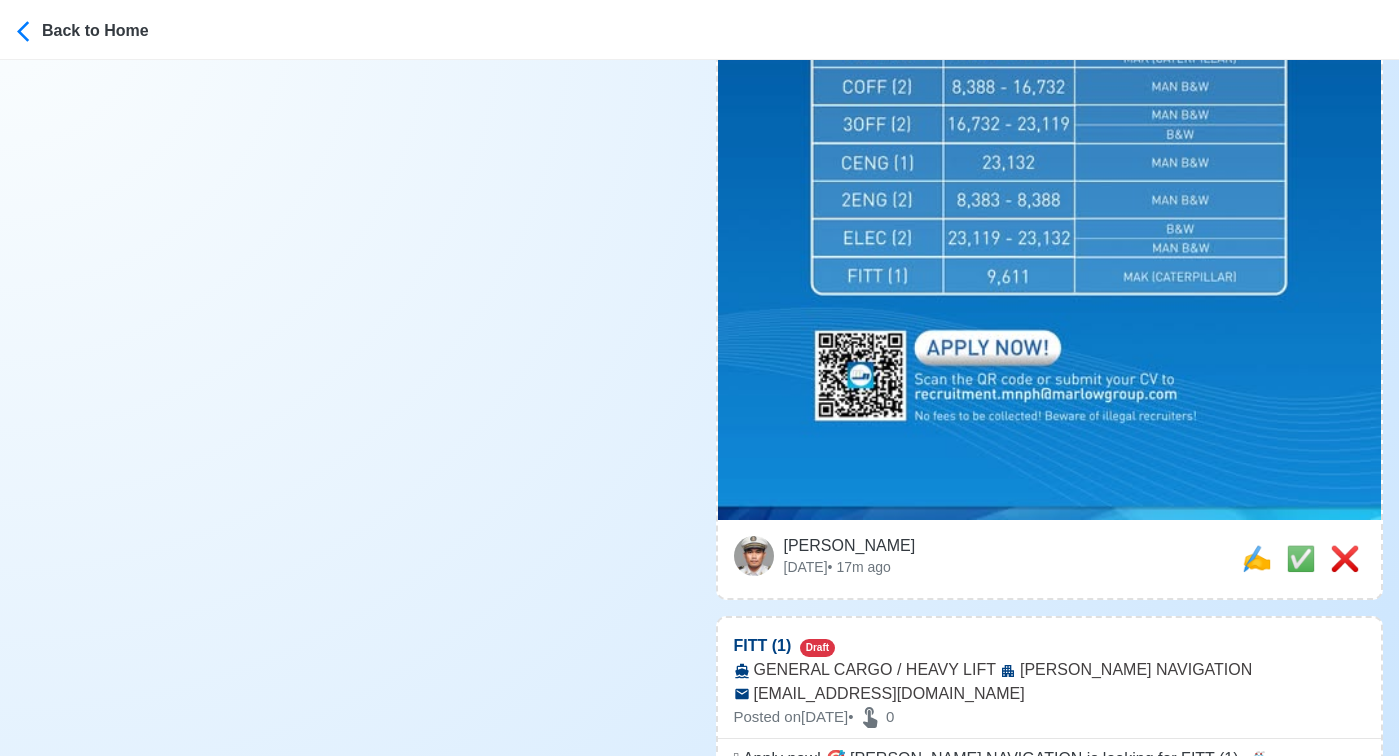 scroll, scrollTop: 916, scrollLeft: 0, axis: vertical 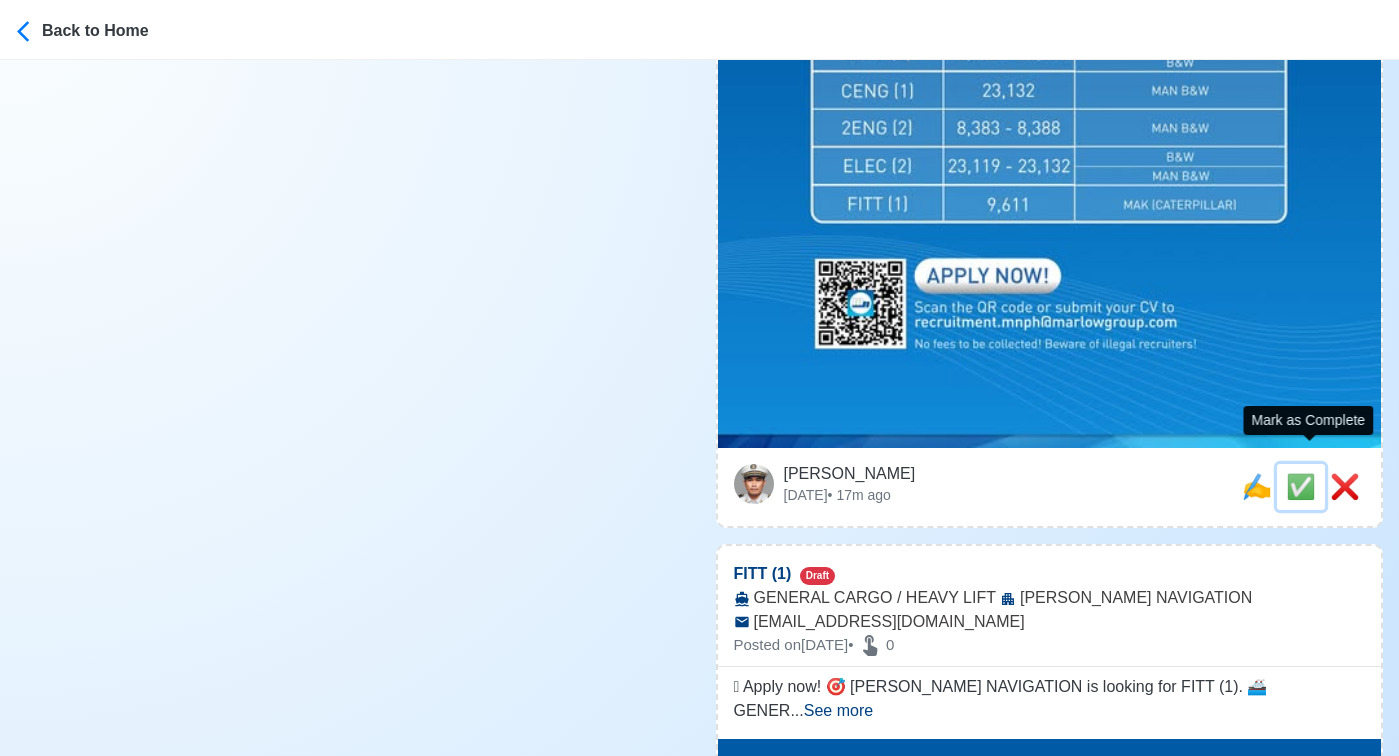 click on "✅" at bounding box center [1301, 486] 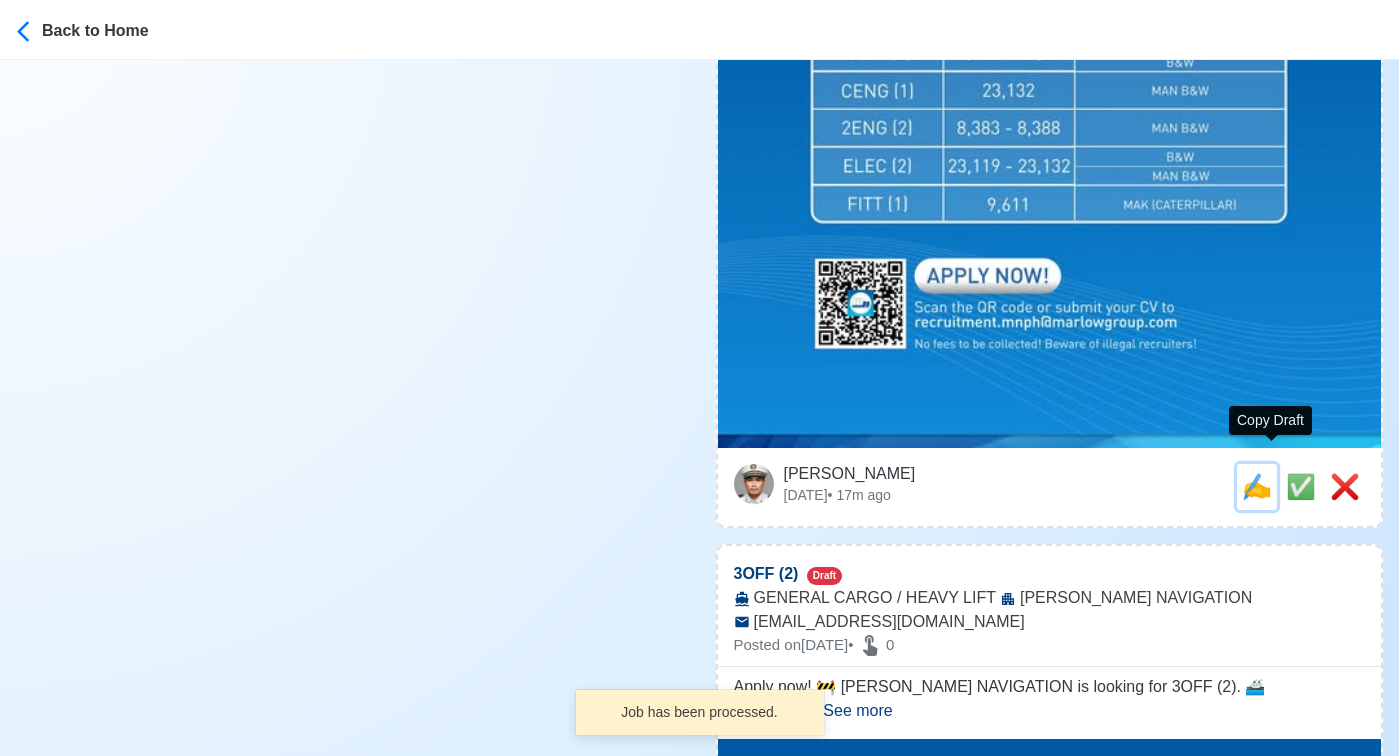 click on "✍️" at bounding box center [1257, 486] 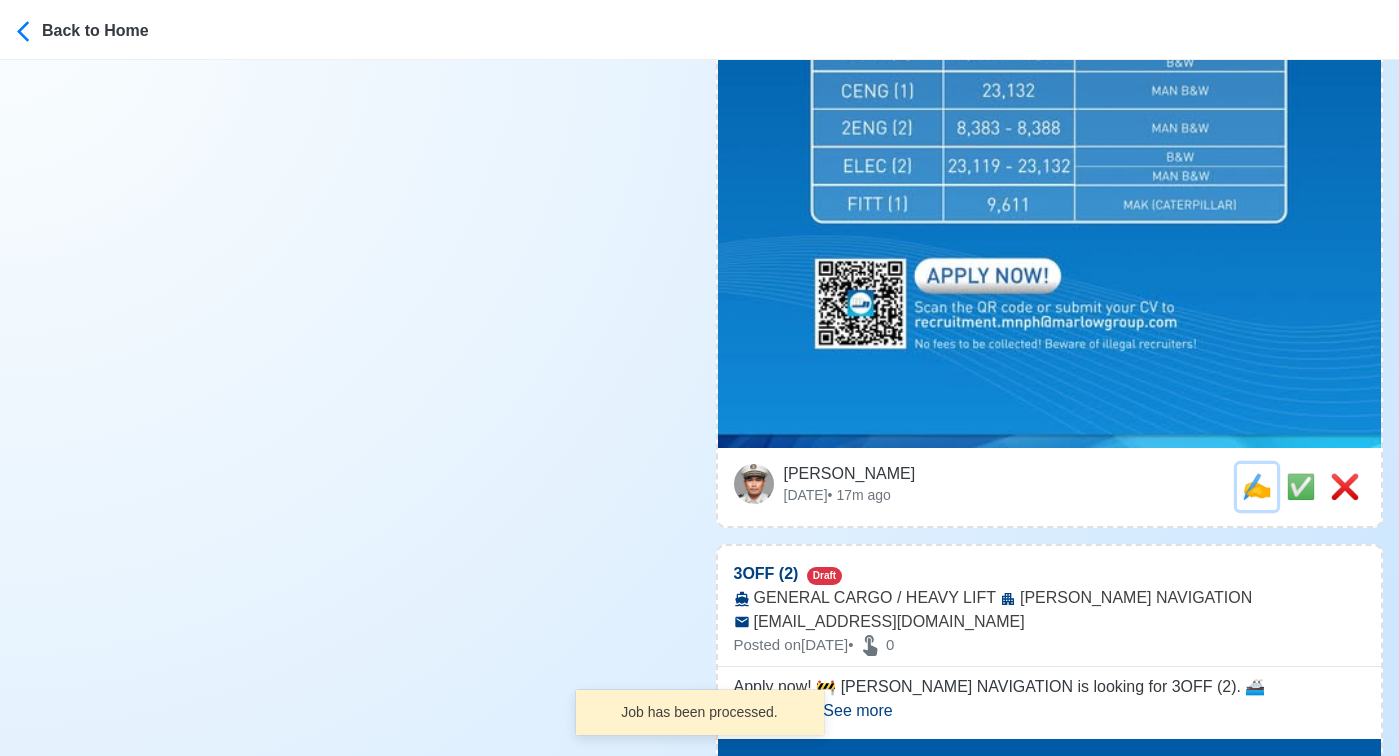 scroll, scrollTop: 0, scrollLeft: 0, axis: both 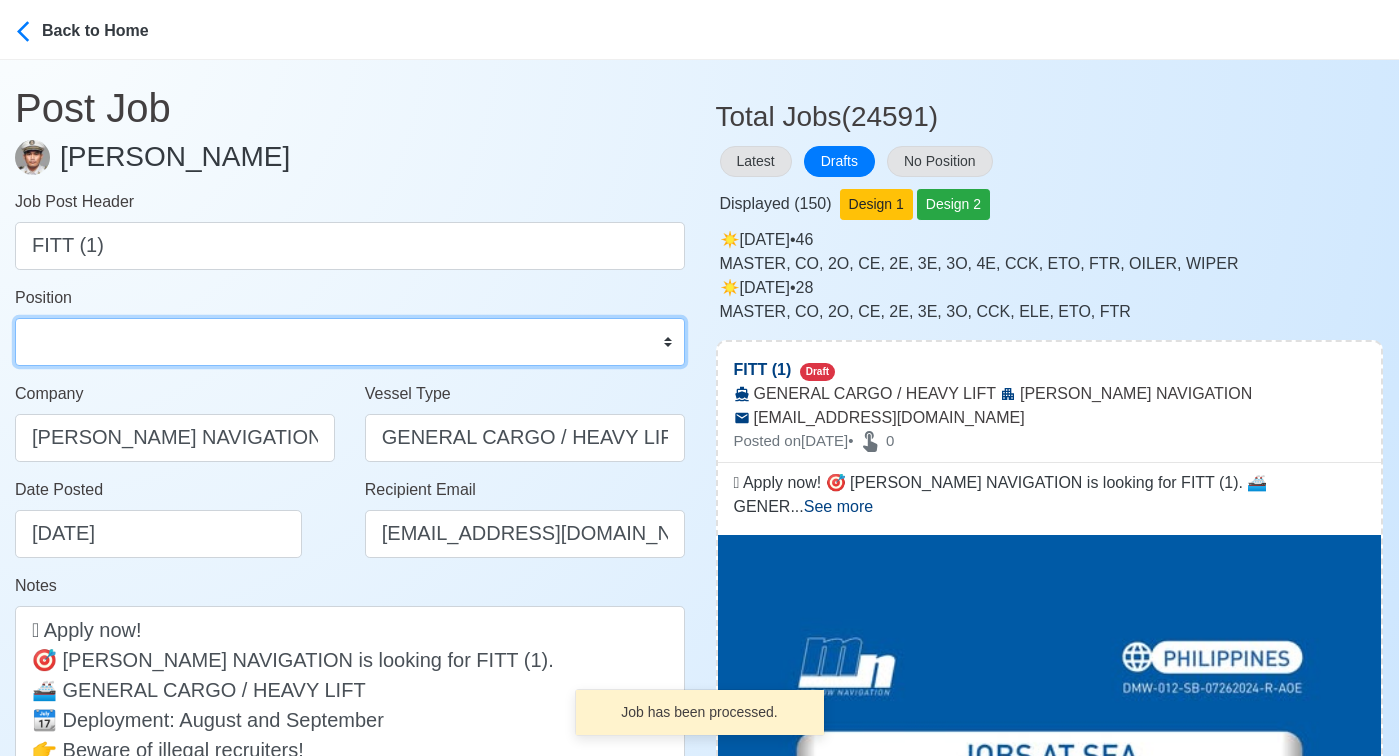 click on "Master Chief Officer 2nd Officer 3rd Officer Junior Officer Chief Engineer 2nd Engineer 3rd Engineer 4th Engineer Gas Engineer Junior Engineer 1st Assistant Engineer 2nd Assistant Engineer 3rd Assistant Engineer ETO/ETR Electrician Electrical Engineer Oiler Fitter Welder Chief Cook Chef Cook Messman Wiper Rigger Ordinary Seaman Able Seaman Motorman Pumpman Bosun Cadet Reefer Mechanic Operator Repairman Painter Steward Waiter Others" at bounding box center [350, 342] 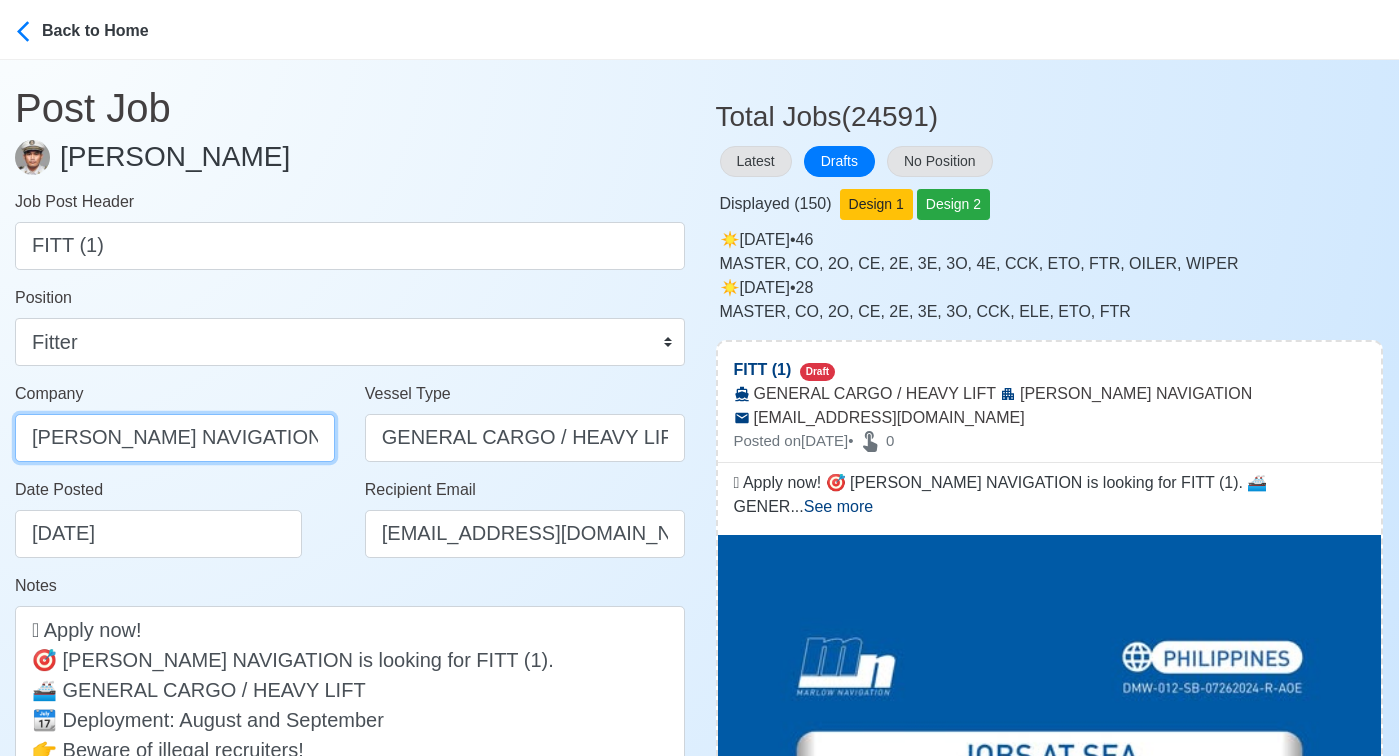 click on "MARLOW NAVIGATION" at bounding box center (175, 438) 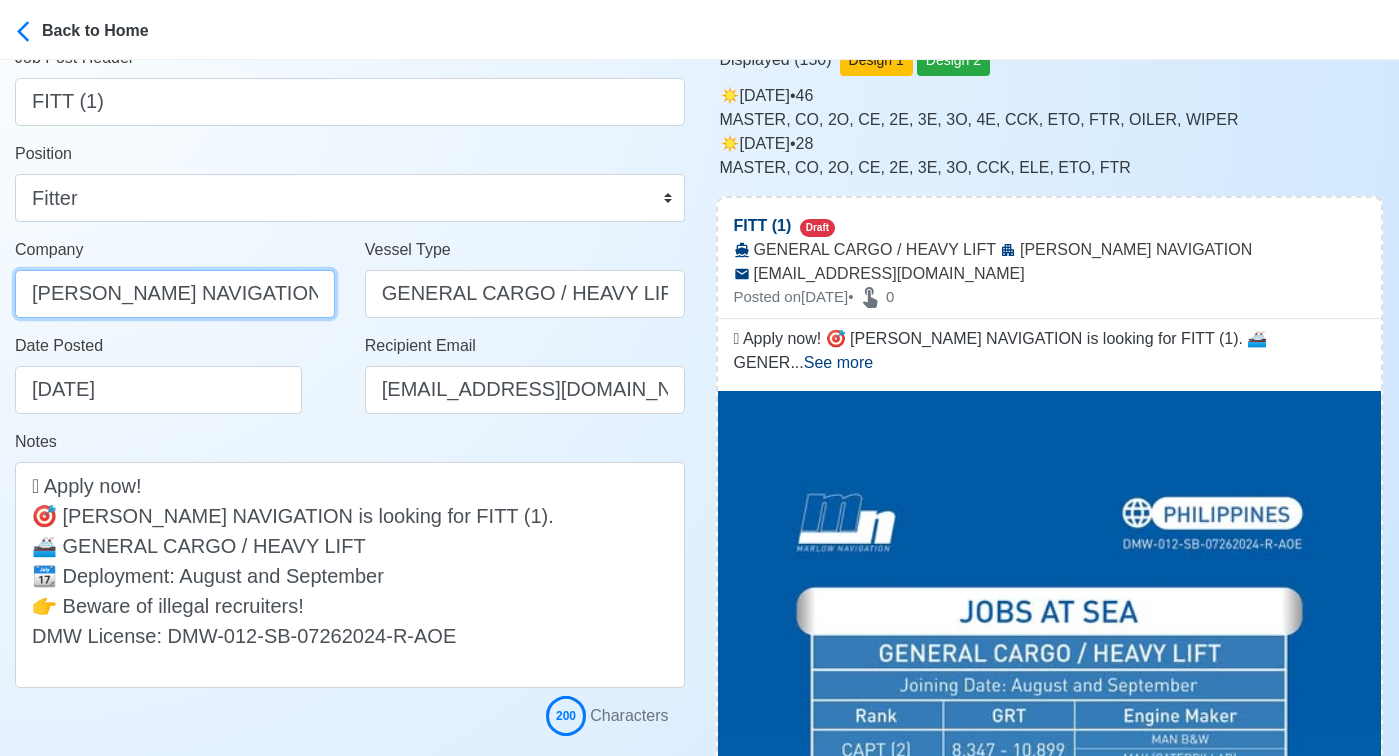 scroll, scrollTop: 210, scrollLeft: 0, axis: vertical 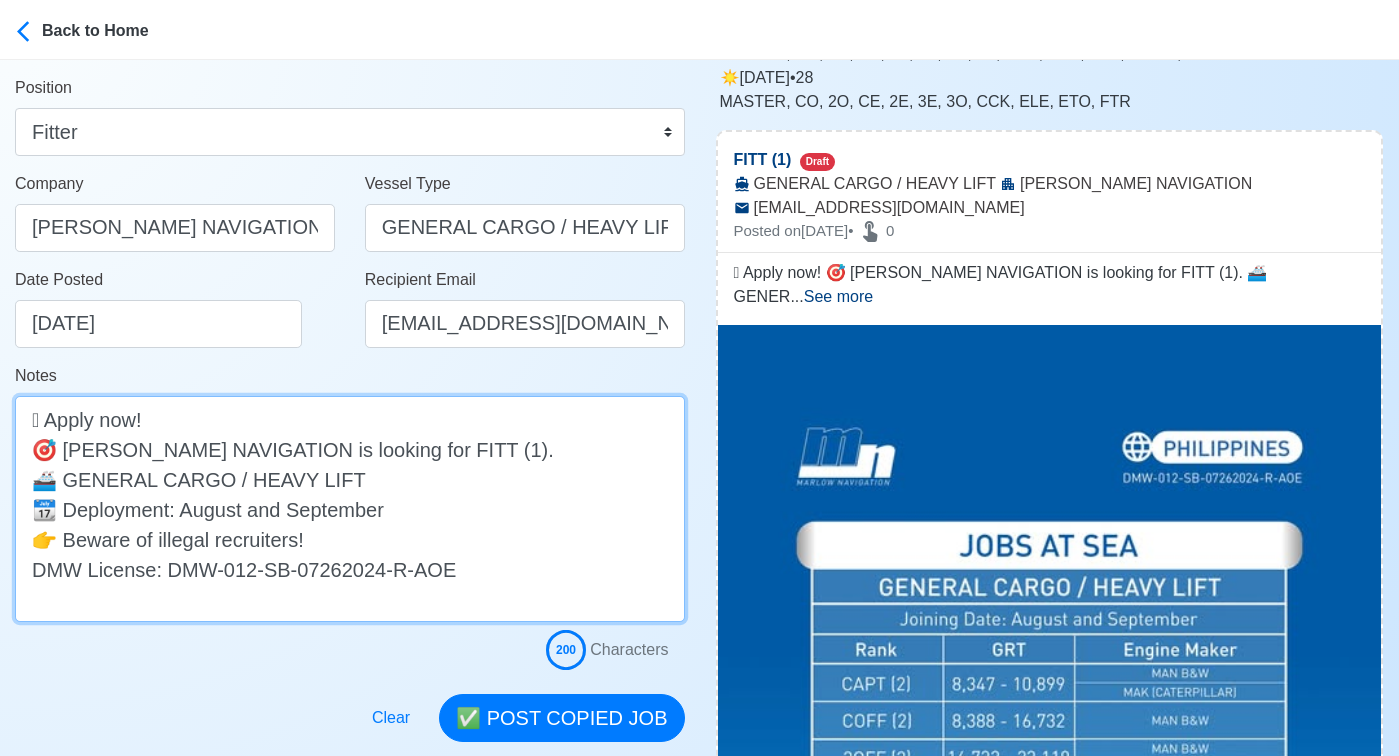click on "🛟 Apply now!
🎯 MARLOW NAVIGATION is looking for FITT (1).
🚢 GENERAL CARGO / HEAVY LIFT
📆 Deployment: August and September
👉 Beware of illegal recruiters!
DMW License: DMW-012-SB-07262024-R-AOE" at bounding box center (350, 509) 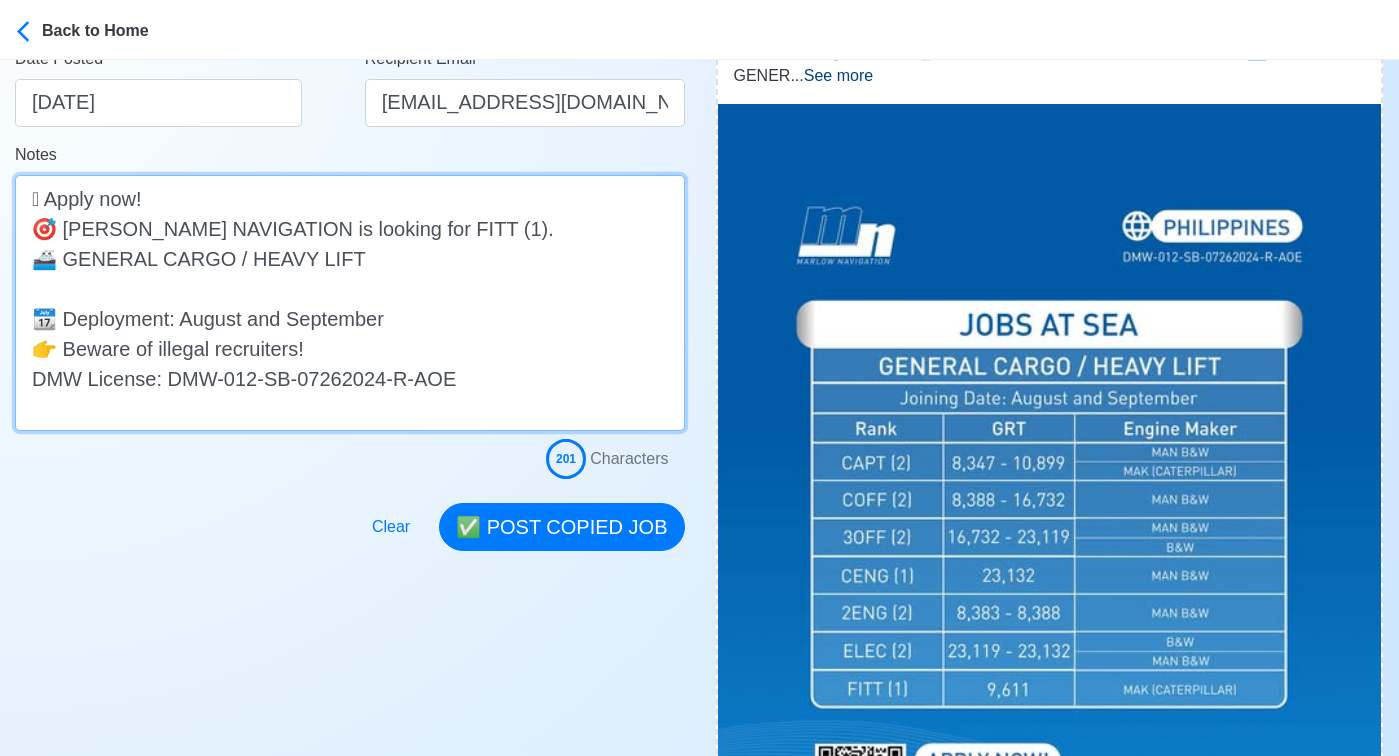 scroll, scrollTop: 458, scrollLeft: 0, axis: vertical 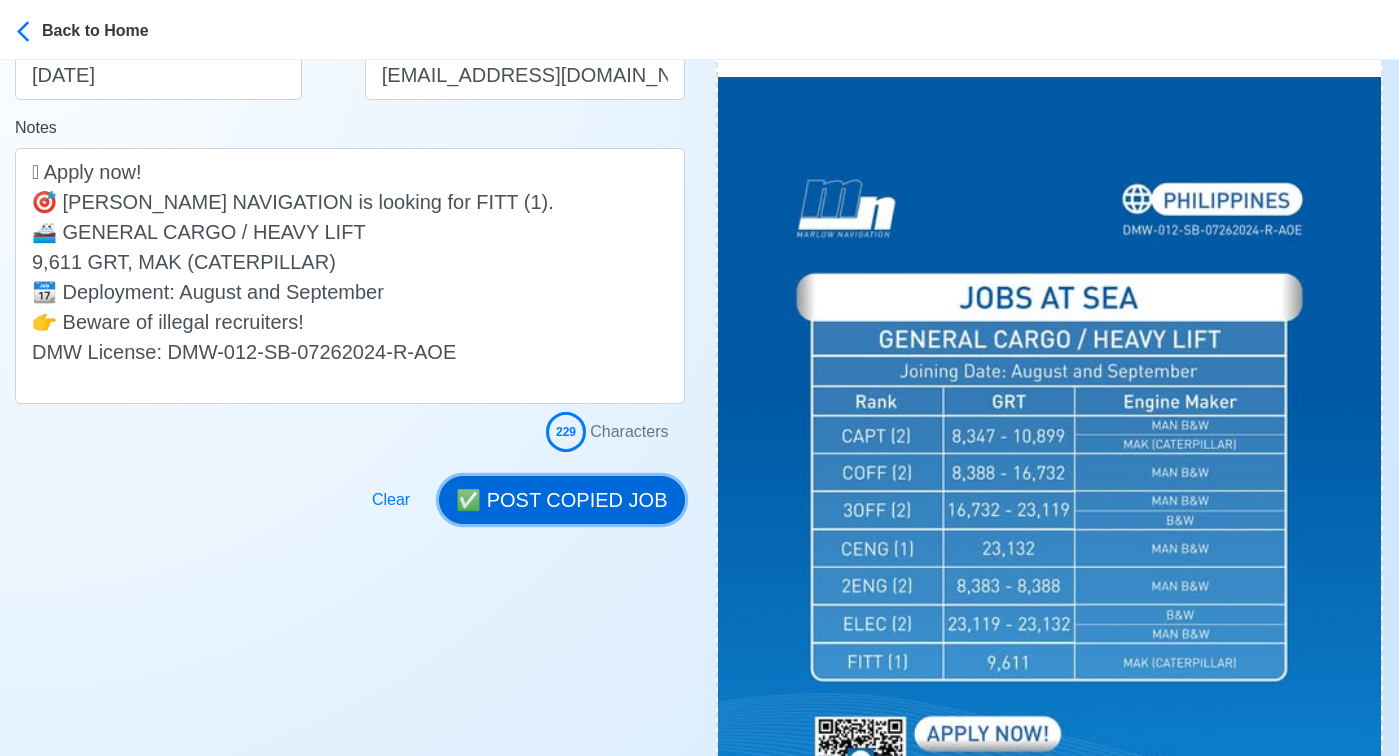 click on "✅ POST COPIED JOB" at bounding box center (561, 500) 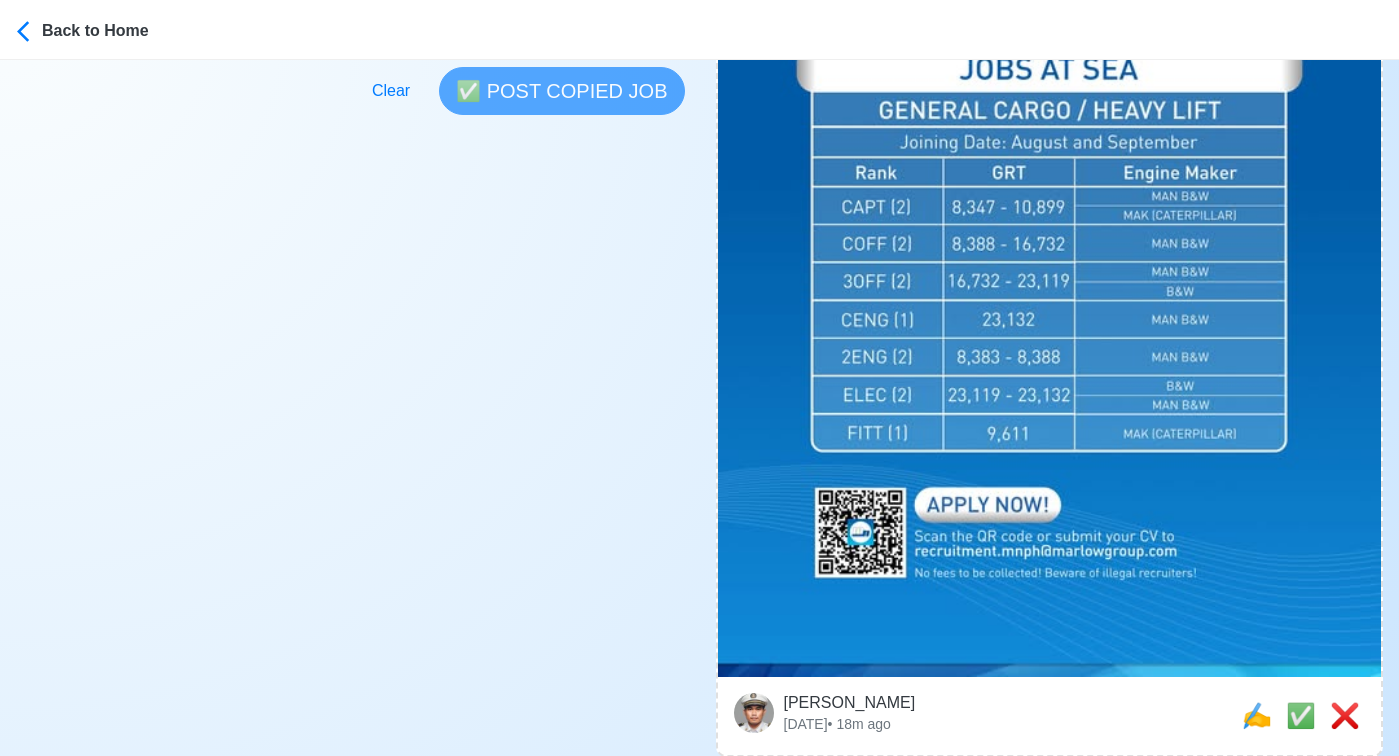 scroll, scrollTop: 689, scrollLeft: 0, axis: vertical 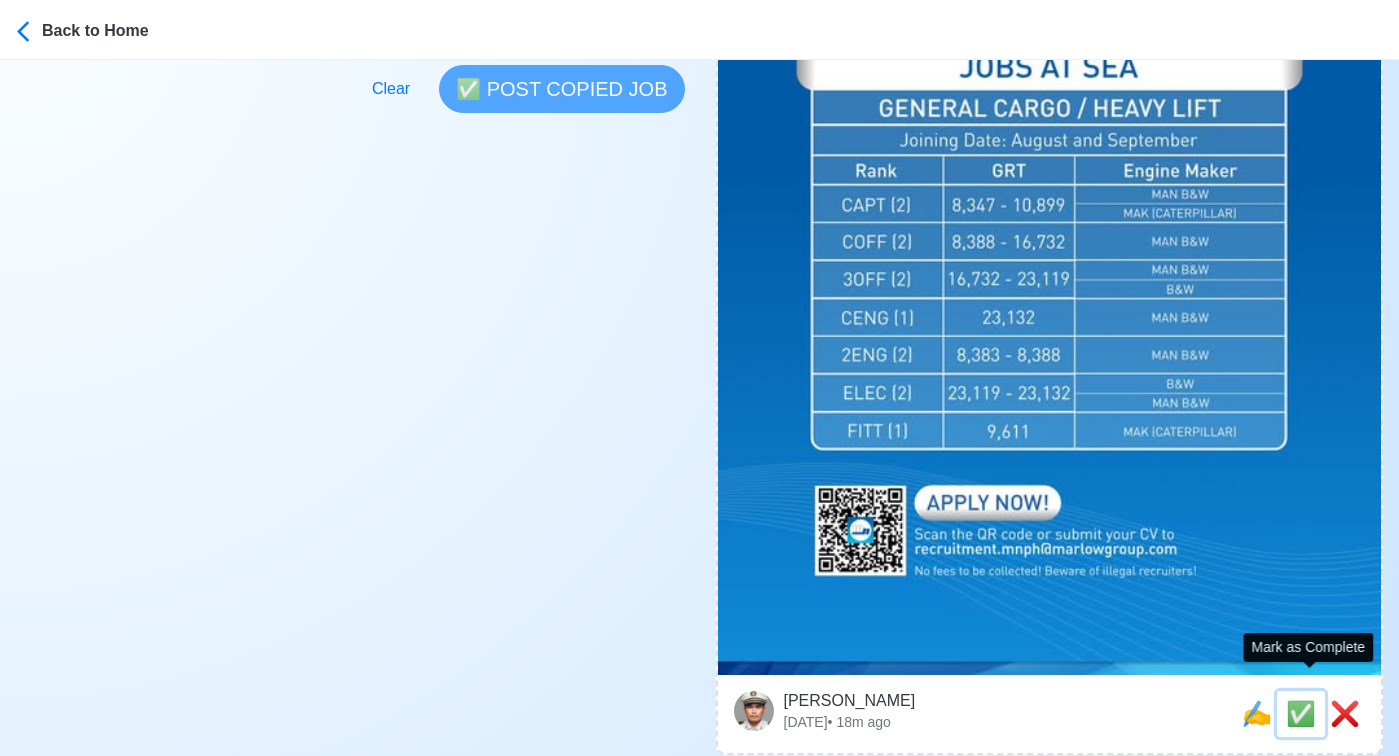 click on "✅" at bounding box center [1301, 713] 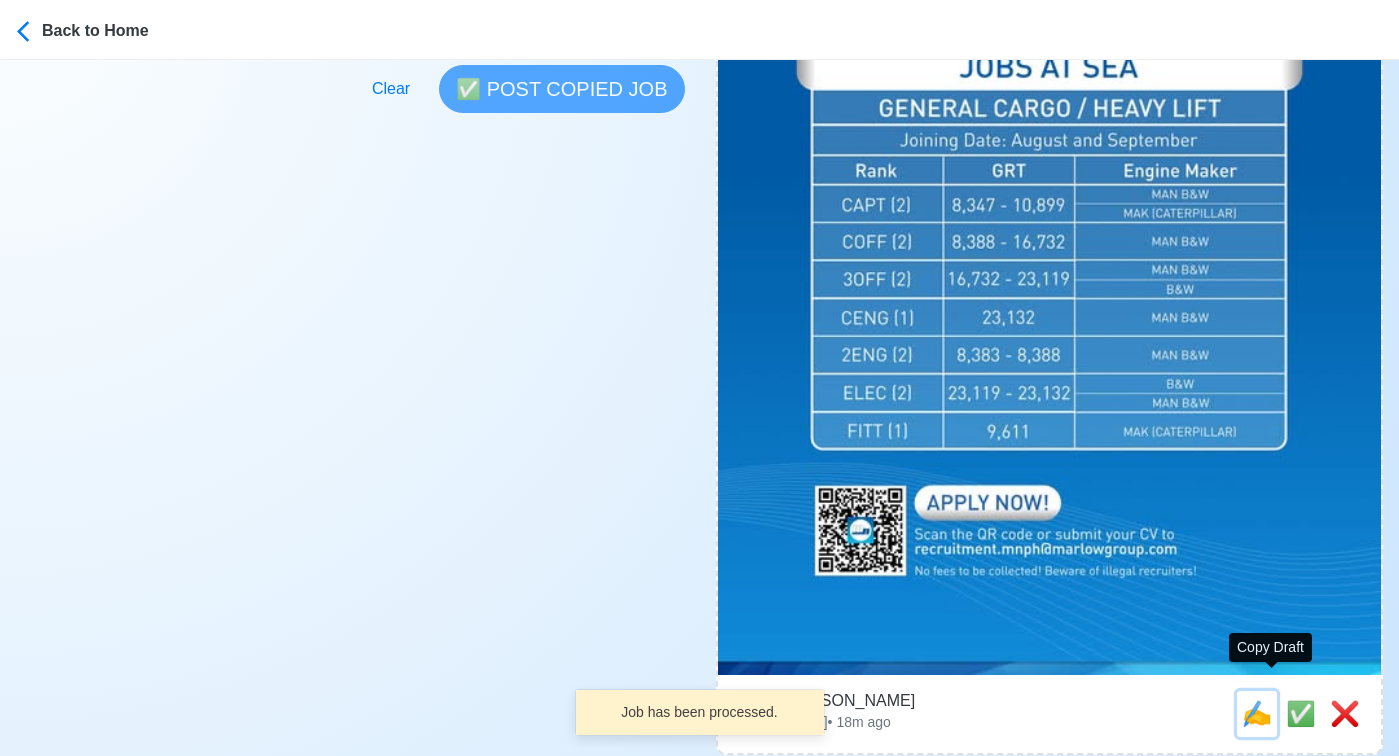 click on "✍️" at bounding box center [1257, 713] 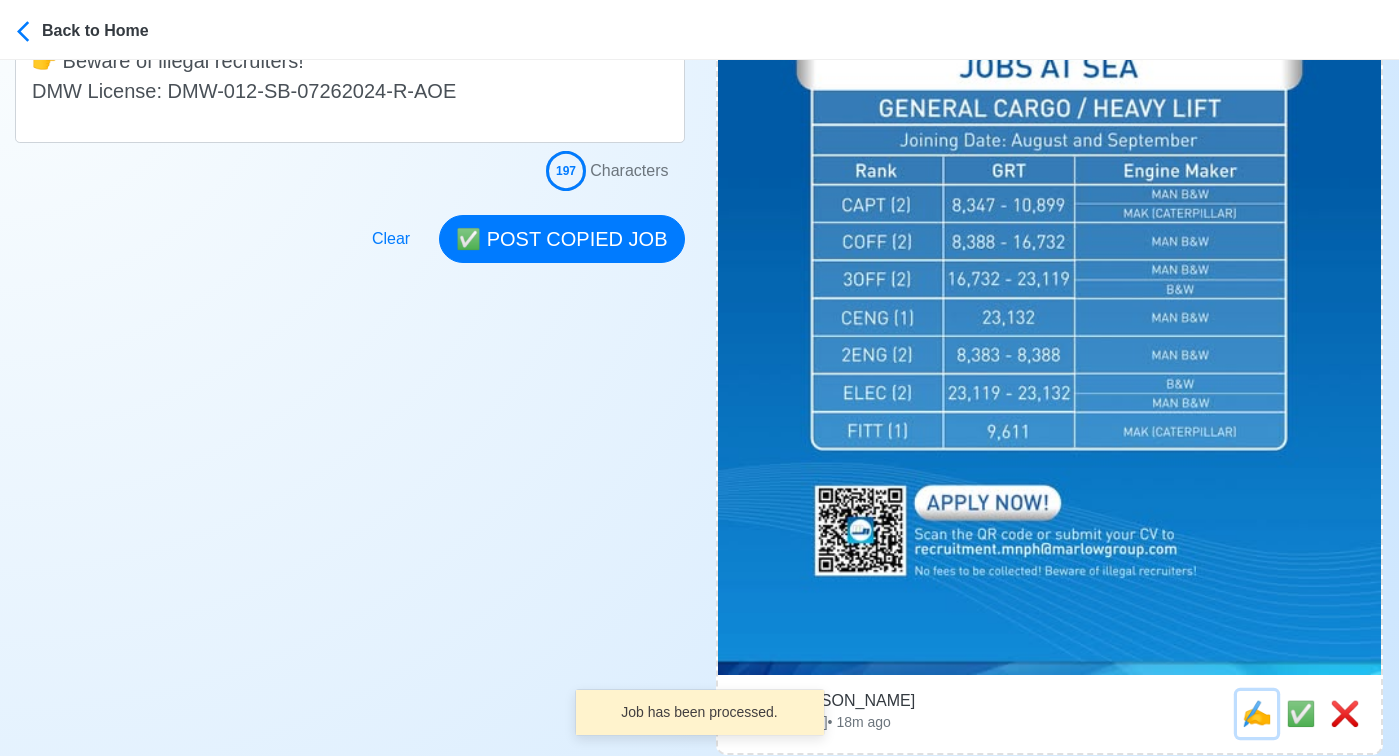 scroll, scrollTop: 0, scrollLeft: 0, axis: both 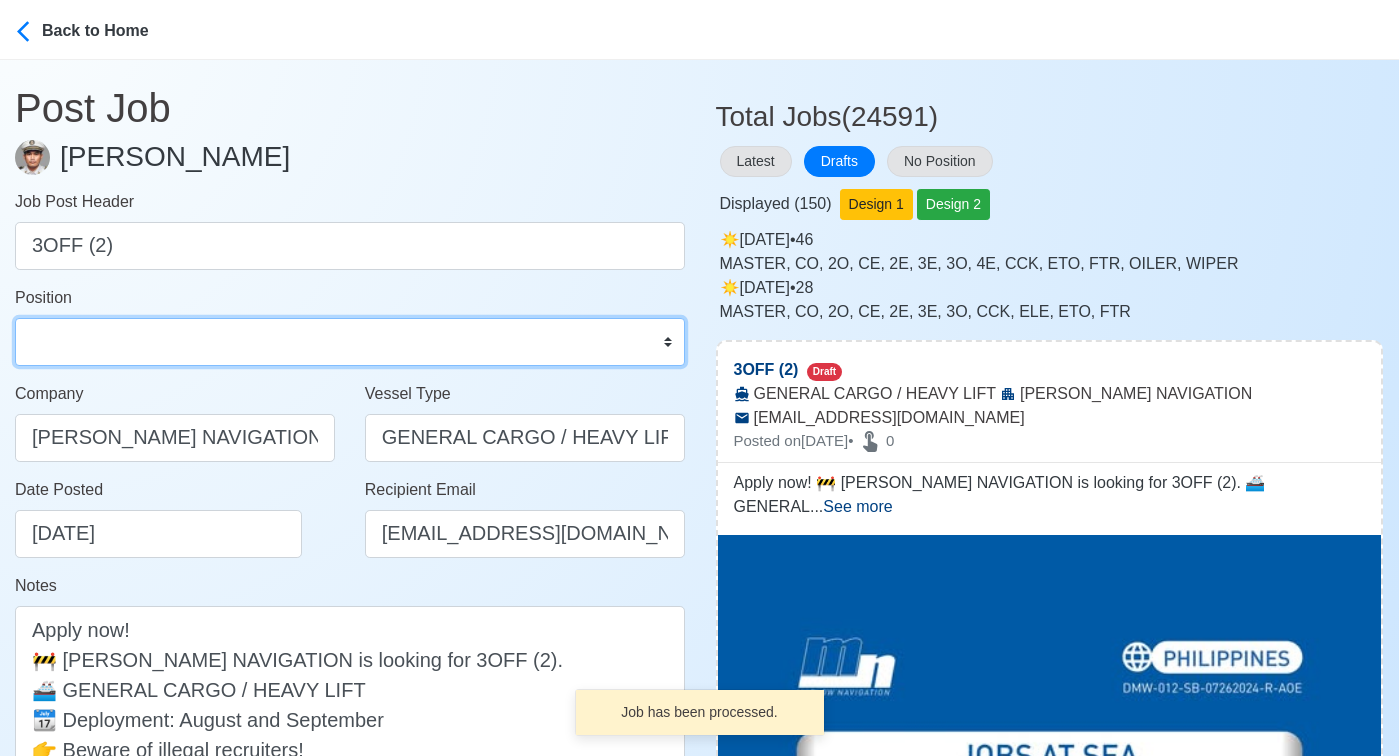 click on "Master Chief Officer 2nd Officer 3rd Officer Junior Officer Chief Engineer 2nd Engineer 3rd Engineer 4th Engineer Gas Engineer Junior Engineer 1st Assistant Engineer 2nd Assistant Engineer 3rd Assistant Engineer ETO/ETR Electrician Electrical Engineer Oiler Fitter Welder Chief Cook Chef Cook Messman Wiper Rigger Ordinary Seaman Able Seaman Motorman Pumpman Bosun Cadet Reefer Mechanic Operator Repairman Painter Steward Waiter Others" at bounding box center (350, 342) 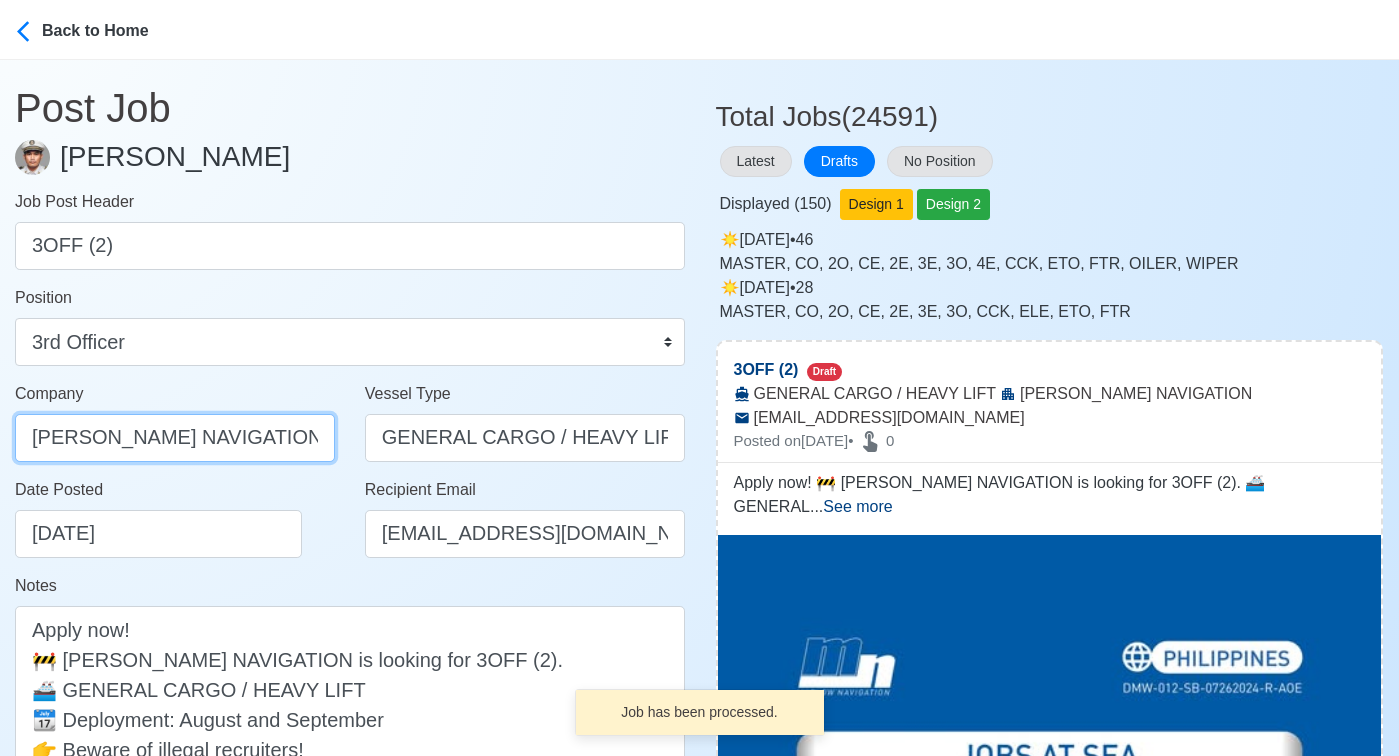click on "MARLOW NAVIGATION" at bounding box center [175, 438] 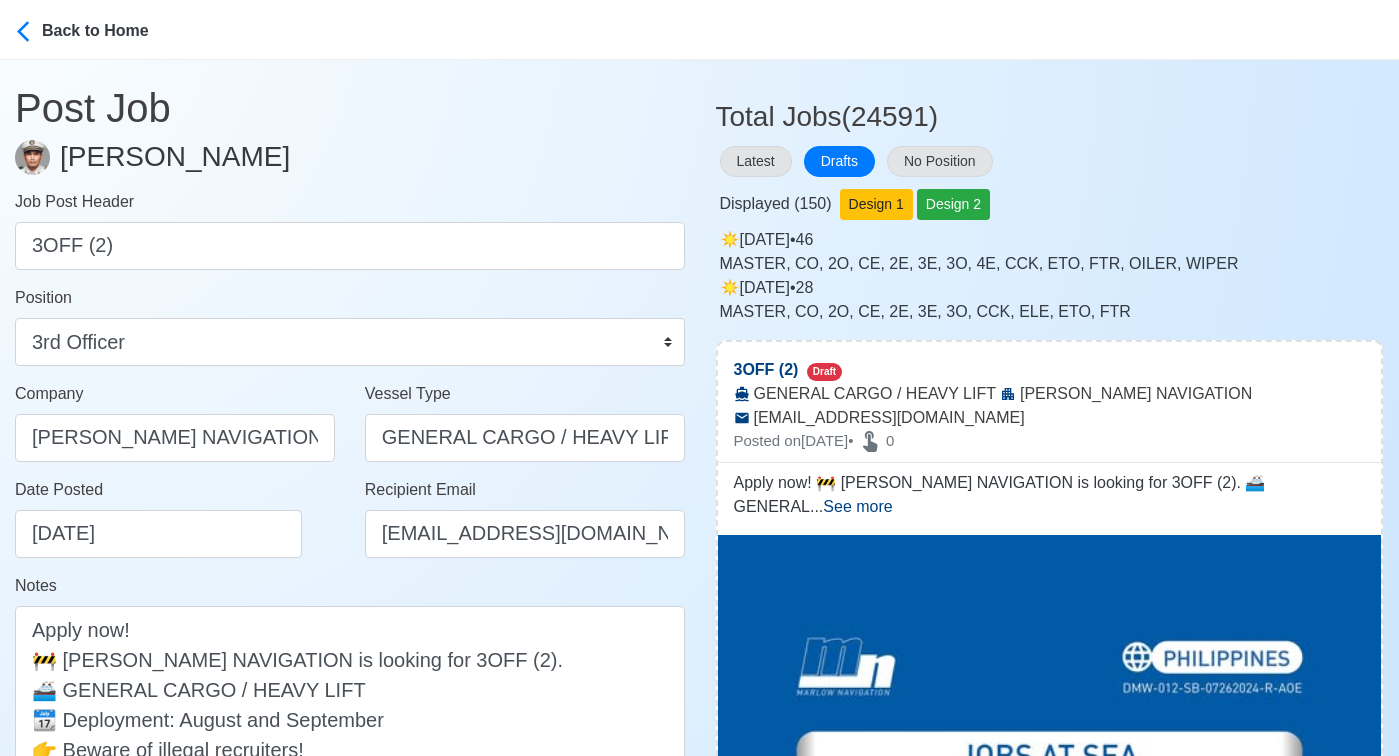 click on "Date Posted       07/26/2025" at bounding box center [175, 526] 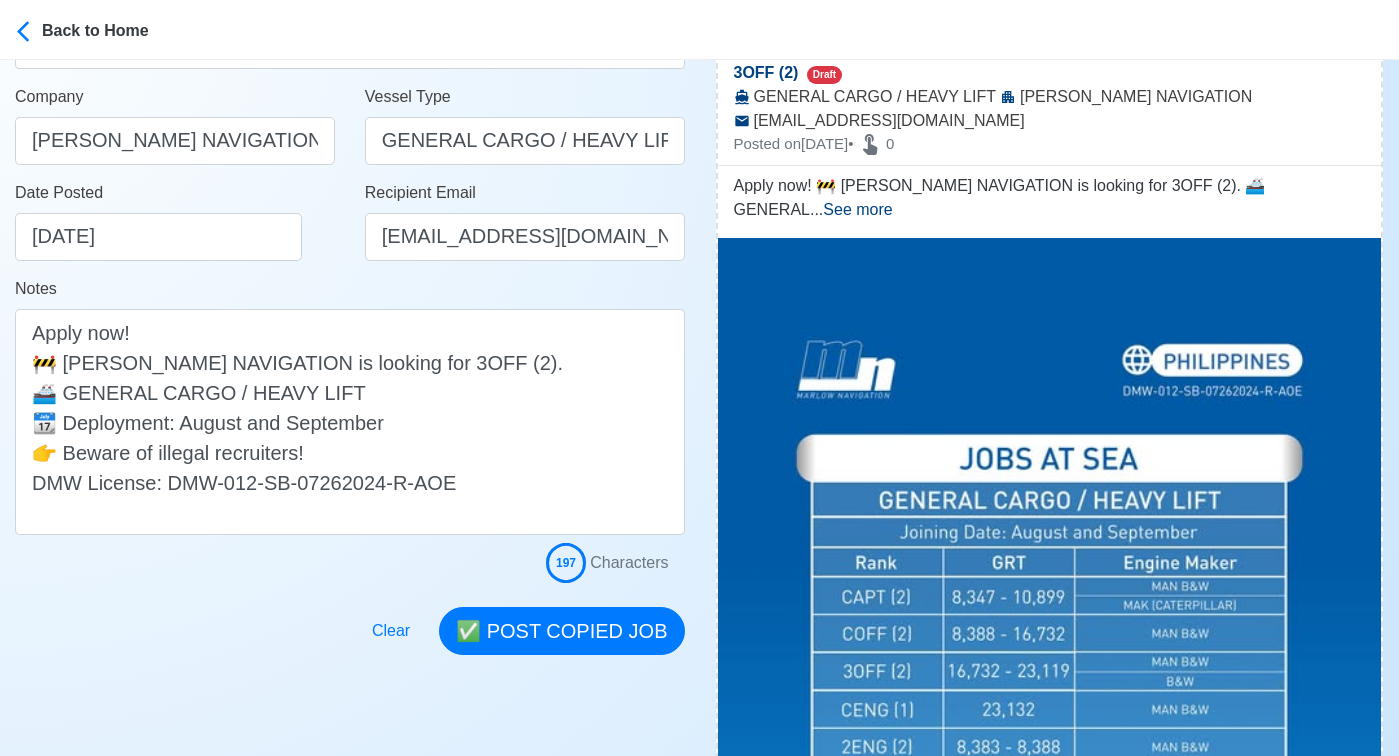 scroll, scrollTop: 300, scrollLeft: 0, axis: vertical 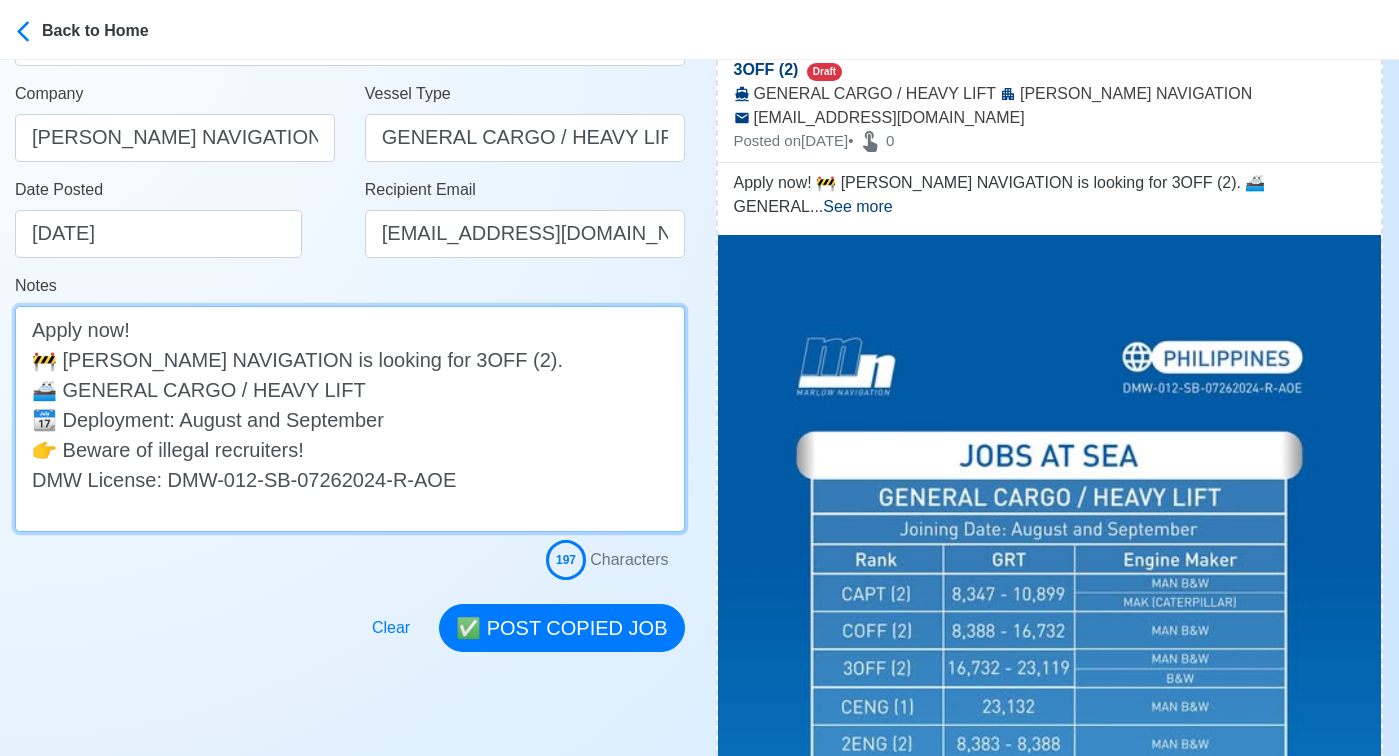 click on "Apply now!
🚧 MARLOW NAVIGATION is looking for 3OFF (2).
🚢 GENERAL CARGO / HEAVY LIFT
📆 Deployment: August and September
👉 Beware of illegal recruiters!
DMW License: DMW-012-SB-07262024-R-AOE" at bounding box center [350, 419] 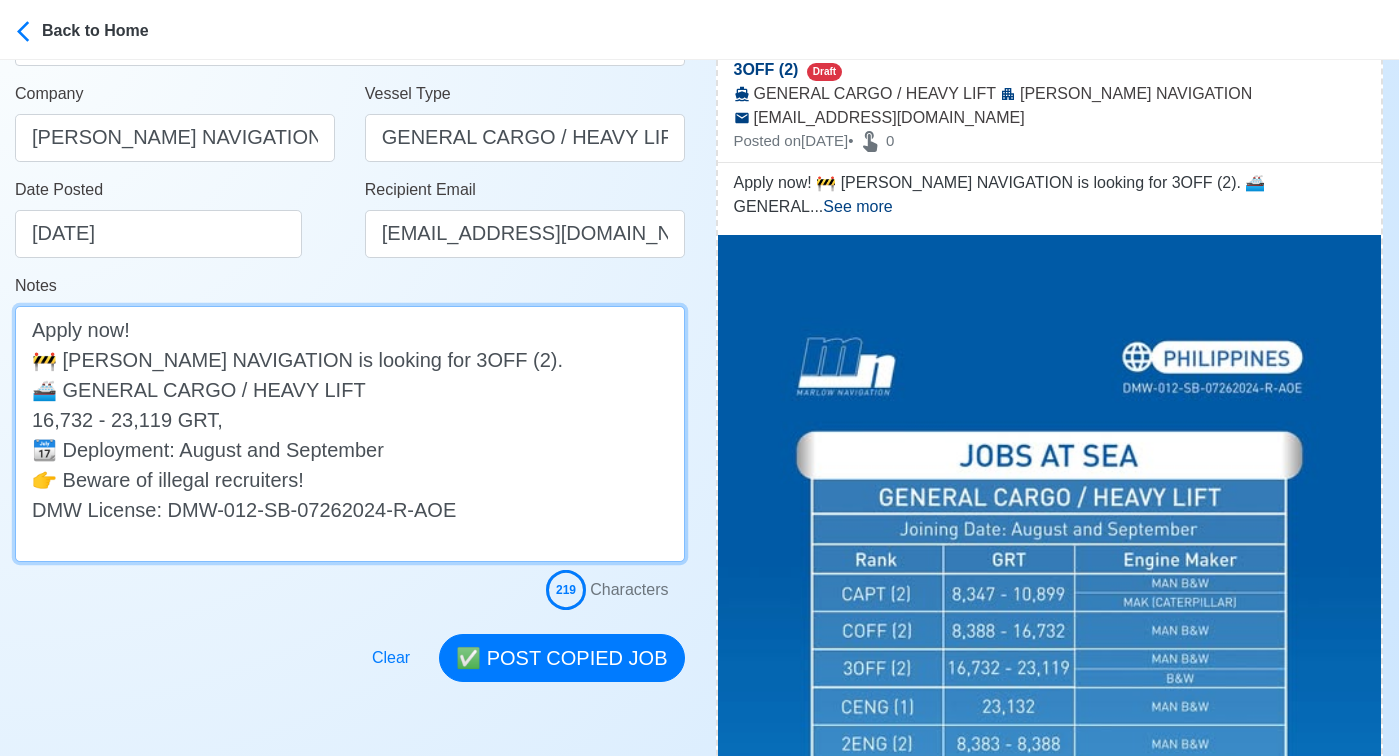 paste on "MAN B&W" 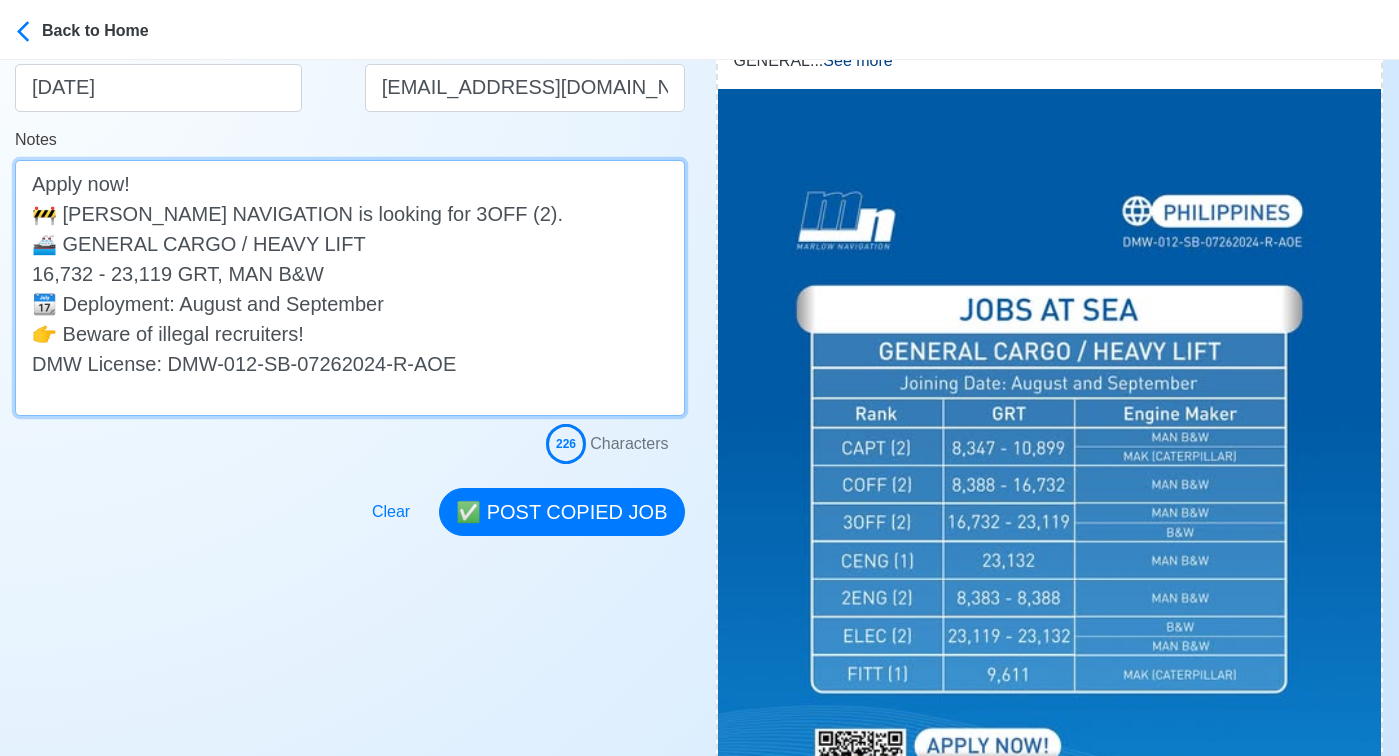 scroll, scrollTop: 465, scrollLeft: 0, axis: vertical 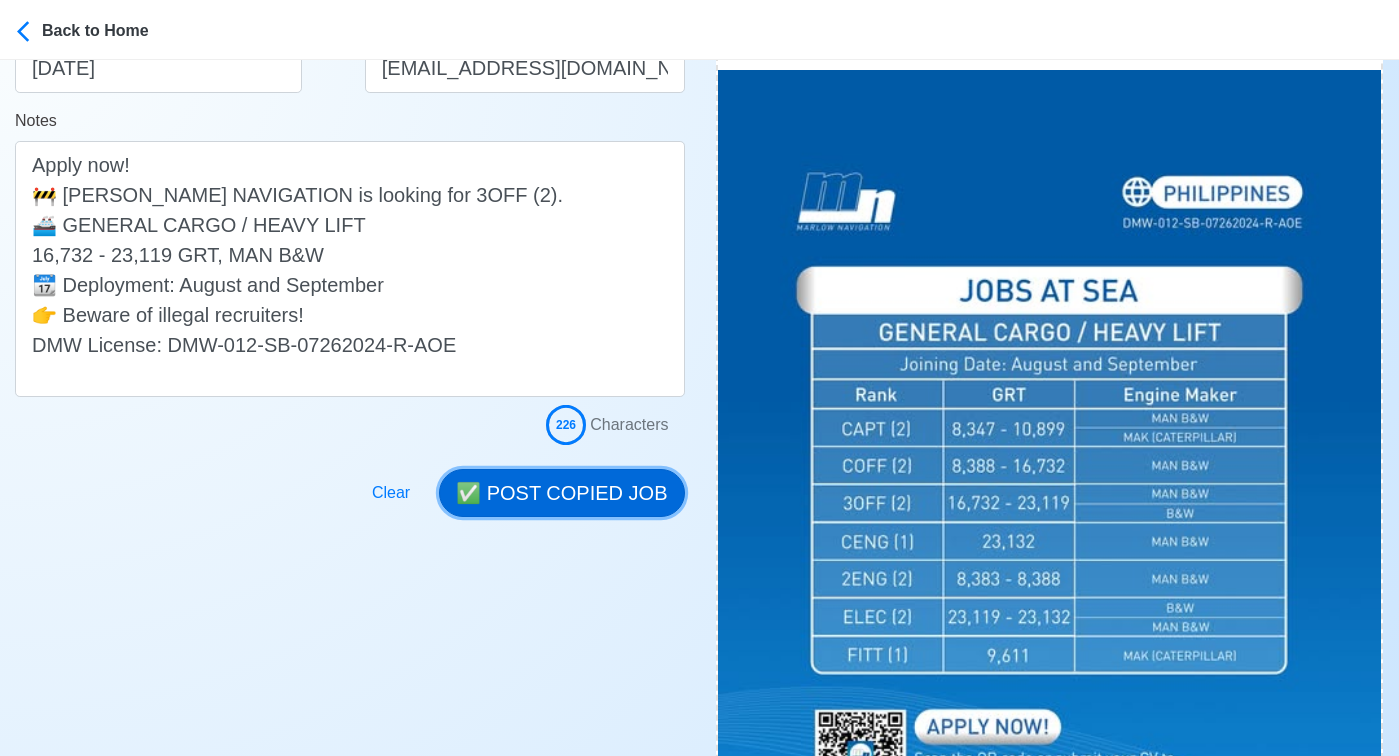 click on "✅ POST COPIED JOB" at bounding box center (561, 493) 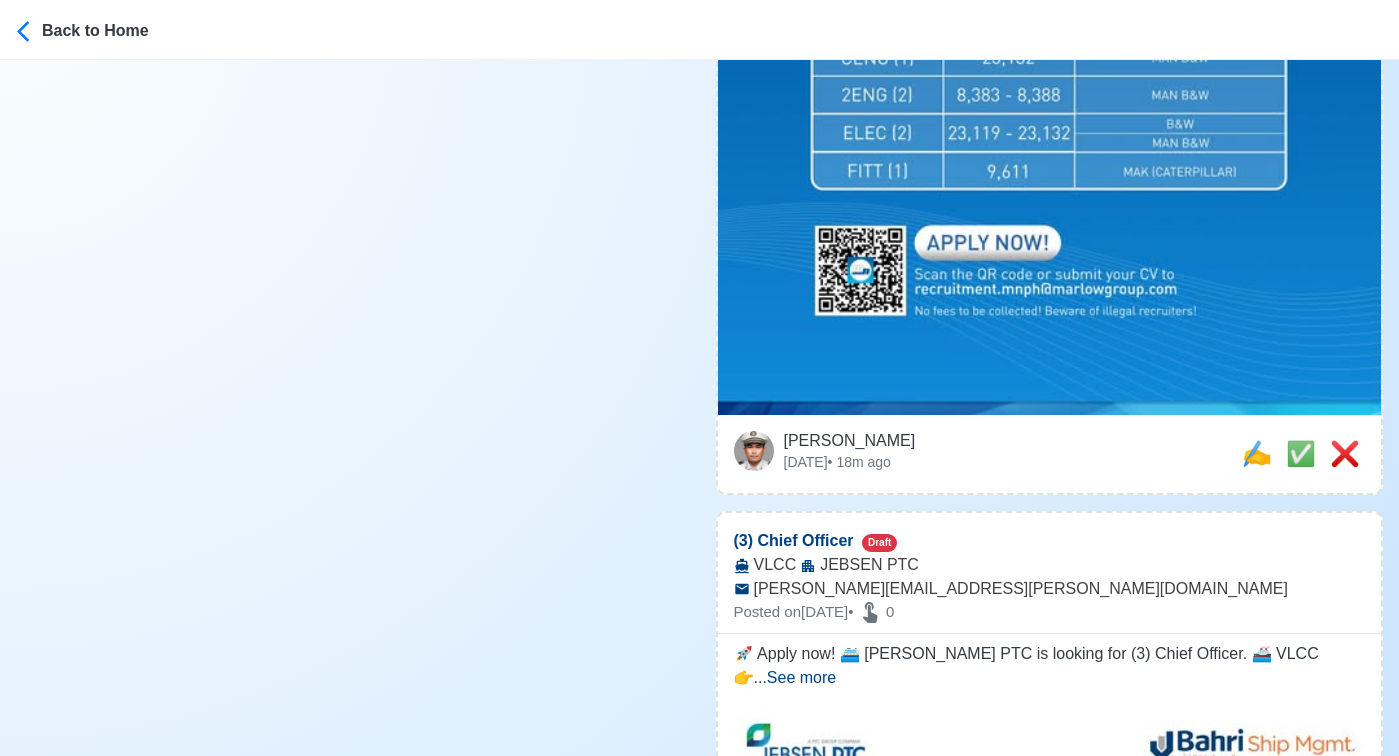 scroll, scrollTop: 1005, scrollLeft: 0, axis: vertical 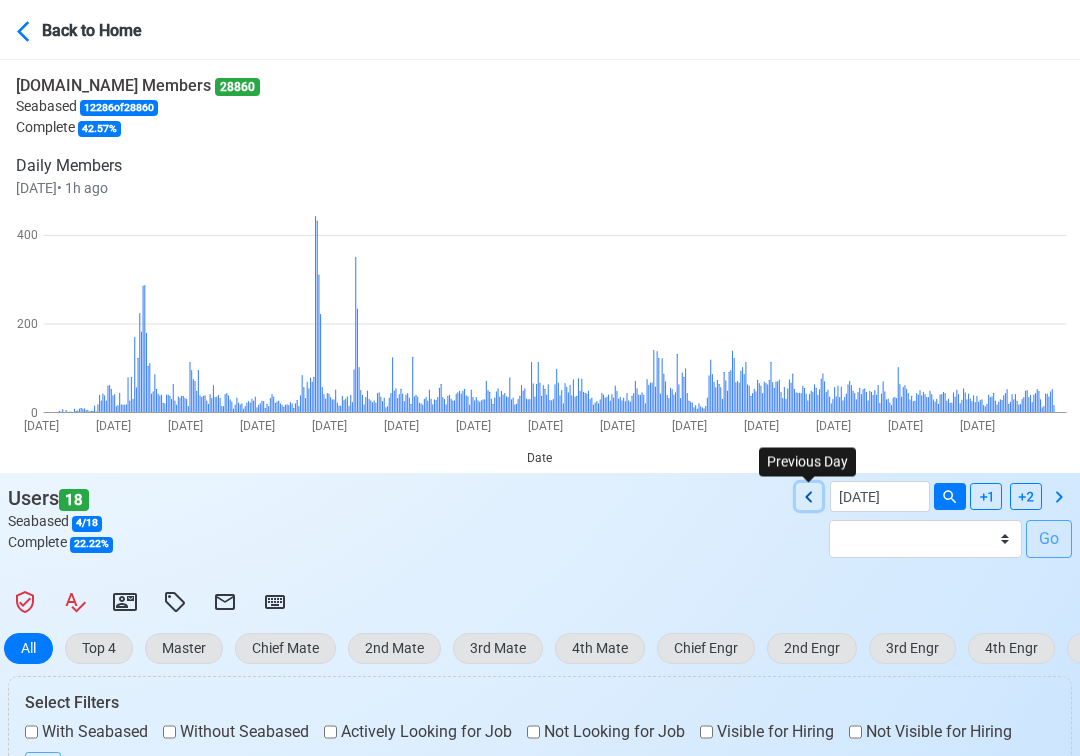 click 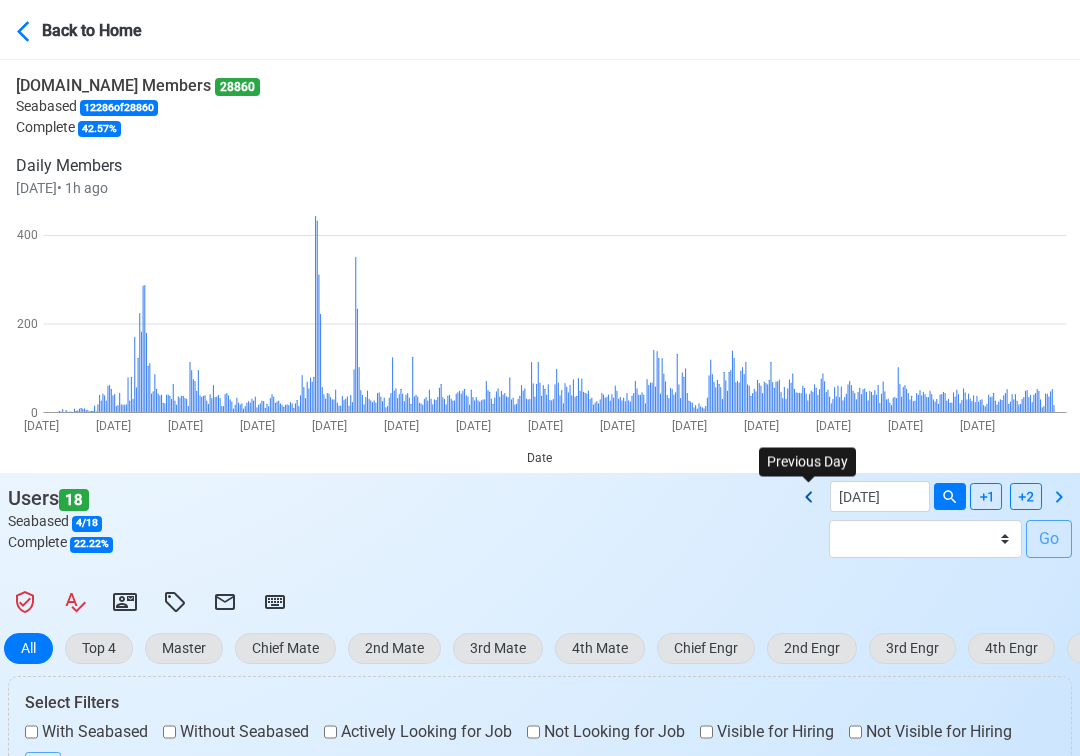 type on "07/25/2025" 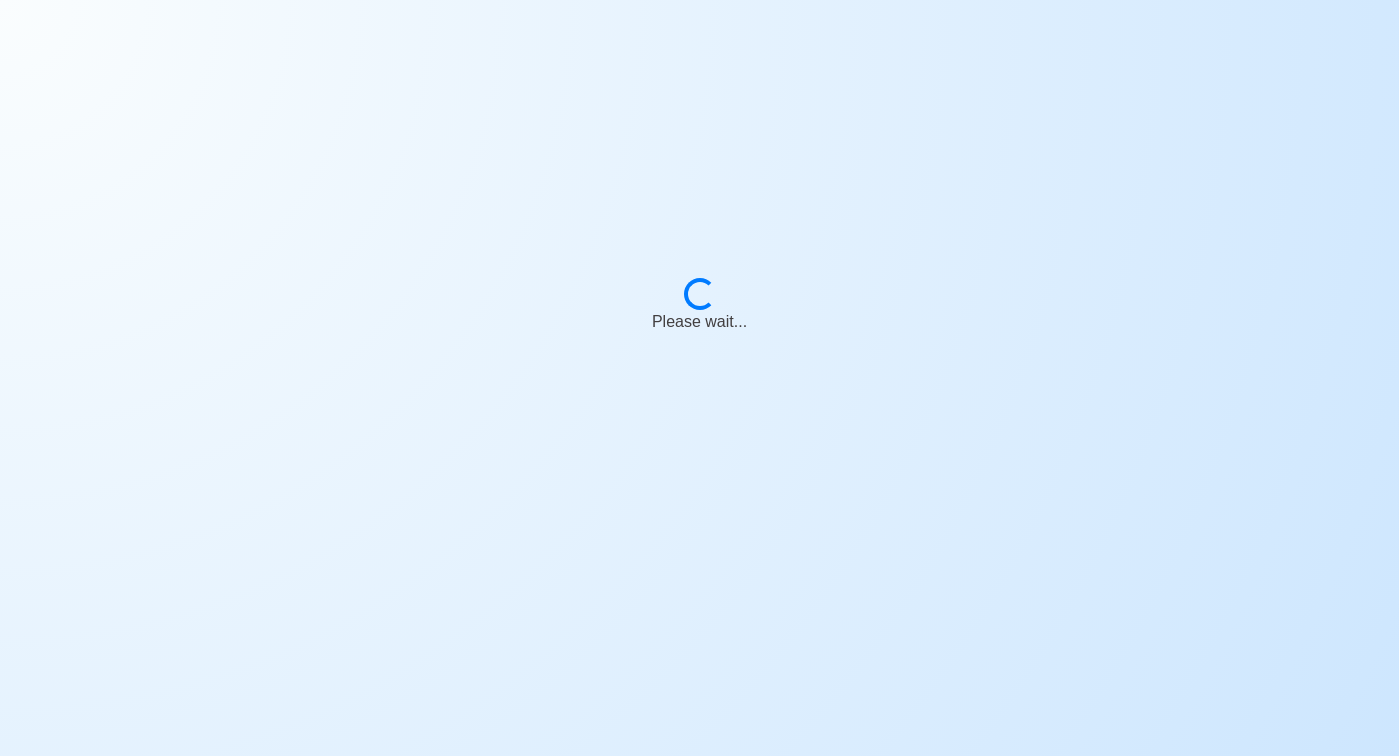 scroll, scrollTop: 0, scrollLeft: 0, axis: both 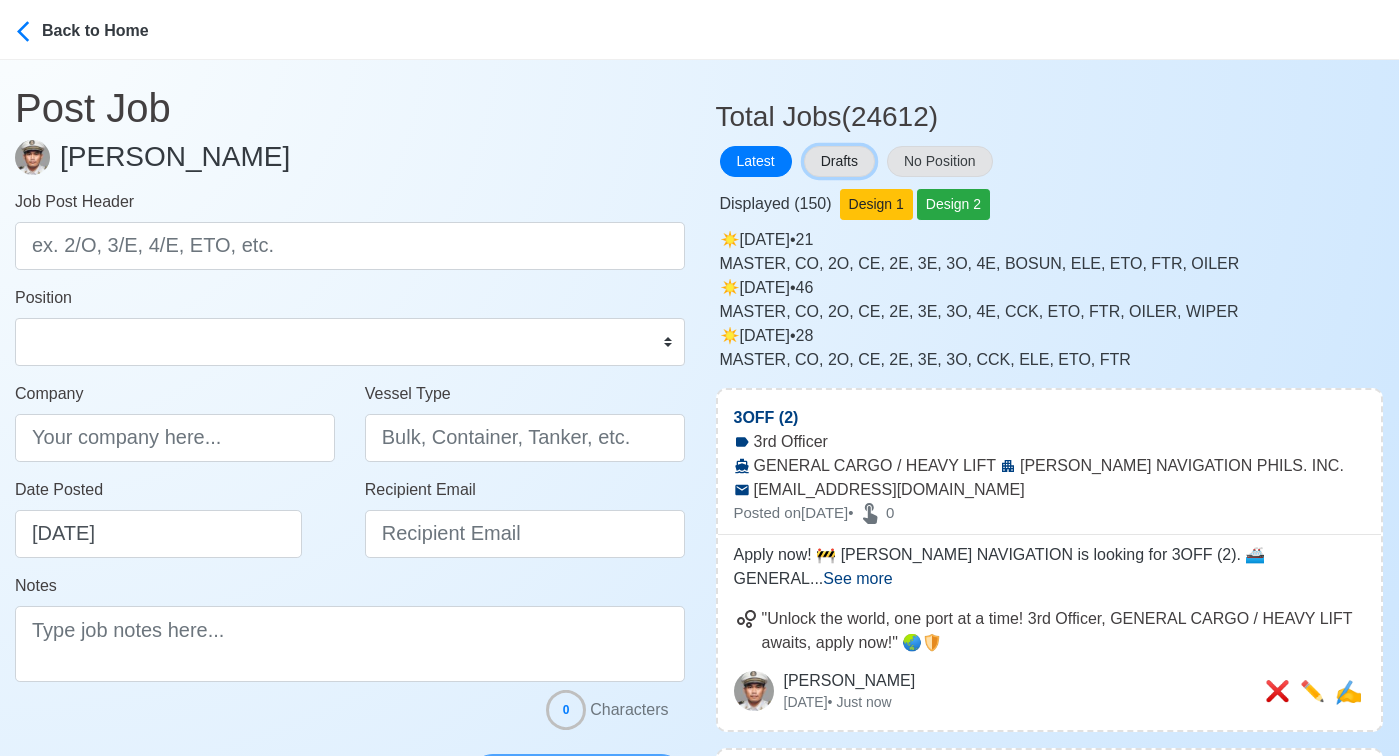 click on "Drafts" at bounding box center [839, 161] 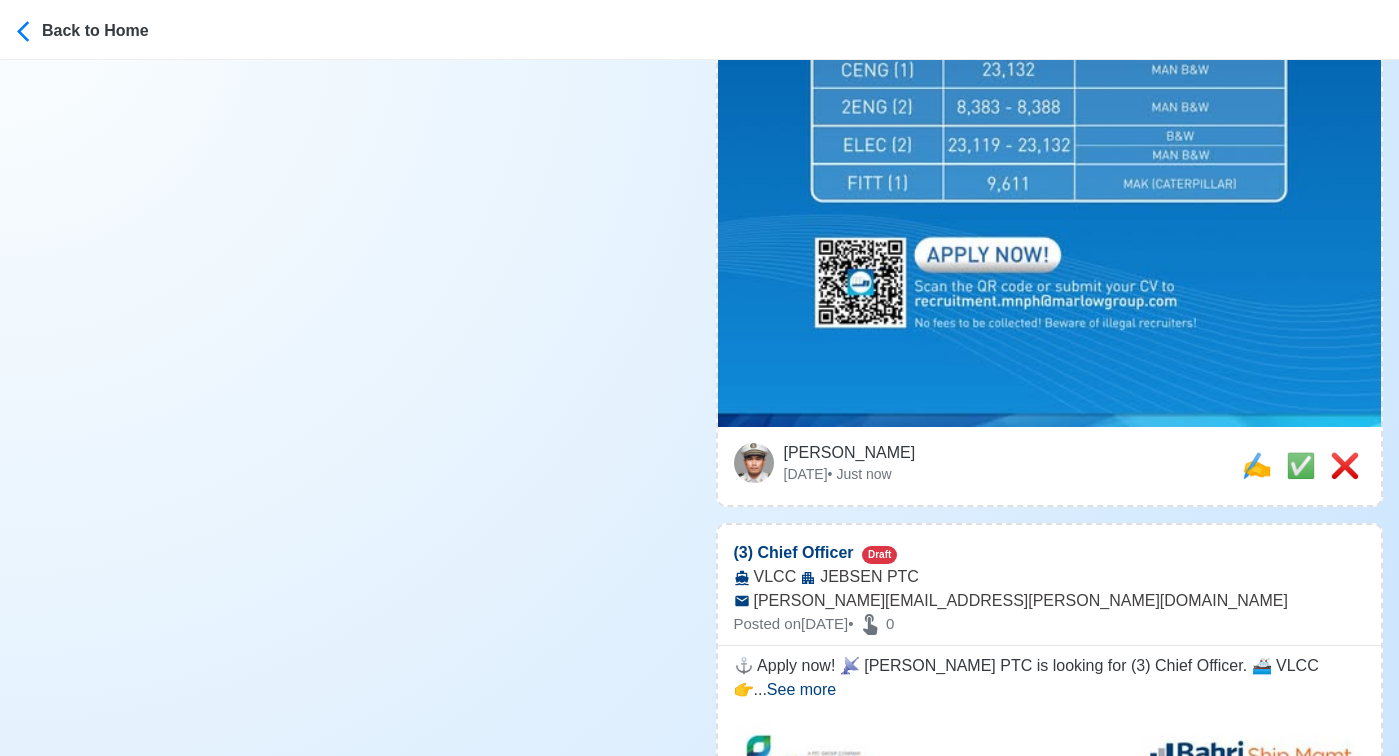 scroll, scrollTop: 999, scrollLeft: 0, axis: vertical 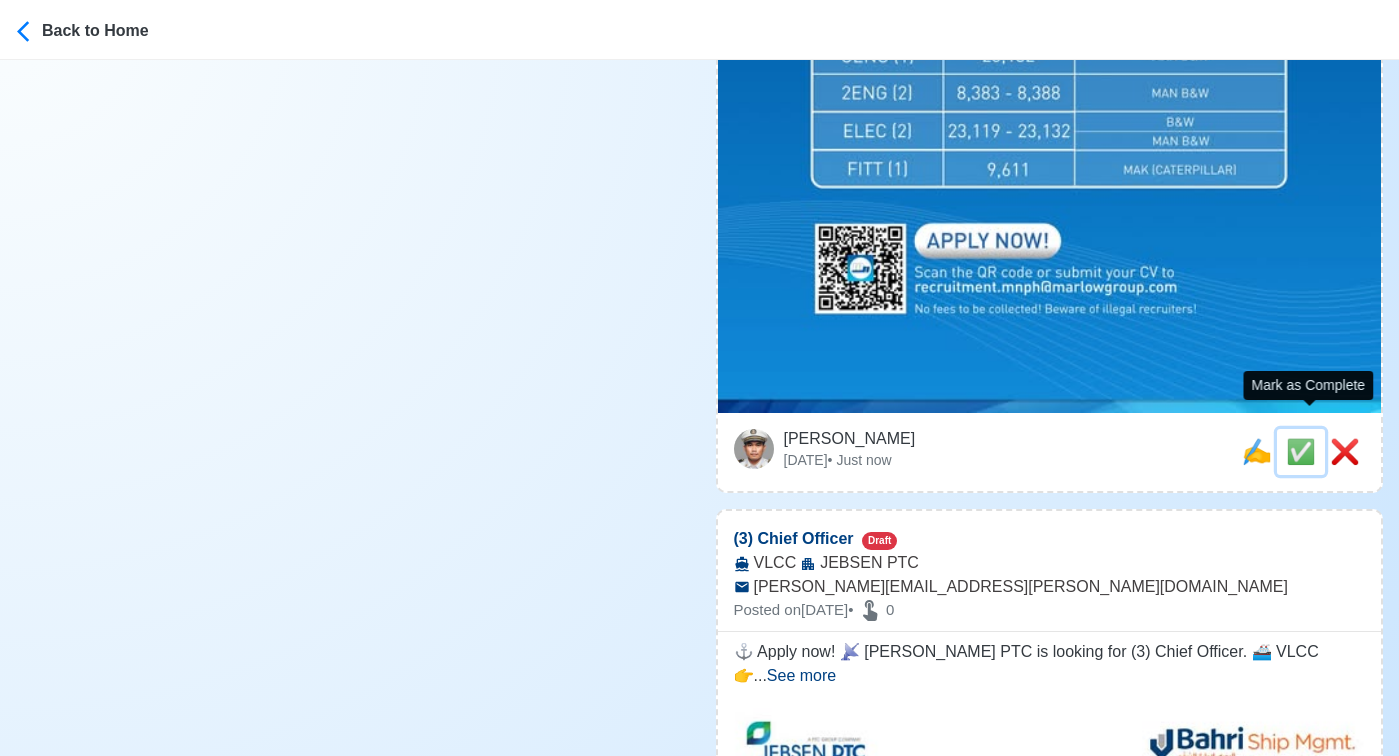 click on "✅" at bounding box center [1301, 451] 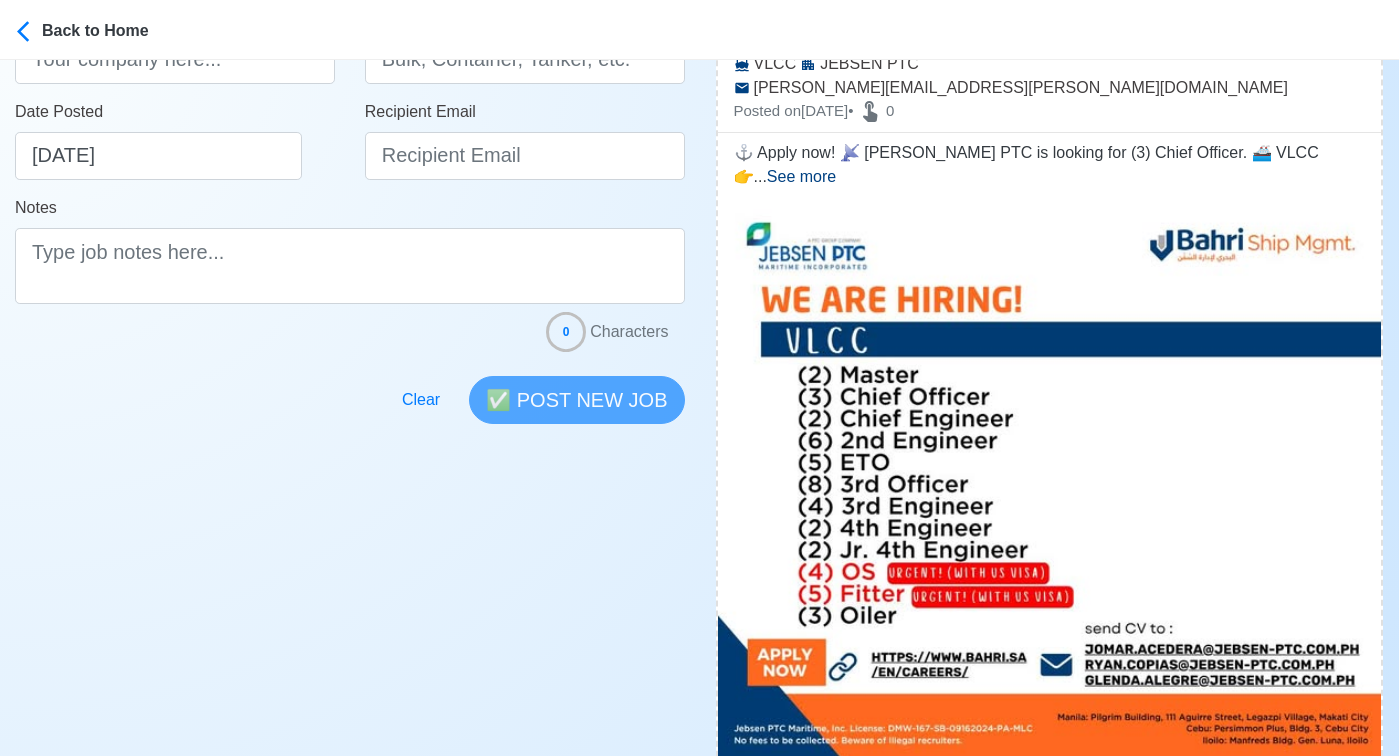 scroll, scrollTop: 379, scrollLeft: 0, axis: vertical 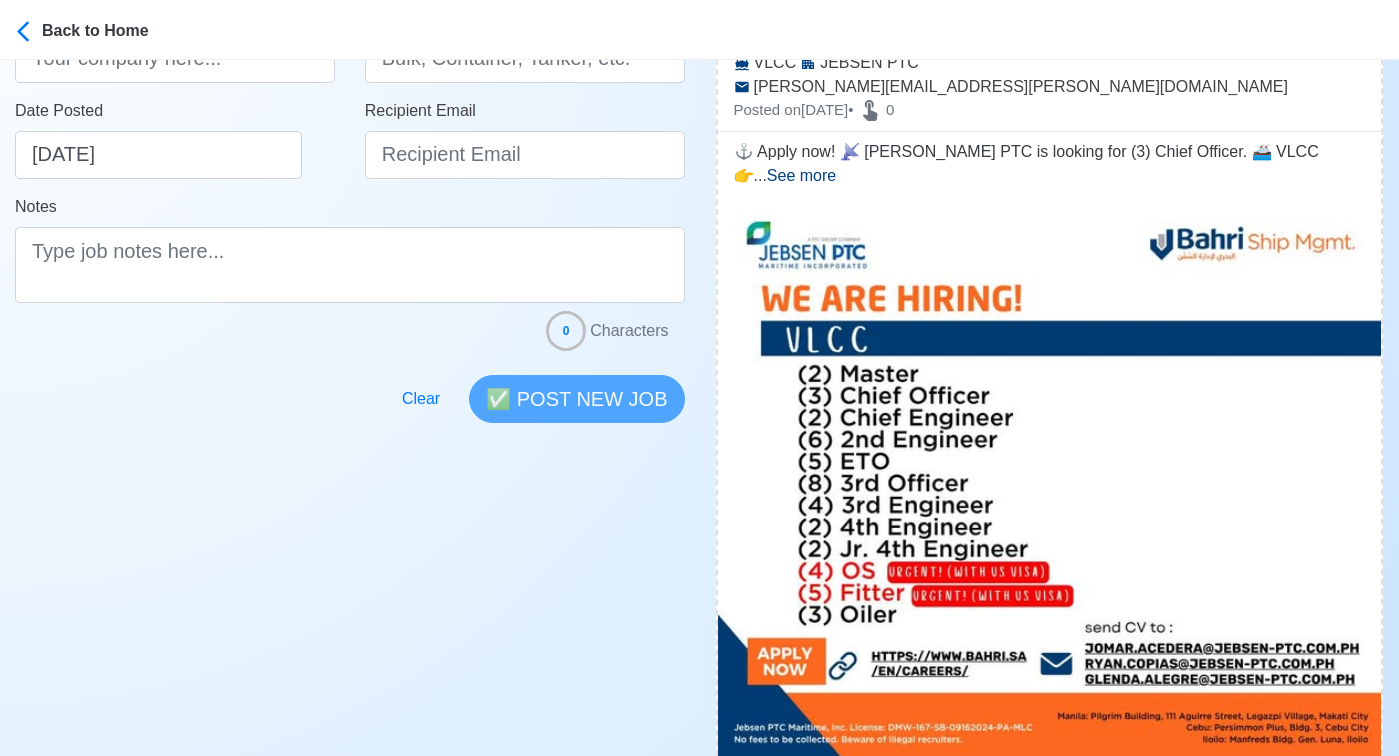type 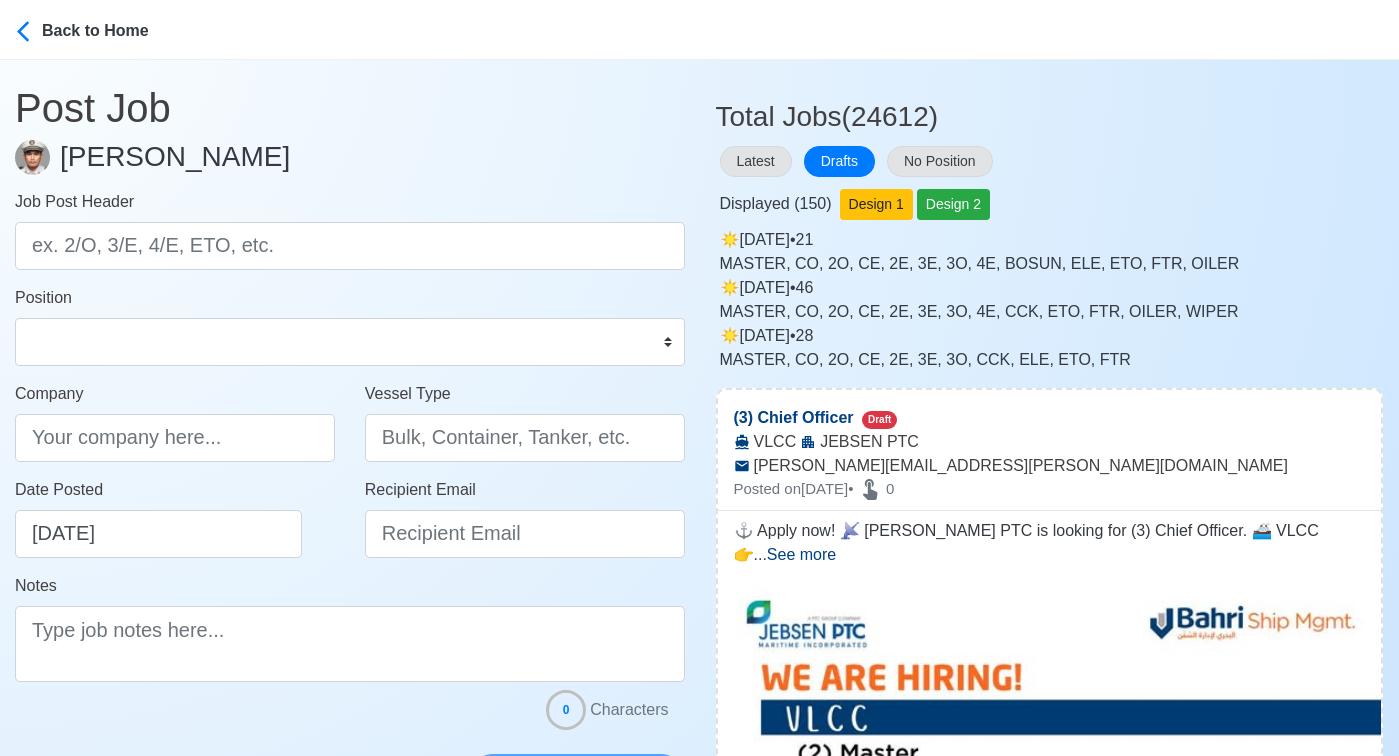 click on "Latest Drafts No Position" at bounding box center [1050, 161] 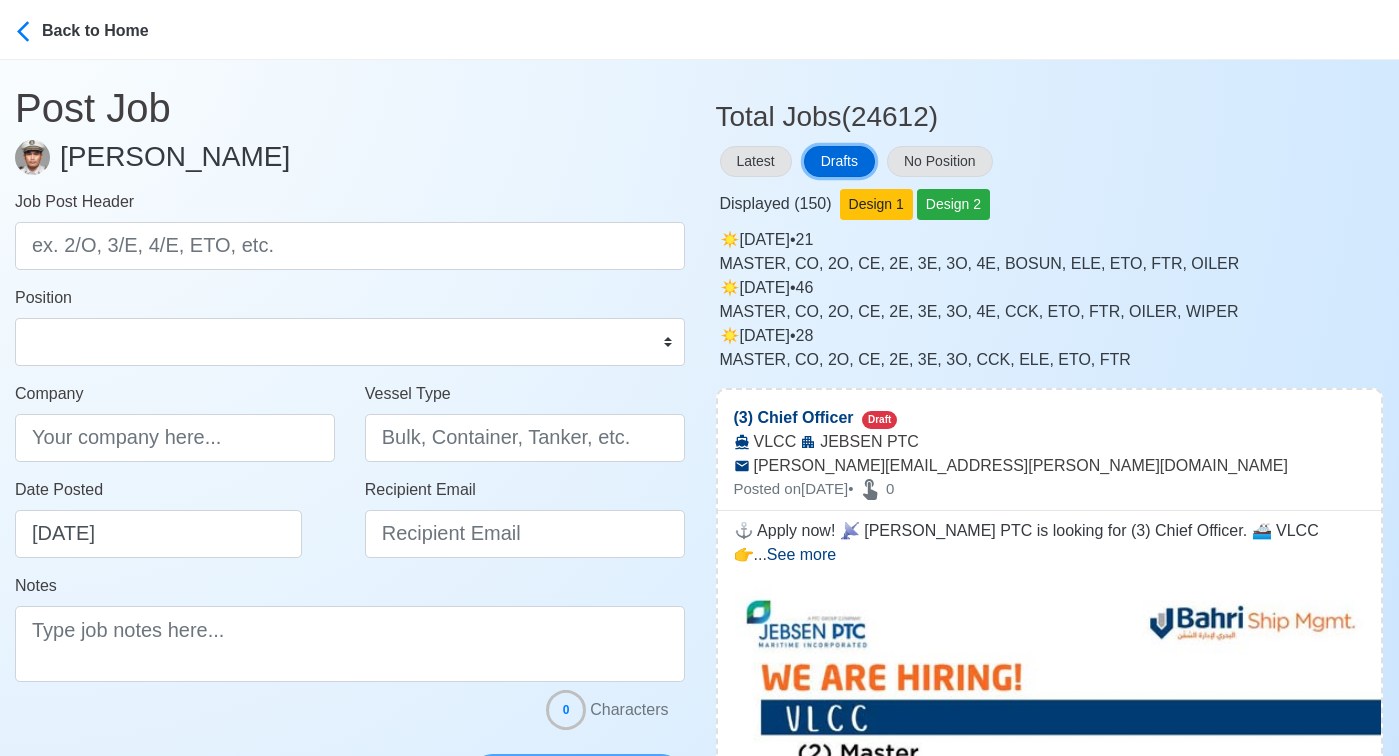 click on "Drafts" at bounding box center [839, 161] 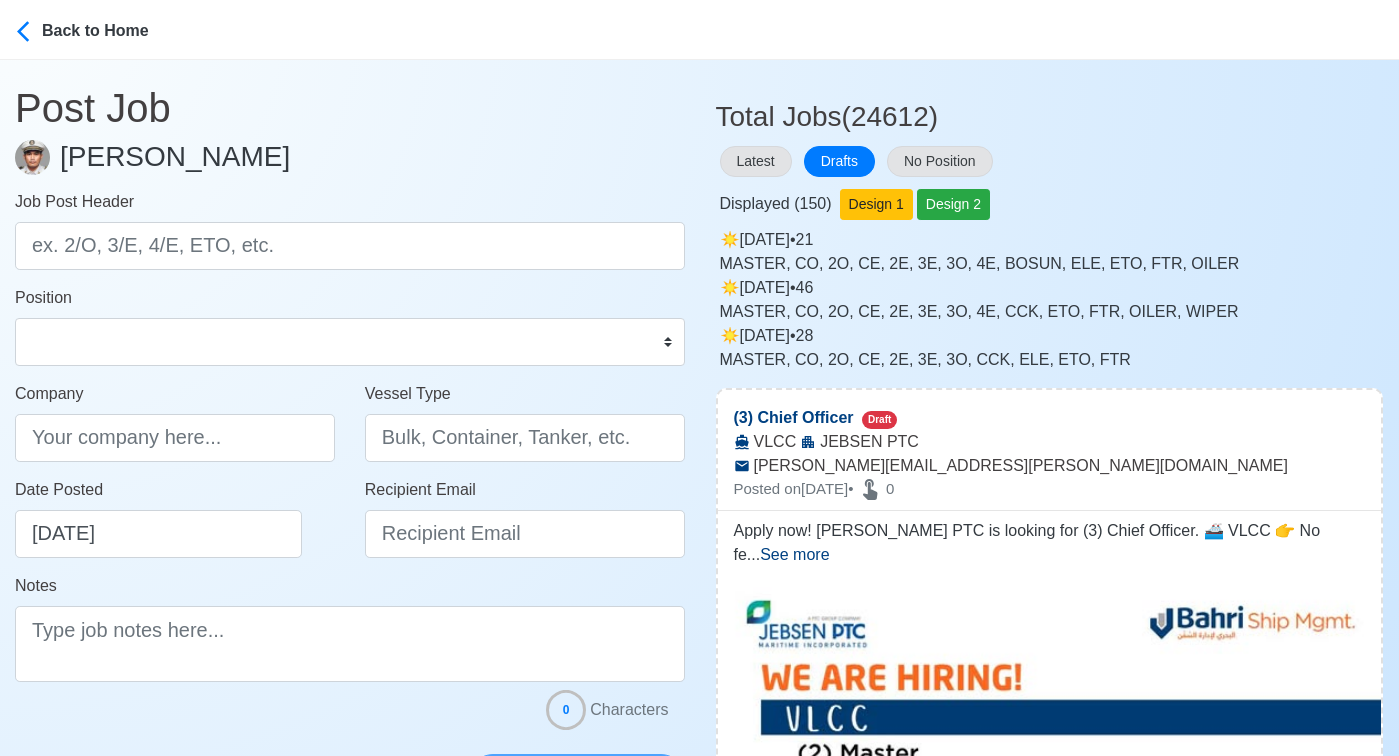 click on "Displayed ( 150 ) Design 1 Design 2" at bounding box center [1050, 200] 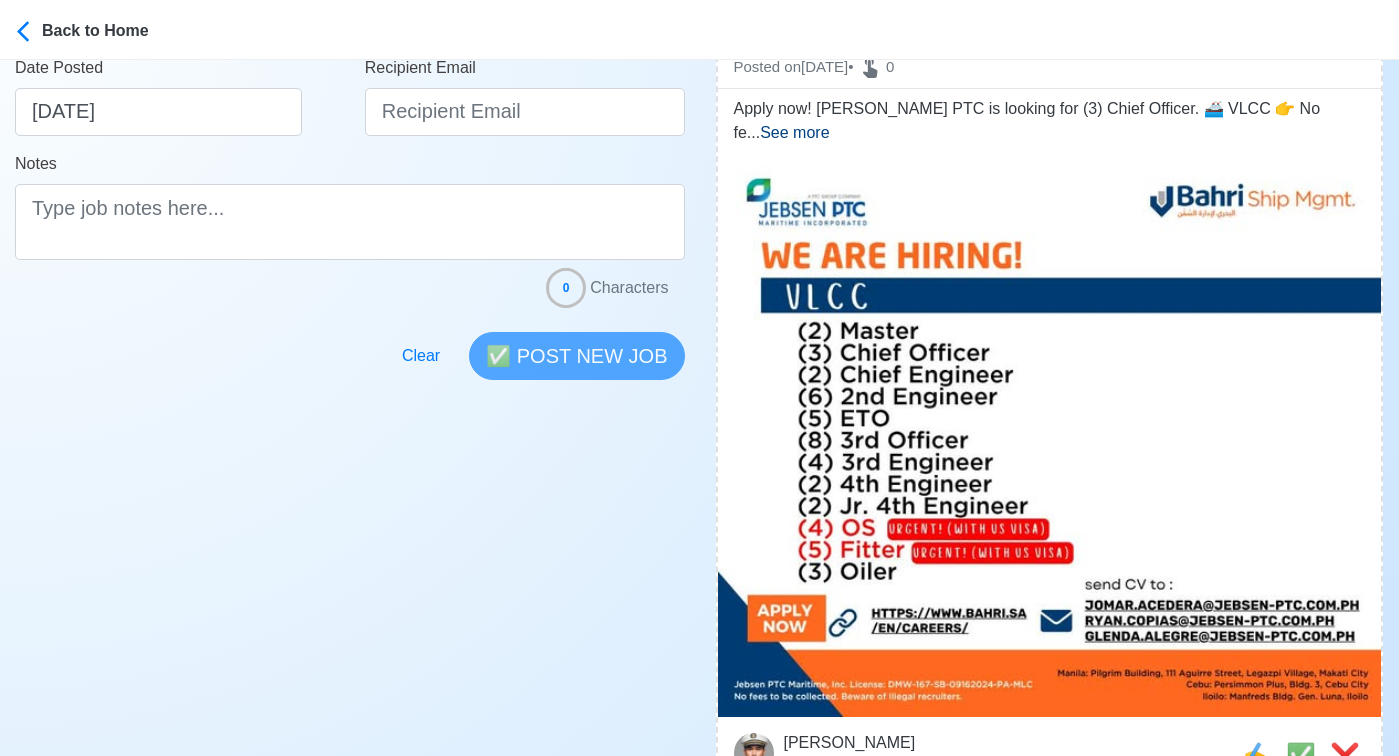 scroll, scrollTop: 527, scrollLeft: 0, axis: vertical 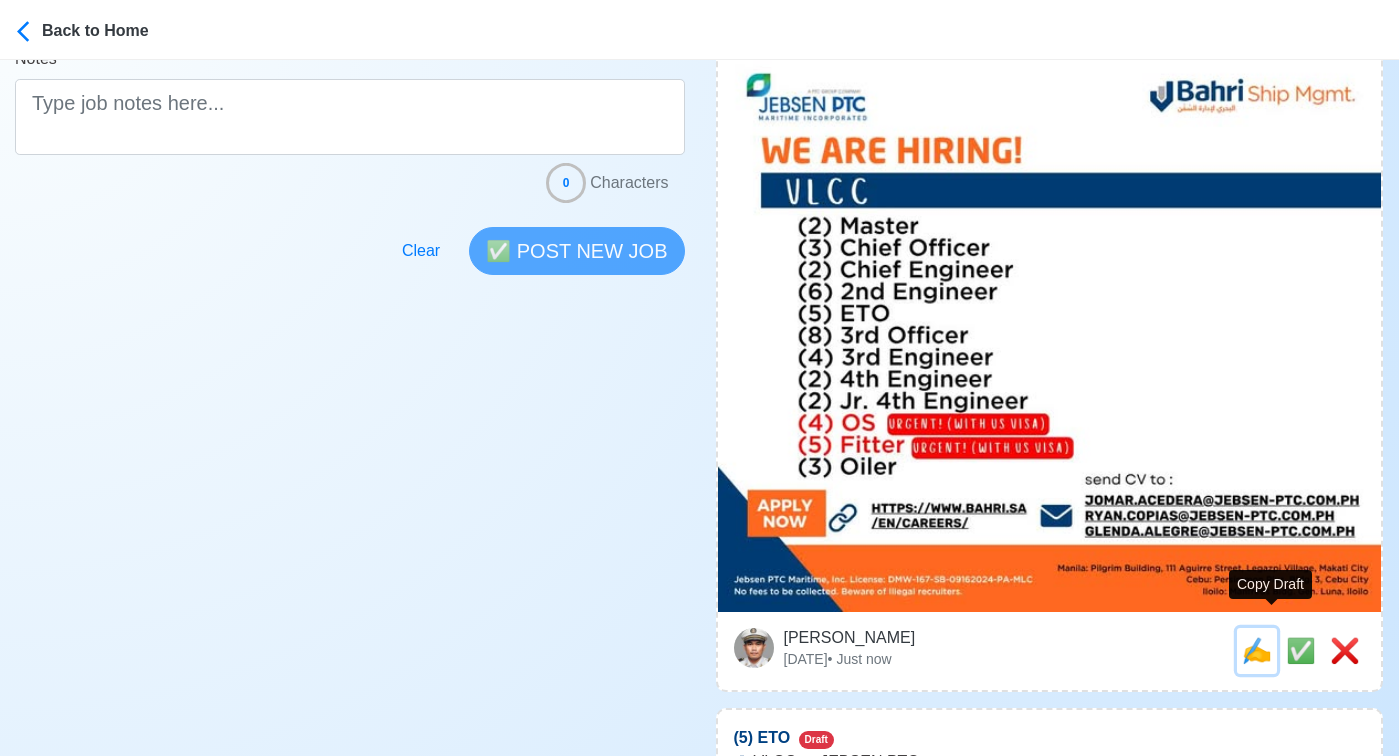 click on "✍️" at bounding box center (1257, 650) 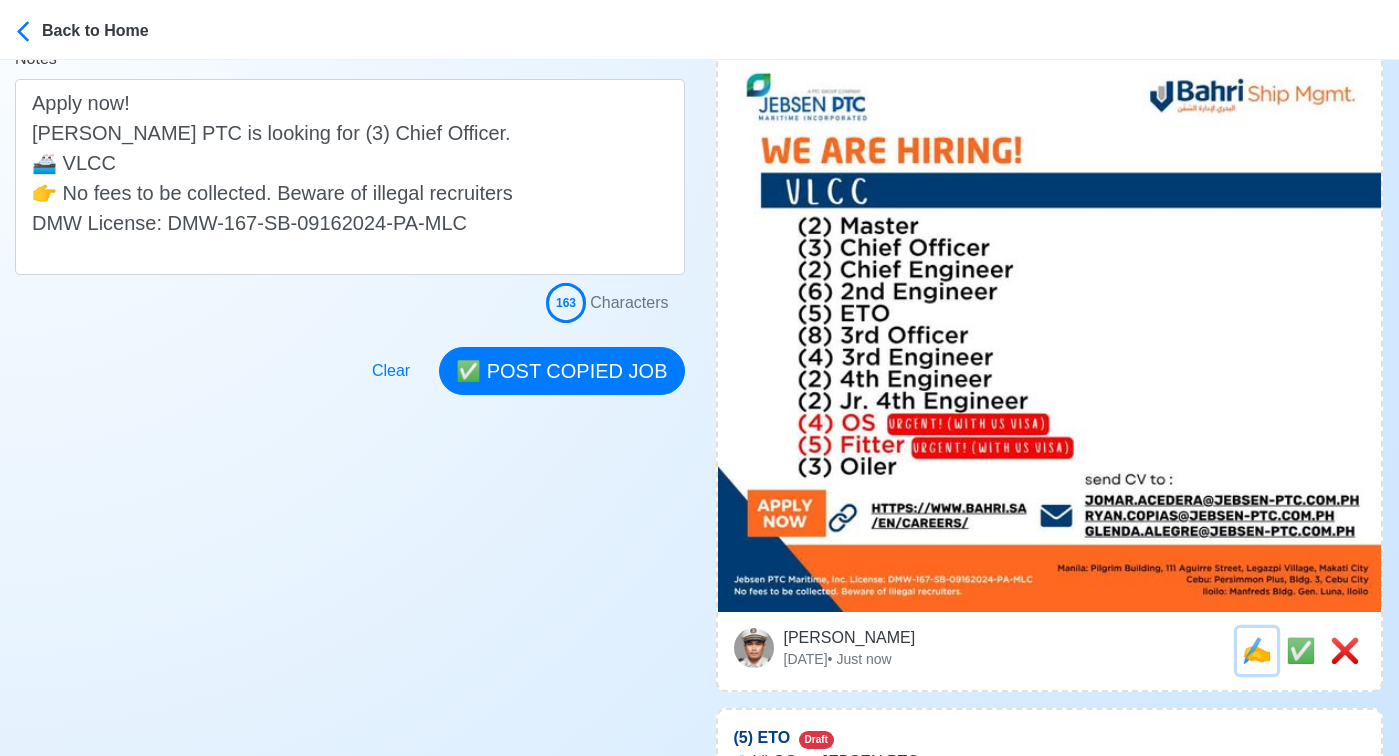 scroll, scrollTop: 0, scrollLeft: 0, axis: both 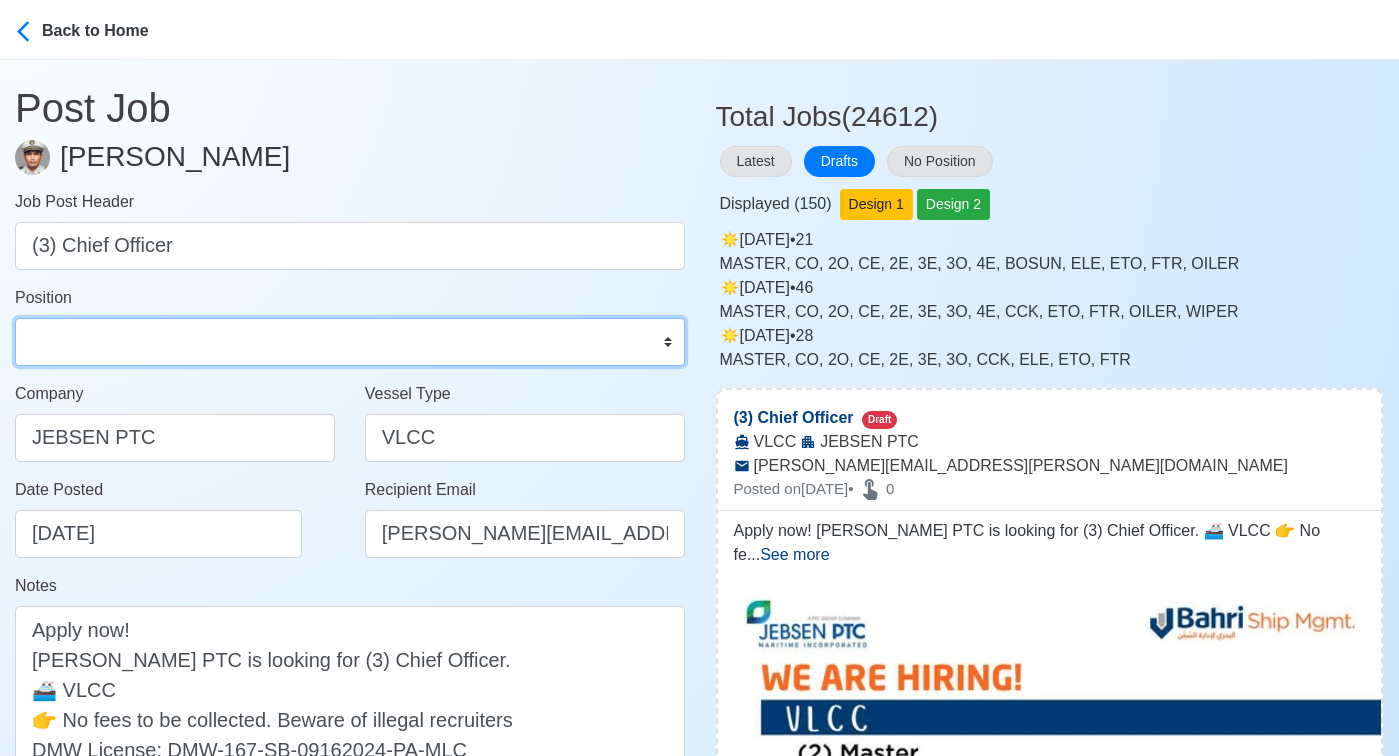 click on "Master Chief Officer 2nd Officer 3rd Officer Junior Officer Chief Engineer 2nd Engineer 3rd Engineer 4th Engineer Gas Engineer Junior Engineer 1st Assistant Engineer 2nd Assistant Engineer 3rd Assistant Engineer ETO/ETR Electrician Electrical Engineer Oiler Fitter Welder Chief Cook Chef Cook Messman Wiper Rigger Ordinary Seaman Able Seaman Motorman Pumpman Bosun Cadet Reefer Mechanic Operator Repairman Painter Steward Waiter Others" at bounding box center (350, 342) 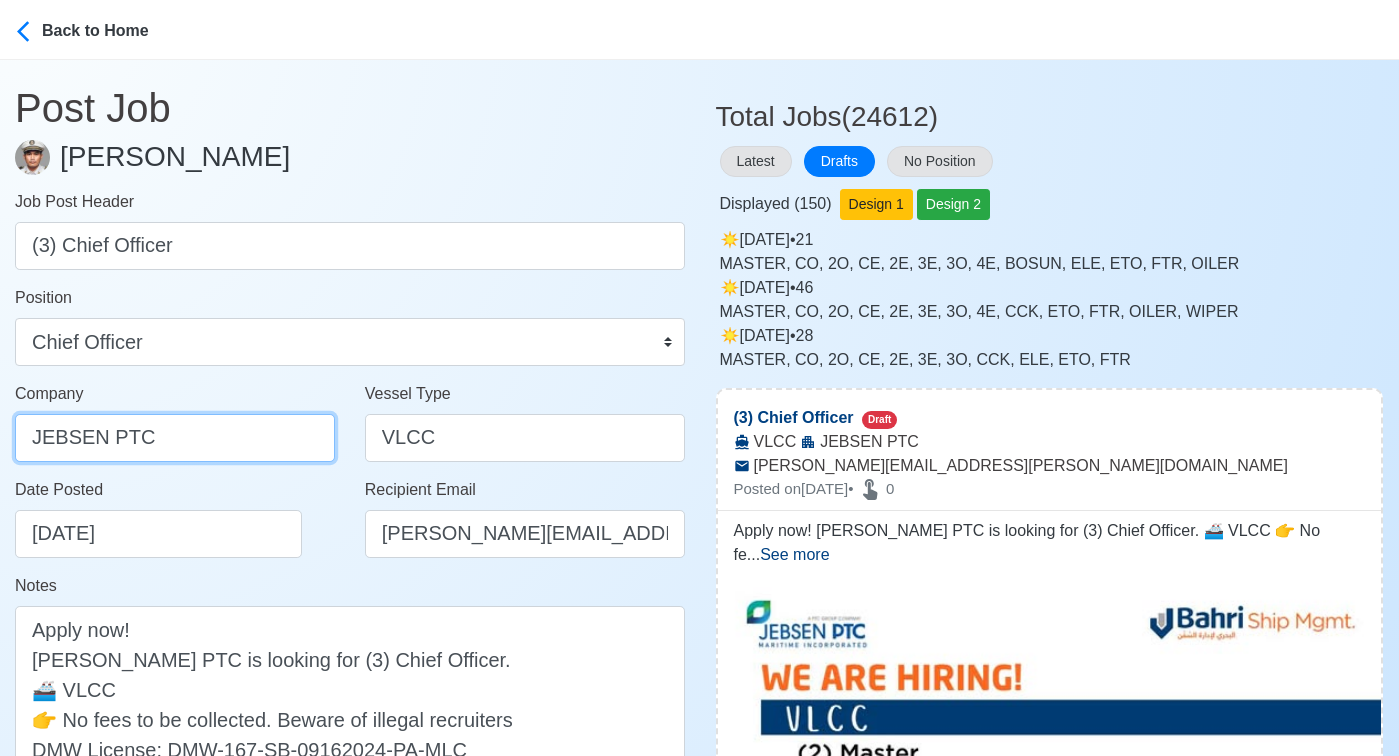 click on "JEBSEN PTC" at bounding box center (175, 438) 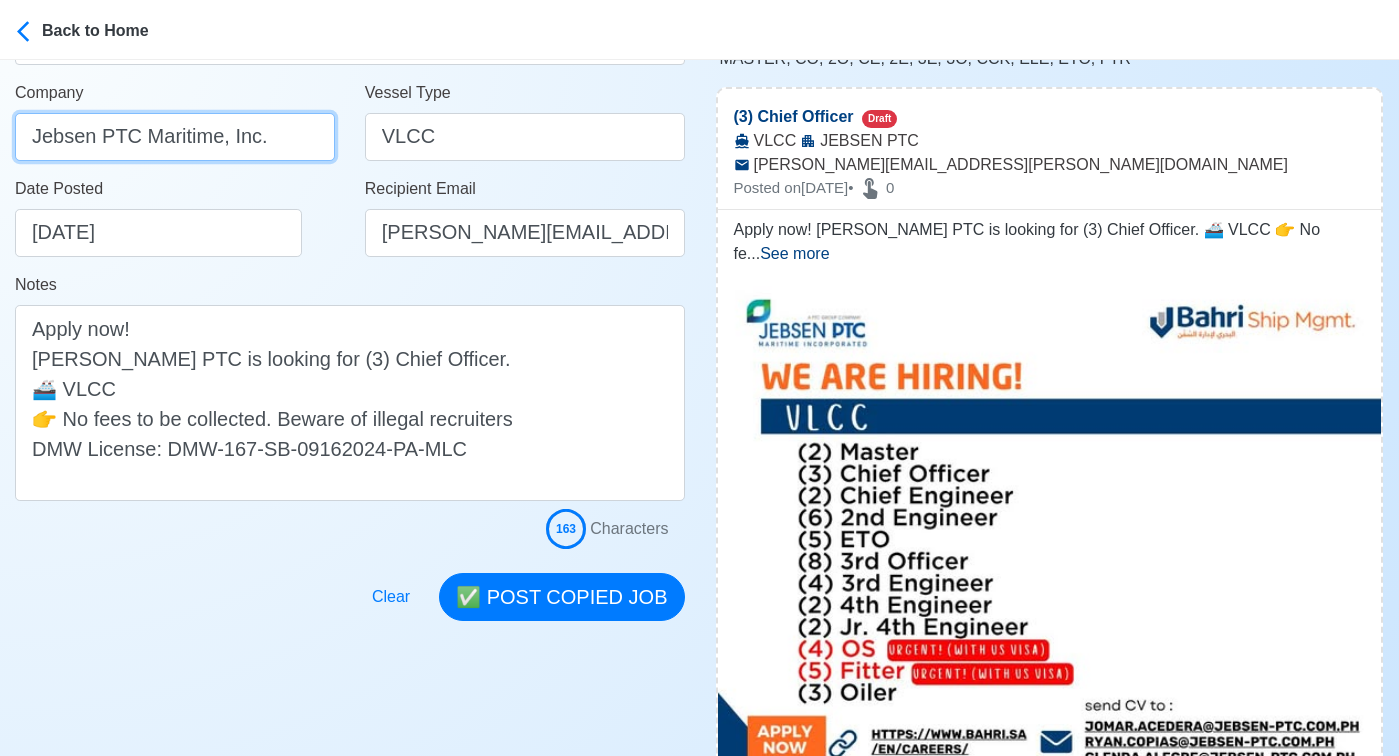 scroll, scrollTop: 303, scrollLeft: 0, axis: vertical 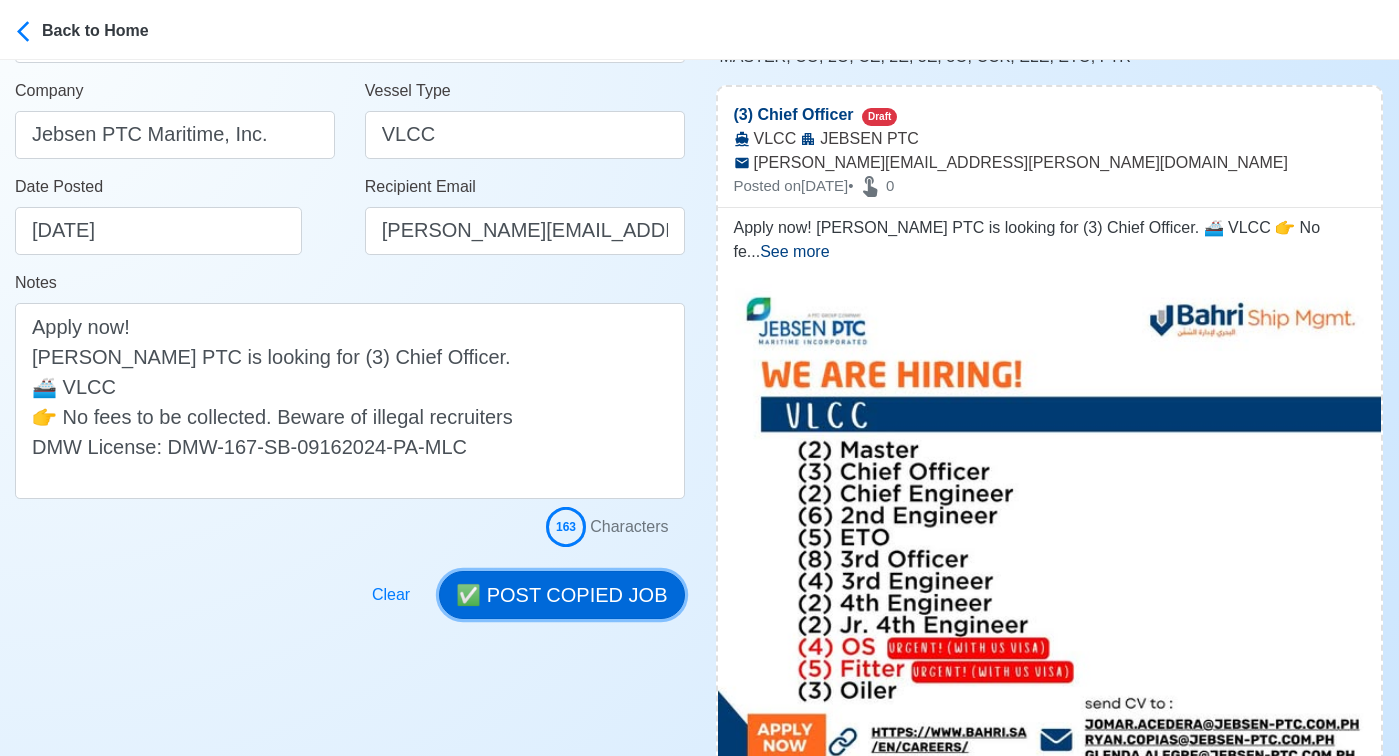 click on "✅ POST COPIED JOB" at bounding box center [561, 595] 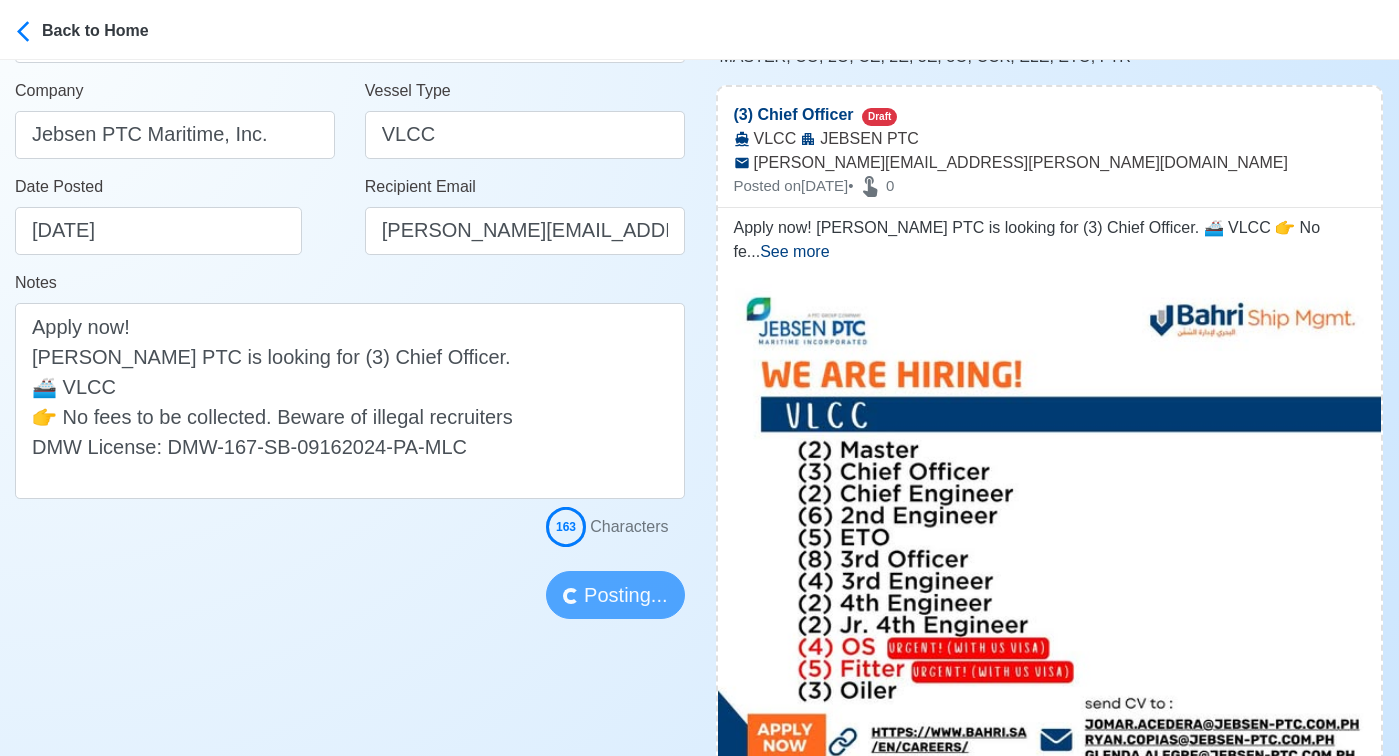 type 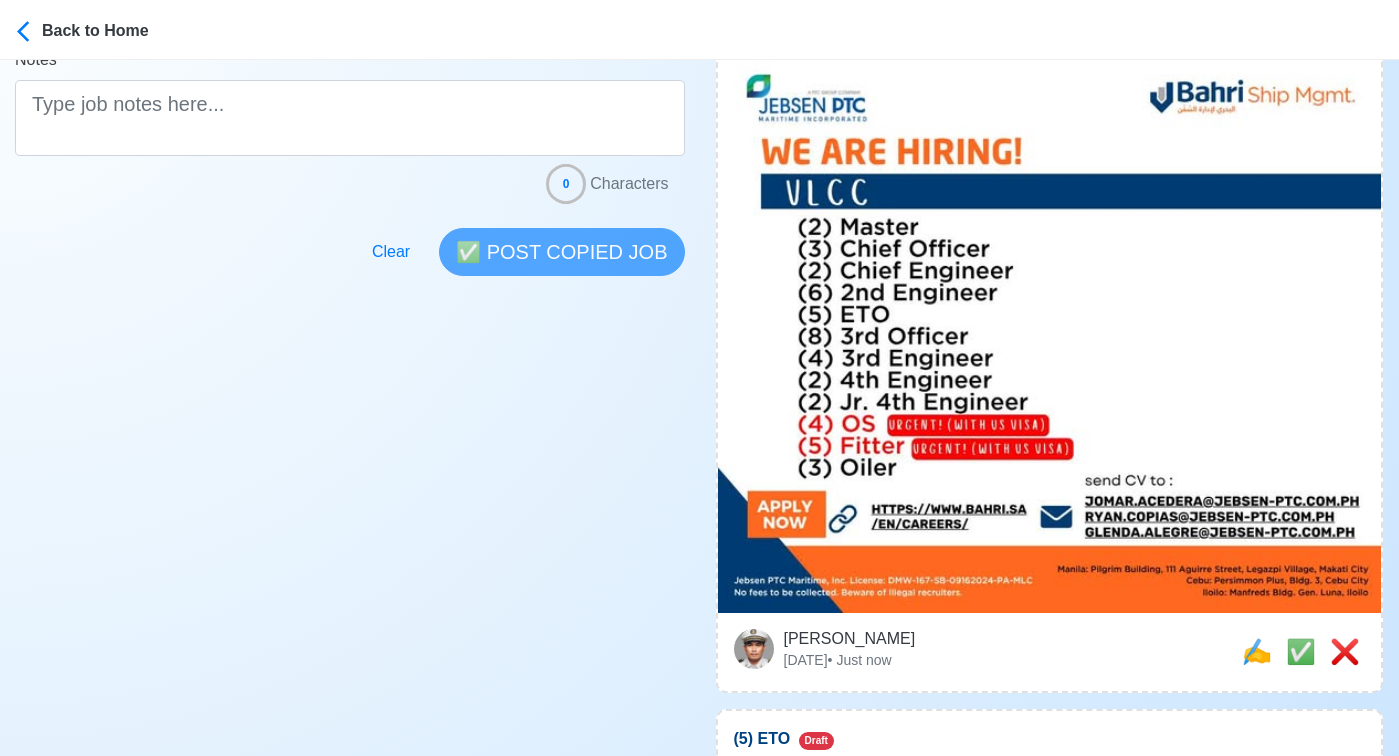 scroll, scrollTop: 531, scrollLeft: 0, axis: vertical 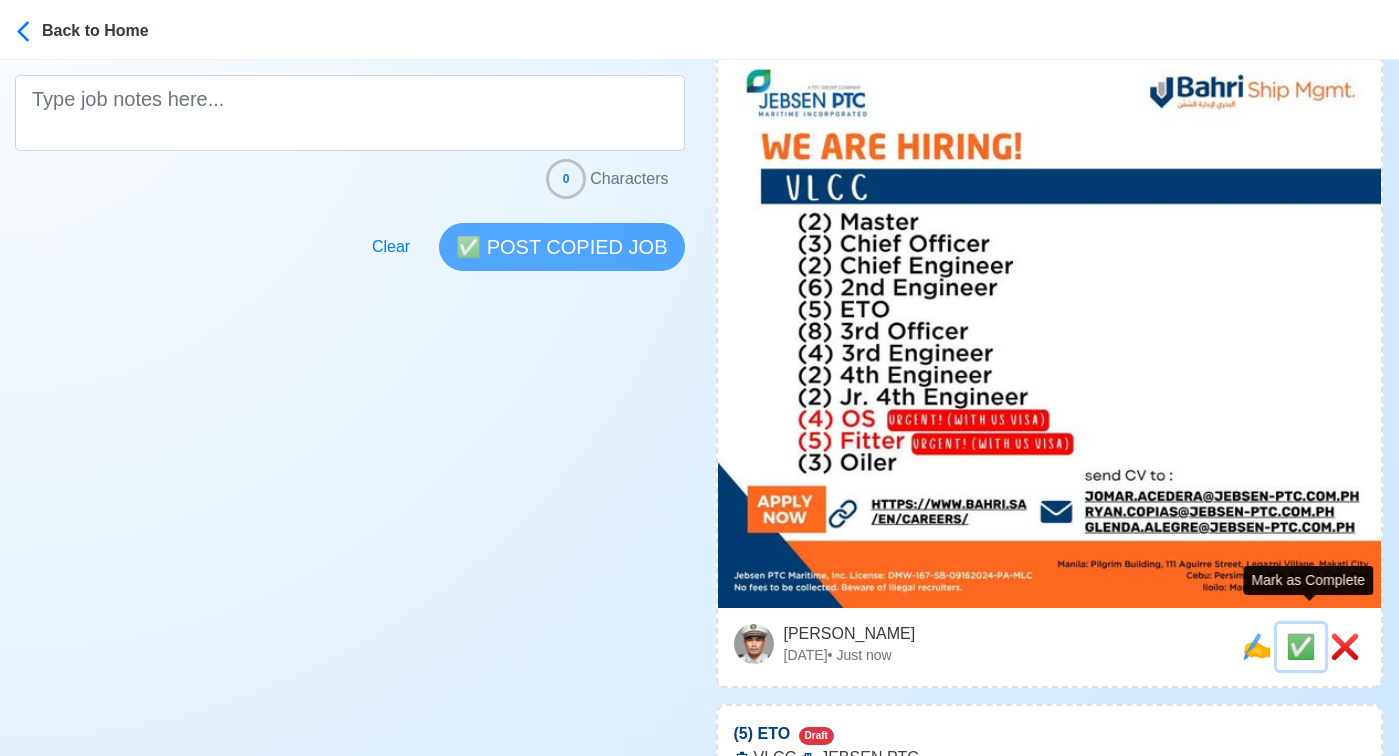 click on "✅" at bounding box center (1301, 646) 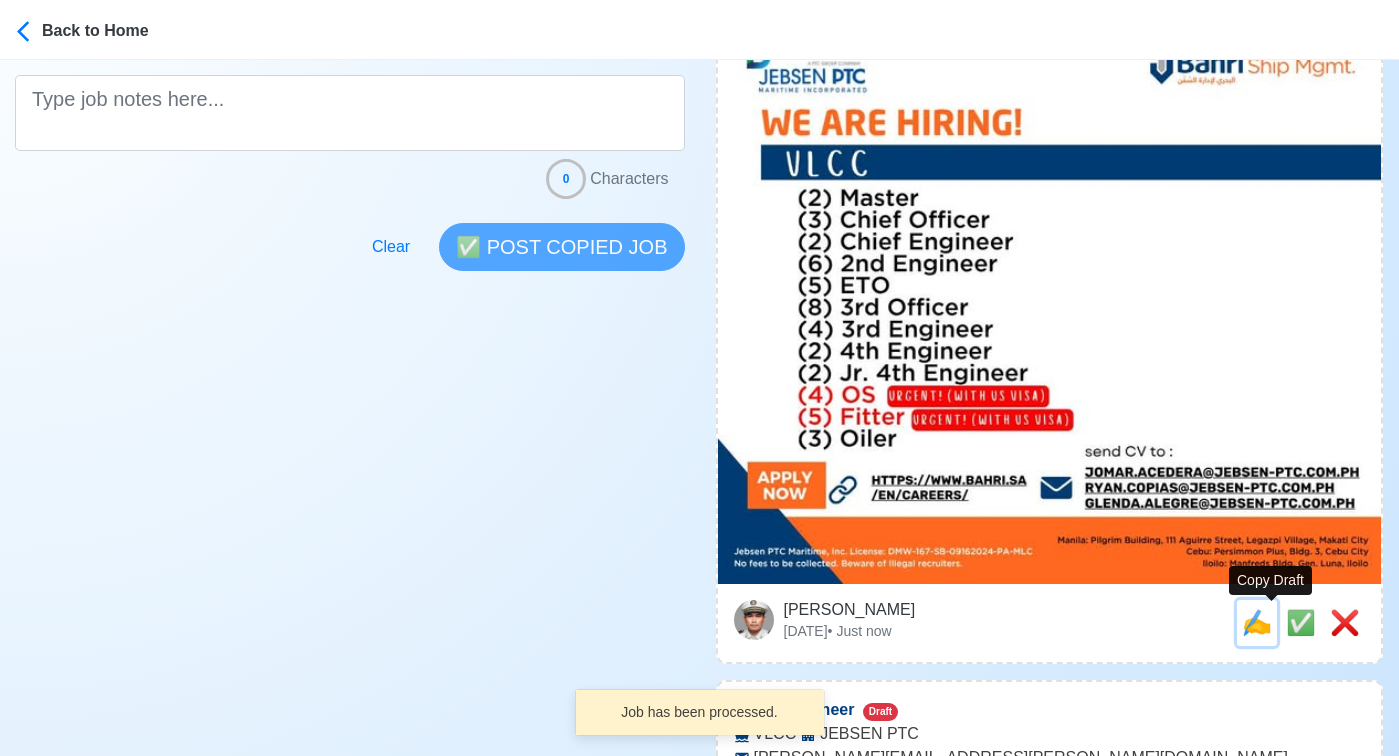 click on "✍️" at bounding box center [1257, 622] 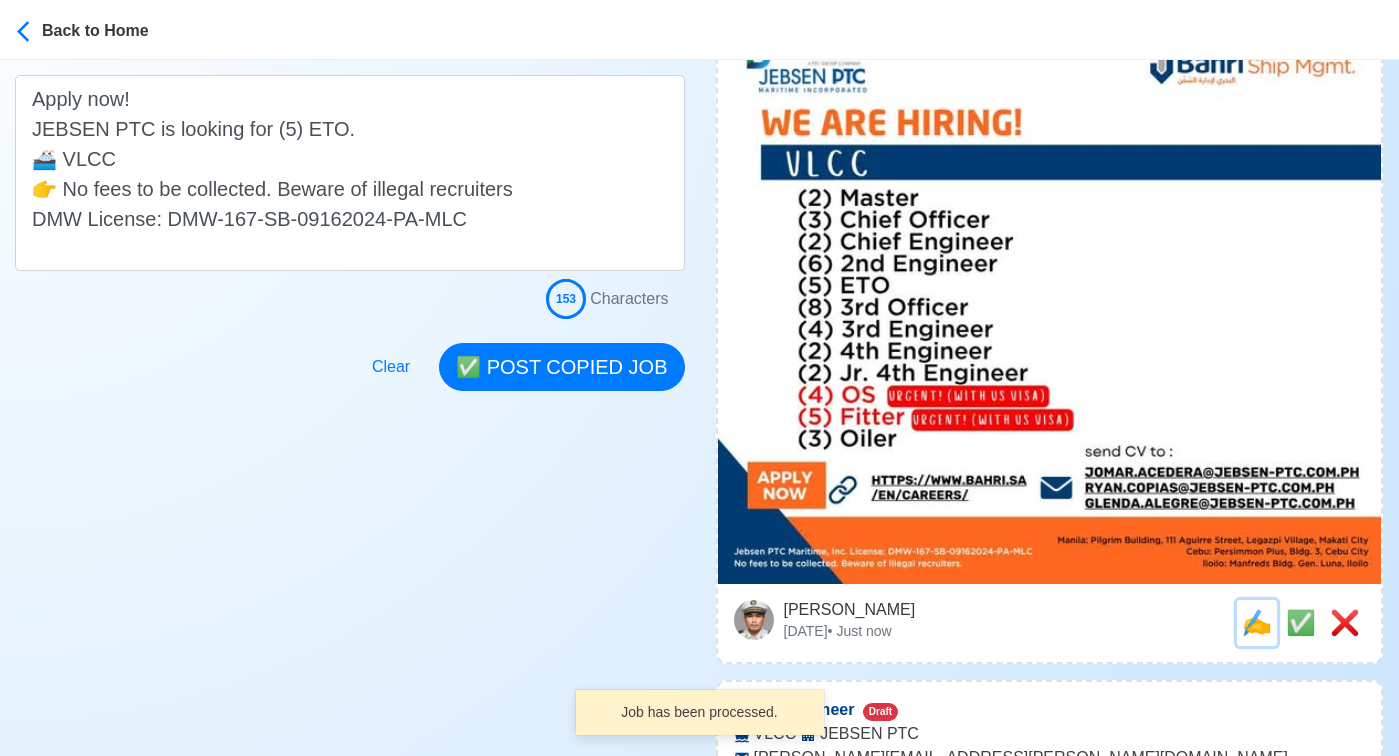 scroll, scrollTop: 0, scrollLeft: 0, axis: both 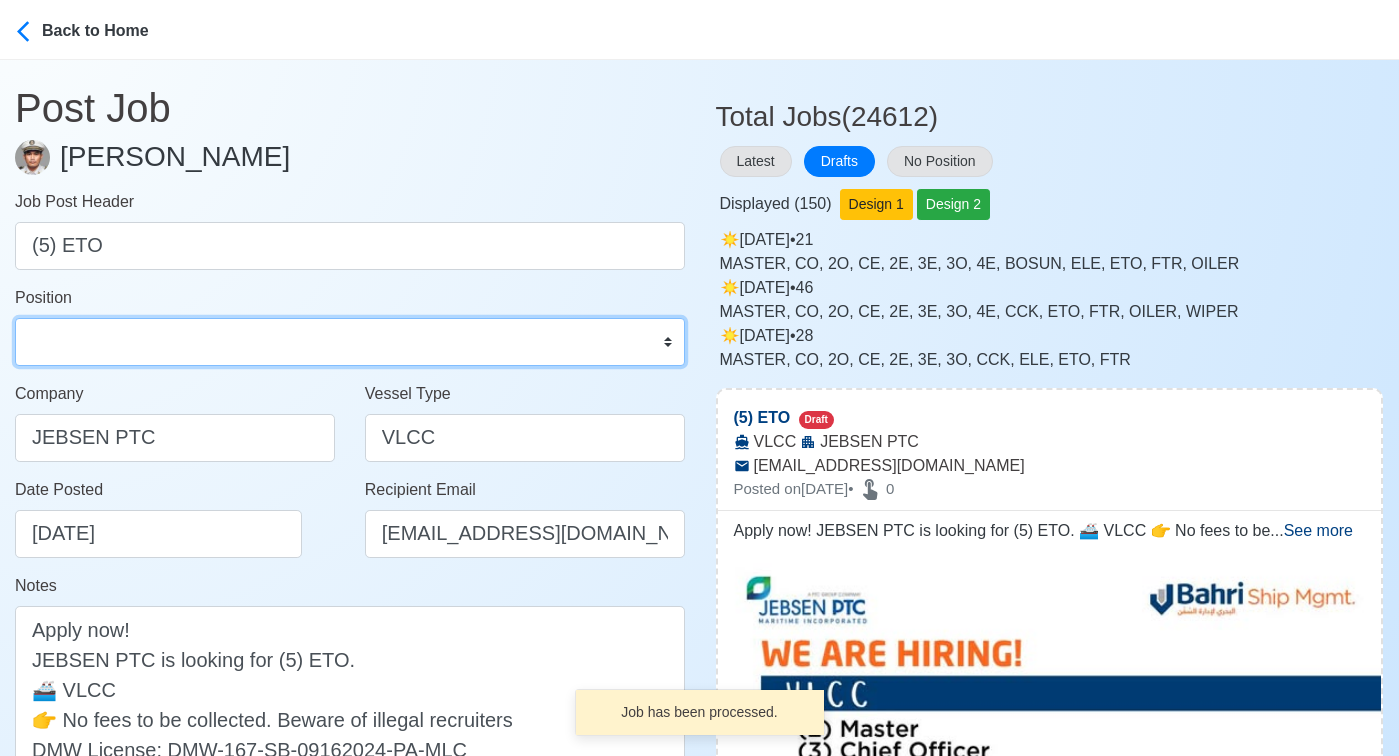 click on "Master Chief Officer 2nd Officer 3rd Officer Junior Officer Chief Engineer 2nd Engineer 3rd Engineer 4th Engineer Gas Engineer Junior Engineer 1st Assistant Engineer 2nd Assistant Engineer 3rd Assistant Engineer ETO/ETR Electrician Electrical Engineer Oiler Fitter Welder Chief Cook Chef Cook Messman Wiper Rigger Ordinary Seaman Able Seaman Motorman Pumpman Bosun Cadet Reefer Mechanic Operator Repairman Painter Steward Waiter Others" at bounding box center (350, 342) 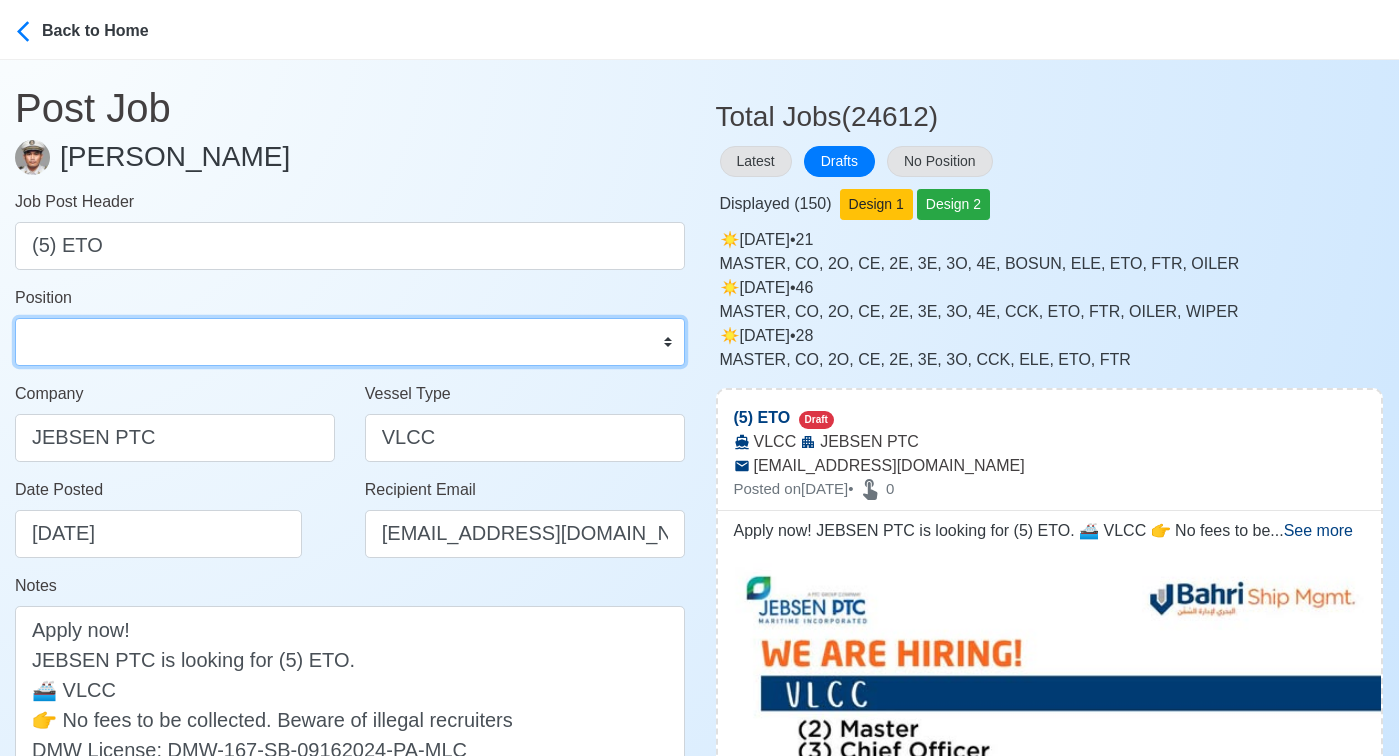select on "ETO/ETR" 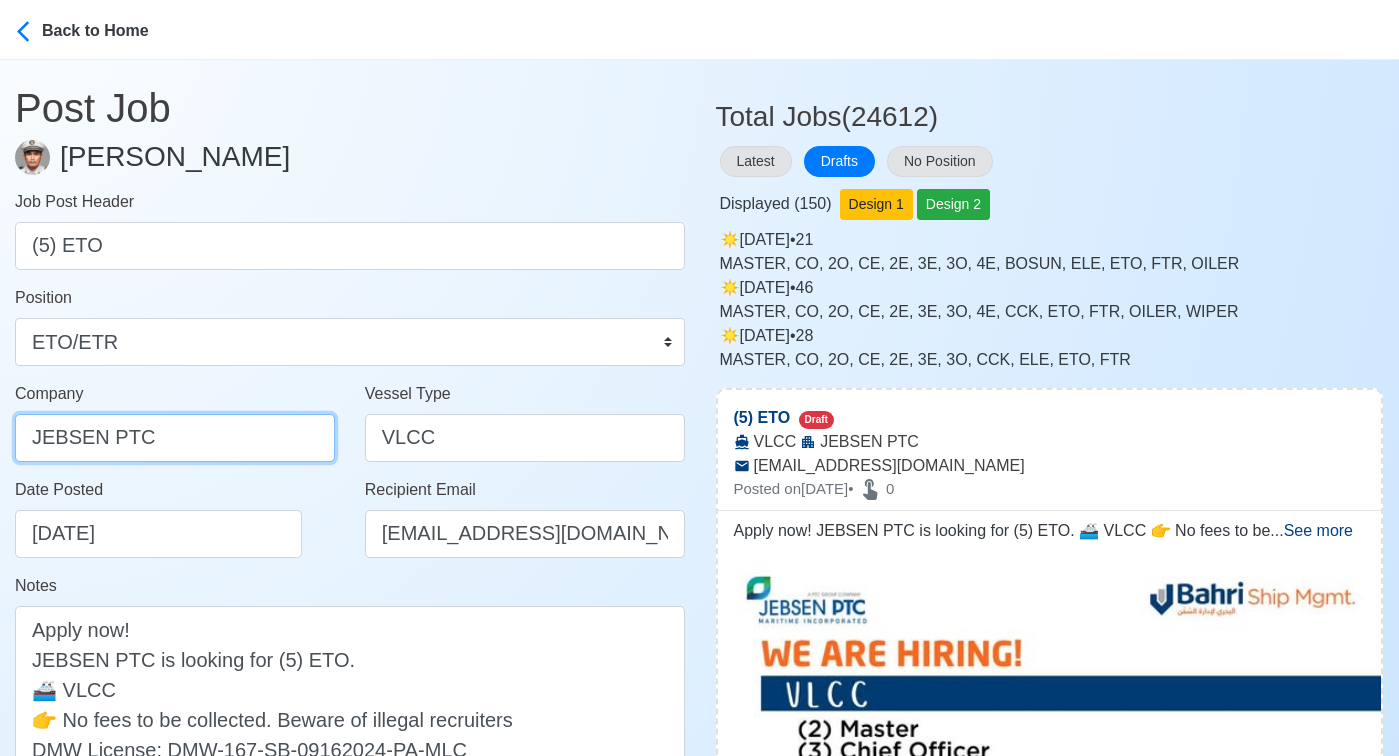 click on "JEBSEN PTC" at bounding box center [175, 438] 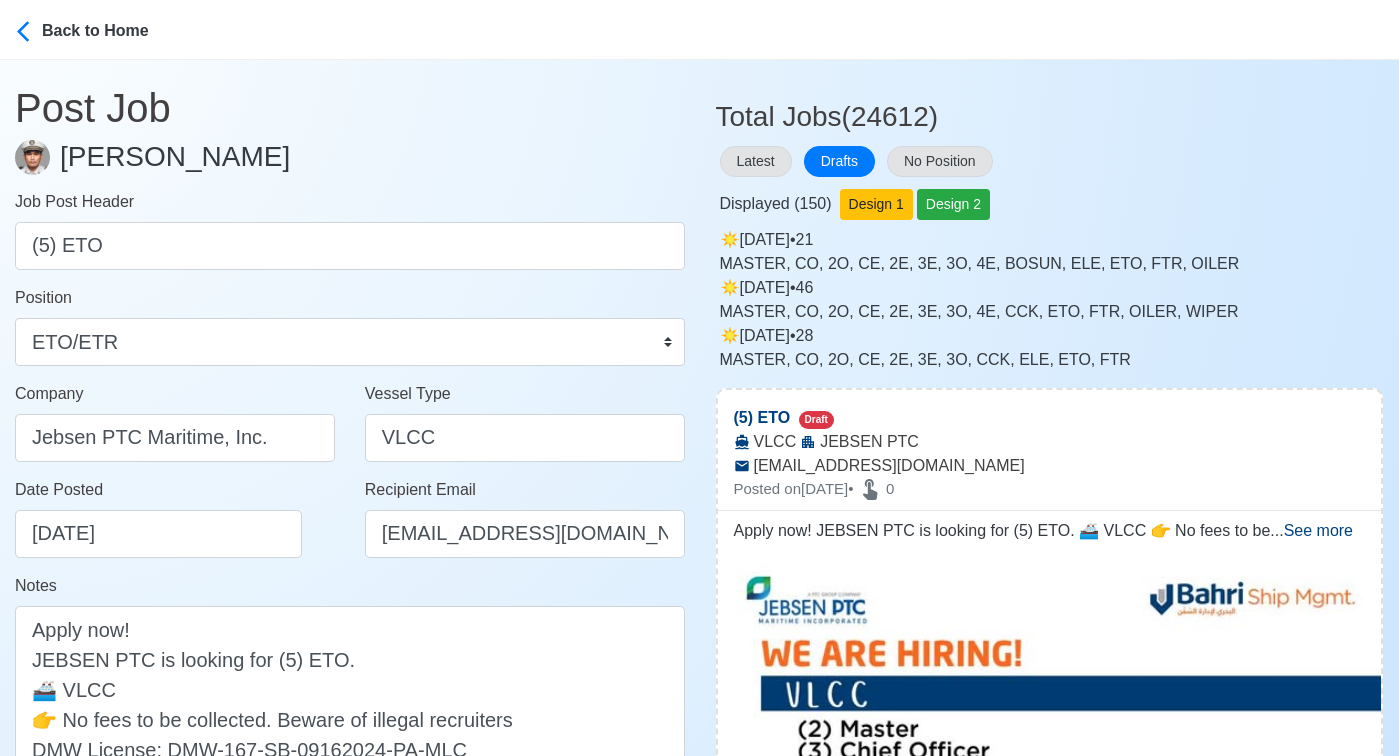click on "Date Posted       07/26/2025" at bounding box center [175, 526] 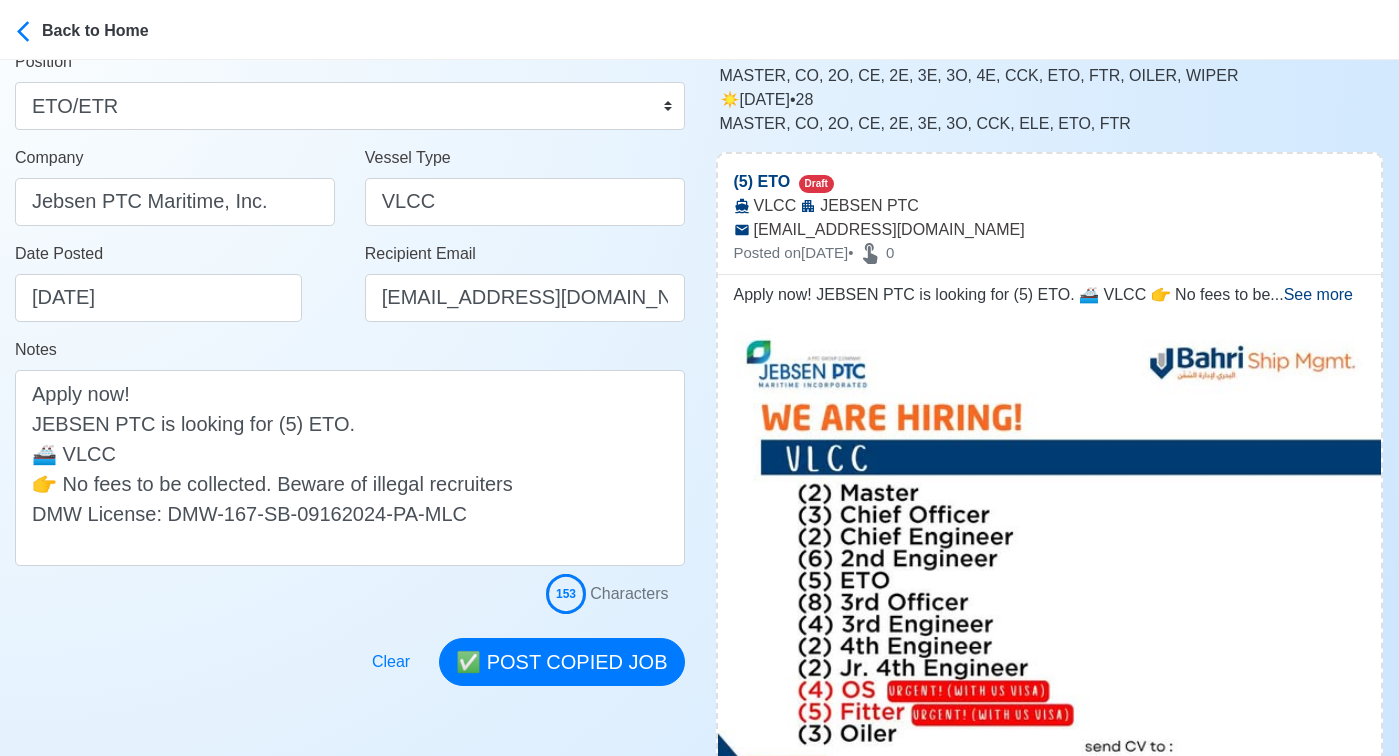 scroll, scrollTop: 237, scrollLeft: 0, axis: vertical 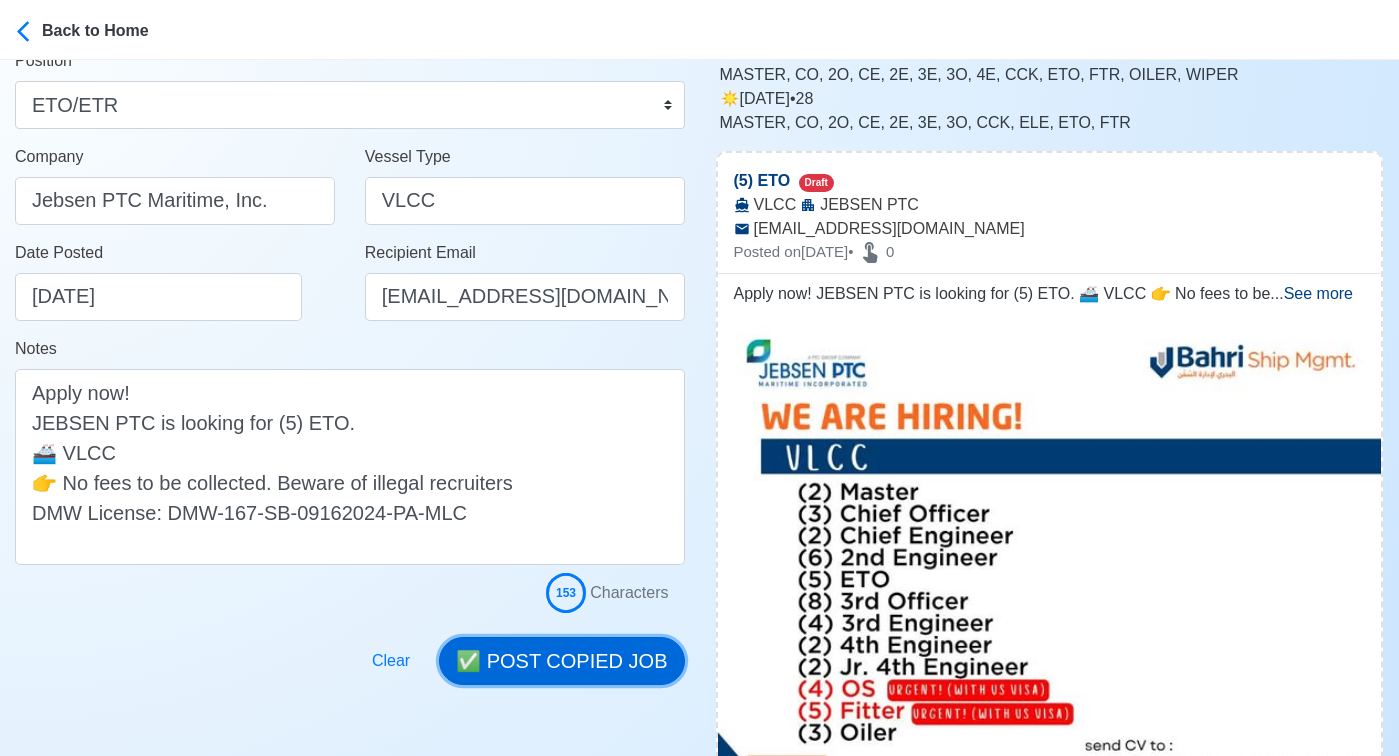 click on "✅ POST COPIED JOB" at bounding box center (561, 661) 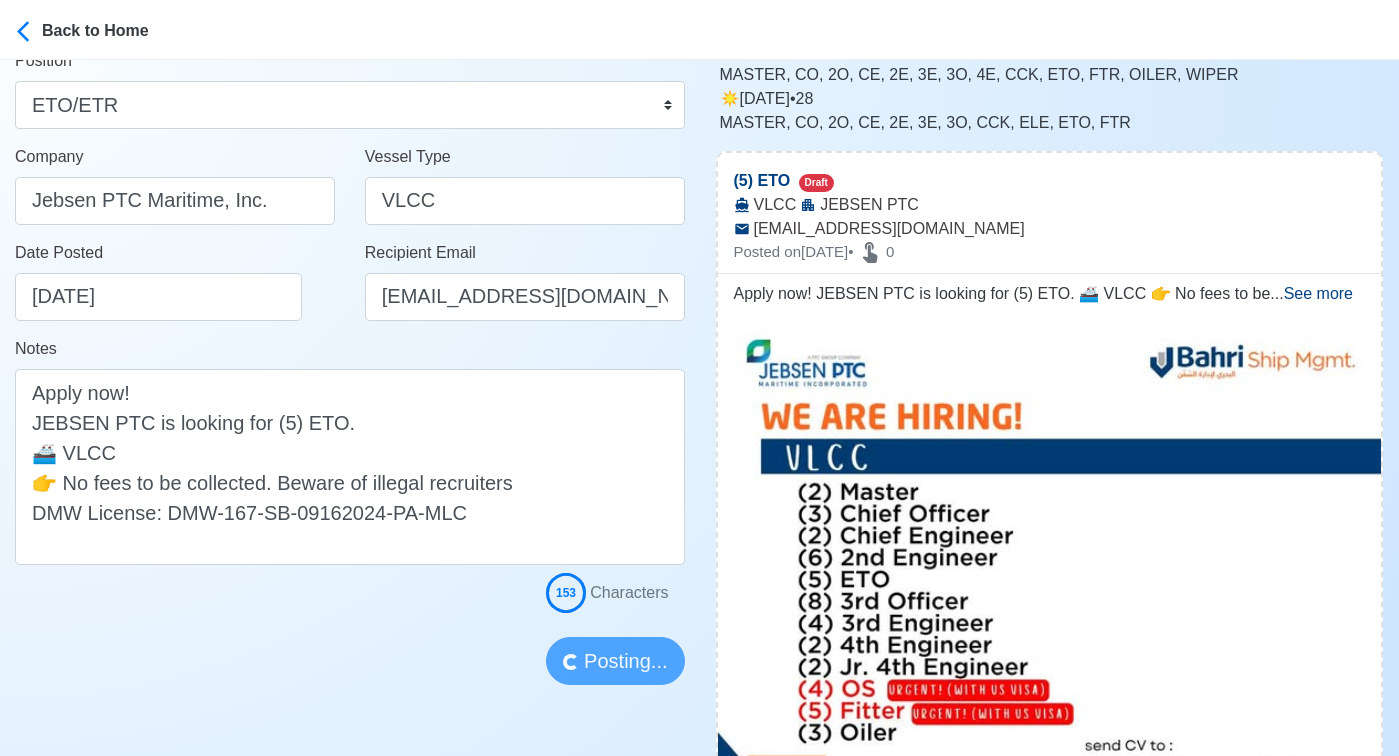 type 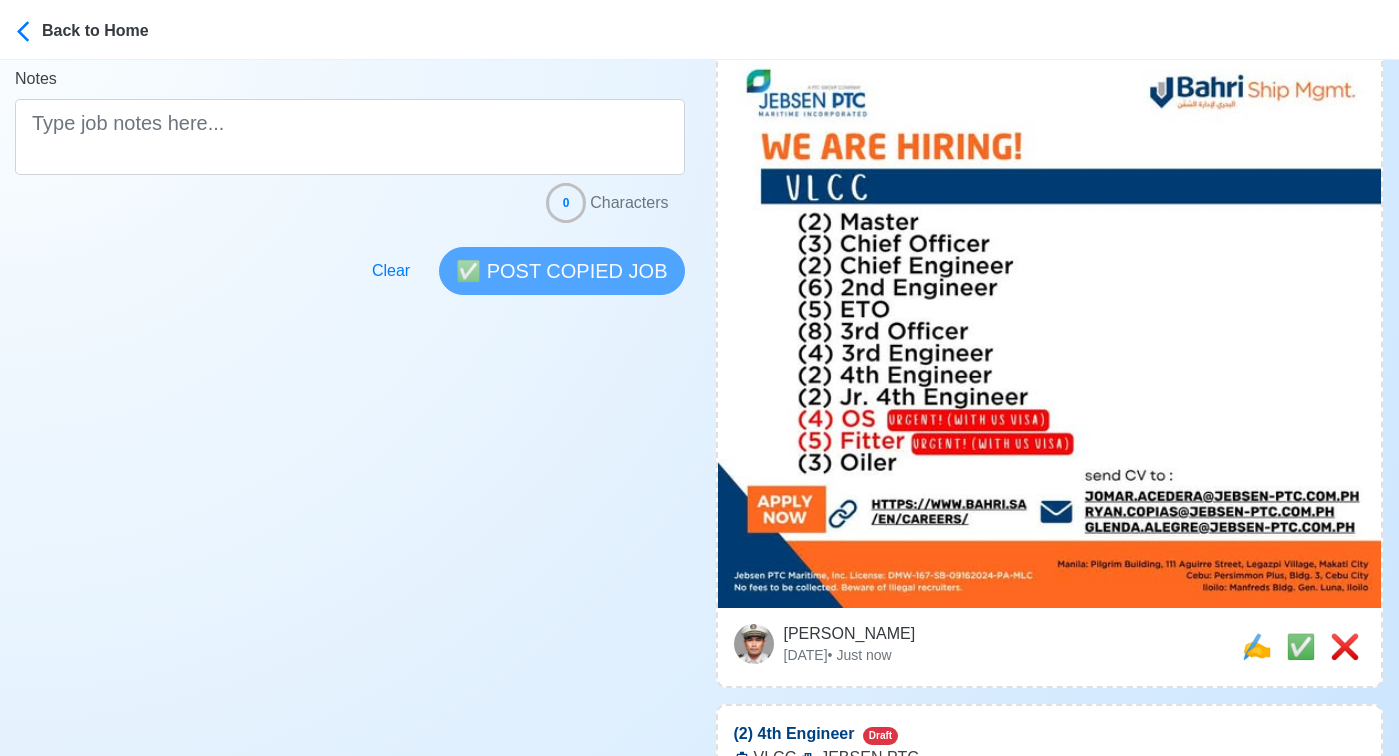 scroll, scrollTop: 553, scrollLeft: 0, axis: vertical 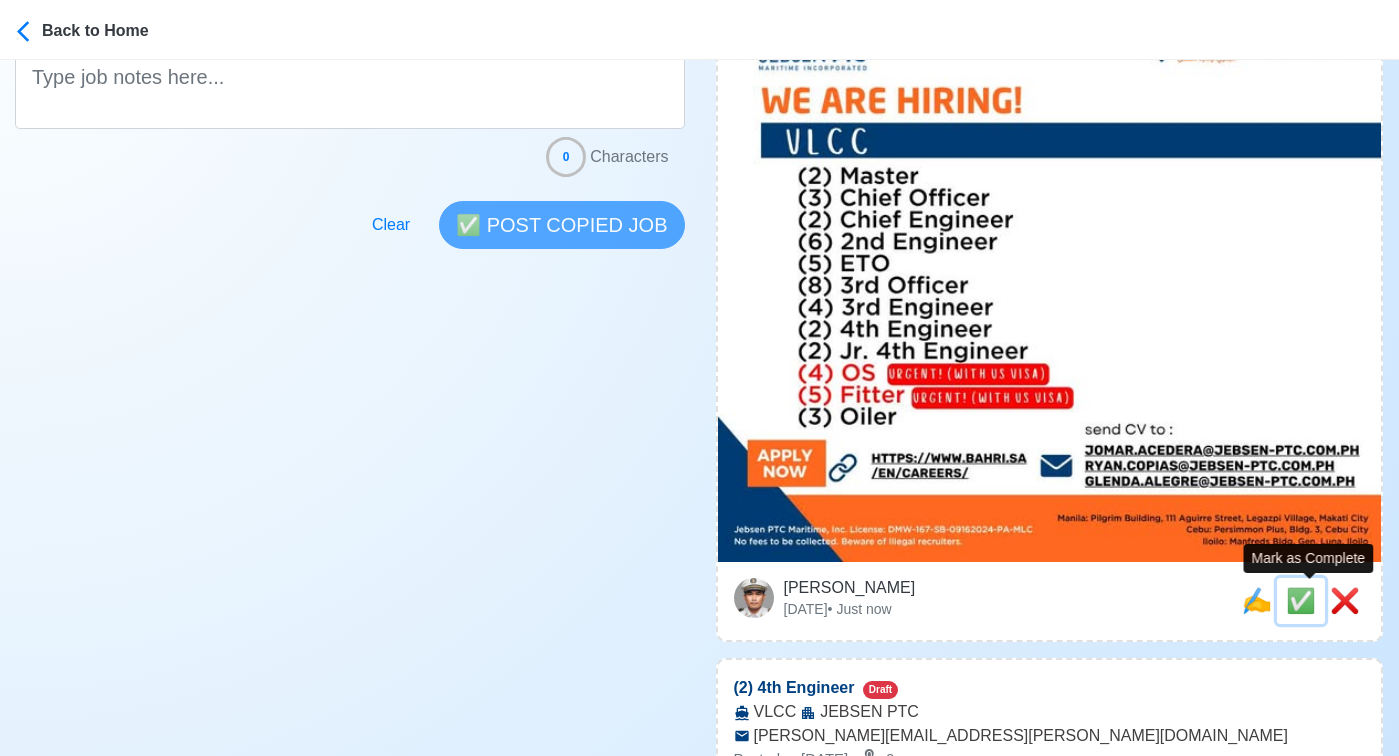 click on "✅" at bounding box center [1301, 600] 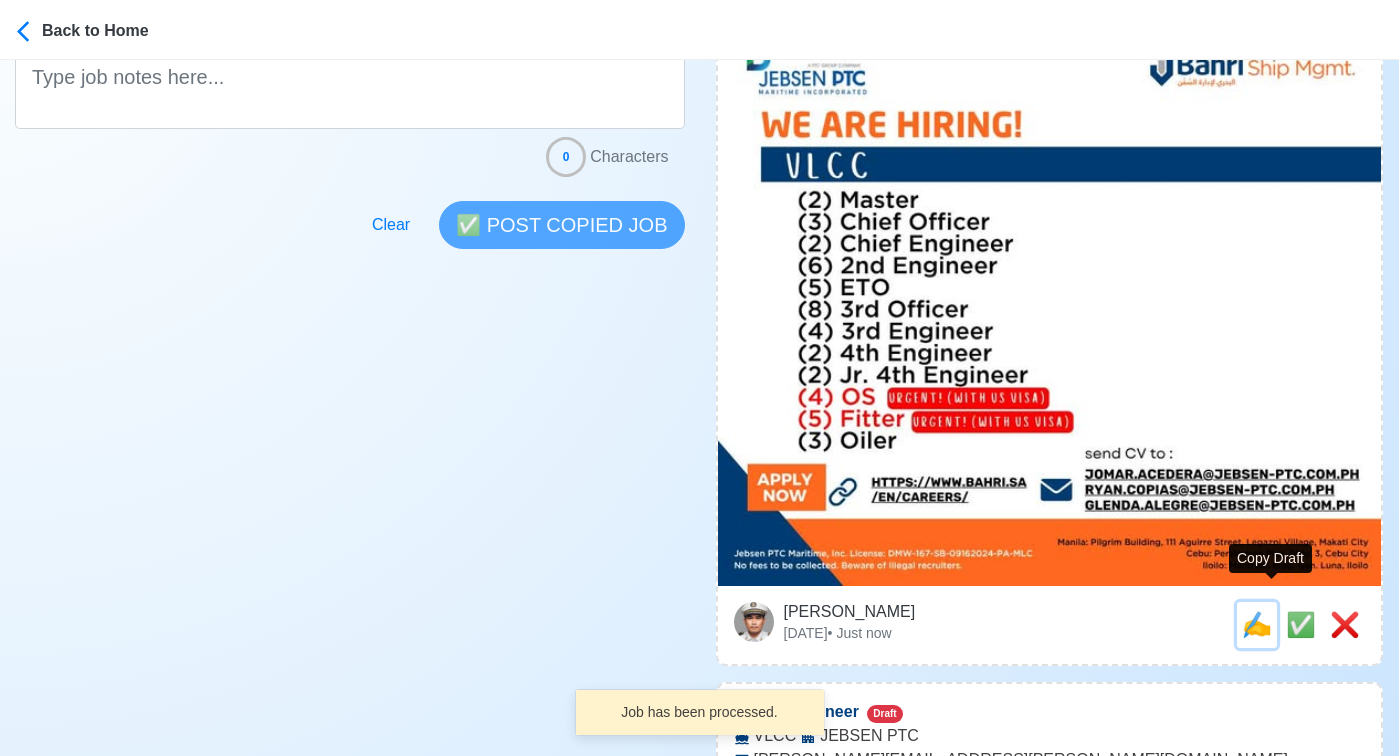 click on "✍️" at bounding box center [1257, 624] 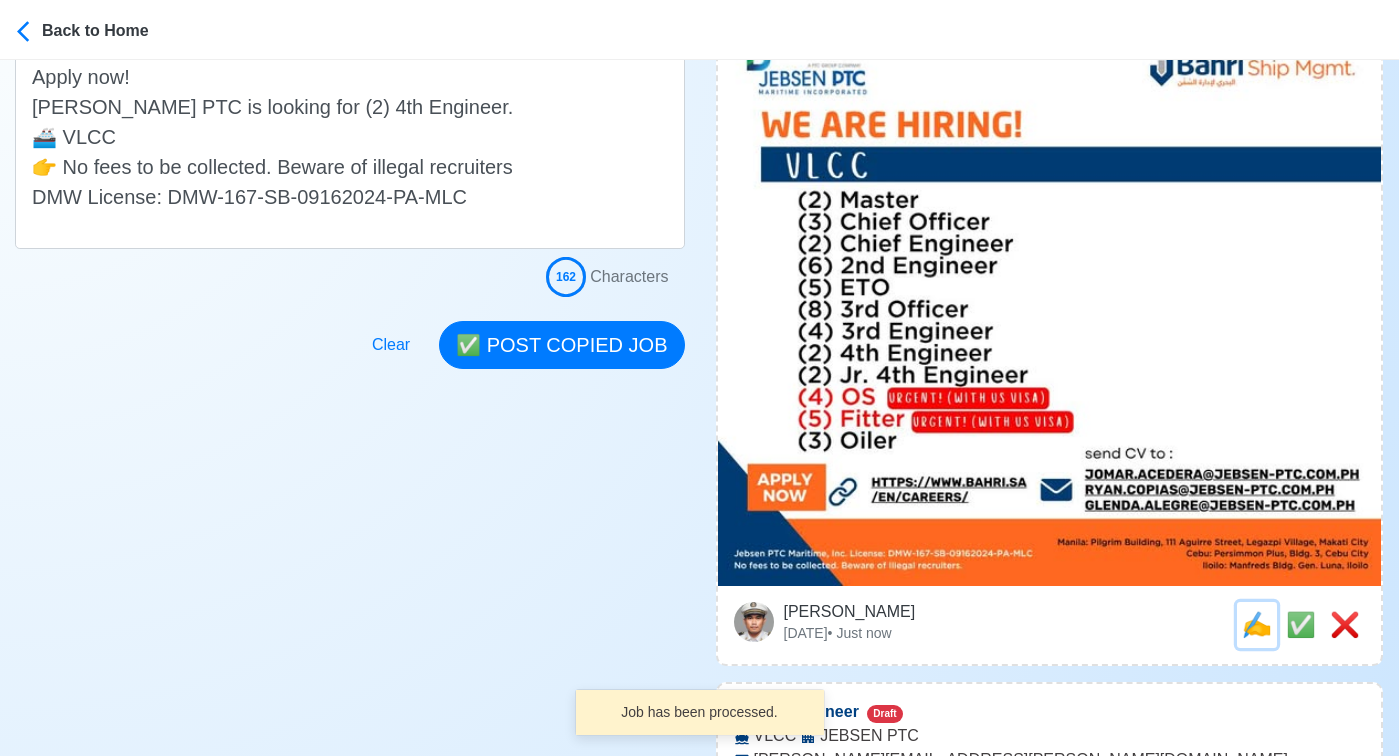 scroll, scrollTop: 0, scrollLeft: 0, axis: both 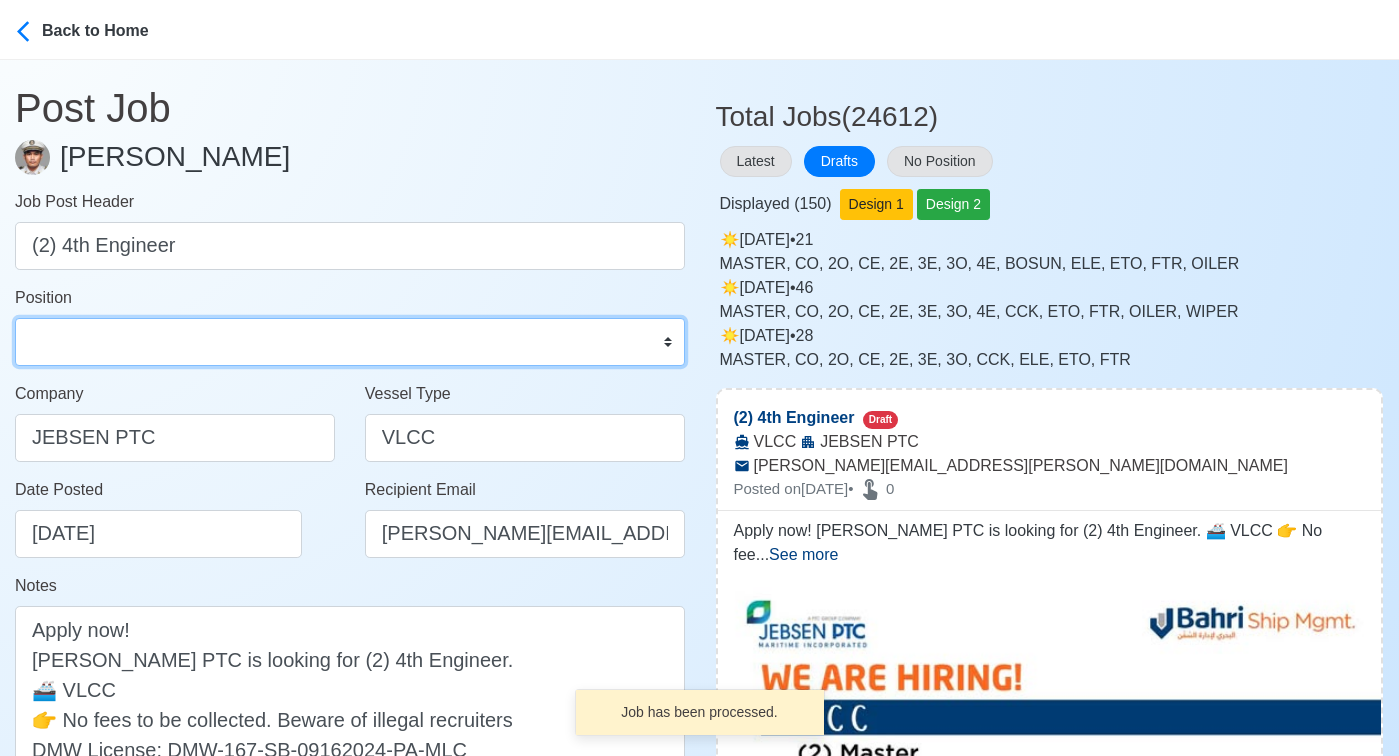 click on "Master Chief Officer 2nd Officer 3rd Officer Junior Officer Chief Engineer 2nd Engineer 3rd Engineer 4th Engineer Gas Engineer Junior Engineer 1st Assistant Engineer 2nd Assistant Engineer 3rd Assistant Engineer ETO/ETR Electrician Electrical Engineer Oiler Fitter Welder Chief Cook Chef Cook Messman Wiper Rigger Ordinary Seaman Able Seaman Motorman Pumpman Bosun Cadet Reefer Mechanic Operator Repairman Painter Steward Waiter Others" at bounding box center [350, 342] 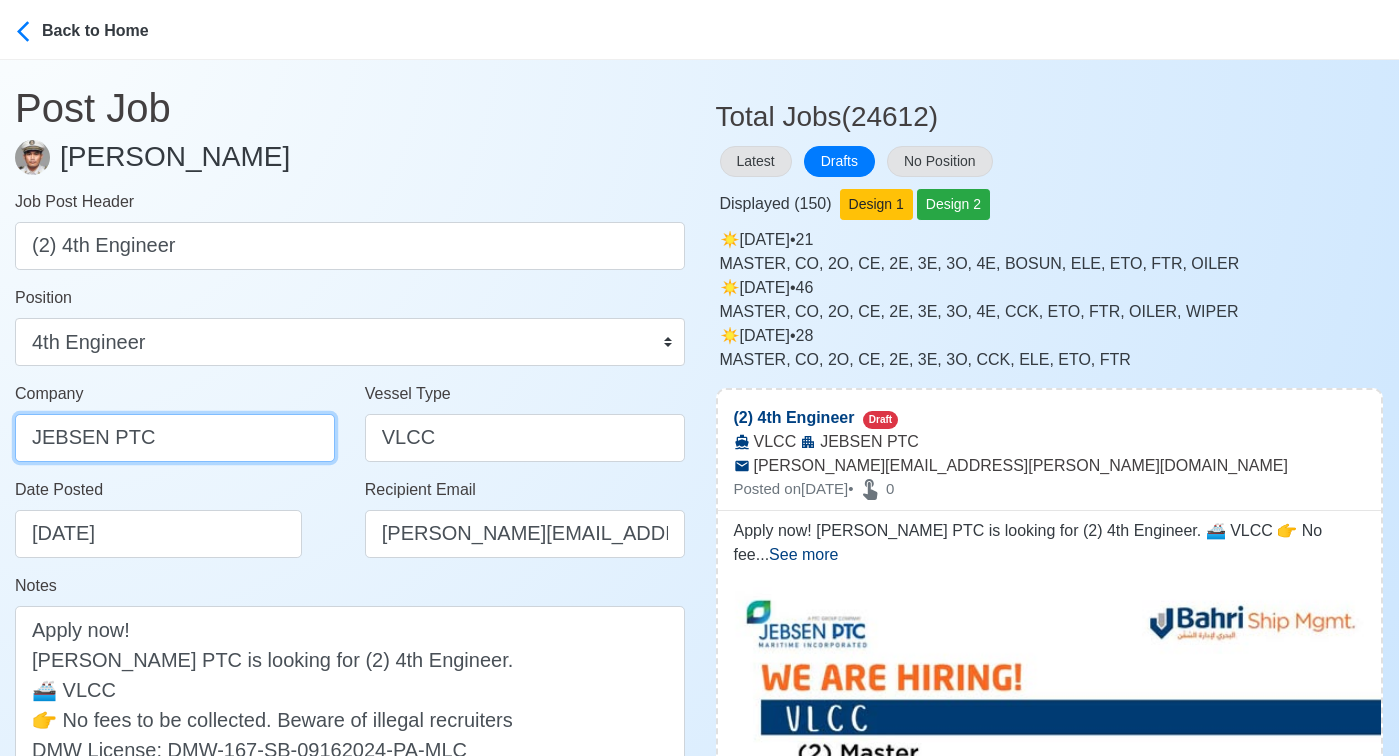 click on "JEBSEN PTC" at bounding box center [175, 438] 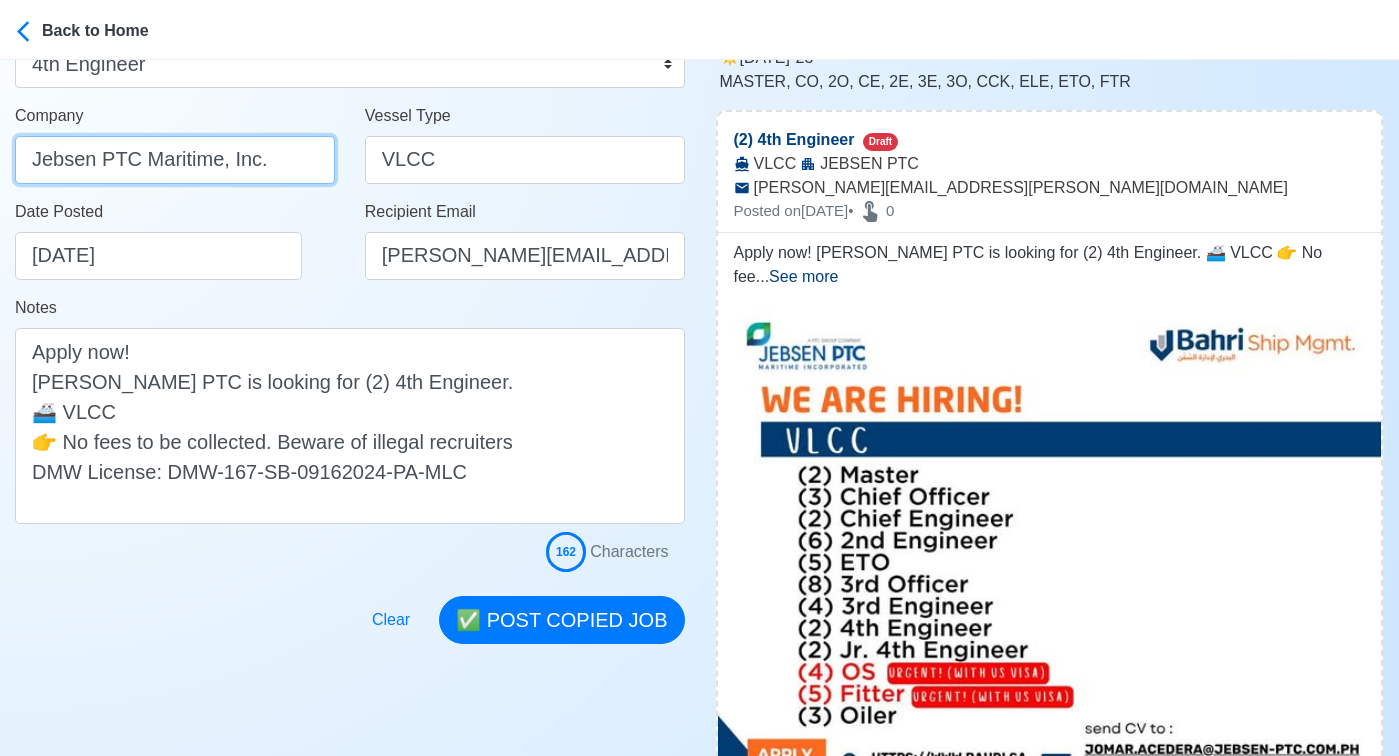 scroll, scrollTop: 285, scrollLeft: 0, axis: vertical 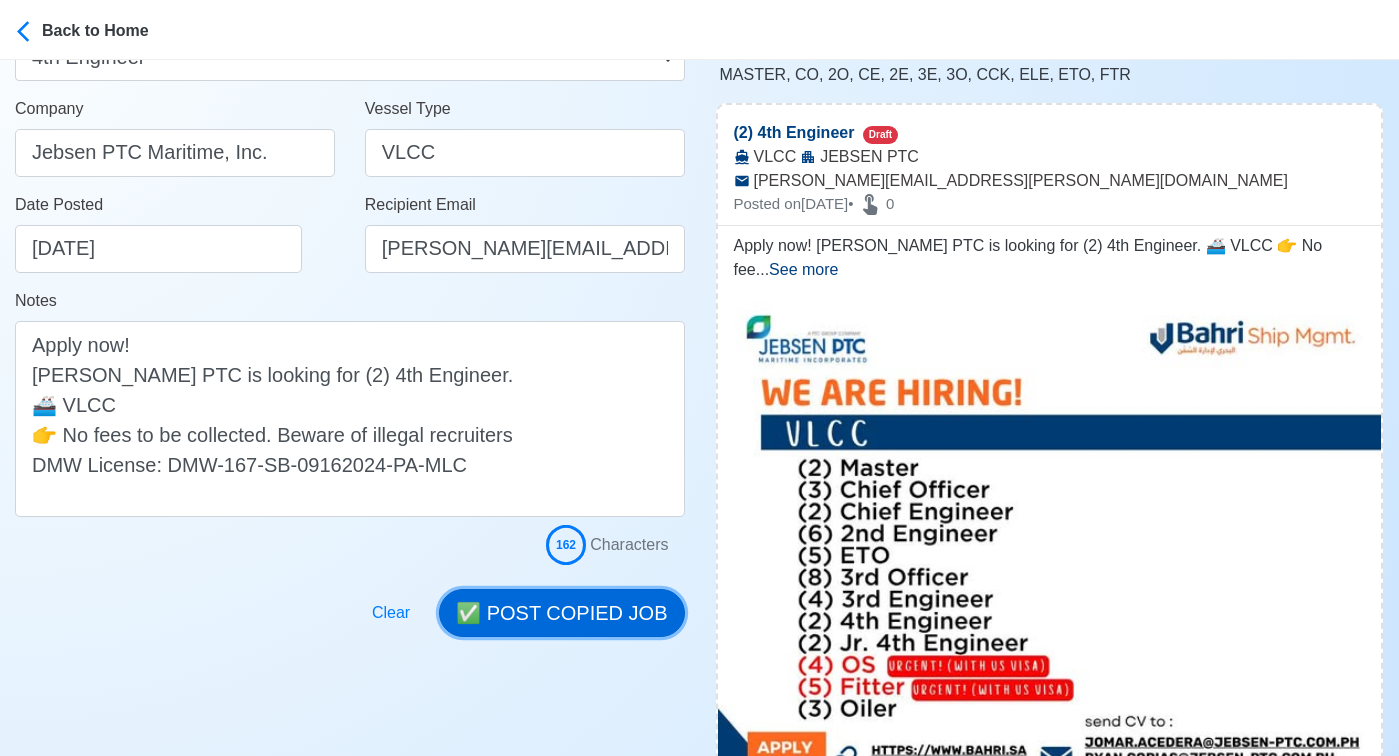 click on "✅ POST COPIED JOB" at bounding box center (561, 613) 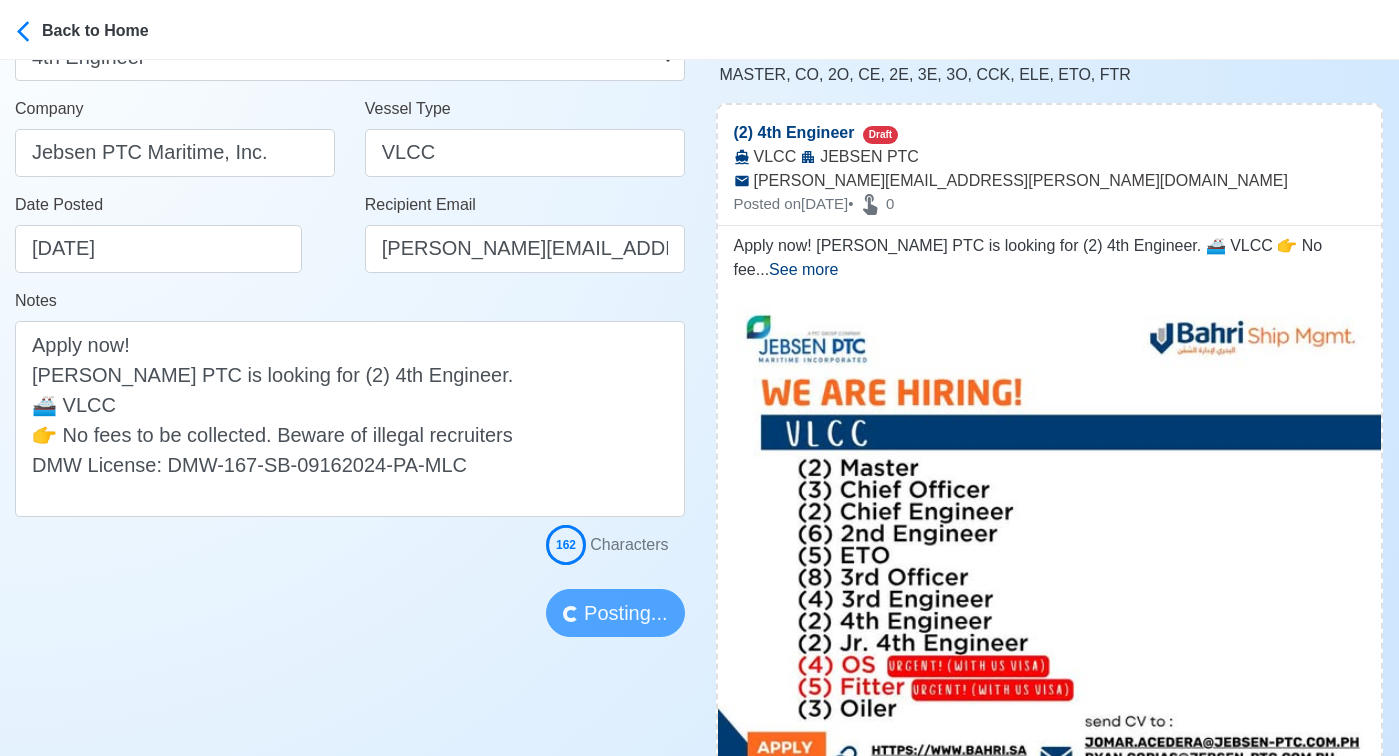 type 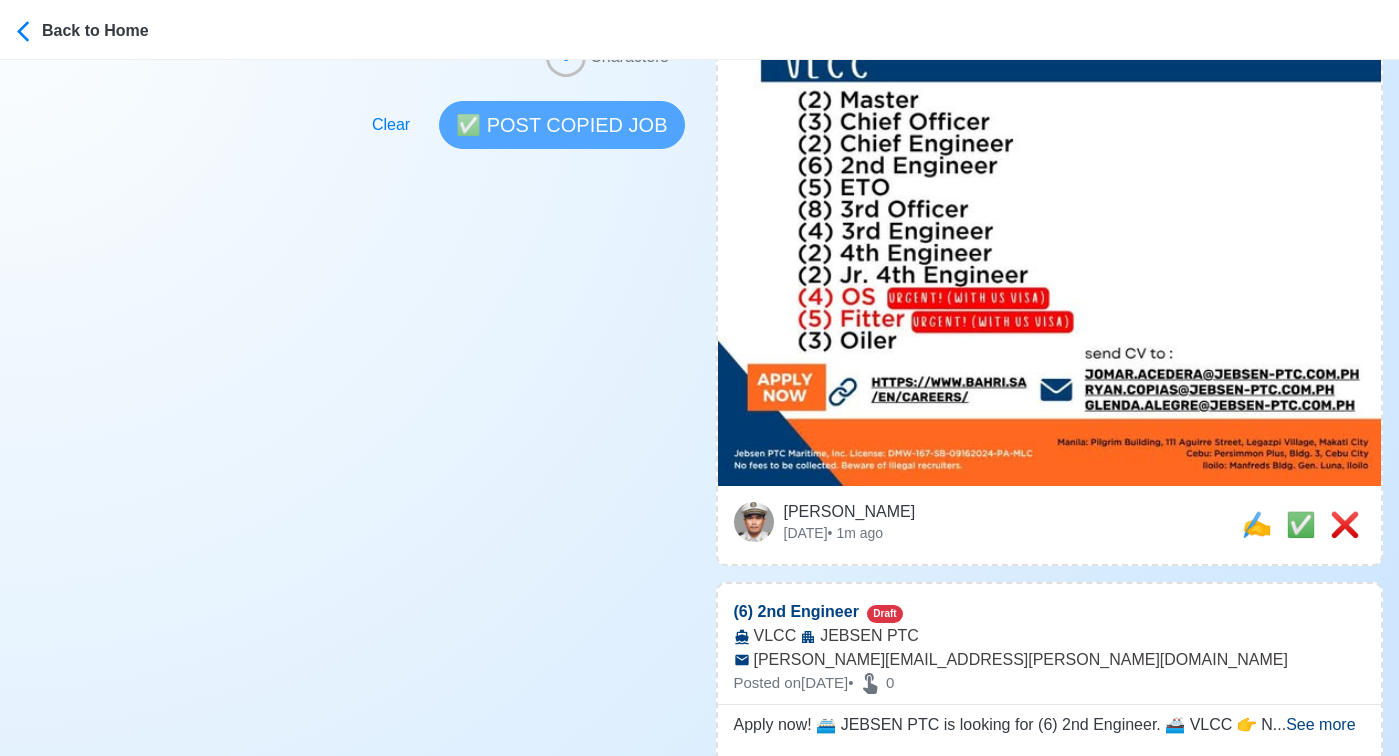 scroll, scrollTop: 656, scrollLeft: 0, axis: vertical 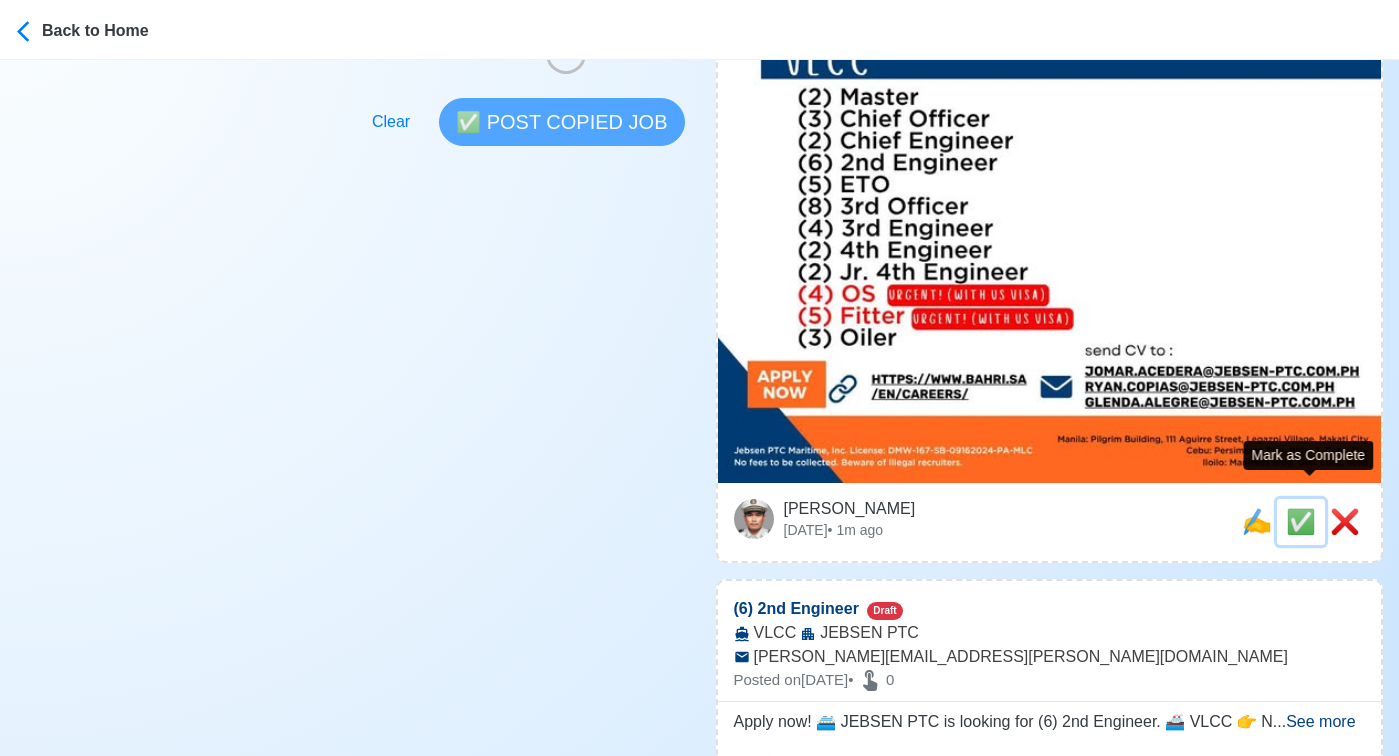 click on "✅" at bounding box center (1301, 521) 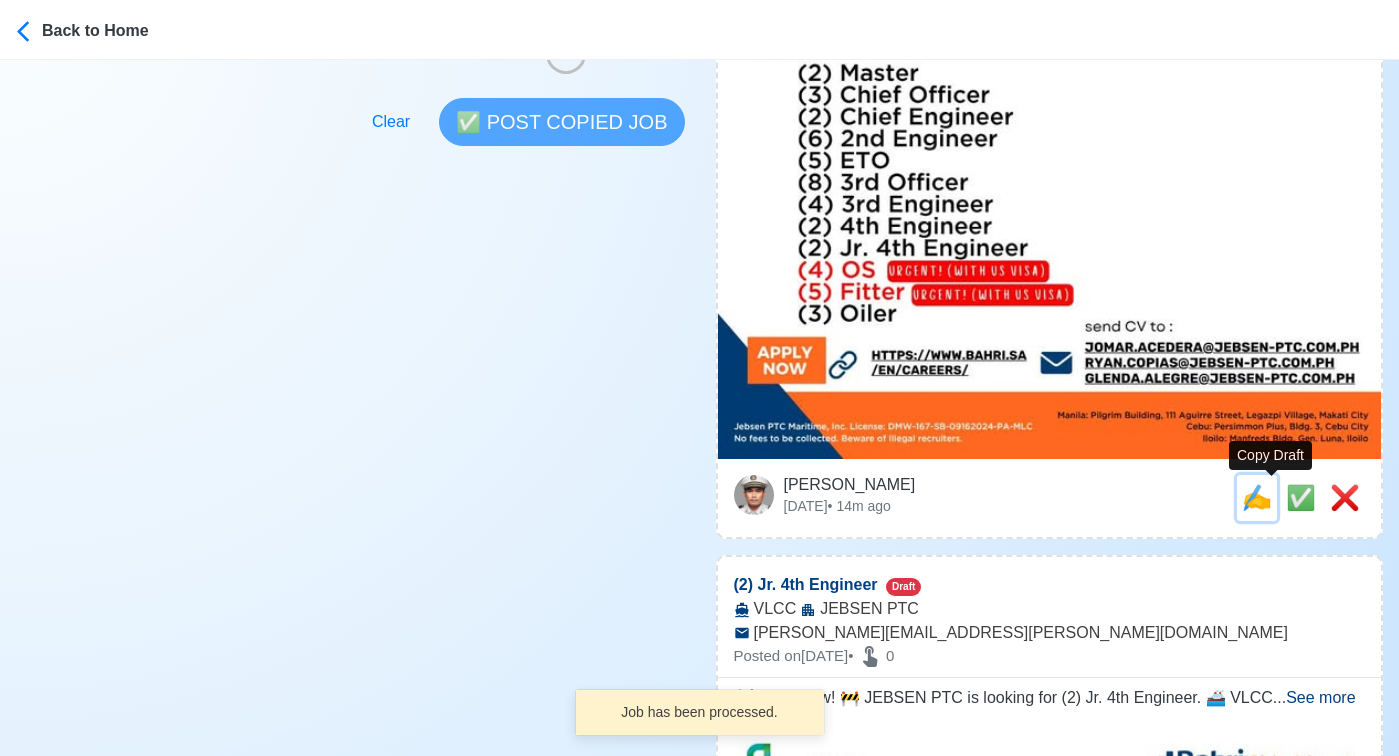 click on "✍️" at bounding box center (1257, 497) 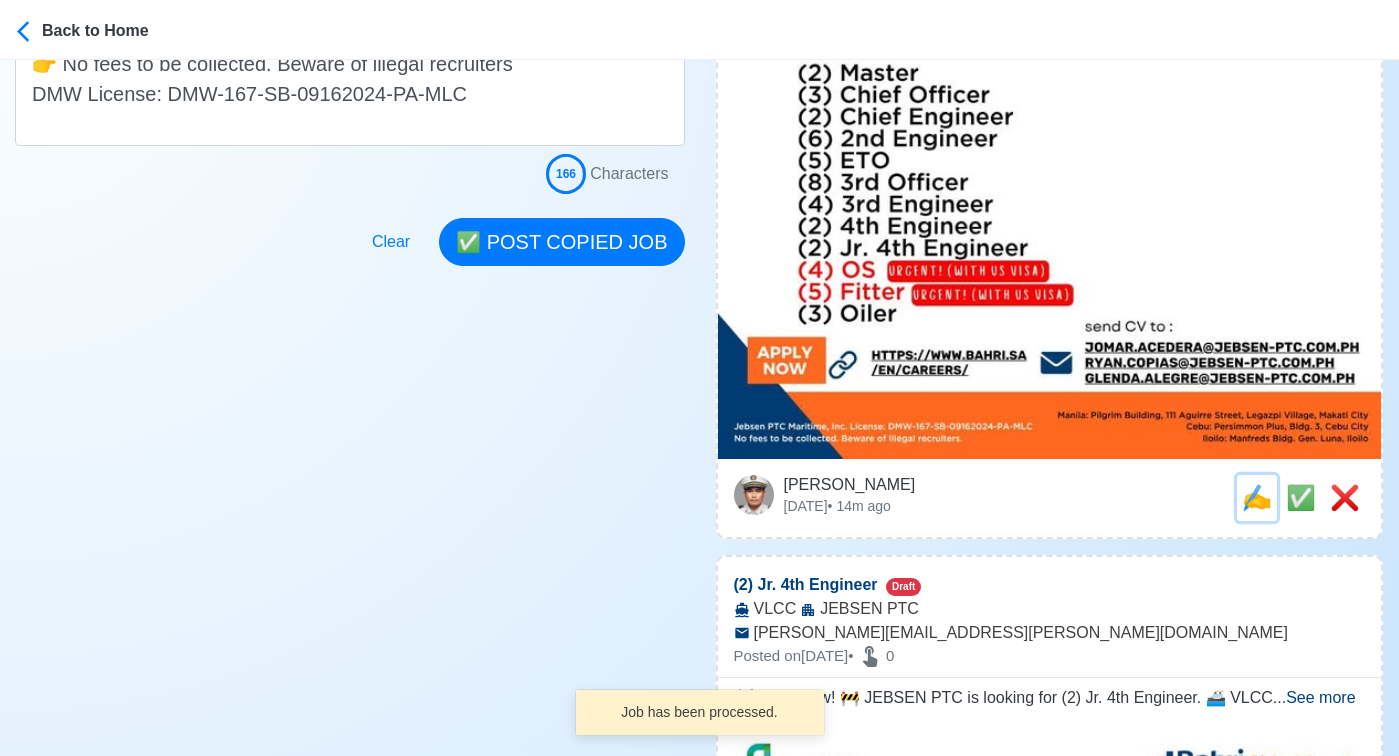scroll, scrollTop: 0, scrollLeft: 0, axis: both 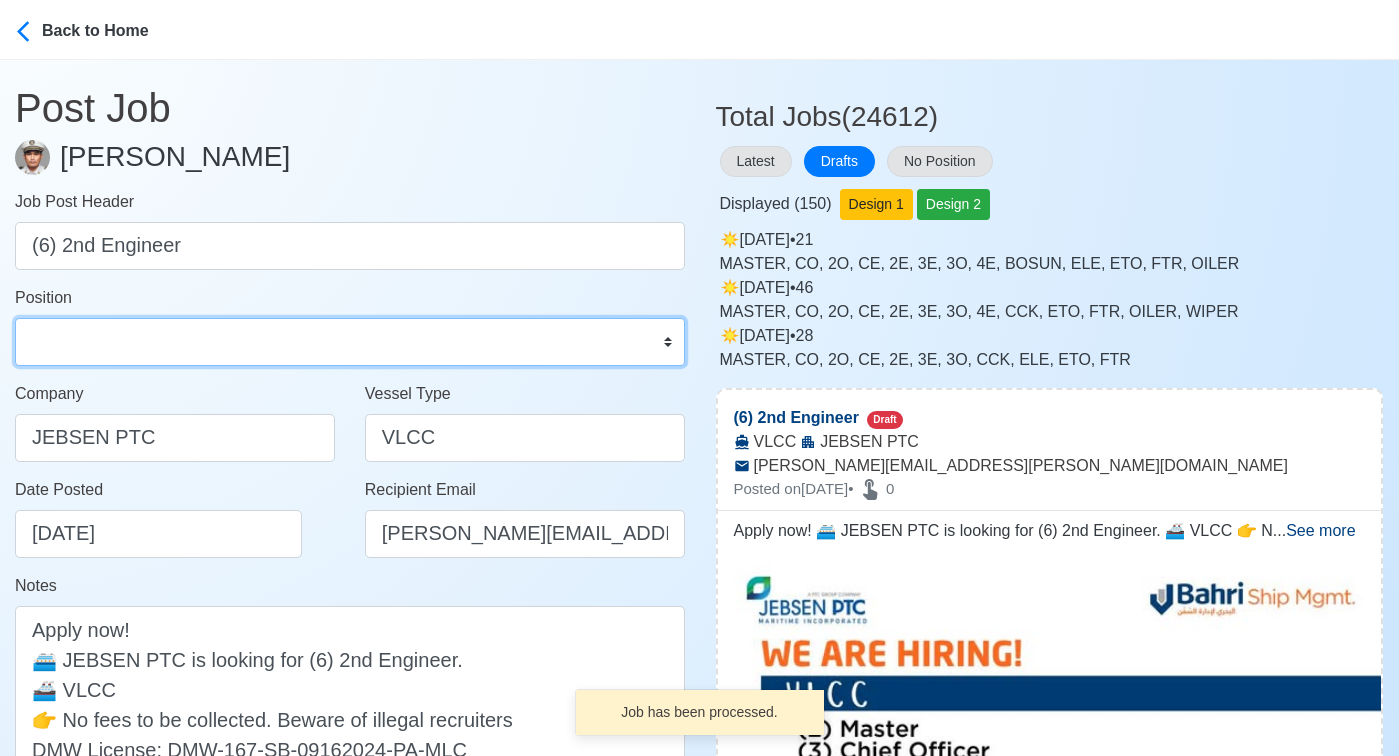 click on "Master Chief Officer 2nd Officer 3rd Officer Junior Officer Chief Engineer 2nd Engineer 3rd Engineer 4th Engineer Gas Engineer Junior Engineer 1st Assistant Engineer 2nd Assistant Engineer 3rd Assistant Engineer ETO/ETR Electrician Electrical Engineer Oiler Fitter Welder Chief Cook Chef Cook Messman Wiper Rigger Ordinary Seaman Able Seaman Motorman Pumpman Bosun Cadet Reefer Mechanic Operator Repairman Painter Steward Waiter Others" at bounding box center (350, 342) 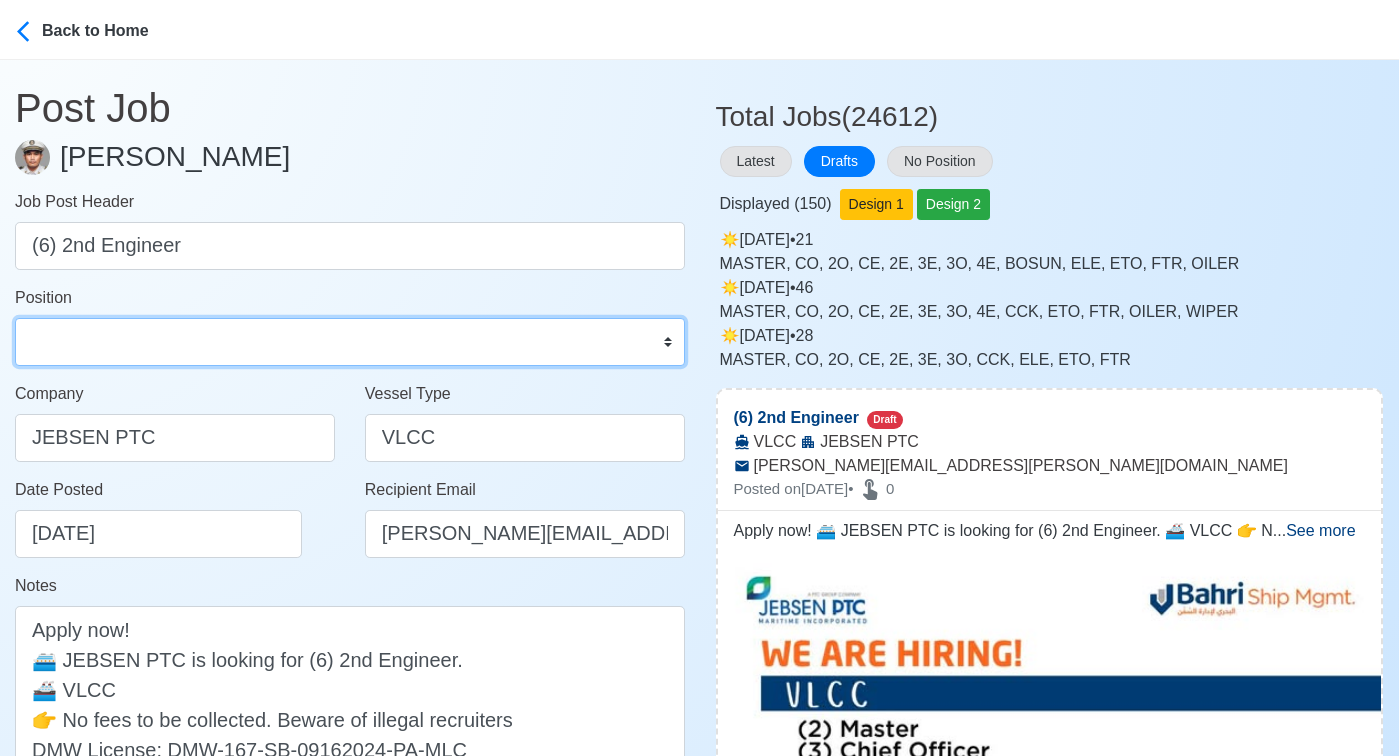 select on "2nd Engineer" 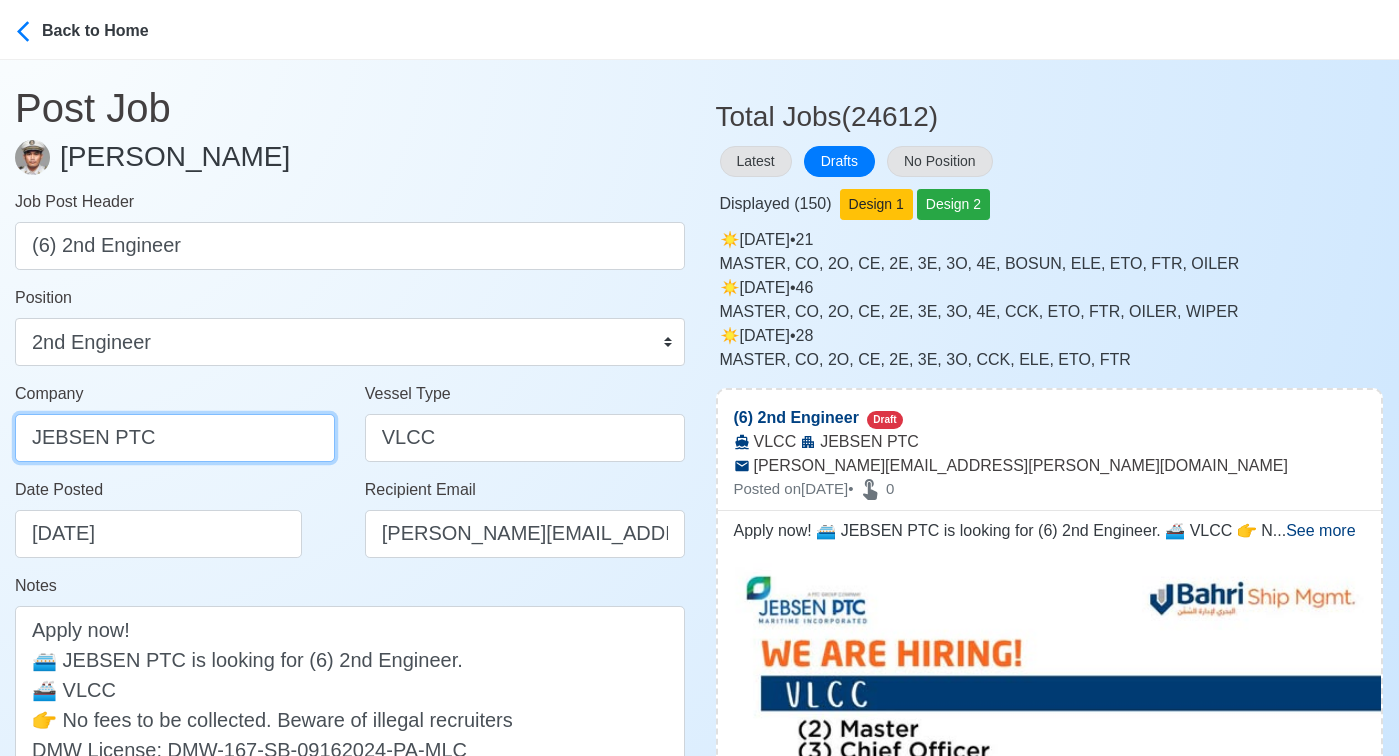 click on "JEBSEN PTC" at bounding box center (175, 438) 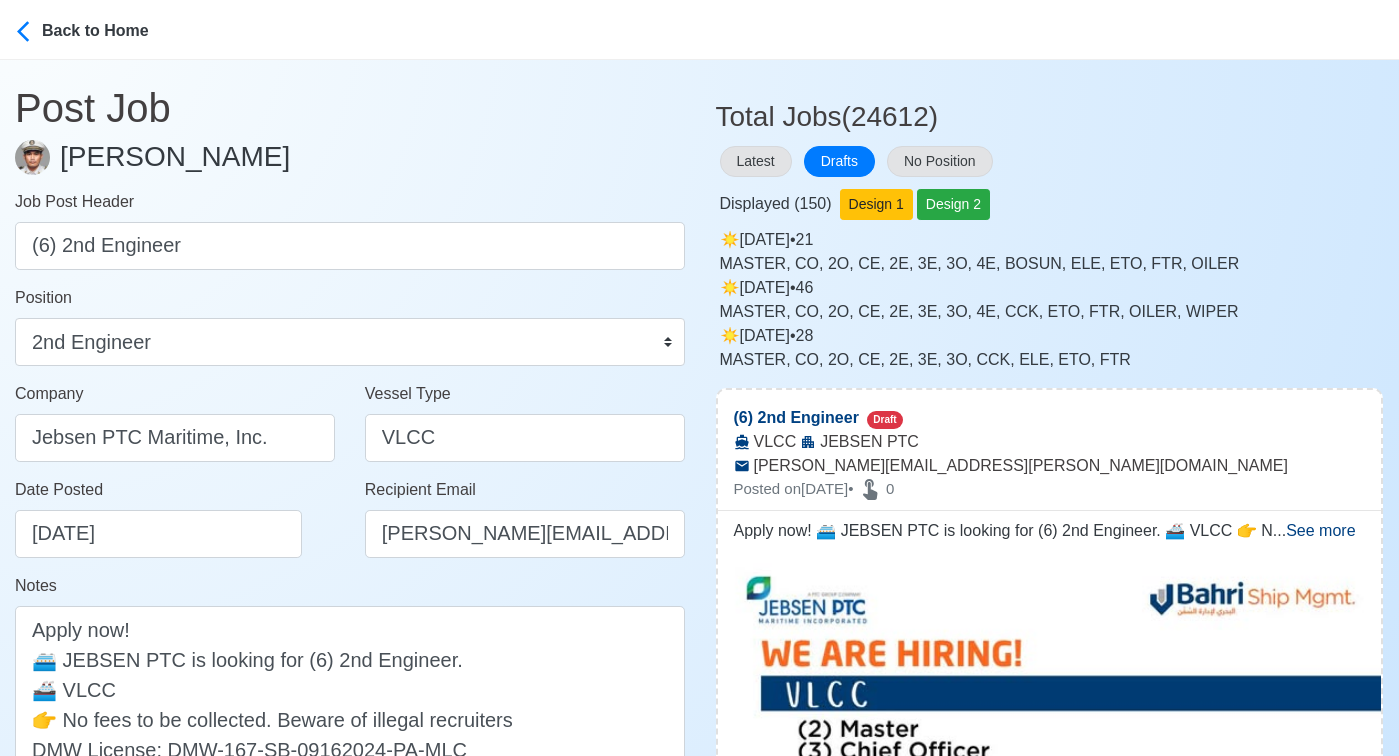 click on "Date Posted       07/26/2025" at bounding box center (180, 518) 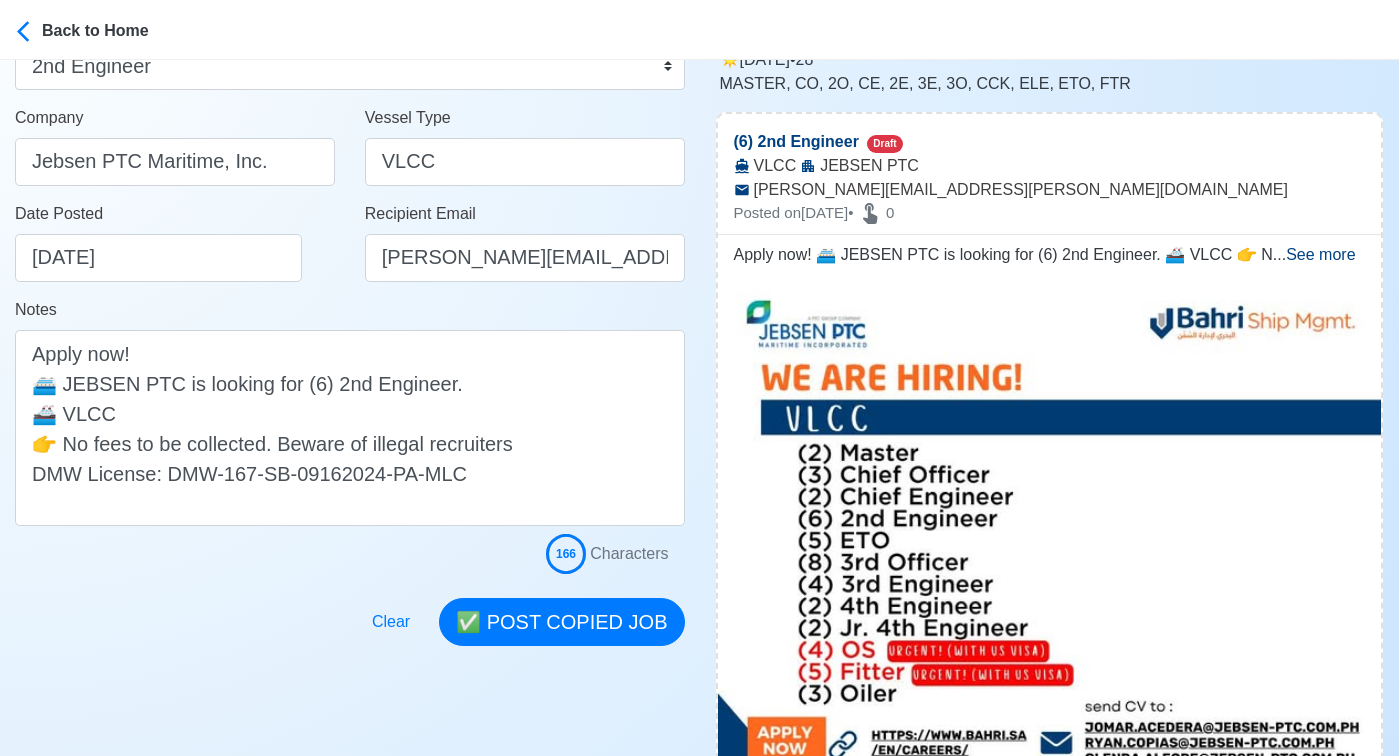 scroll, scrollTop: 277, scrollLeft: 0, axis: vertical 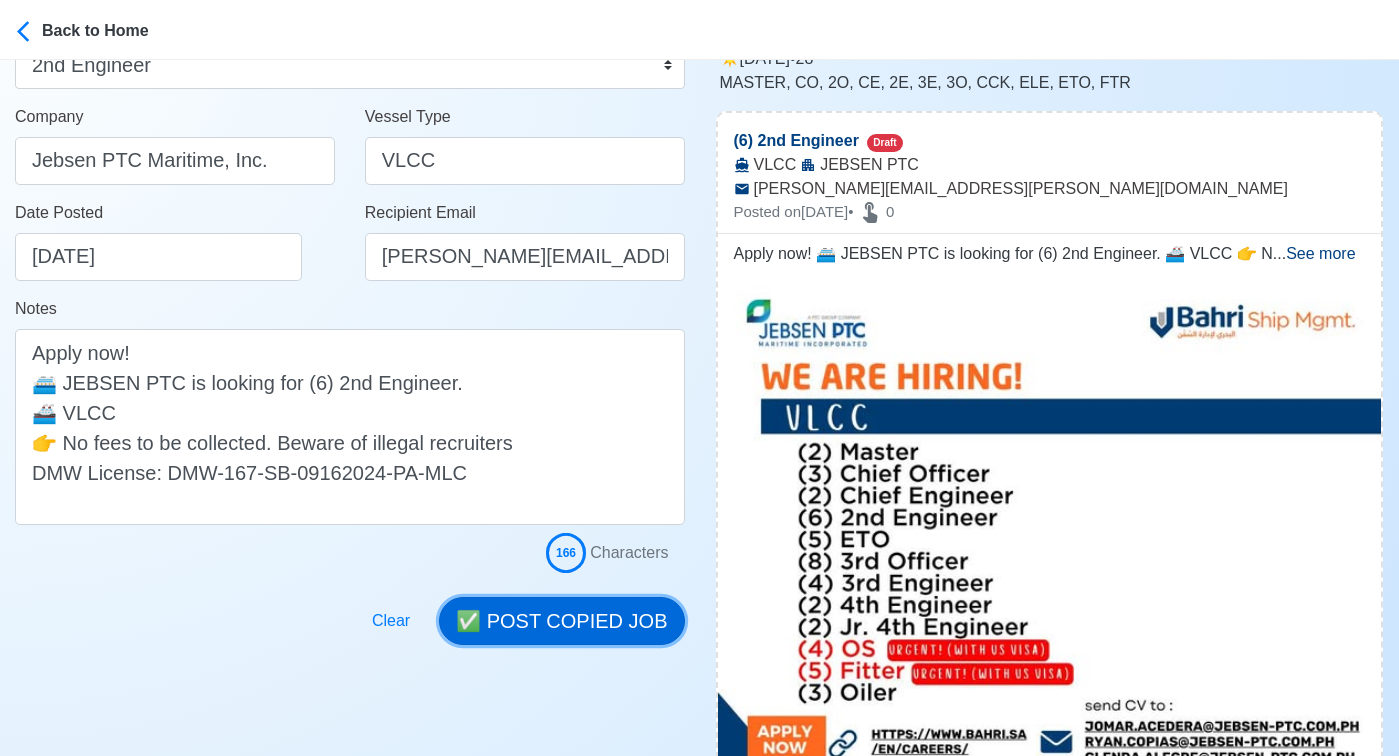 click on "✅ POST COPIED JOB" at bounding box center (561, 621) 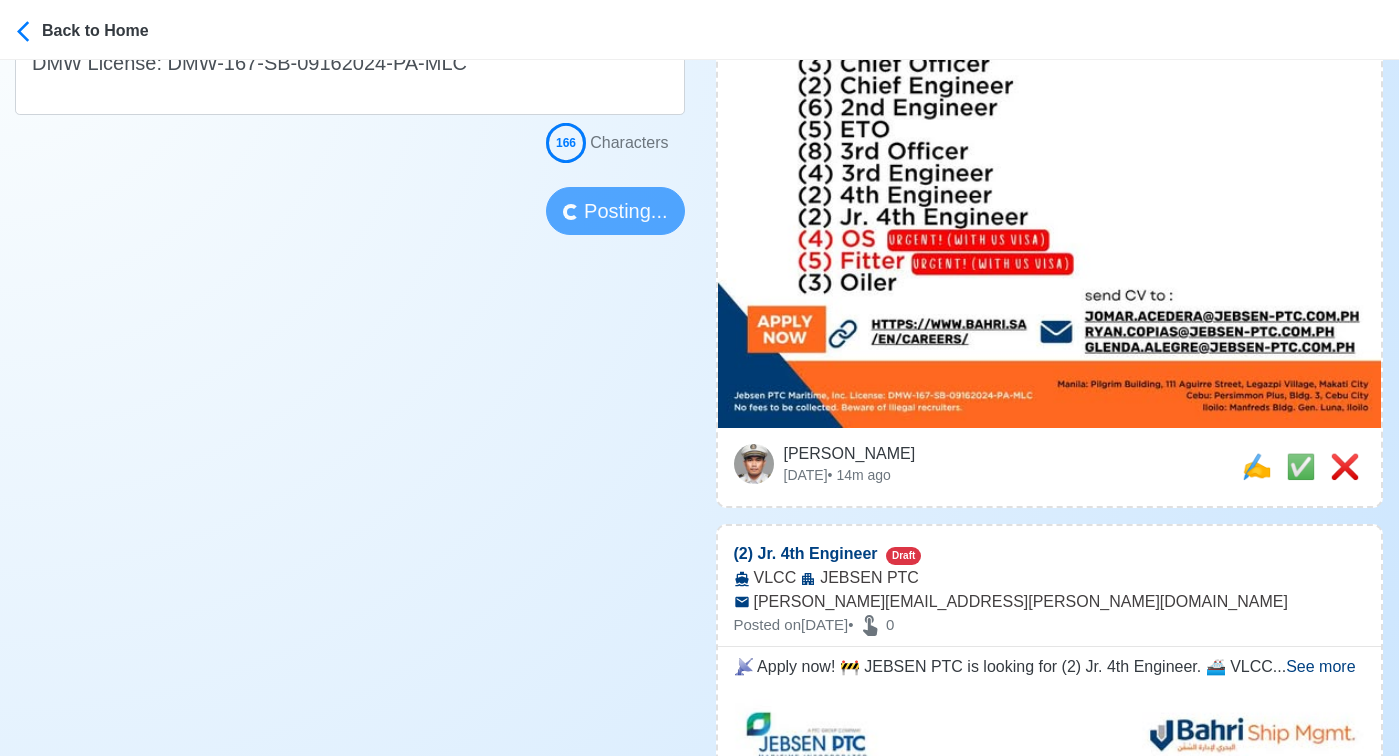 scroll, scrollTop: 688, scrollLeft: 0, axis: vertical 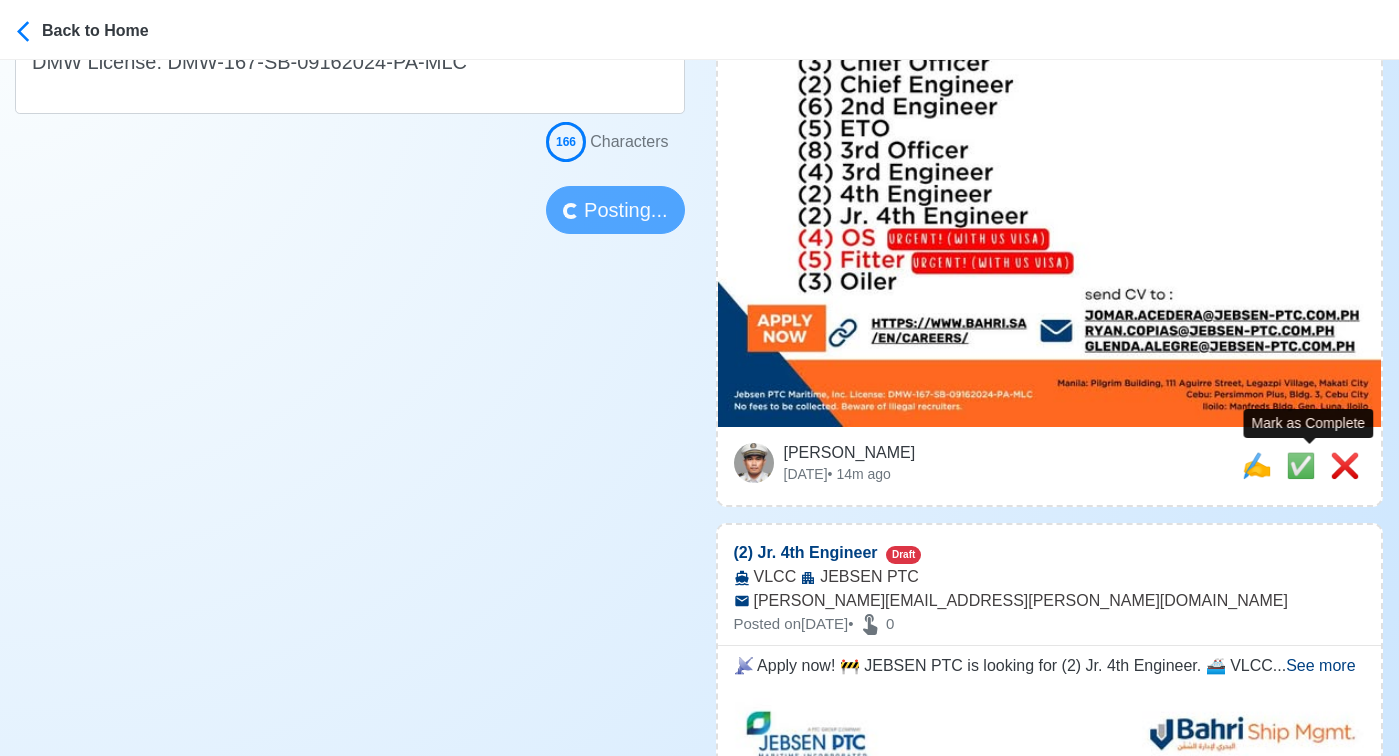 type 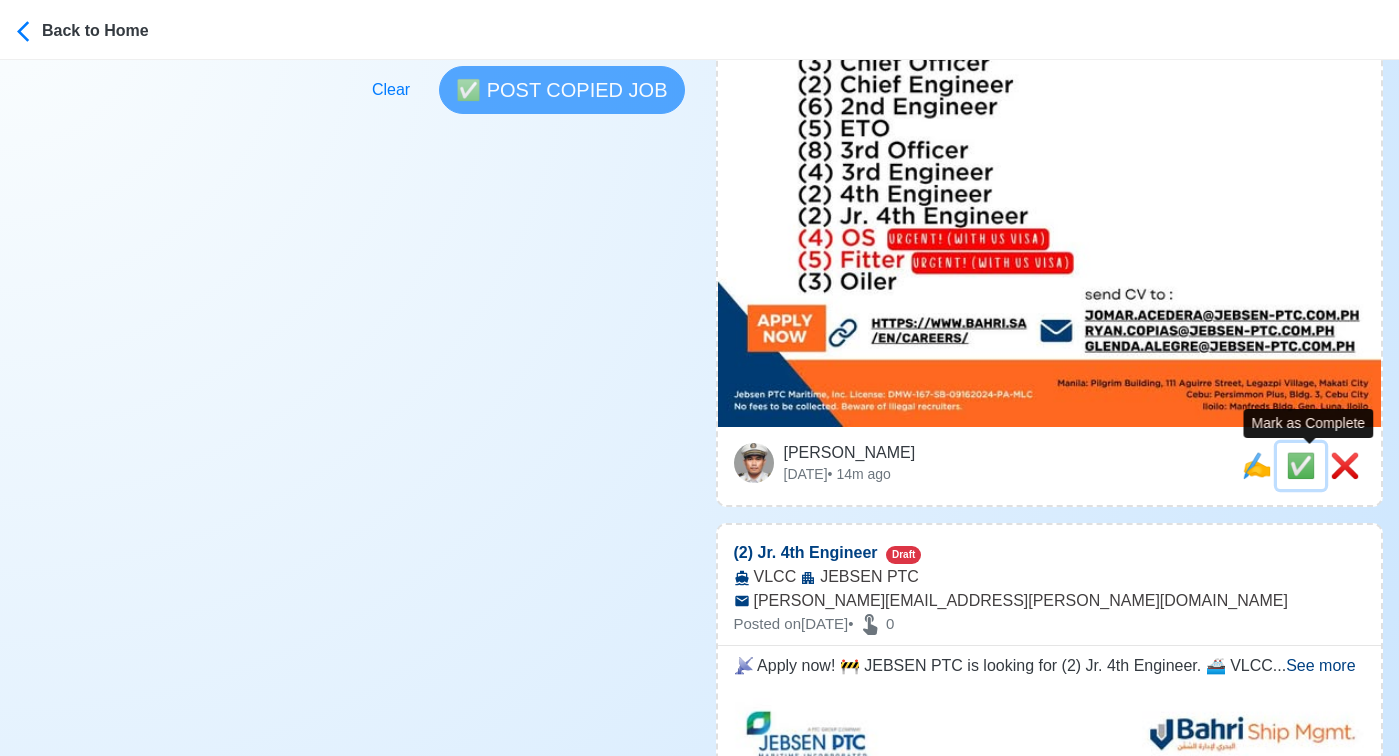 click on "✅" at bounding box center (1301, 465) 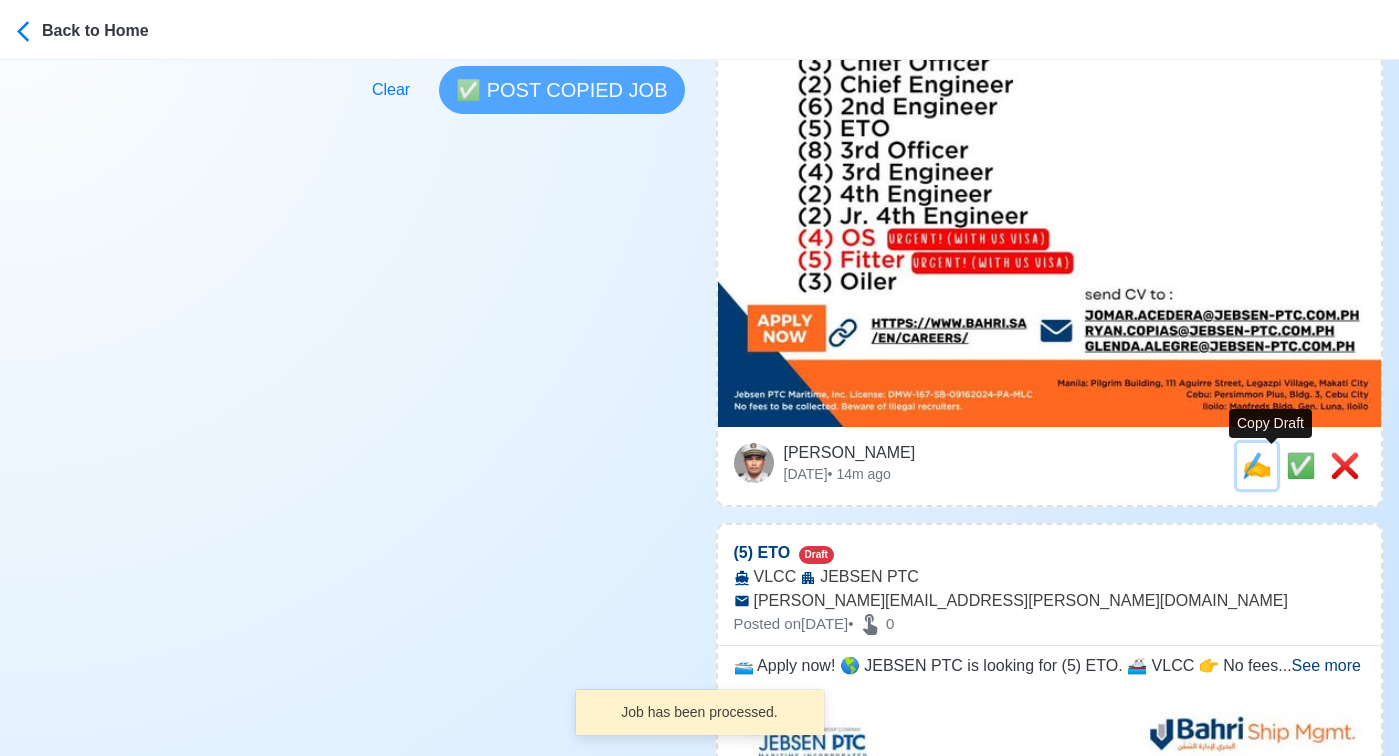 click on "✍️" at bounding box center [1257, 465] 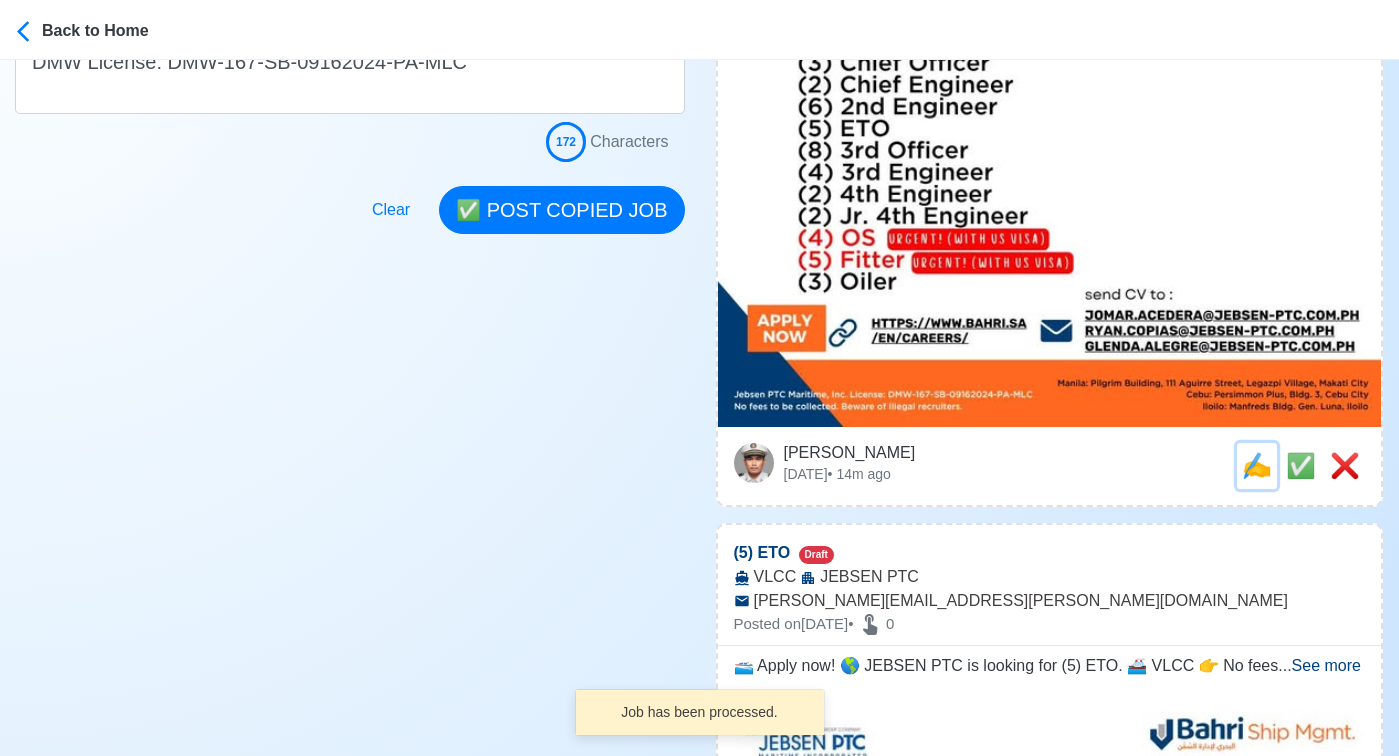 scroll, scrollTop: 0, scrollLeft: 0, axis: both 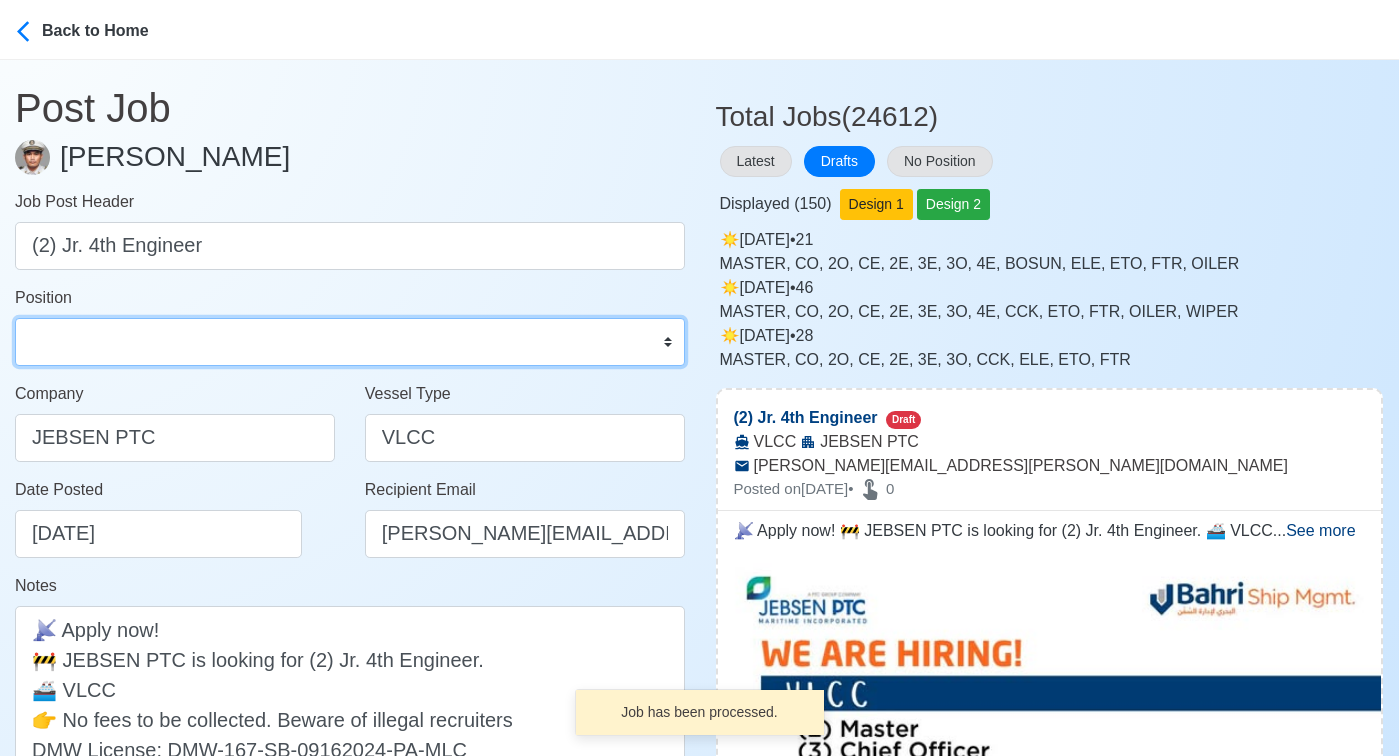 click on "Master Chief Officer 2nd Officer 3rd Officer Junior Officer Chief Engineer 2nd Engineer 3rd Engineer 4th Engineer Gas Engineer Junior Engineer 1st Assistant Engineer 2nd Assistant Engineer 3rd Assistant Engineer ETO/ETR Electrician Electrical Engineer Oiler Fitter Welder Chief Cook Chef Cook Messman Wiper Rigger Ordinary Seaman Able Seaman Motorman Pumpman Bosun Cadet Reefer Mechanic Operator Repairman Painter Steward Waiter Others" at bounding box center [350, 342] 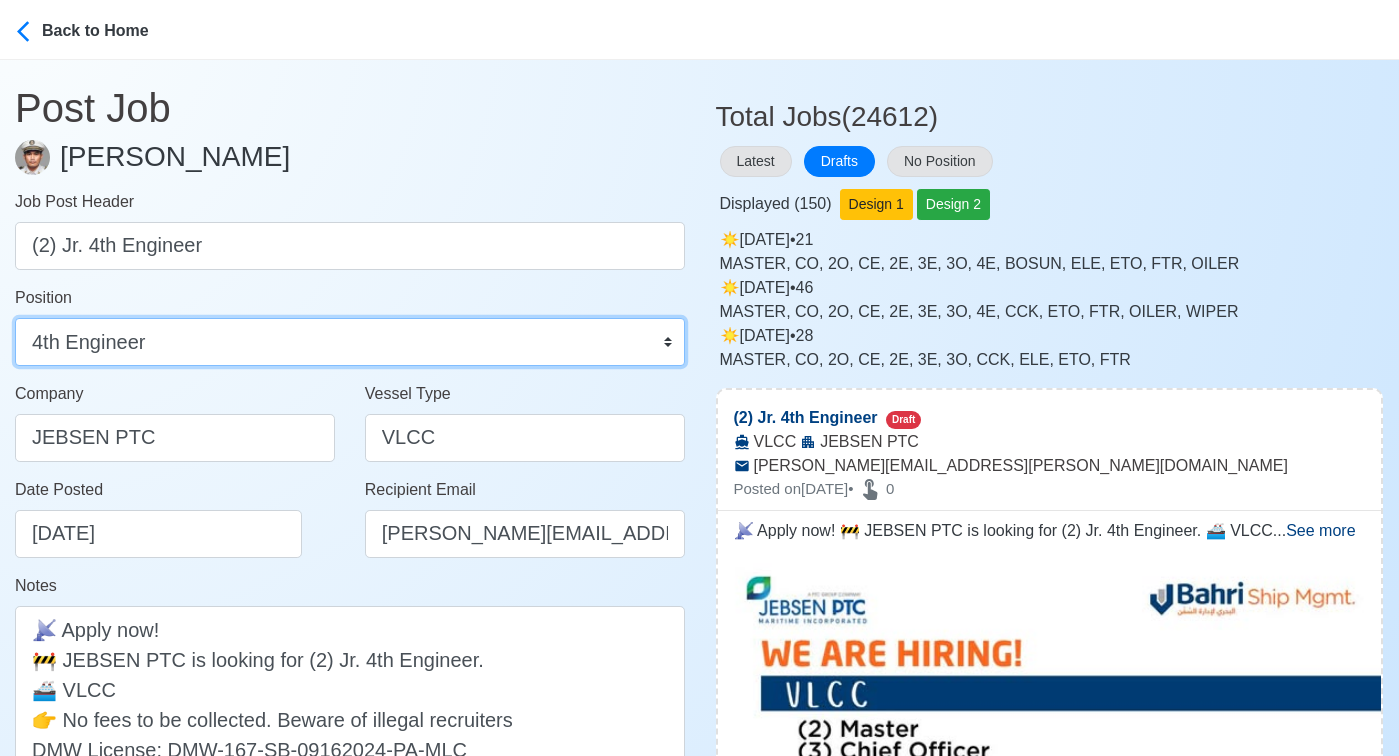 click on "Master Chief Officer 2nd Officer 3rd Officer Junior Officer Chief Engineer 2nd Engineer 3rd Engineer 4th Engineer Gas Engineer Junior Engineer 1st Assistant Engineer 2nd Assistant Engineer 3rd Assistant Engineer ETO/ETR Electrician Electrical Engineer Oiler Fitter Welder Chief Cook Chef Cook Messman Wiper Rigger Ordinary Seaman Able Seaman Motorman Pumpman Bosun Cadet Reefer Mechanic Operator Repairman Painter Steward Waiter Others" at bounding box center (350, 342) 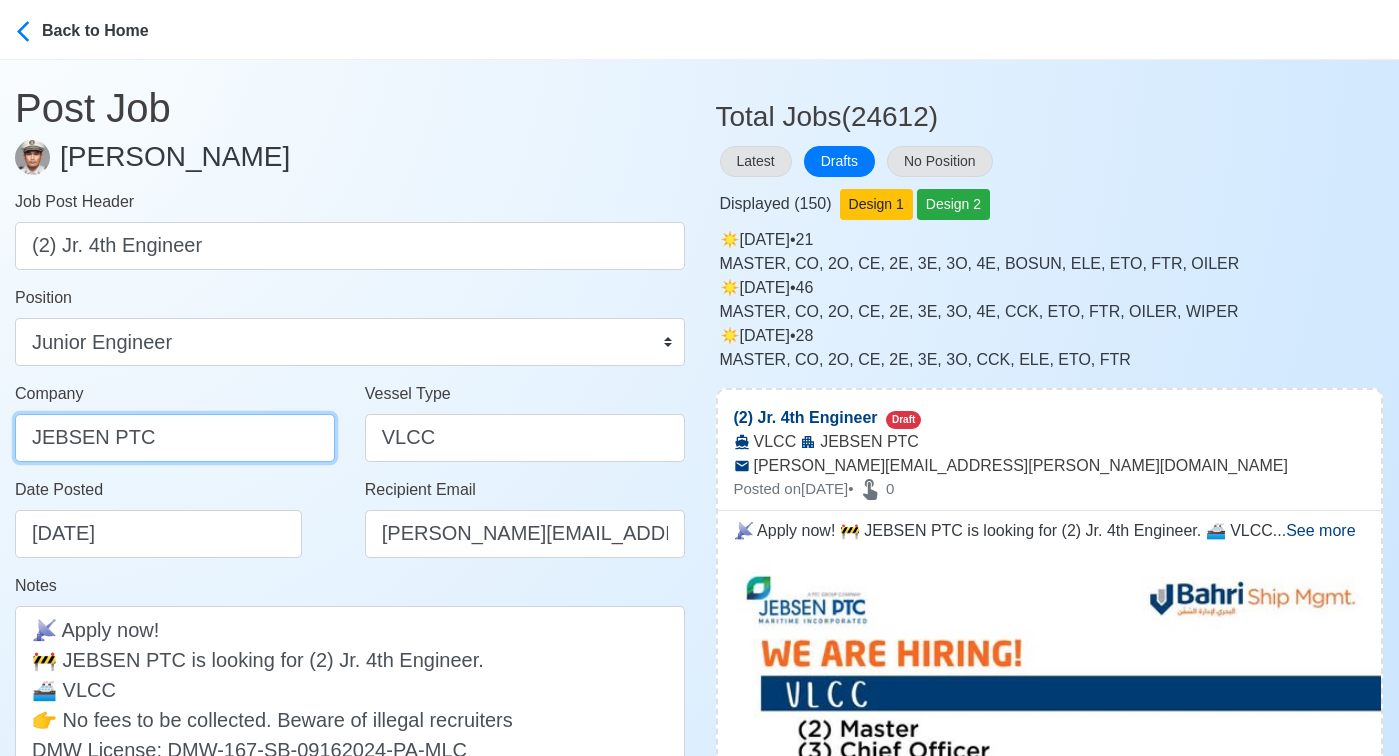 click on "JEBSEN PTC" at bounding box center (175, 438) 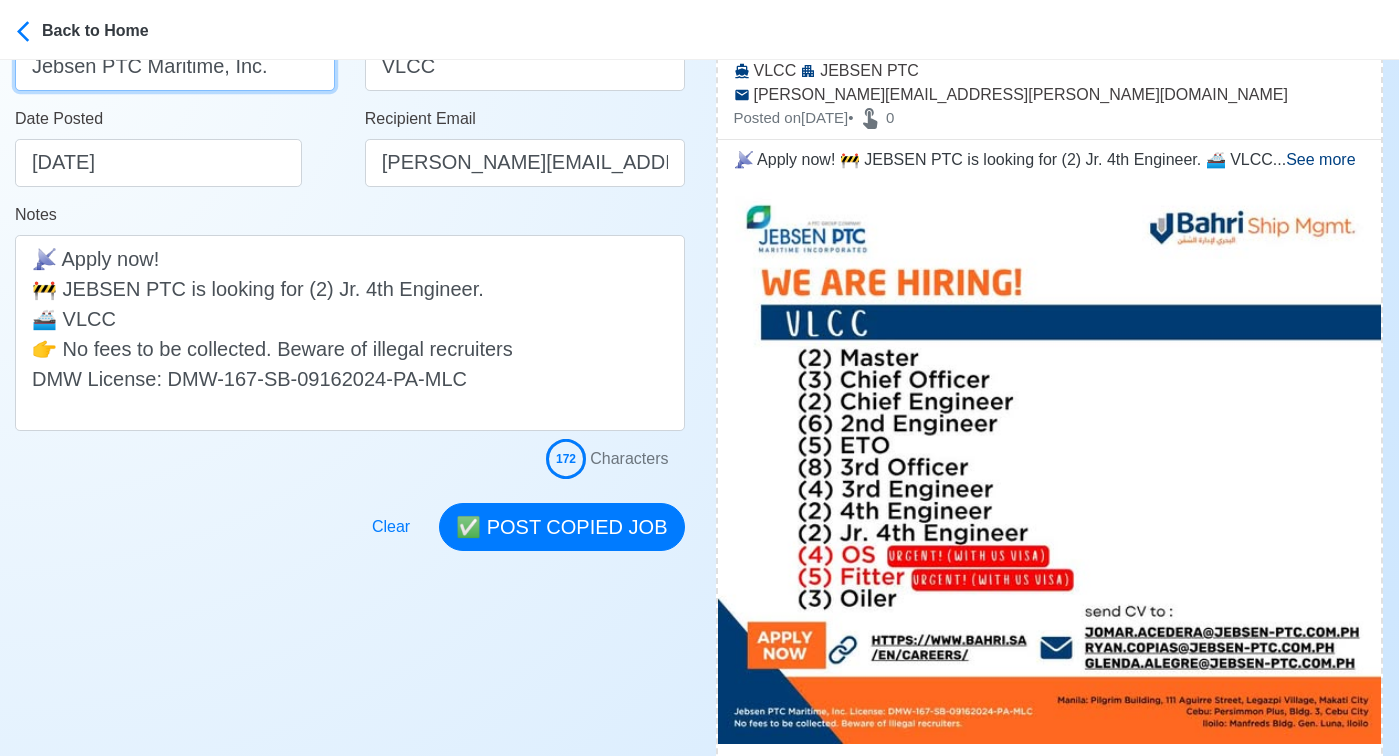 scroll, scrollTop: 398, scrollLeft: 0, axis: vertical 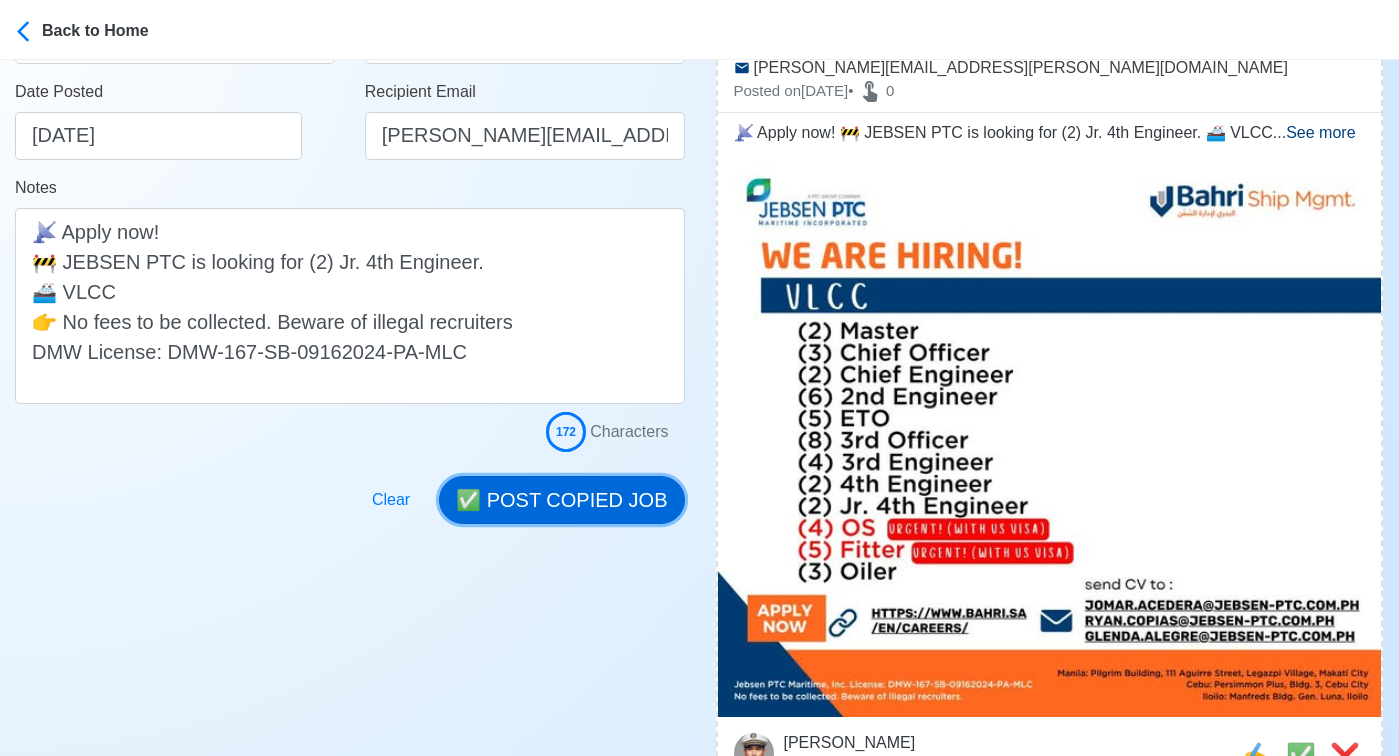 click on "✅ POST COPIED JOB" at bounding box center (561, 500) 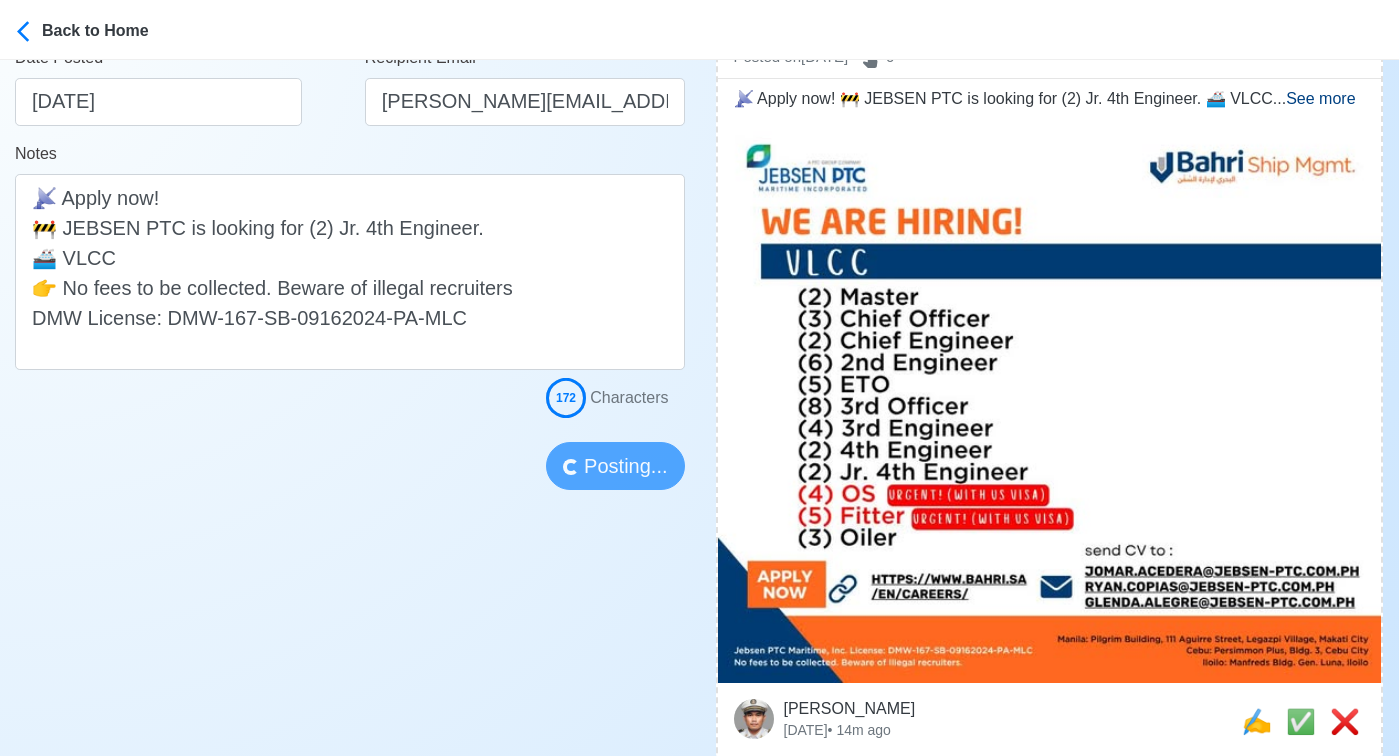 scroll, scrollTop: 448, scrollLeft: 0, axis: vertical 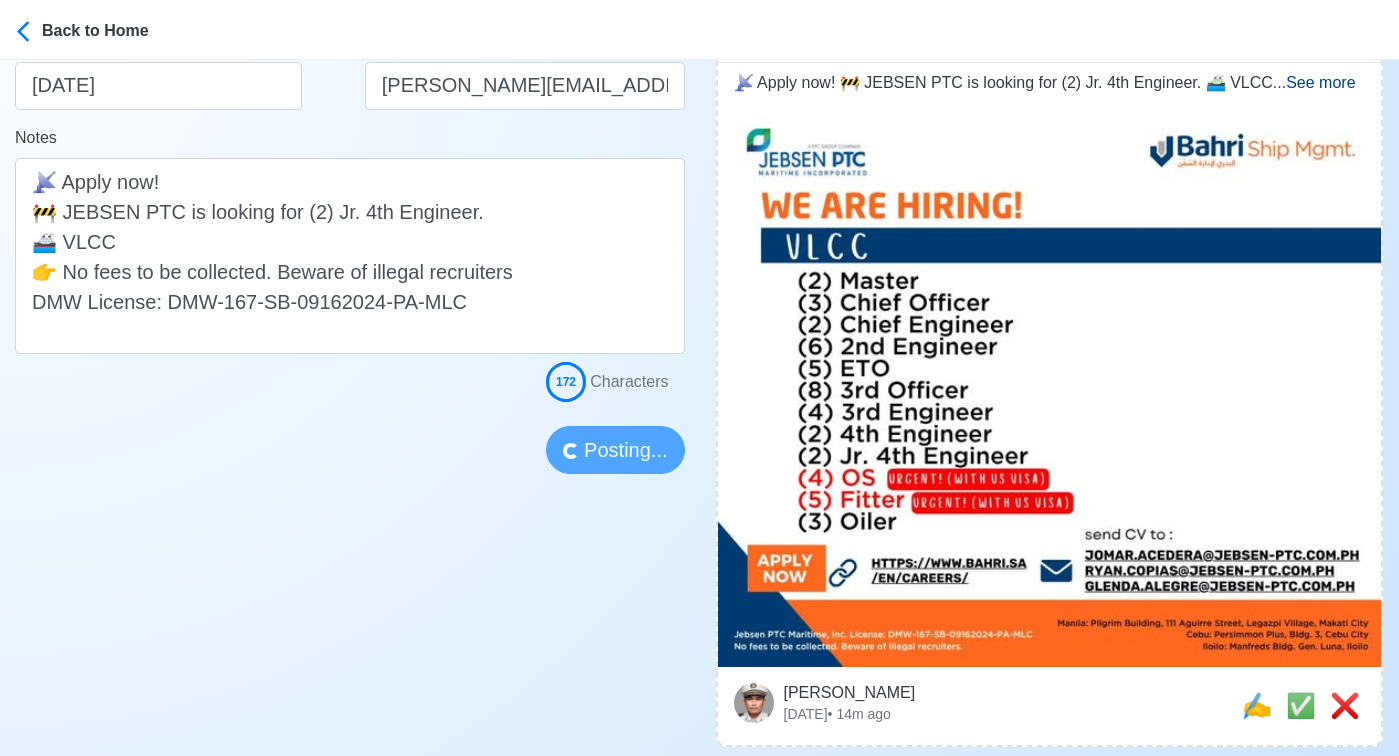 type 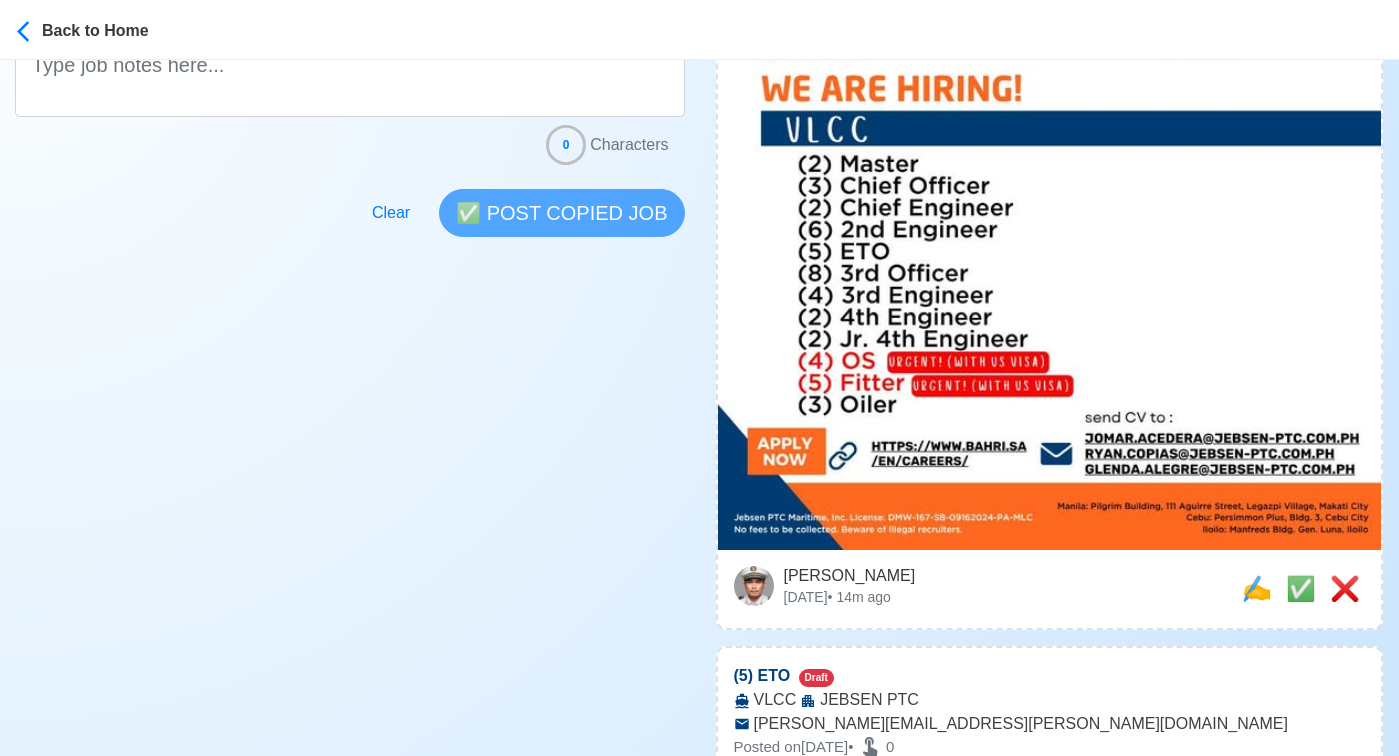 scroll, scrollTop: 659, scrollLeft: 0, axis: vertical 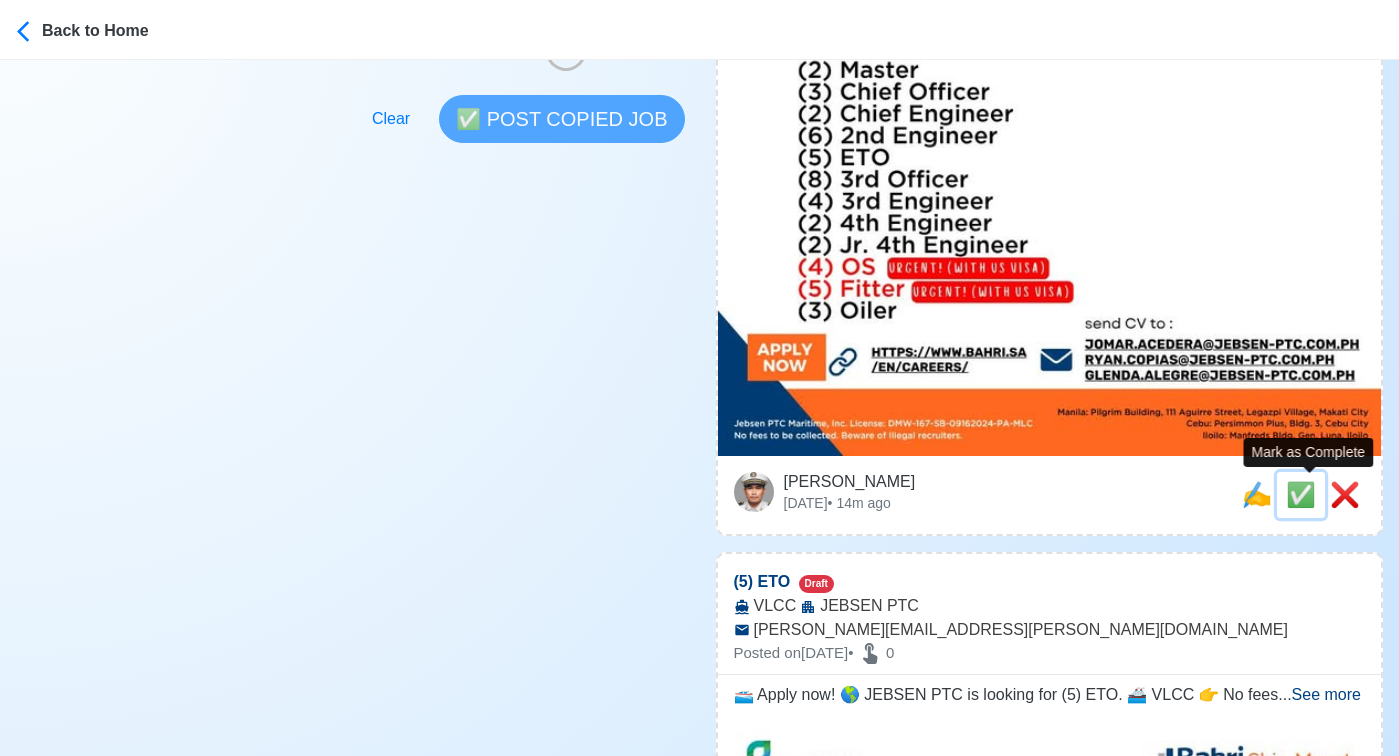 click on "✅" at bounding box center [1301, 494] 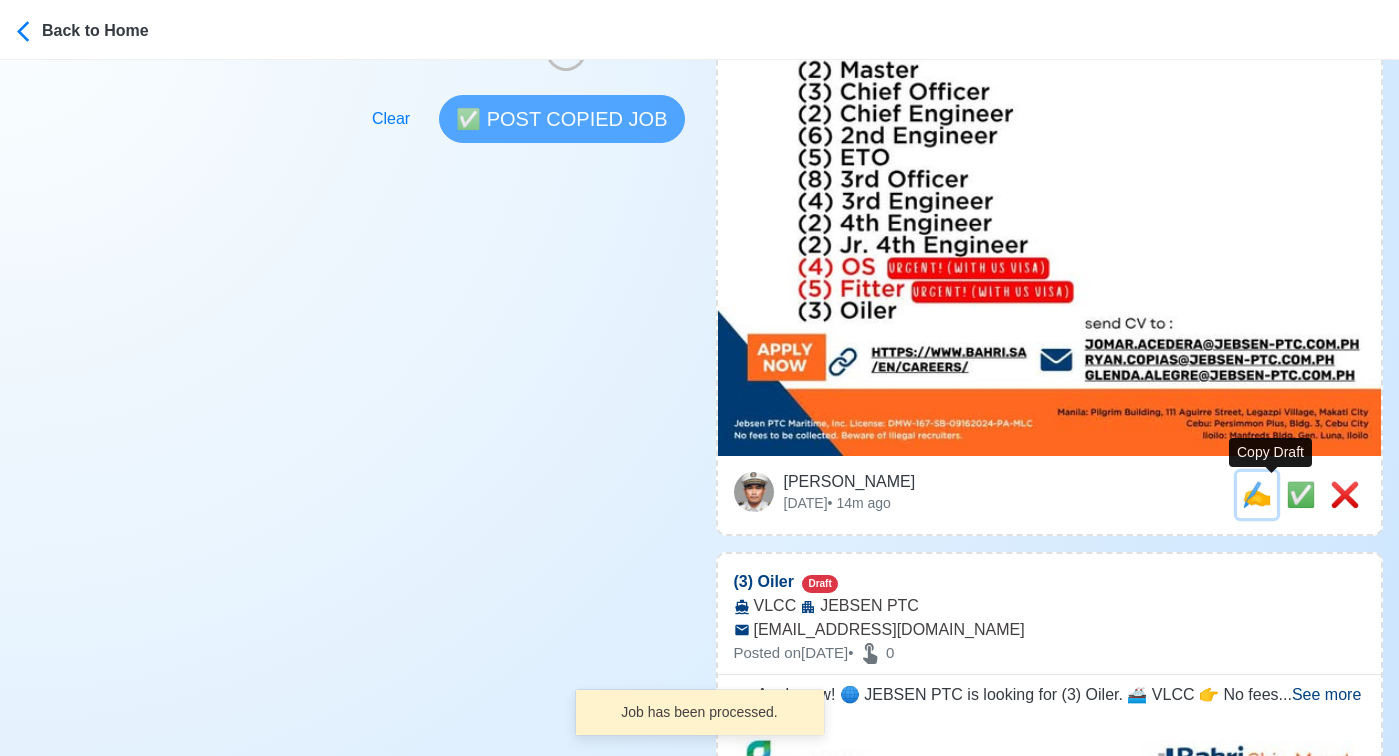 click on "✍️" at bounding box center (1257, 494) 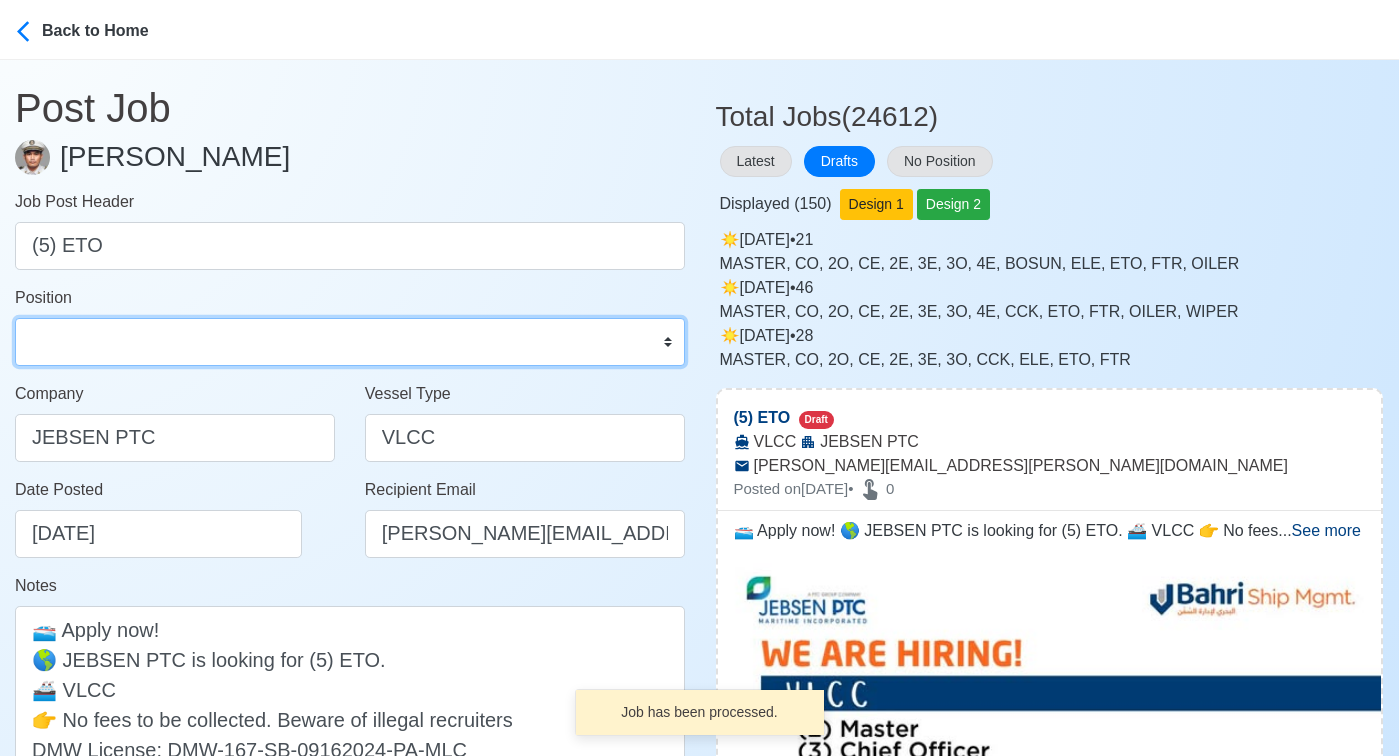 click on "Master Chief Officer 2nd Officer 3rd Officer Junior Officer Chief Engineer 2nd Engineer 3rd Engineer 4th Engineer Gas Engineer Junior Engineer 1st Assistant Engineer 2nd Assistant Engineer 3rd Assistant Engineer ETO/ETR Electrician Electrical Engineer Oiler Fitter Welder Chief Cook Chef Cook Messman Wiper Rigger Ordinary Seaman Able Seaman Motorman Pumpman Bosun Cadet Reefer Mechanic Operator Repairman Painter Steward Waiter Others" at bounding box center (350, 342) 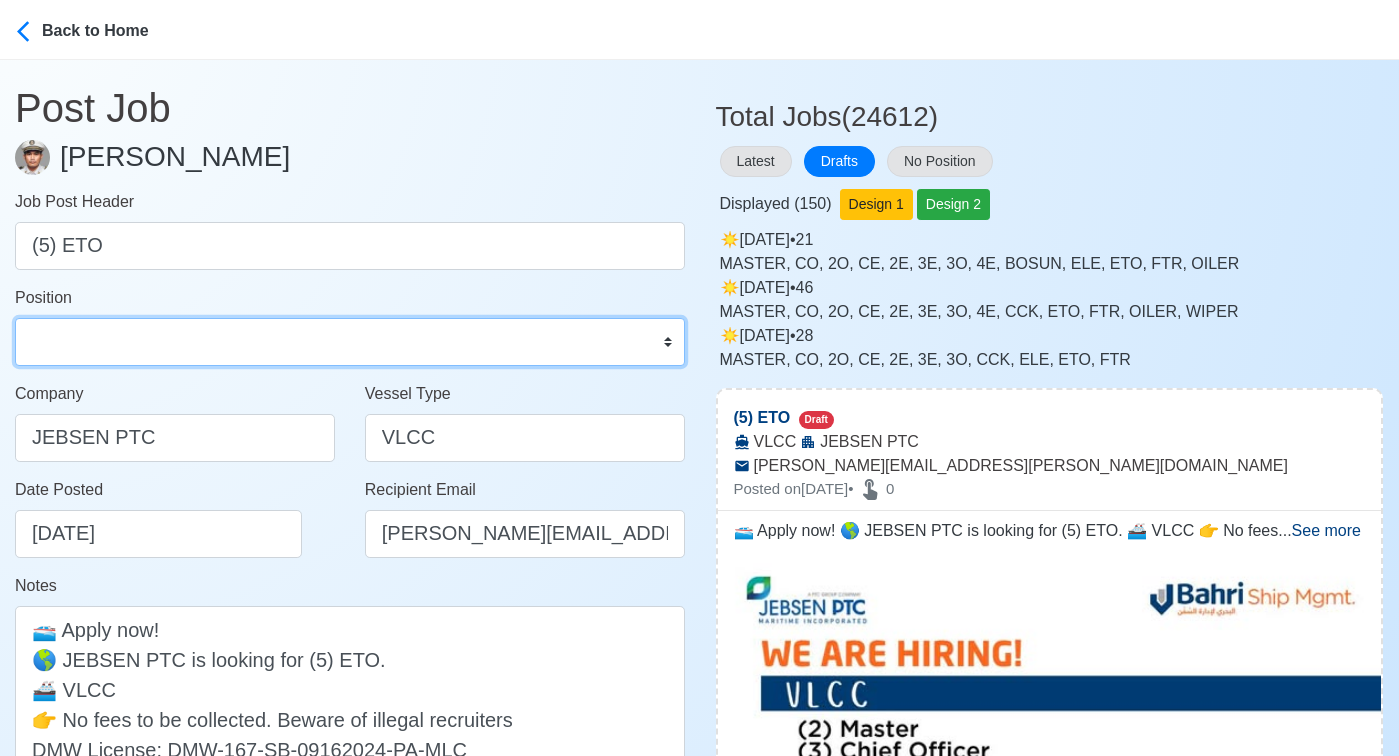 select on "ETO/ETR" 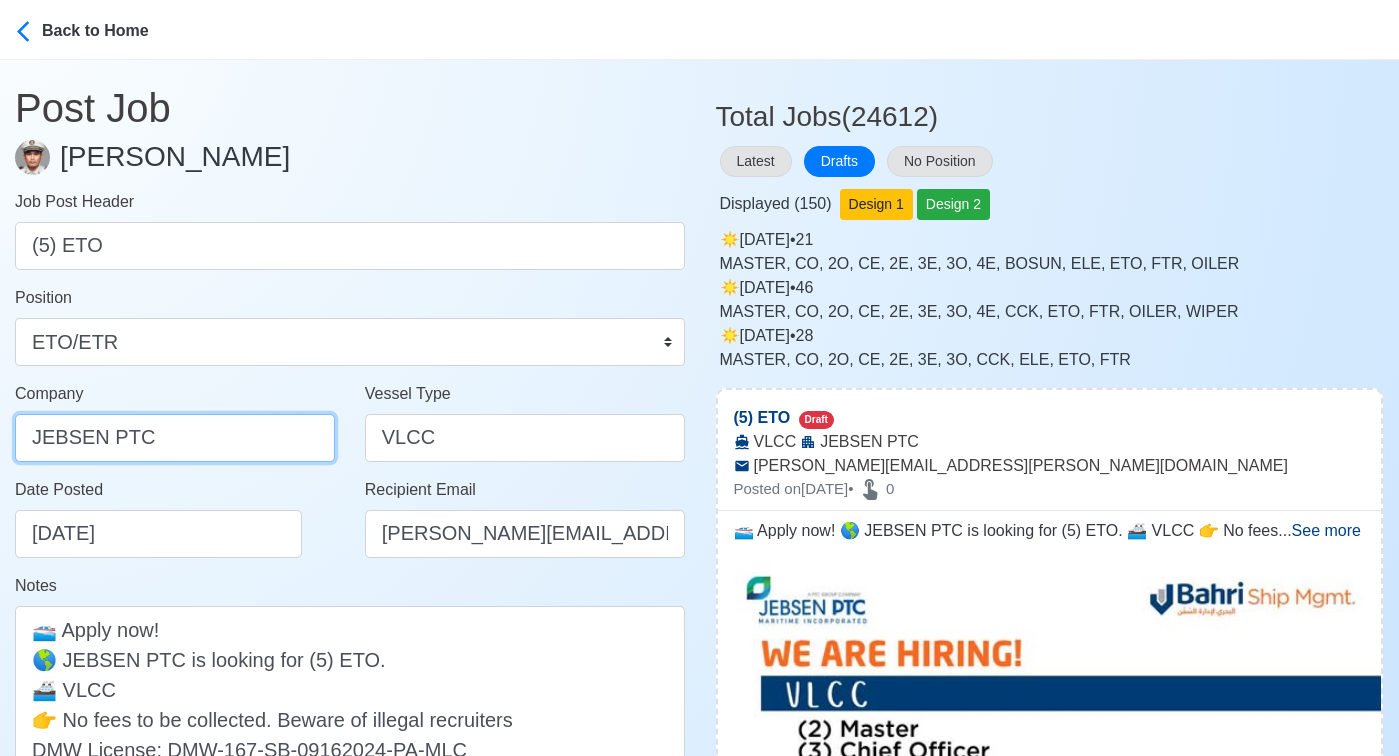 click on "JEBSEN PTC" at bounding box center (175, 438) 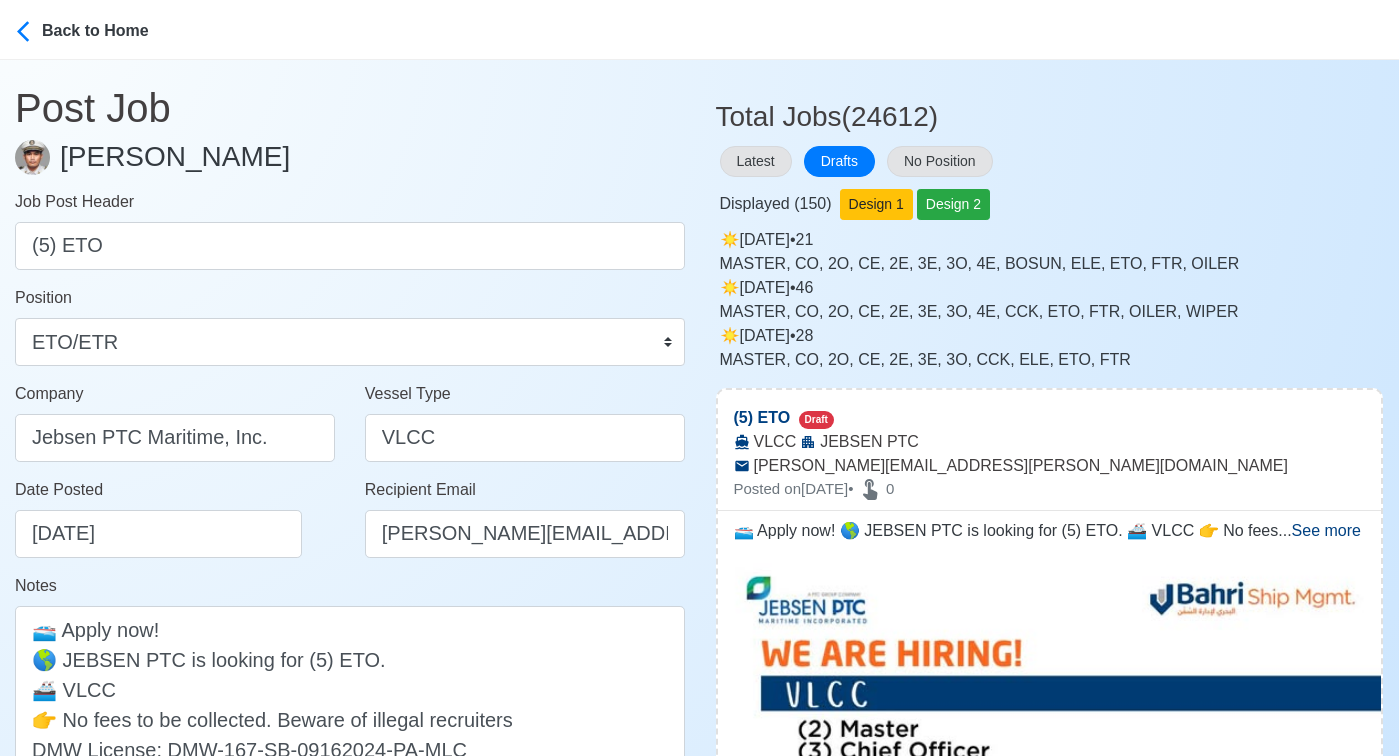 click on "Date Posted       07/26/2025" at bounding box center (180, 518) 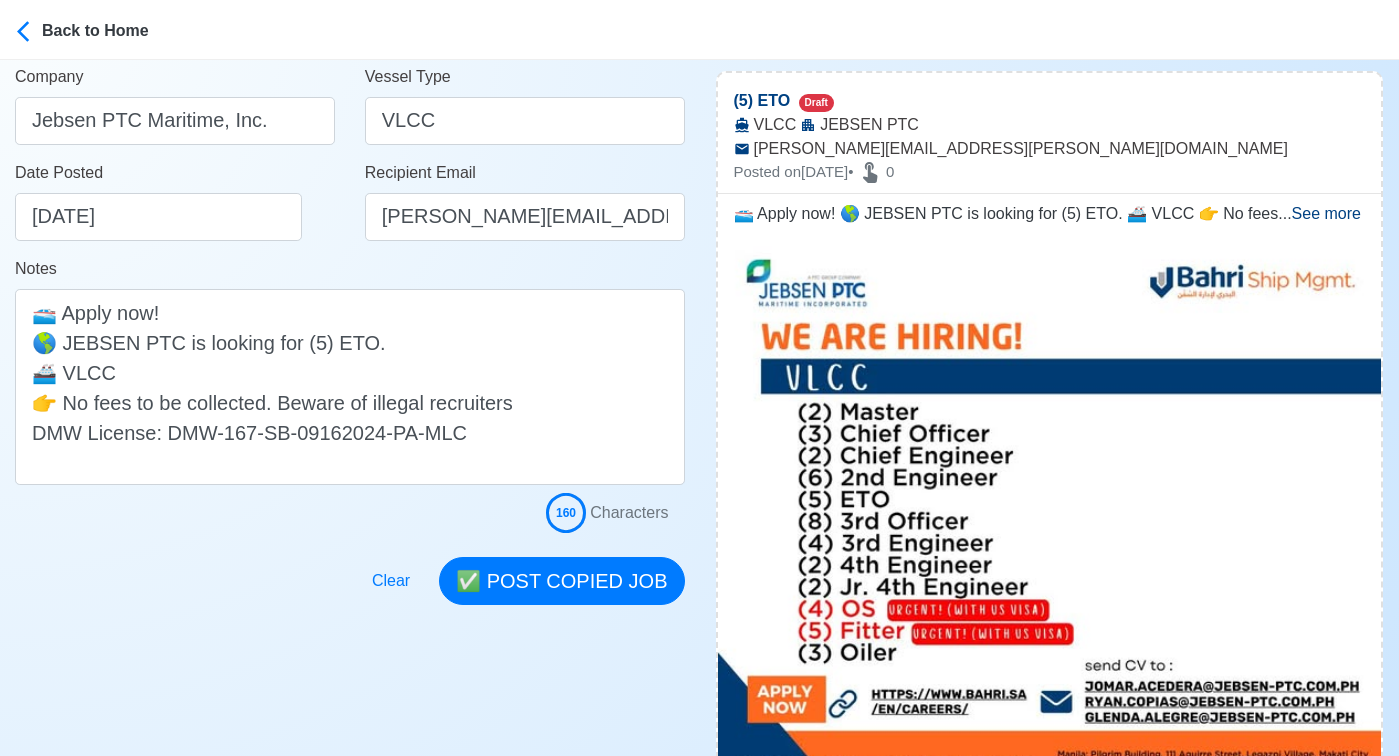 scroll, scrollTop: 375, scrollLeft: 0, axis: vertical 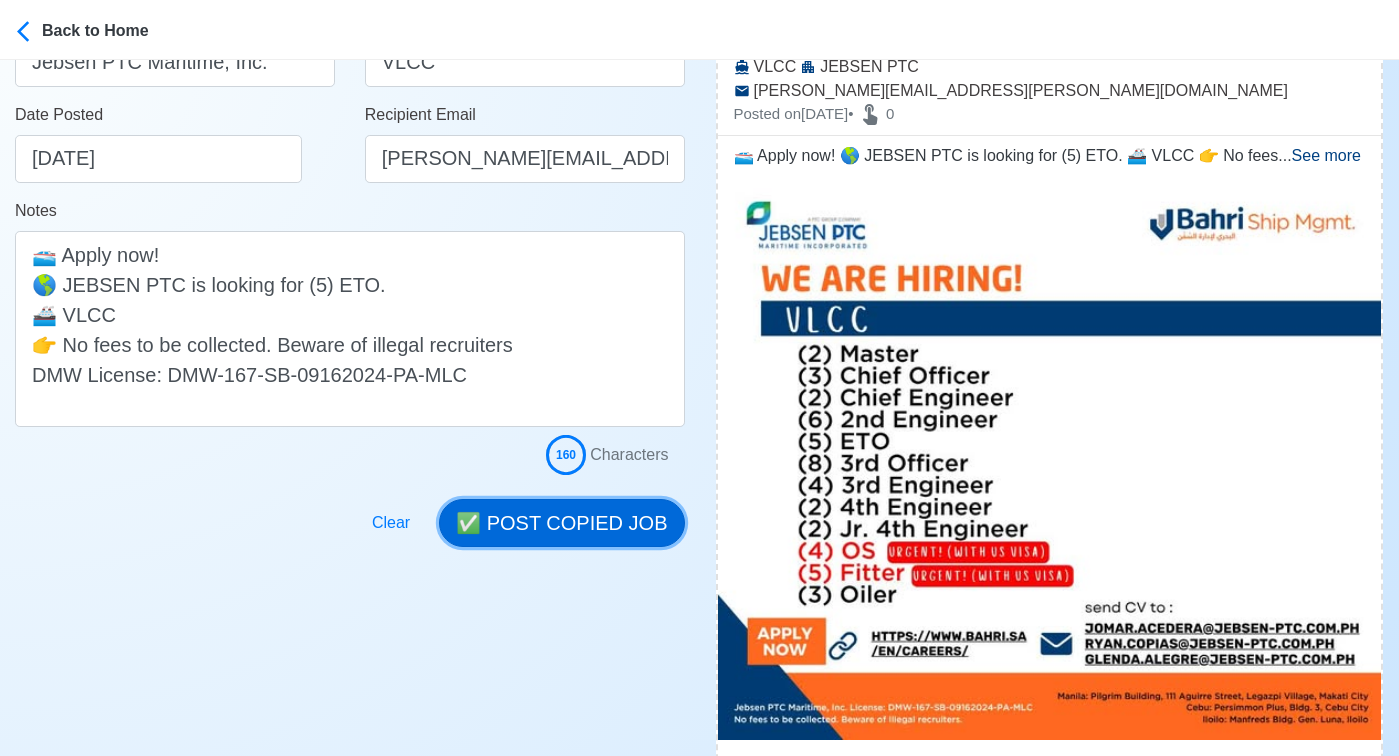 click on "✅ POST COPIED JOB" at bounding box center [561, 523] 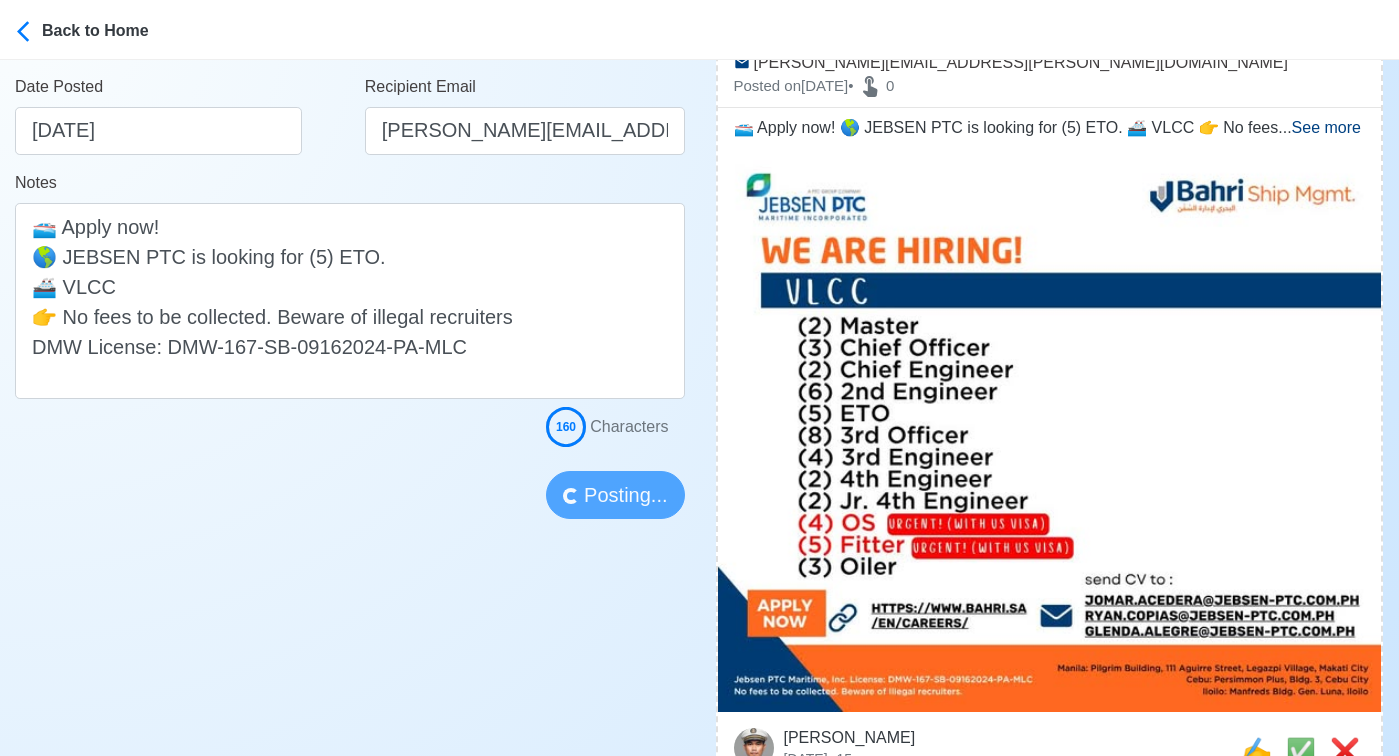 scroll, scrollTop: 446, scrollLeft: 0, axis: vertical 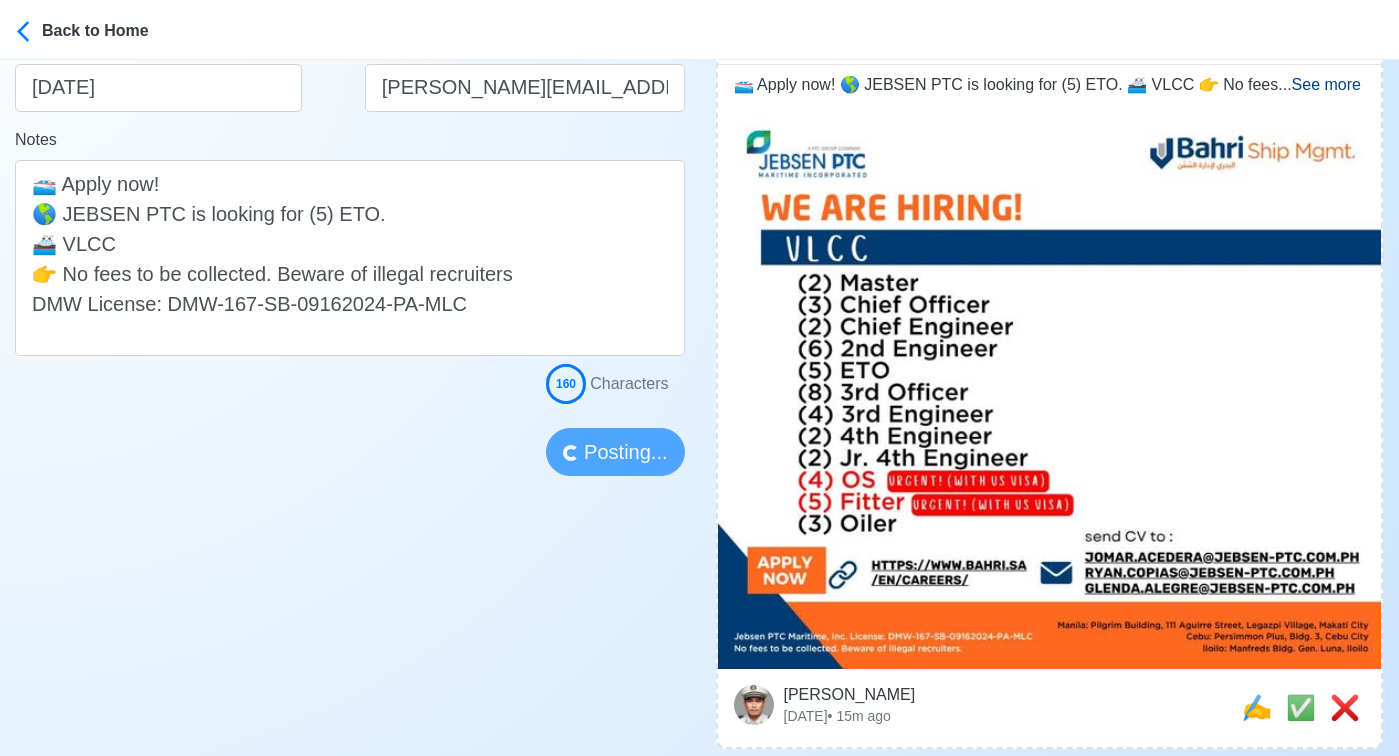 type 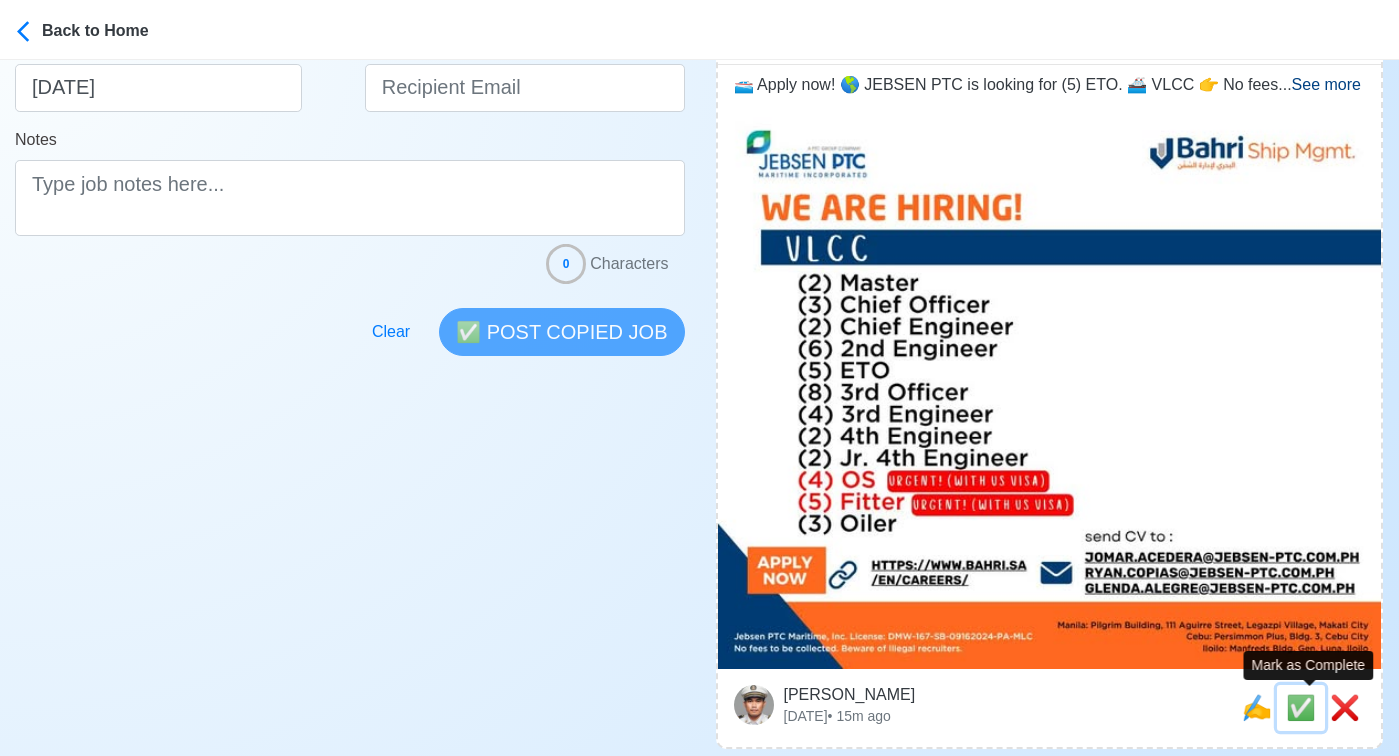 click on "✅" at bounding box center (1301, 707) 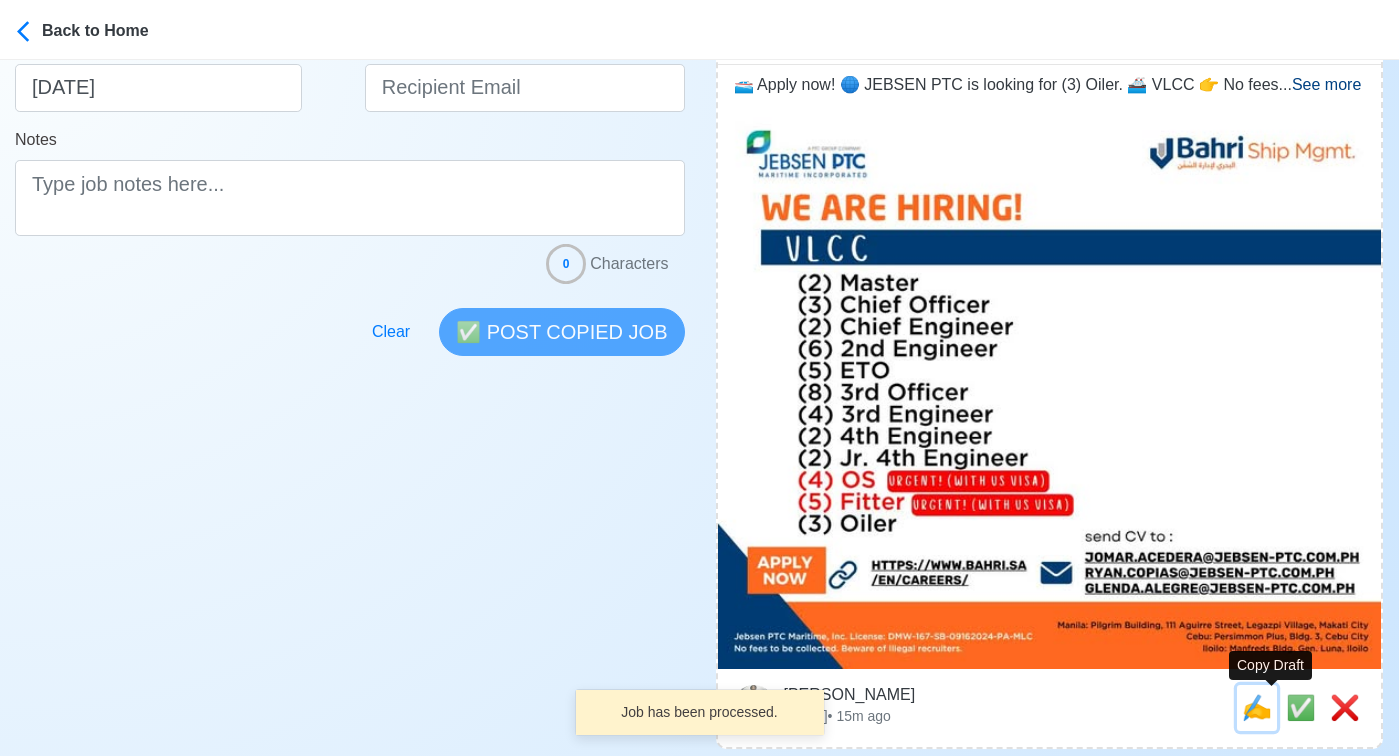 click on "✍️" at bounding box center [1257, 707] 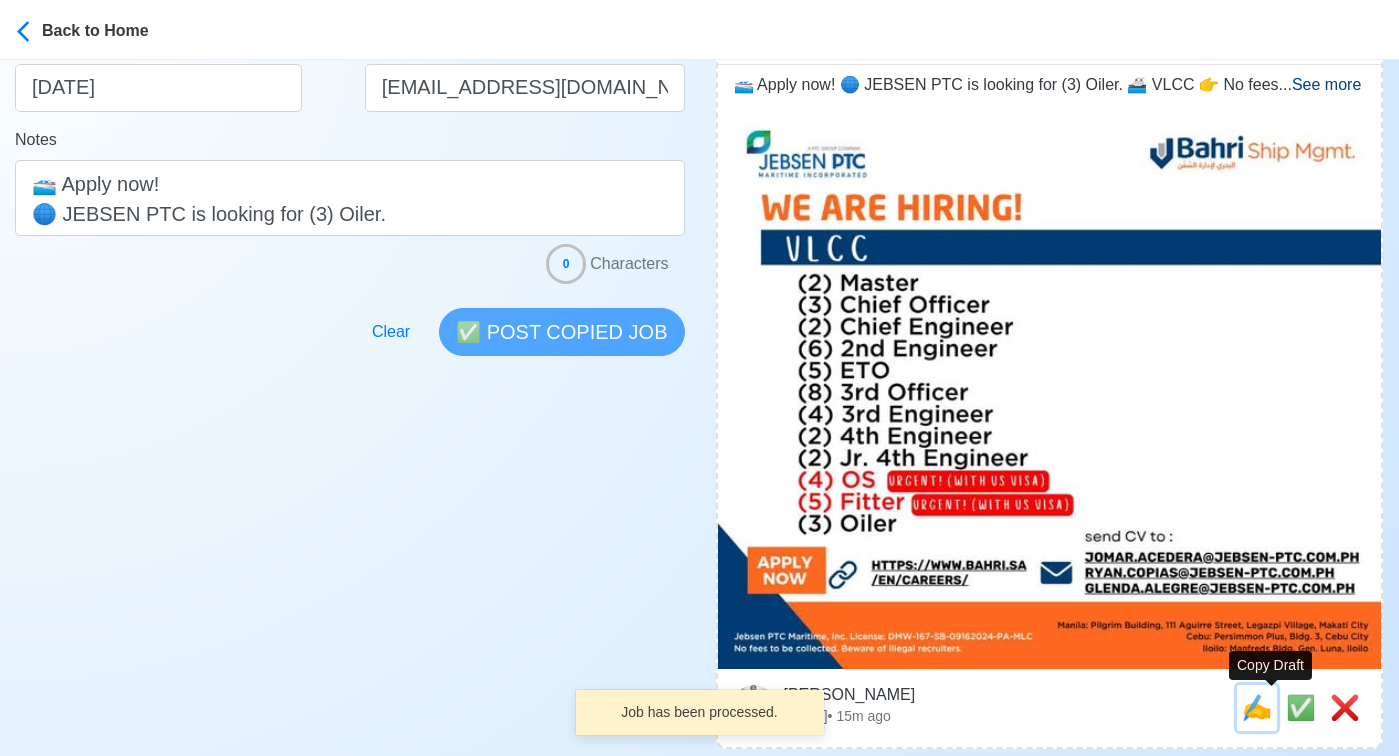 scroll, scrollTop: 0, scrollLeft: 0, axis: both 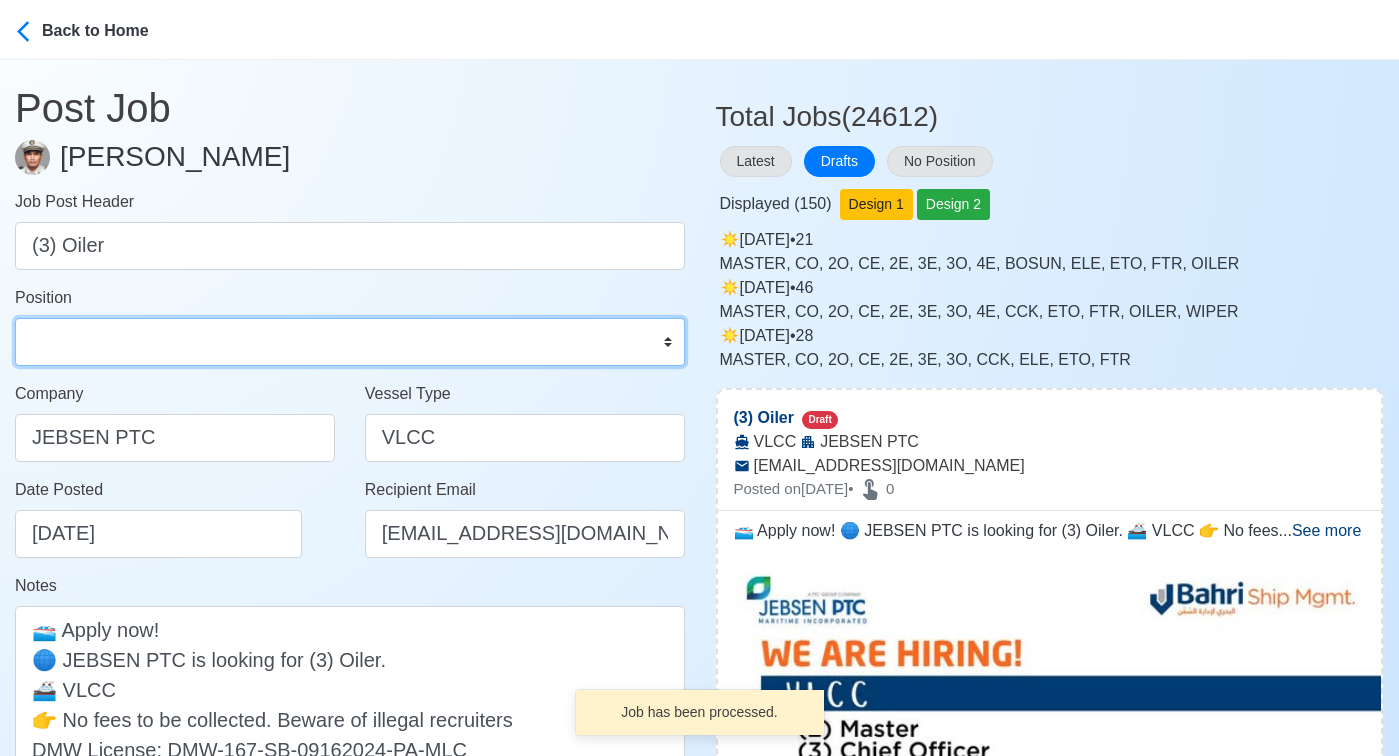 click on "Master Chief Officer 2nd Officer 3rd Officer Junior Officer Chief Engineer 2nd Engineer 3rd Engineer 4th Engineer Gas Engineer Junior Engineer 1st Assistant Engineer 2nd Assistant Engineer 3rd Assistant Engineer ETO/ETR Electrician Electrical Engineer Oiler Fitter Welder Chief Cook Chef Cook Messman Wiper Rigger Ordinary Seaman Able Seaman Motorman Pumpman Bosun Cadet Reefer Mechanic Operator Repairman Painter Steward Waiter Others" at bounding box center (350, 342) 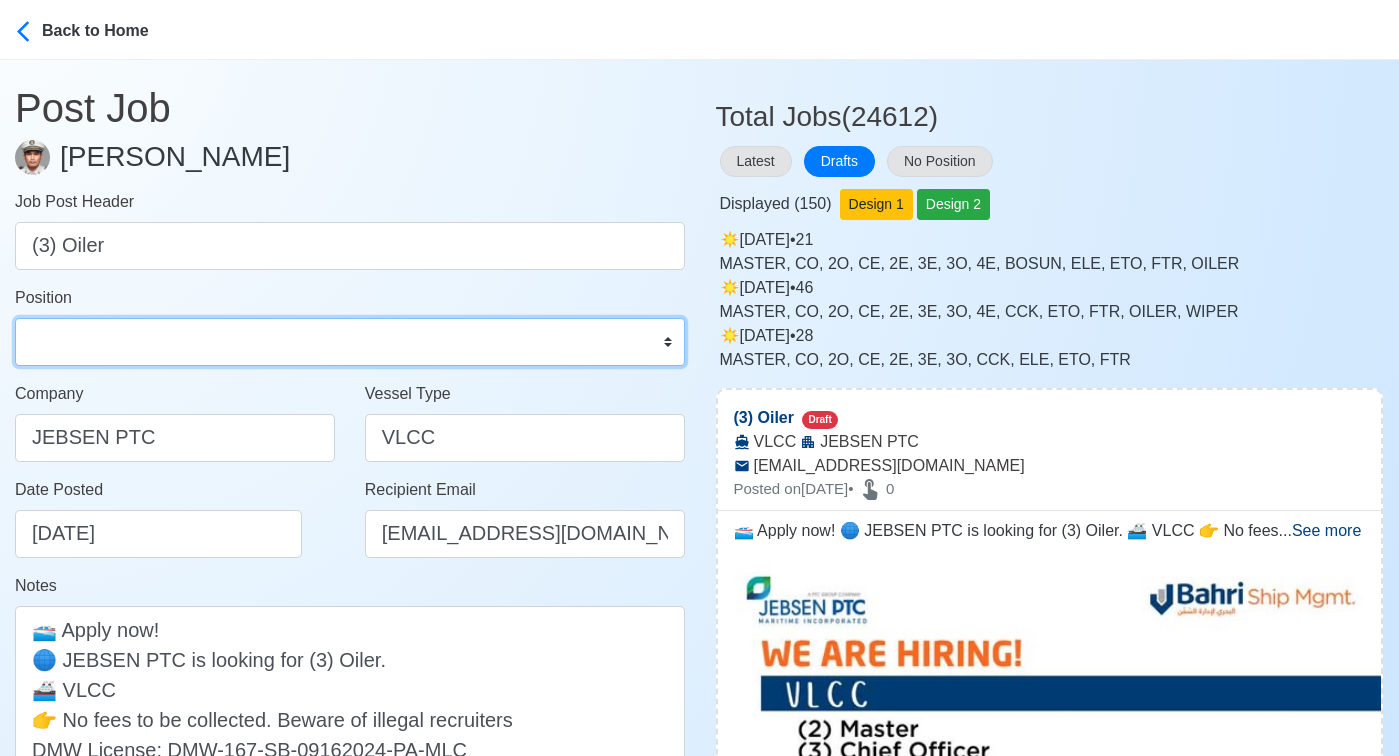 select on "Oiler" 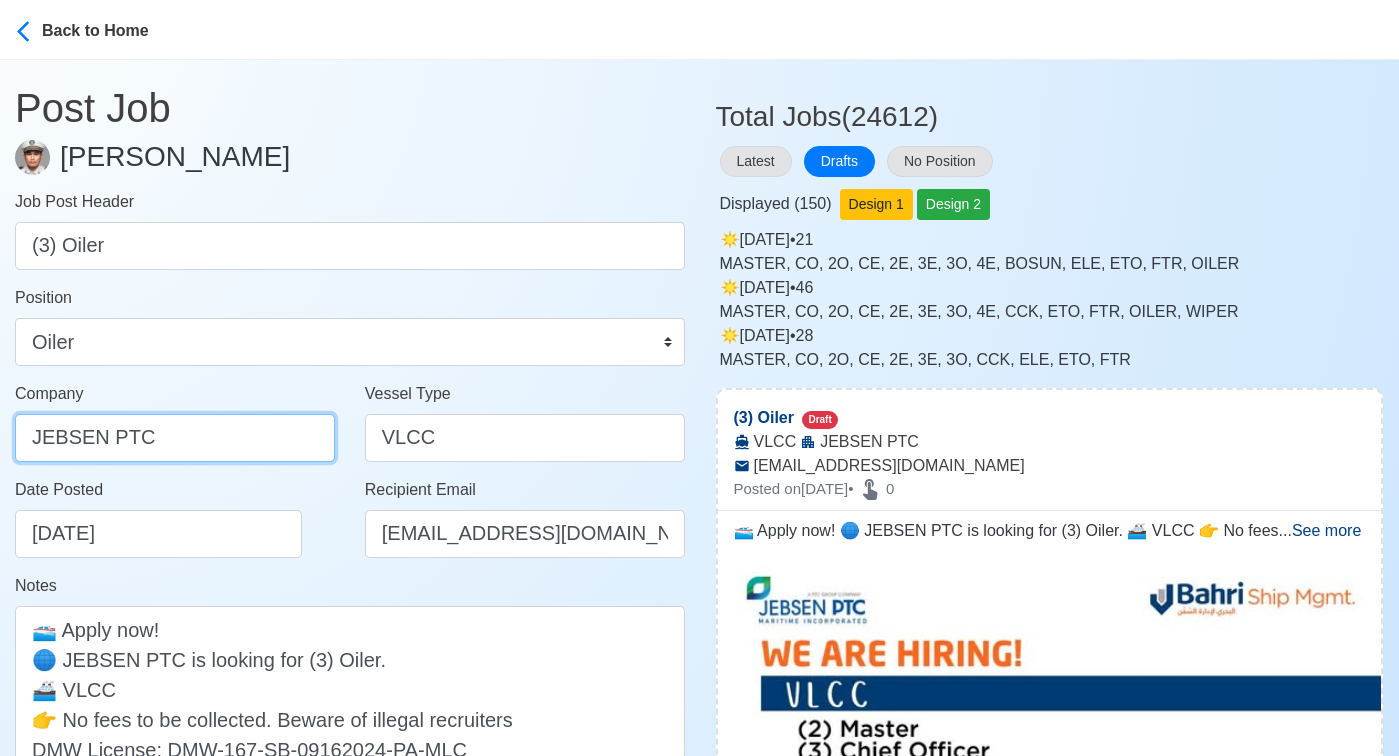 click on "JEBSEN PTC" at bounding box center (175, 438) 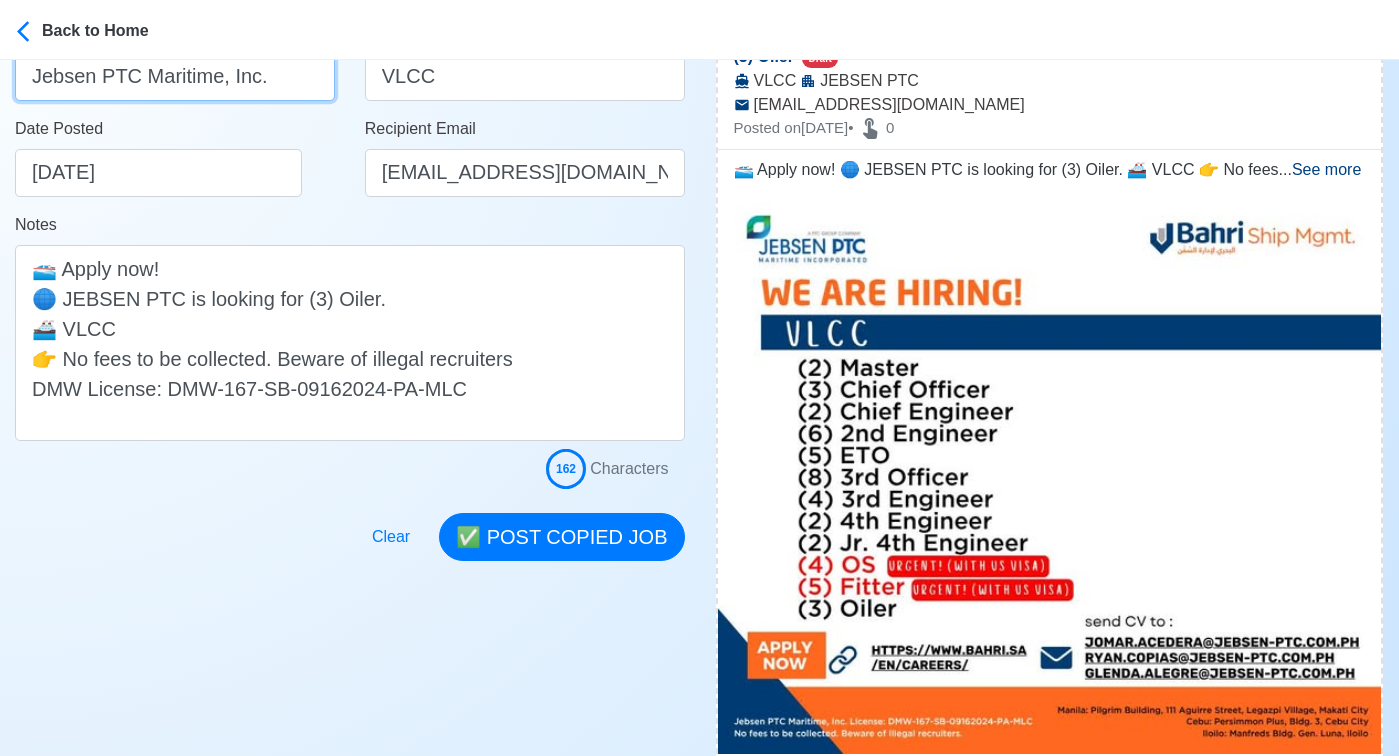 scroll, scrollTop: 367, scrollLeft: 0, axis: vertical 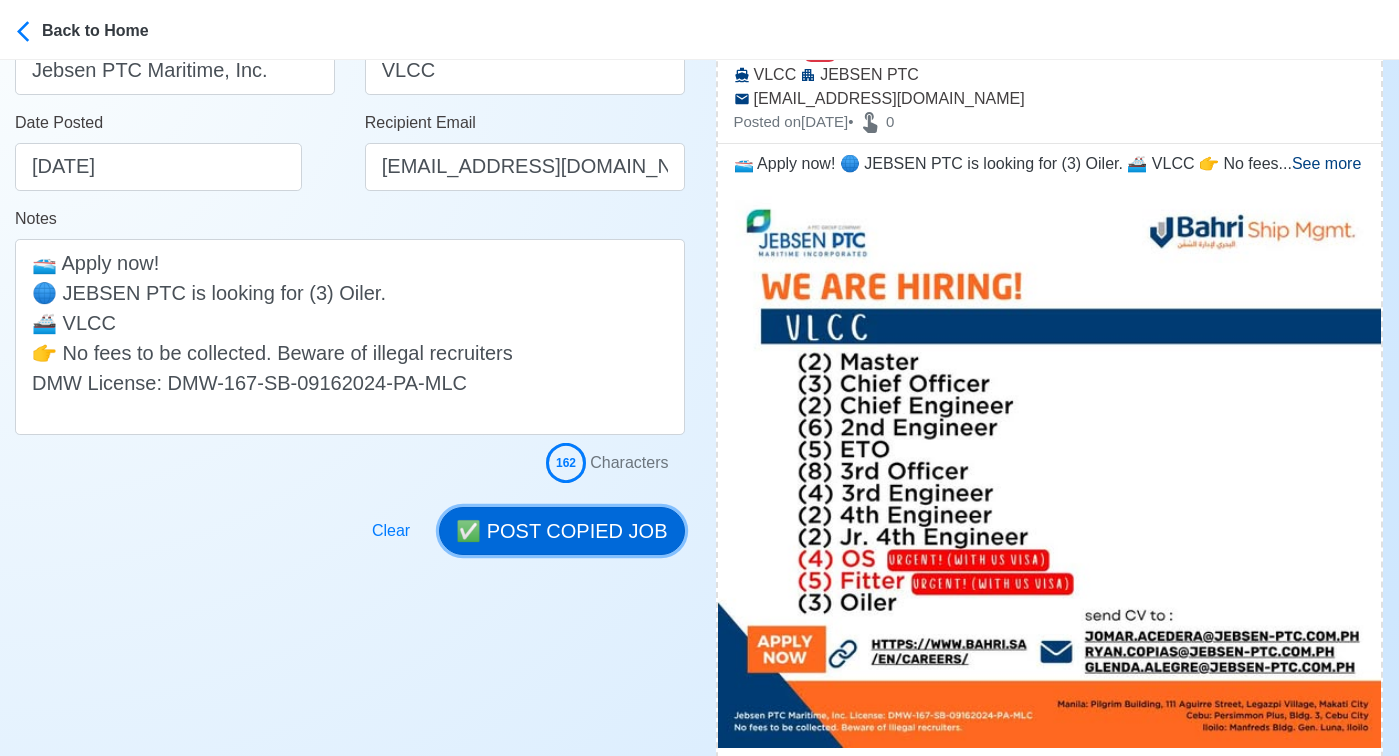 click on "✅ POST COPIED JOB" at bounding box center [561, 531] 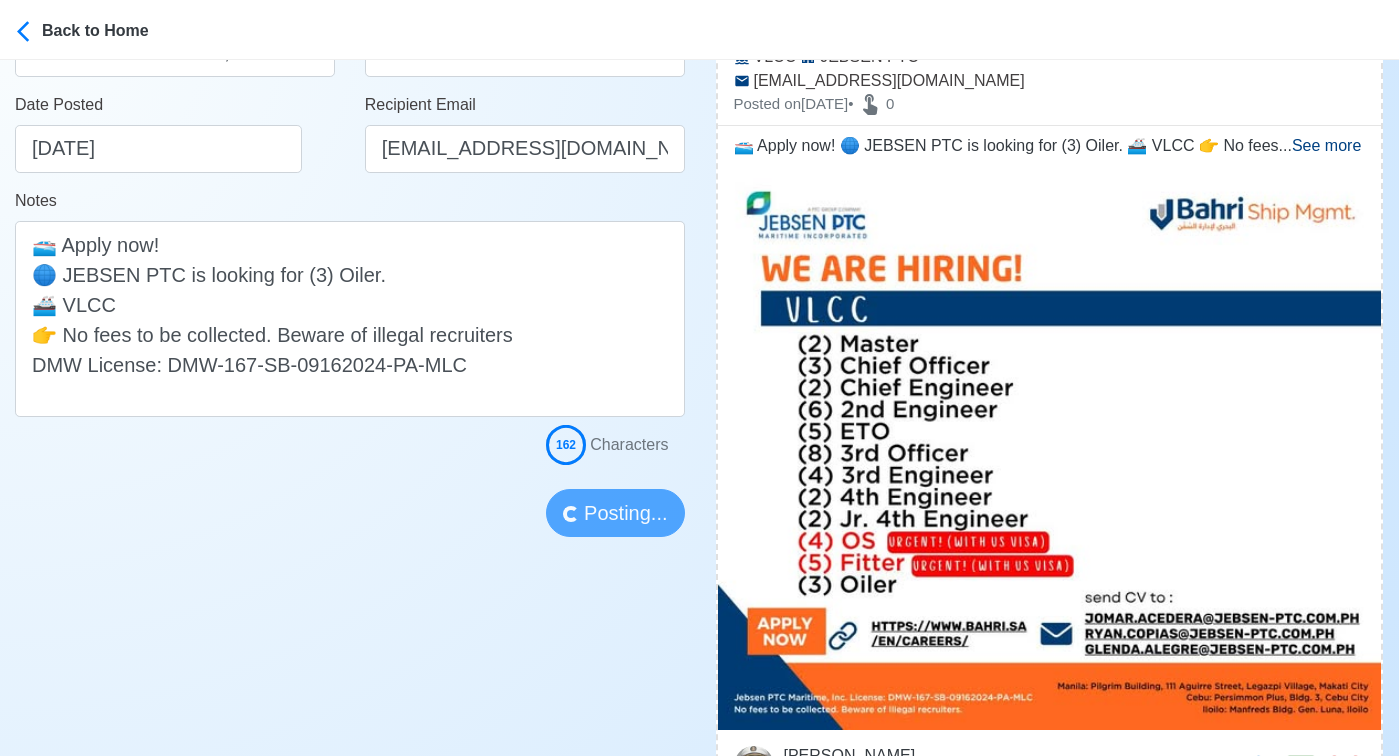 type 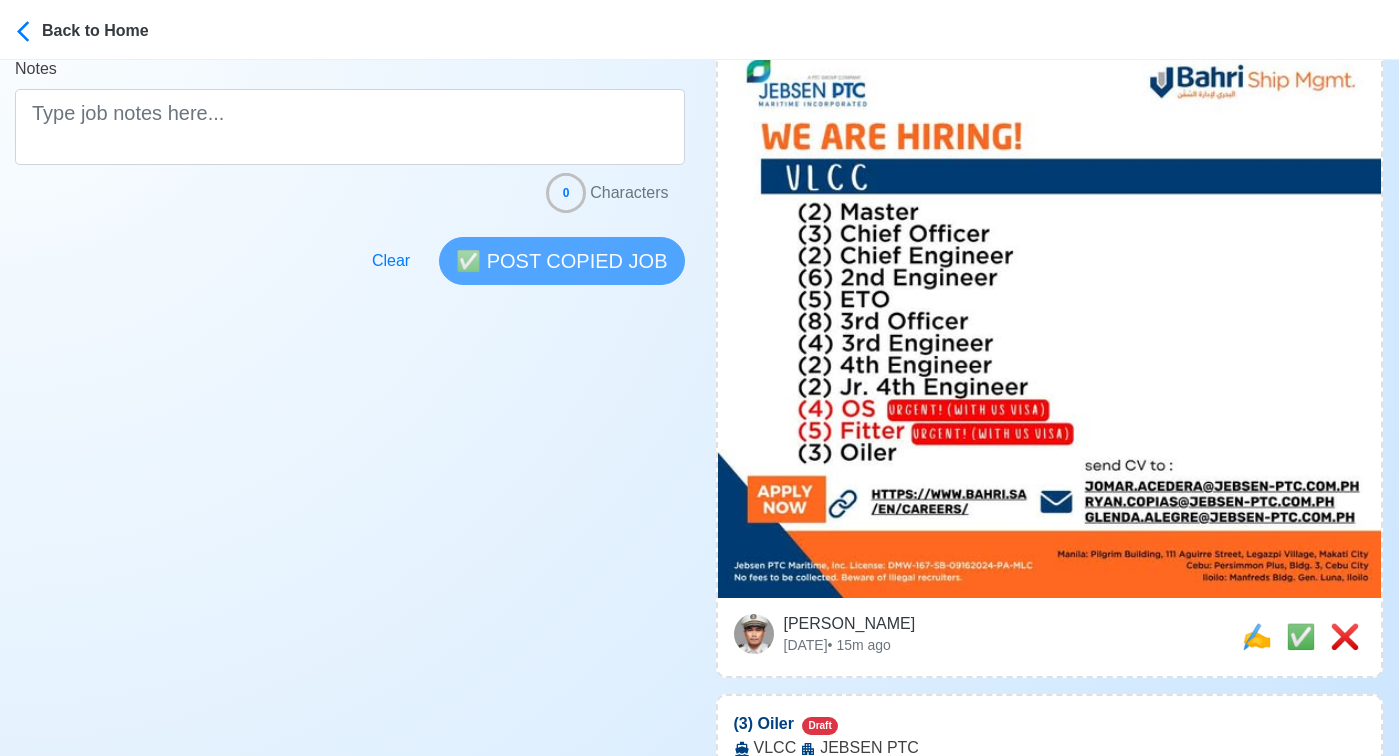 scroll, scrollTop: 522, scrollLeft: 0, axis: vertical 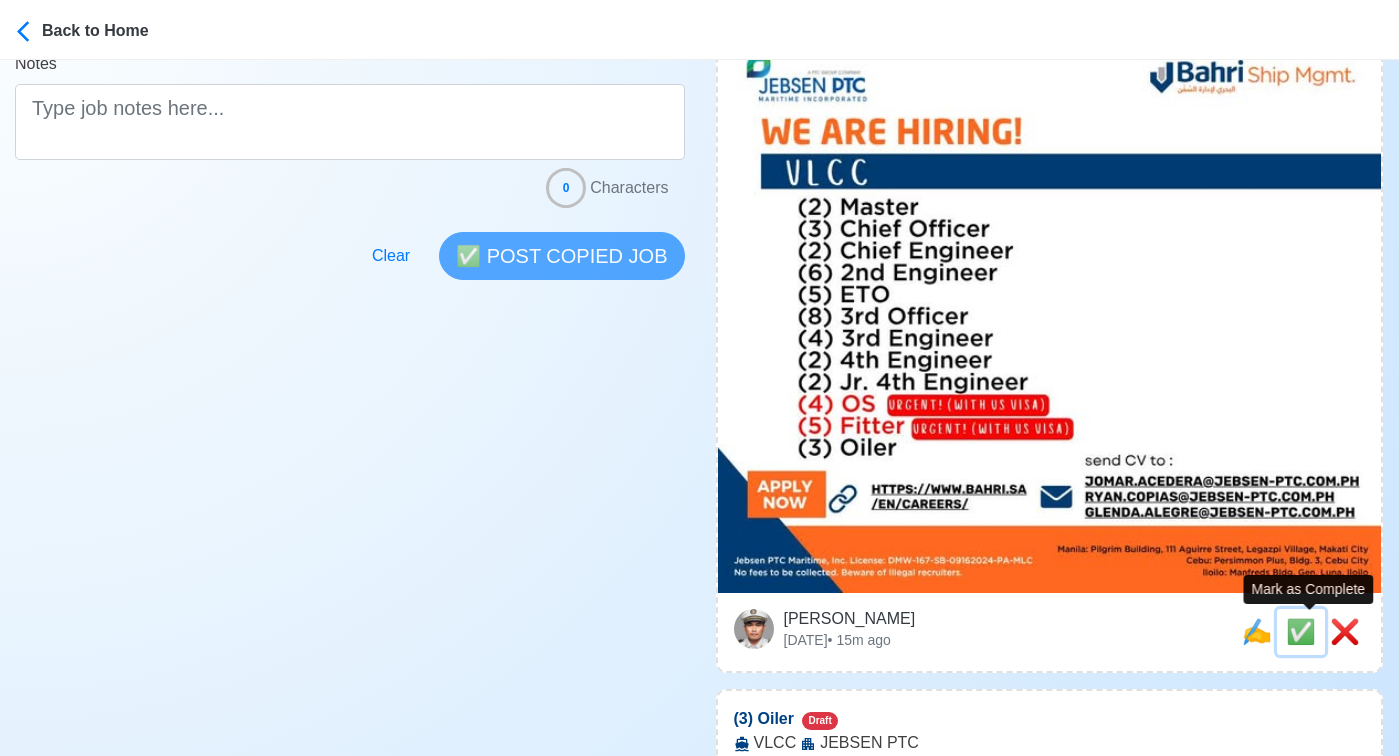 click on "✅" at bounding box center [1301, 631] 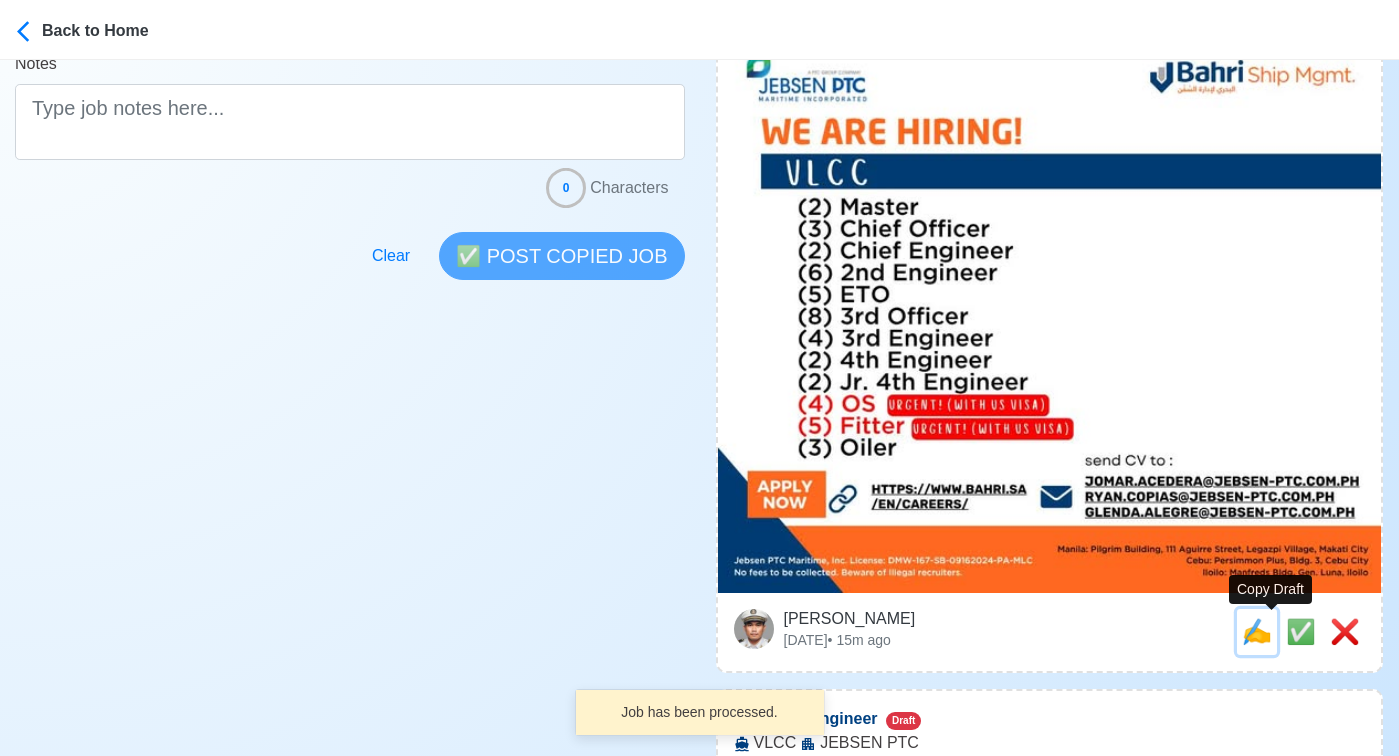 click on "✍️" at bounding box center (1257, 631) 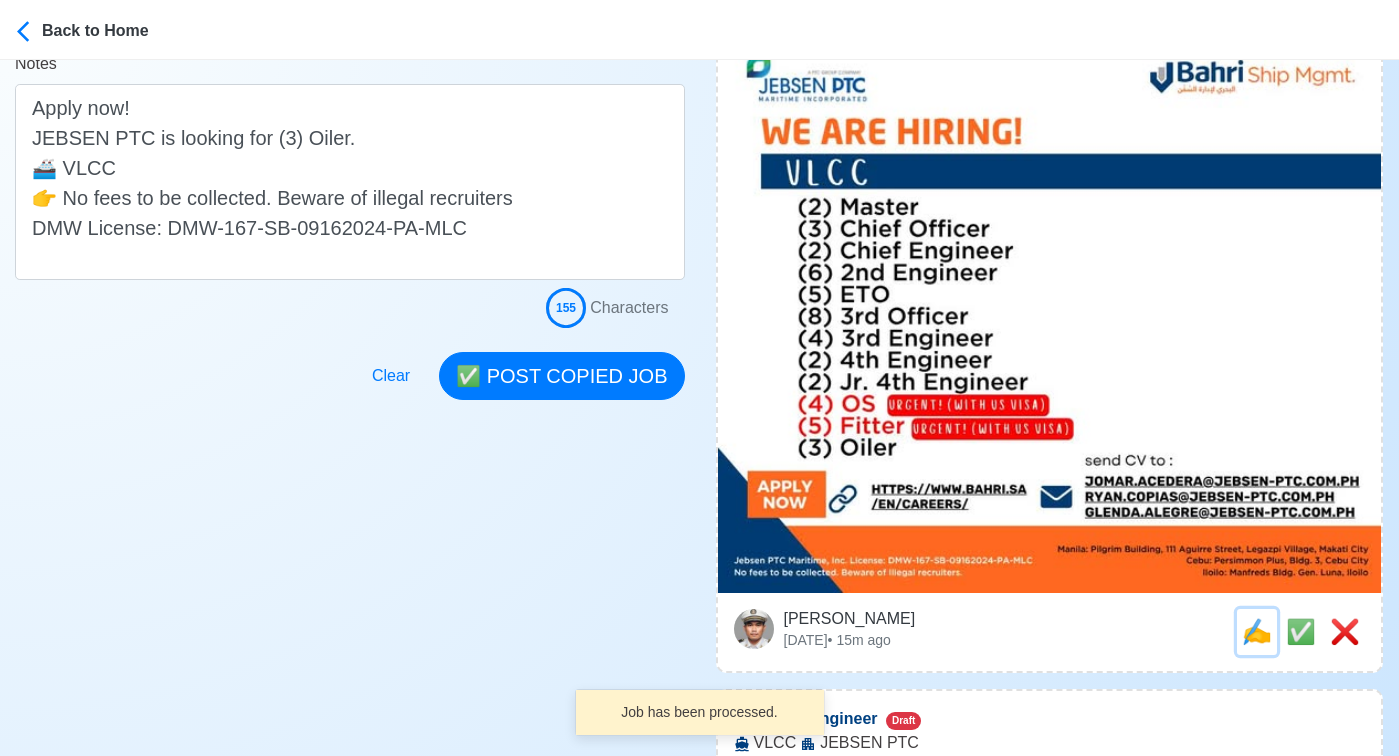 scroll, scrollTop: 0, scrollLeft: 0, axis: both 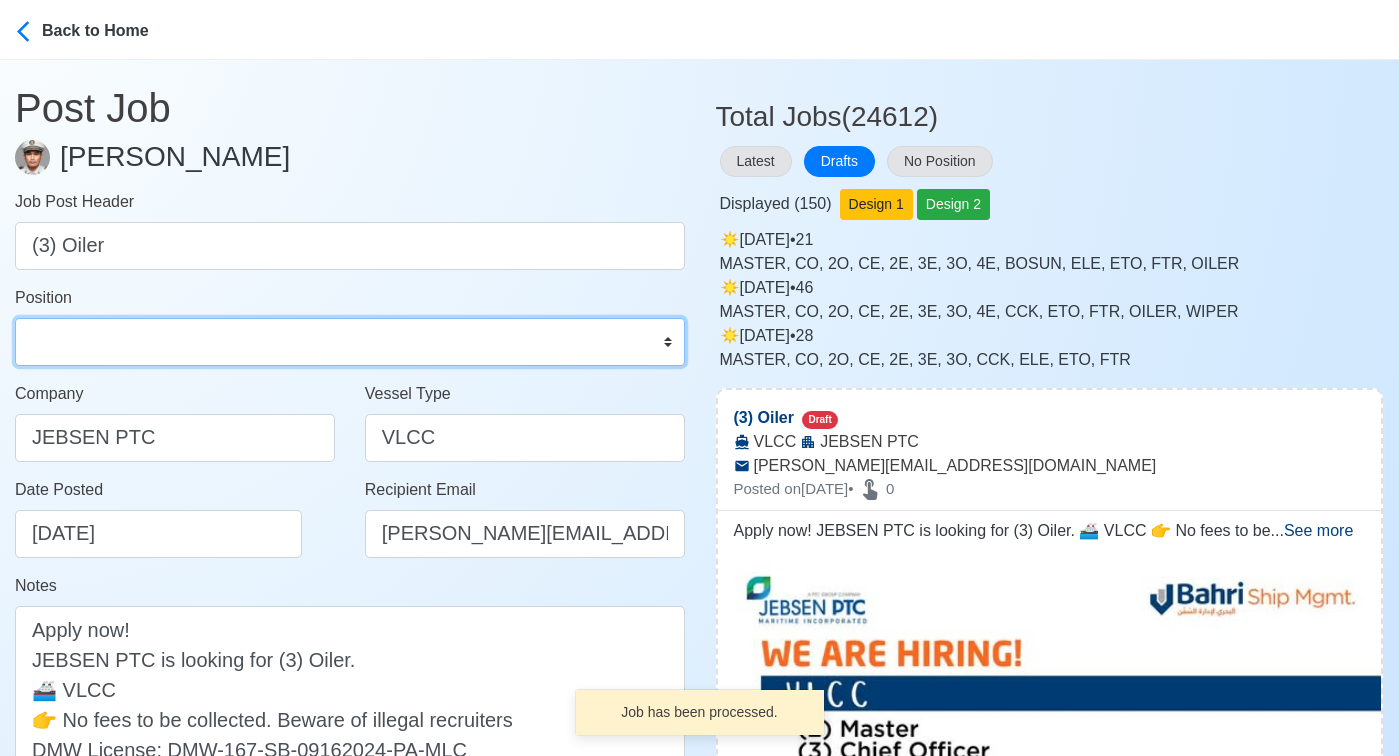 click on "Master Chief Officer 2nd Officer 3rd Officer Junior Officer Chief Engineer 2nd Engineer 3rd Engineer 4th Engineer Gas Engineer Junior Engineer 1st Assistant Engineer 2nd Assistant Engineer 3rd Assistant Engineer ETO/ETR Electrician Electrical Engineer Oiler Fitter Welder Chief Cook Chef Cook Messman Wiper Rigger Ordinary Seaman Able Seaman Motorman Pumpman Bosun Cadet Reefer Mechanic Operator Repairman Painter Steward Waiter Others" at bounding box center (350, 342) 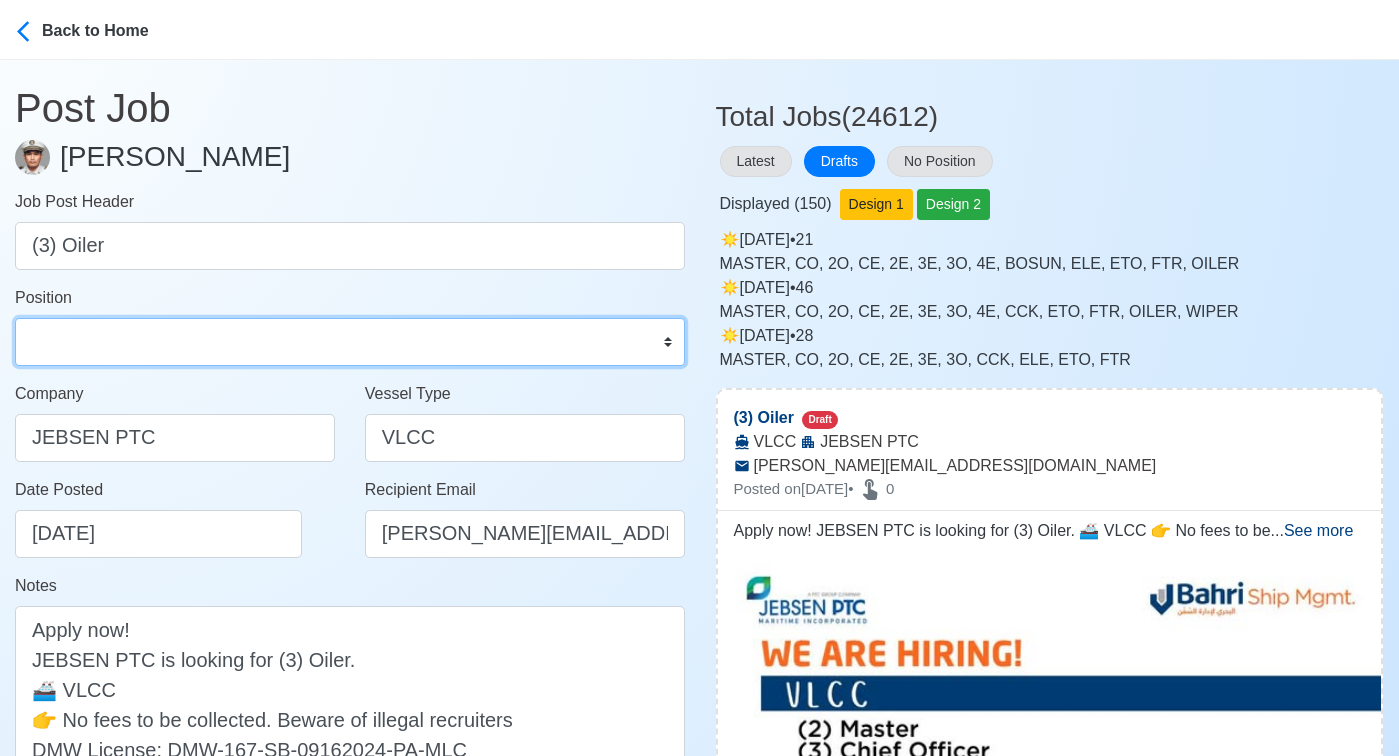 select on "Oiler" 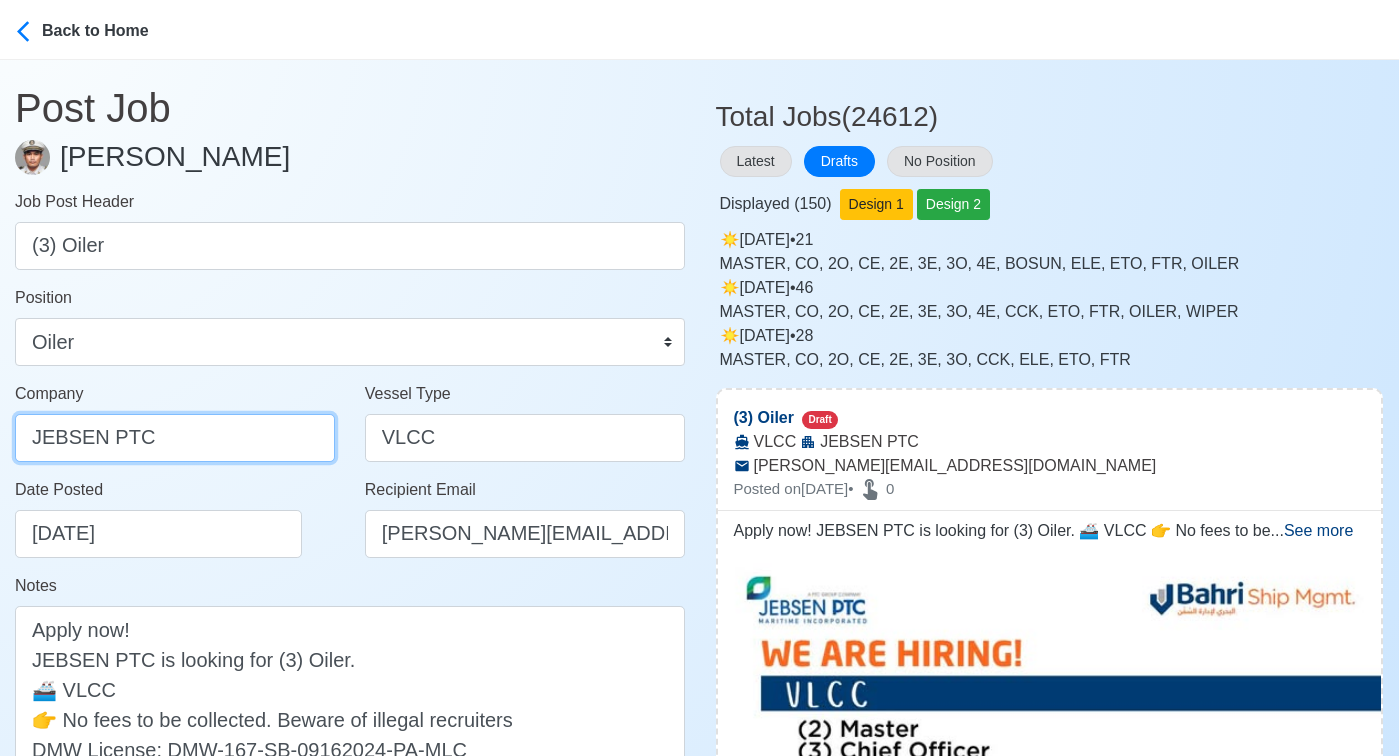 click on "JEBSEN PTC" at bounding box center (175, 438) 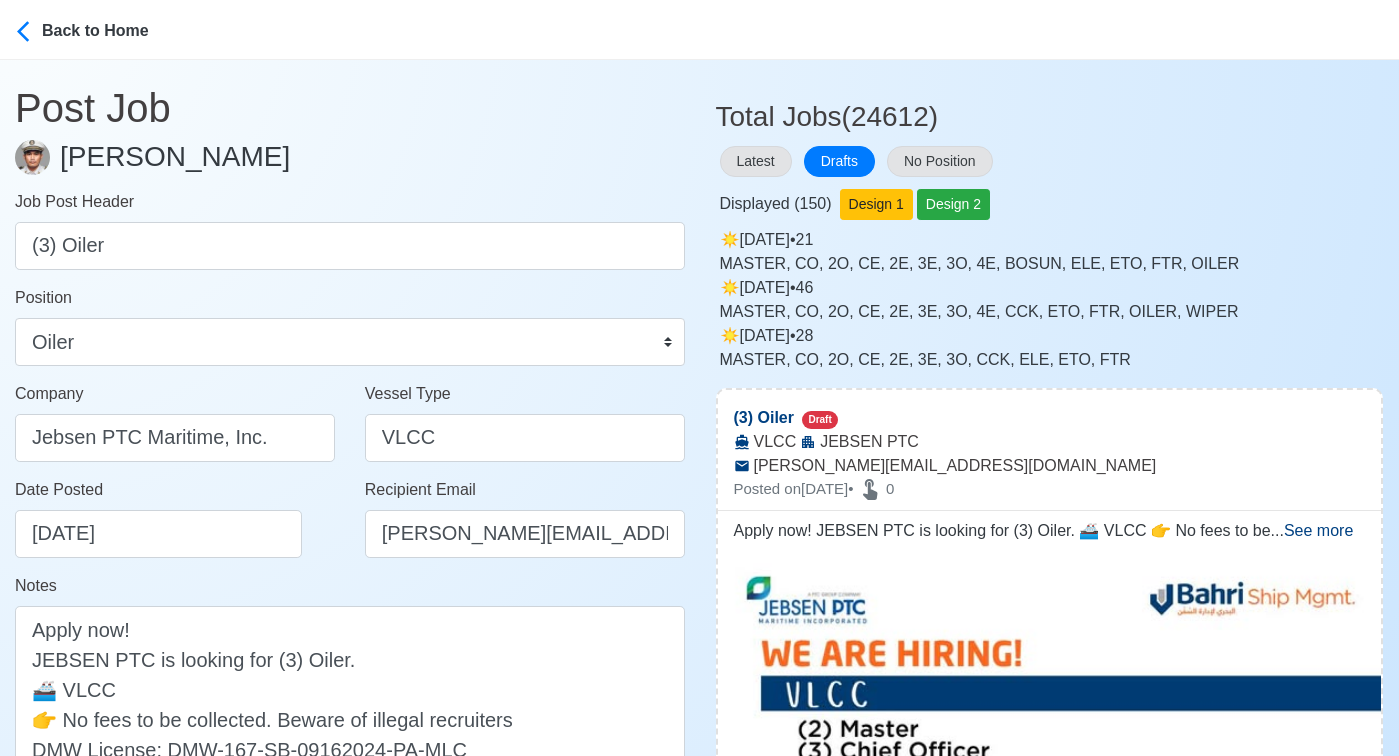 click on "Date Posted       07/26/2025" at bounding box center [180, 518] 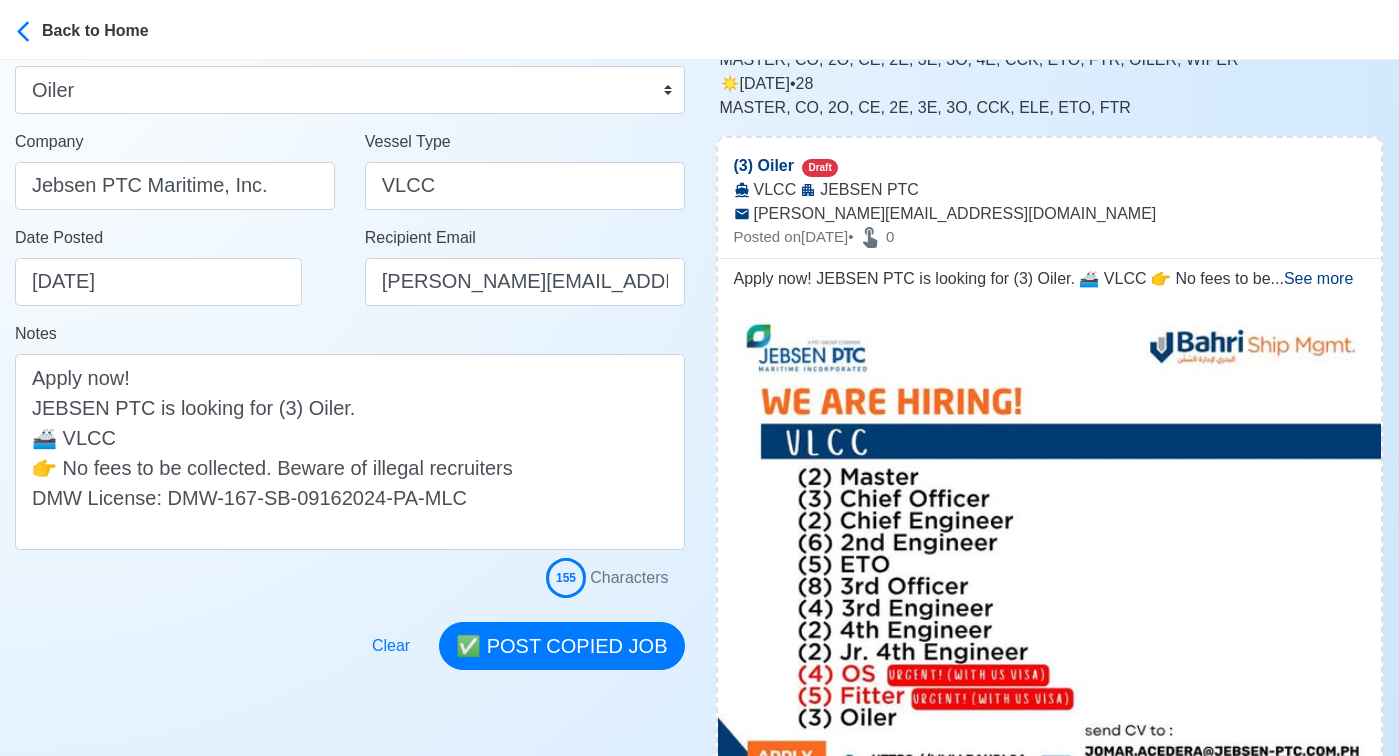 scroll, scrollTop: 258, scrollLeft: 0, axis: vertical 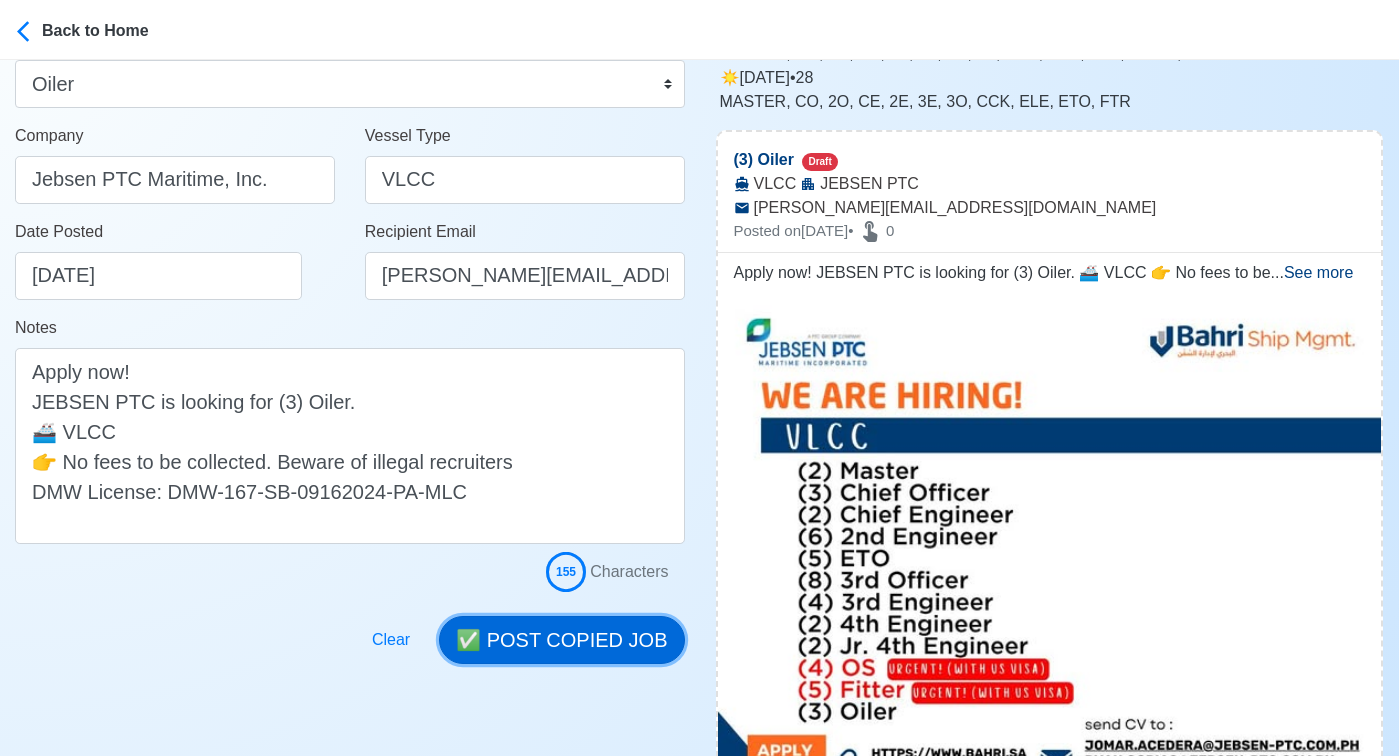 click on "✅ POST COPIED JOB" at bounding box center (561, 640) 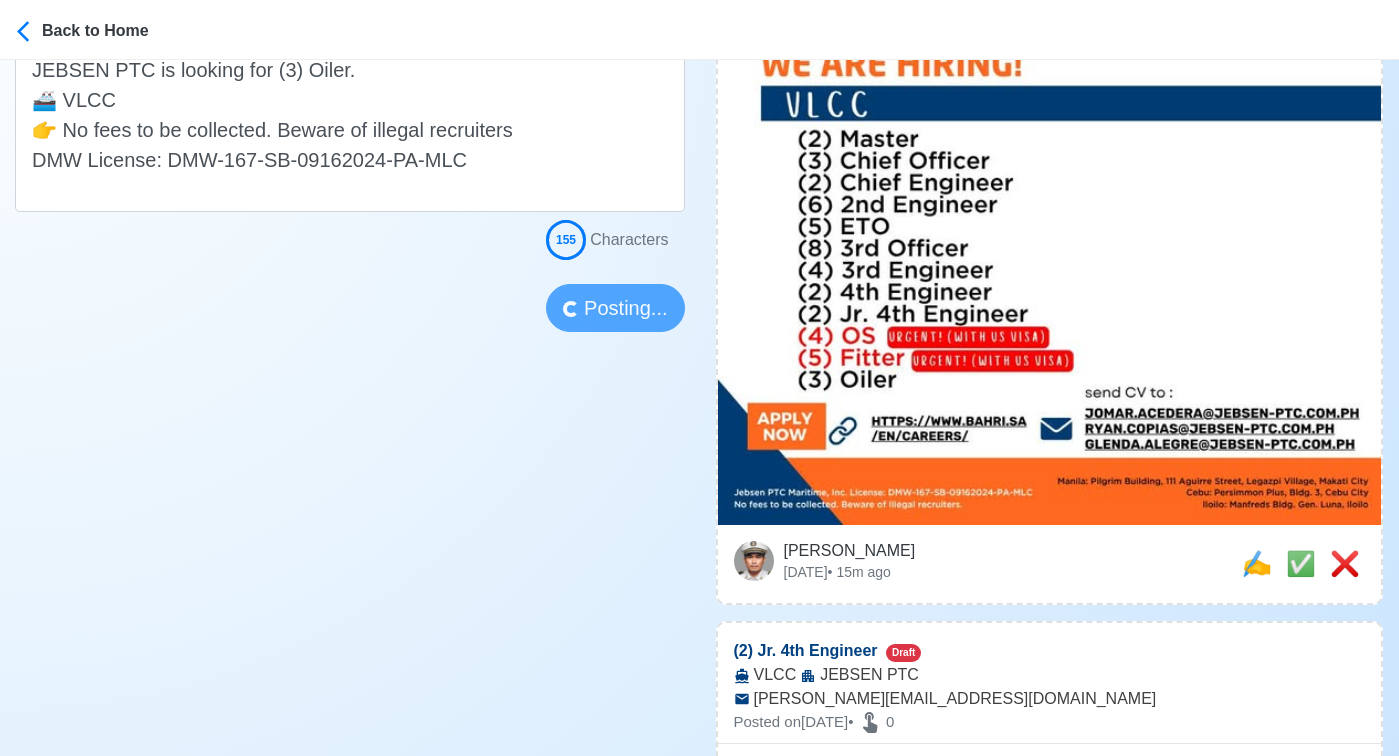 scroll, scrollTop: 602, scrollLeft: 0, axis: vertical 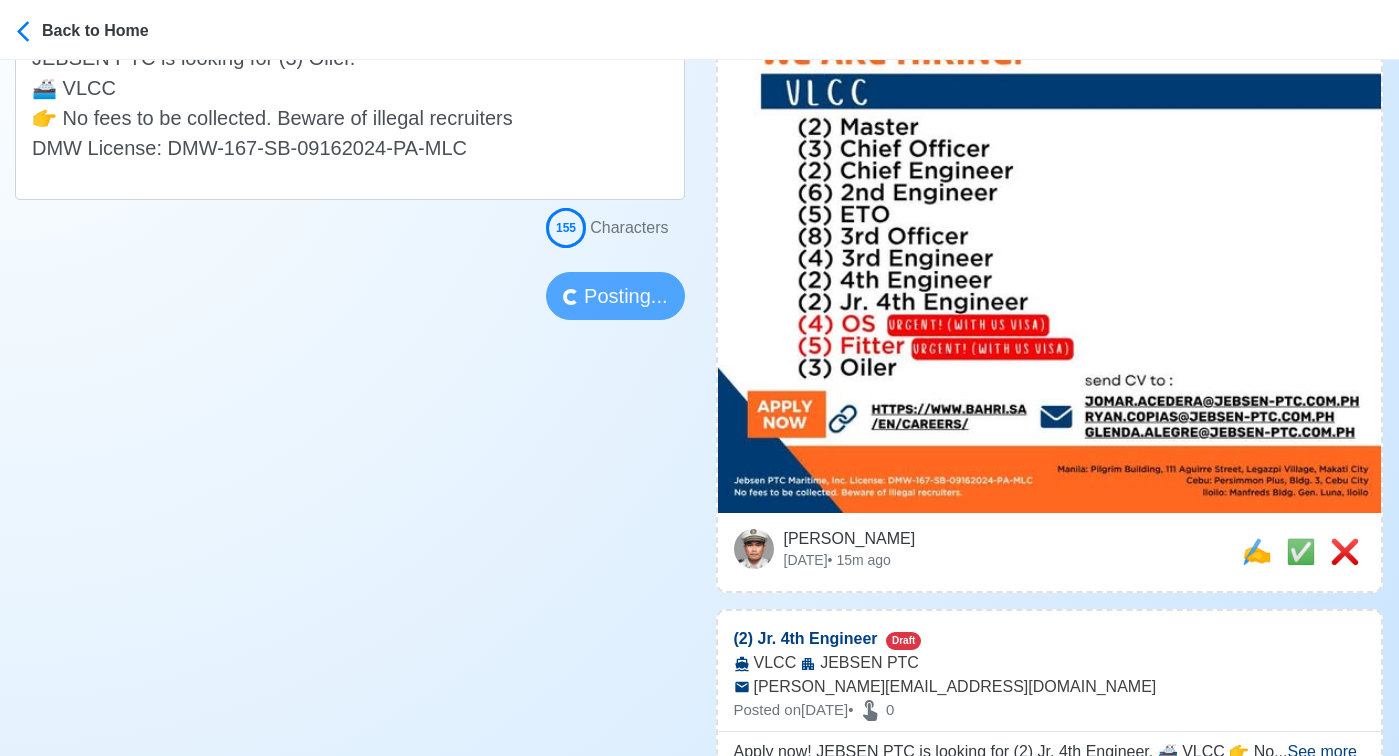 type 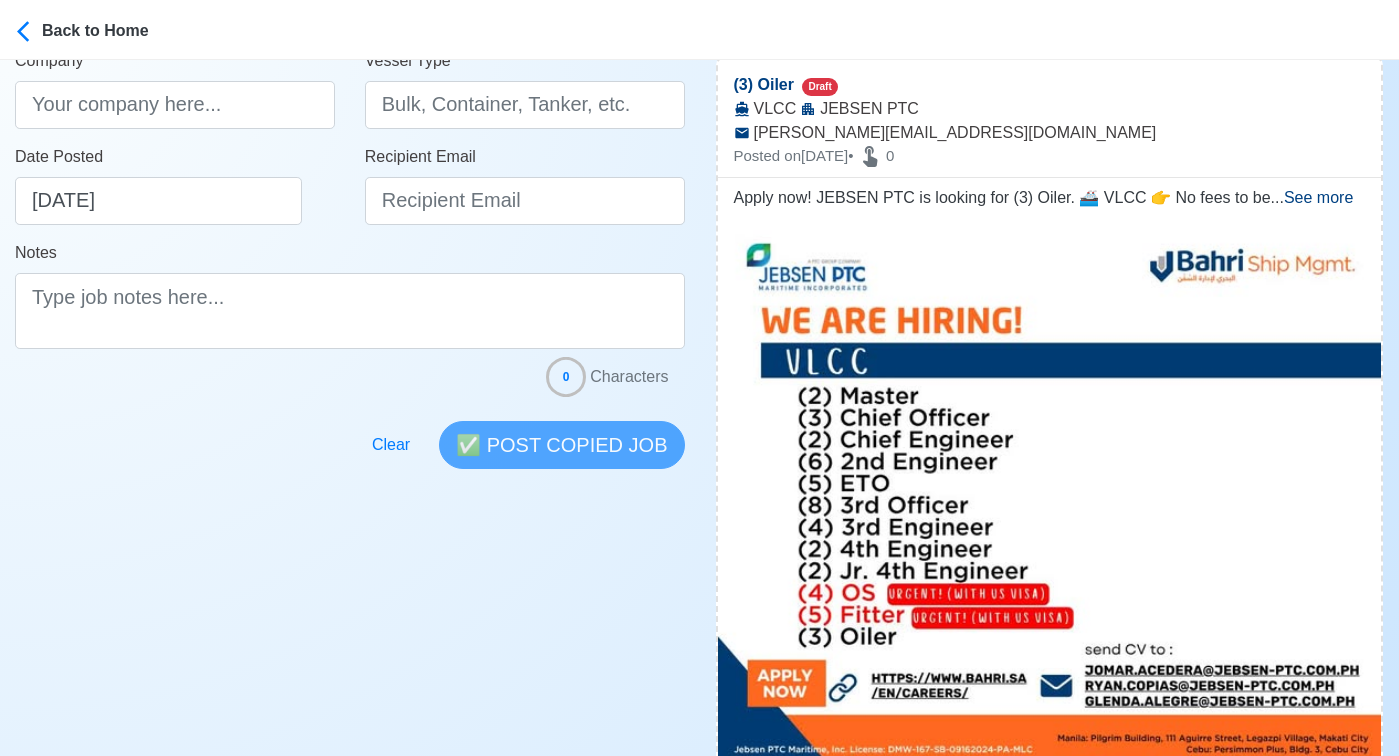 scroll, scrollTop: 0, scrollLeft: 0, axis: both 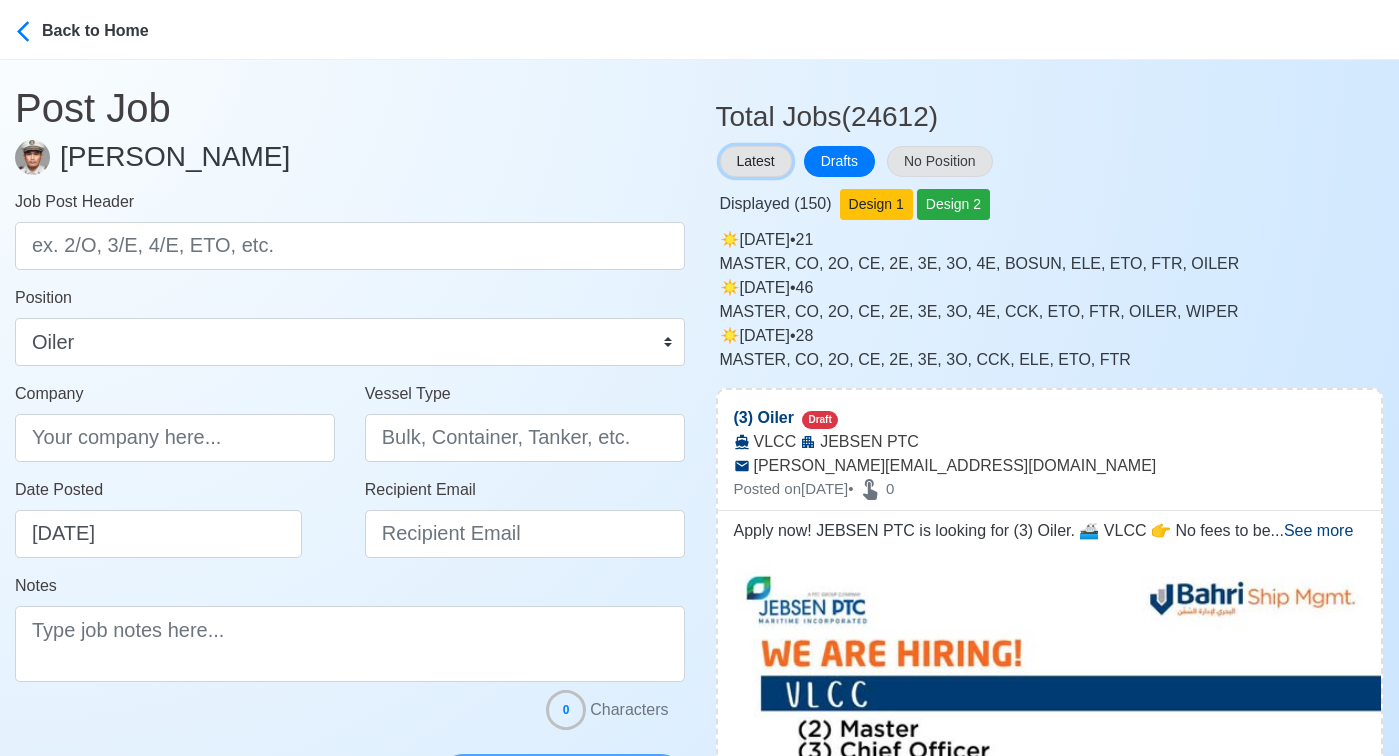click on "Latest" at bounding box center (756, 161) 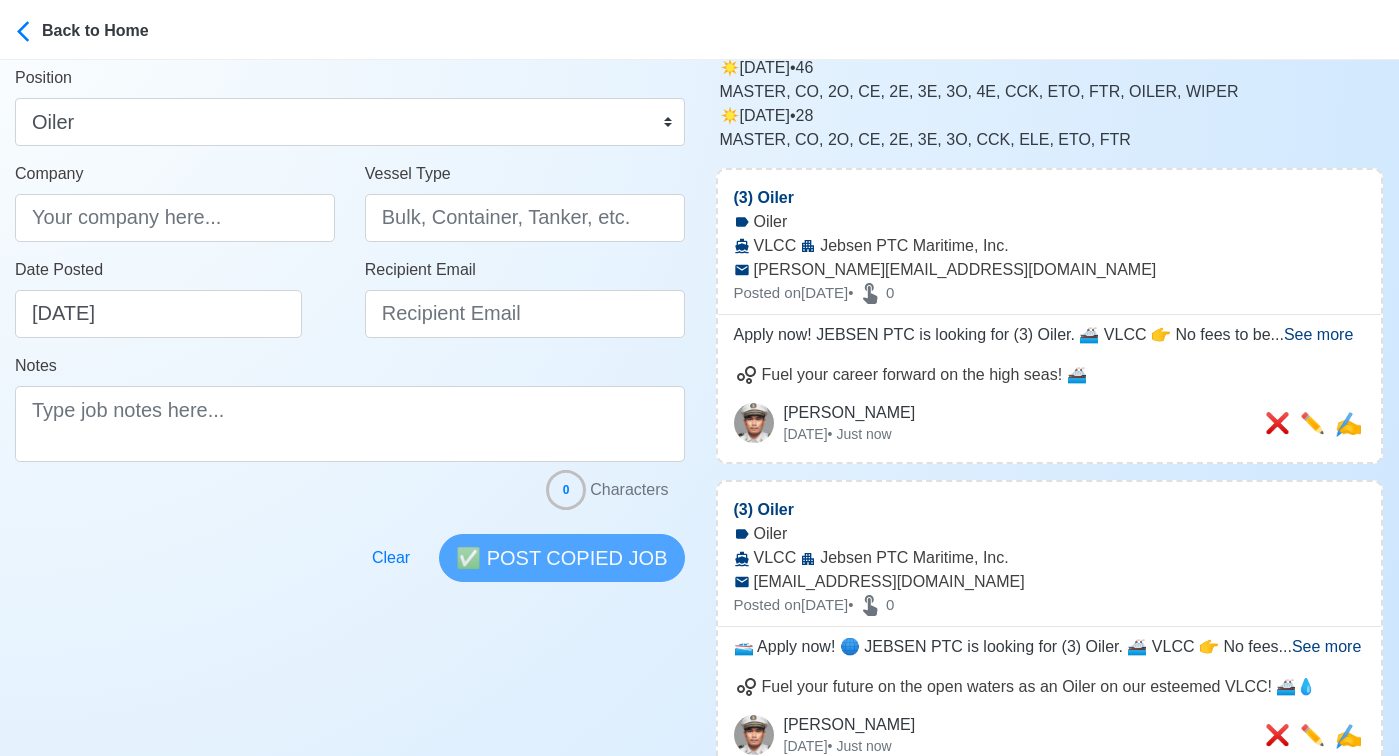 scroll, scrollTop: 243, scrollLeft: 0, axis: vertical 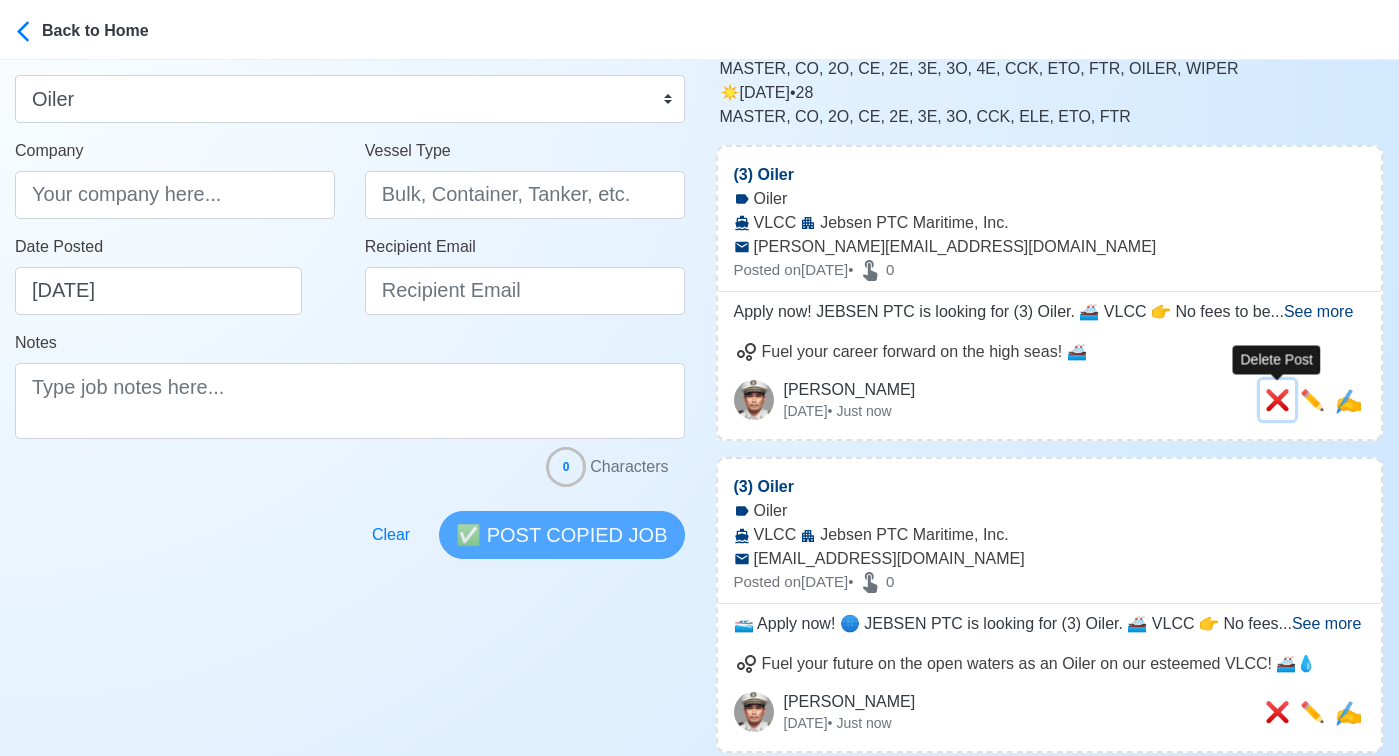 click on "❌" at bounding box center [1277, 400] 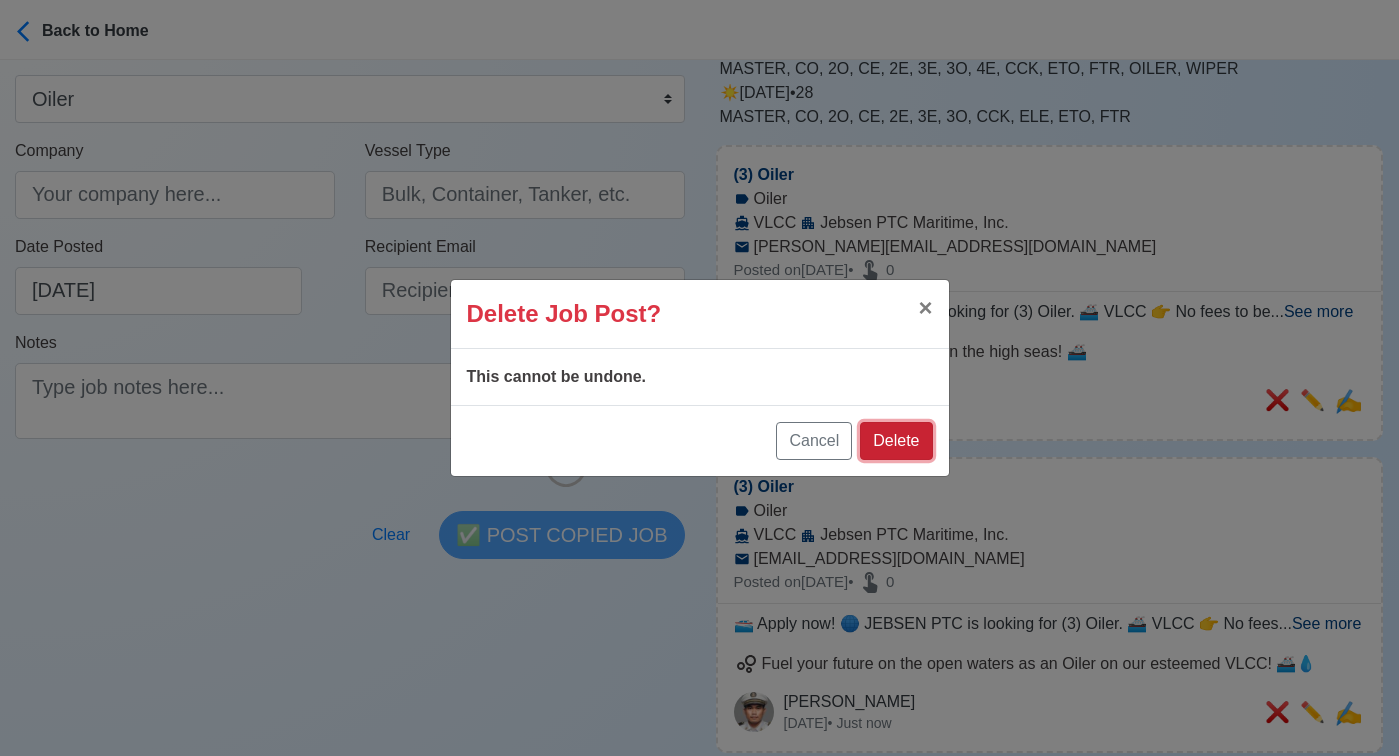 click on "Delete" at bounding box center [896, 441] 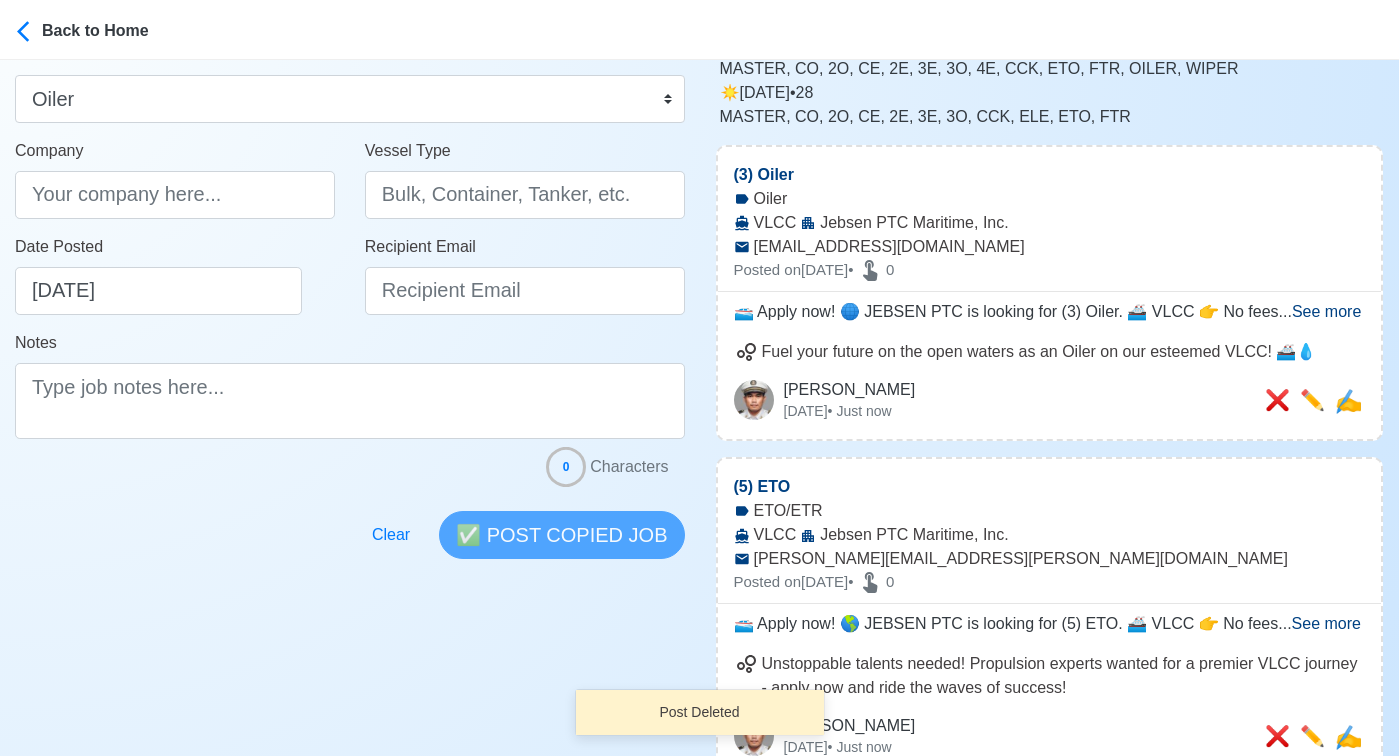 scroll, scrollTop: 0, scrollLeft: 0, axis: both 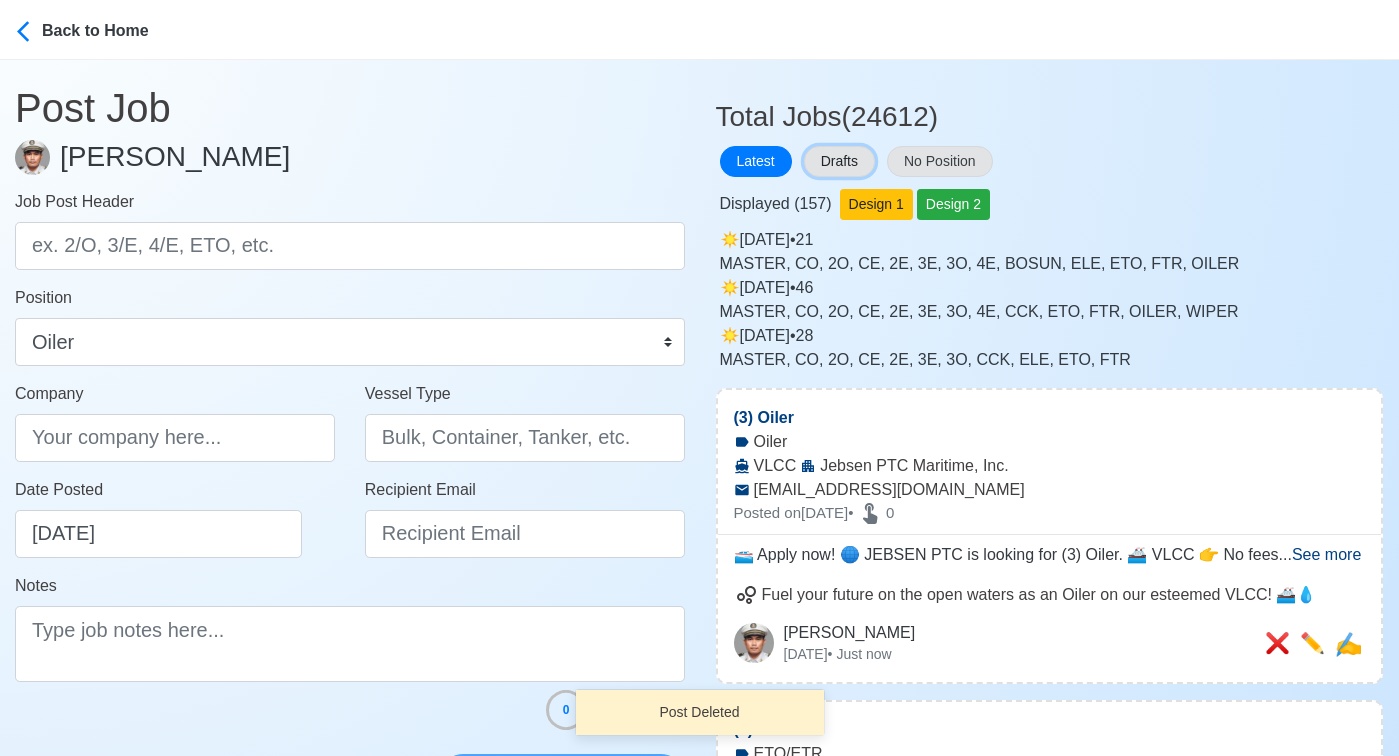 click on "Drafts" at bounding box center [839, 161] 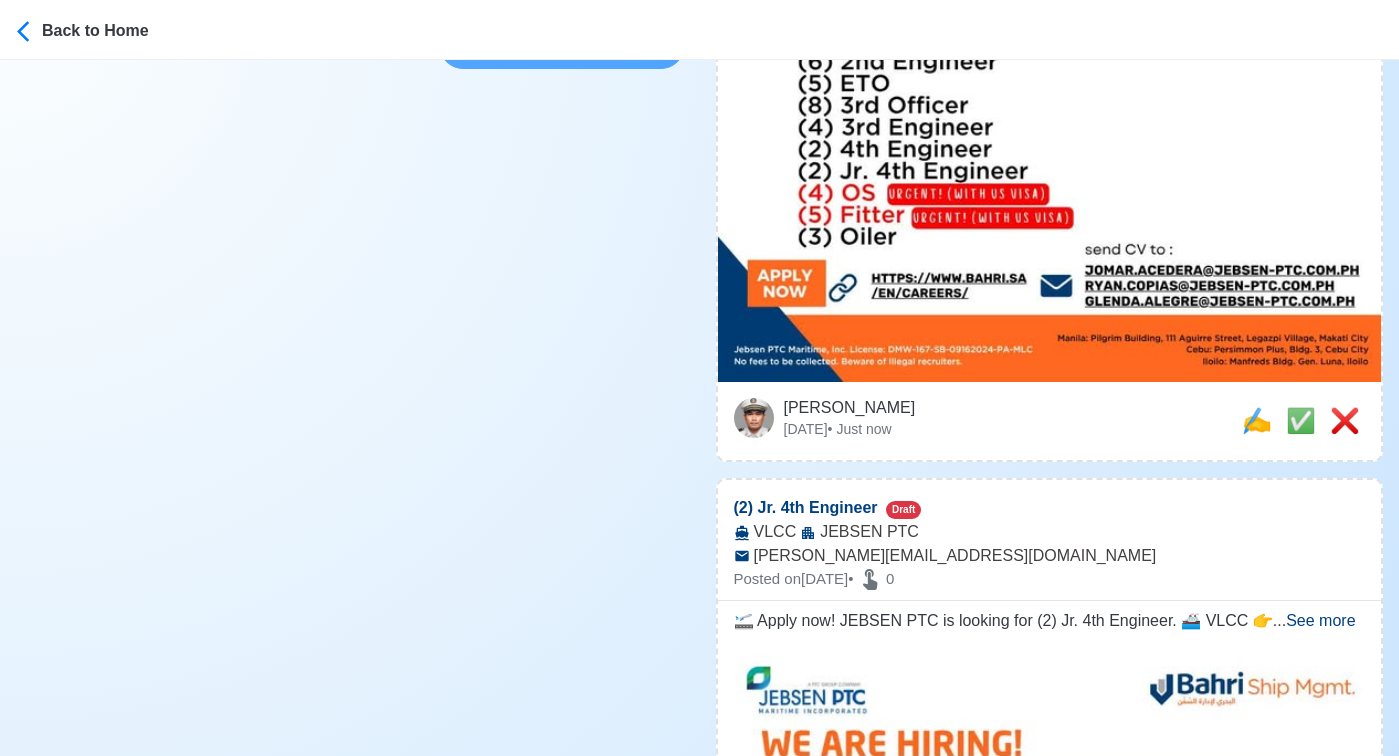 scroll, scrollTop: 793, scrollLeft: 0, axis: vertical 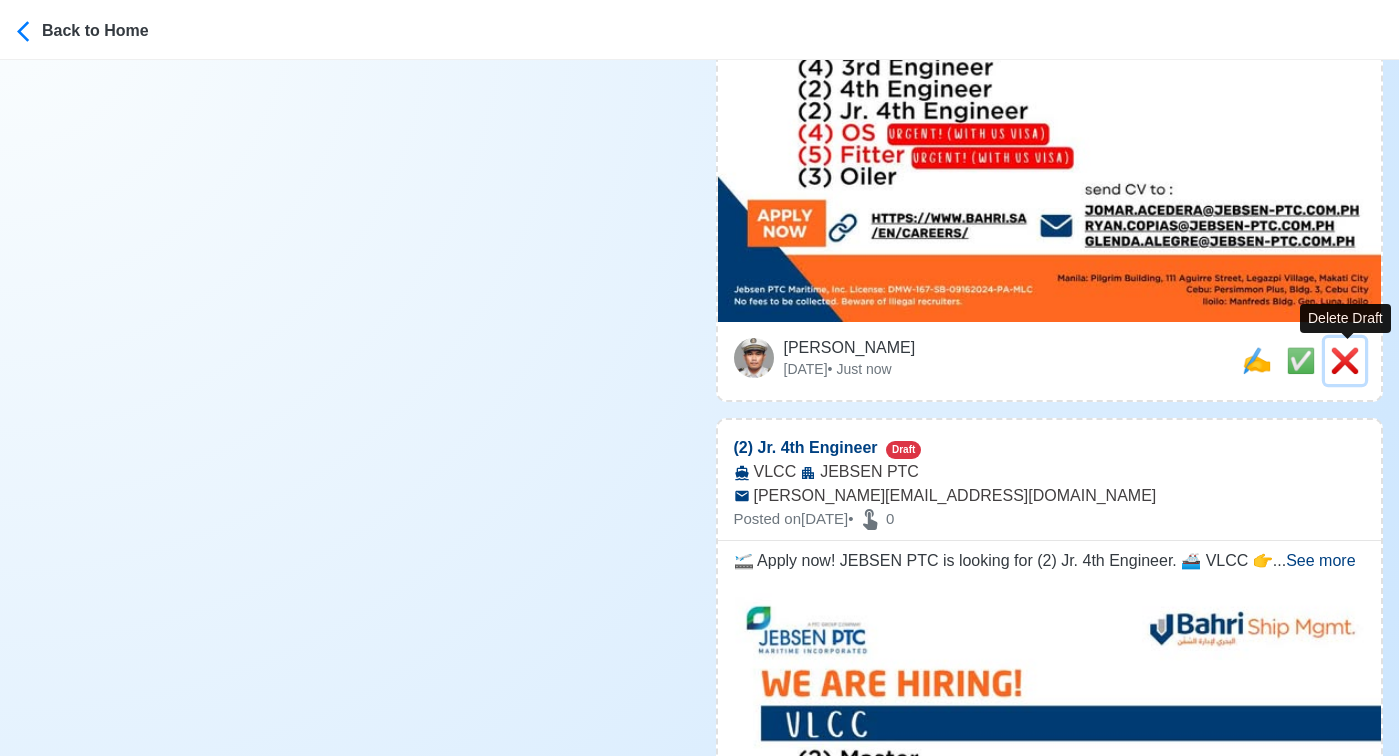 click on "❌" at bounding box center (1345, 360) 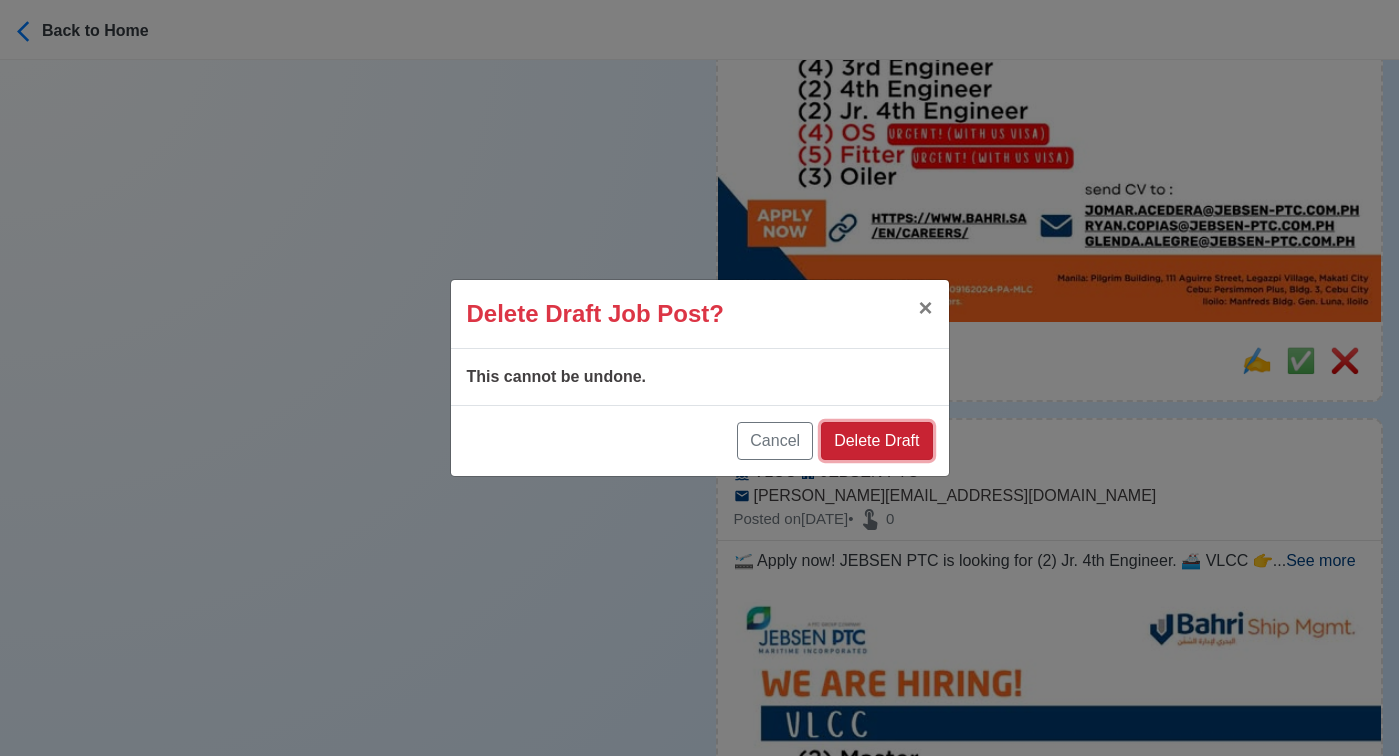 click on "Delete Draft" at bounding box center [876, 441] 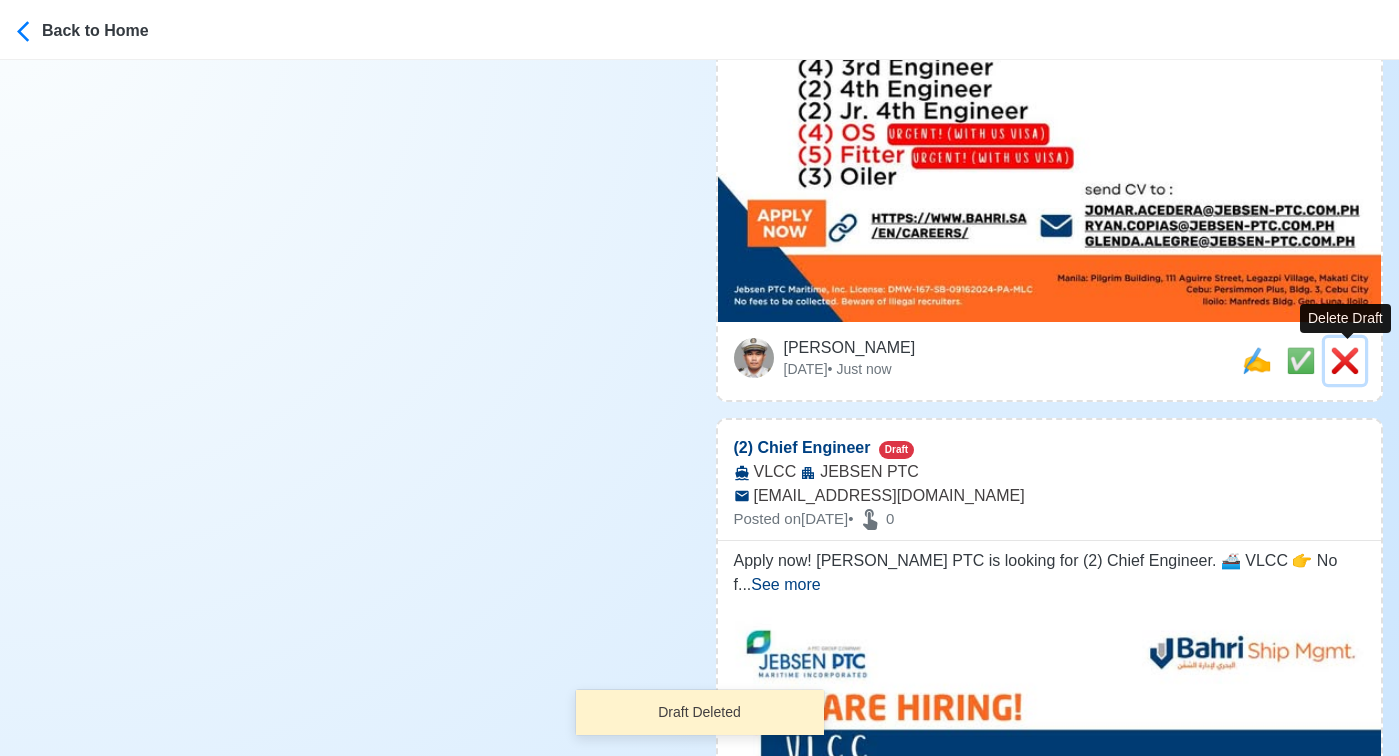 click on "❌" at bounding box center (1345, 360) 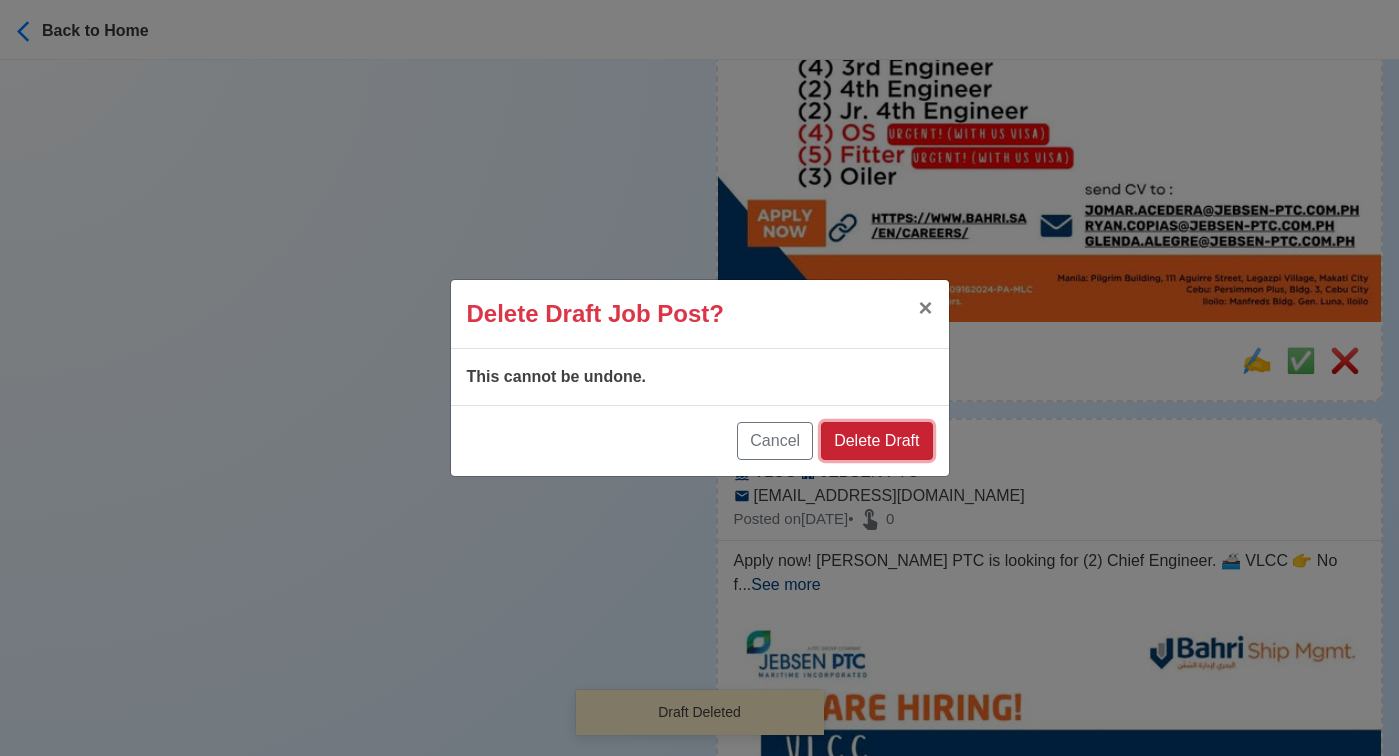 click on "Delete Draft" at bounding box center (876, 441) 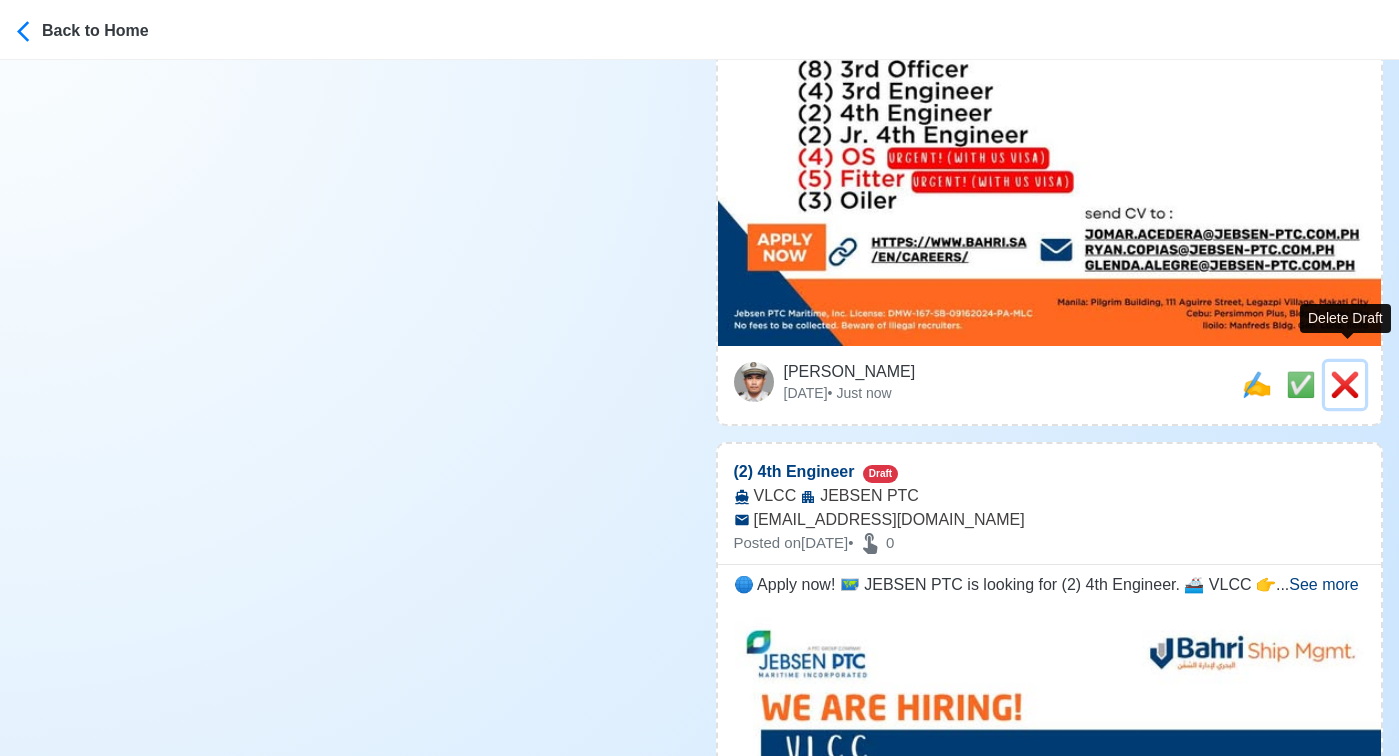click on "❌" at bounding box center (1345, 384) 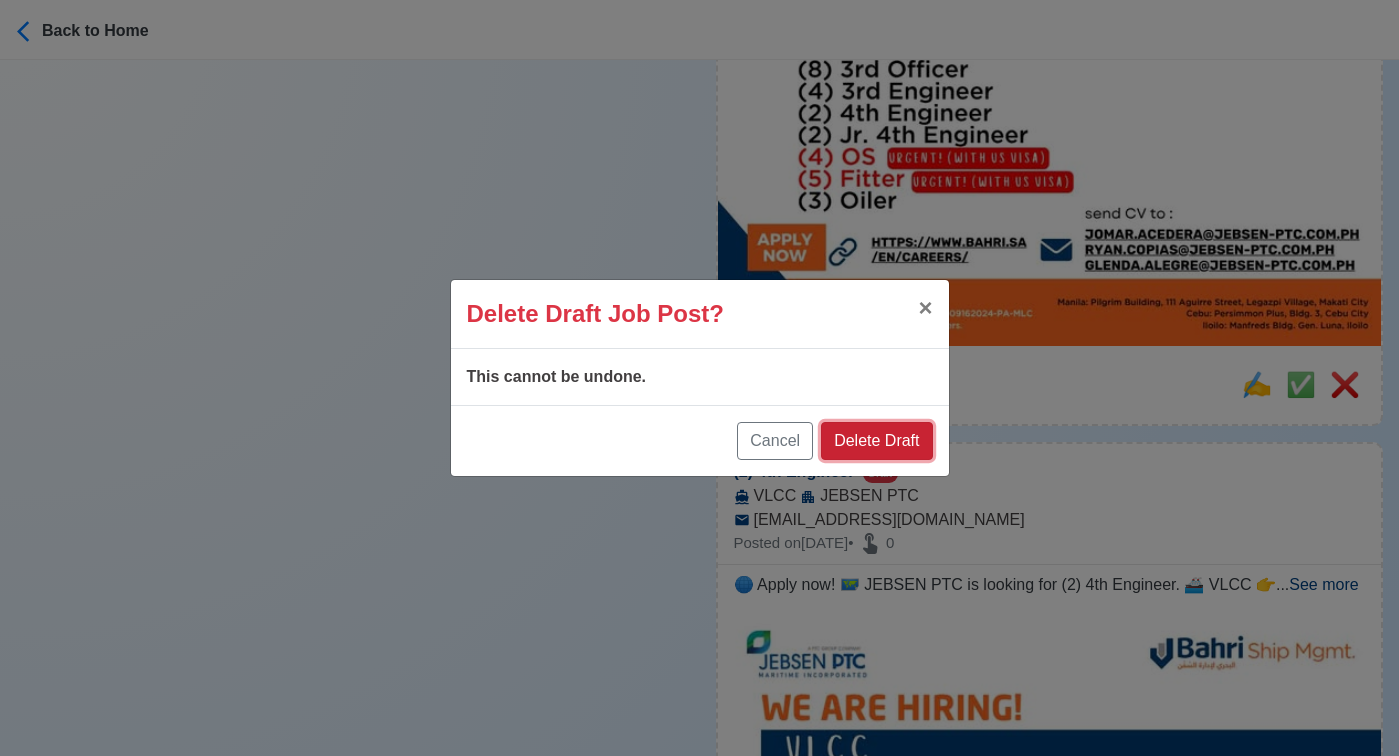 click on "Delete Draft" at bounding box center [876, 441] 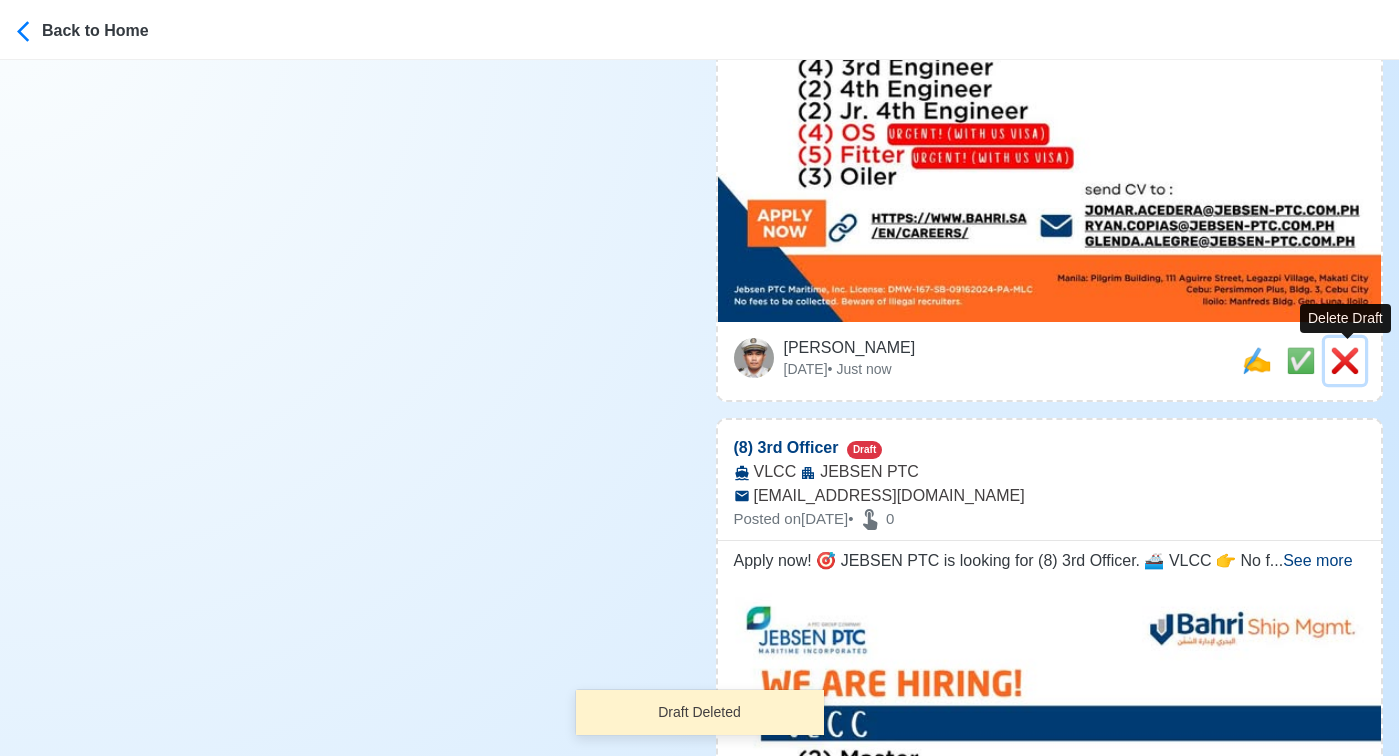 click on "❌" at bounding box center (1345, 360) 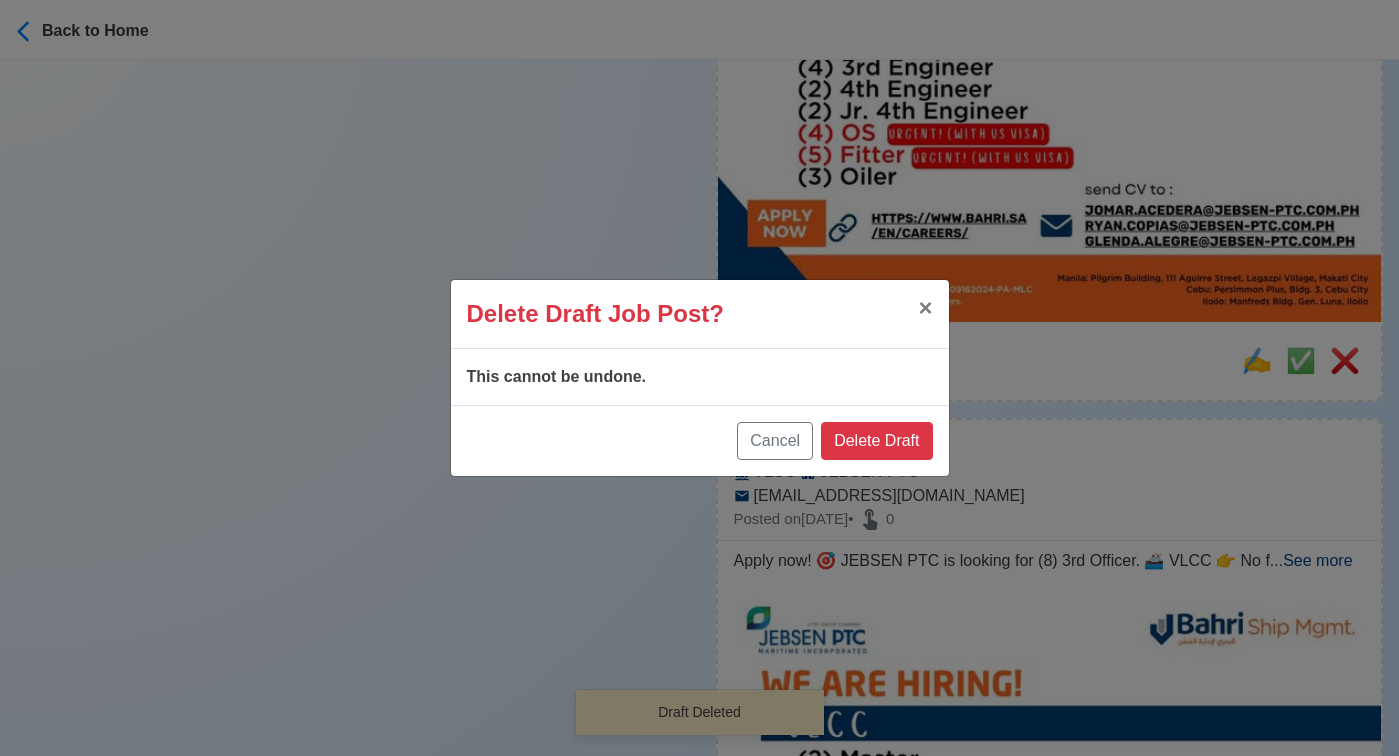 click on "Cancel Delete Draft" at bounding box center [700, 440] 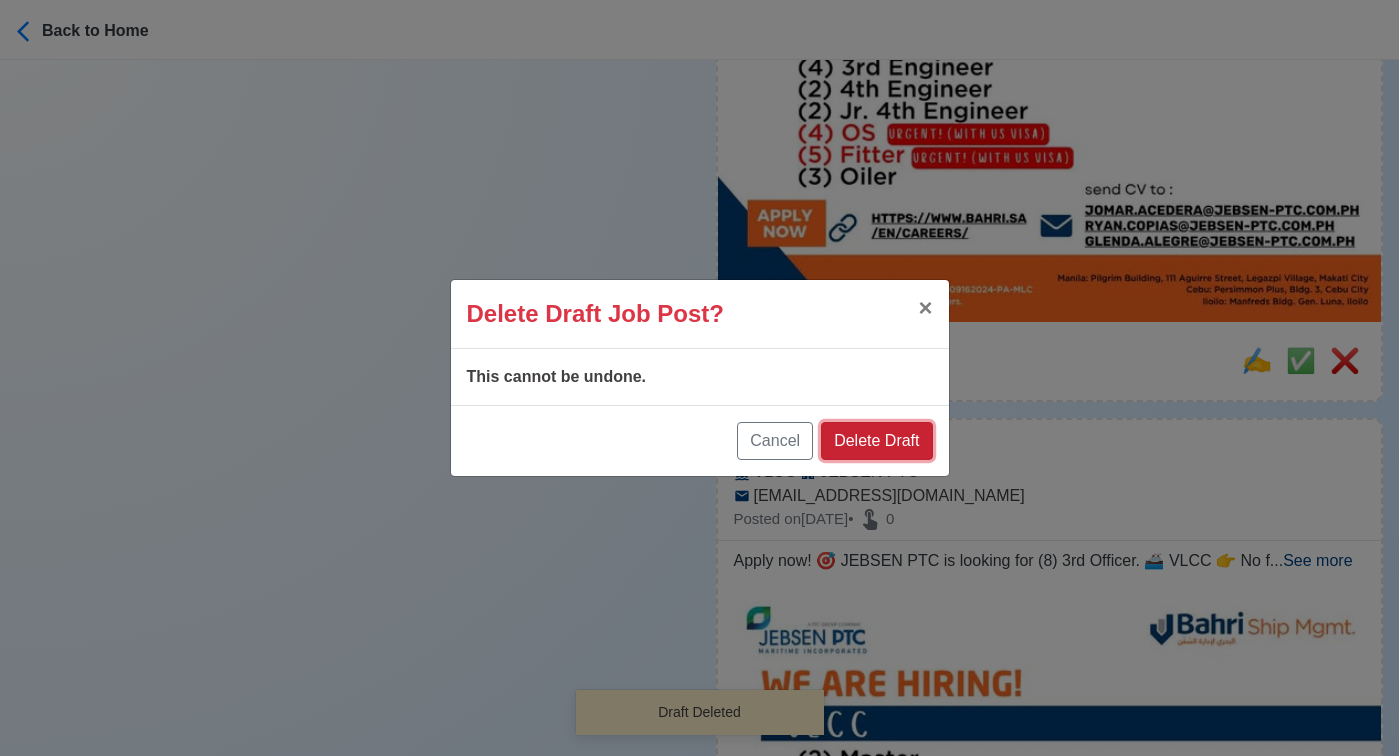 click on "Delete Draft" at bounding box center [876, 441] 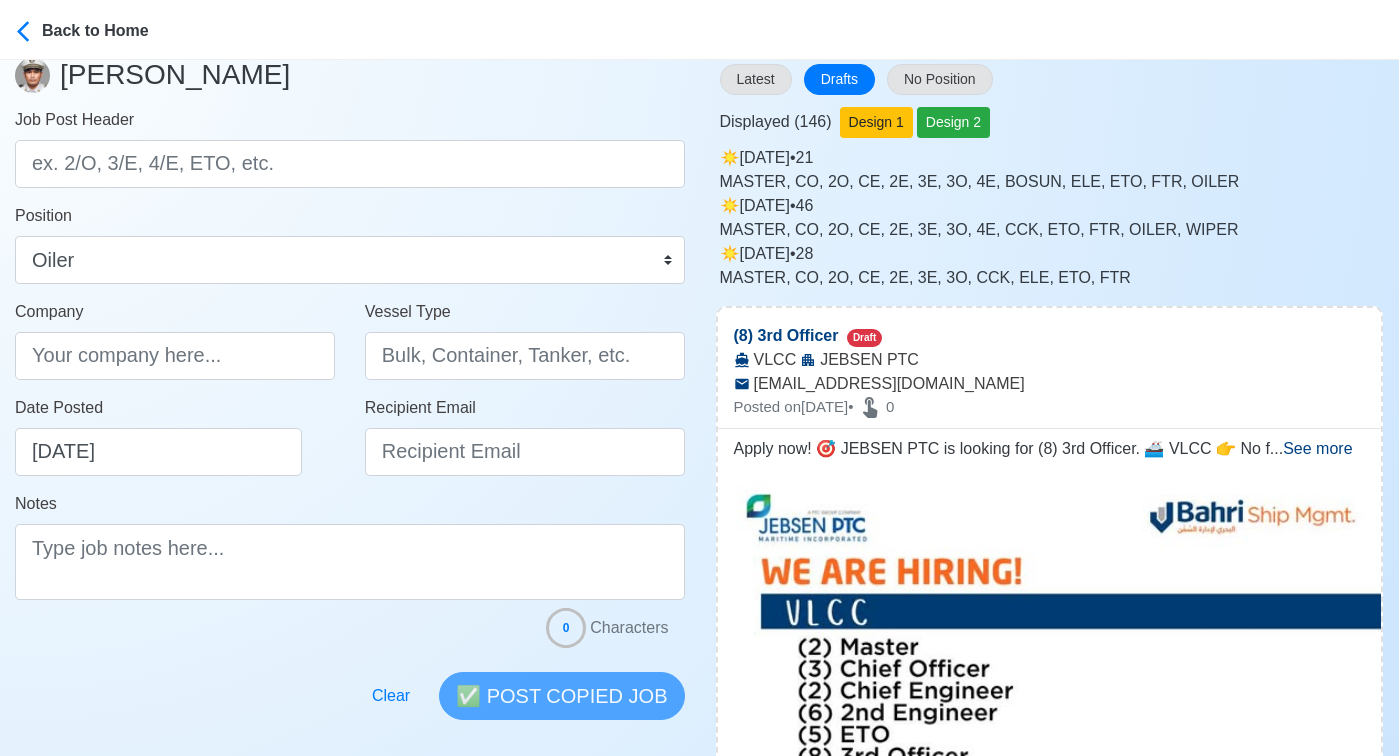 scroll, scrollTop: 0, scrollLeft: 0, axis: both 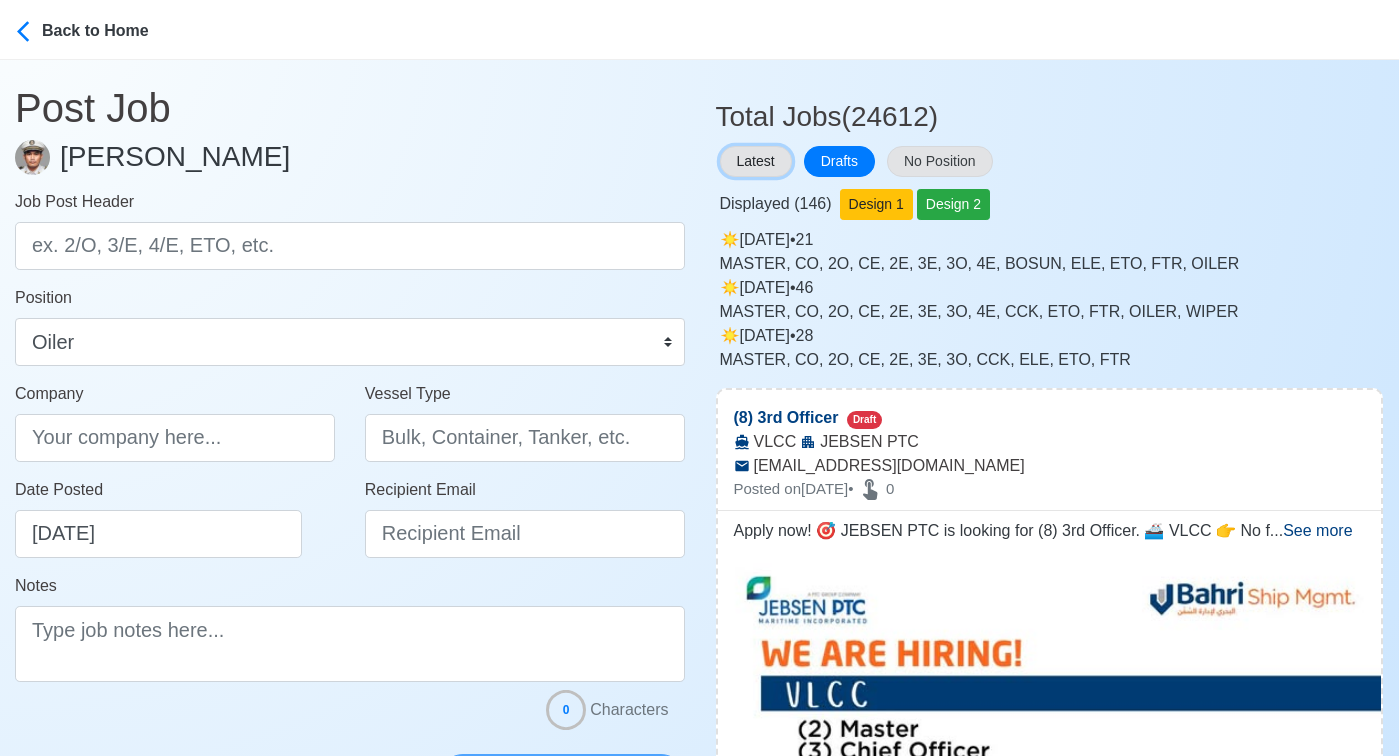 click on "Latest" at bounding box center [756, 161] 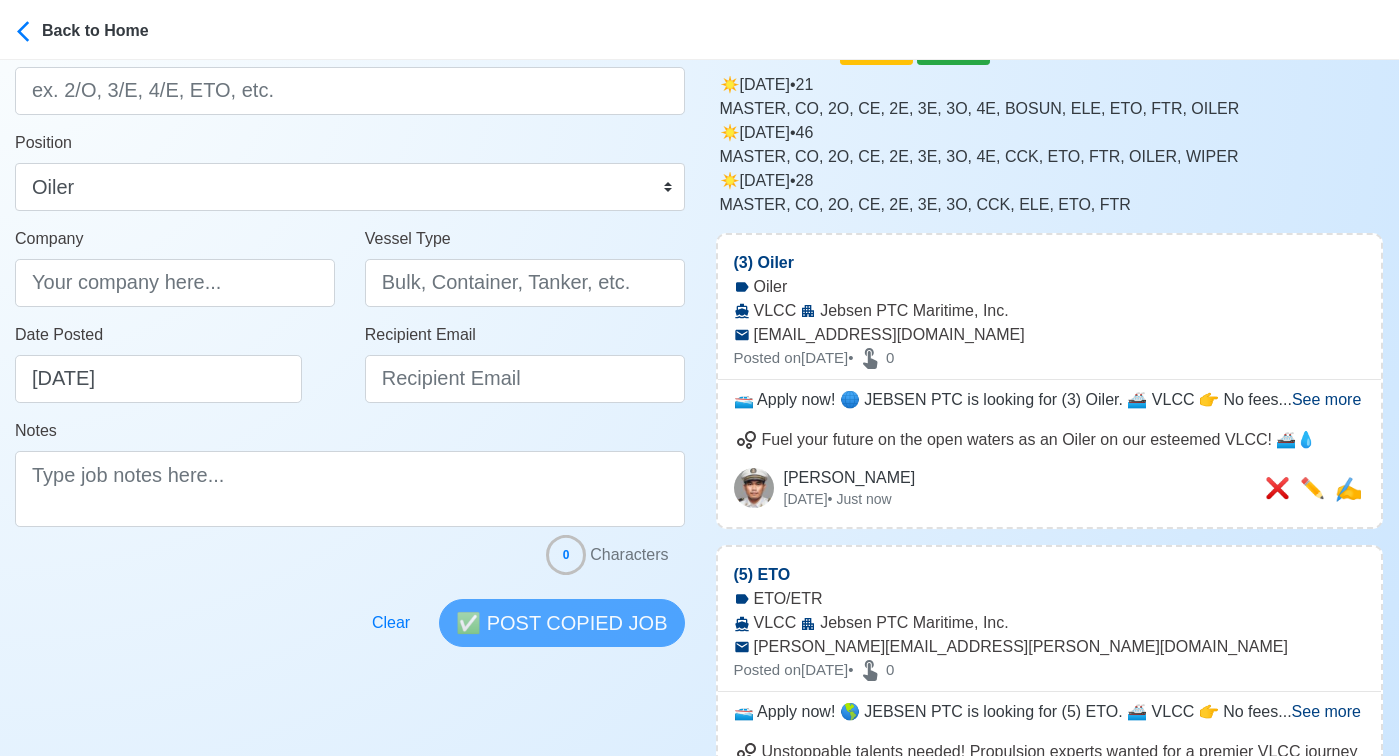 scroll, scrollTop: 0, scrollLeft: 0, axis: both 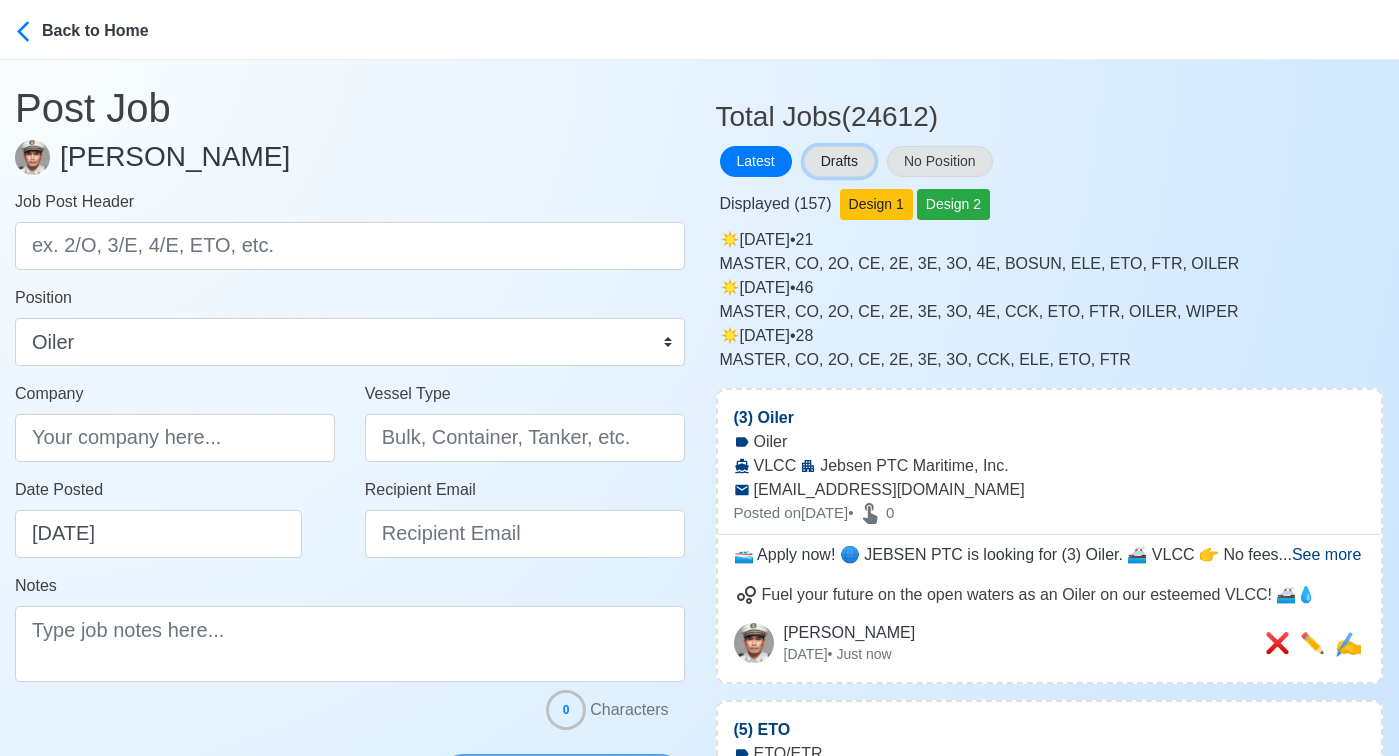 click on "Drafts" at bounding box center [839, 161] 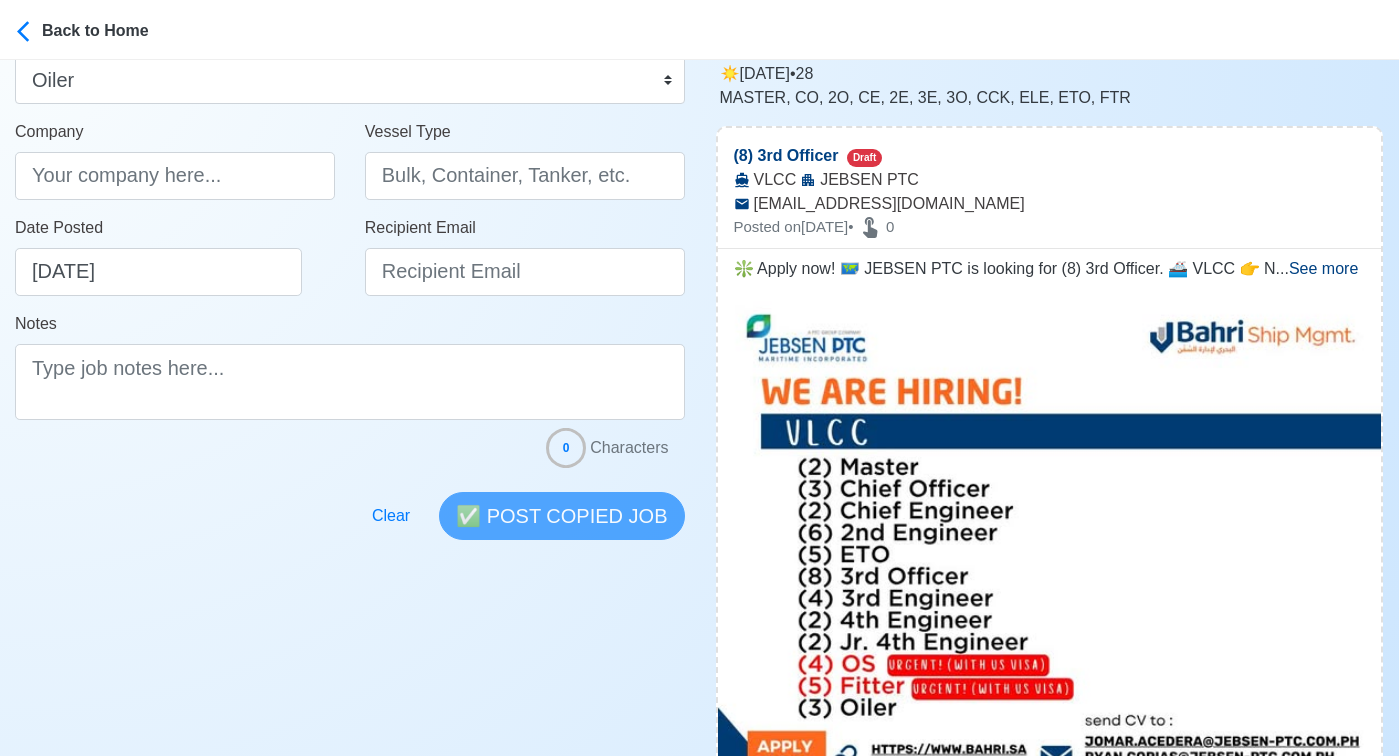 scroll, scrollTop: 667, scrollLeft: 0, axis: vertical 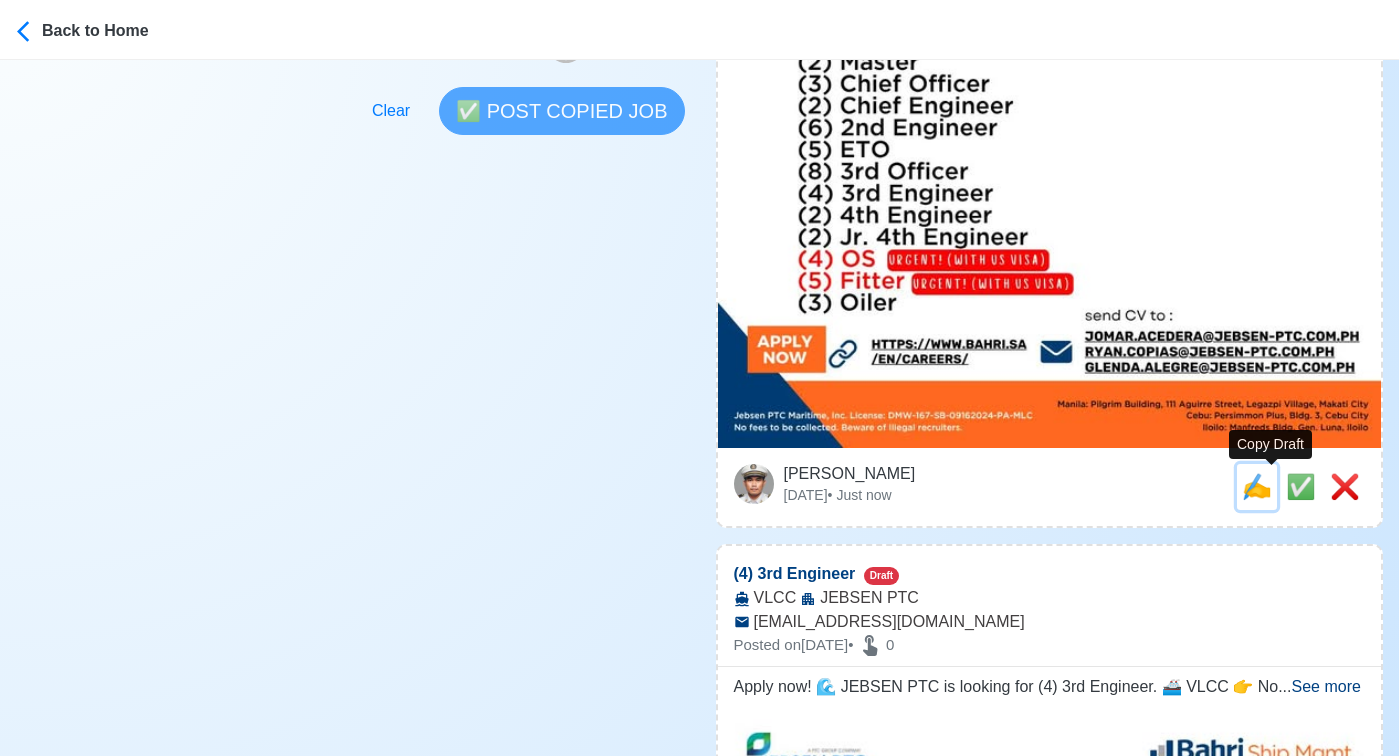 click on "✍️" at bounding box center (1257, 486) 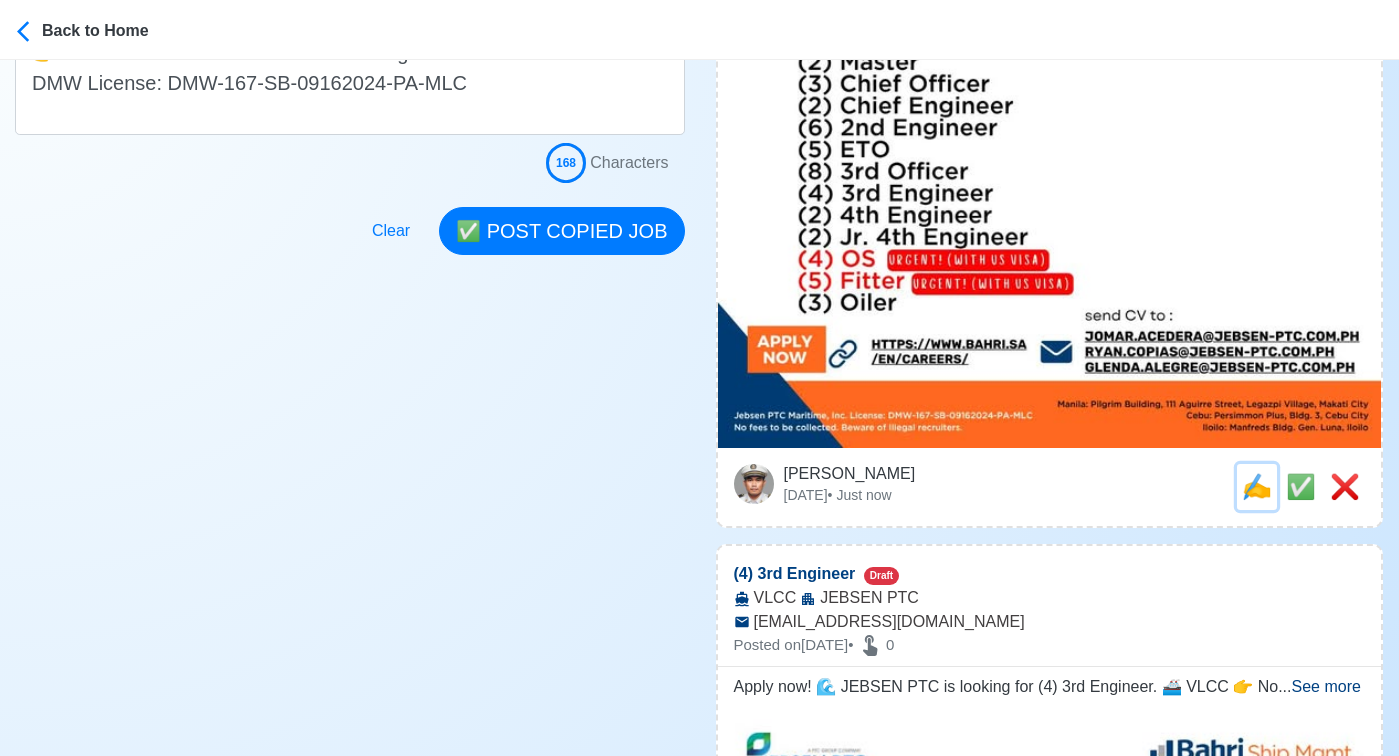 scroll, scrollTop: 0, scrollLeft: 0, axis: both 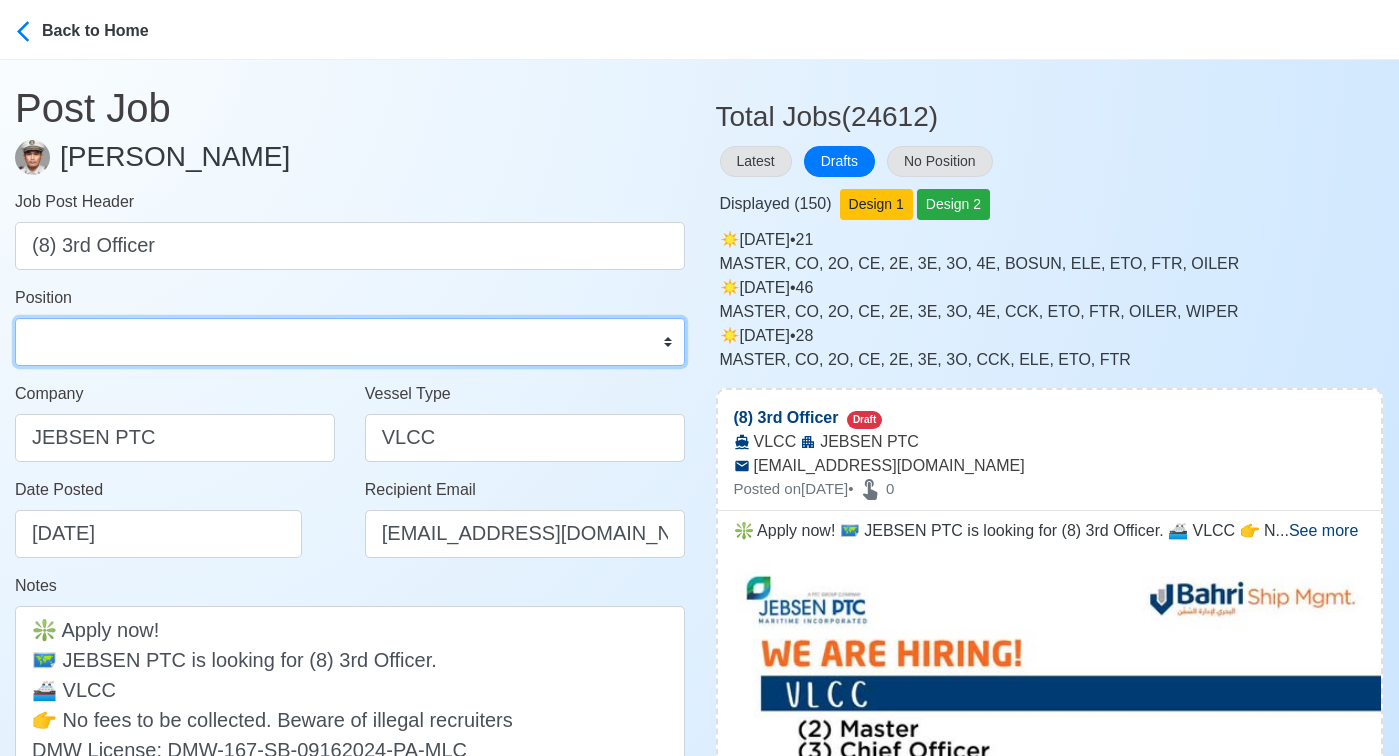 click on "Master Chief Officer 2nd Officer 3rd Officer Junior Officer Chief Engineer 2nd Engineer 3rd Engineer 4th Engineer Gas Engineer Junior Engineer 1st Assistant Engineer 2nd Assistant Engineer 3rd Assistant Engineer ETO/ETR Electrician Electrical Engineer Oiler Fitter Welder Chief Cook Chef Cook Messman Wiper Rigger Ordinary Seaman Able Seaman Motorman Pumpman Bosun Cadet Reefer Mechanic Operator Repairman Painter Steward Waiter Others" at bounding box center (350, 342) 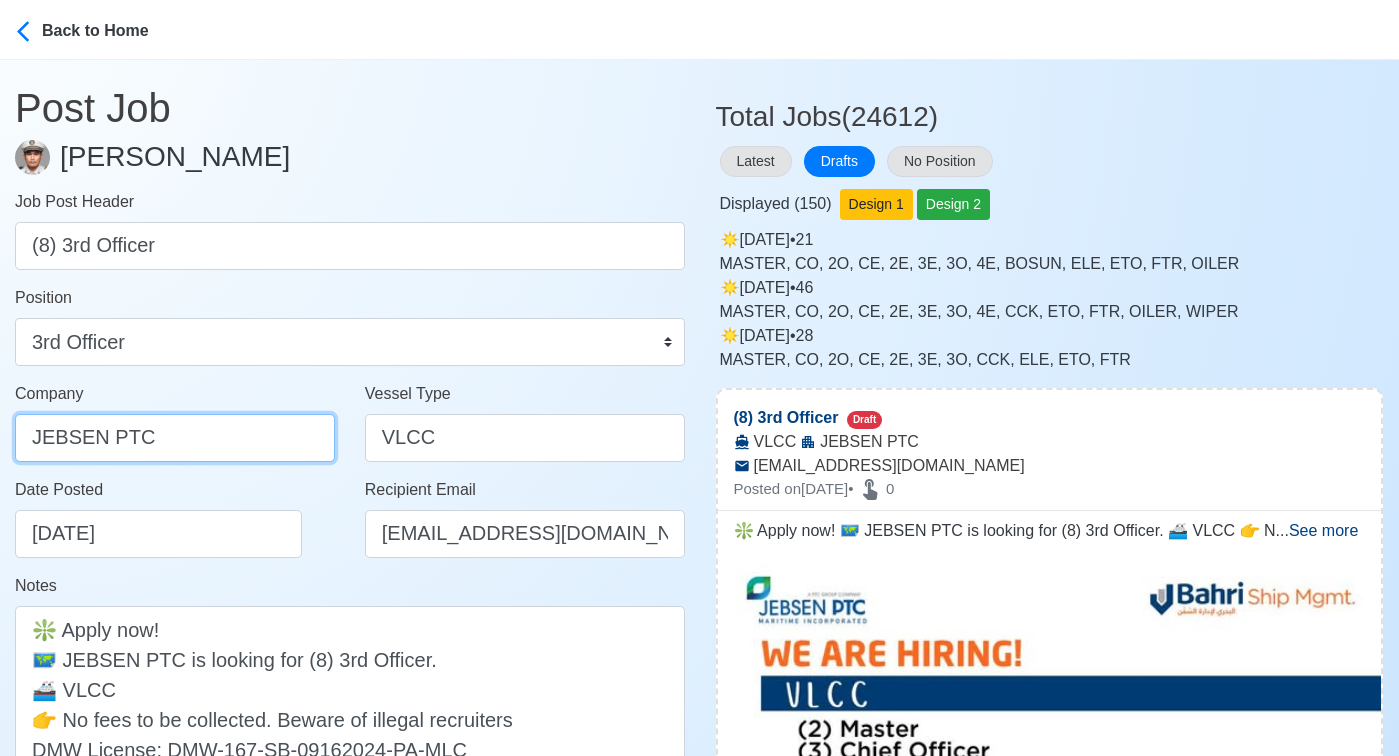 click on "JEBSEN PTC" at bounding box center (175, 438) 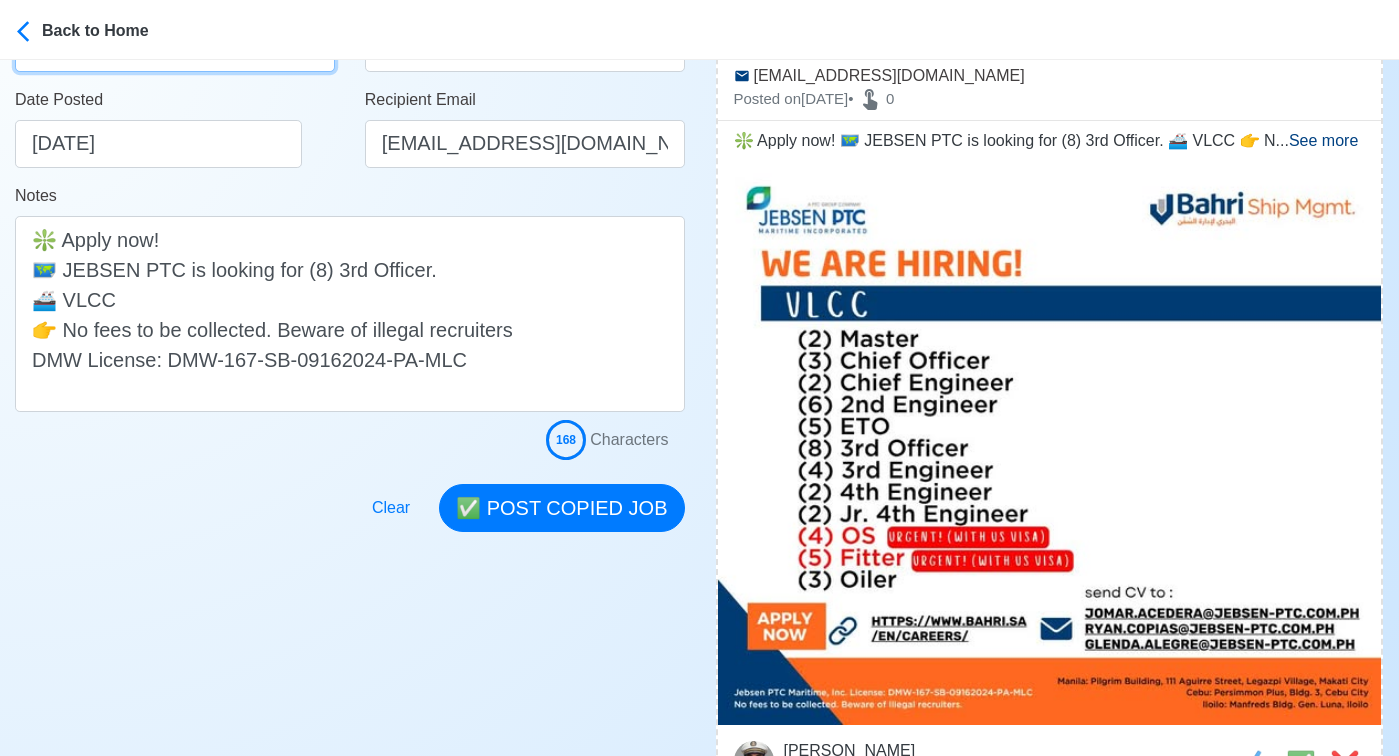 scroll, scrollTop: 451, scrollLeft: 0, axis: vertical 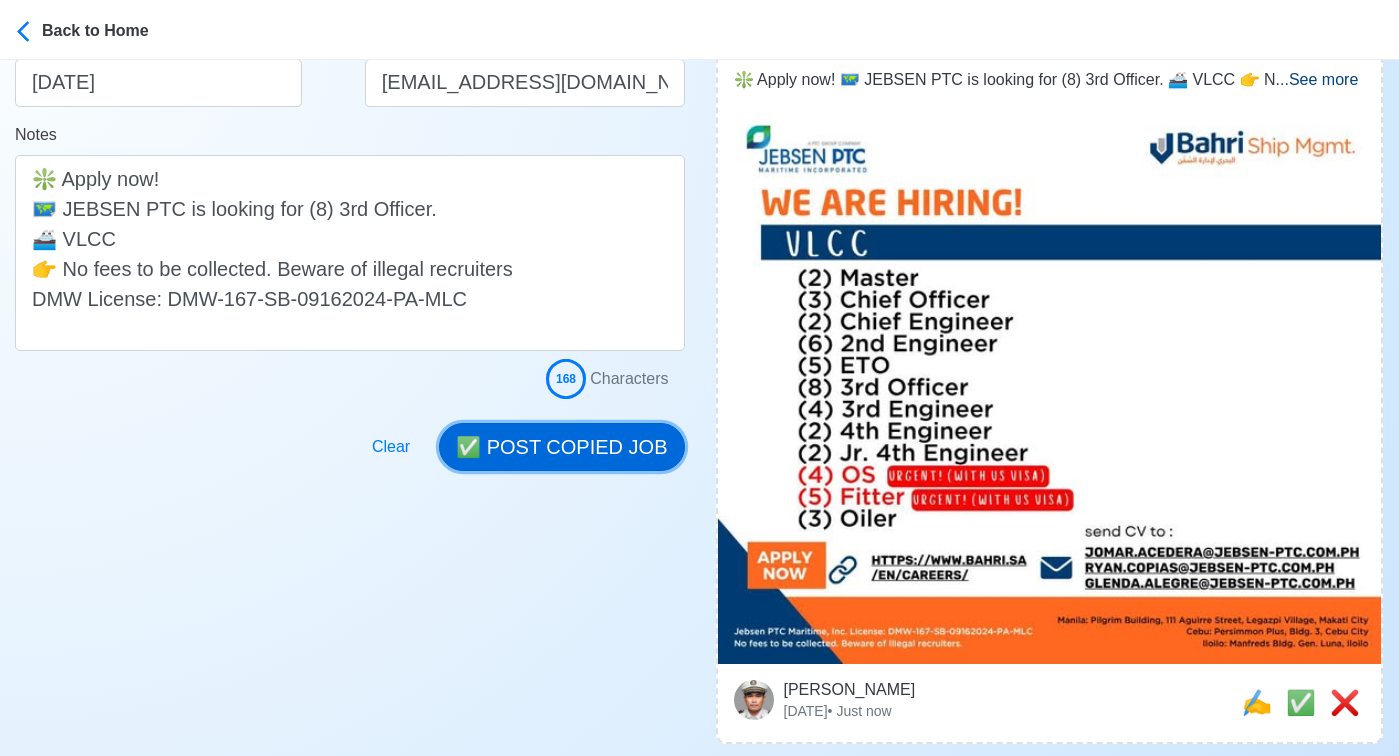 click on "✅ POST COPIED JOB" at bounding box center (561, 447) 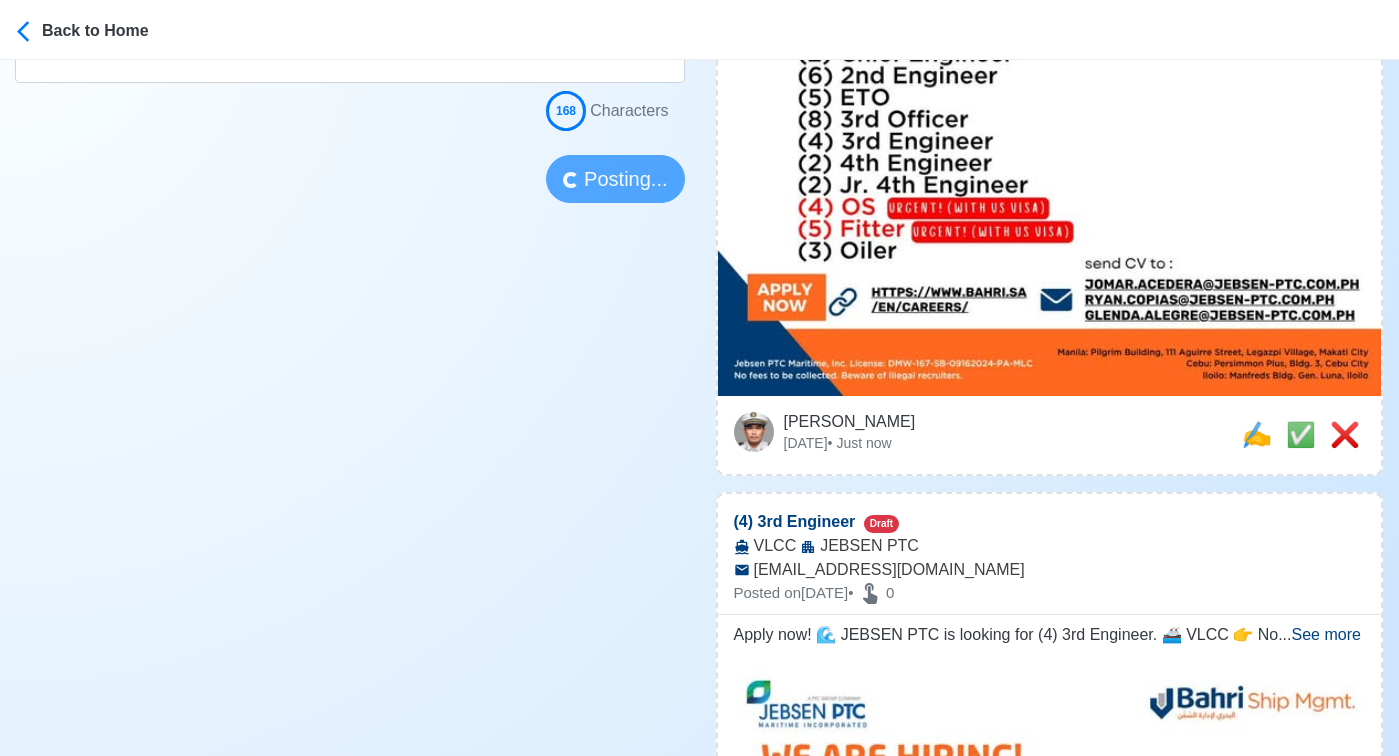 type 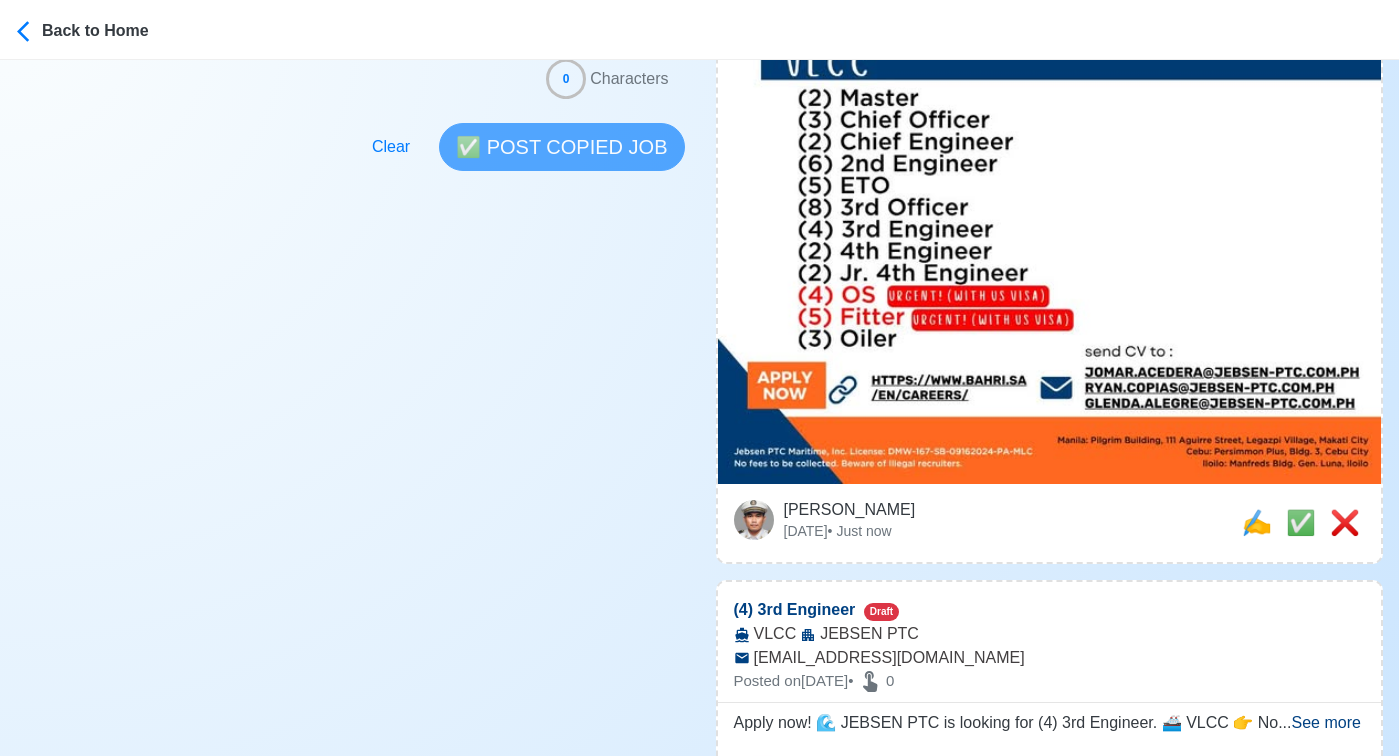 scroll, scrollTop: 697, scrollLeft: 0, axis: vertical 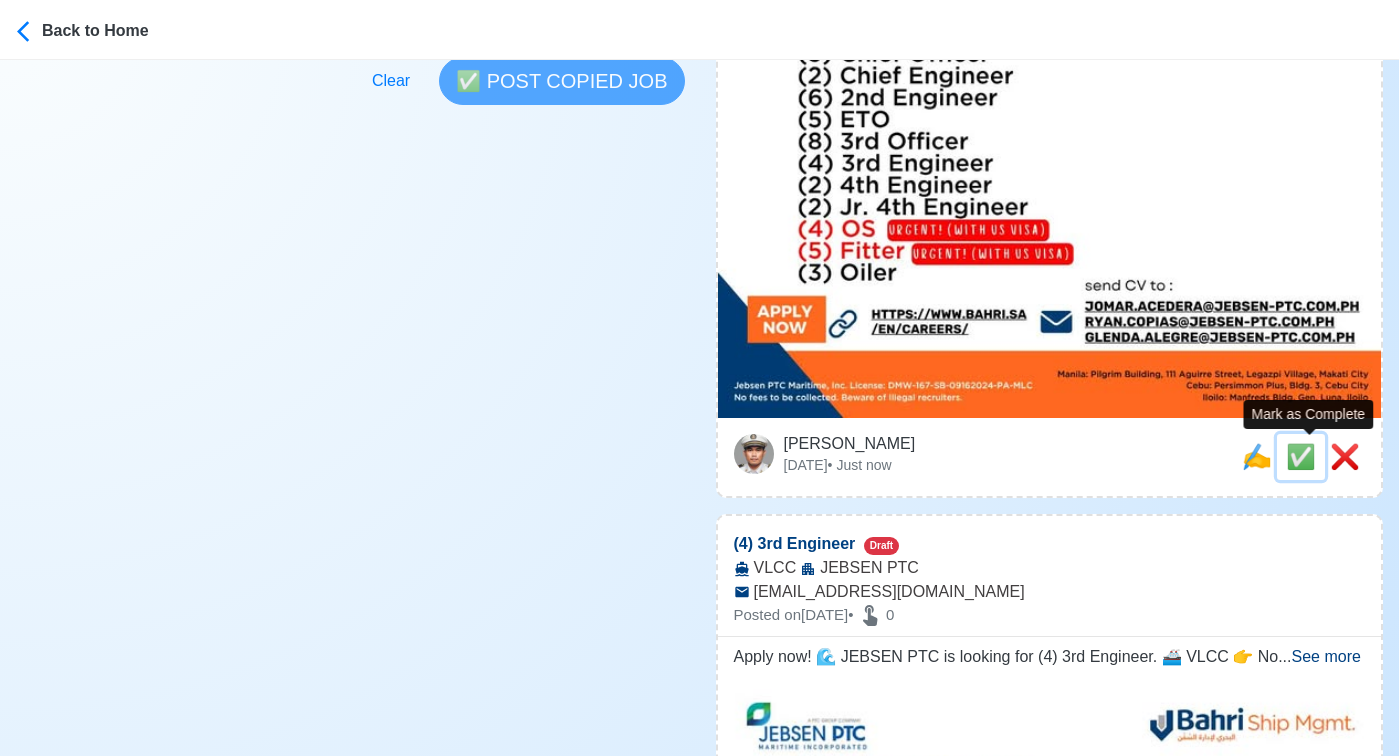 click on "✅" at bounding box center [1301, 456] 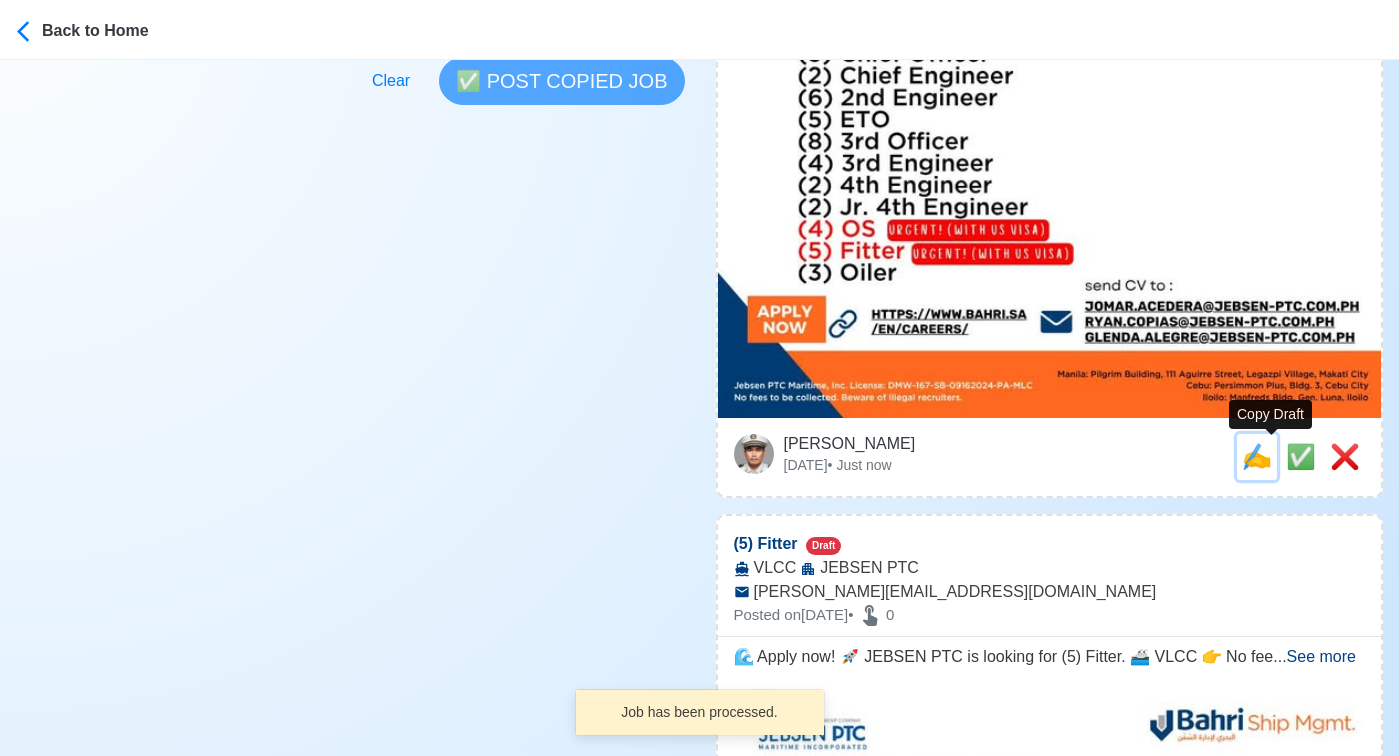 click on "✍️" at bounding box center (1257, 456) 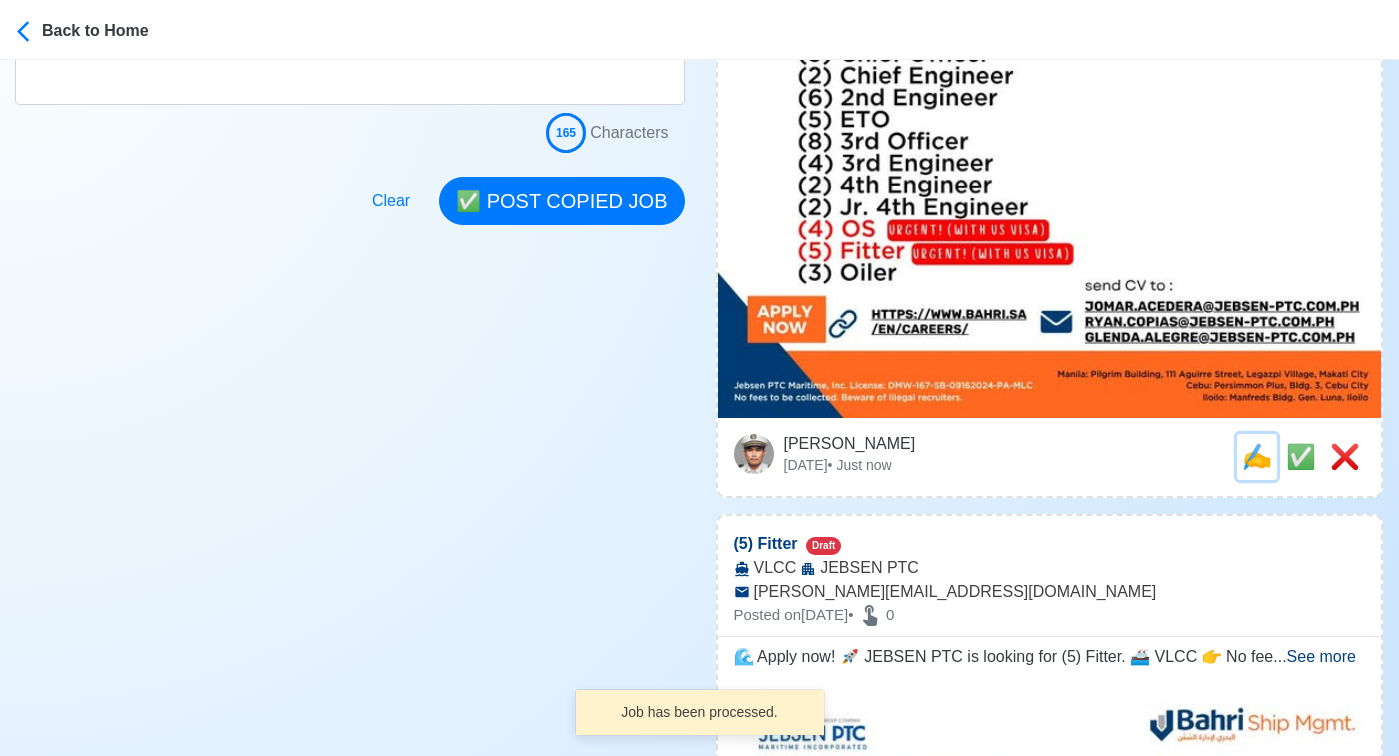 scroll, scrollTop: 0, scrollLeft: 0, axis: both 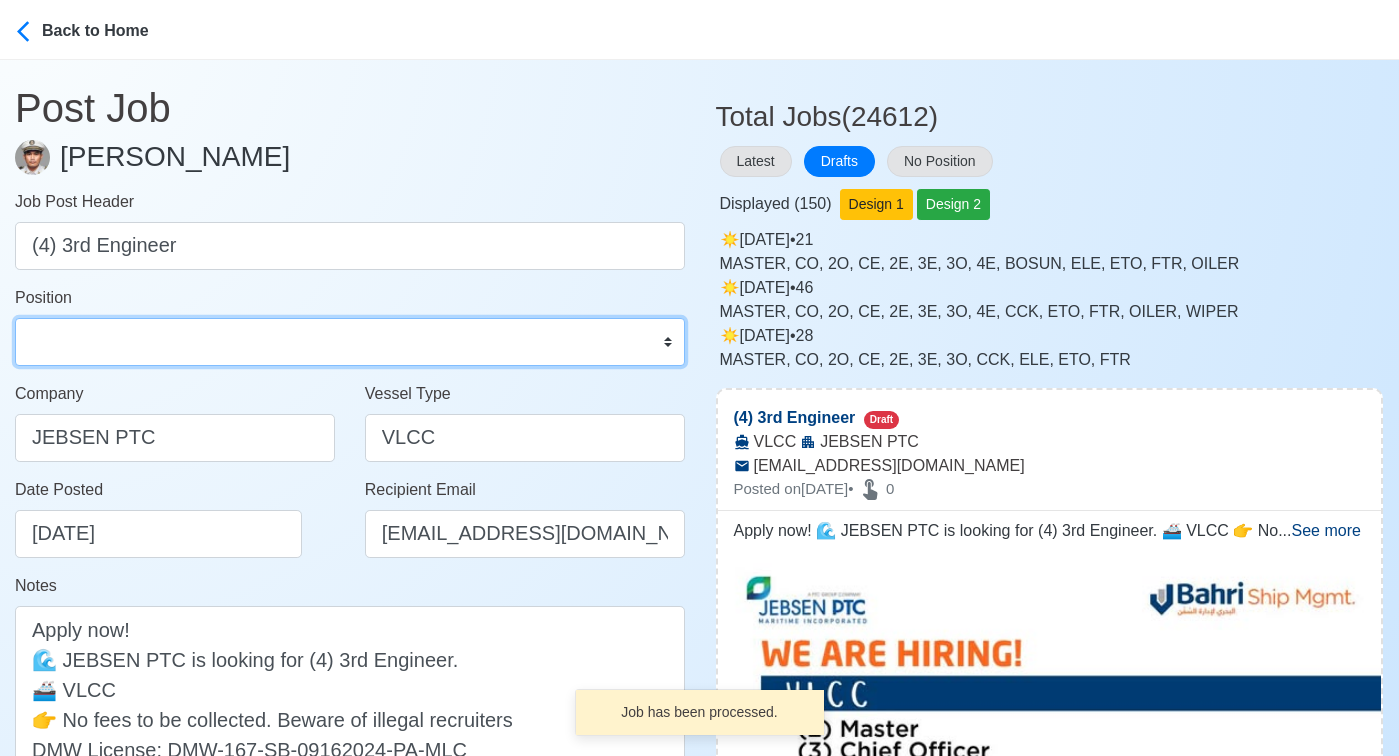 click on "Master Chief Officer 2nd Officer 3rd Officer Junior Officer Chief Engineer 2nd Engineer 3rd Engineer 4th Engineer Gas Engineer Junior Engineer 1st Assistant Engineer 2nd Assistant Engineer 3rd Assistant Engineer ETO/ETR Electrician Electrical Engineer Oiler Fitter Welder Chief Cook Chef Cook Messman Wiper Rigger Ordinary Seaman Able Seaman Motorman Pumpman Bosun Cadet Reefer Mechanic Operator Repairman Painter Steward Waiter Others" at bounding box center [350, 342] 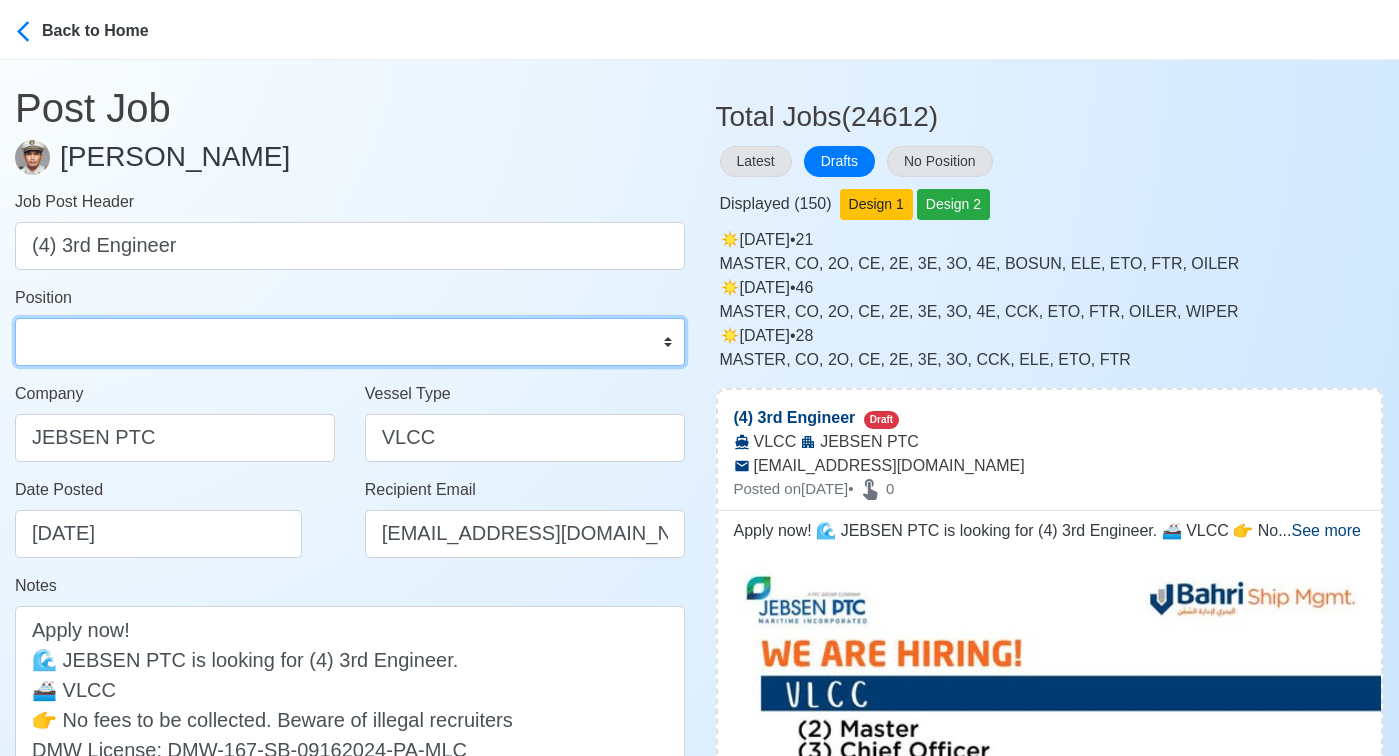 select on "3rd Engineer" 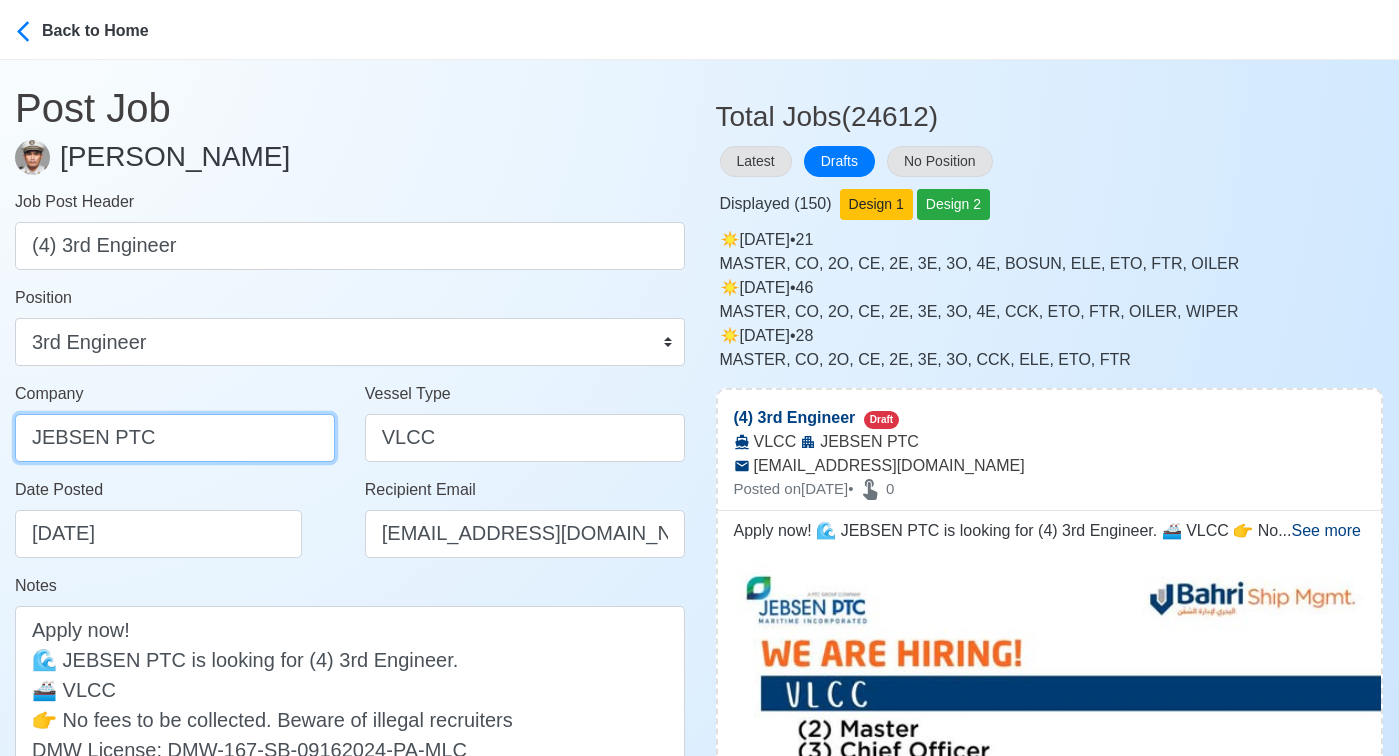 click on "JEBSEN PTC" at bounding box center (175, 438) 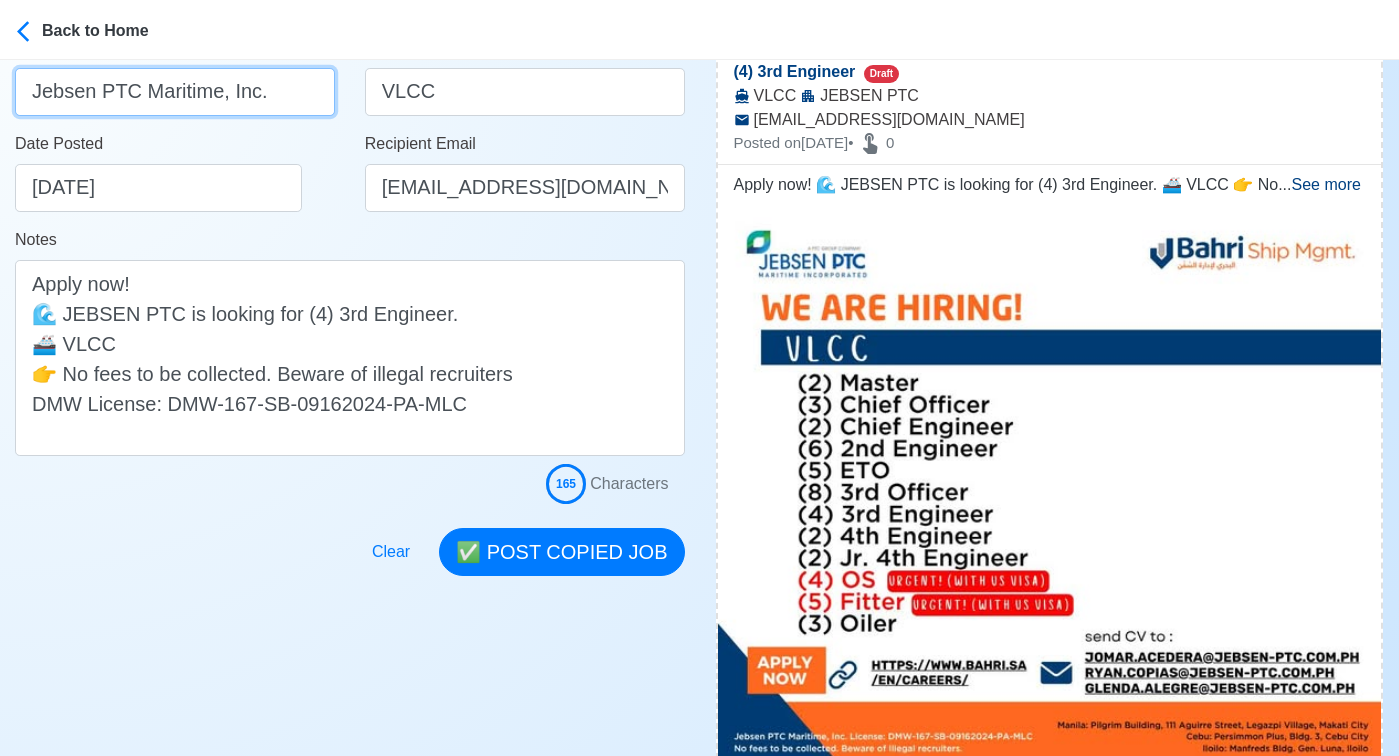scroll, scrollTop: 374, scrollLeft: 0, axis: vertical 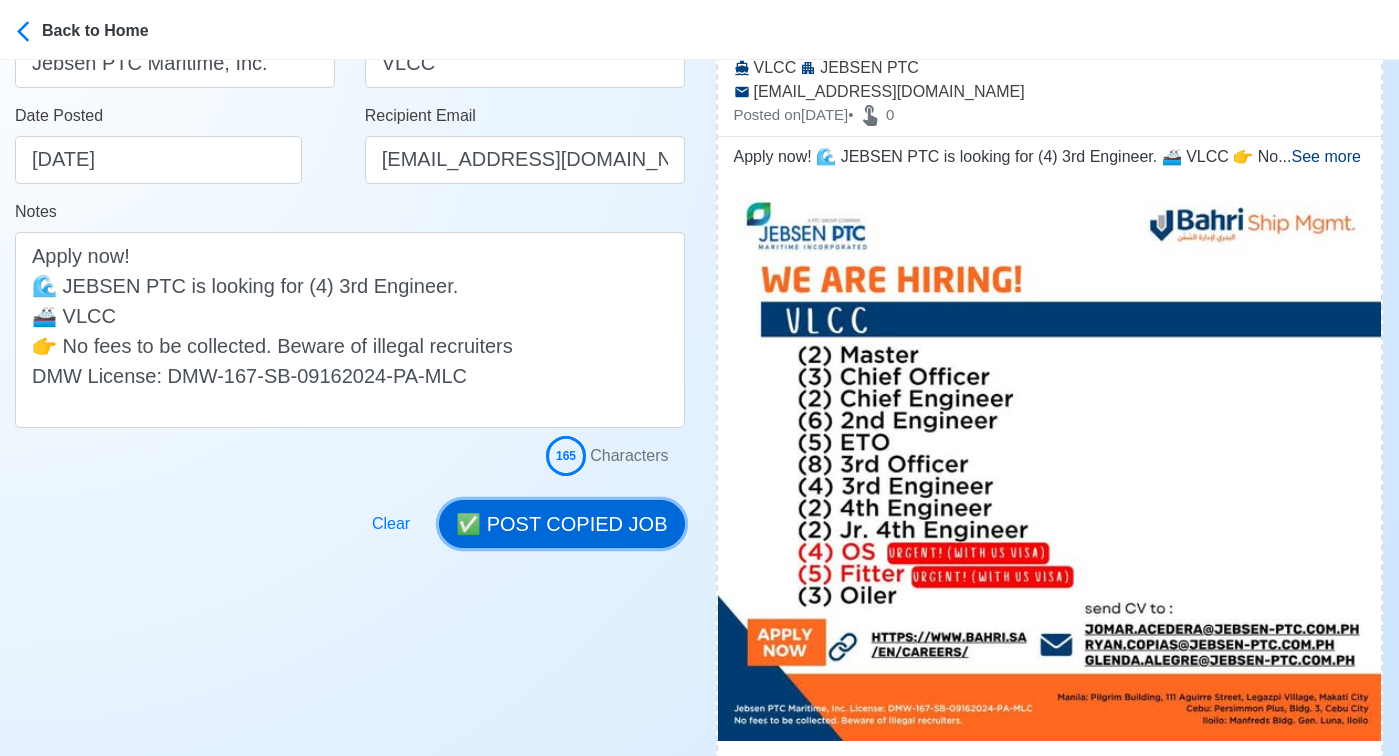 click on "✅ POST COPIED JOB" at bounding box center [561, 524] 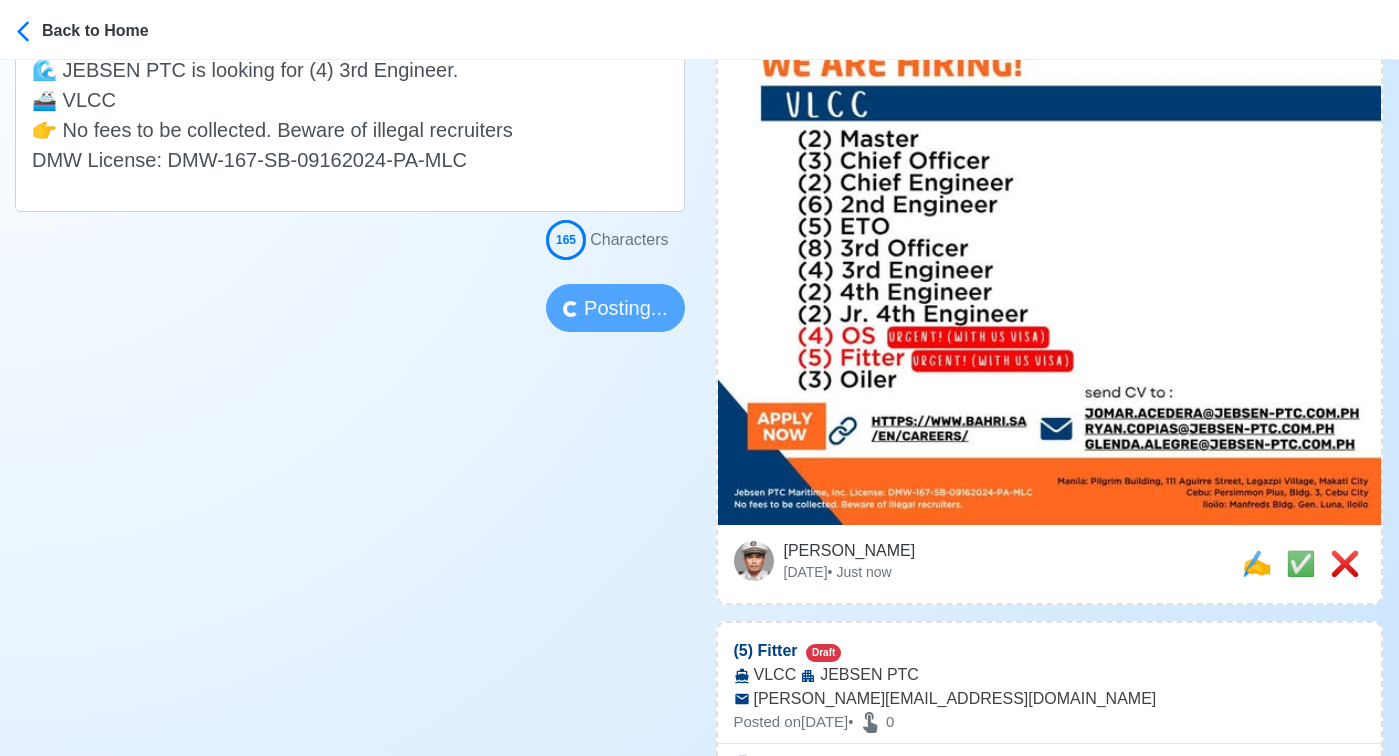 scroll, scrollTop: 592, scrollLeft: 0, axis: vertical 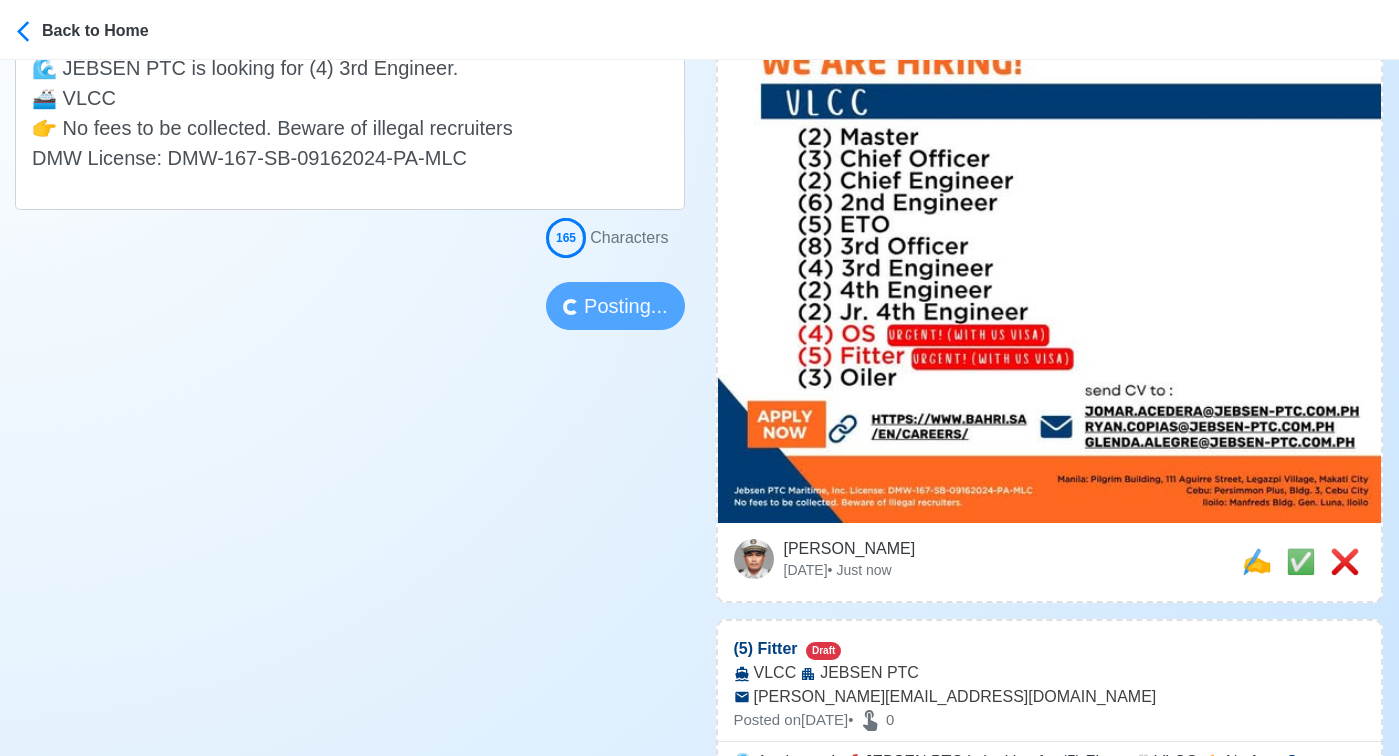 type 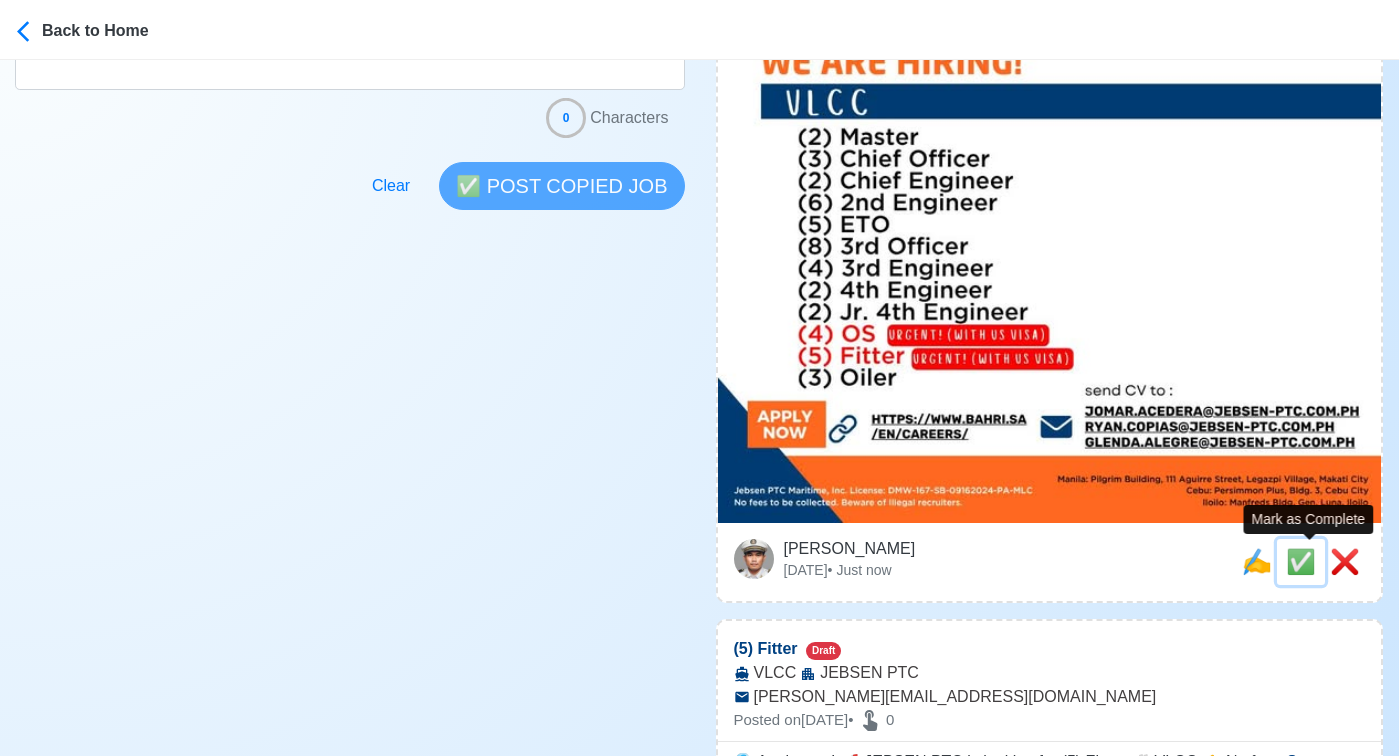 click on "✅" at bounding box center (1301, 562) 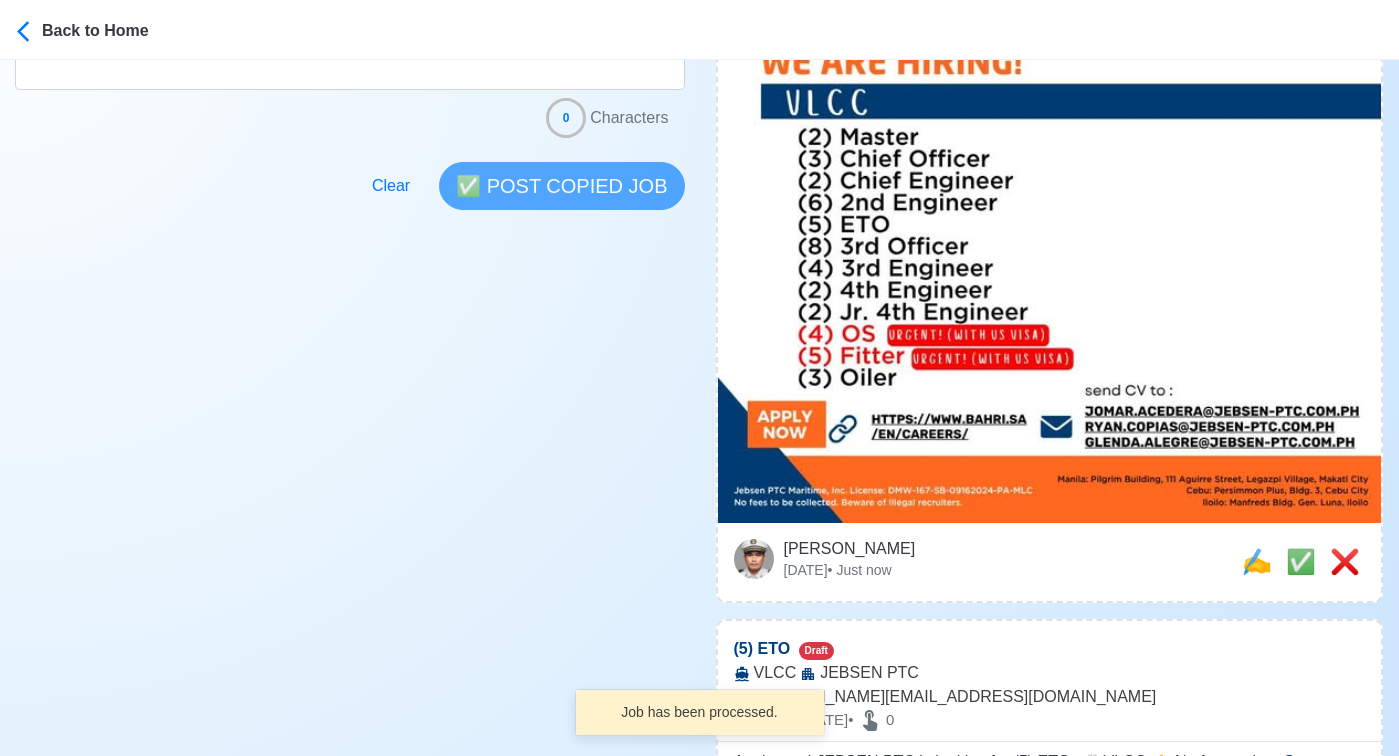 click on "Jeyner Gil Sat Jul 26 2025  •   Just now ❌ ✅ ✍️" at bounding box center (1050, 562) 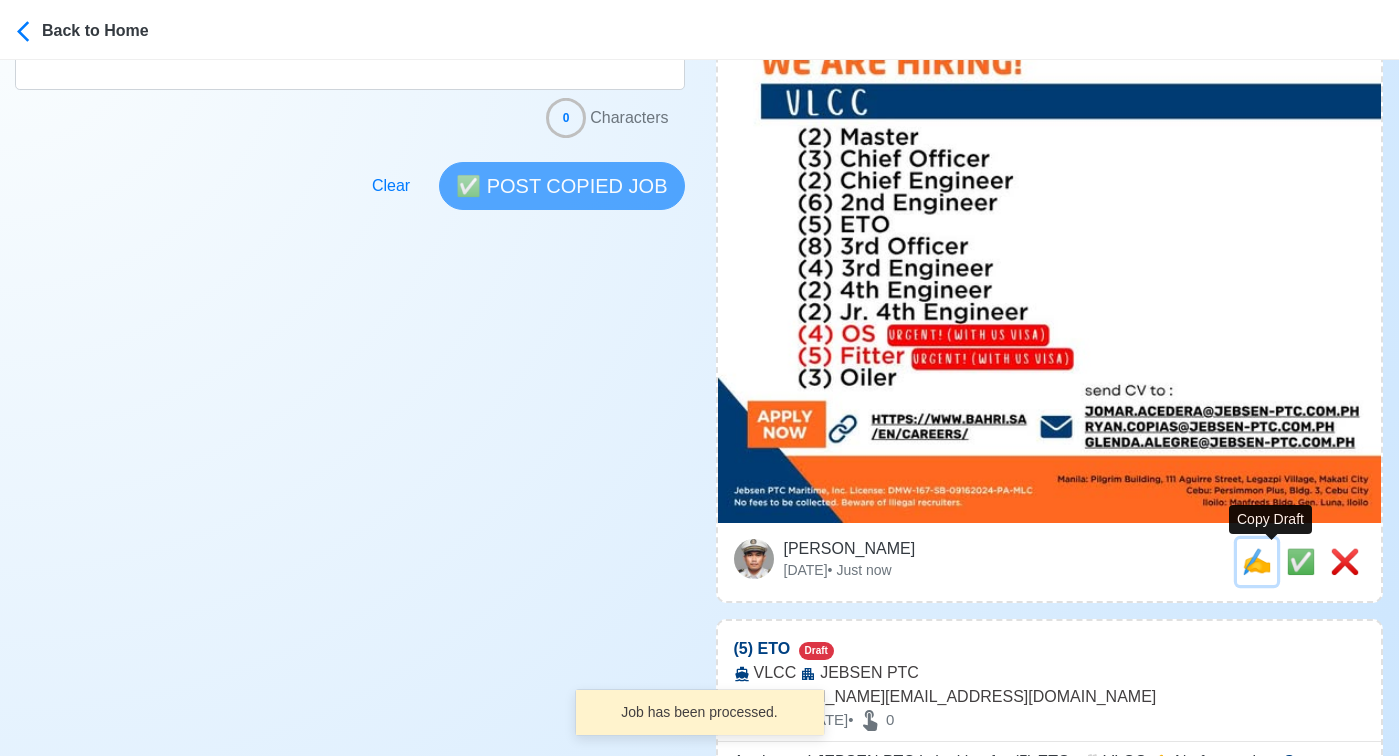 click on "✍️" at bounding box center [1257, 561] 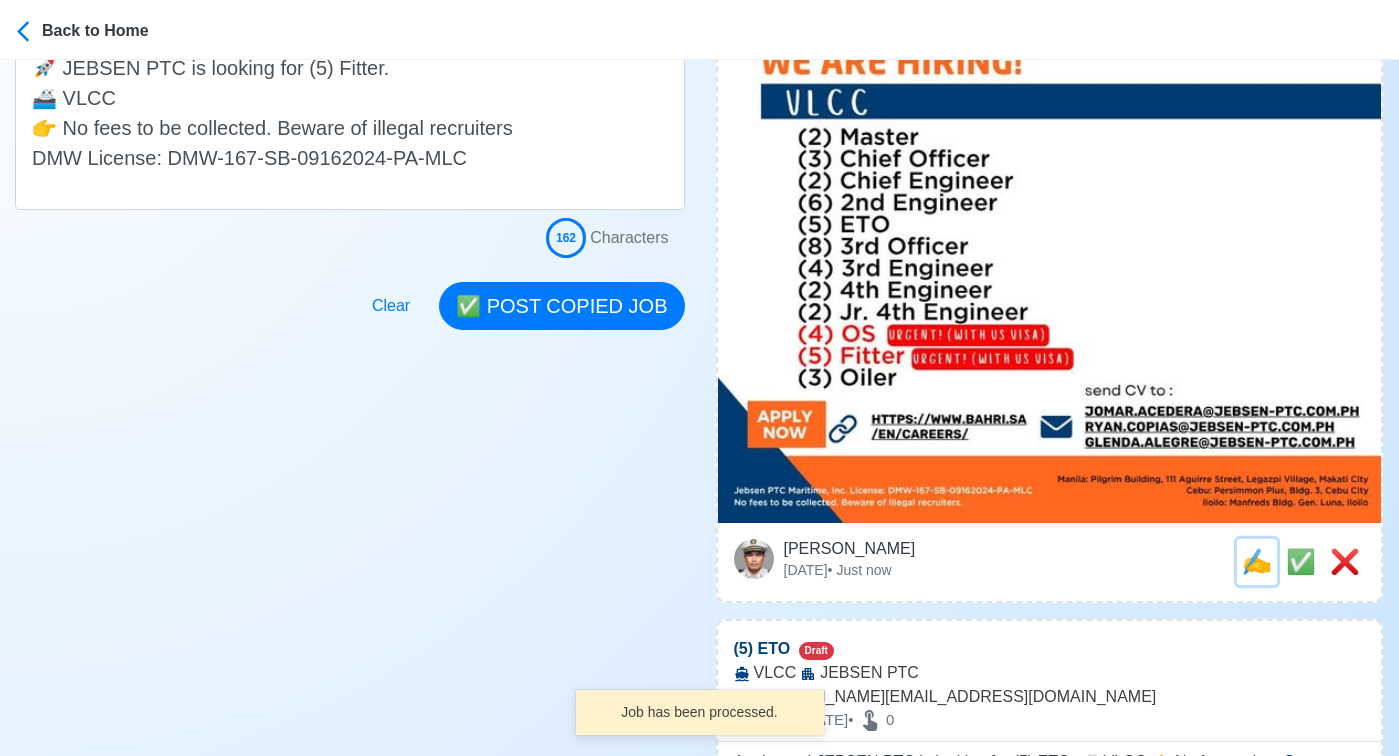 scroll, scrollTop: 0, scrollLeft: 0, axis: both 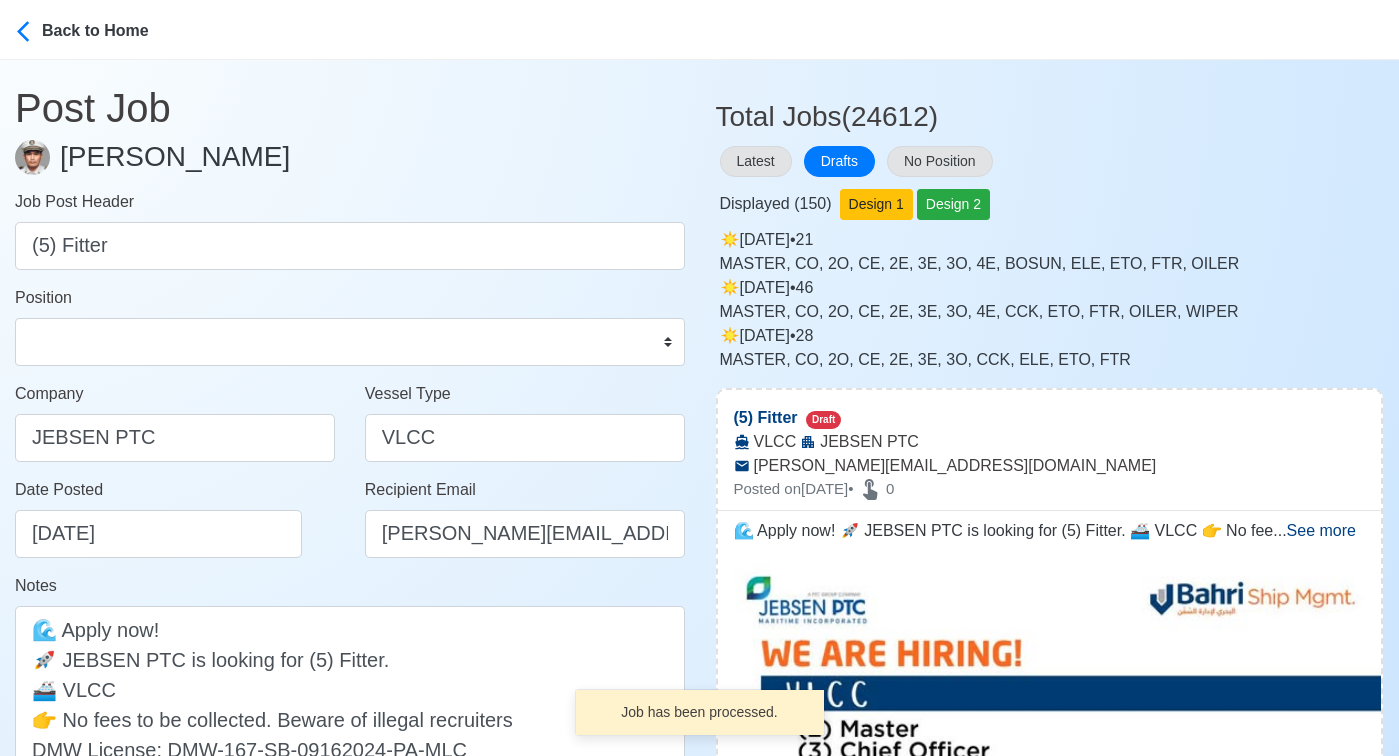 click on "Position Master Chief Officer 2nd Officer 3rd Officer Junior Officer Chief Engineer 2nd Engineer 3rd Engineer 4th Engineer Gas Engineer Junior Engineer 1st Assistant Engineer 2nd Assistant Engineer 3rd Assistant Engineer ETO/ETR Electrician Electrical Engineer Oiler Fitter Welder Chief Cook Chef Cook Messman Wiper Rigger Ordinary Seaman Able Seaman Motorman Pumpman Bosun Cadet Reefer Mechanic Operator Repairman Painter Steward Waiter Others" at bounding box center [350, 326] 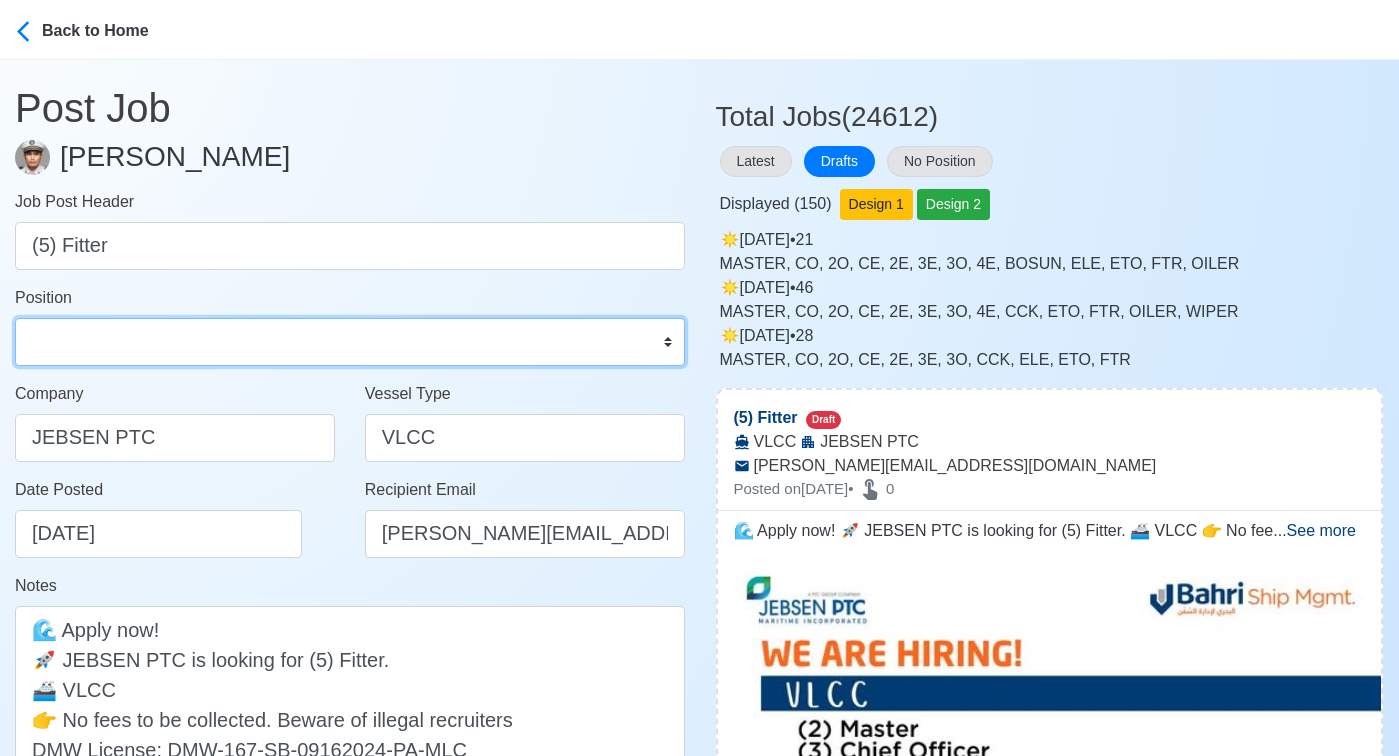 click on "Master Chief Officer 2nd Officer 3rd Officer Junior Officer Chief Engineer 2nd Engineer 3rd Engineer 4th Engineer Gas Engineer Junior Engineer 1st Assistant Engineer 2nd Assistant Engineer 3rd Assistant Engineer ETO/ETR Electrician Electrical Engineer Oiler Fitter Welder Chief Cook Chef Cook Messman Wiper Rigger Ordinary Seaman Able Seaman Motorman Pumpman Bosun Cadet Reefer Mechanic Operator Repairman Painter Steward Waiter Others" at bounding box center [350, 342] 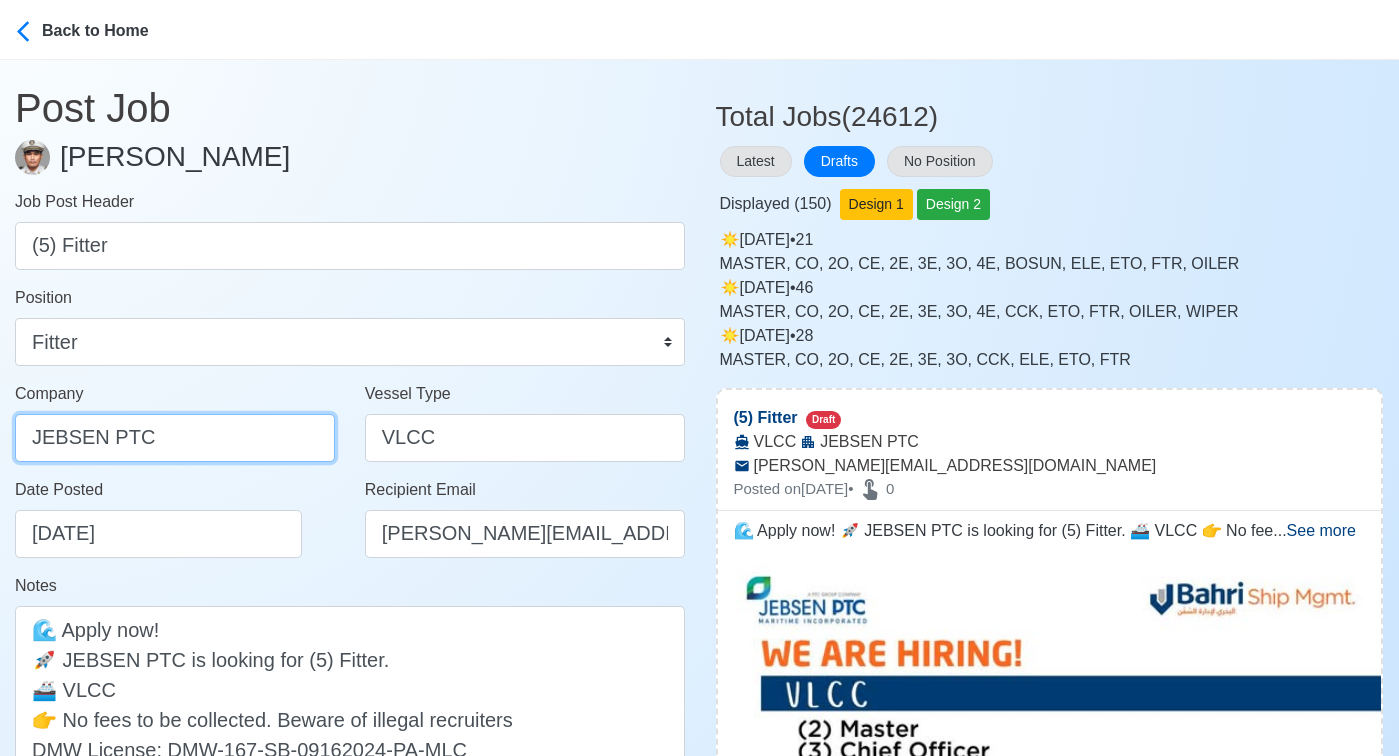 click on "JEBSEN PTC" at bounding box center [175, 438] 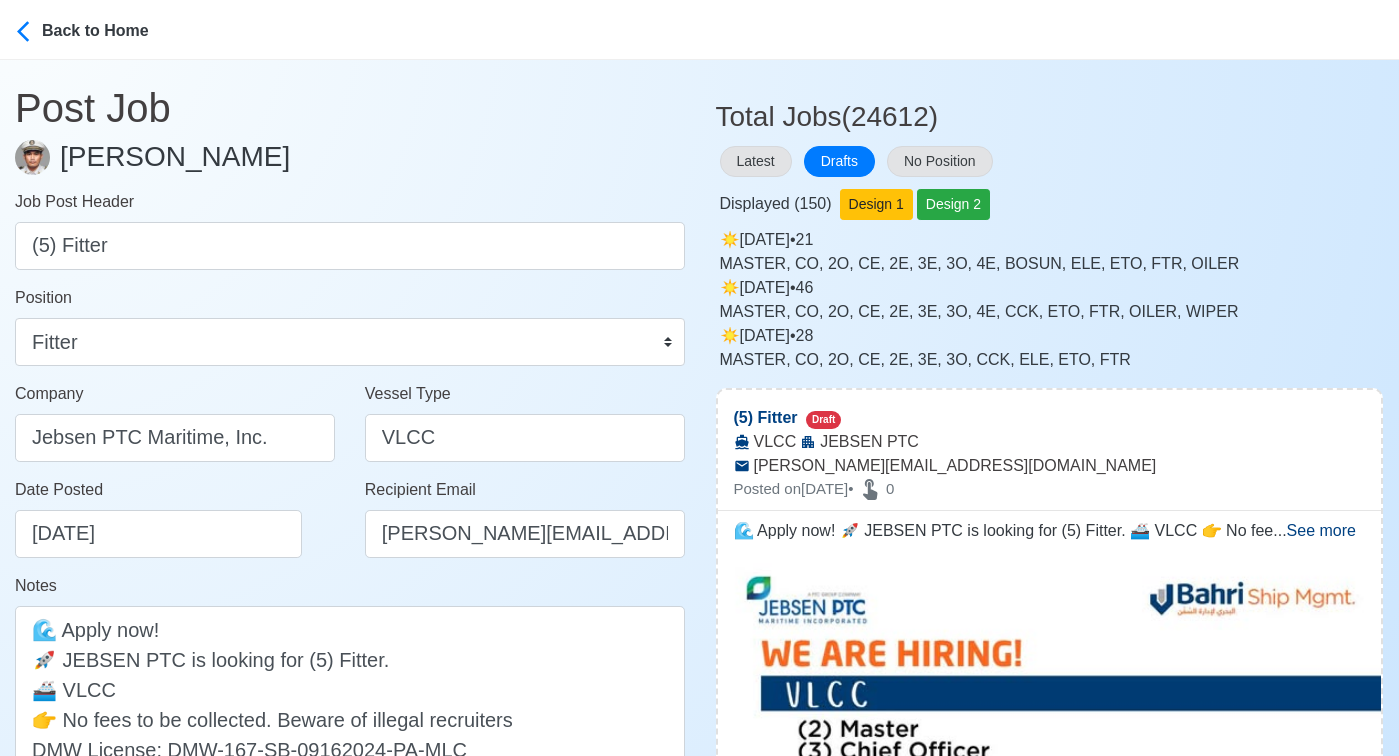 click on "Notes 🌊 Apply now!
🚀 JEBSEN PTC is looking for (5) Fitter.
🚢 VLCC
👉 No fees to be collected. Beware of illegal recruiters
DMW License: DMW-167-SB-09162024-PA-MLC" at bounding box center (350, 688) 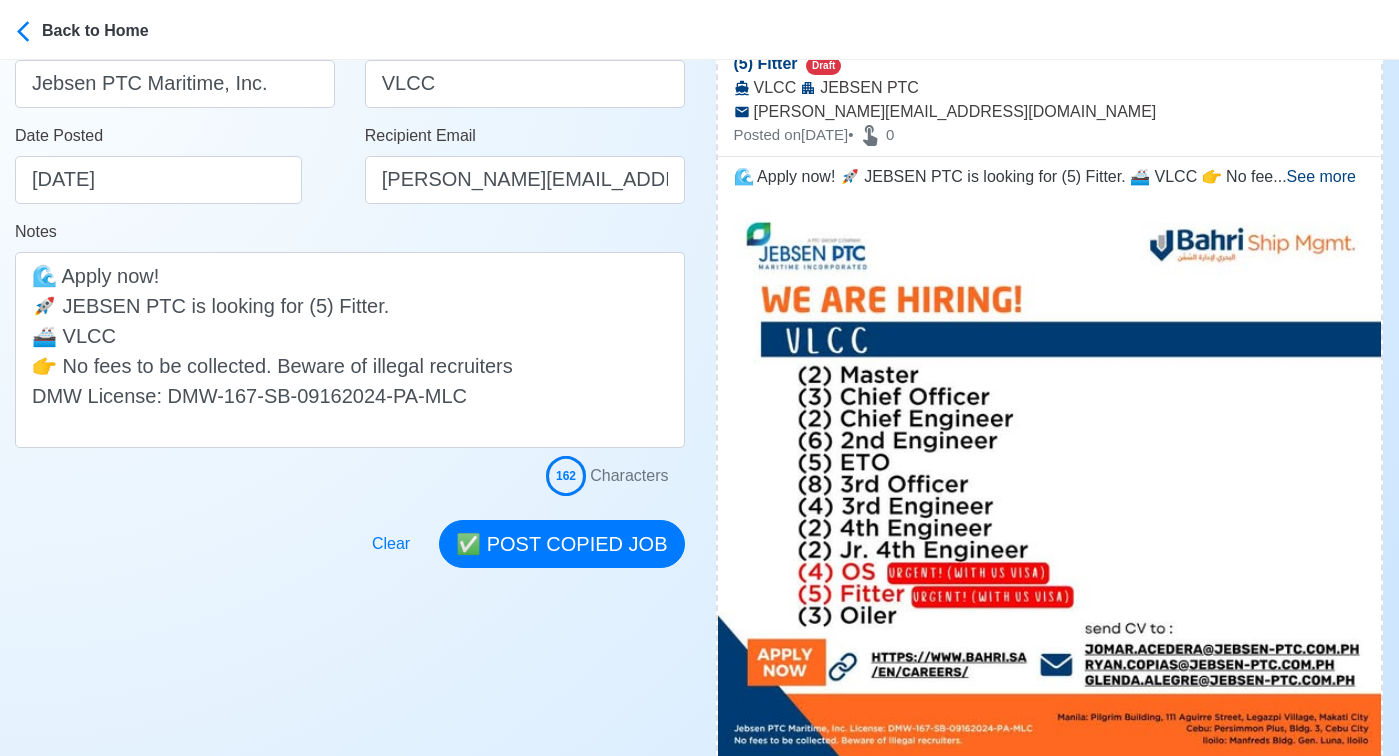 scroll, scrollTop: 355, scrollLeft: 0, axis: vertical 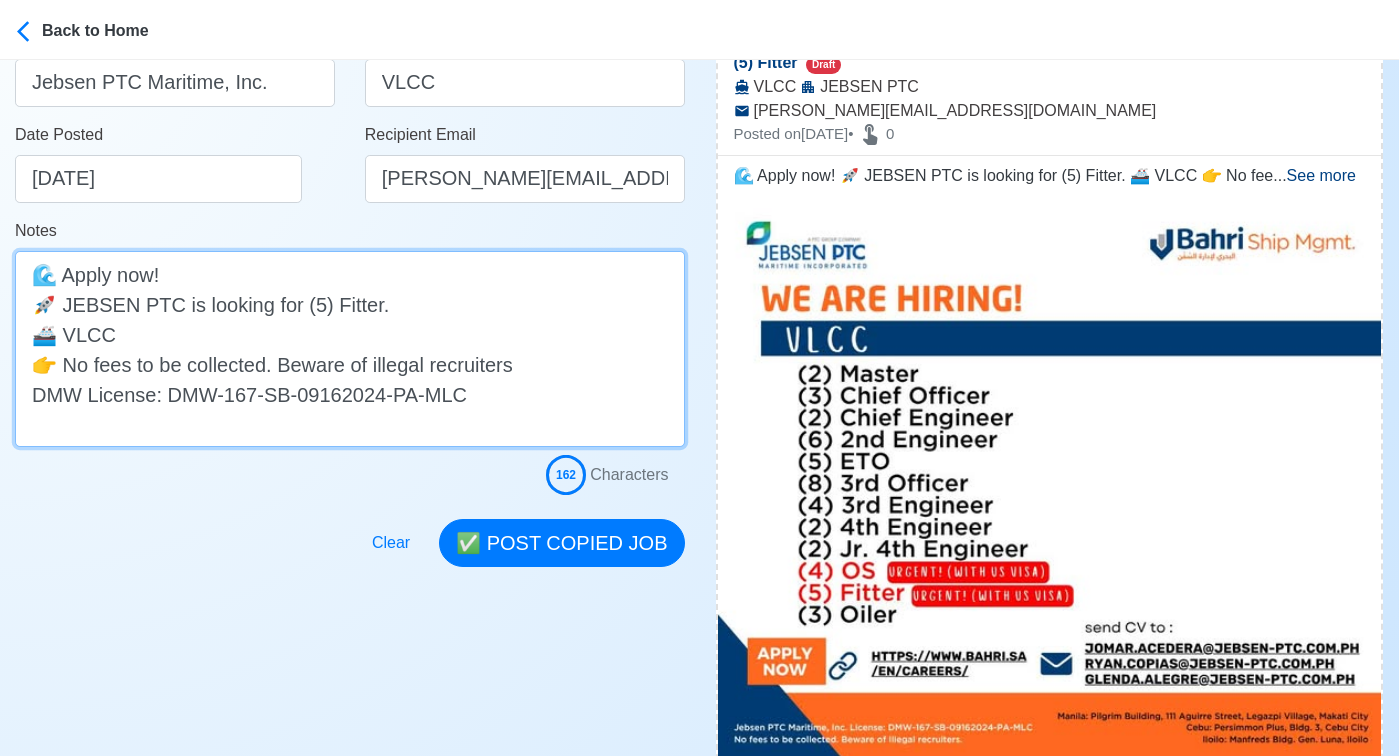 click on "🌊 Apply now!
🚀 JEBSEN PTC is looking for (5) Fitter.
🚢 VLCC
👉 No fees to be collected. Beware of illegal recruiters
DMW License: DMW-167-SB-09162024-PA-MLC" at bounding box center [350, 349] 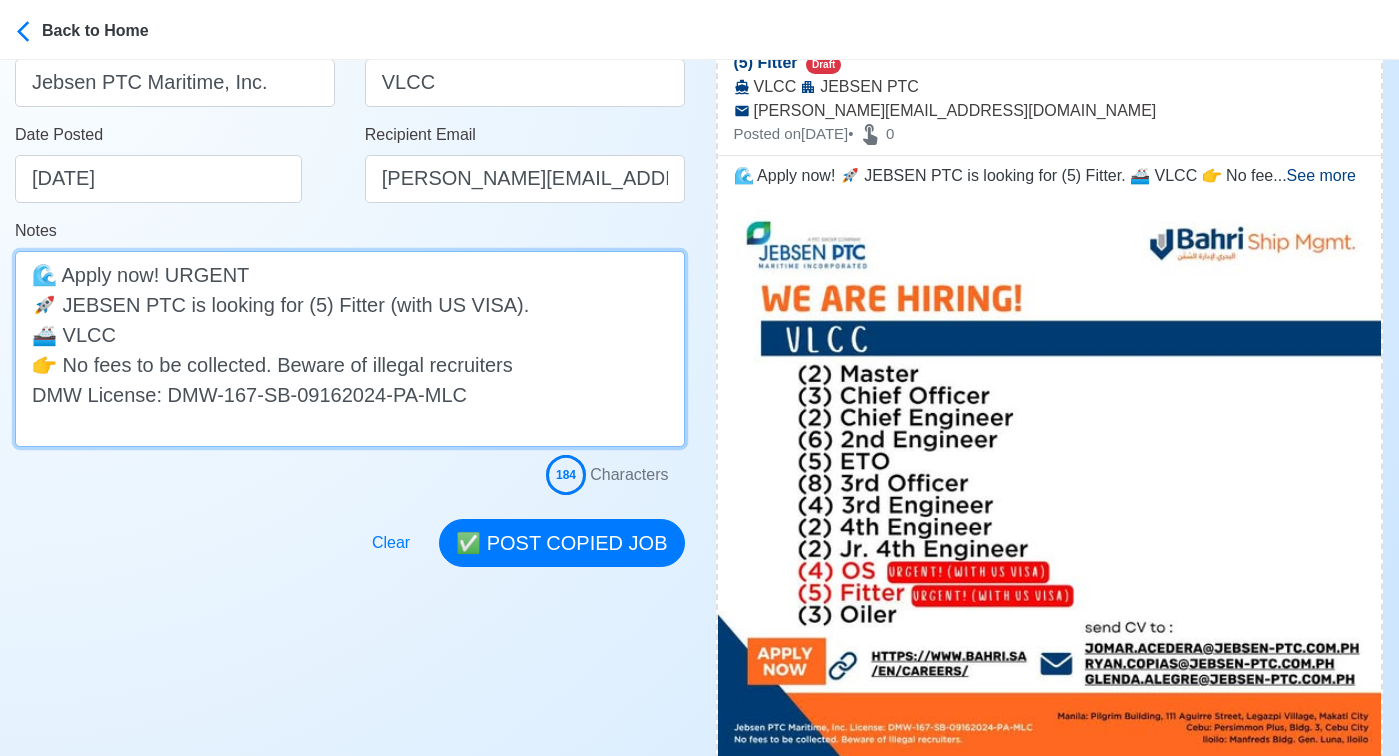 click on "🌊 Apply now! URGENT
🚀 JEBSEN PTC is looking for (5) Fitter (with US VISA).
🚢 VLCC
👉 No fees to be collected. Beware of illegal recruiters
DMW License: DMW-167-SB-09162024-PA-MLC" at bounding box center [350, 349] 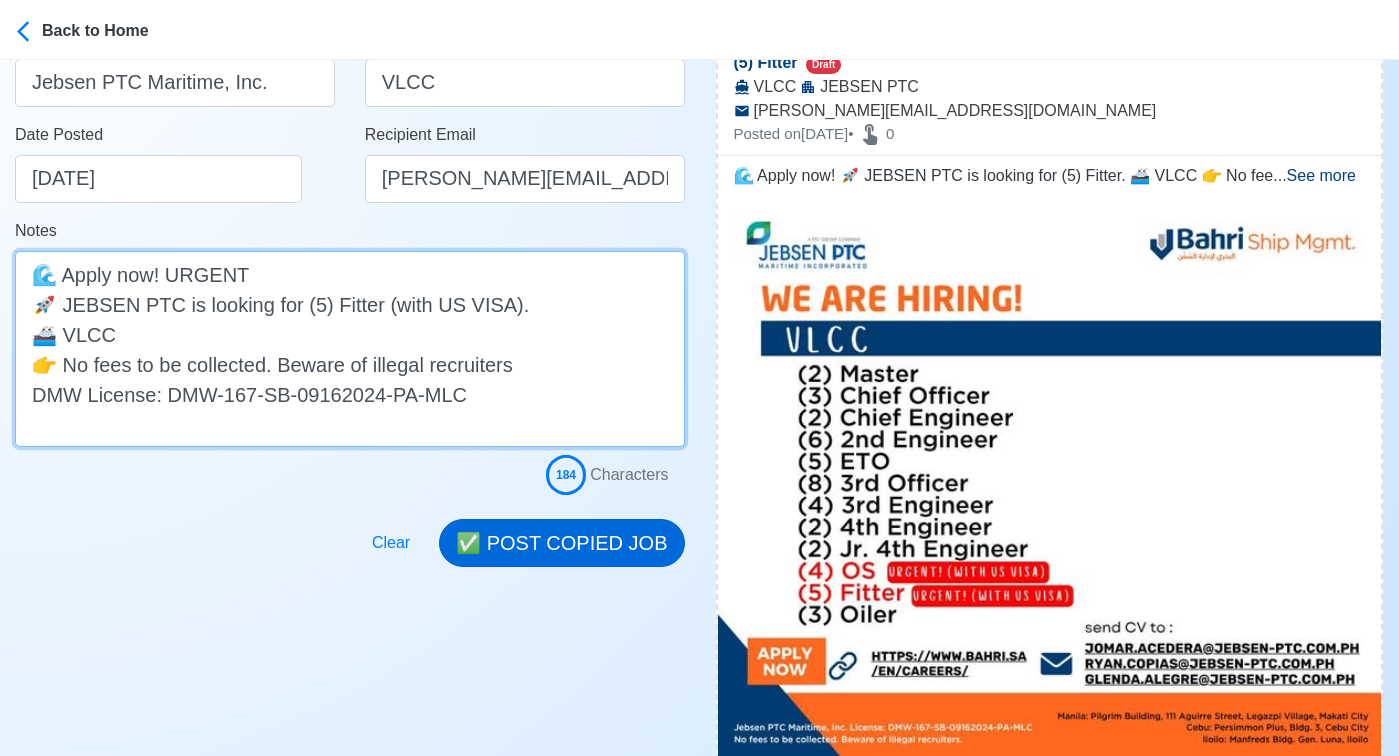type on "🌊 Apply now! URGENT
🚀 JEBSEN PTC is looking for (5) Fitter (with US VISA).
🚢 VLCC
👉 No fees to be collected. Beware of illegal recruiters
DMW License: DMW-167-SB-09162024-PA-MLC" 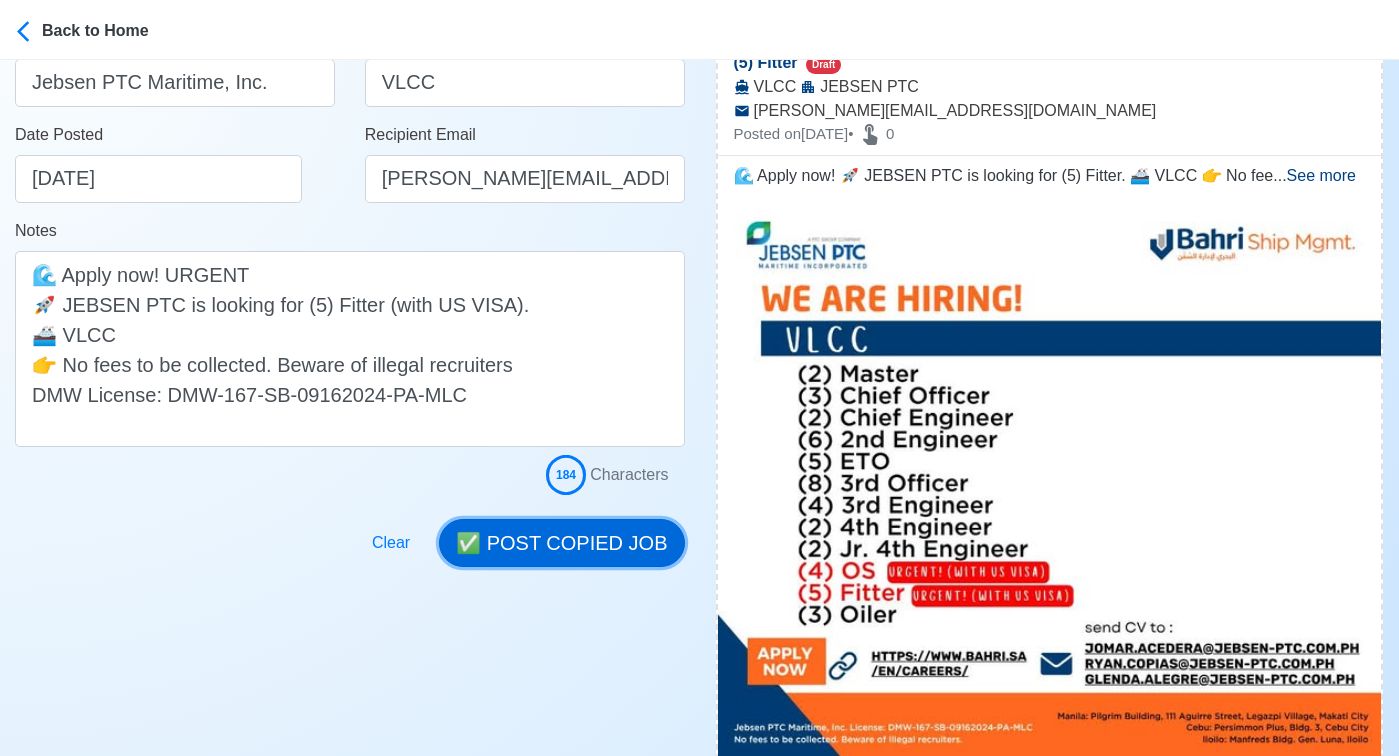click on "✅ POST COPIED JOB" at bounding box center (561, 543) 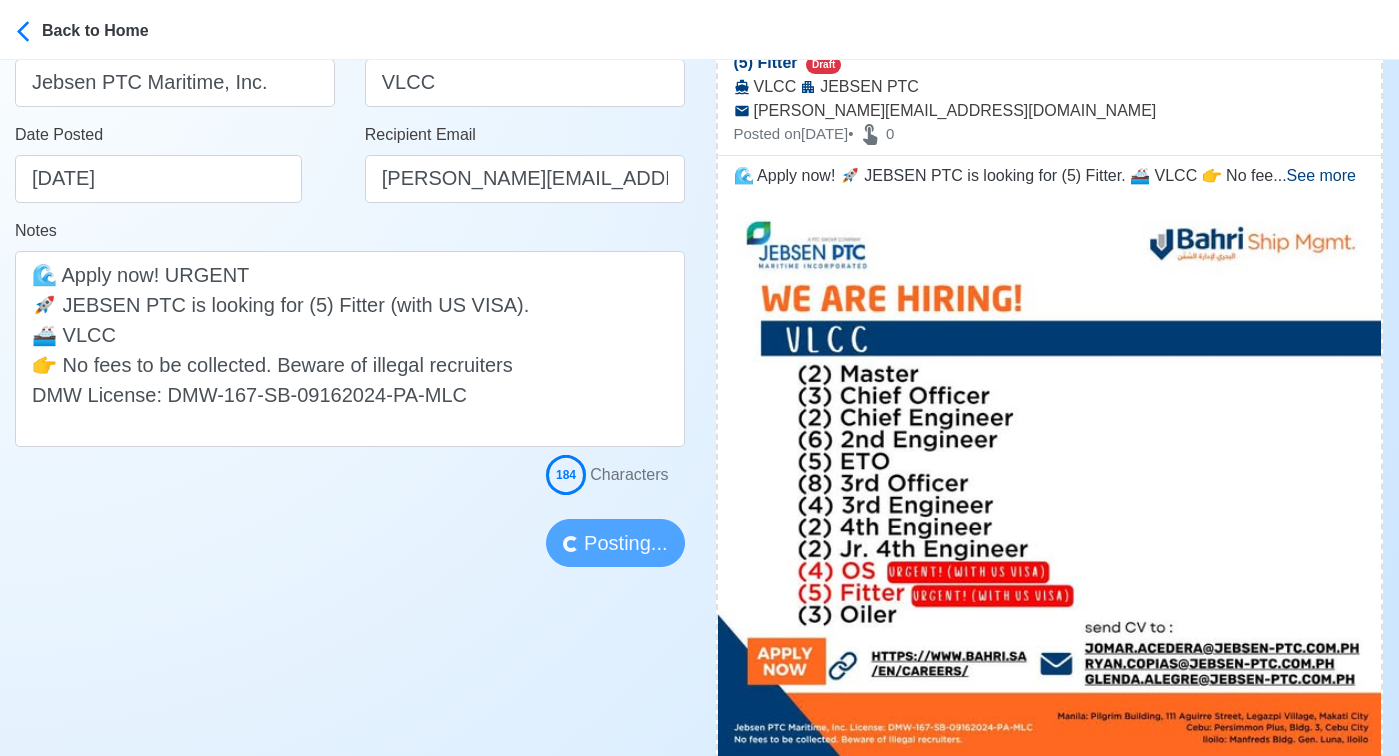 type 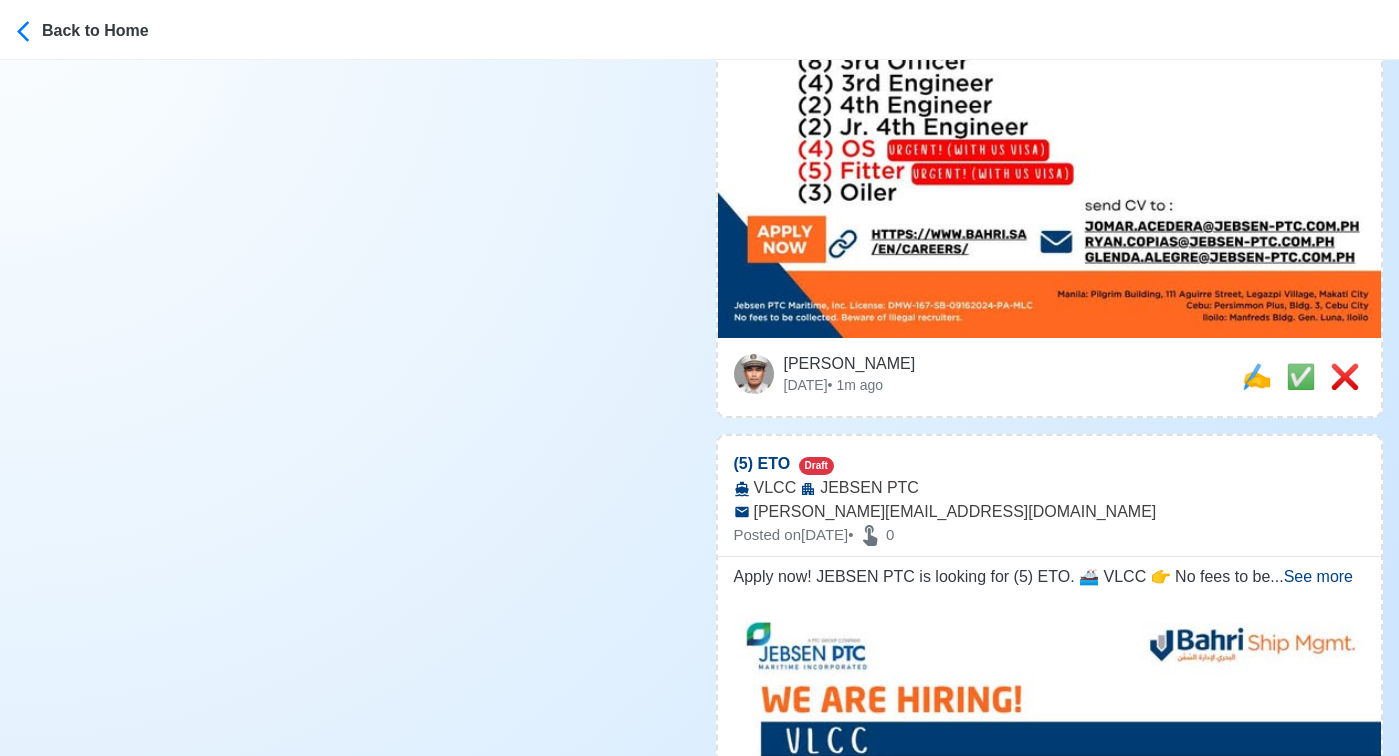 scroll, scrollTop: 885, scrollLeft: 0, axis: vertical 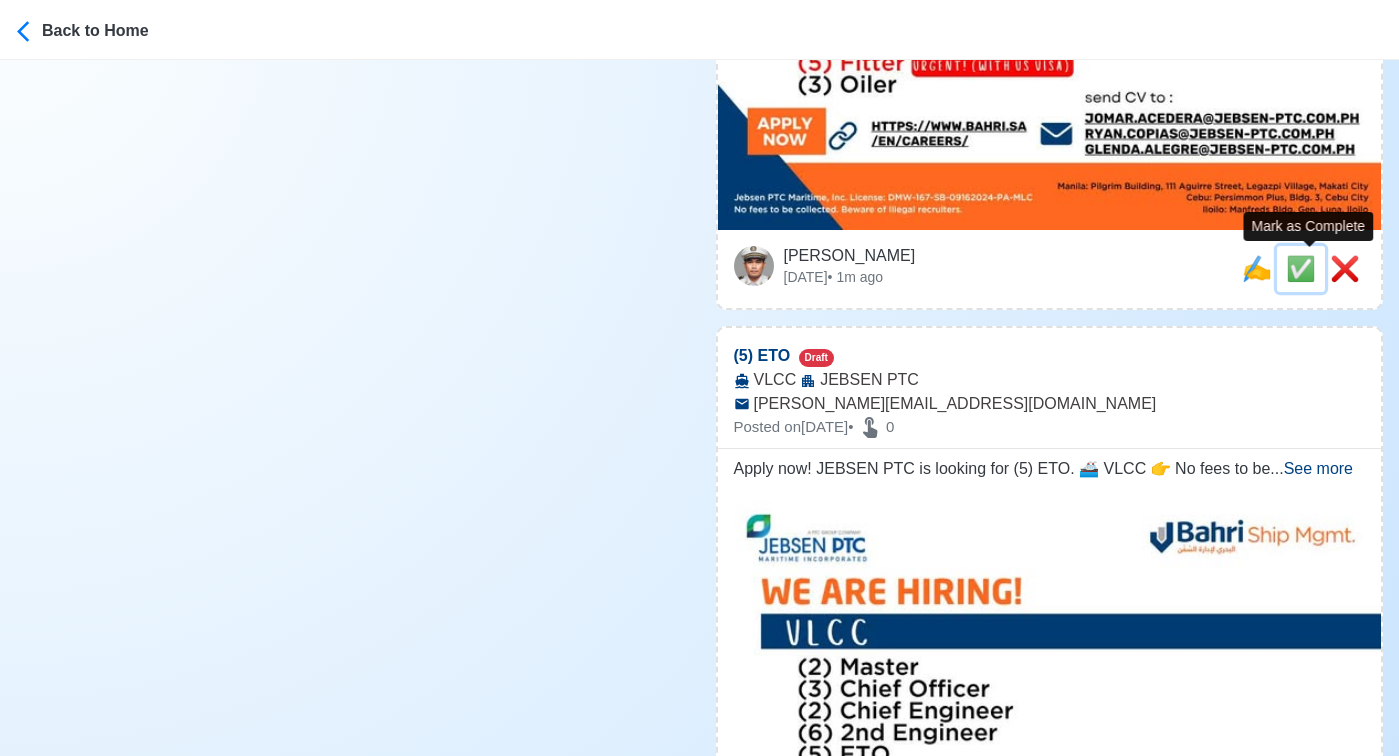 click on "✅" at bounding box center (1301, 269) 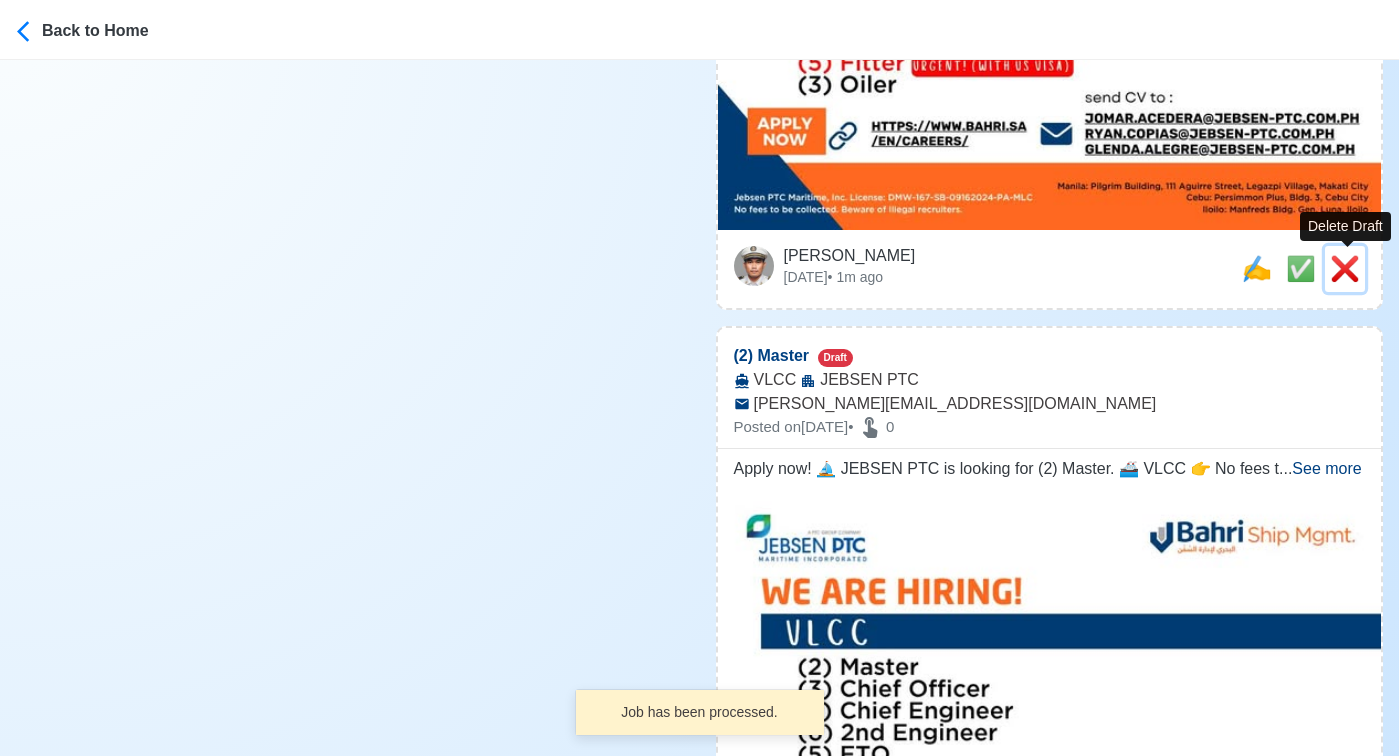 click on "❌" at bounding box center (1345, 268) 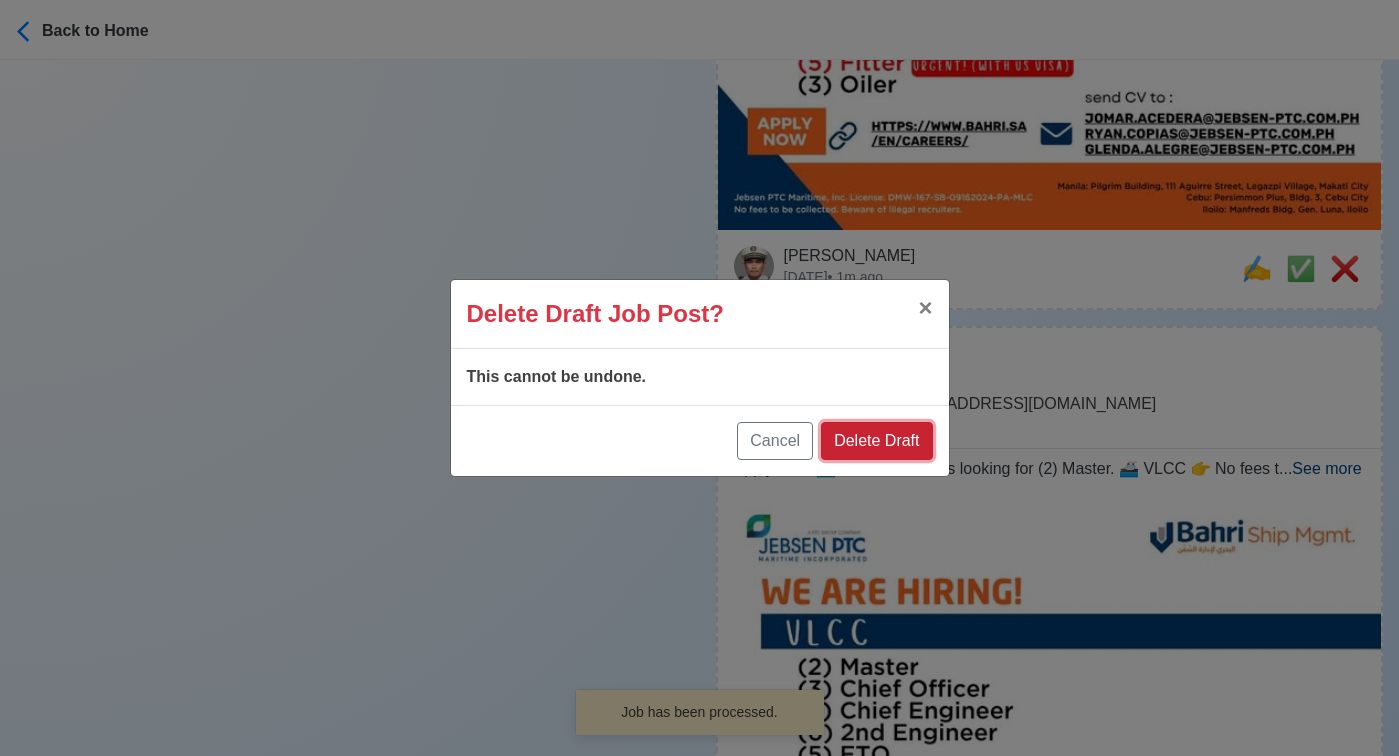 click on "Delete Draft" at bounding box center (876, 441) 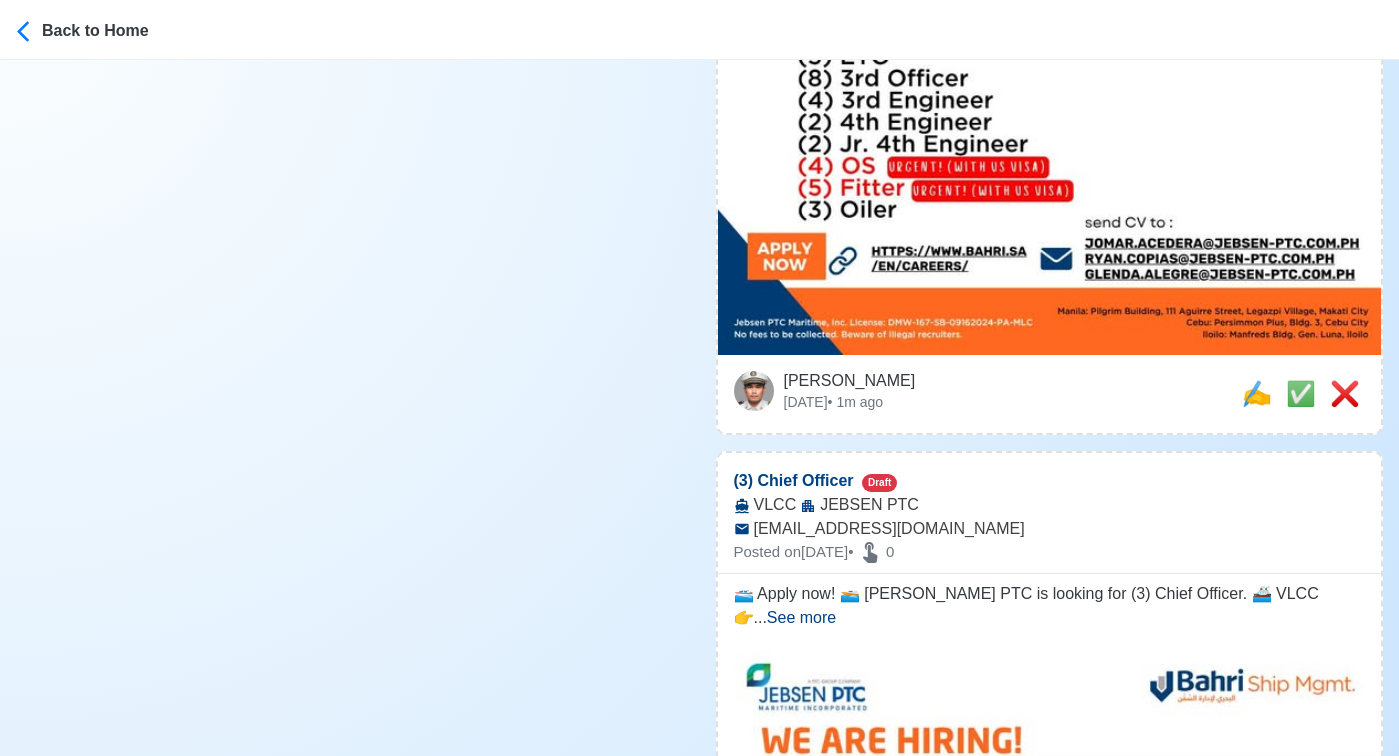 scroll, scrollTop: 0, scrollLeft: 0, axis: both 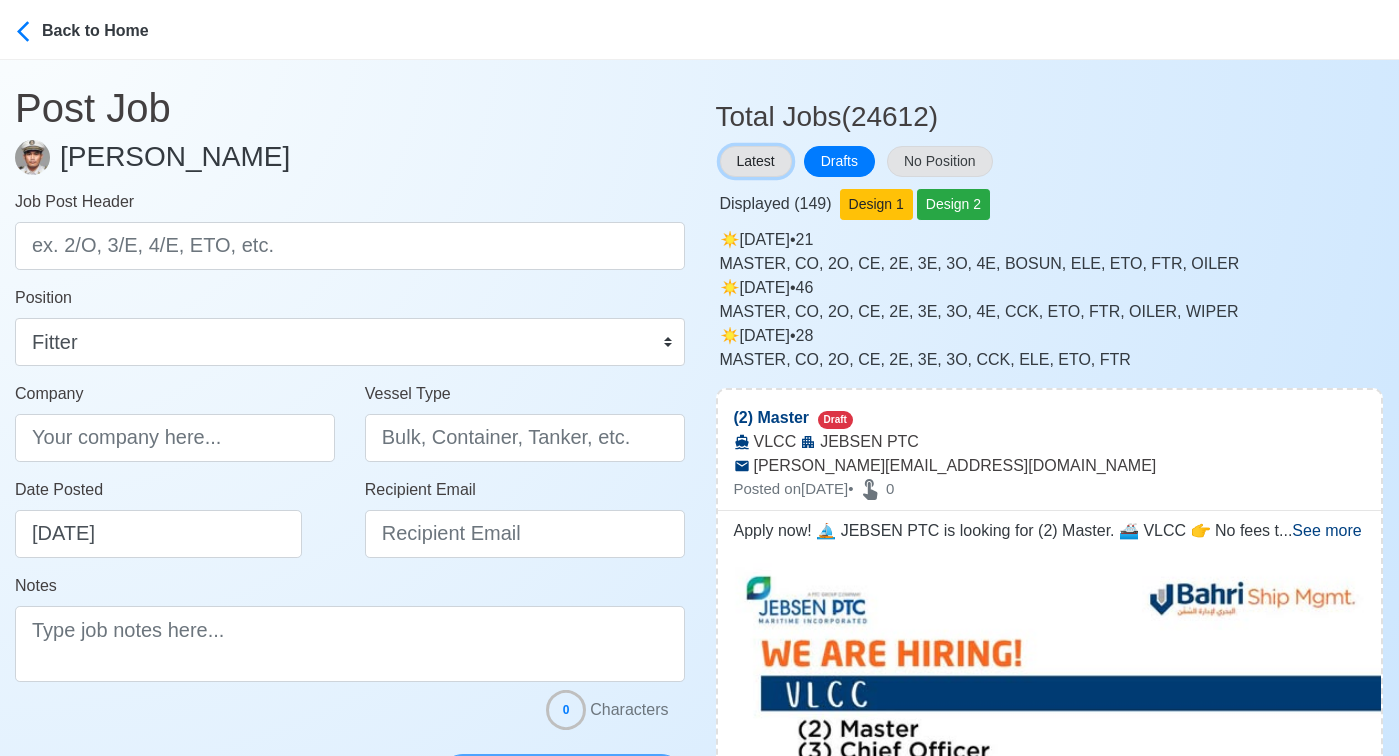 click on "Latest" at bounding box center [756, 161] 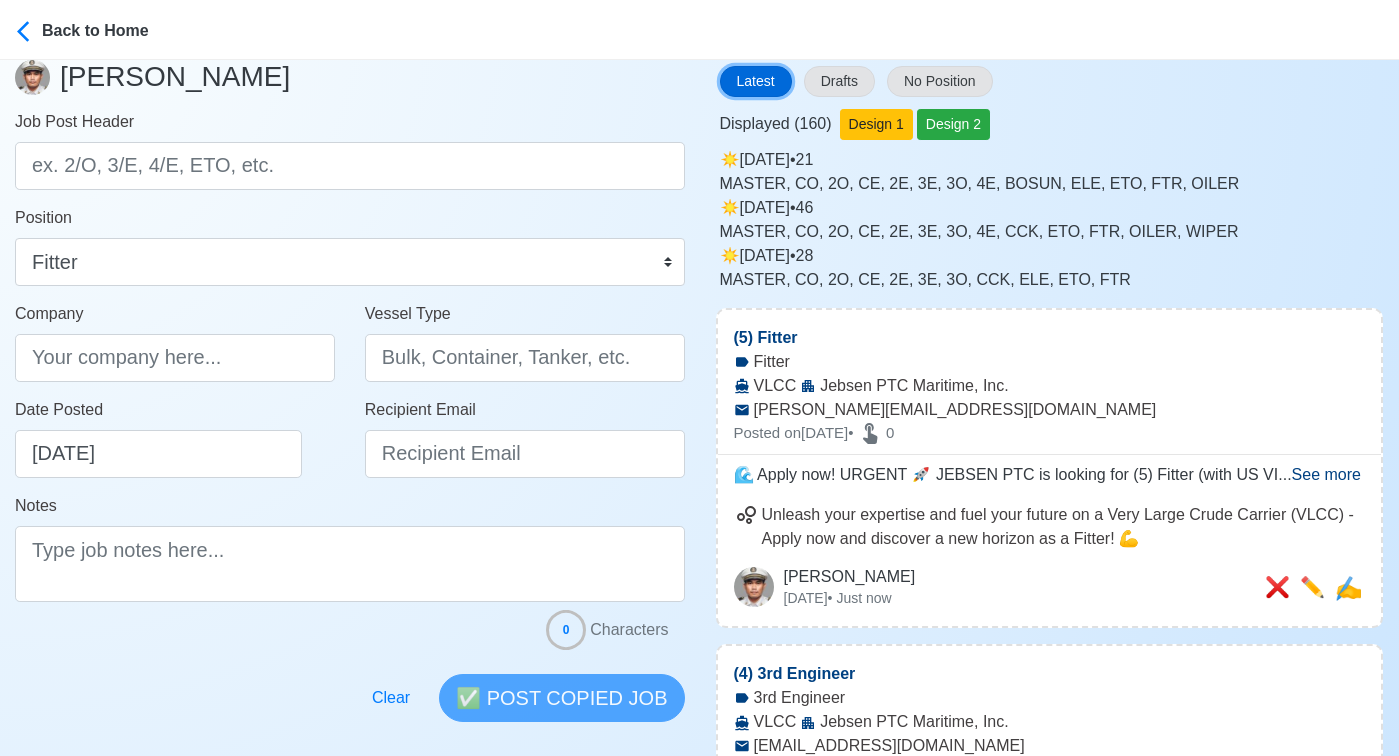 scroll, scrollTop: 0, scrollLeft: 0, axis: both 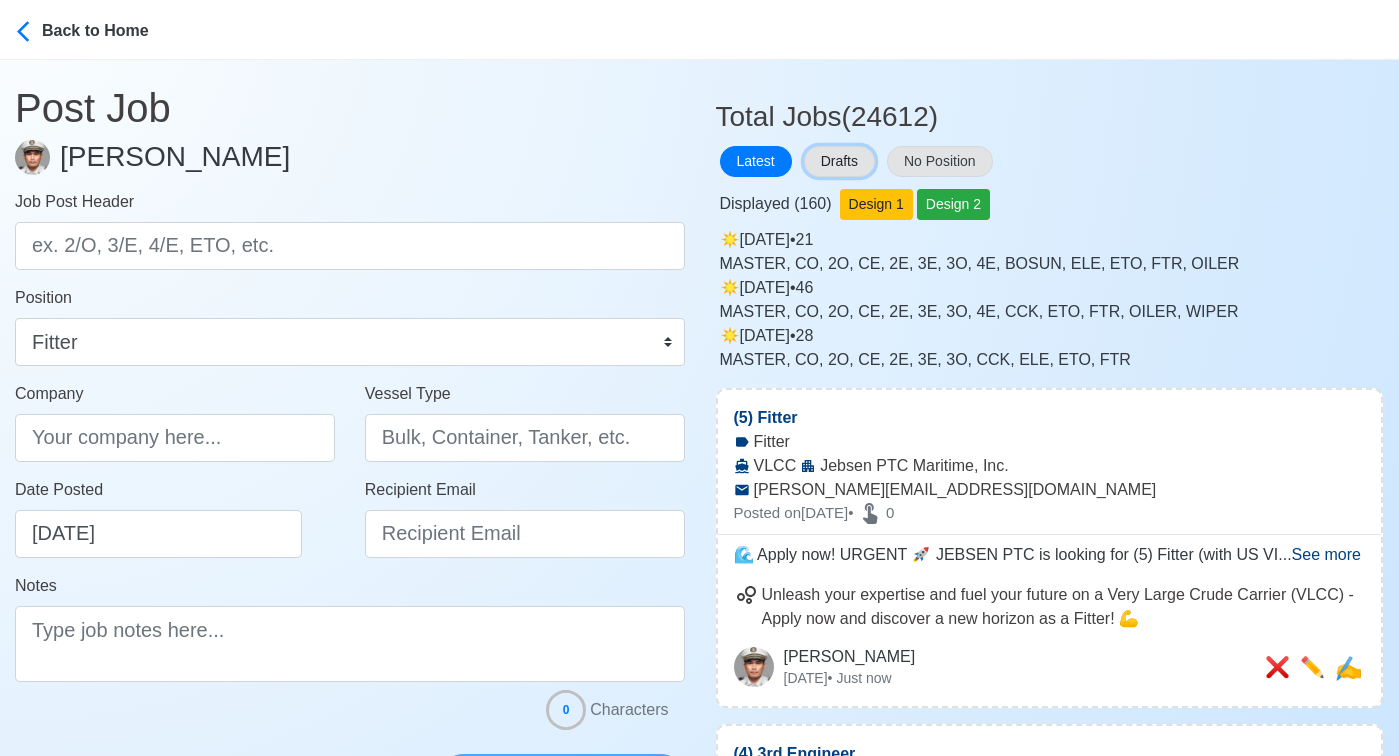 click on "Drafts" at bounding box center (839, 161) 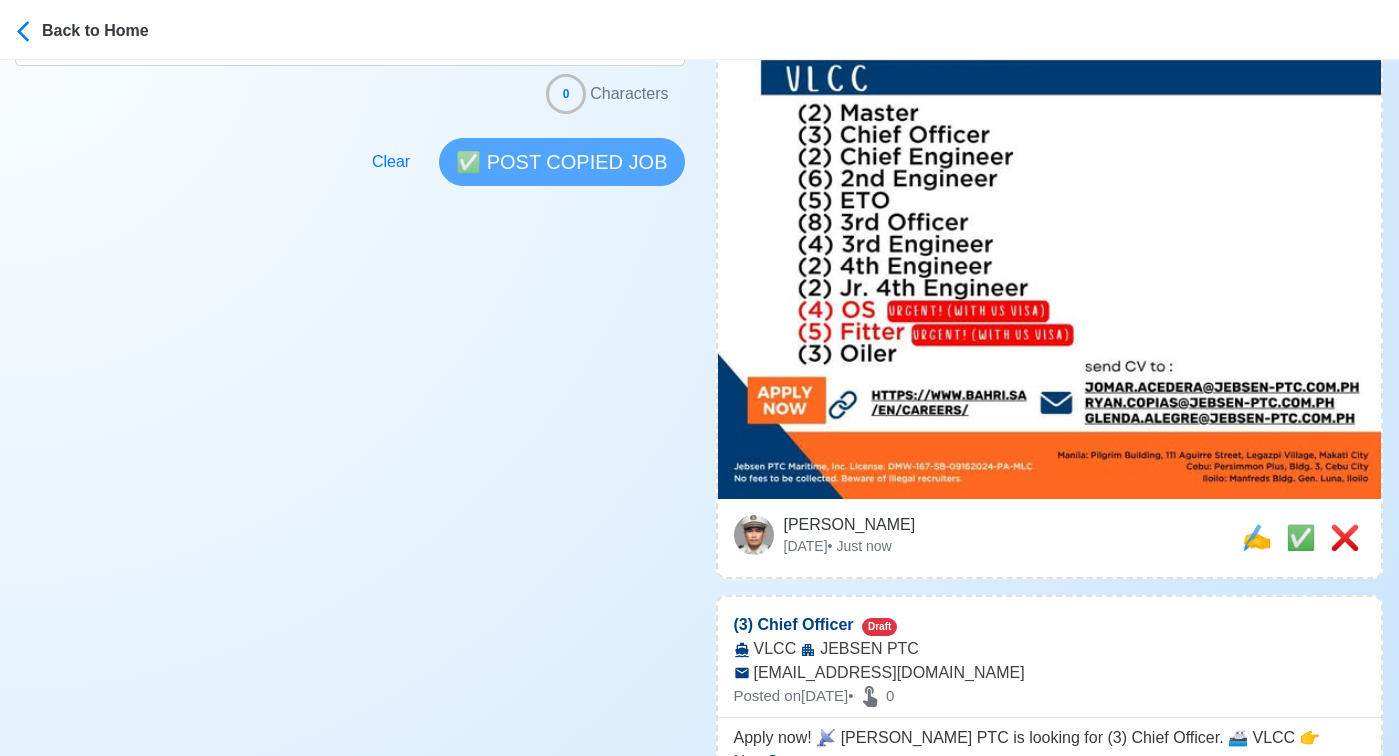scroll, scrollTop: 667, scrollLeft: 0, axis: vertical 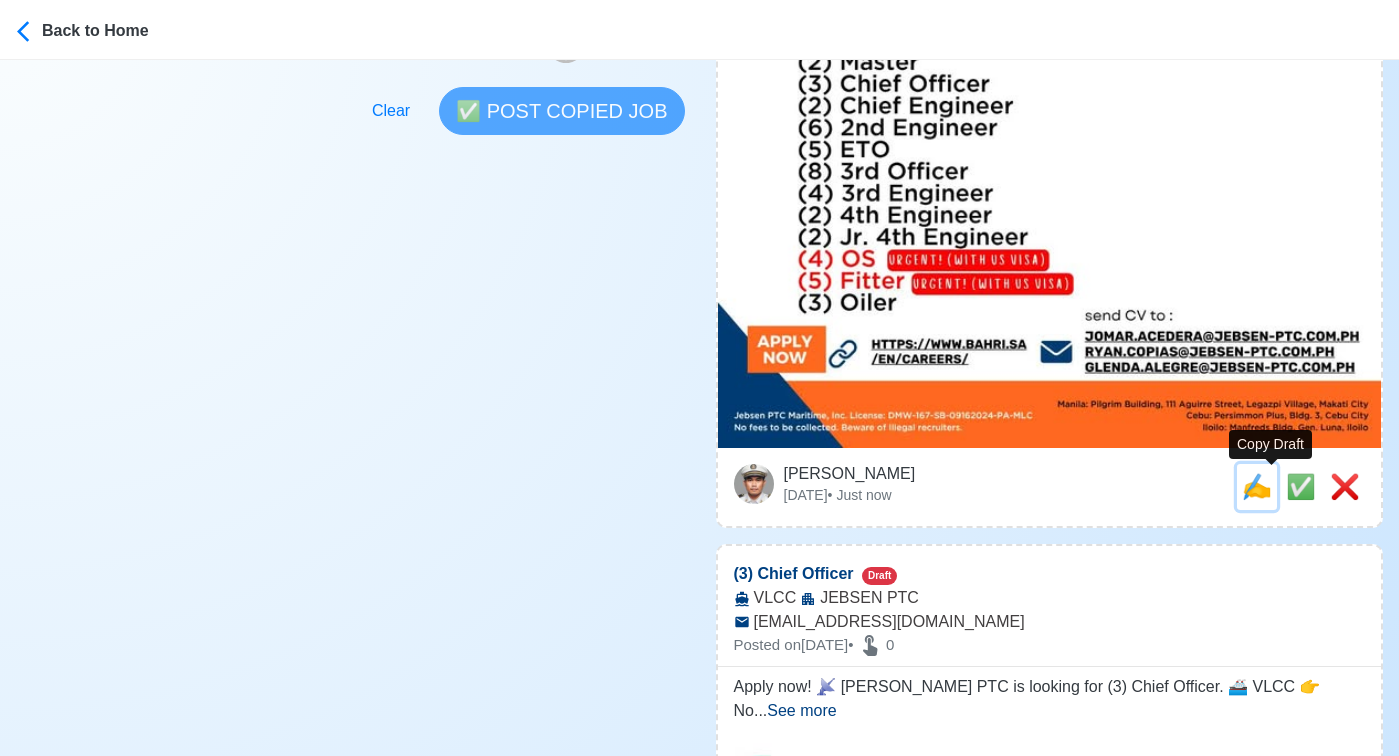 click on "✍️" at bounding box center (1257, 486) 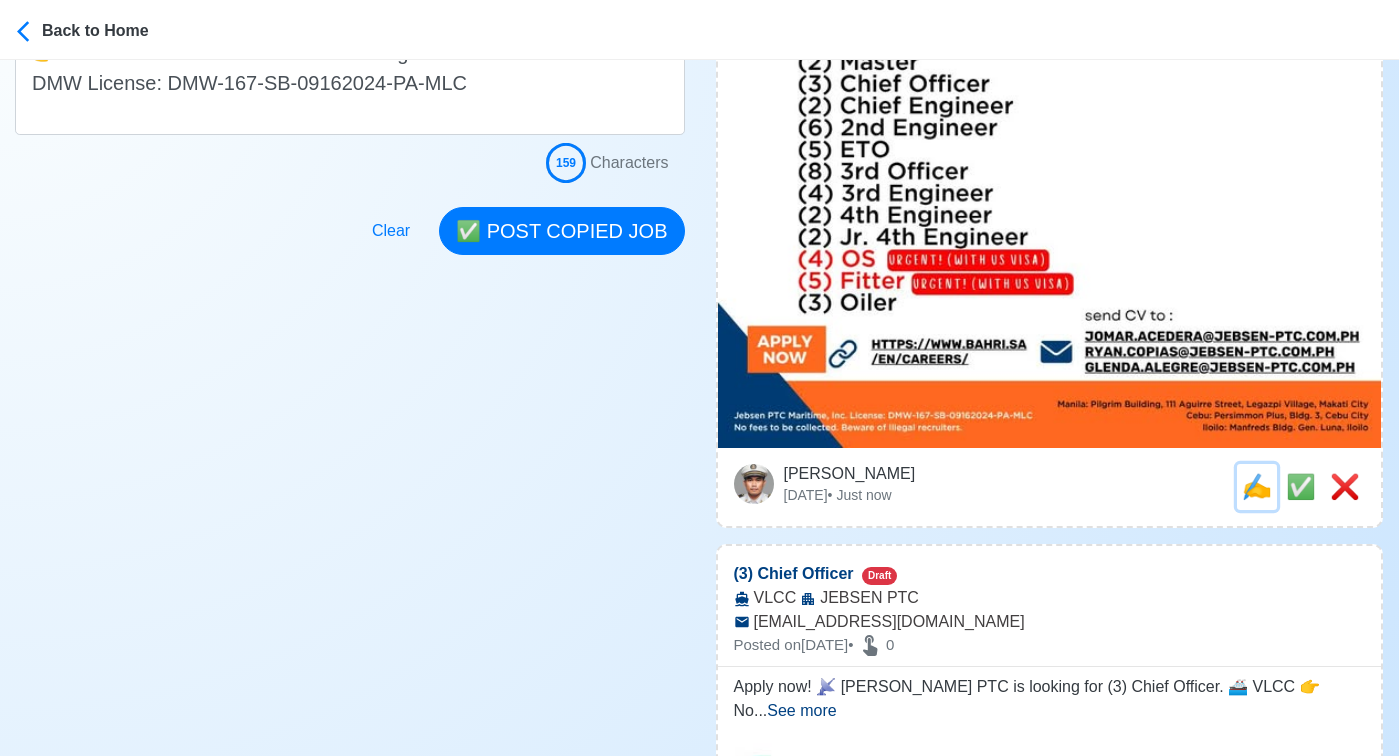 scroll, scrollTop: 0, scrollLeft: 0, axis: both 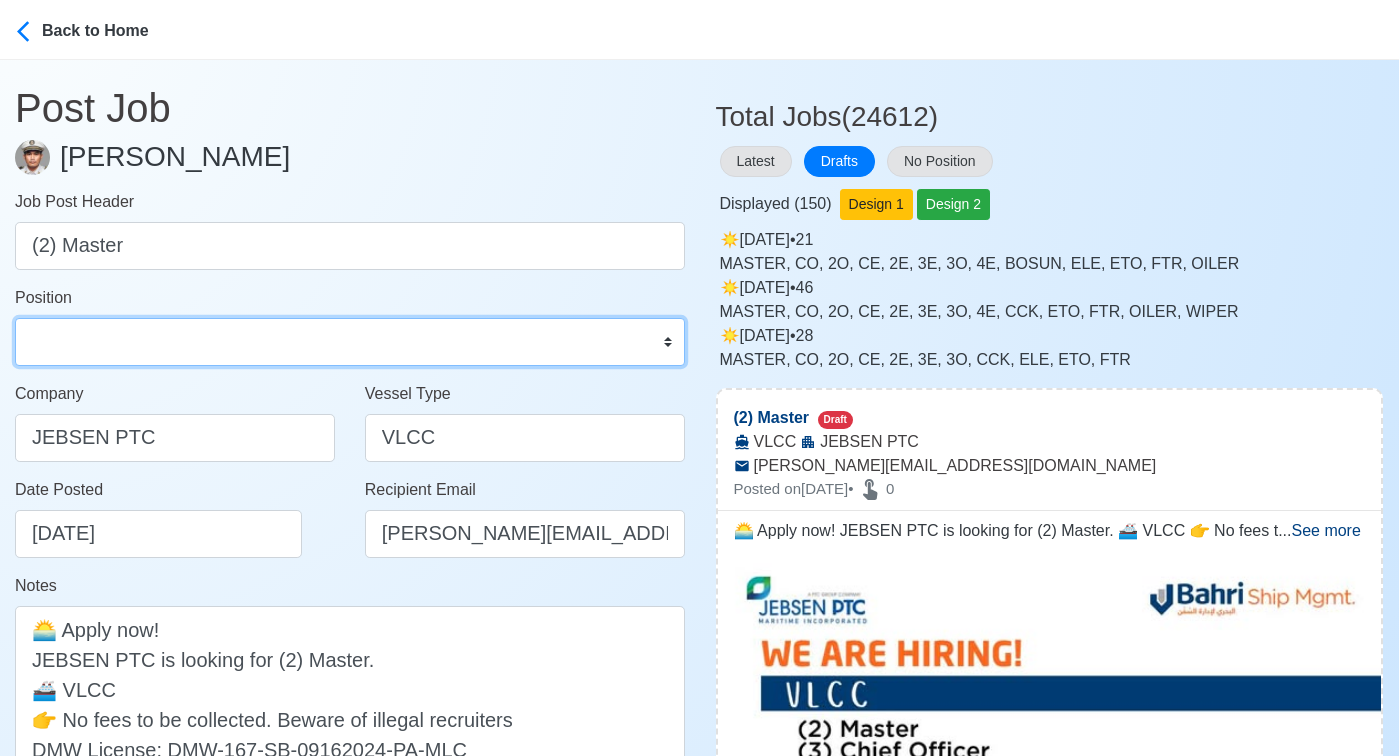 click on "Master Chief Officer 2nd Officer 3rd Officer Junior Officer Chief Engineer 2nd Engineer 3rd Engineer 4th Engineer Gas Engineer Junior Engineer 1st Assistant Engineer 2nd Assistant Engineer 3rd Assistant Engineer ETO/ETR Electrician Electrical Engineer Oiler Fitter Welder Chief Cook Chef Cook Messman Wiper Rigger Ordinary Seaman Able Seaman Motorman Pumpman Bosun Cadet Reefer Mechanic Operator Repairman Painter Steward Waiter Others" at bounding box center [350, 342] 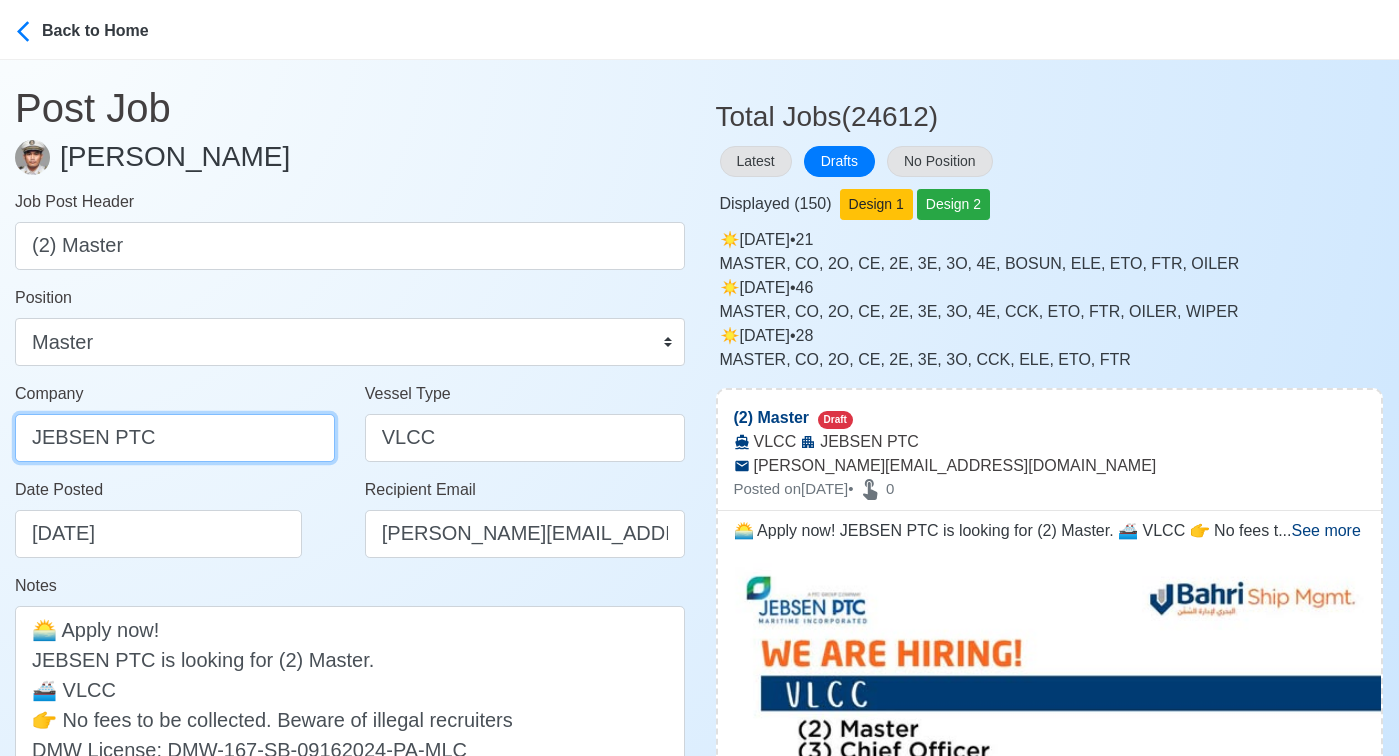 click on "JEBSEN PTC" at bounding box center [175, 438] 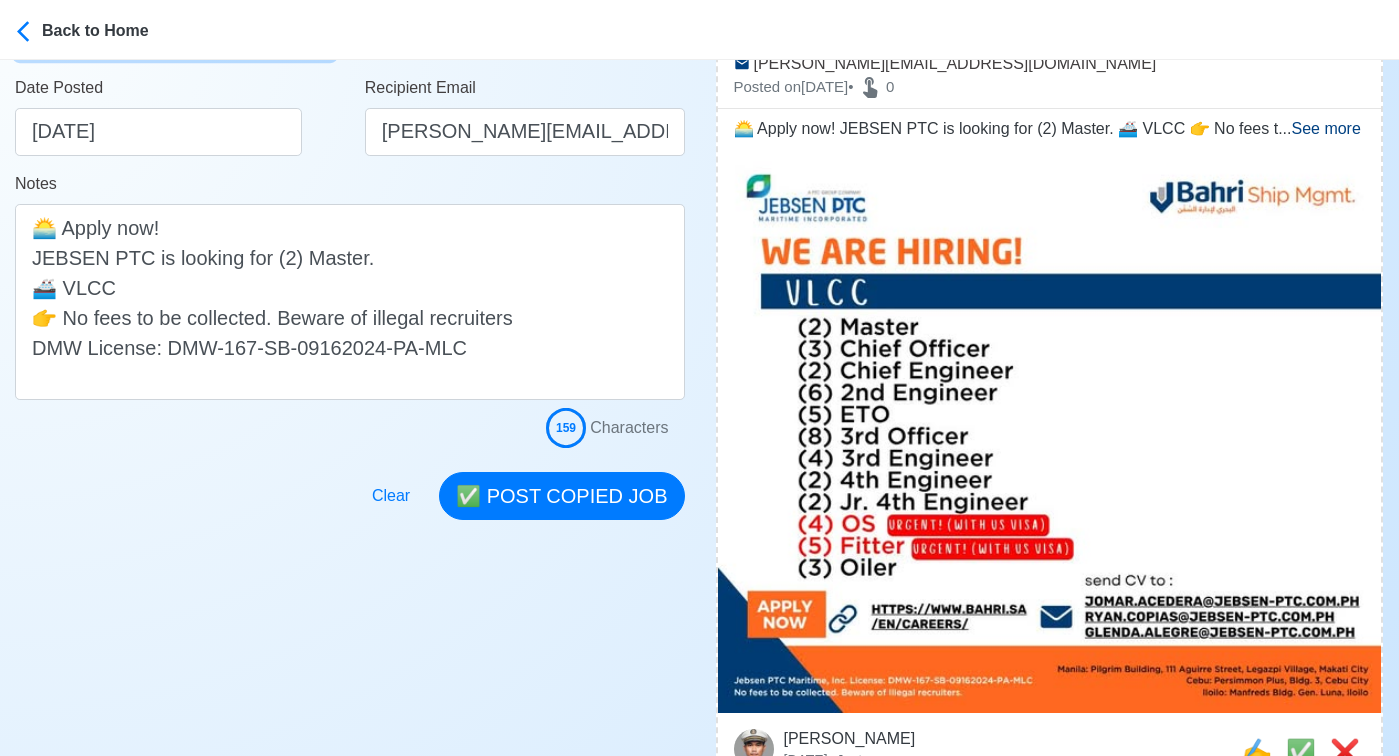 scroll, scrollTop: 422, scrollLeft: 0, axis: vertical 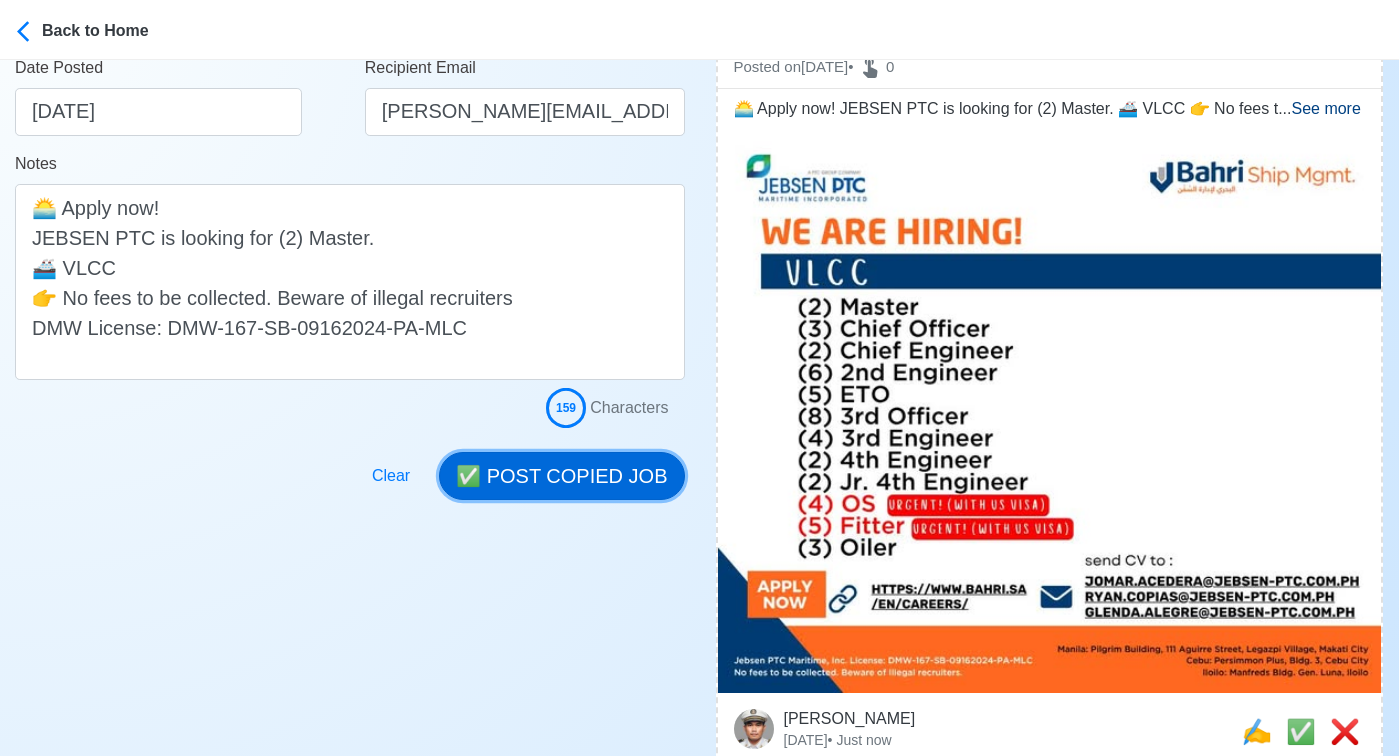 click on "✅ POST COPIED JOB" at bounding box center (561, 476) 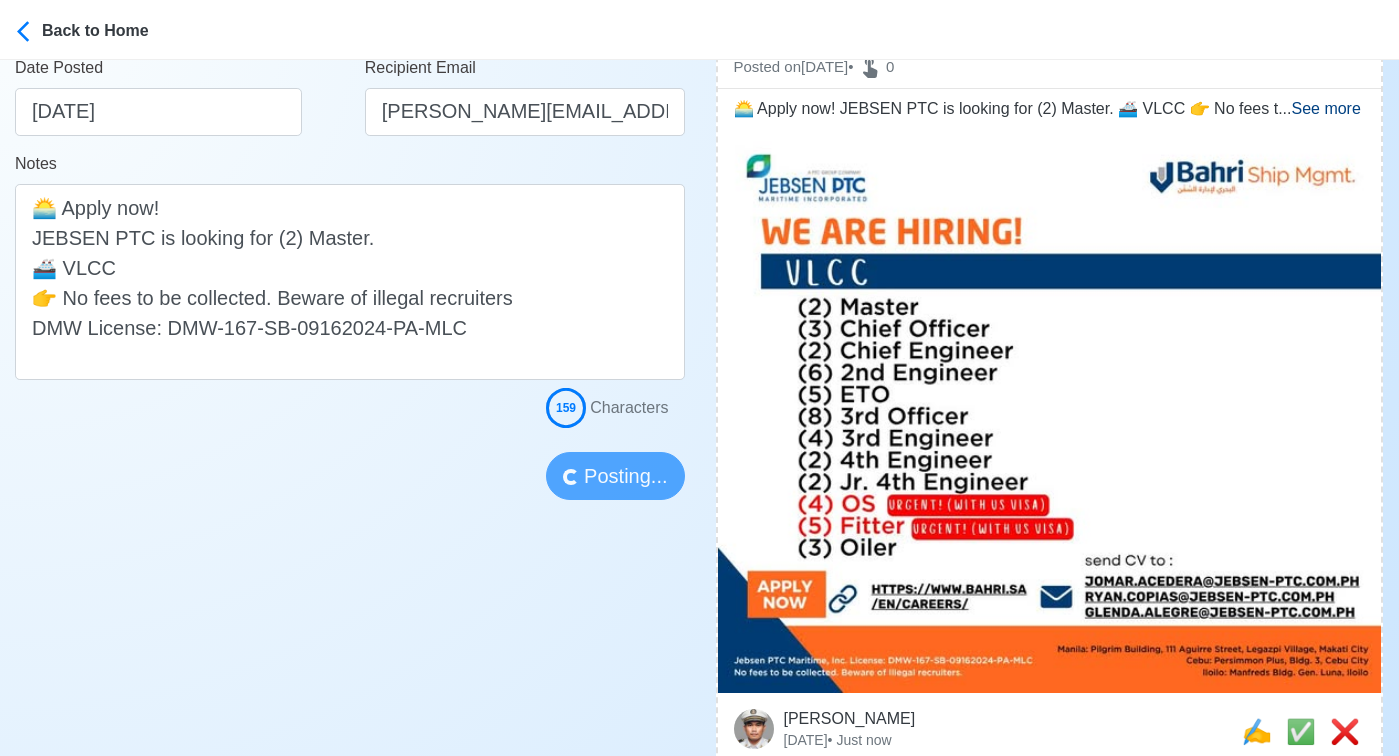 type 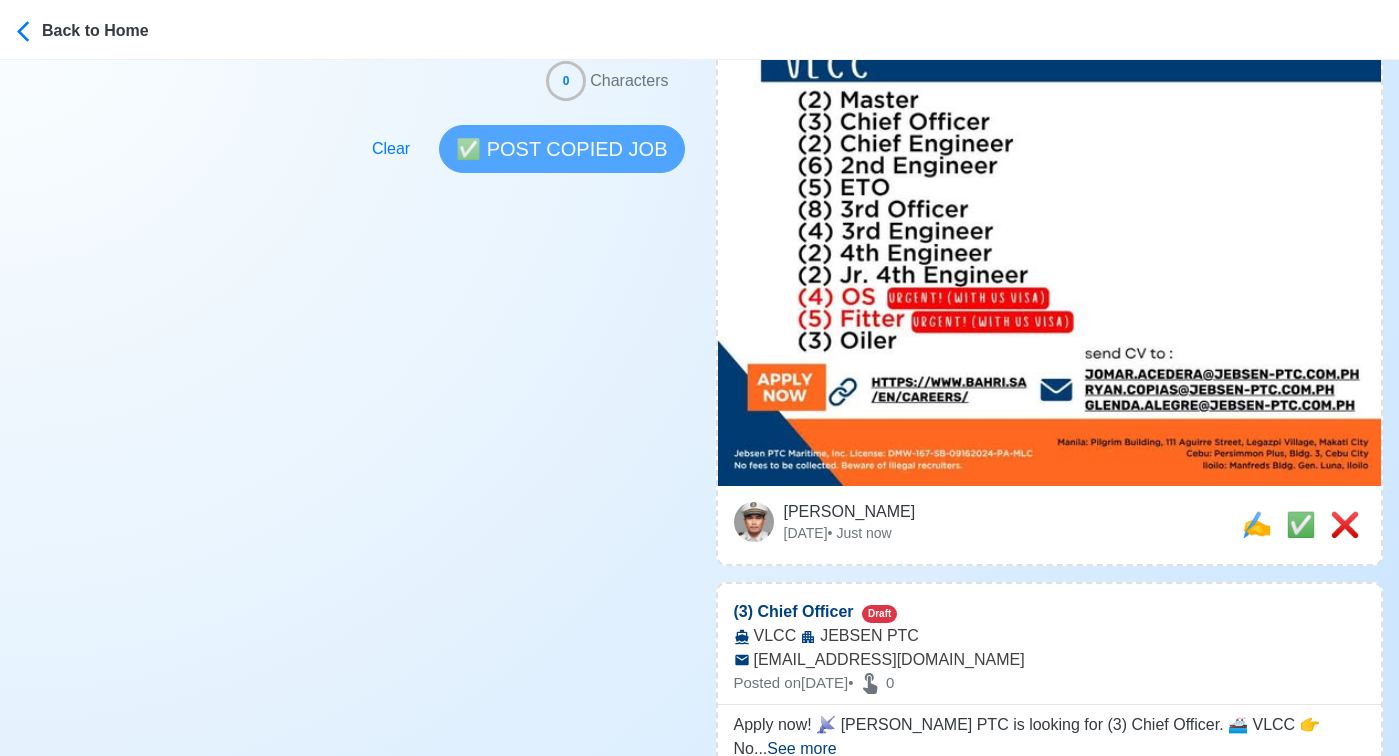 scroll, scrollTop: 669, scrollLeft: 0, axis: vertical 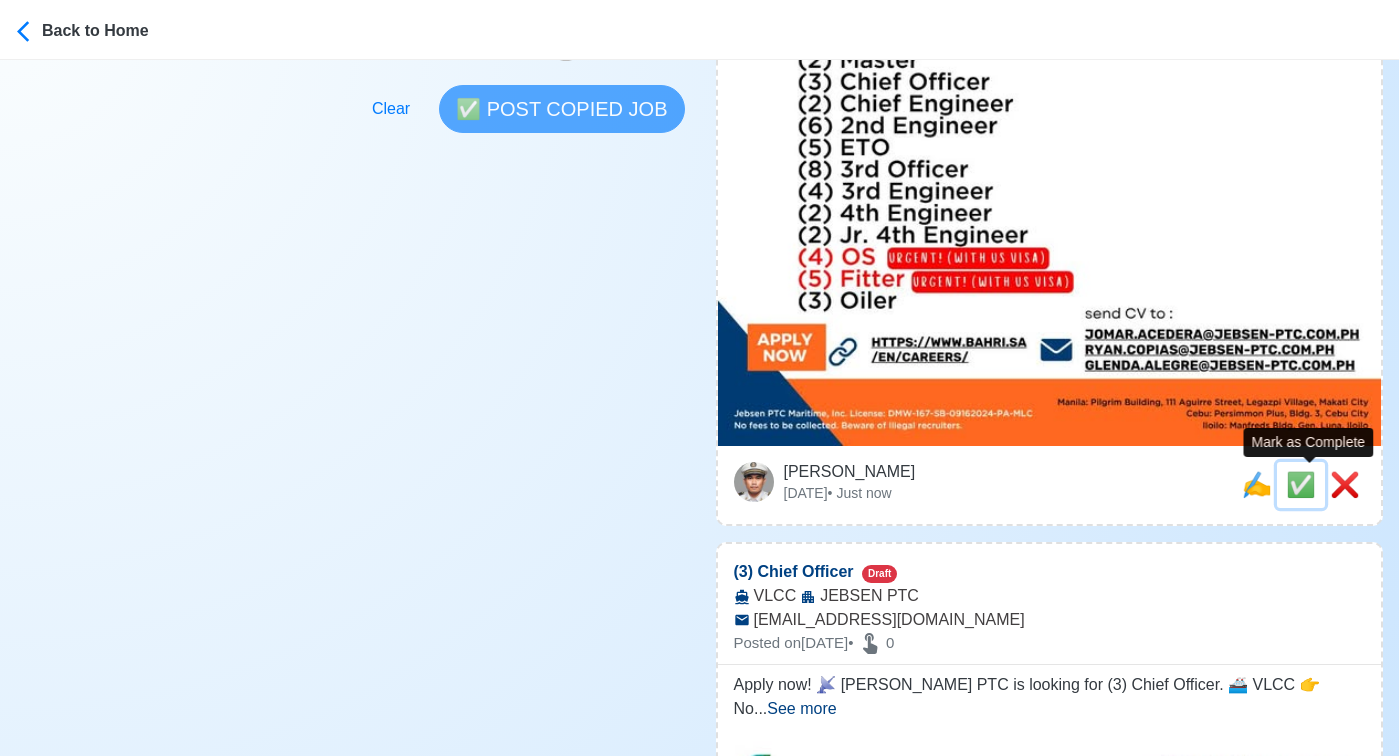 click on "✅" at bounding box center [1301, 484] 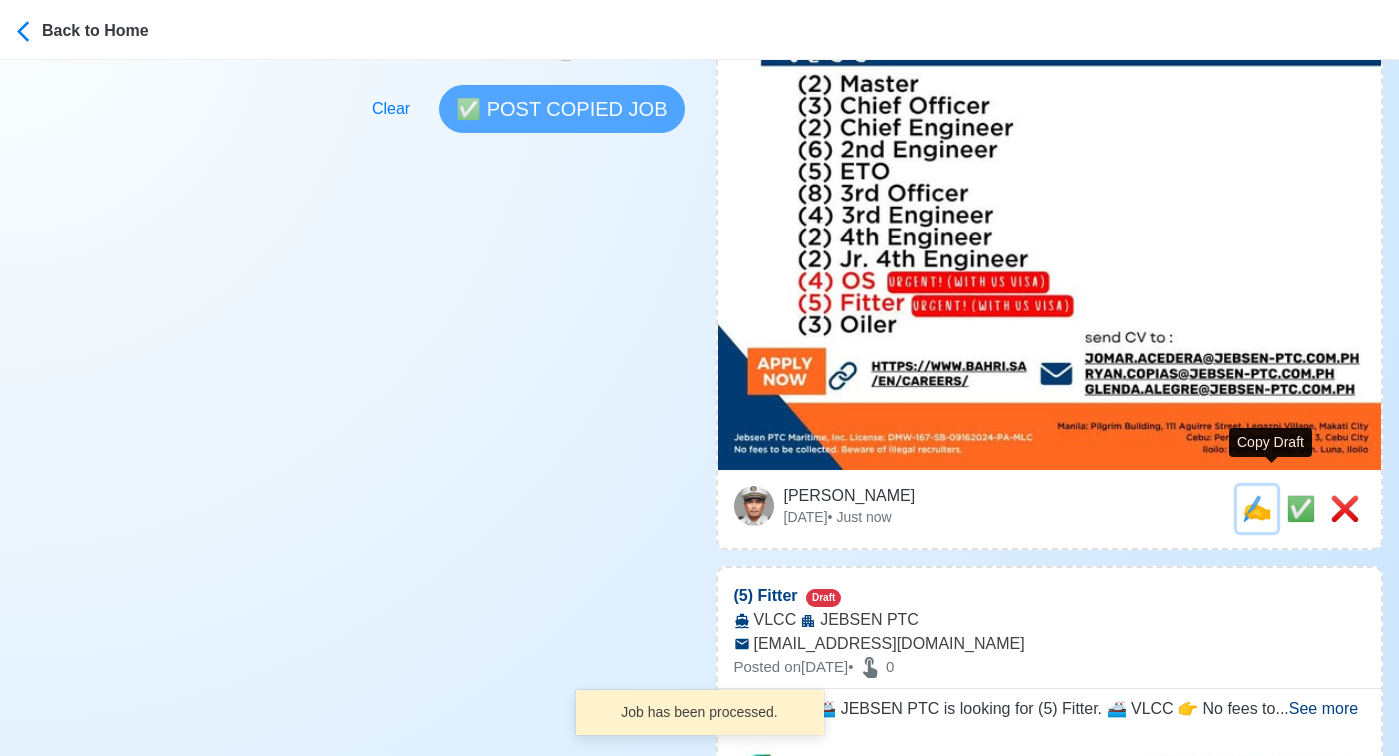 click on "✍️" at bounding box center [1257, 508] 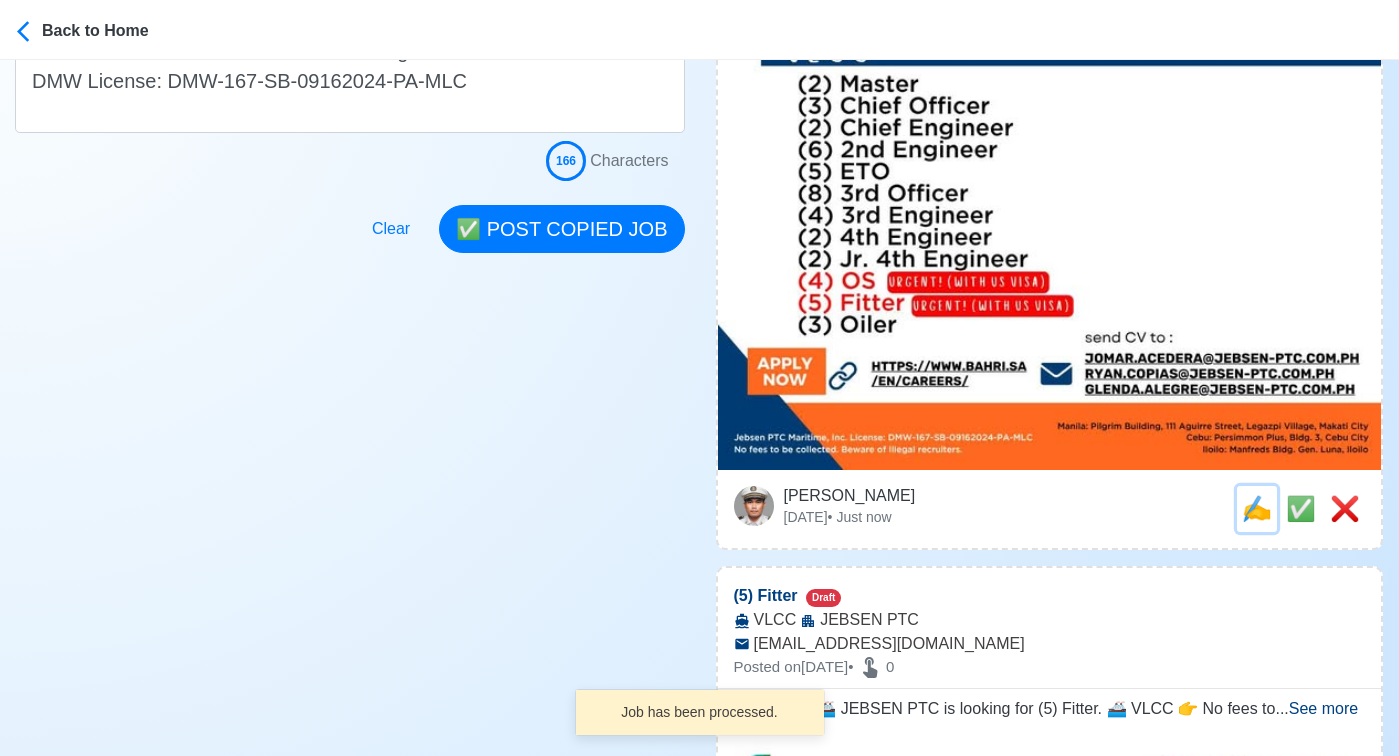 scroll, scrollTop: 0, scrollLeft: 0, axis: both 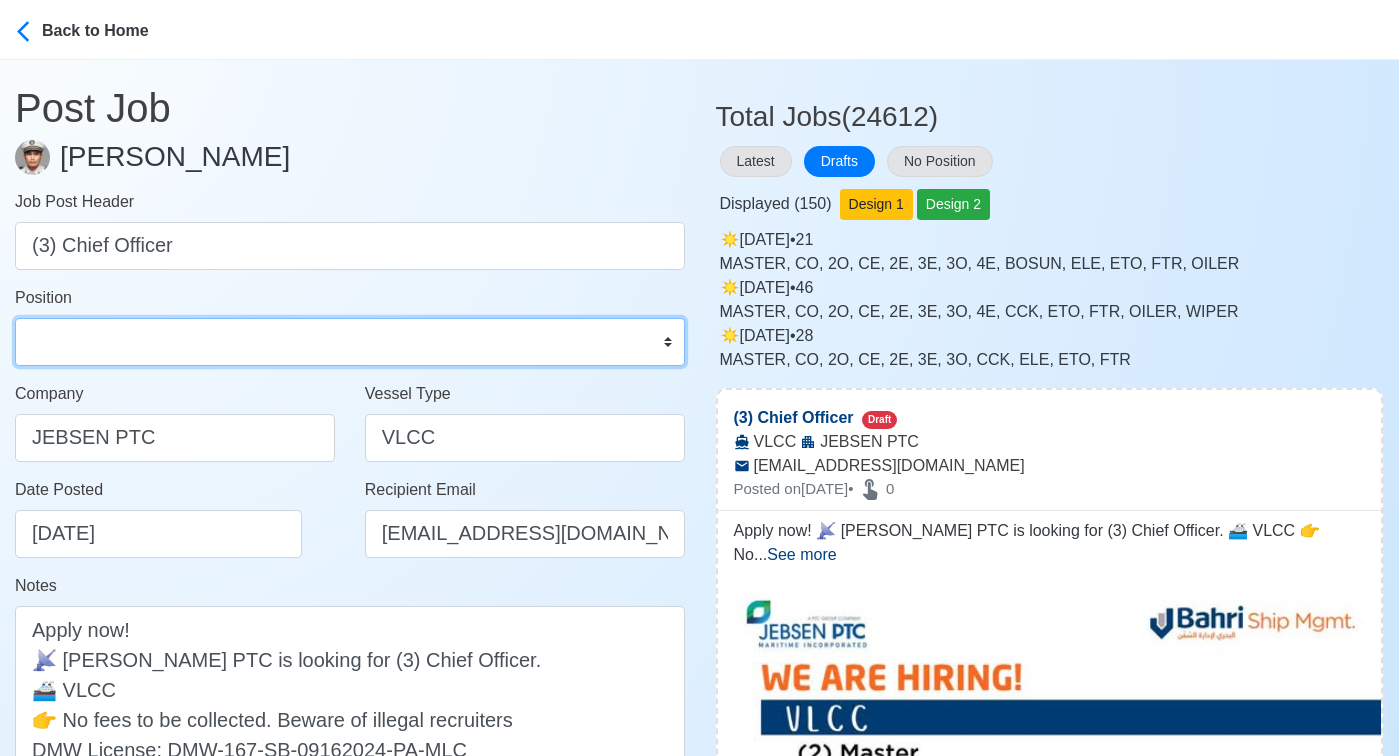 click on "Master Chief Officer 2nd Officer 3rd Officer Junior Officer Chief Engineer 2nd Engineer 3rd Engineer 4th Engineer Gas Engineer Junior Engineer 1st Assistant Engineer 2nd Assistant Engineer 3rd Assistant Engineer ETO/ETR Electrician Electrical Engineer Oiler Fitter Welder Chief Cook Chef Cook Messman Wiper Rigger Ordinary Seaman Able Seaman Motorman Pumpman Bosun Cadet Reefer Mechanic Operator Repairman Painter Steward Waiter Others" at bounding box center [350, 342] 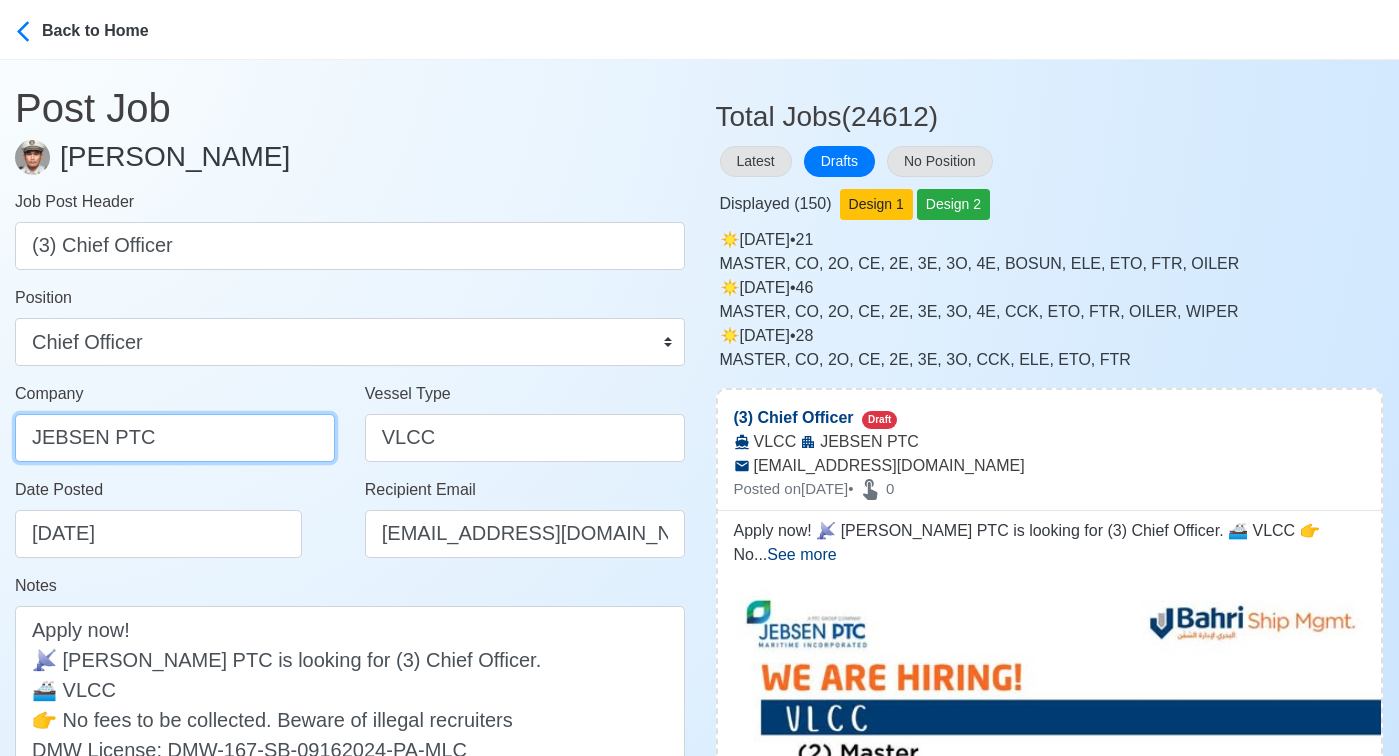 click on "JEBSEN PTC" at bounding box center [175, 438] 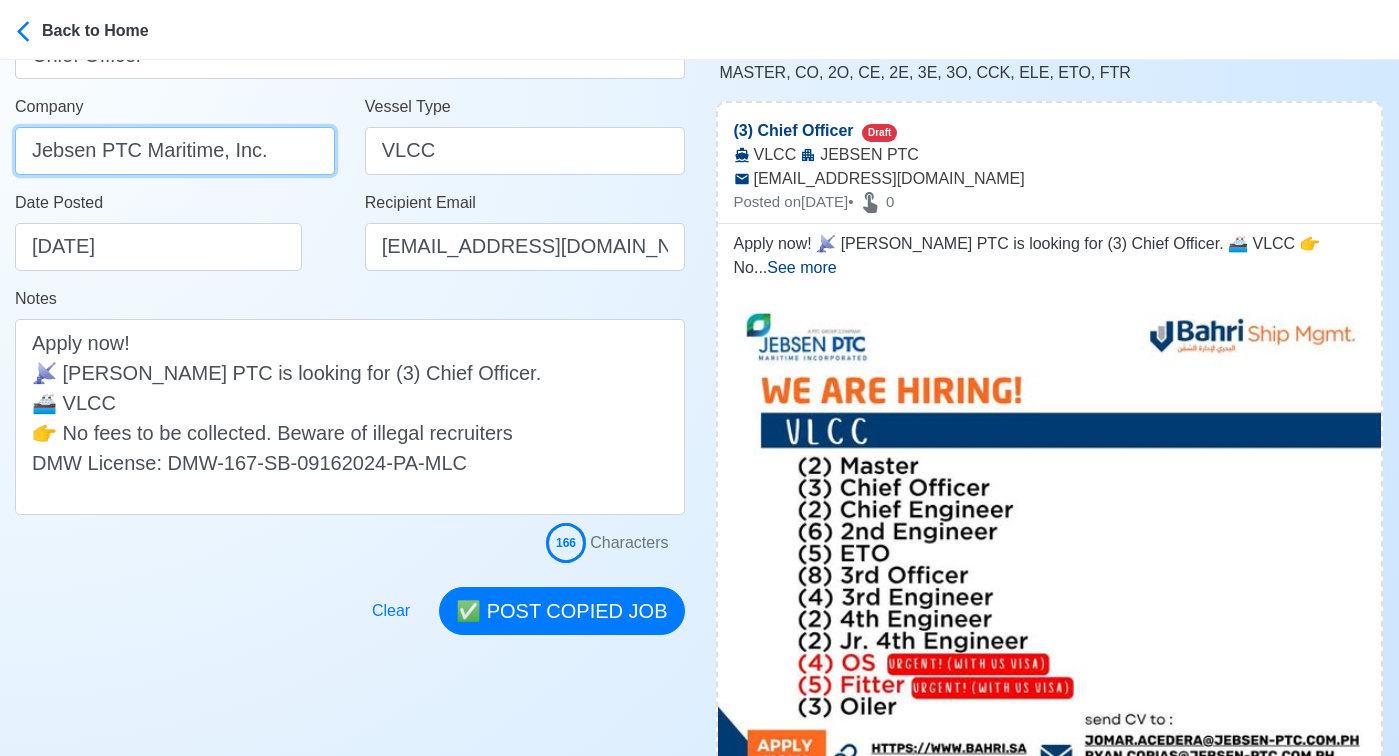 scroll, scrollTop: 330, scrollLeft: 0, axis: vertical 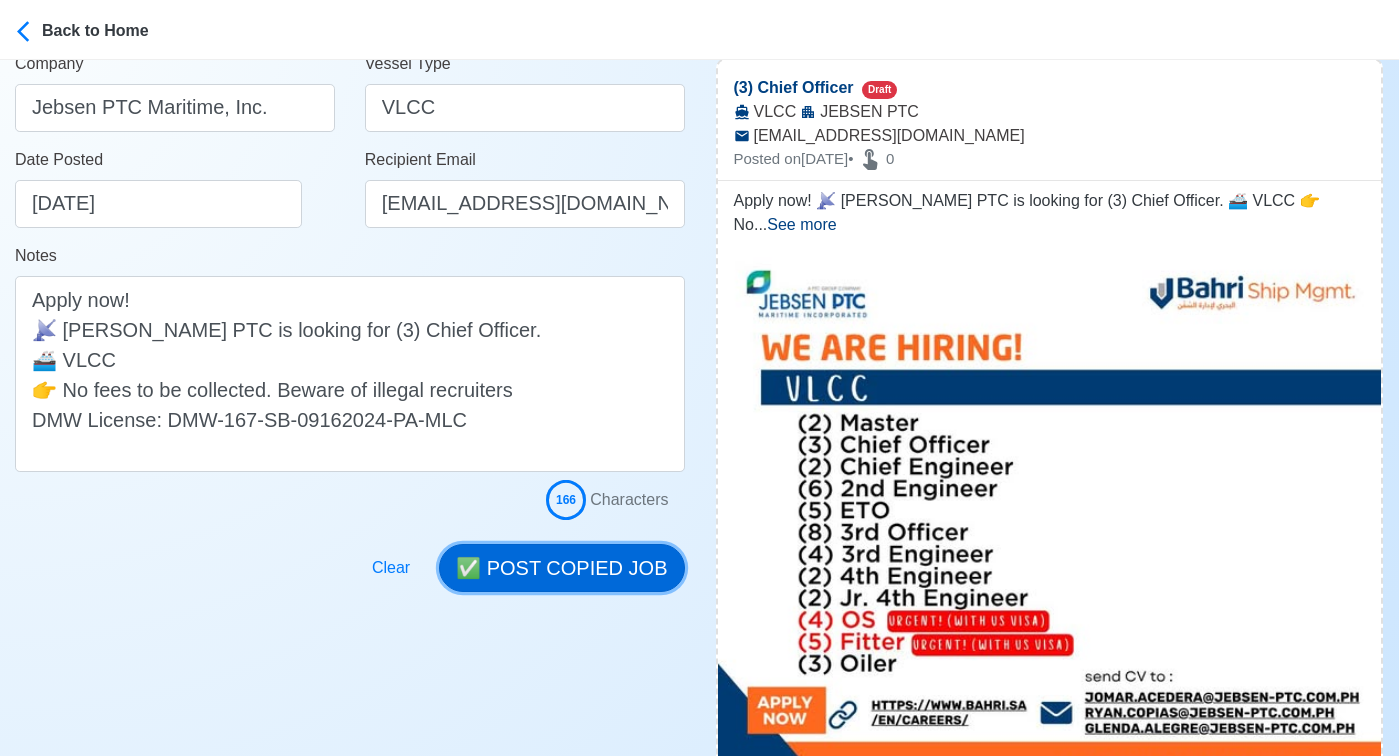 click on "✅ POST COPIED JOB" at bounding box center (561, 568) 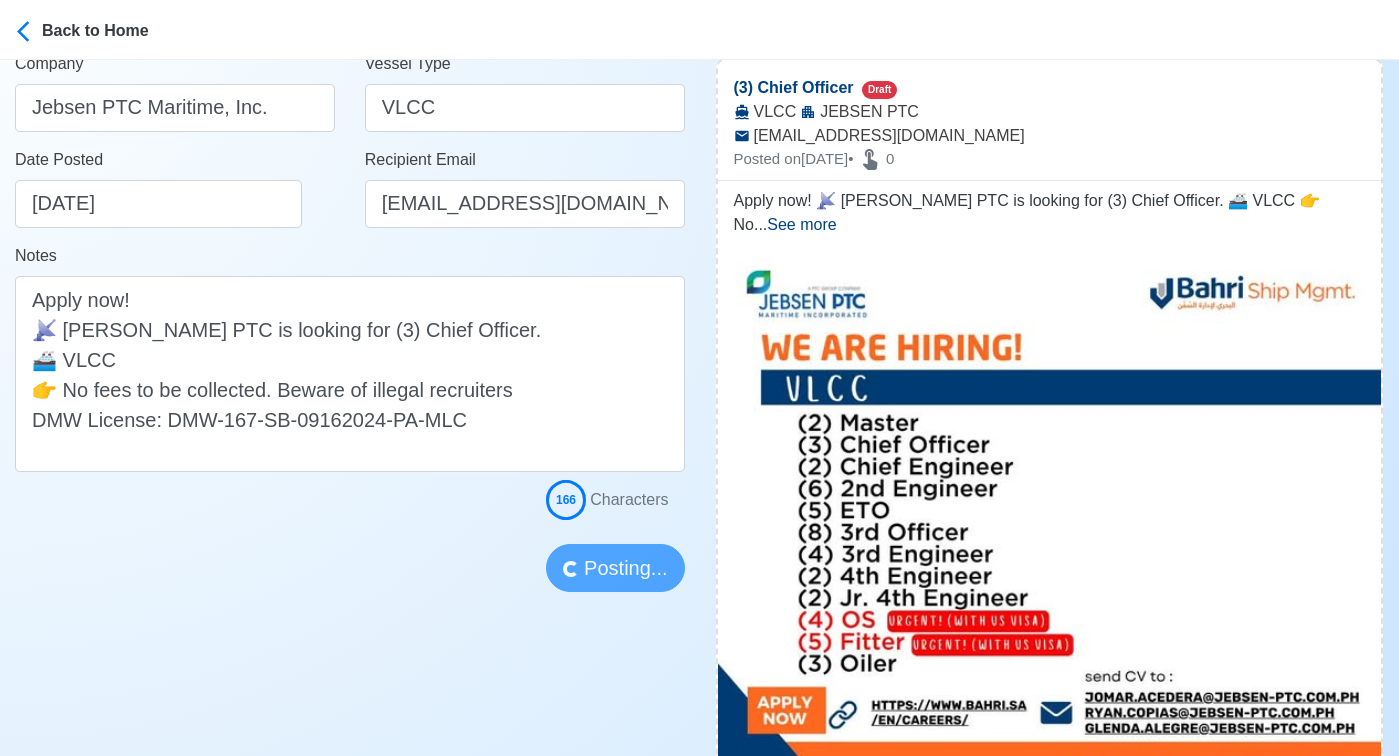 type 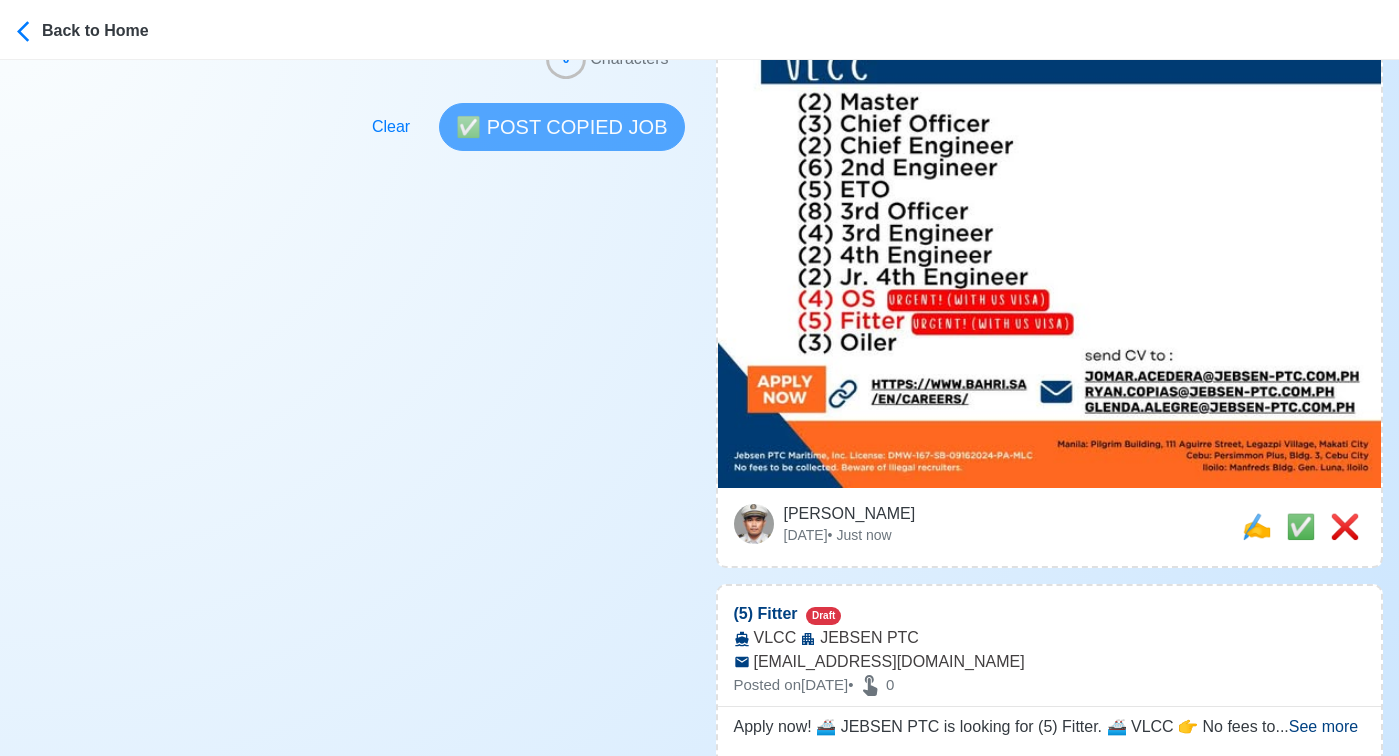 scroll, scrollTop: 732, scrollLeft: 0, axis: vertical 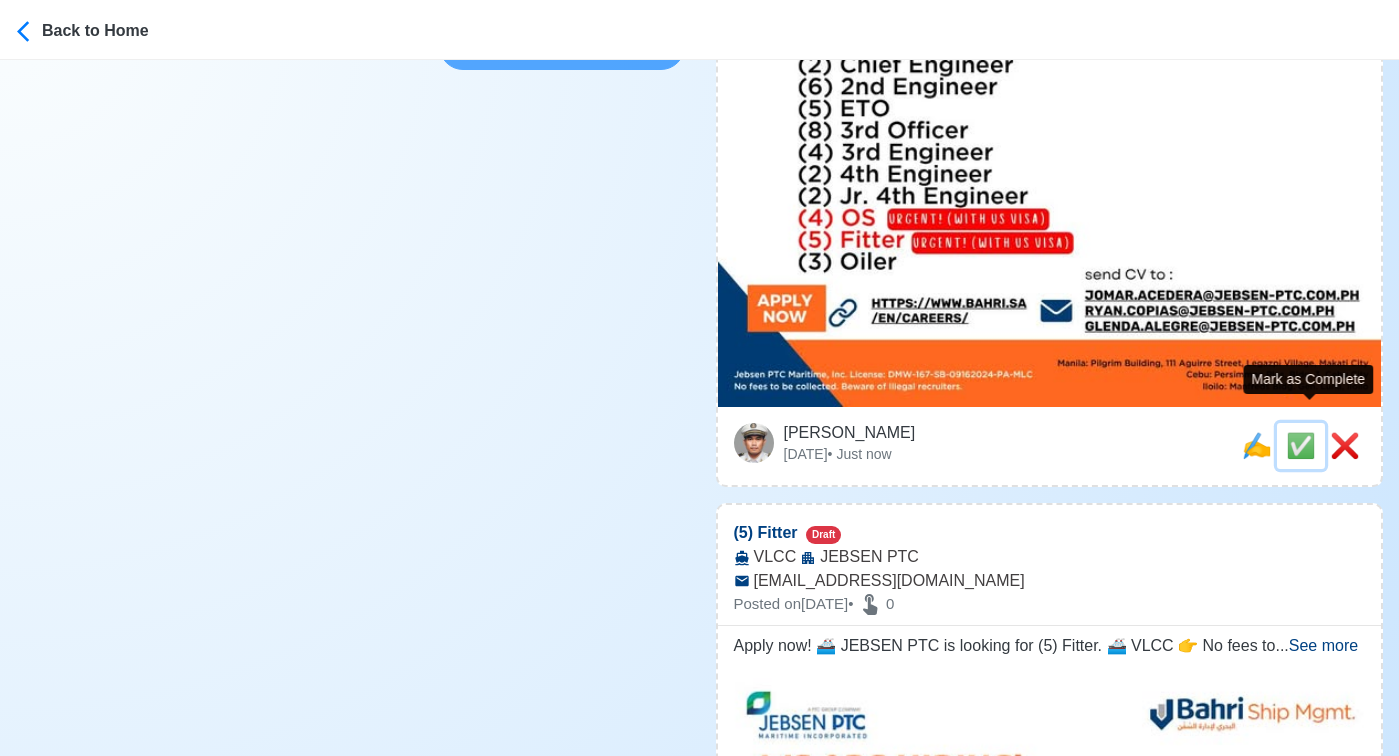 click on "✅" at bounding box center [1301, 445] 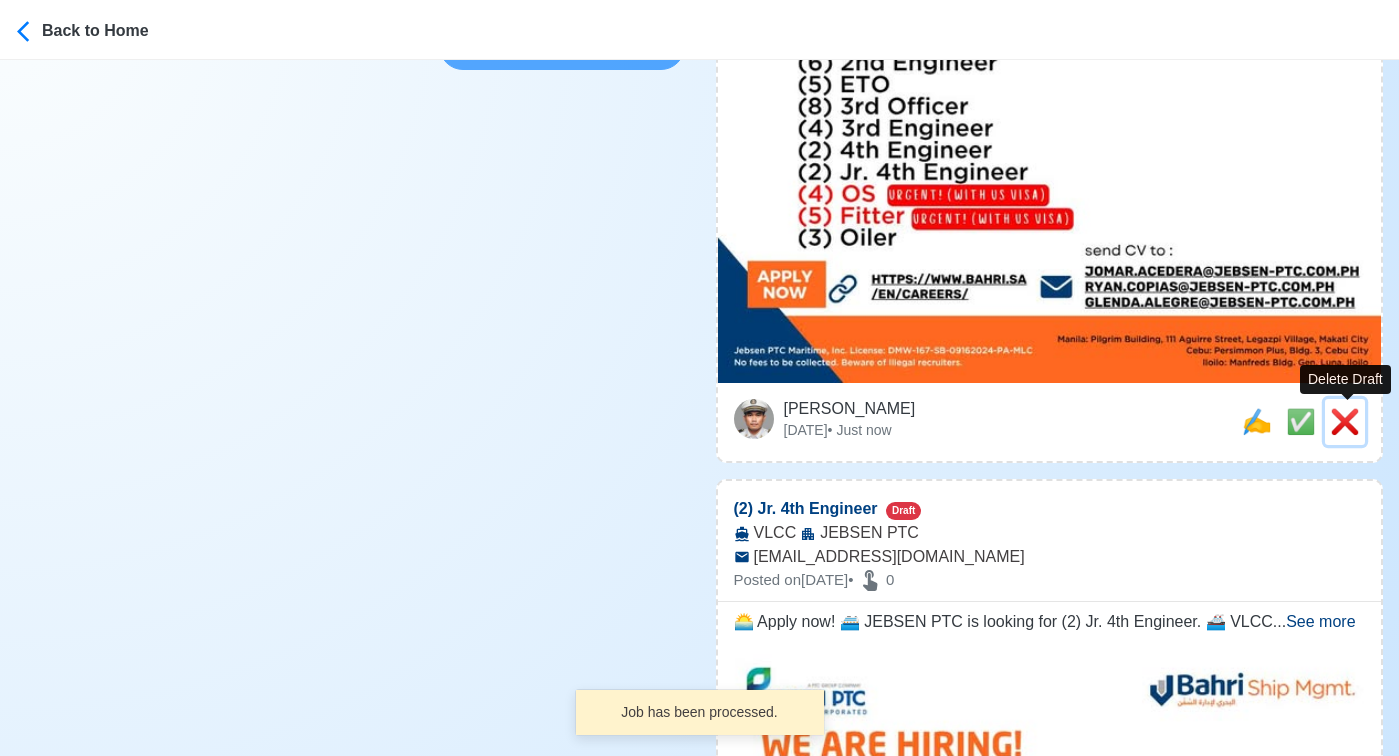 click on "❌" at bounding box center [1345, 421] 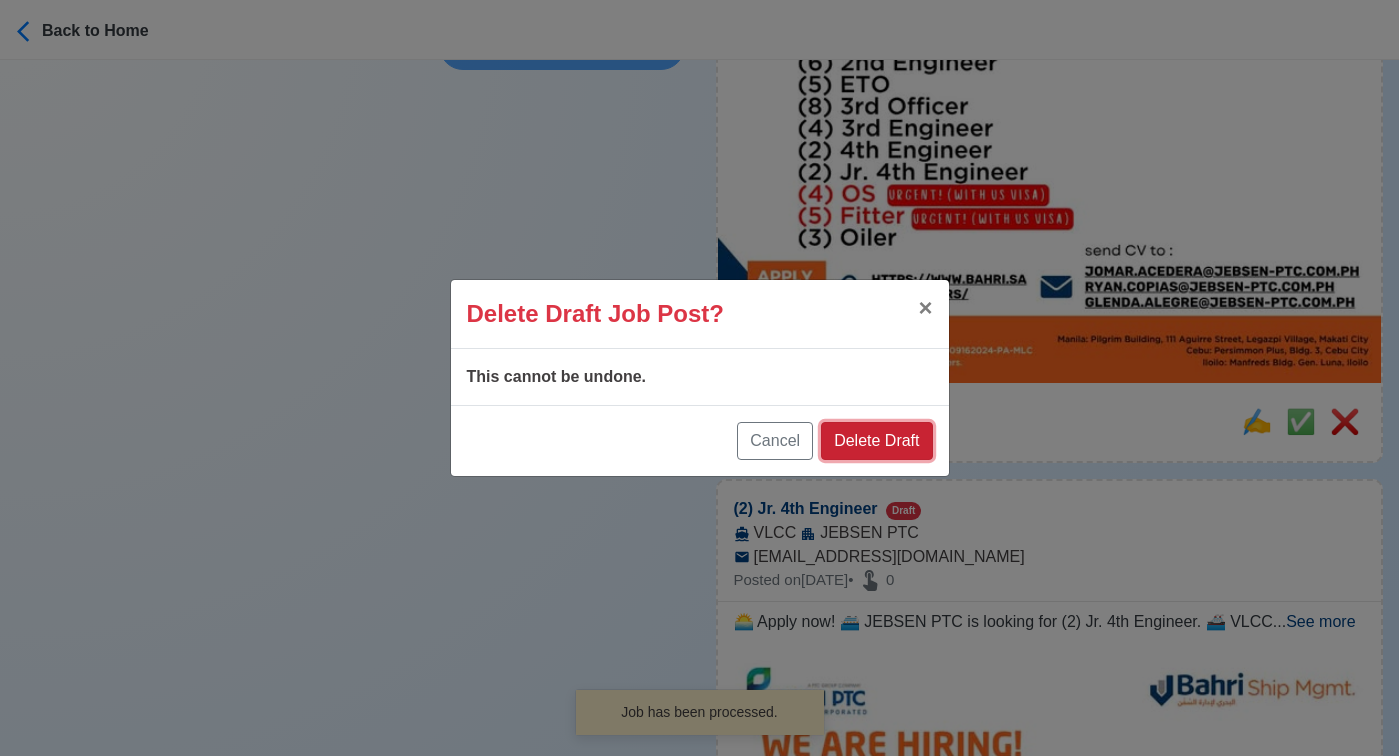 click on "Delete Draft" at bounding box center (876, 441) 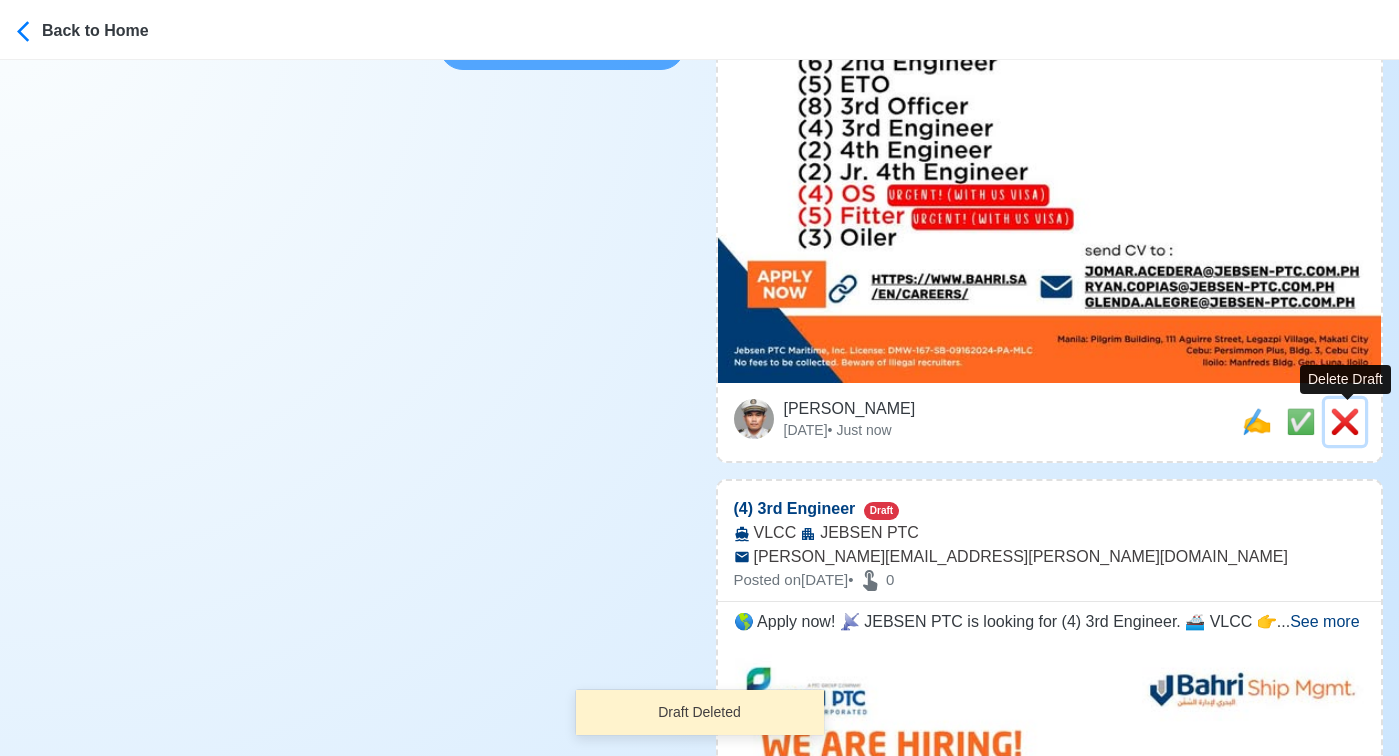 click on "❌" at bounding box center (1345, 421) 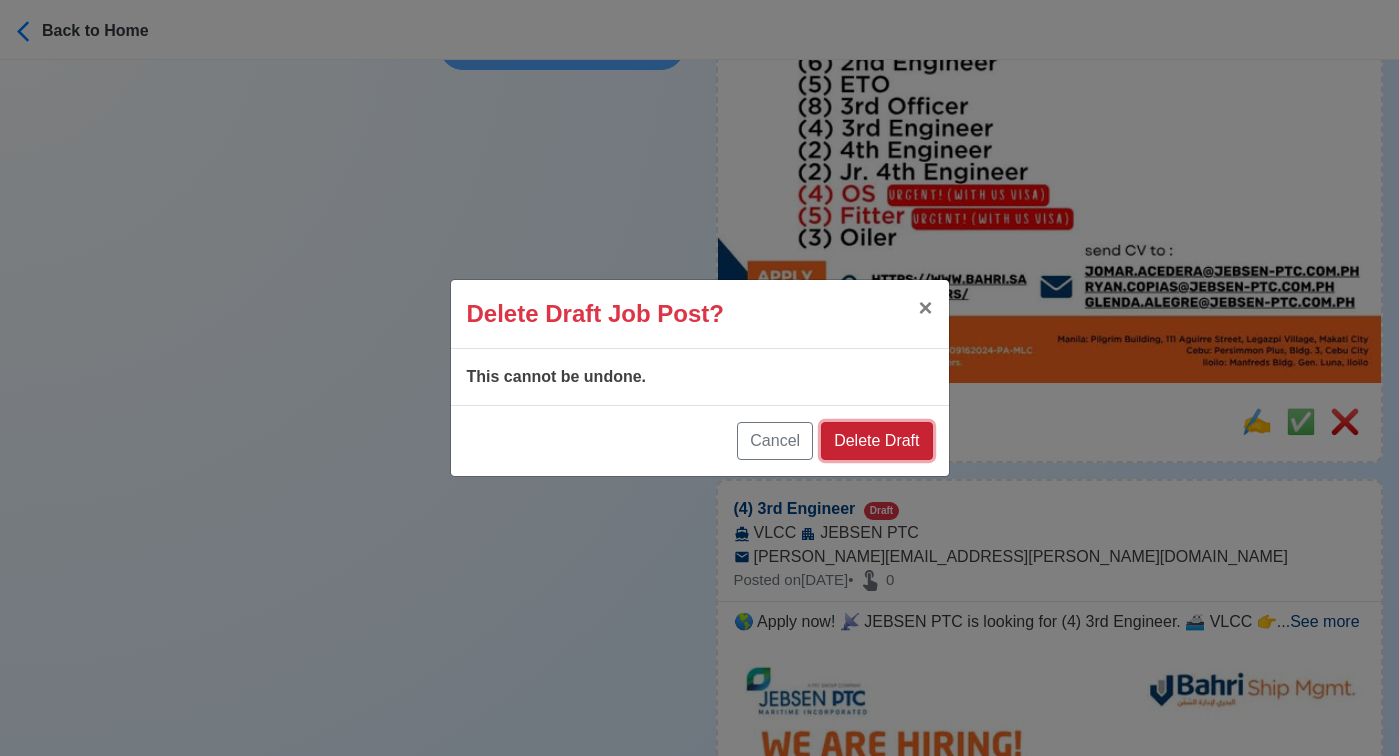 click on "Delete Draft" at bounding box center [876, 441] 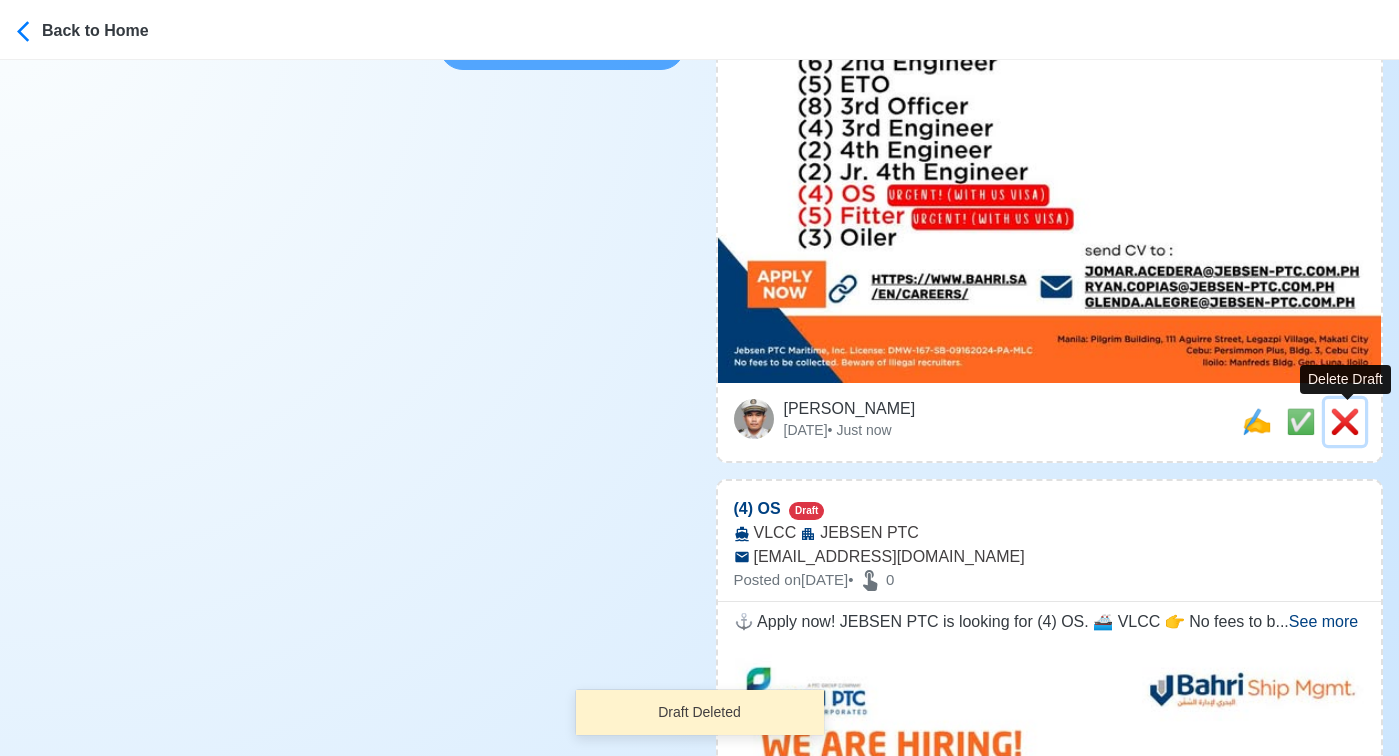 click on "❌" at bounding box center (1345, 421) 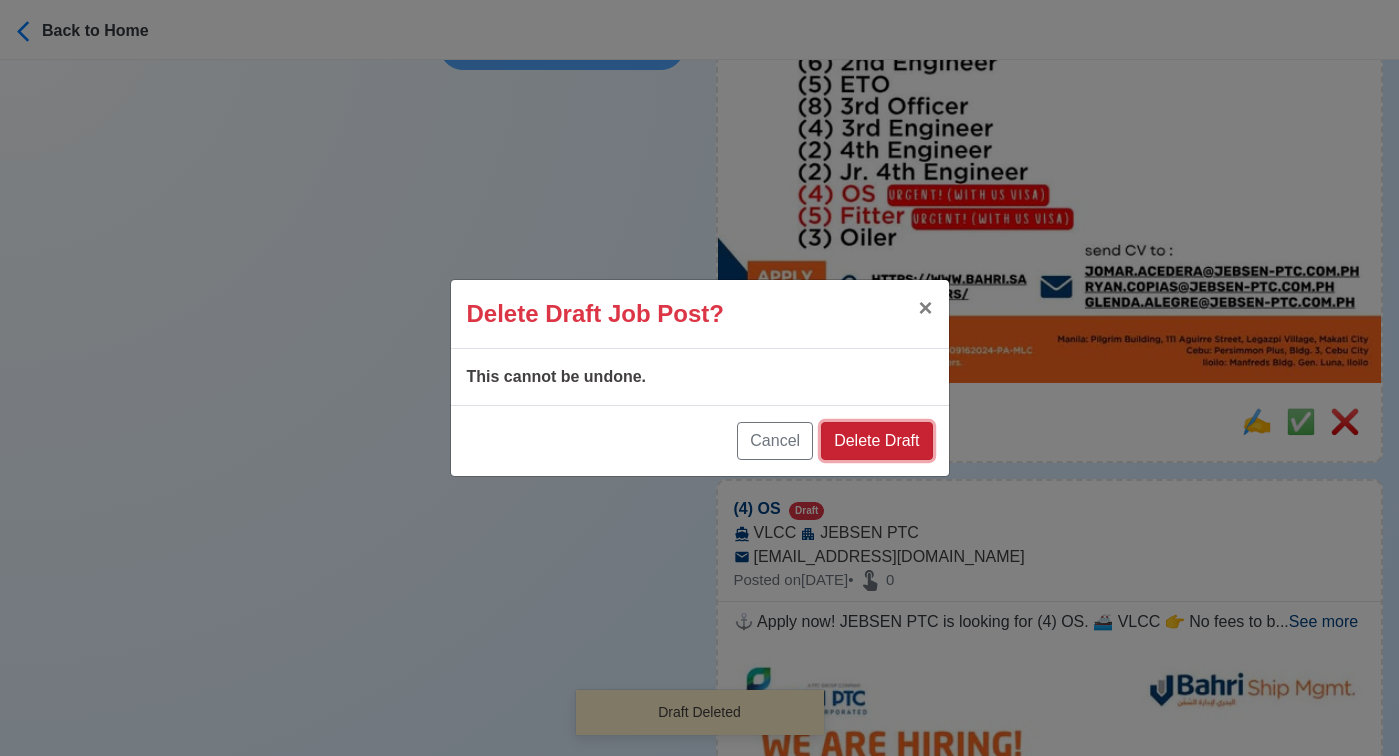 click on "Delete Draft" at bounding box center [876, 441] 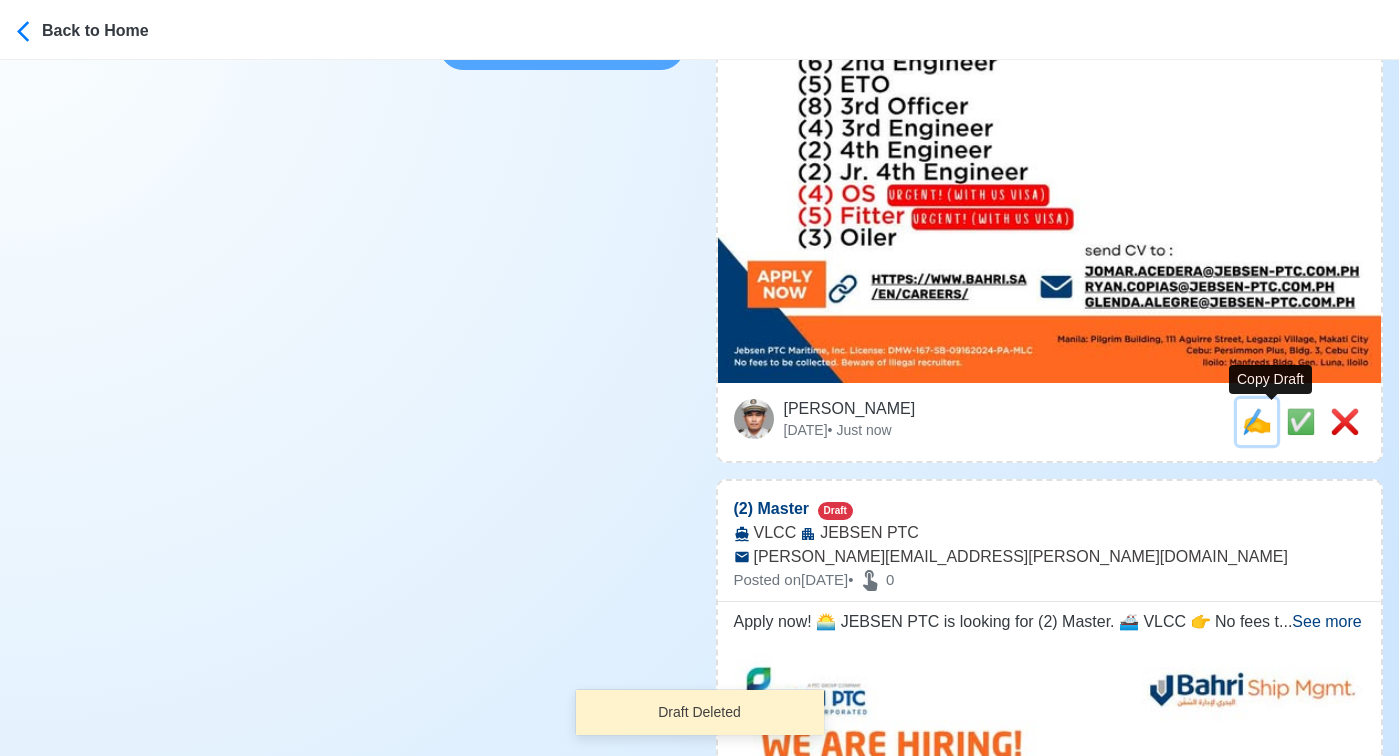 click on "✍️" at bounding box center [1257, 421] 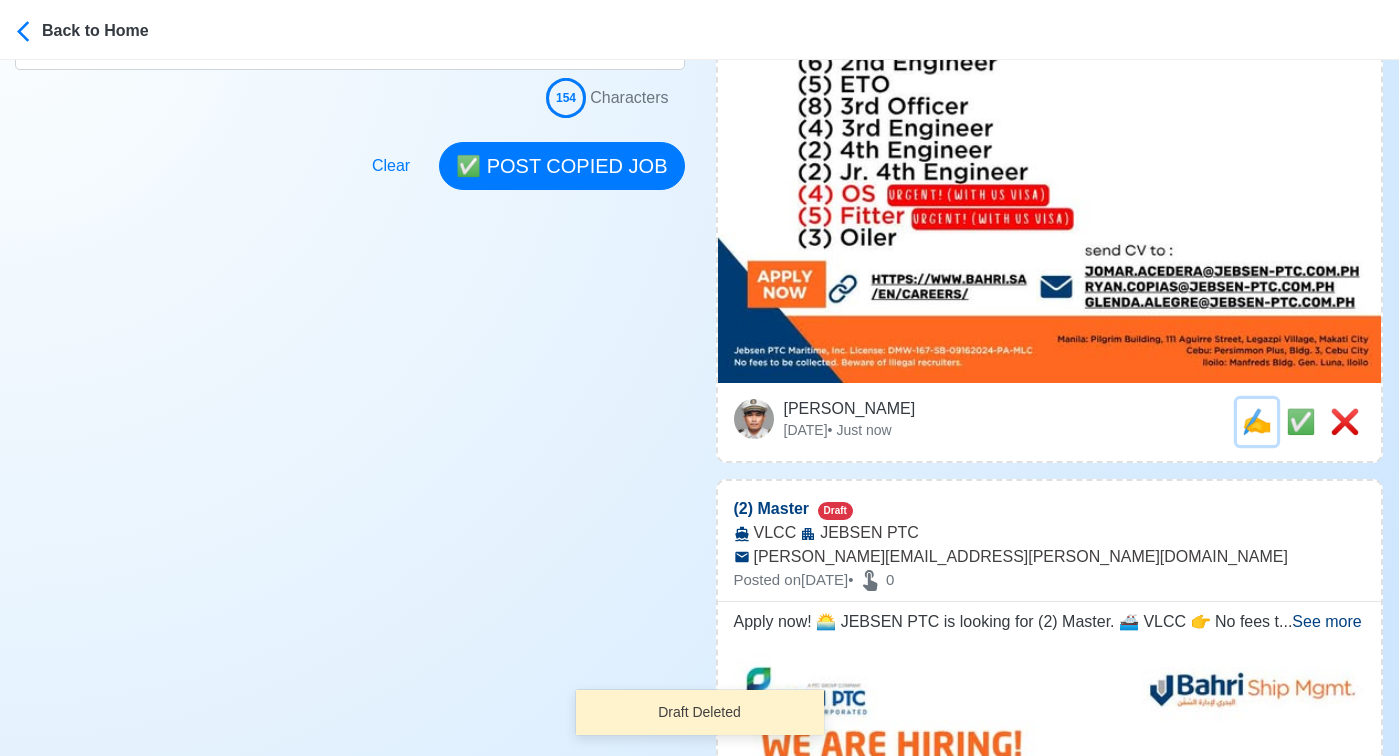 scroll, scrollTop: 0, scrollLeft: 0, axis: both 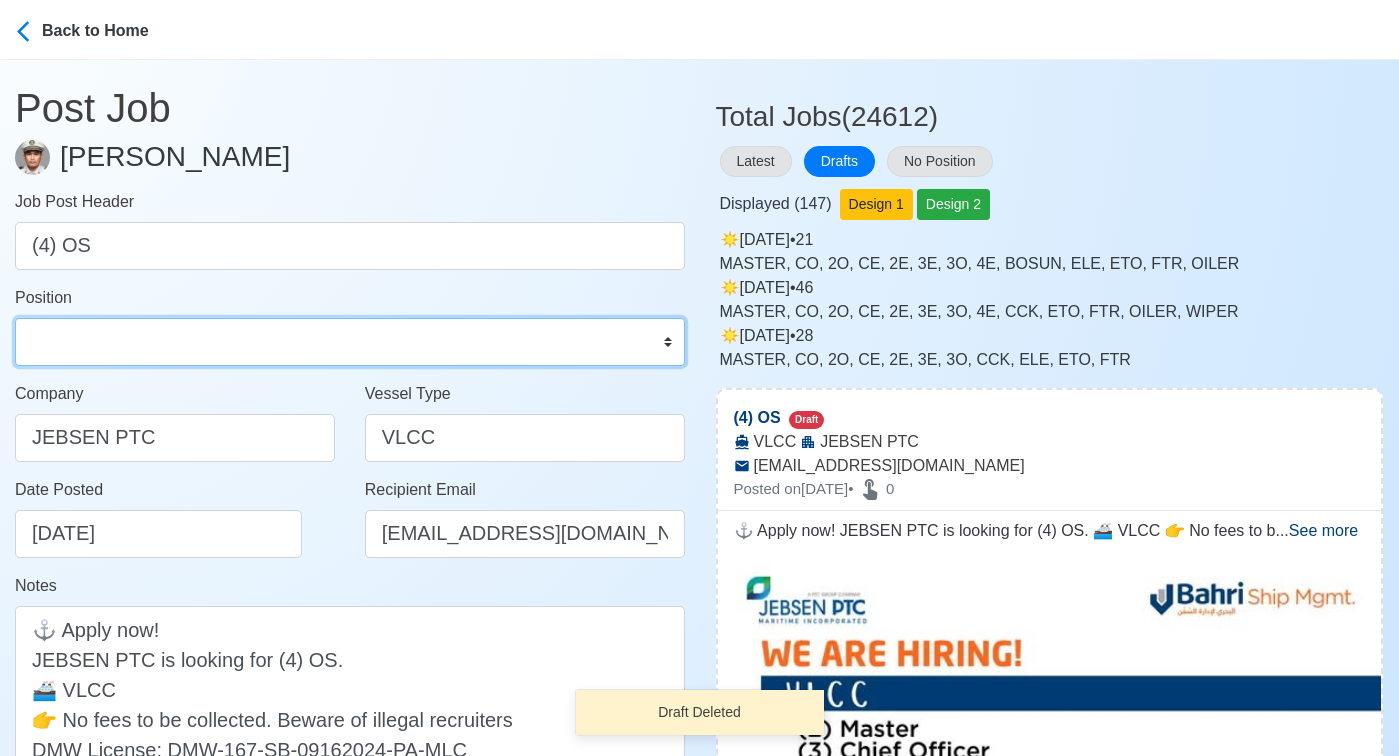 click on "Master Chief Officer 2nd Officer 3rd Officer Junior Officer Chief Engineer 2nd Engineer 3rd Engineer 4th Engineer Gas Engineer Junior Engineer 1st Assistant Engineer 2nd Assistant Engineer 3rd Assistant Engineer ETO/ETR Electrician Electrical Engineer Oiler Fitter Welder Chief Cook Chef Cook Messman Wiper Rigger Ordinary Seaman Able Seaman Motorman Pumpman Bosun Cadet Reefer Mechanic Operator Repairman Painter Steward Waiter Others" at bounding box center [350, 342] 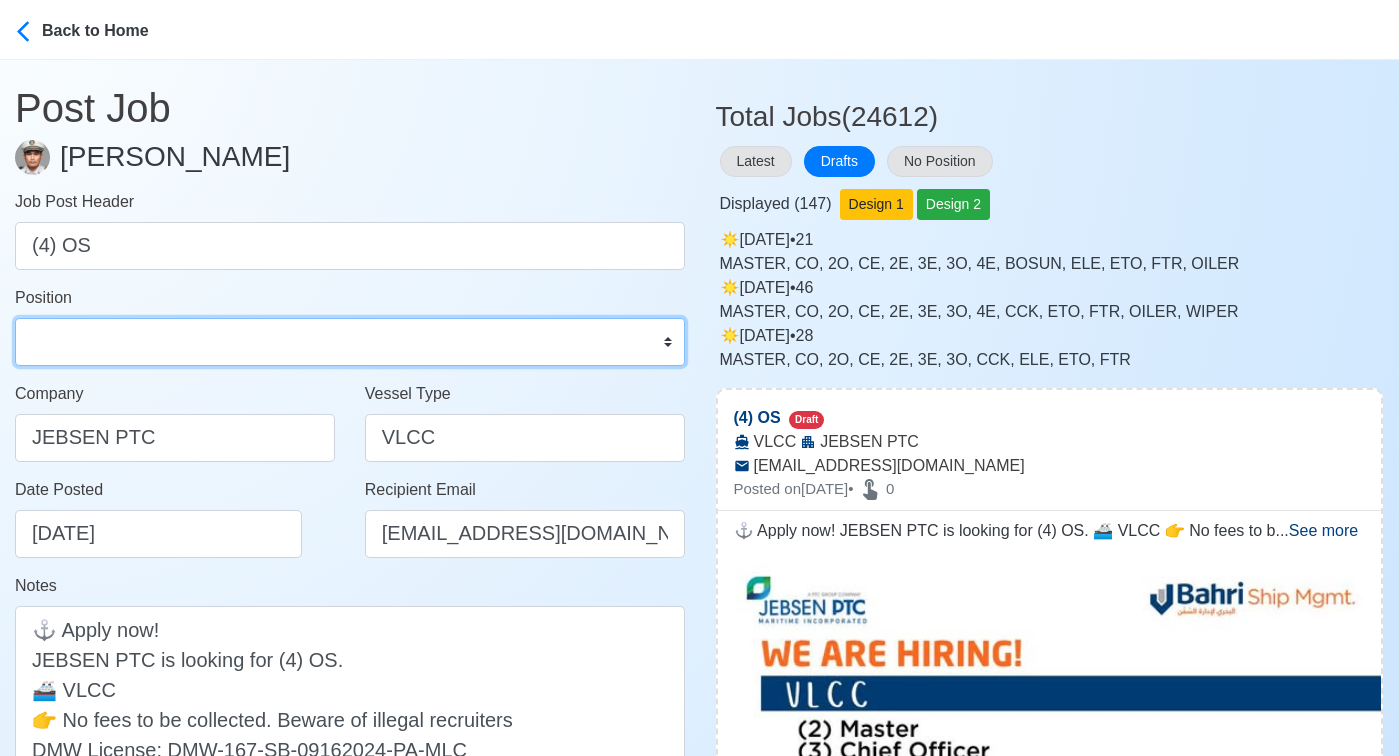 select on "Ordinary [PERSON_NAME]" 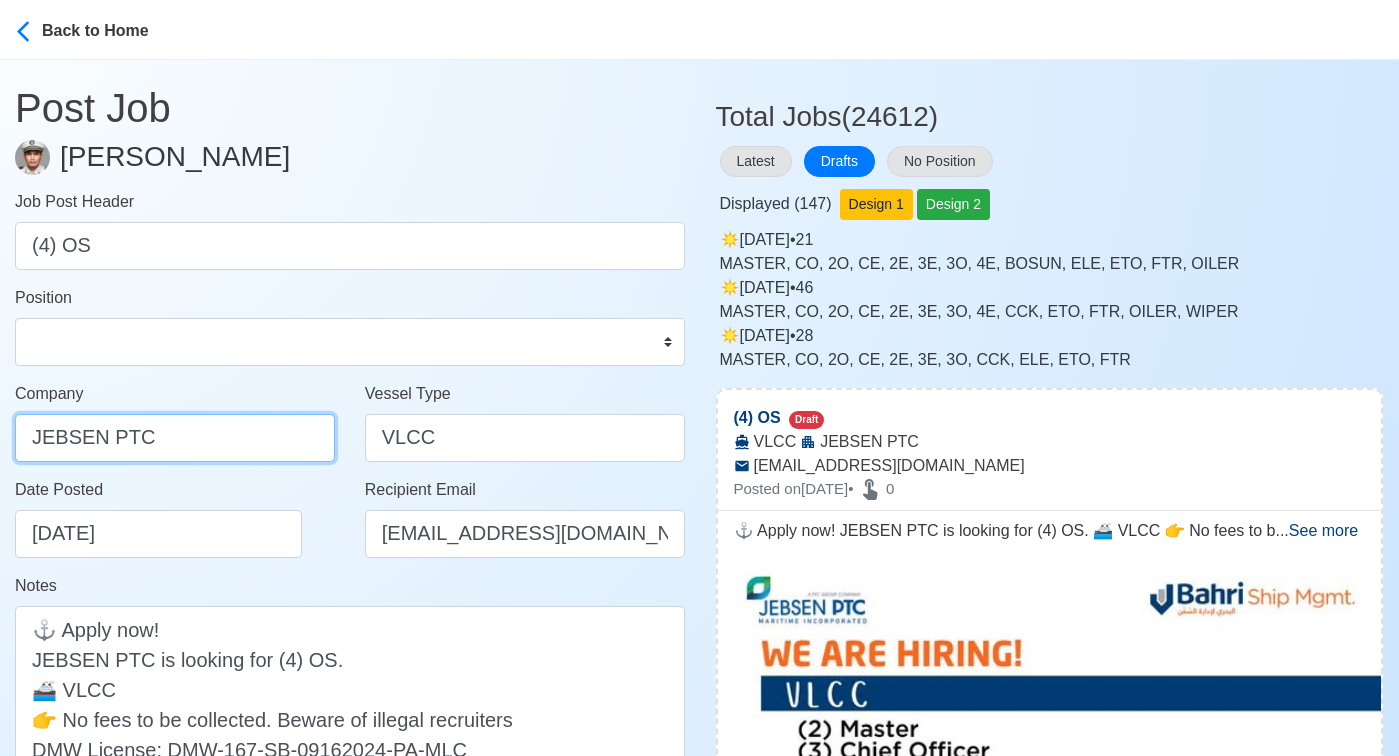 click on "JEBSEN PTC" at bounding box center (175, 438) 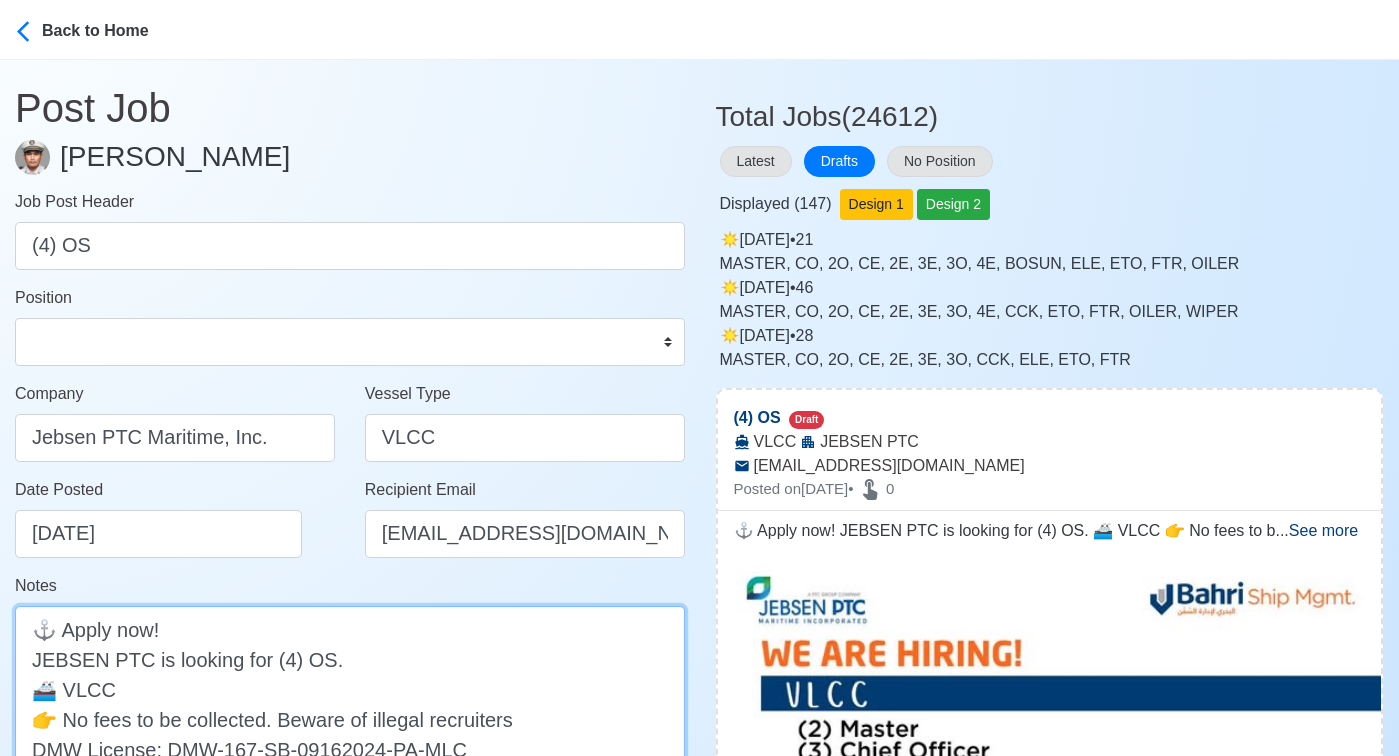 click on "⚓ Apply now!
JEBSEN PTC is looking for (4) OS.
🚢 VLCC
👉 No fees to be collected. Beware of illegal recruiters
DMW License: DMW-167-SB-09162024-PA-MLC" at bounding box center (350, 704) 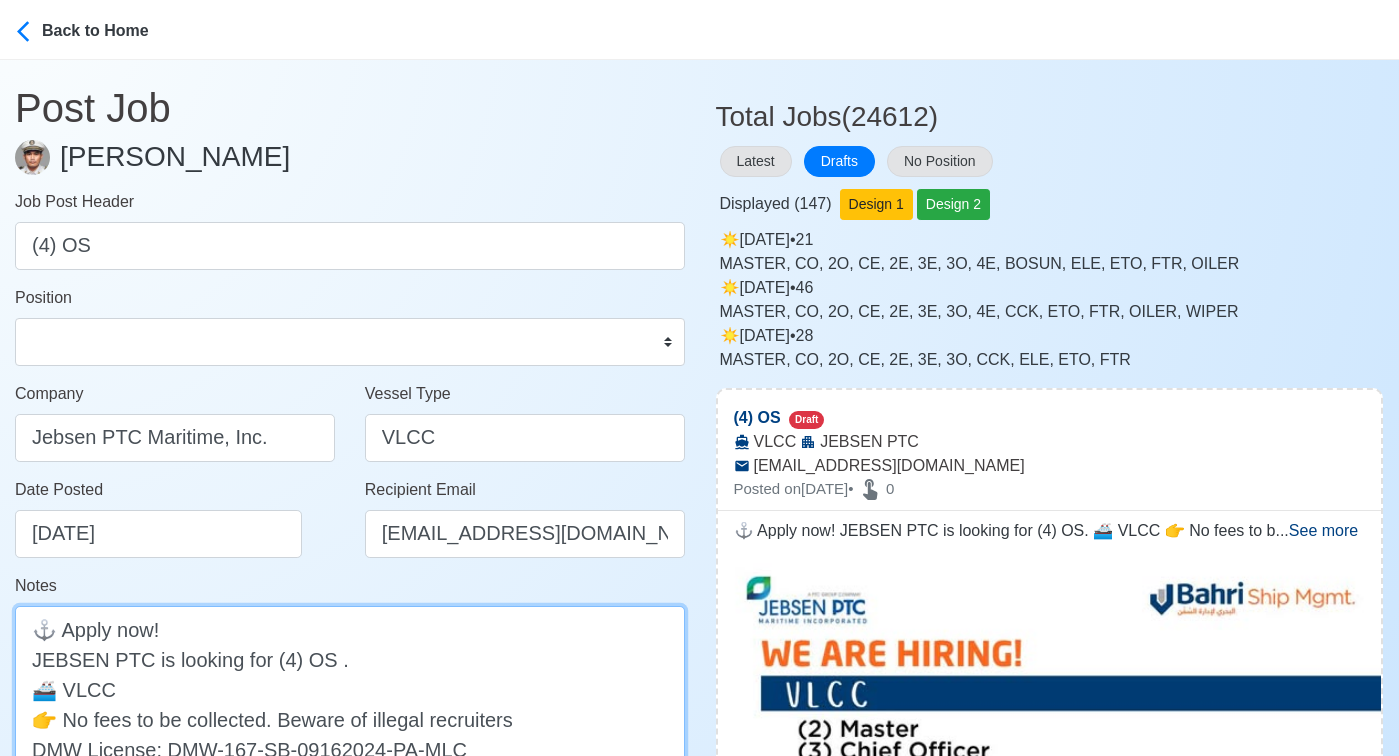 paste on "(with US VISA)" 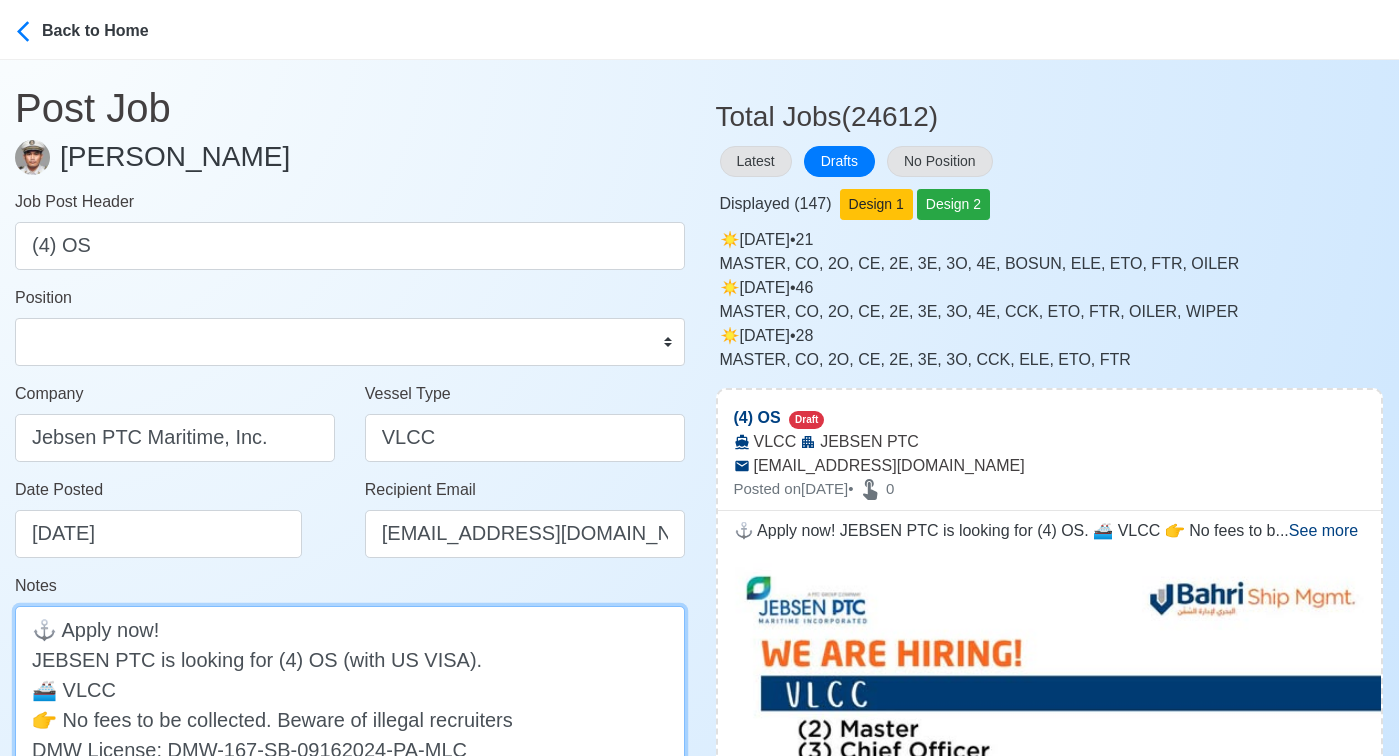 click on "⚓ Apply now!
JEBSEN PTC is looking for (4) OS (with US VISA).
🚢 VLCC
👉 No fees to be collected. Beware of illegal recruiters
DMW License: DMW-167-SB-09162024-PA-MLC" at bounding box center [350, 704] 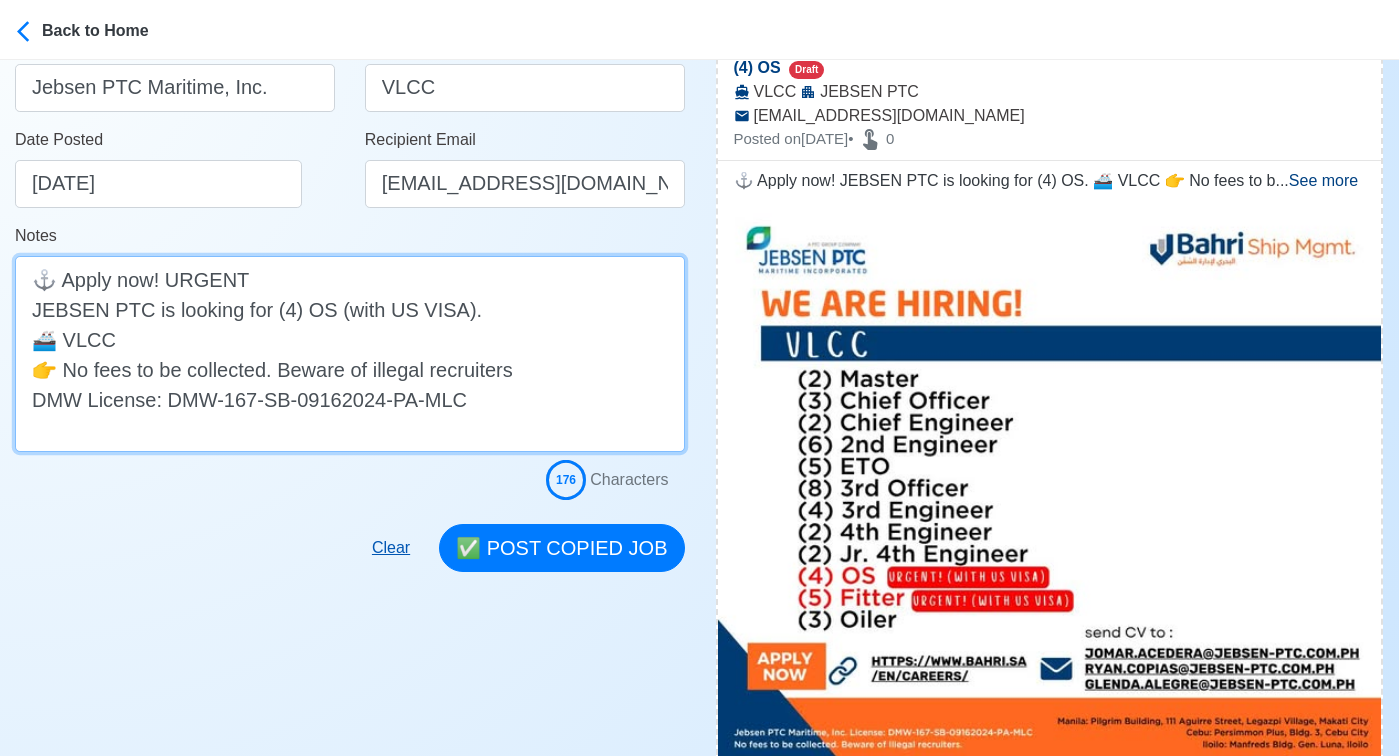scroll, scrollTop: 389, scrollLeft: 0, axis: vertical 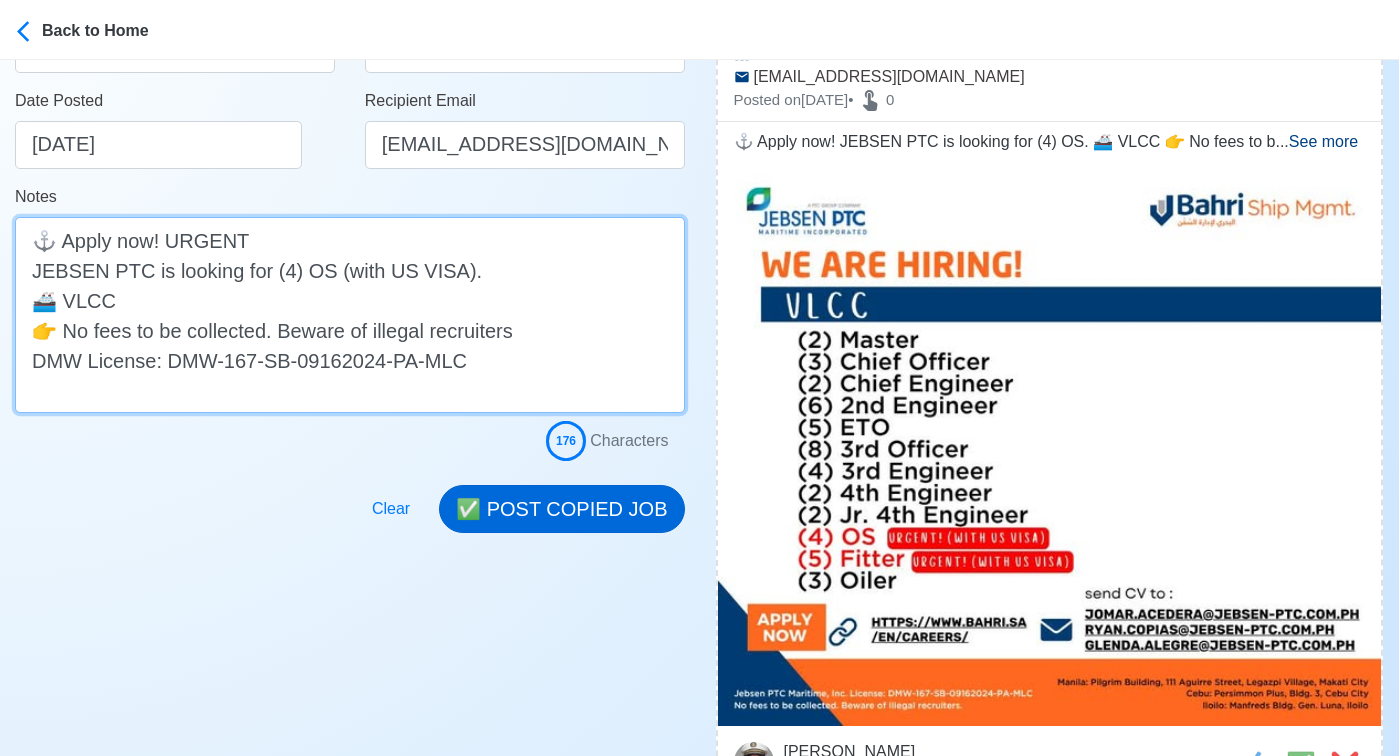 type on "⚓ Apply now! URGENT
JEBSEN PTC is looking for (4) OS (with US VISA).
🚢 VLCC
👉 No fees to be collected. Beware of illegal recruiters
DMW License: DMW-167-SB-09162024-PA-MLC" 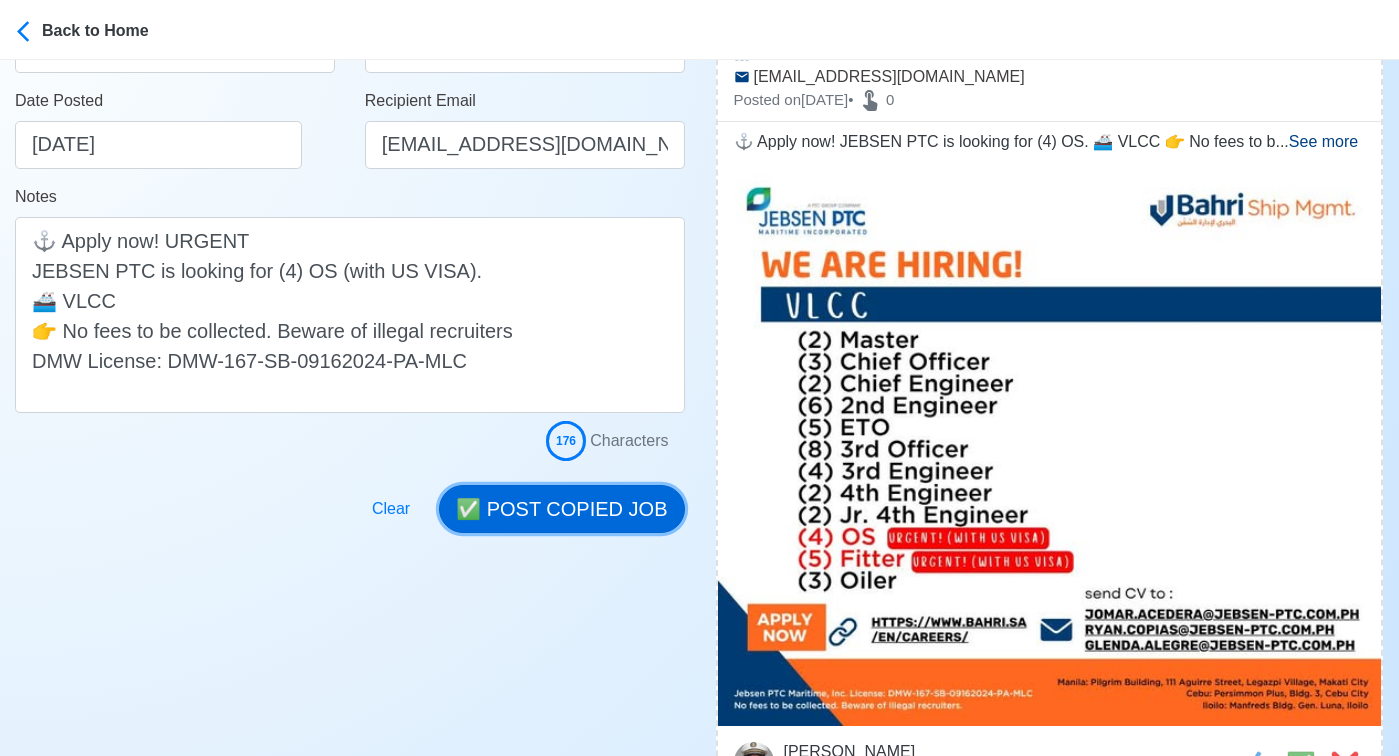 click on "✅ POST COPIED JOB" at bounding box center [561, 509] 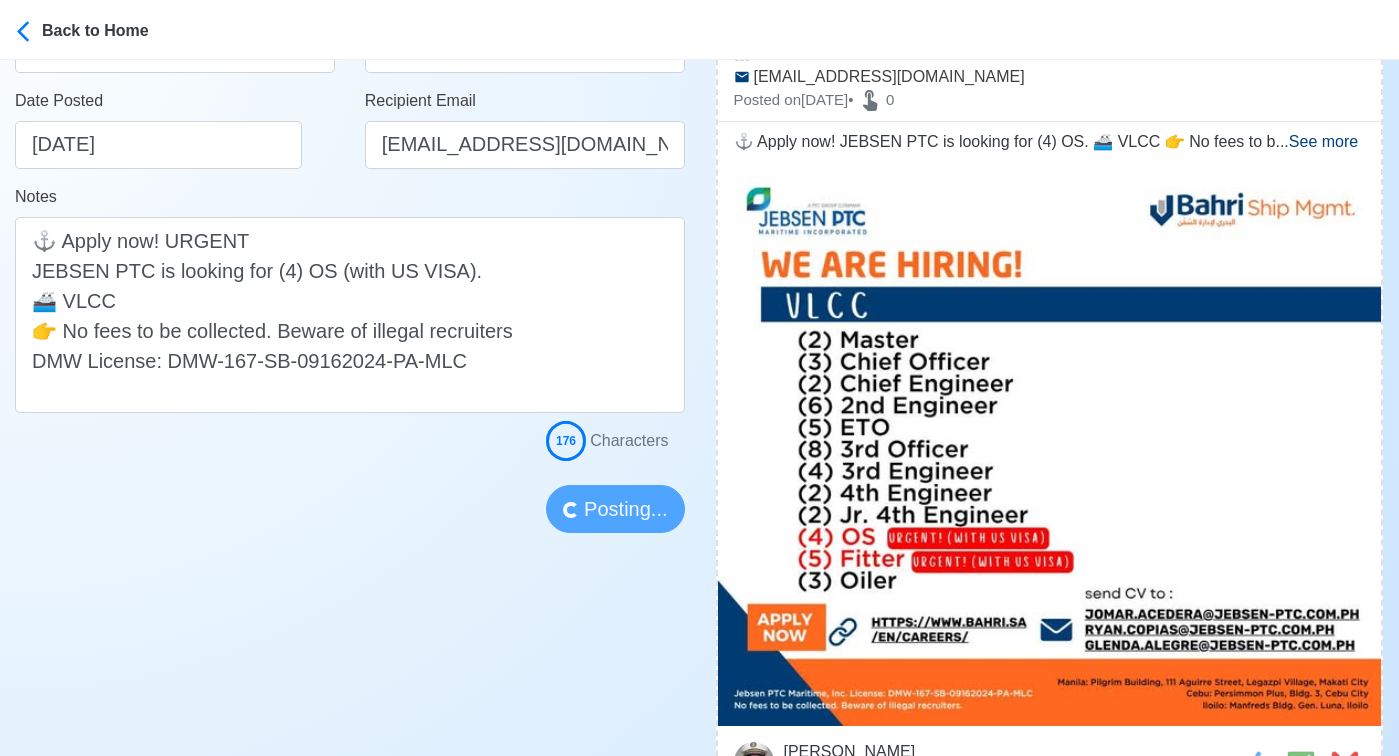 type 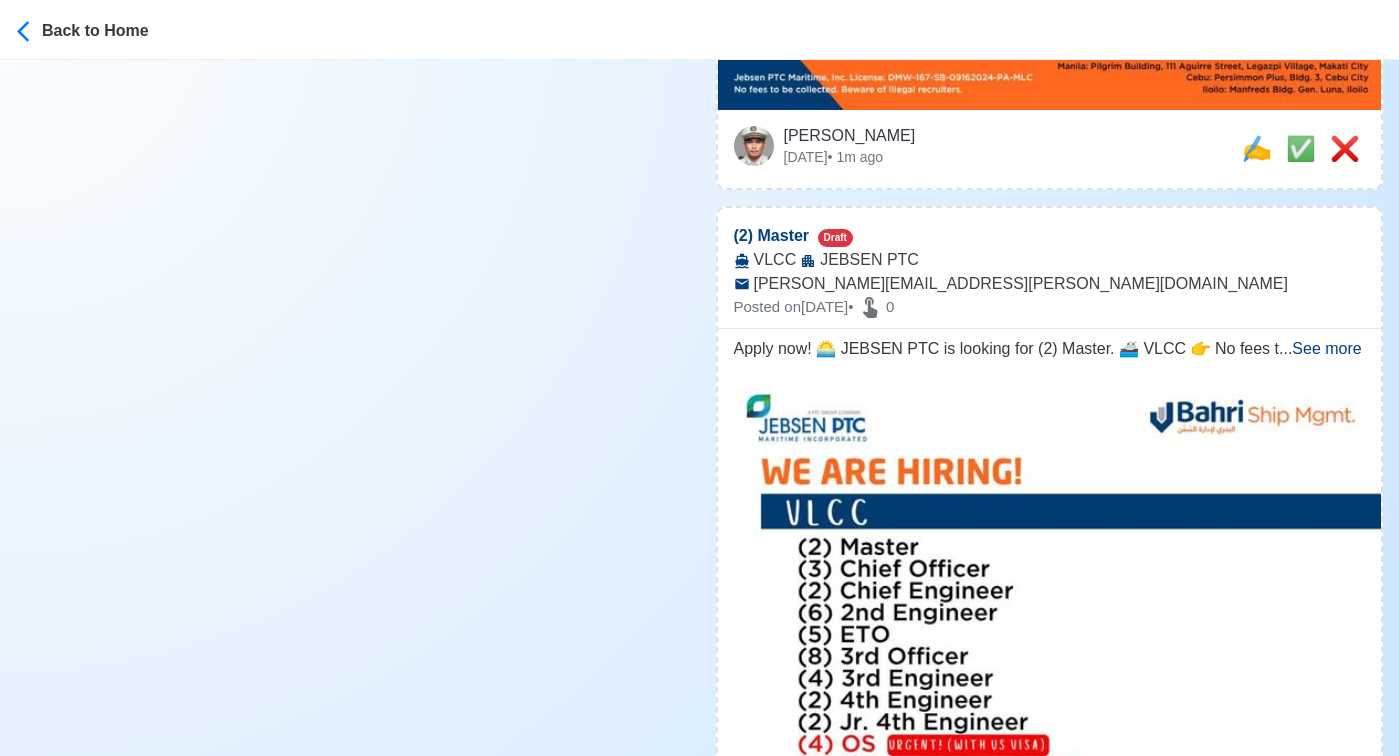scroll, scrollTop: 1003, scrollLeft: 0, axis: vertical 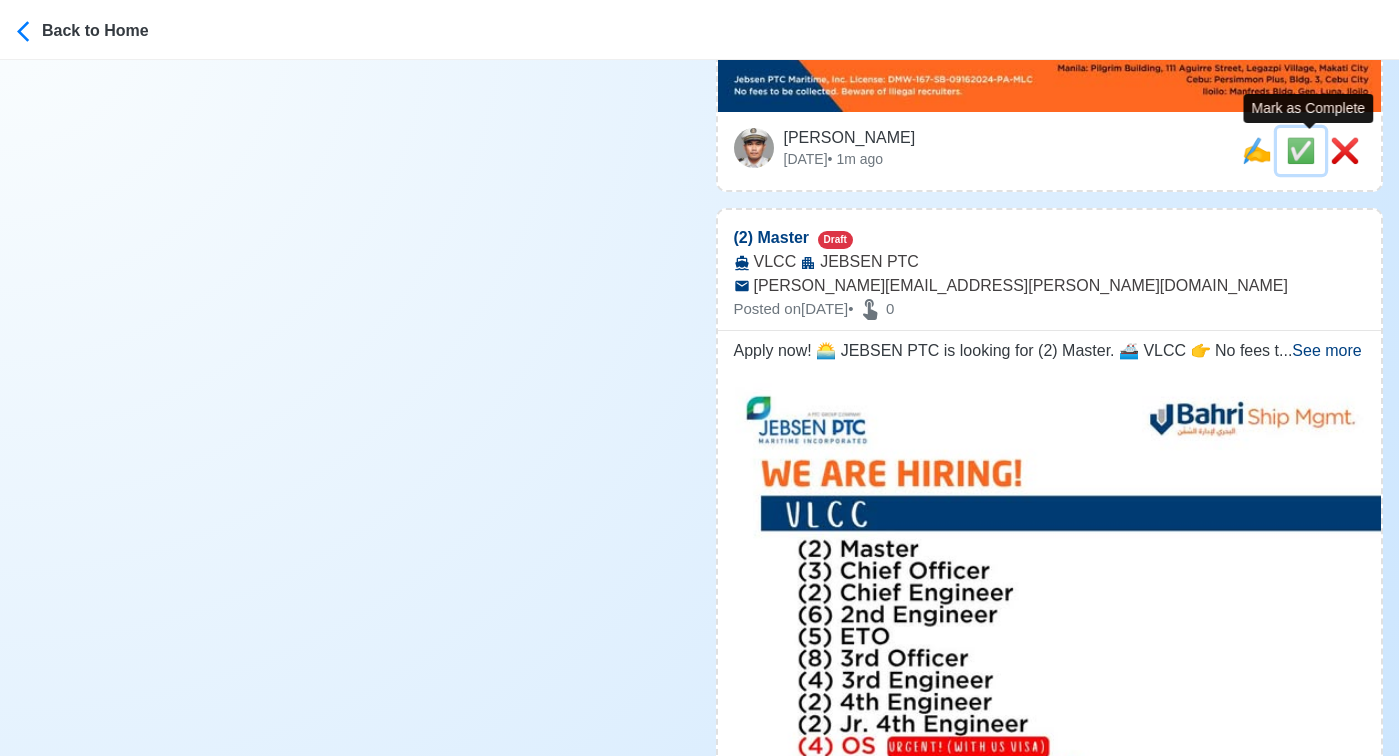 click on "✅" at bounding box center (1301, 150) 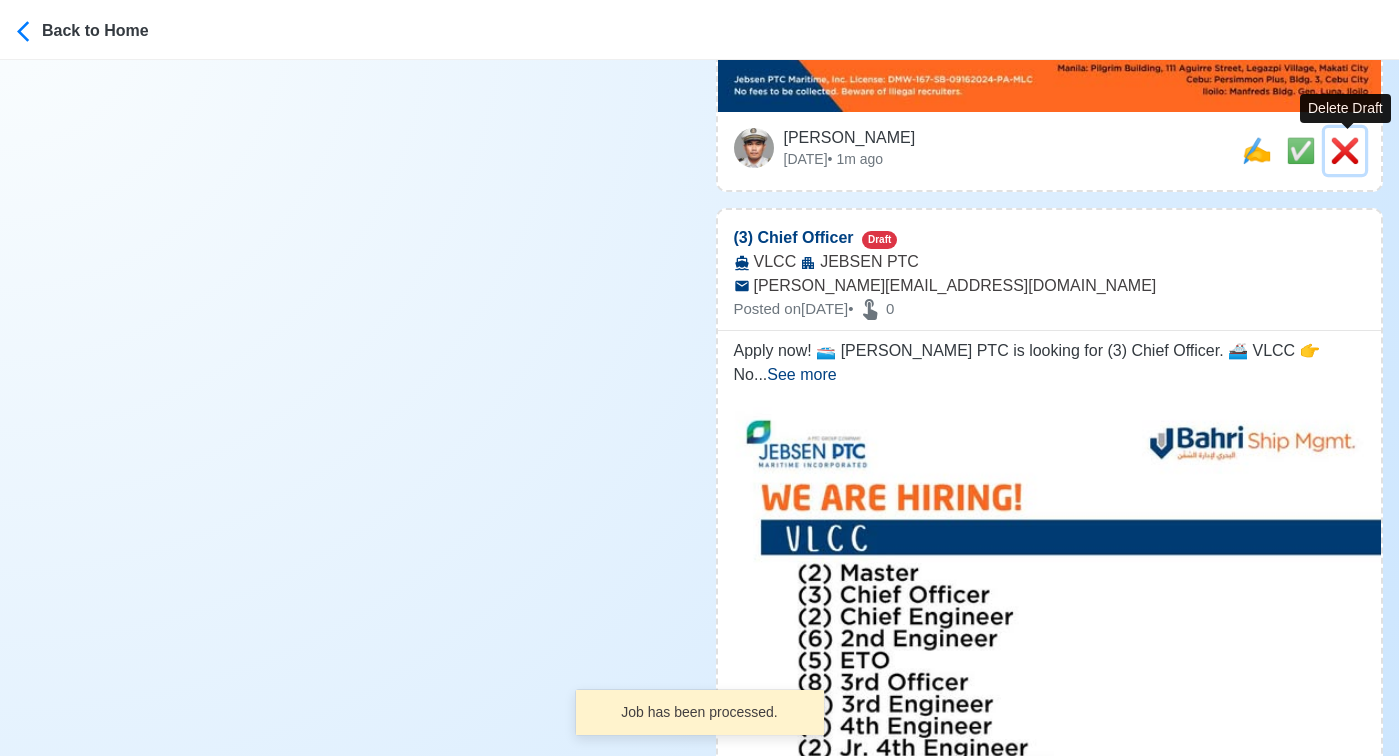 click on "❌" at bounding box center [1345, 150] 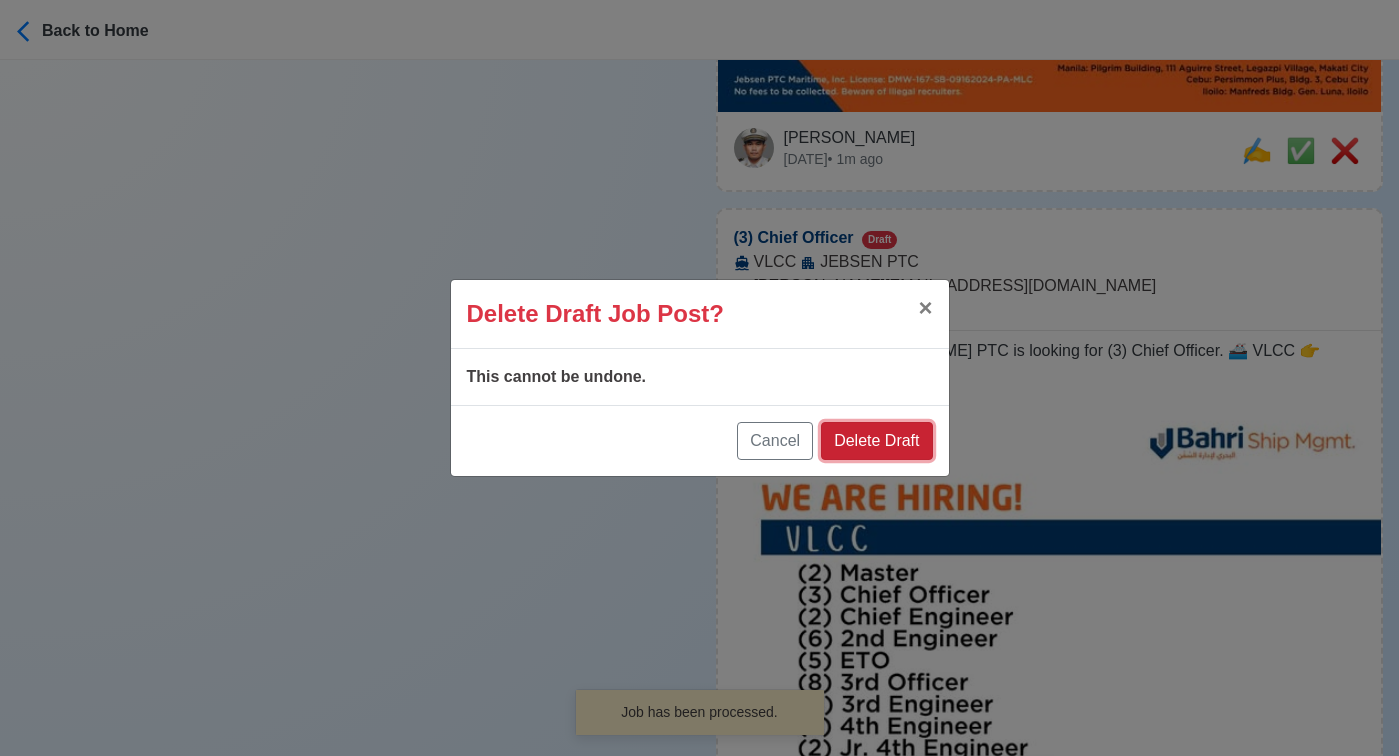 click on "Delete Draft" at bounding box center [876, 441] 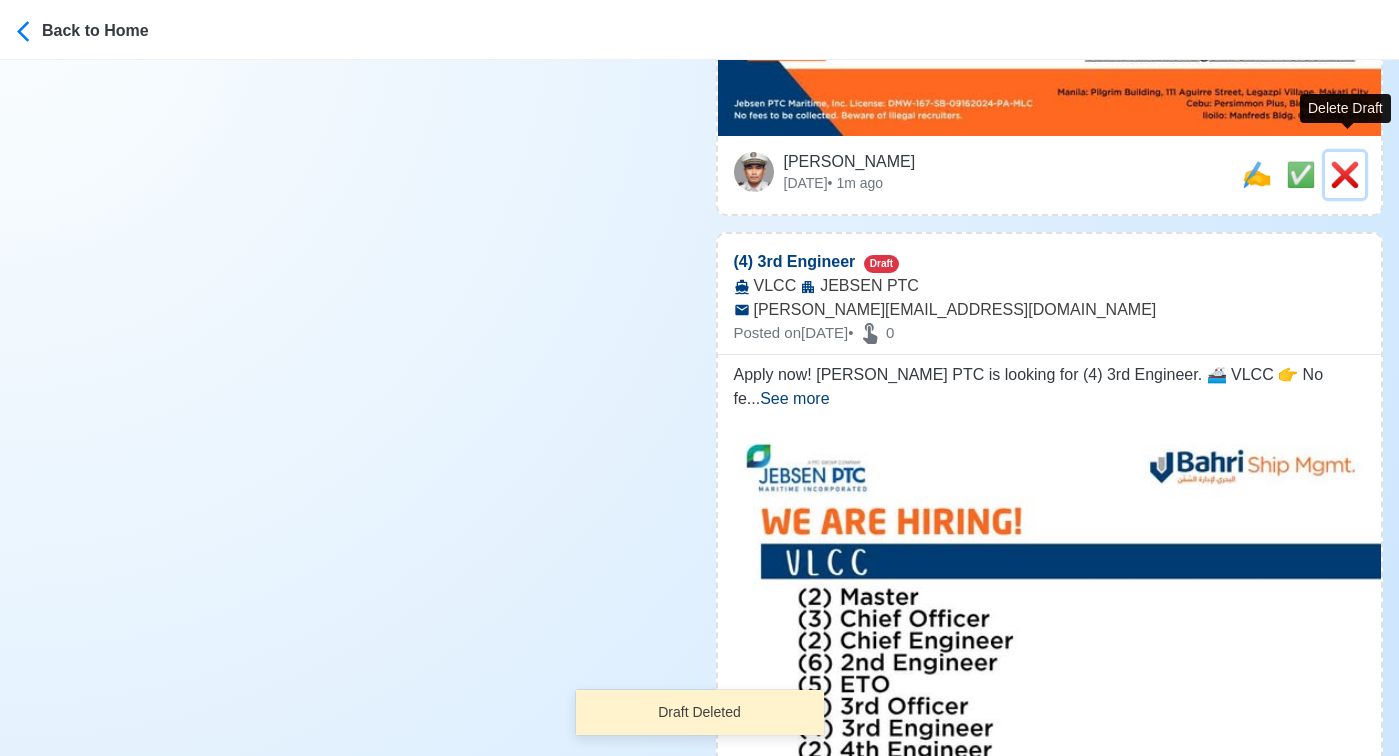 click on "❌" at bounding box center (1345, 174) 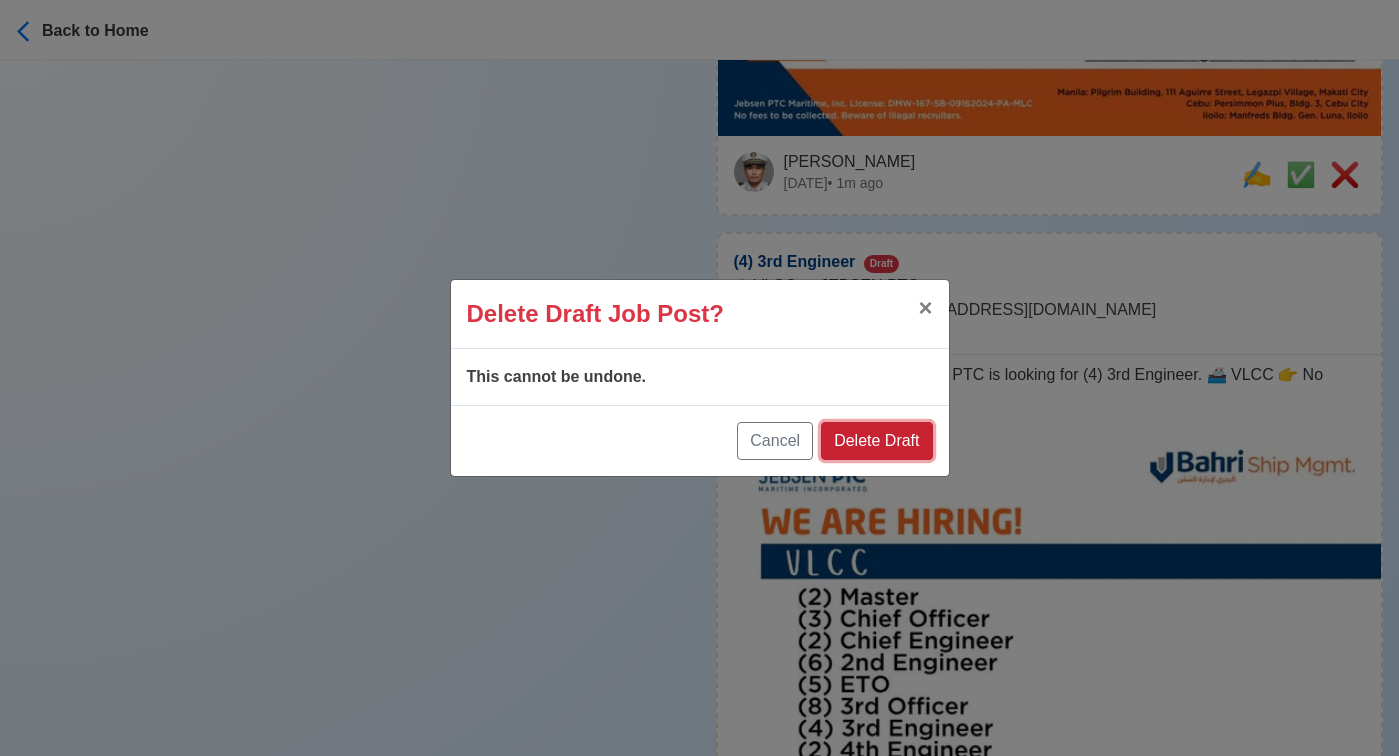 click on "Delete Draft" at bounding box center [876, 441] 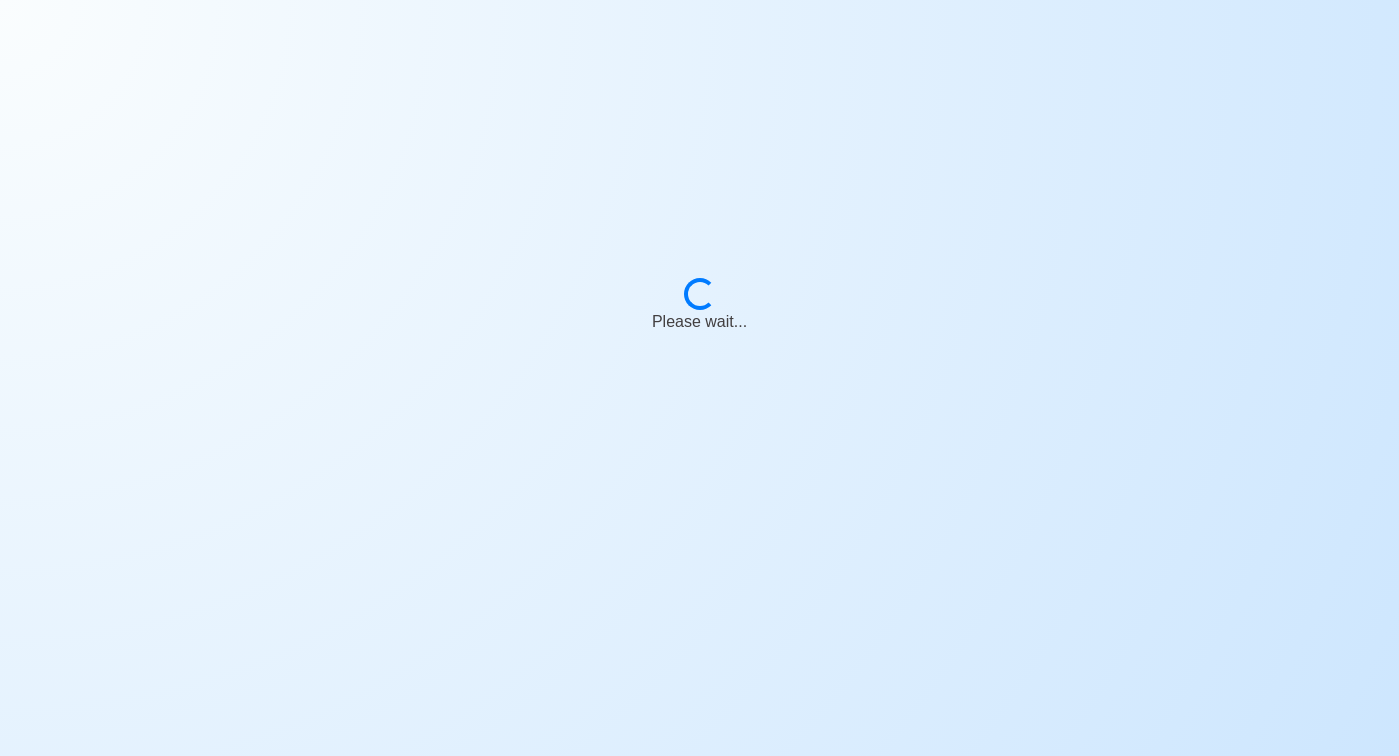 scroll, scrollTop: 0, scrollLeft: 0, axis: both 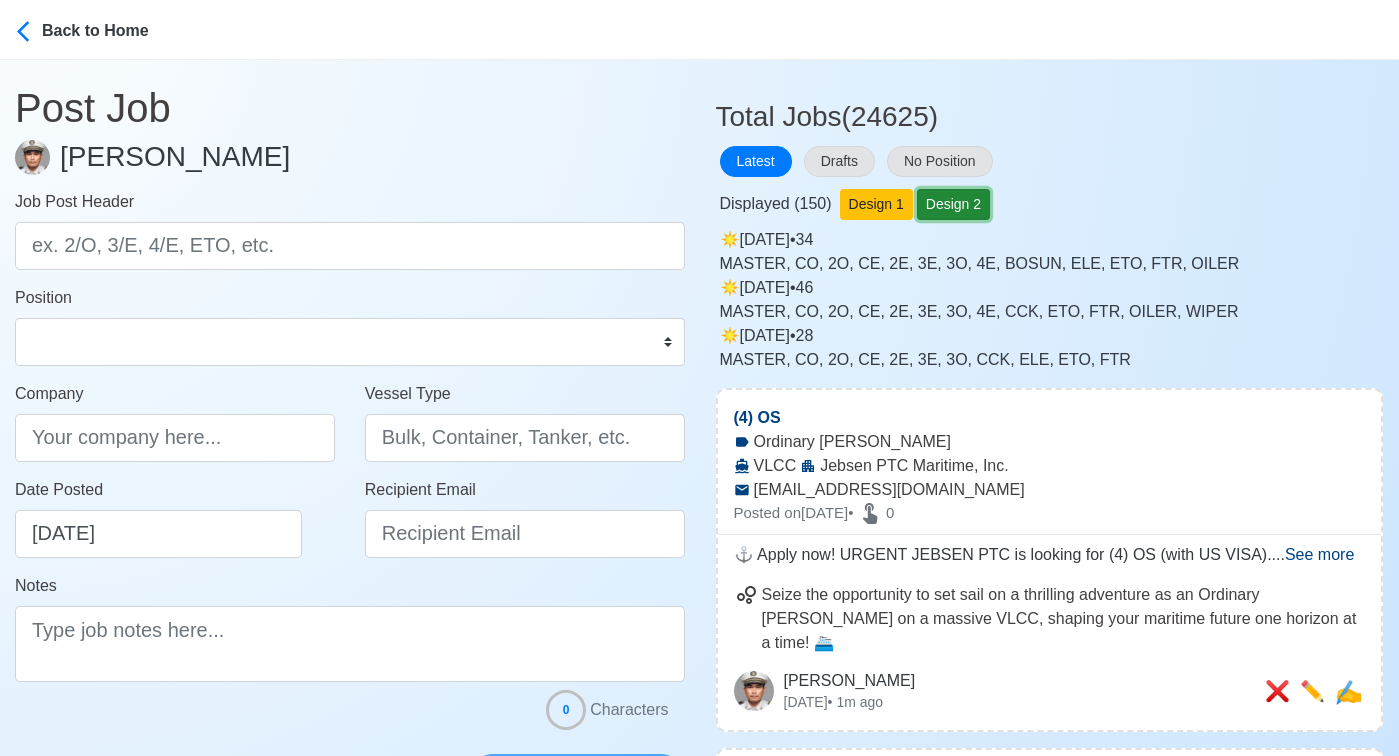 click on "Design 2" at bounding box center (953, 204) 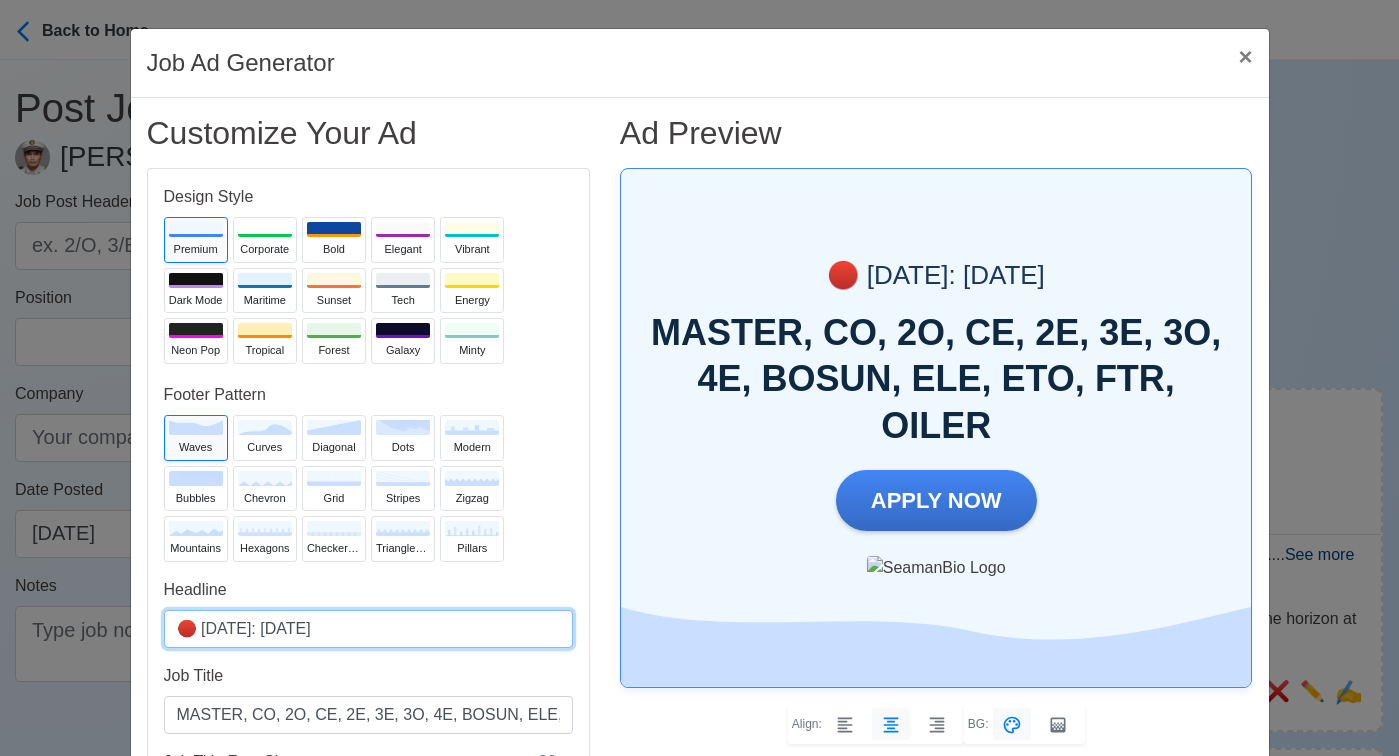 click on "🔴 Today: Jul 26, 2025" at bounding box center [368, 629] 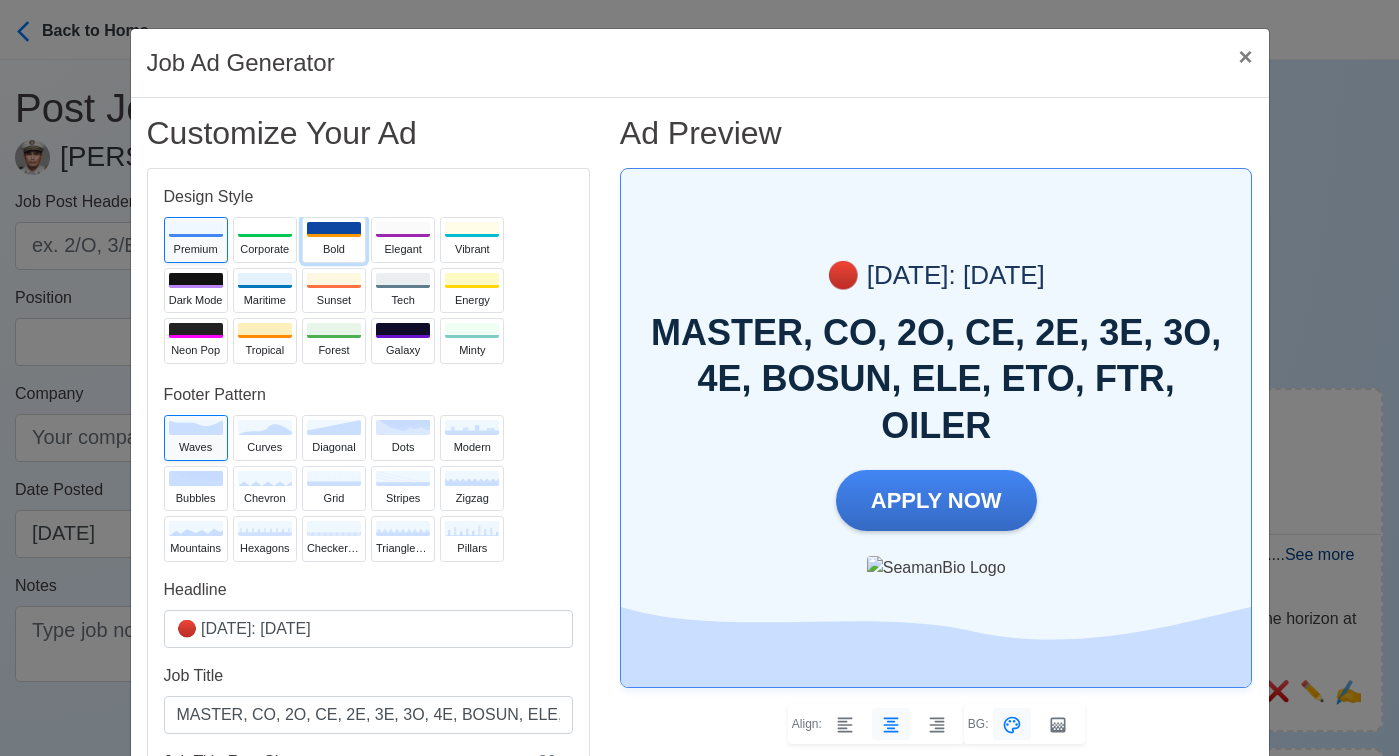 click on "Bold" at bounding box center [334, 249] 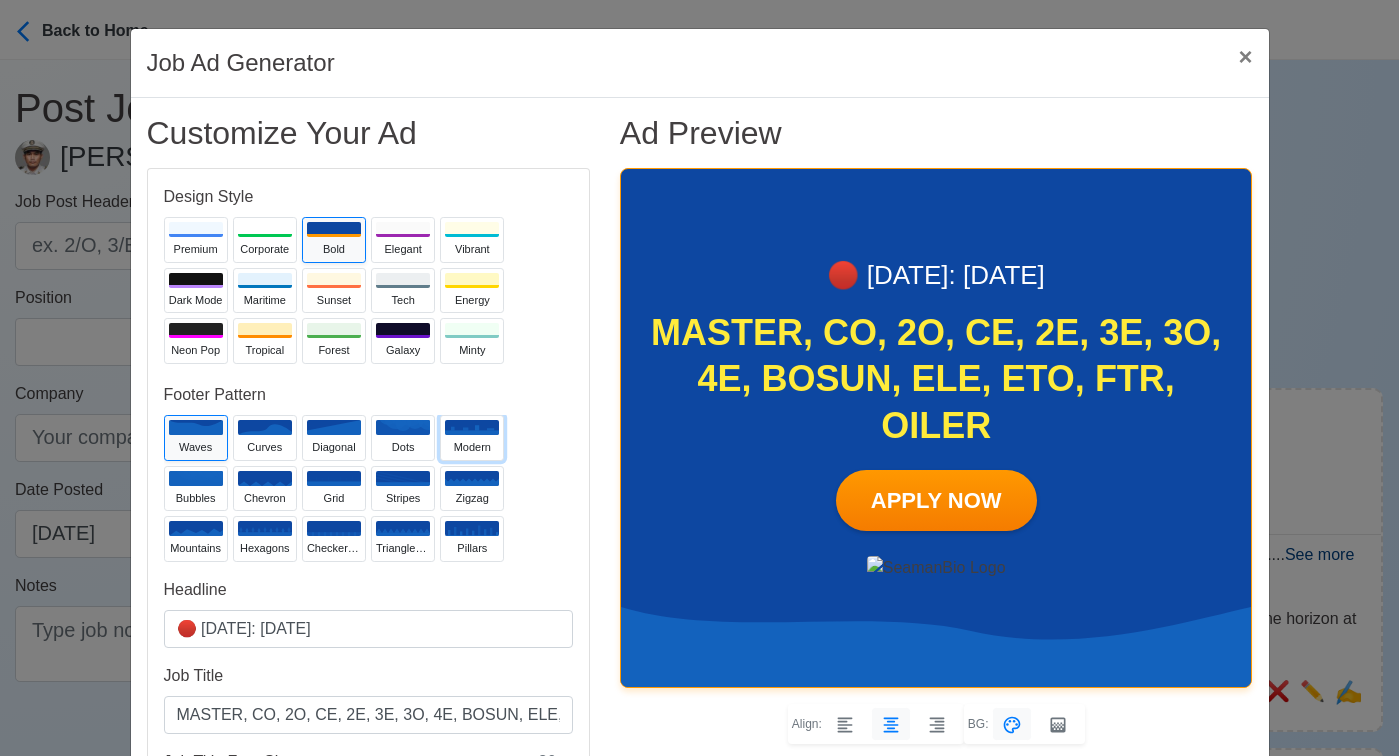 click on "modern" at bounding box center [472, 447] 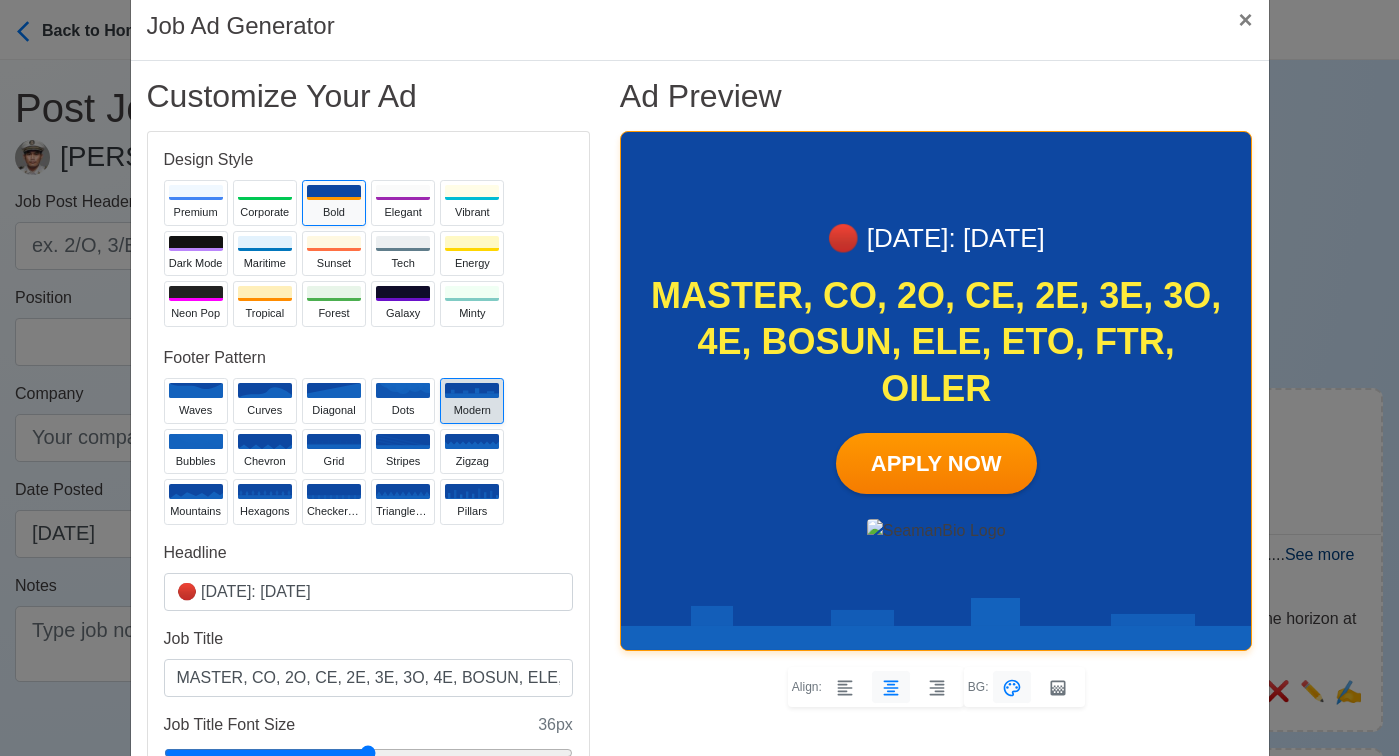 scroll, scrollTop: 48, scrollLeft: 0, axis: vertical 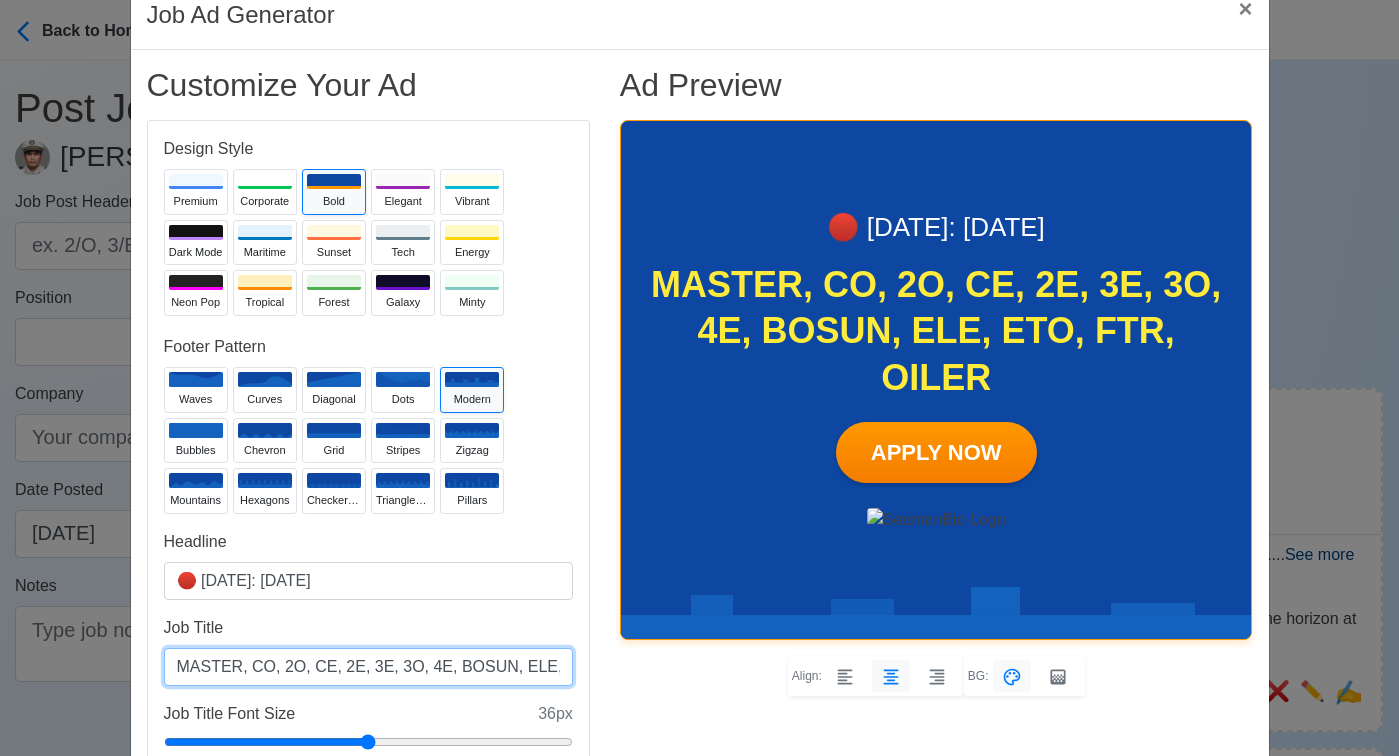click on "MASTER, CO, 2O, CE, 2E, 3E, 3O, 4E, BOSUN, ELE, ETO, FTR, OILER" at bounding box center (368, 667) 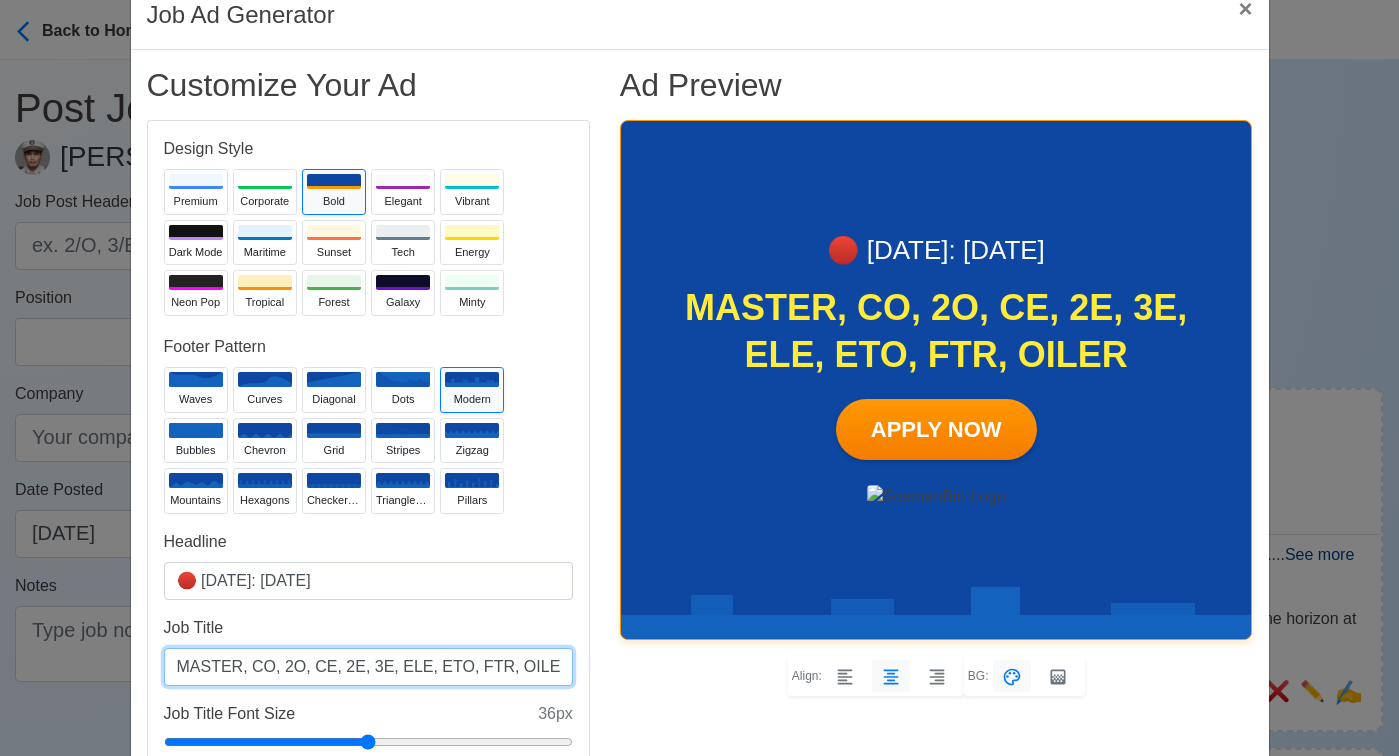 click on "MASTER, CO, 2O, CE, 2E, 3E, ELE, ETO, FTR, OILER" at bounding box center [368, 667] 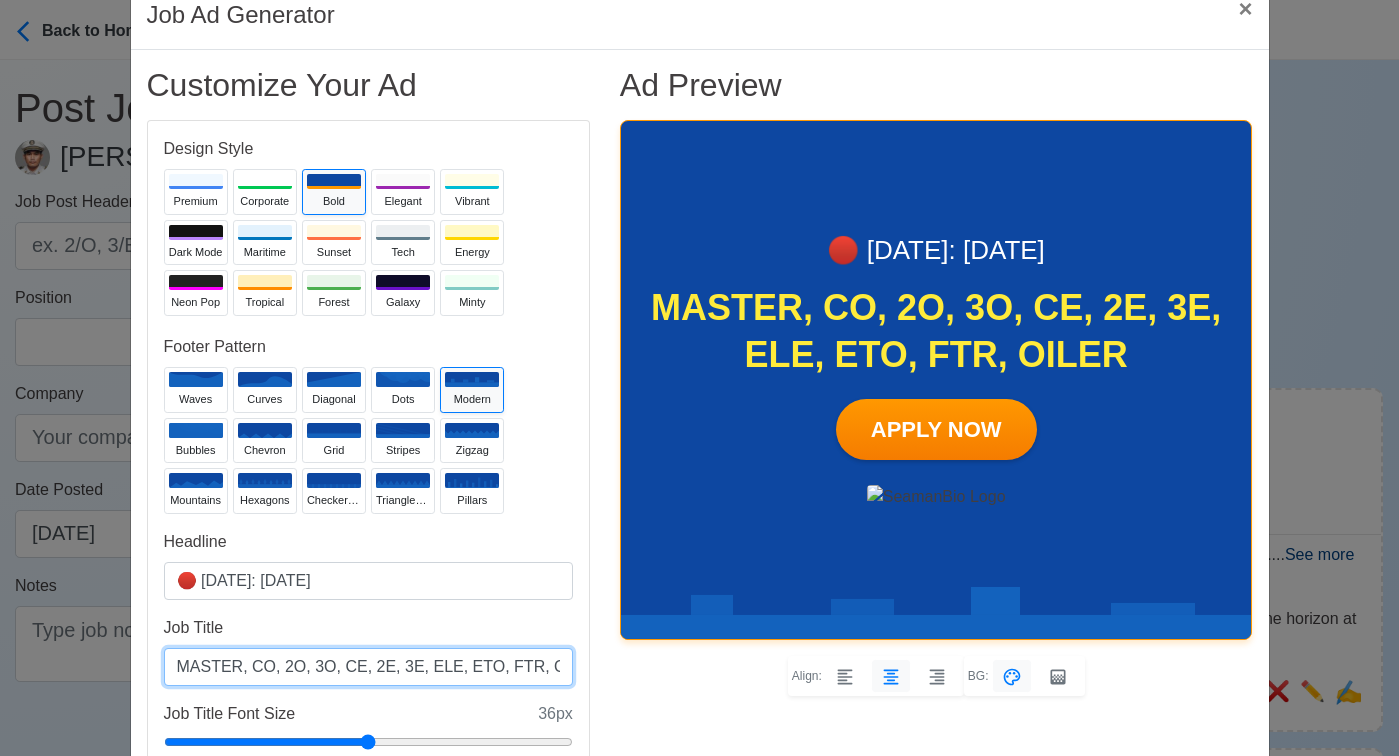 drag, startPoint x: 456, startPoint y: 669, endPoint x: 425, endPoint y: 668, distance: 31.016125 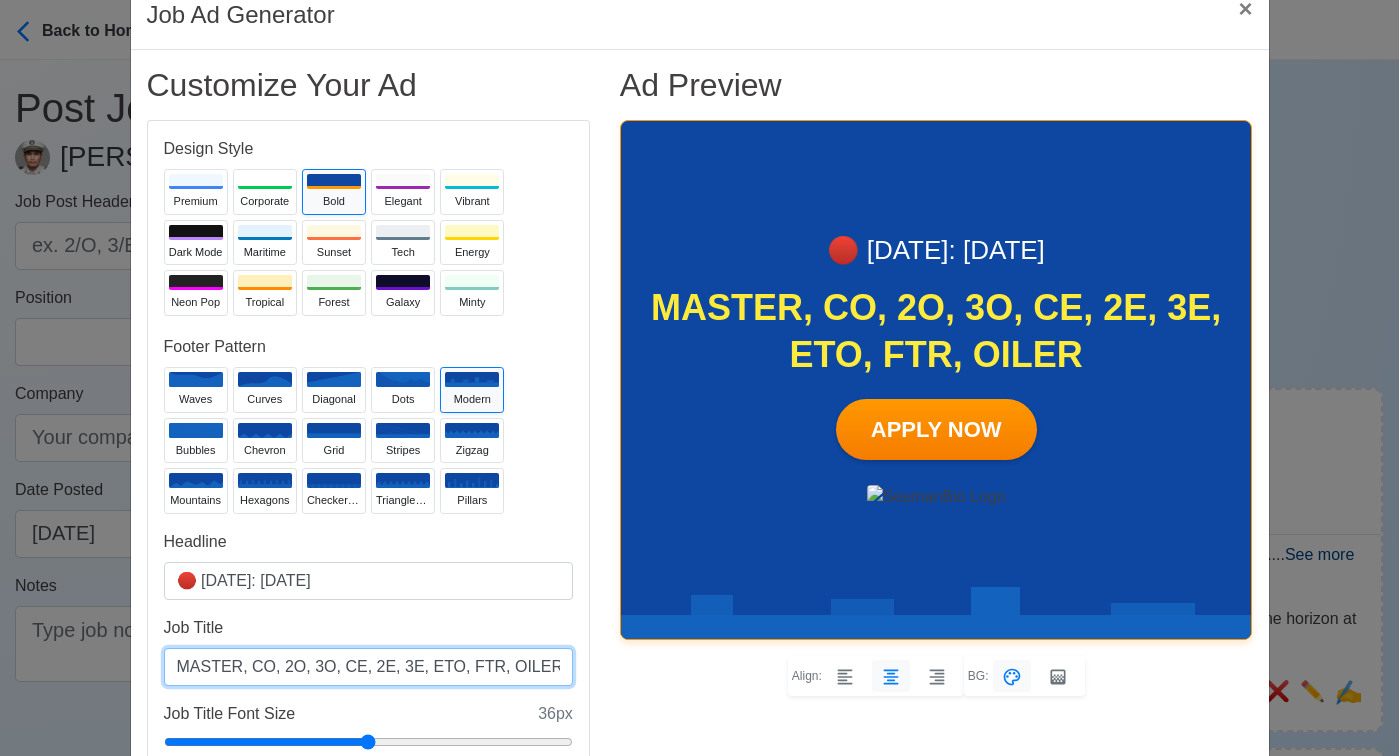 click on "MASTER, CO, 2O, 3O, CE, 2E, 3E, ETO, FTR, OILER" at bounding box center (368, 667) 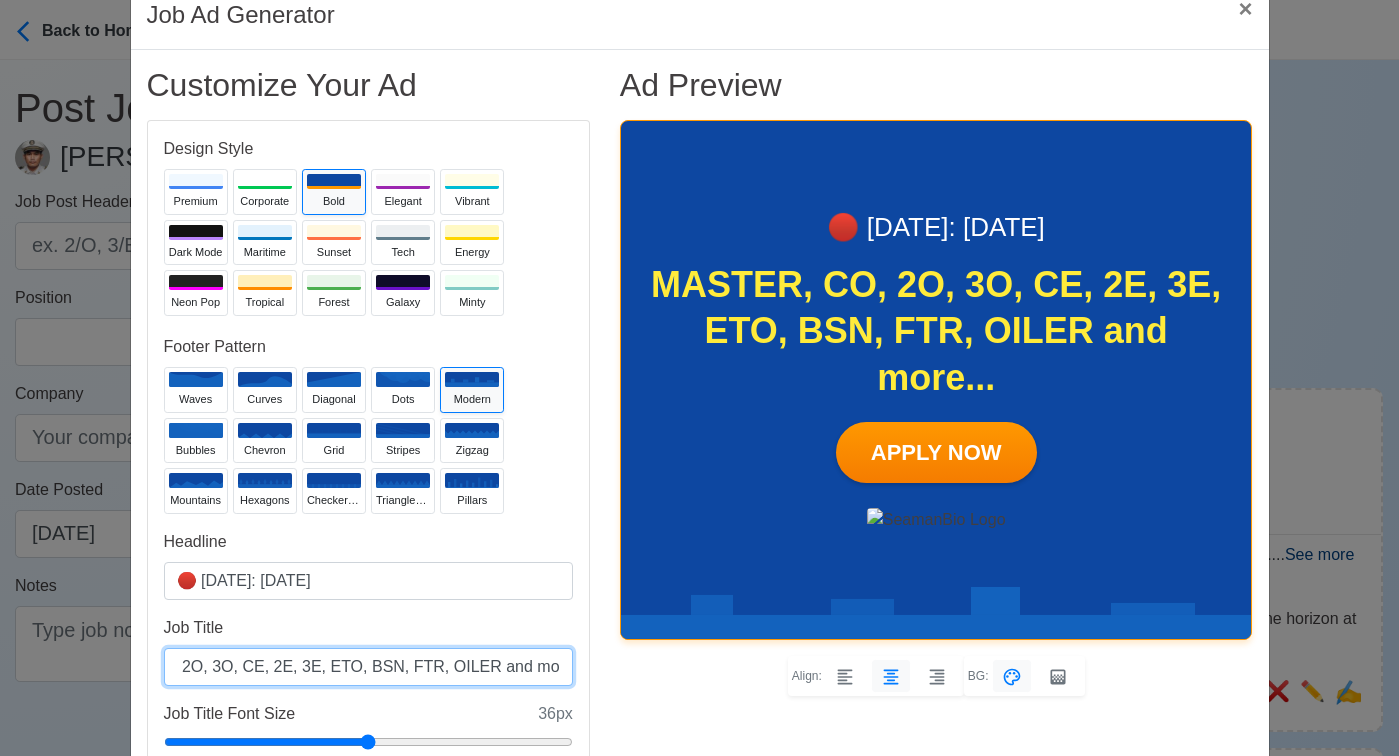 scroll, scrollTop: 0, scrollLeft: 108, axis: horizontal 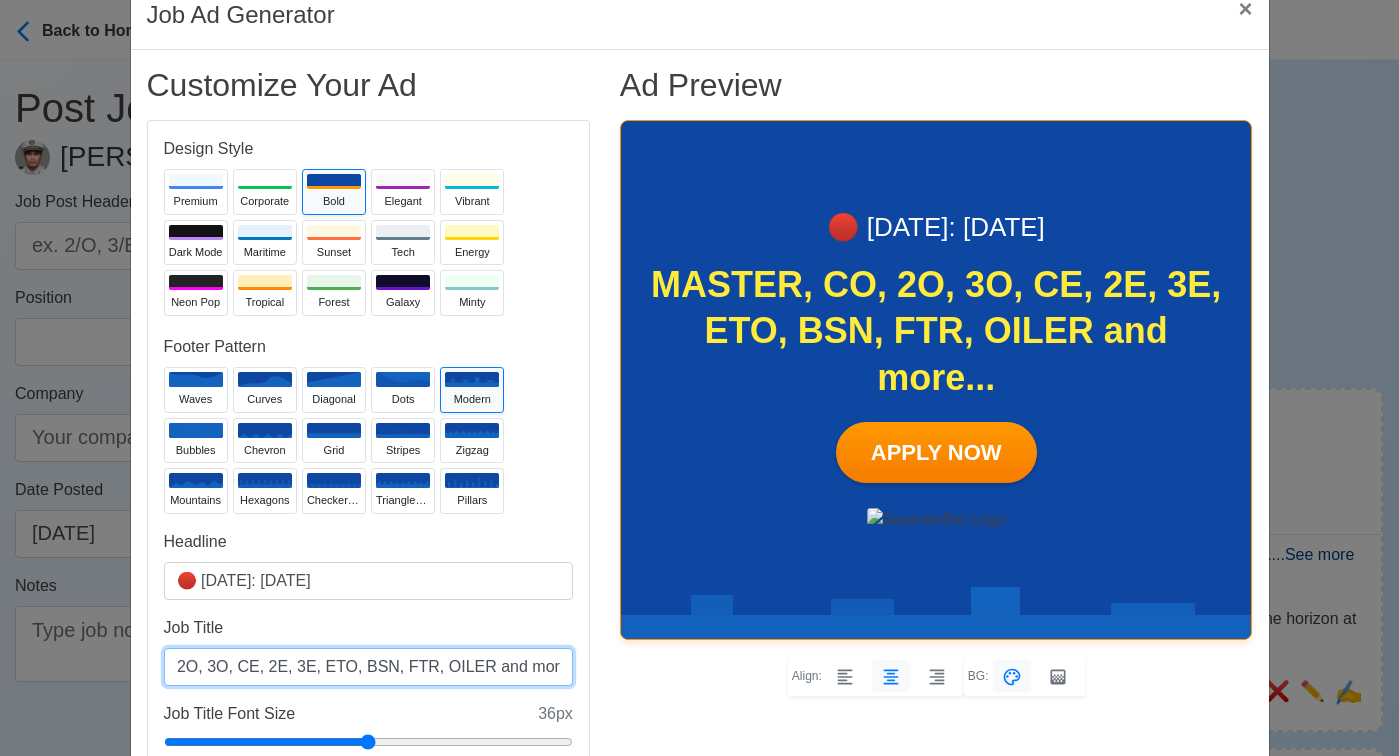type on "MASTER, CO, 2O, 3O, CE, 2E, 3E, ETO, BSN, FTR, OILER and more..." 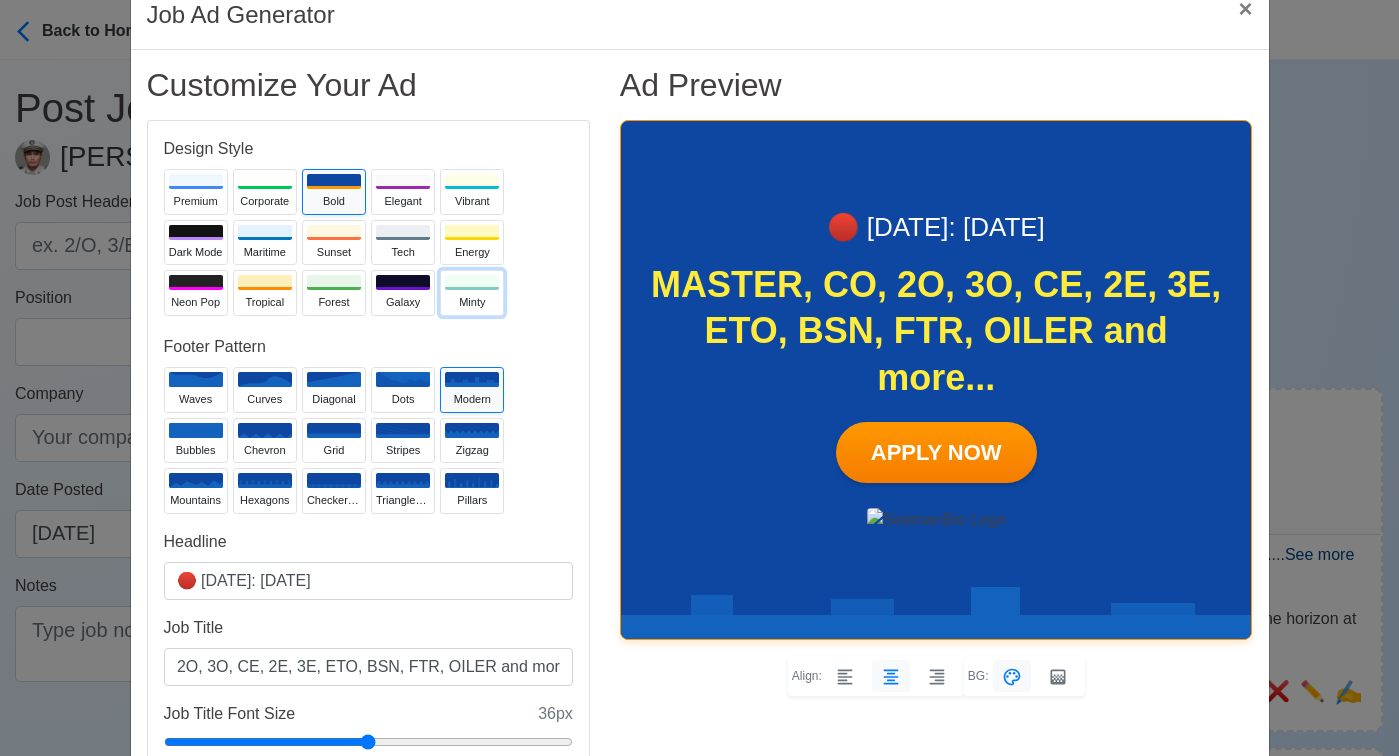 scroll, scrollTop: 0, scrollLeft: 0, axis: both 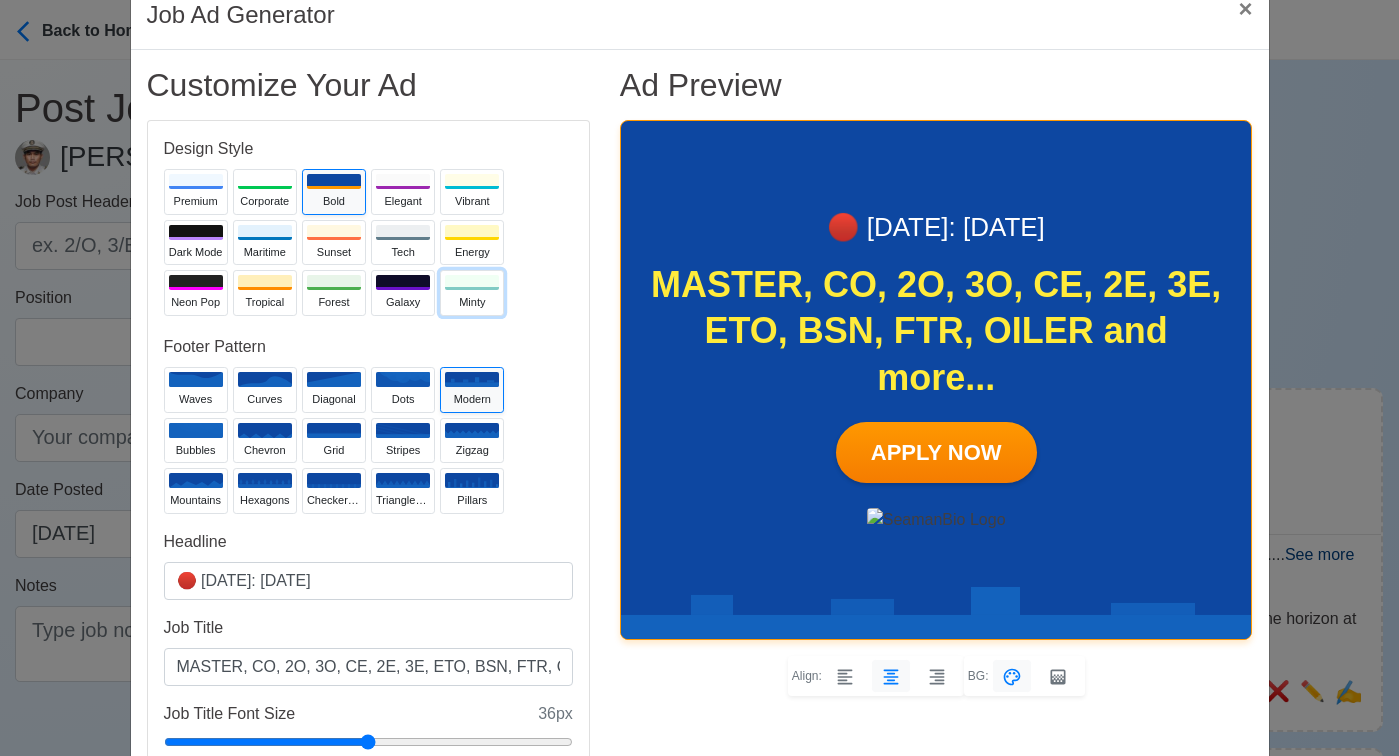 click on "Minty" at bounding box center (472, 293) 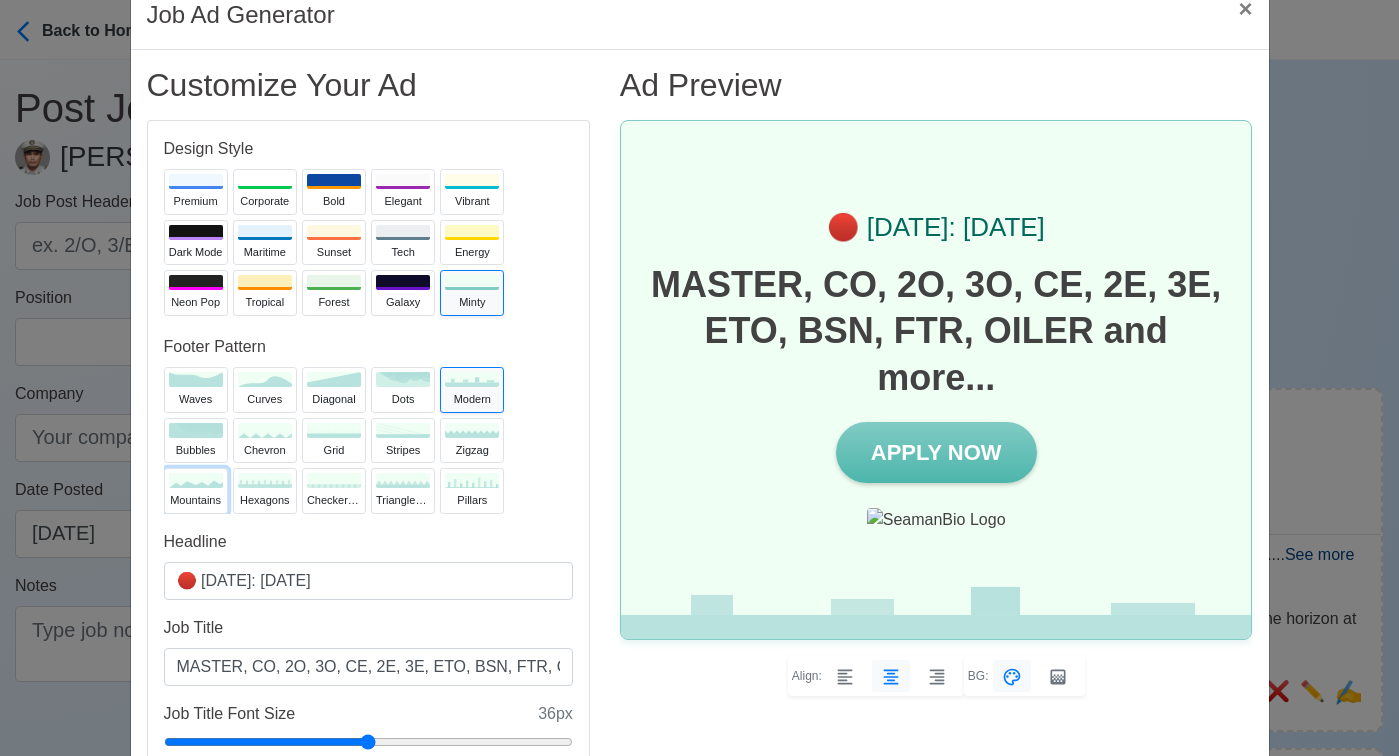 click 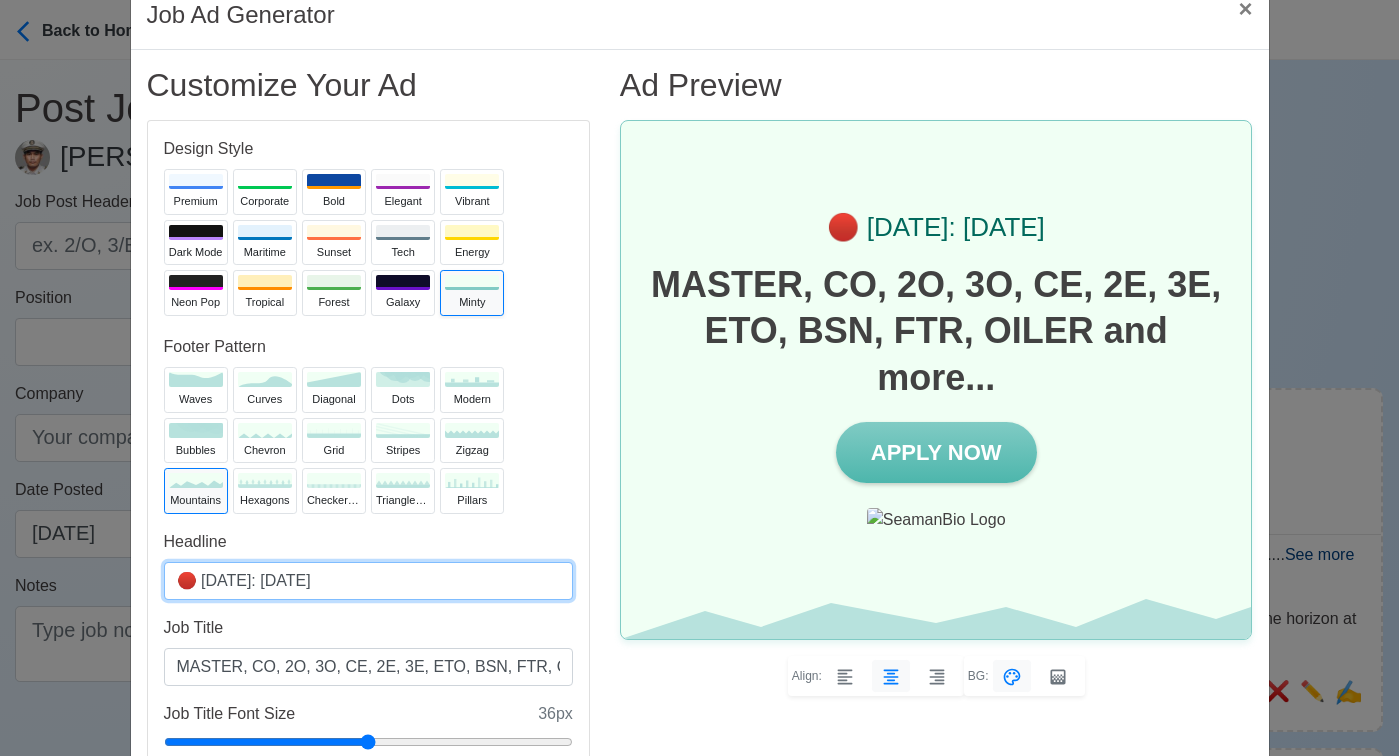 click on "🔴 Today: Jul 28, 2025" at bounding box center [368, 581] 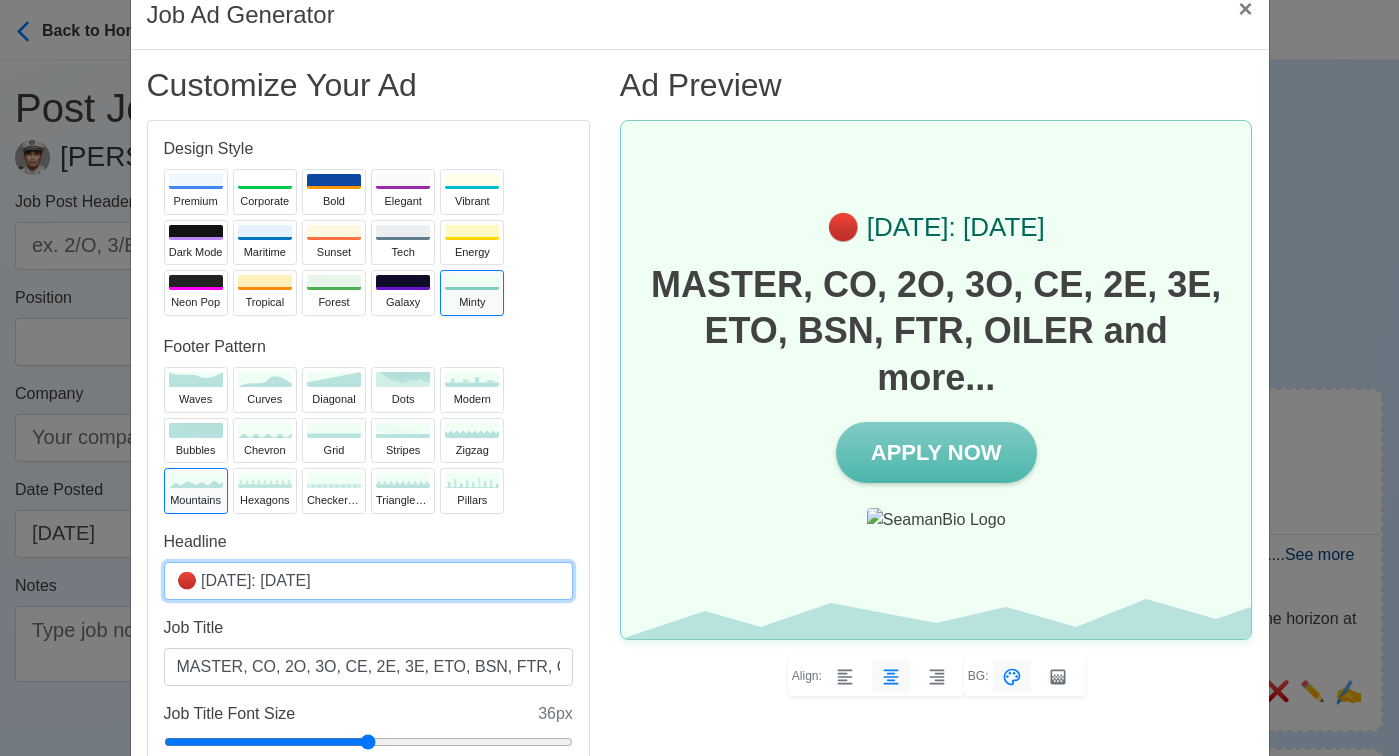 type on "🔴 Today: Jul 29, 2025" 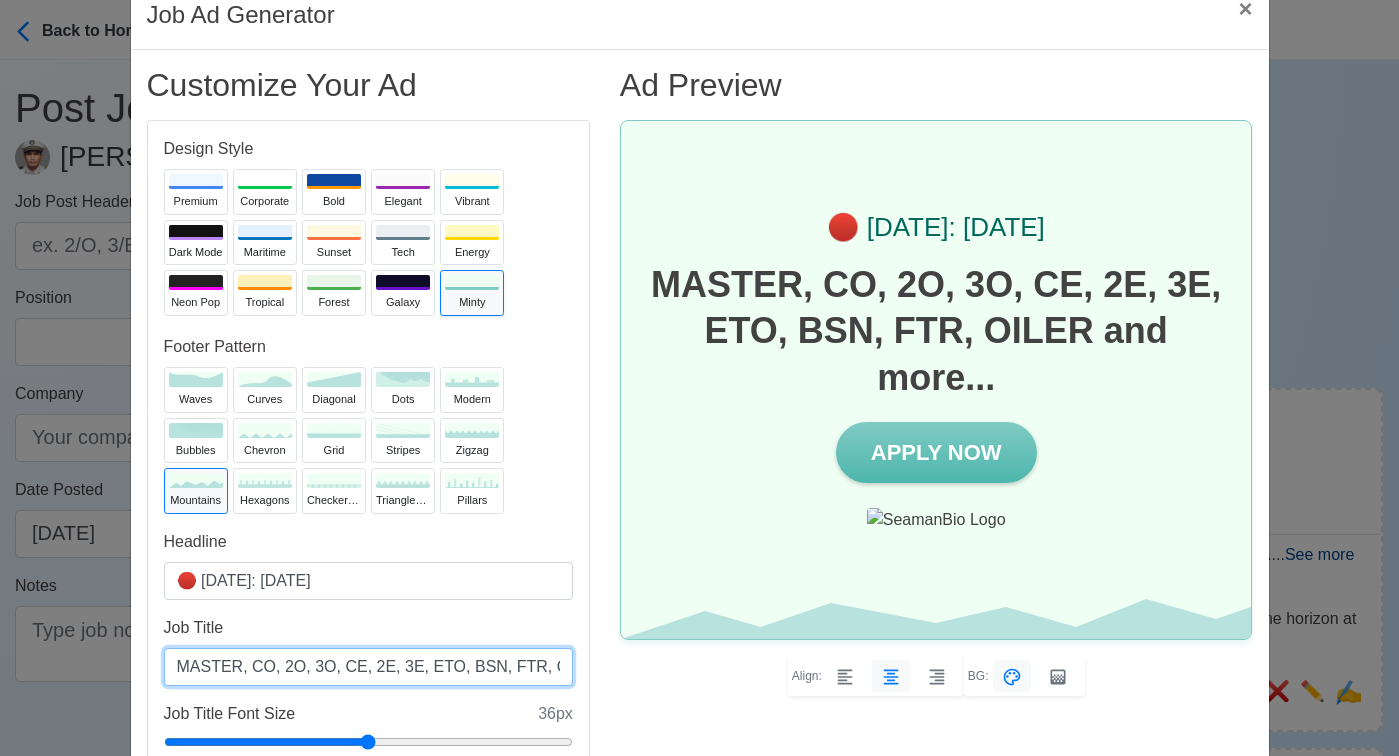 click on "MASTER, CO, 2O, 3O, CE, 2E, 3E, ETO, BSN, FTR, OILER and more..." at bounding box center [368, 667] 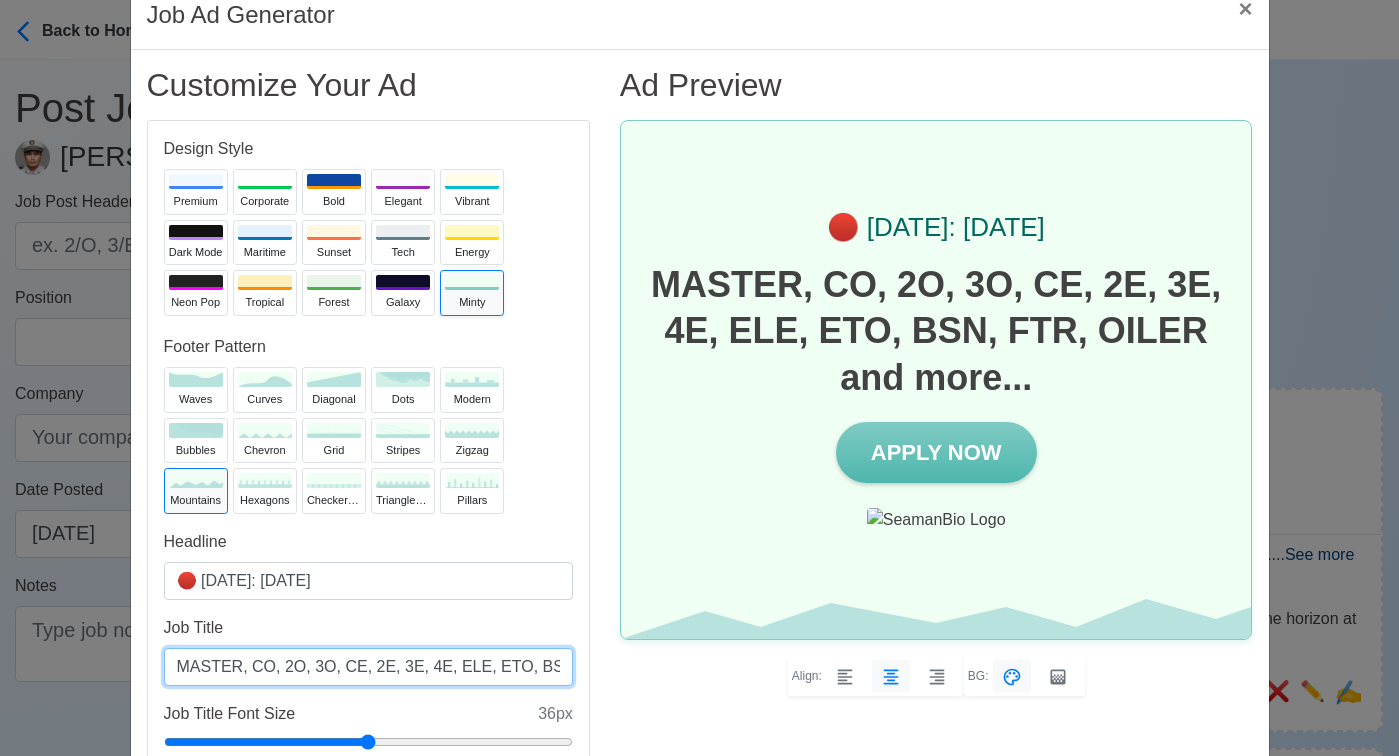 click on "MASTER, CO, 2O, 3O, CE, 2E, 3E, 4E, ELE, ETO, BSN, FTR, OILER and more..." at bounding box center [368, 667] 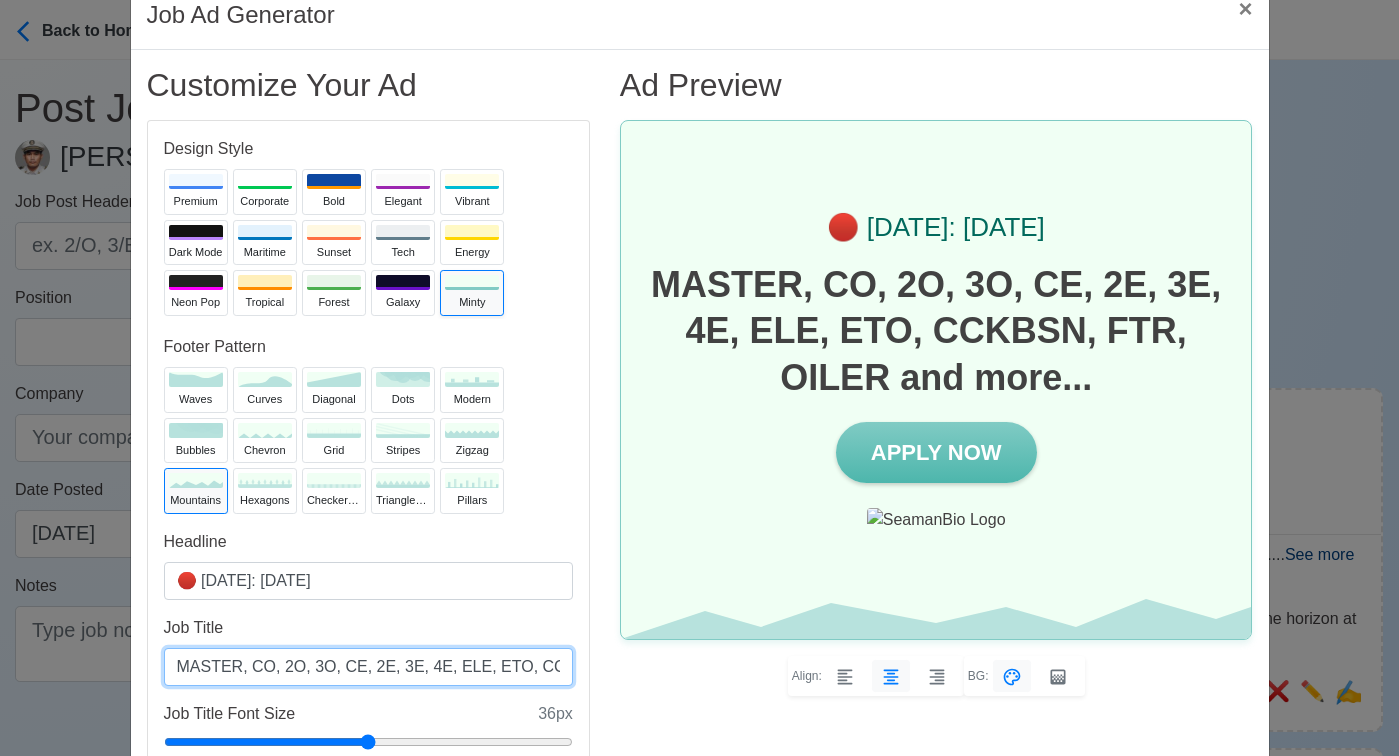 scroll, scrollTop: 0, scrollLeft: 6, axis: horizontal 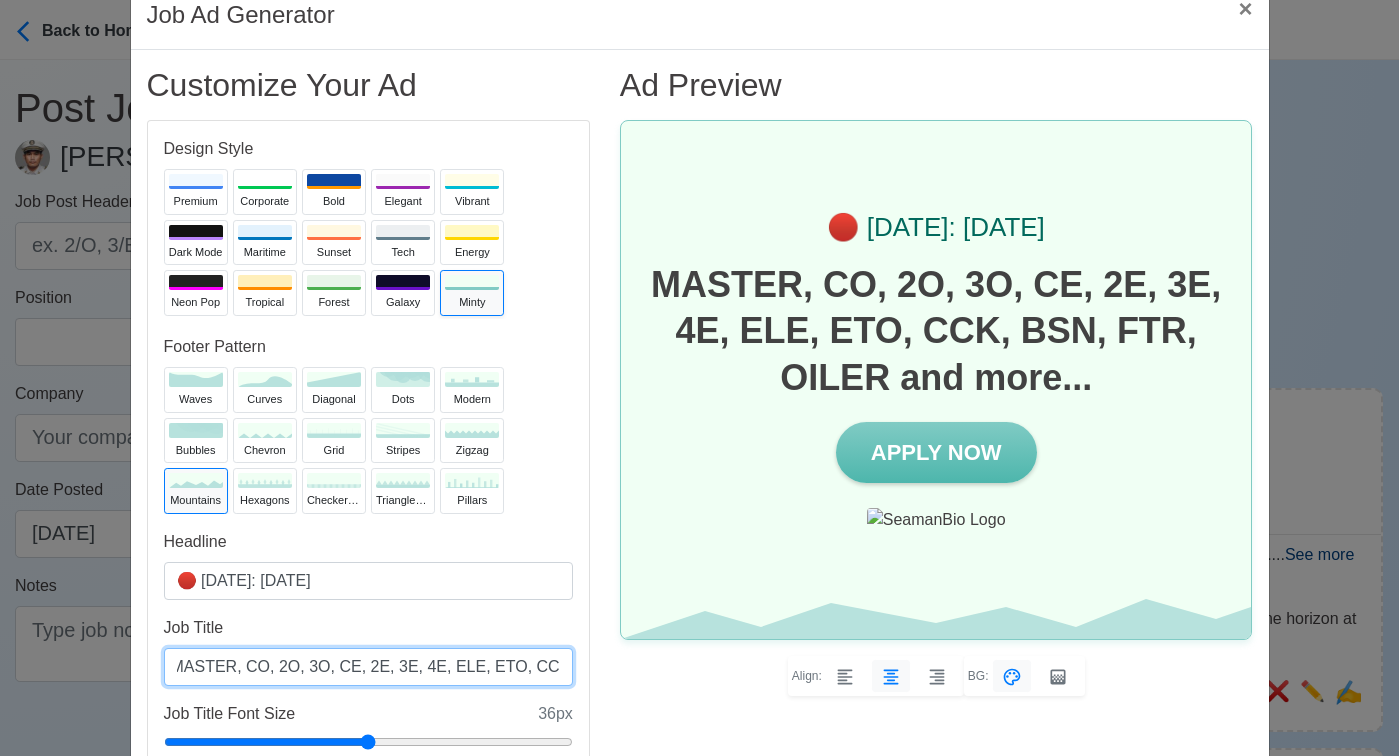 type on "MASTER, CO, 2O, 3O, CE, 2E, 3E, 4E, ELE, ETO, CCK, BSN, FTR, OILER and more..." 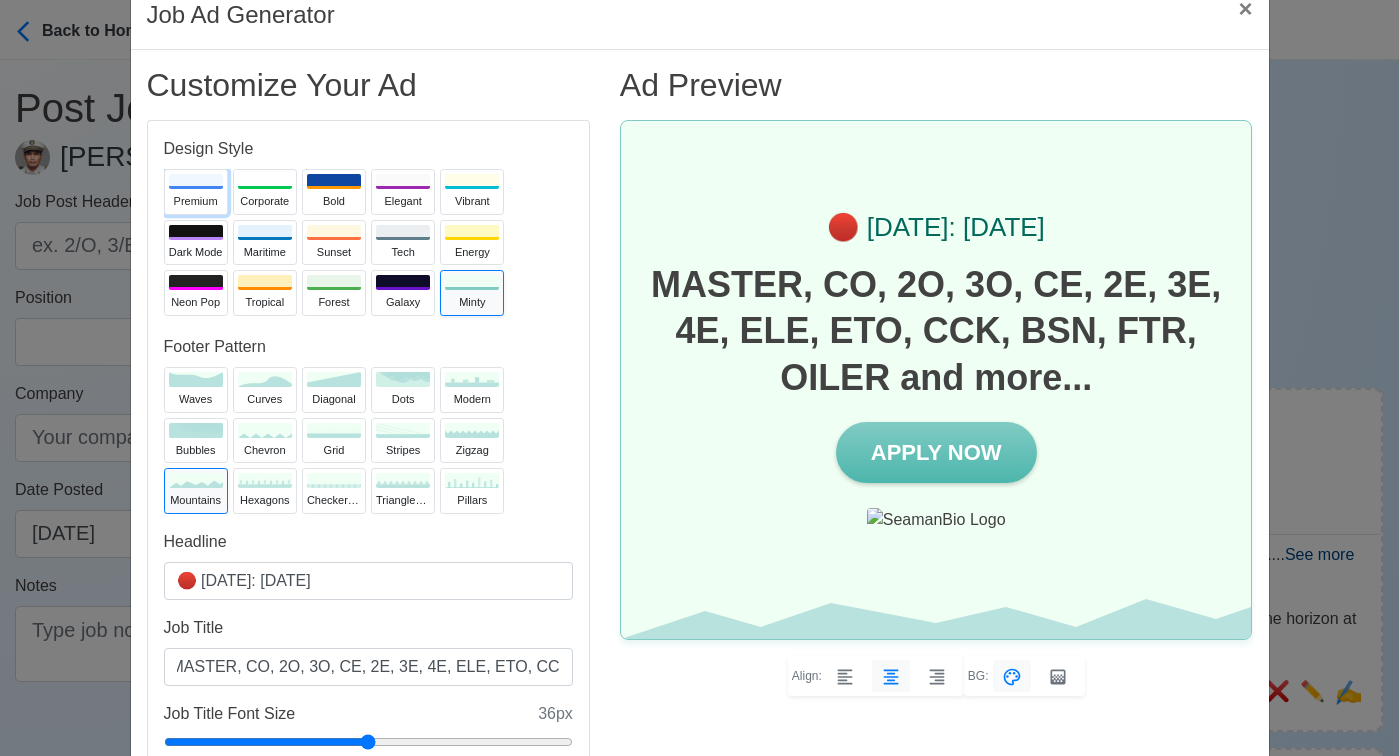 scroll, scrollTop: 0, scrollLeft: 0, axis: both 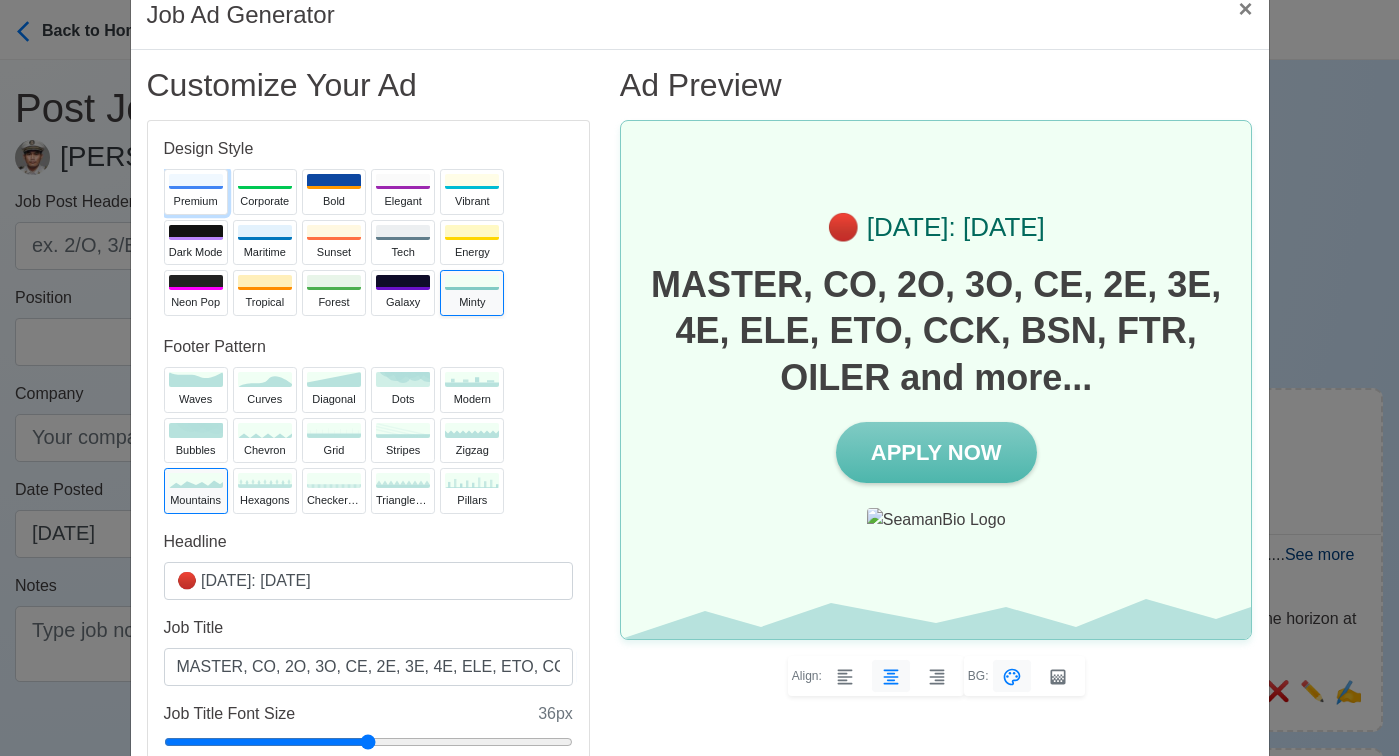 click on "Premium" at bounding box center [196, 192] 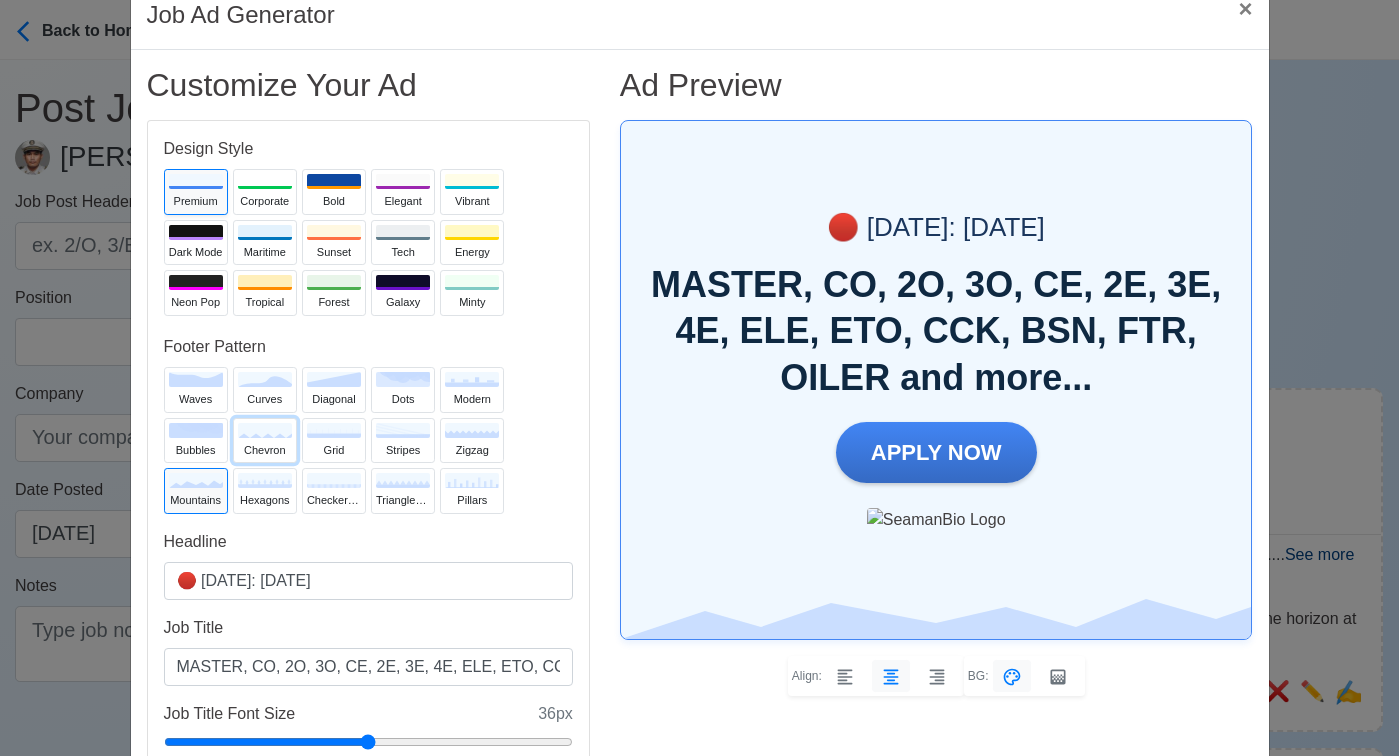 click 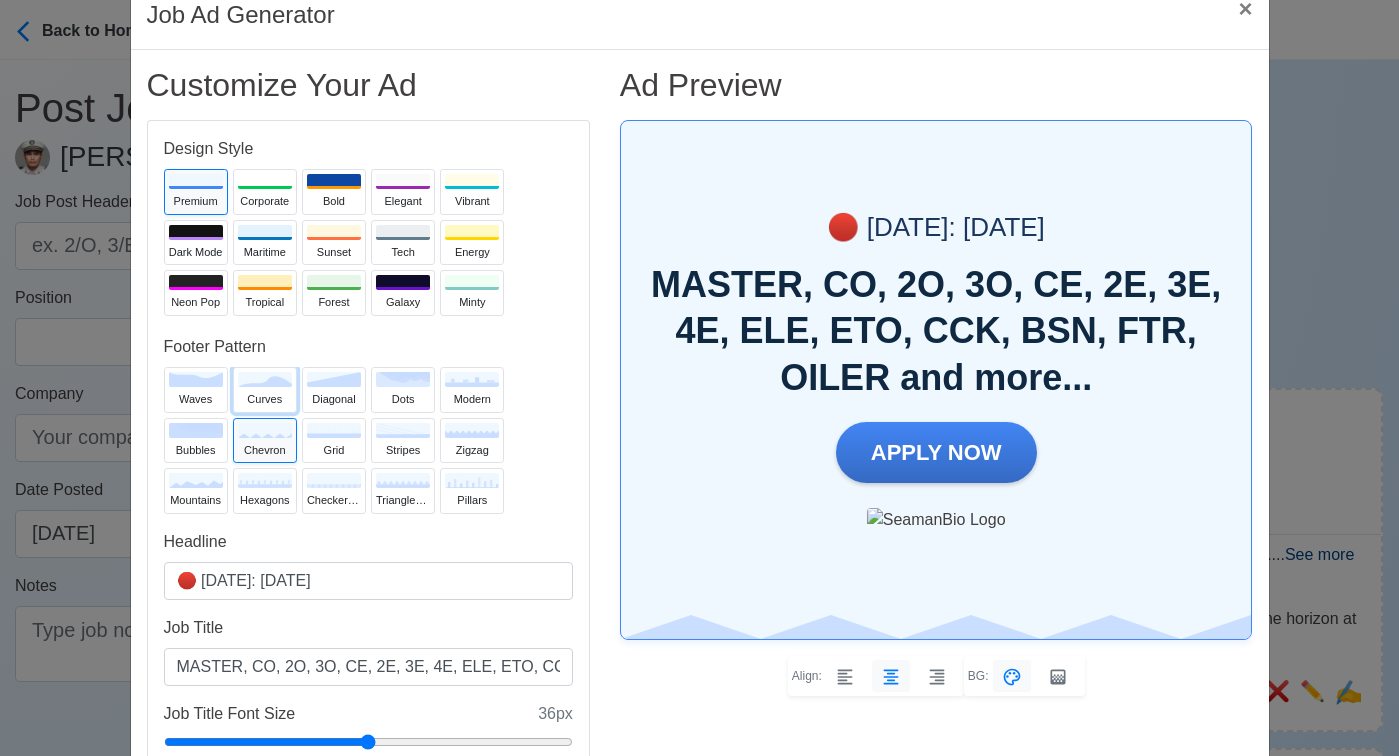 click 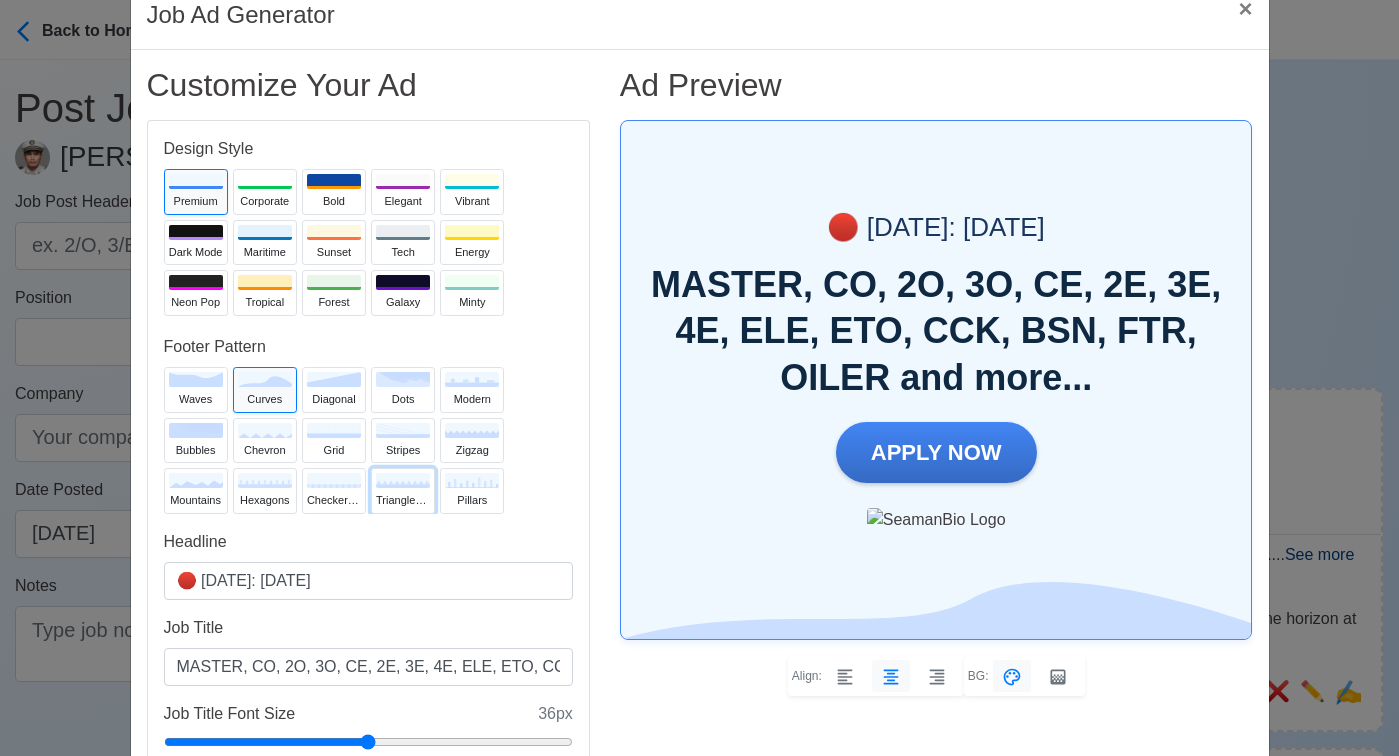 click on "trianglesUp" at bounding box center (403, 500) 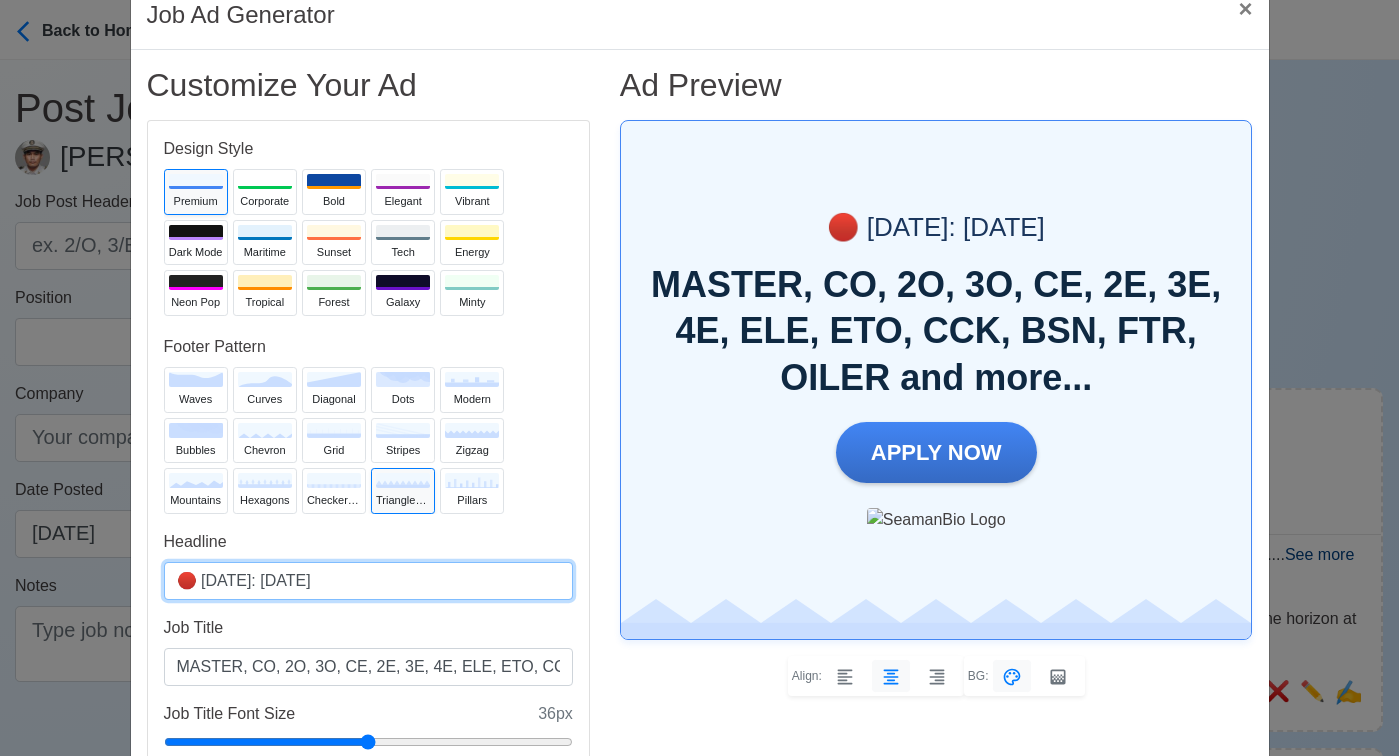 click on "🔴 Today: Jul 29, 2025" at bounding box center (368, 581) 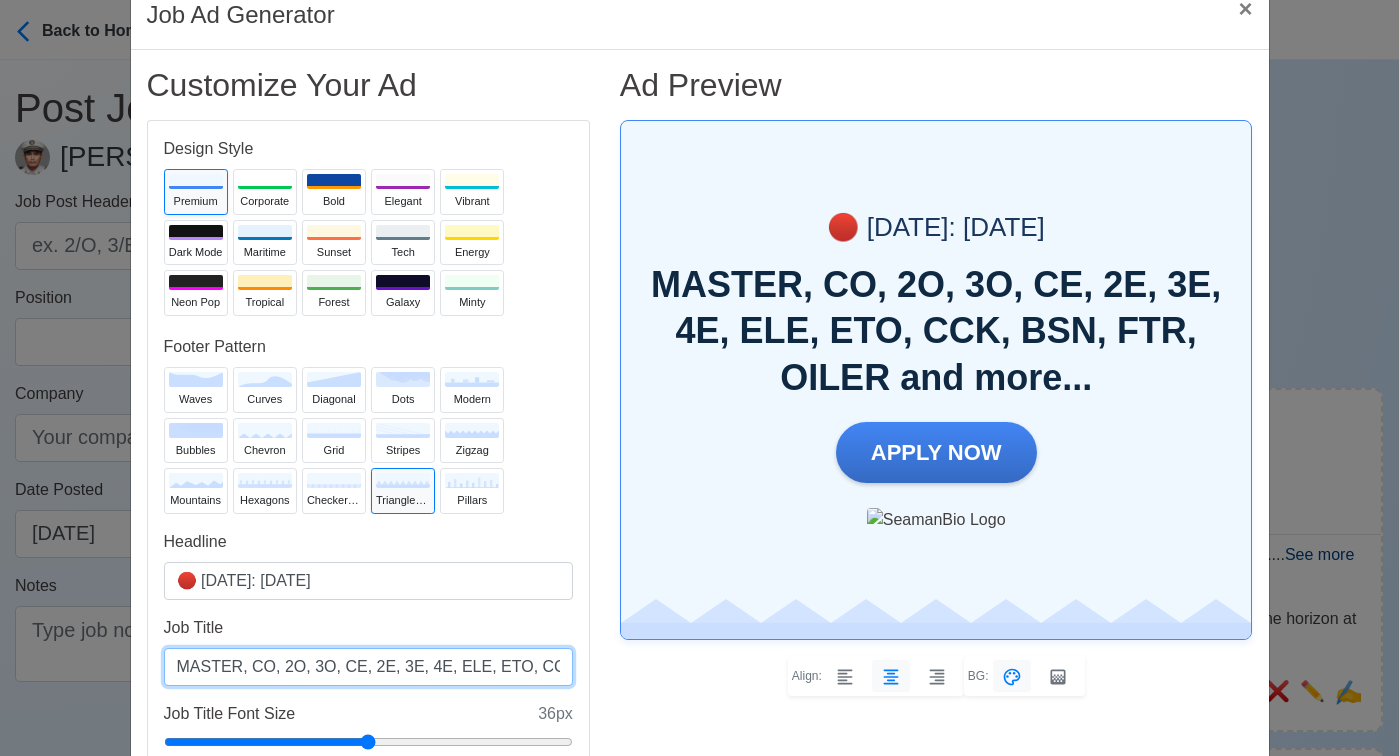 click on "MASTER, CO, 2O, 3O, CE, 2E, 3E, 4E, ELE, ETO, CCK, BSN, FTR, OILER and more..." at bounding box center [368, 667] 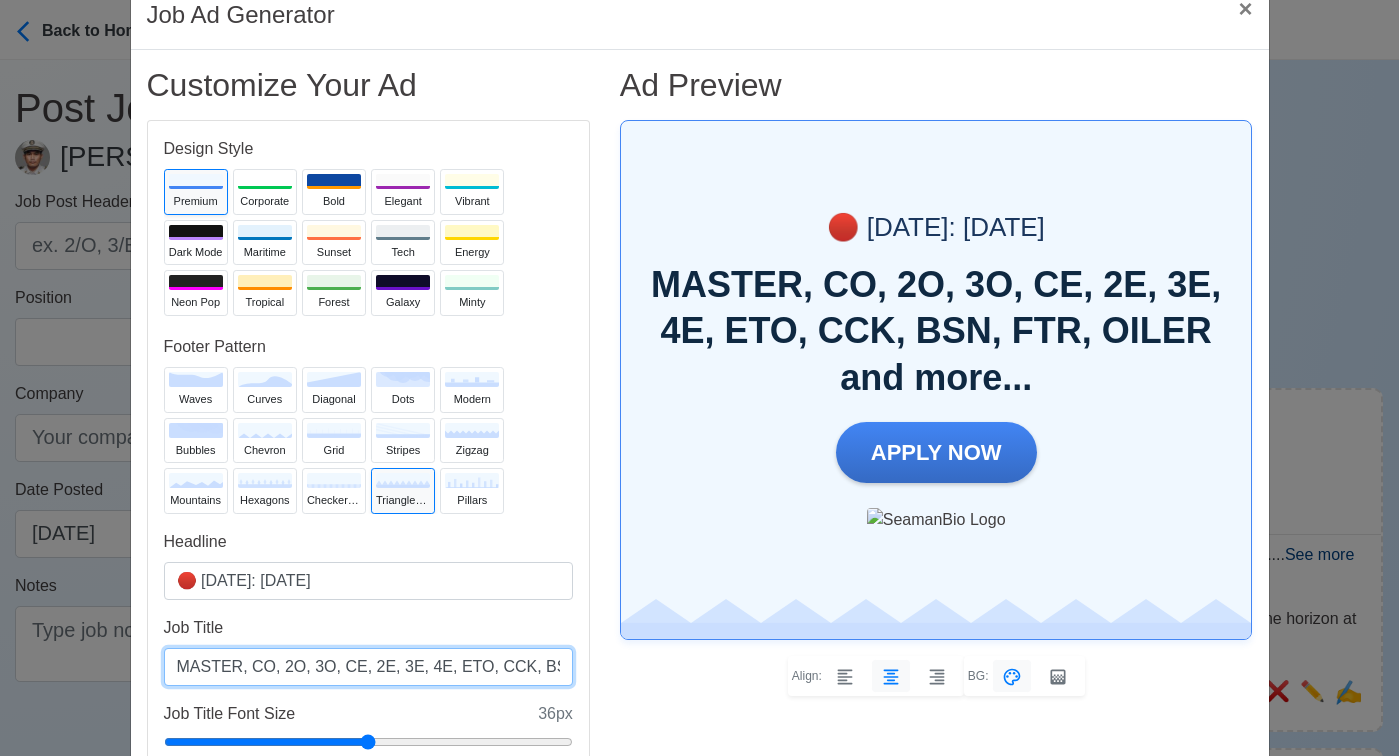 click on "MASTER, CO, 2O, 3O, CE, 2E, 3E, 4E, ETO, CCK, BSN, FTR, OILER and more..." at bounding box center [368, 667] 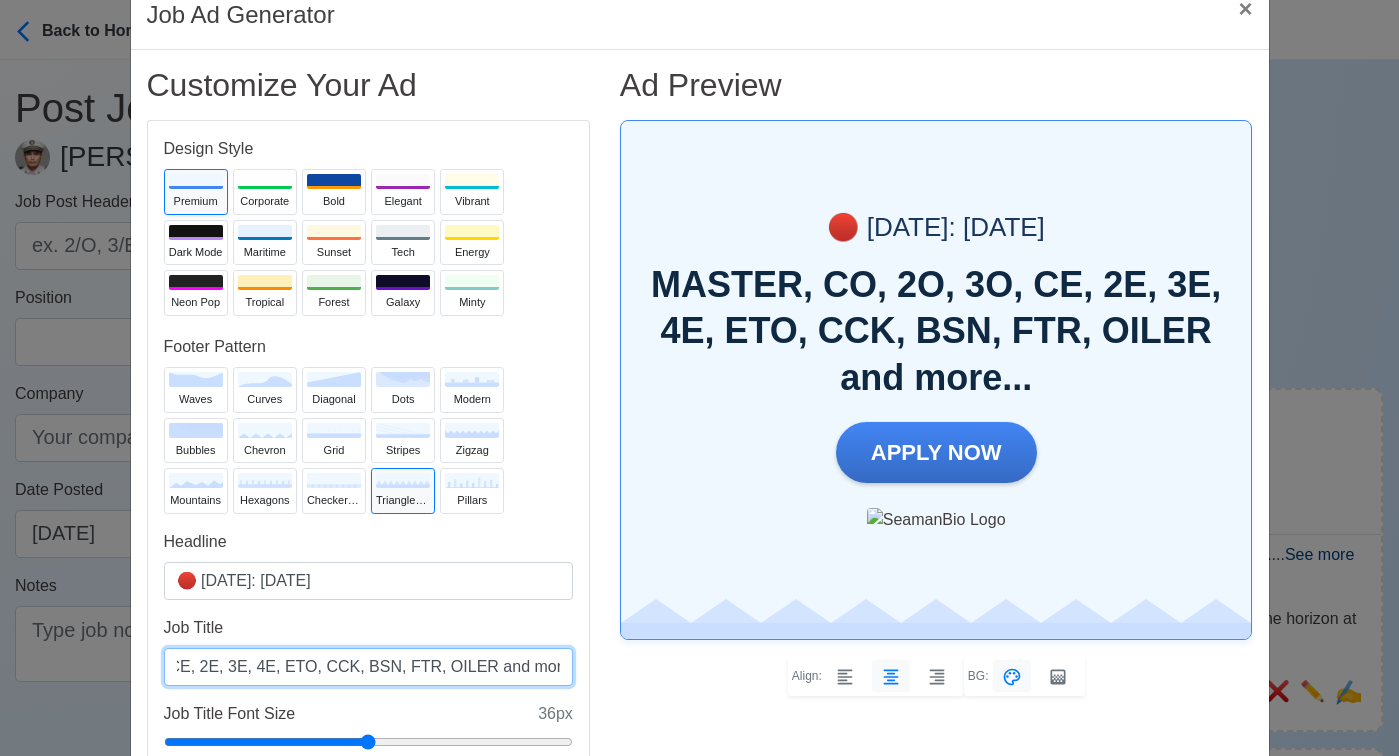 click on "MASTER, CO, 2O, 3O, CE, 2E, 3E, 4E, ETO, CCK, BSN, FTR, OILER and more..." at bounding box center (368, 667) 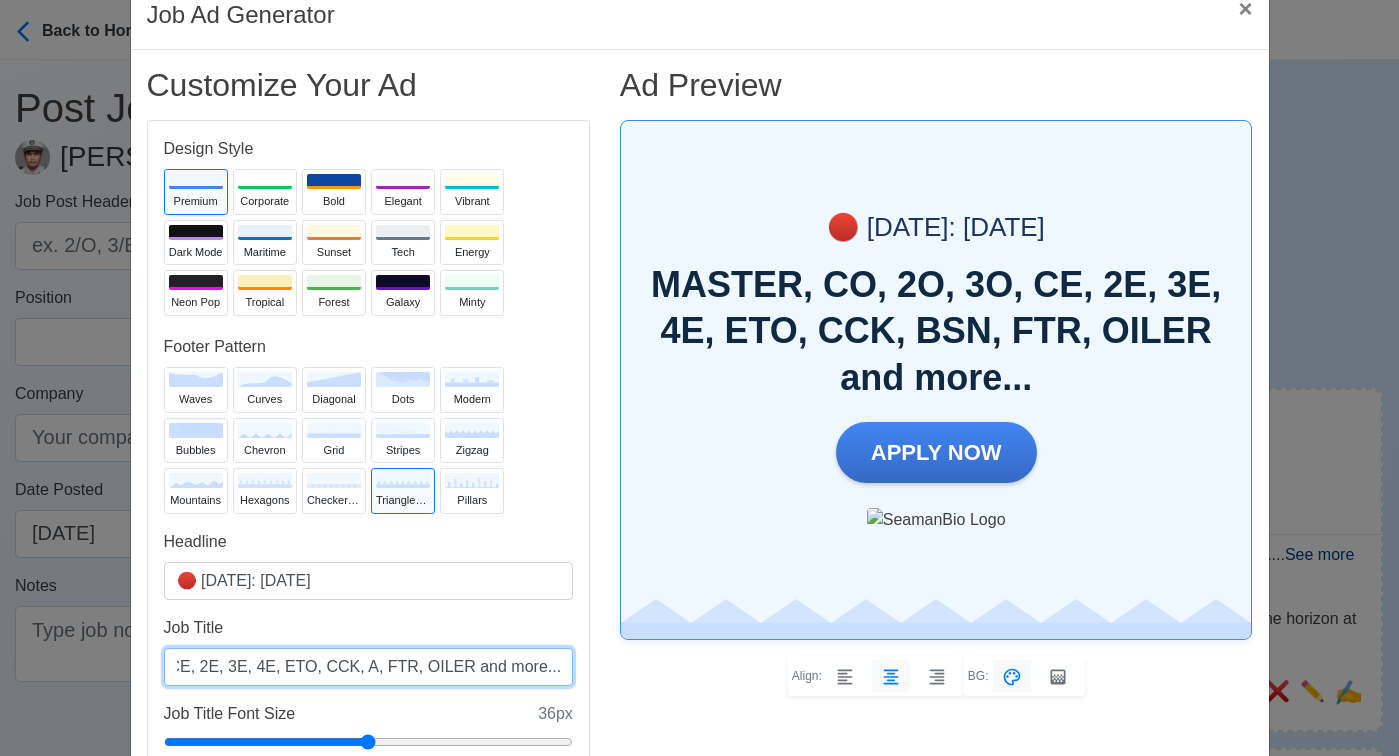 scroll, scrollTop: 0, scrollLeft: 156, axis: horizontal 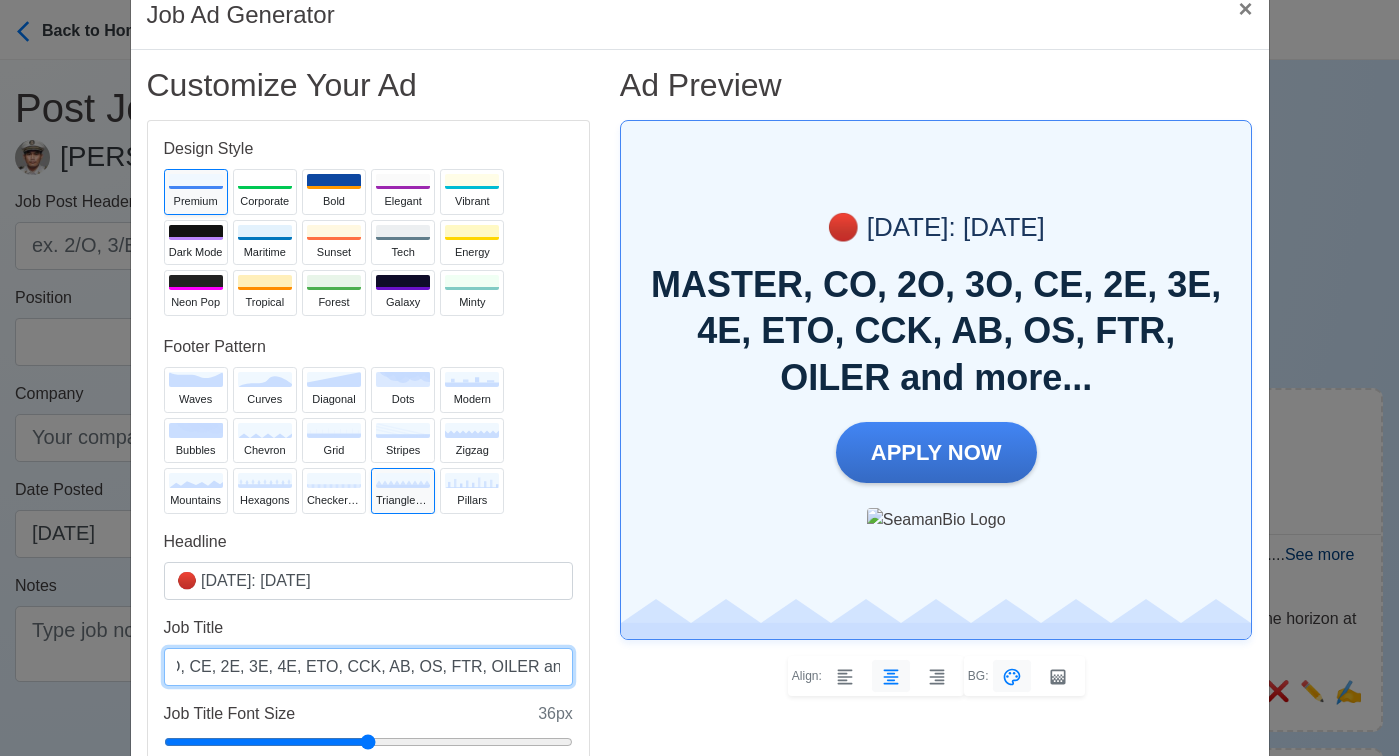 click on "MASTER, CO, 2O, 3O, CE, 2E, 3E, 4E, ETO, CCK, AB, OS, FTR, OILER and more..." at bounding box center (368, 667) 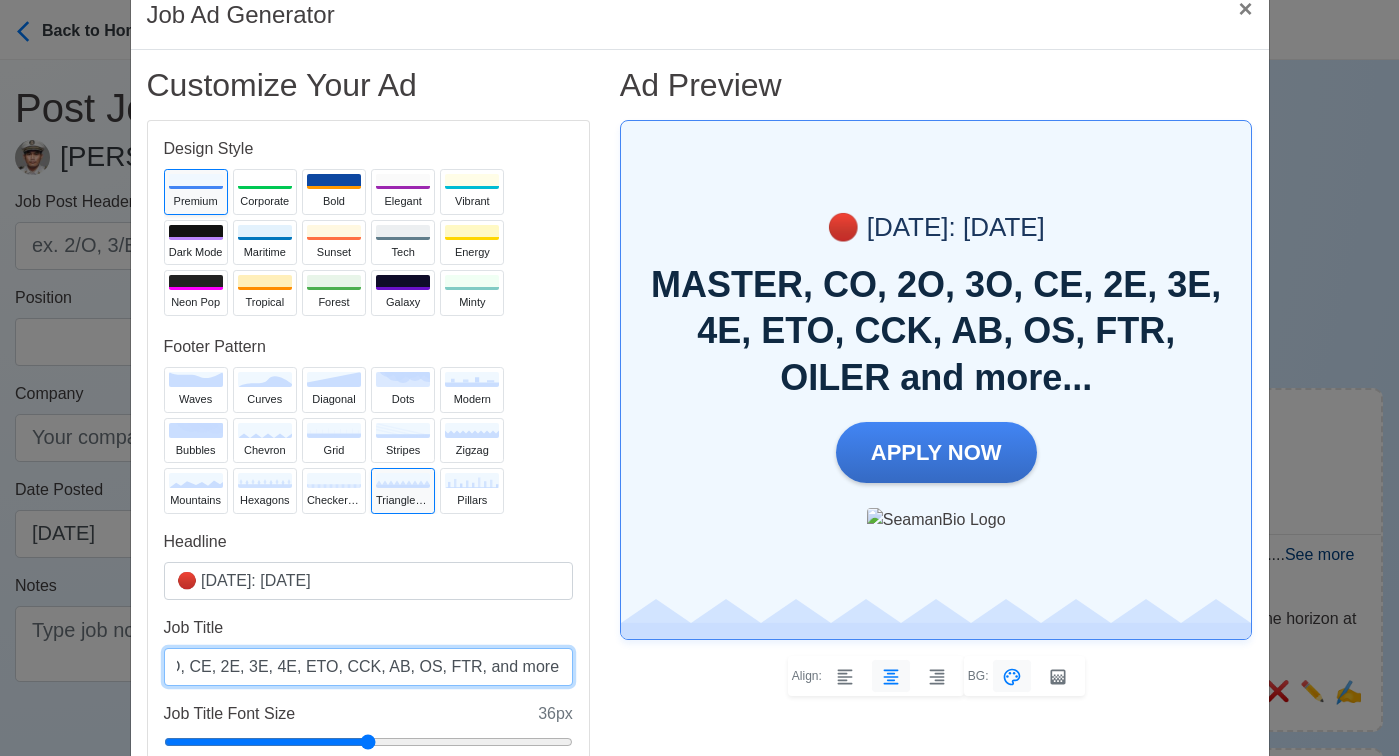 scroll, scrollTop: 0, scrollLeft: 148, axis: horizontal 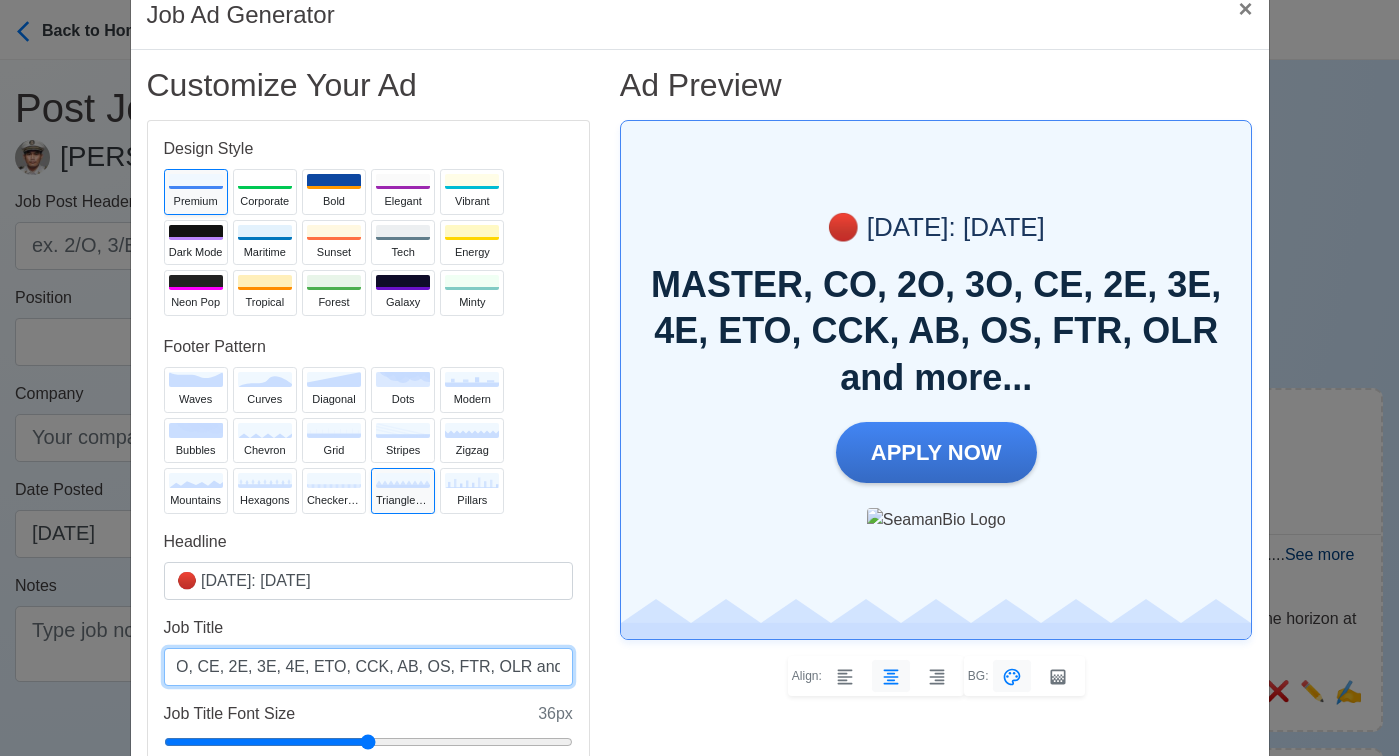 type on "MASTER, CO, 2O, 3O, CE, 2E, 3E, 4E, ETO, CCK, AB, OS, FTR, OLR and more..." 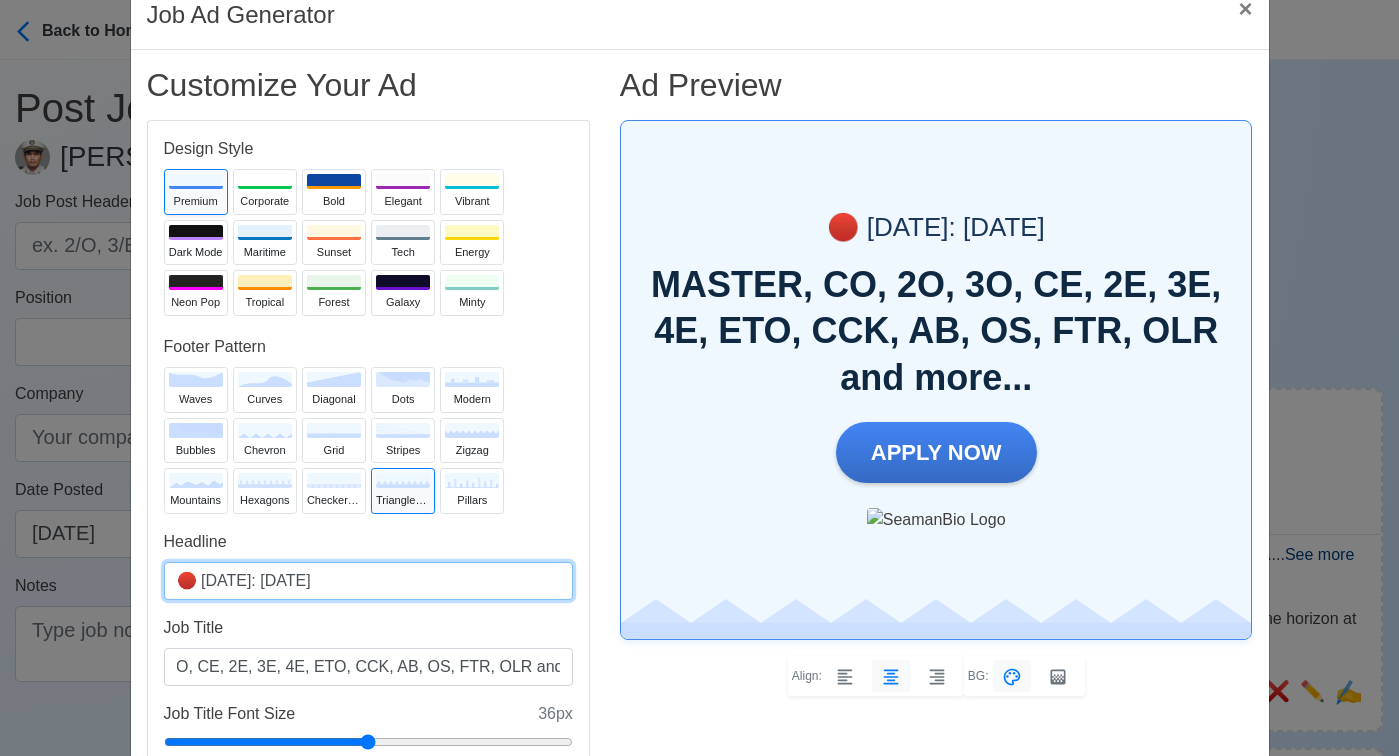 click on "🔴 Today: Jul 30, 2025" at bounding box center [368, 581] 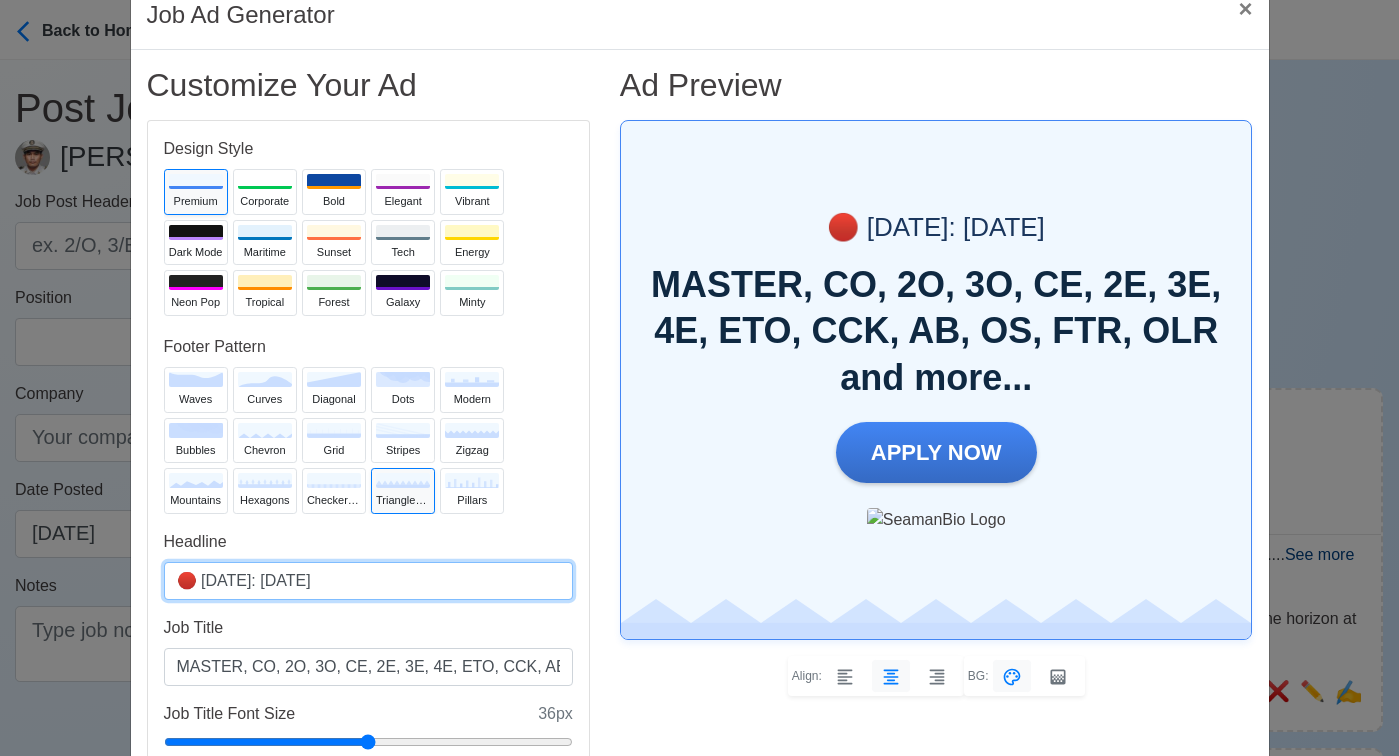 type on "🔴 Today: Jul 31, 2025" 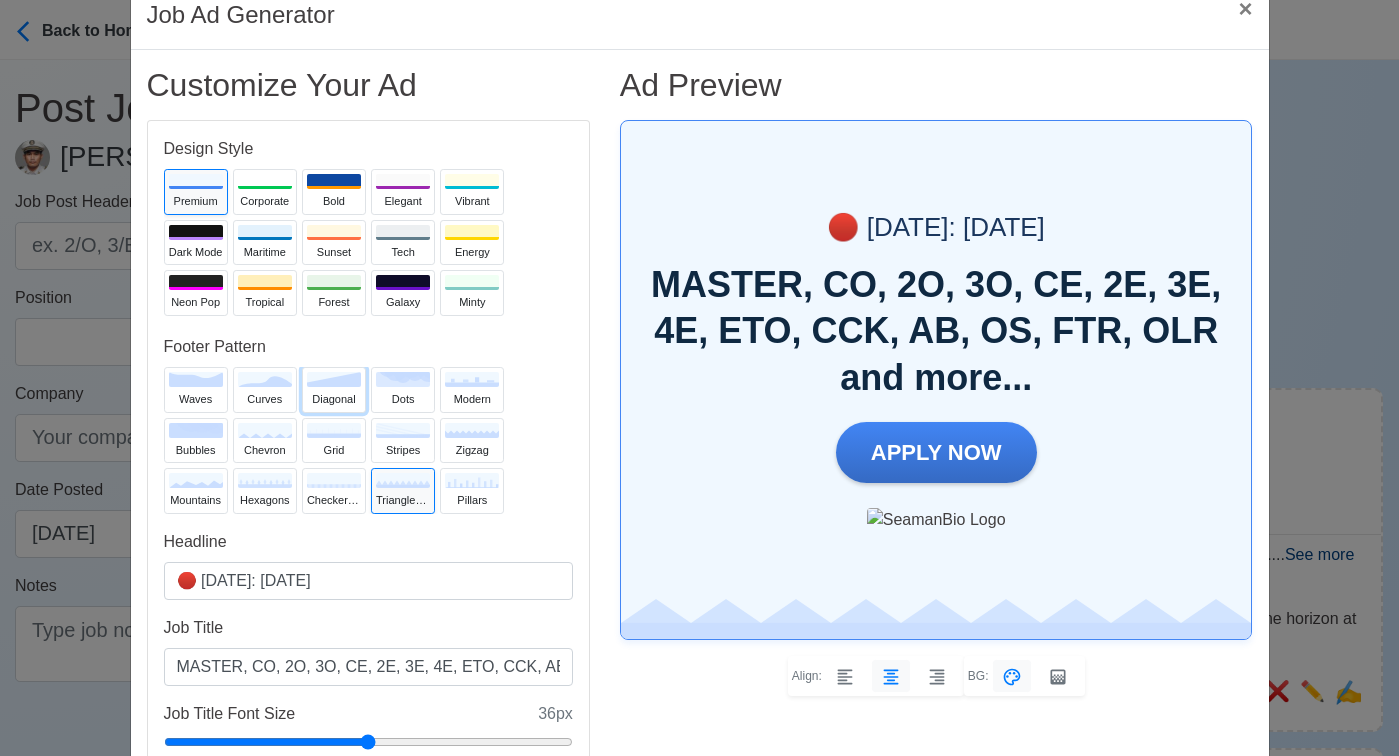 click on "diagonal" at bounding box center (334, 390) 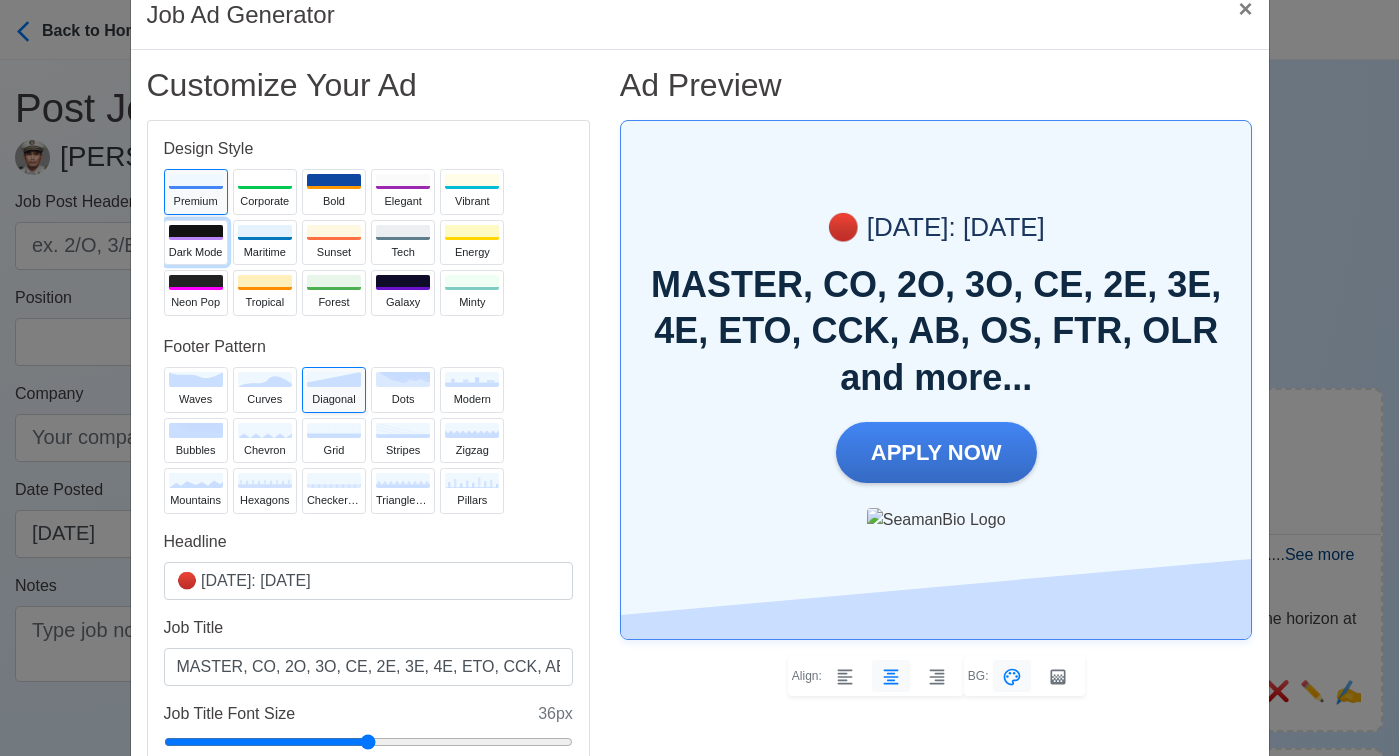 click on "Dark Mode" at bounding box center (196, 252) 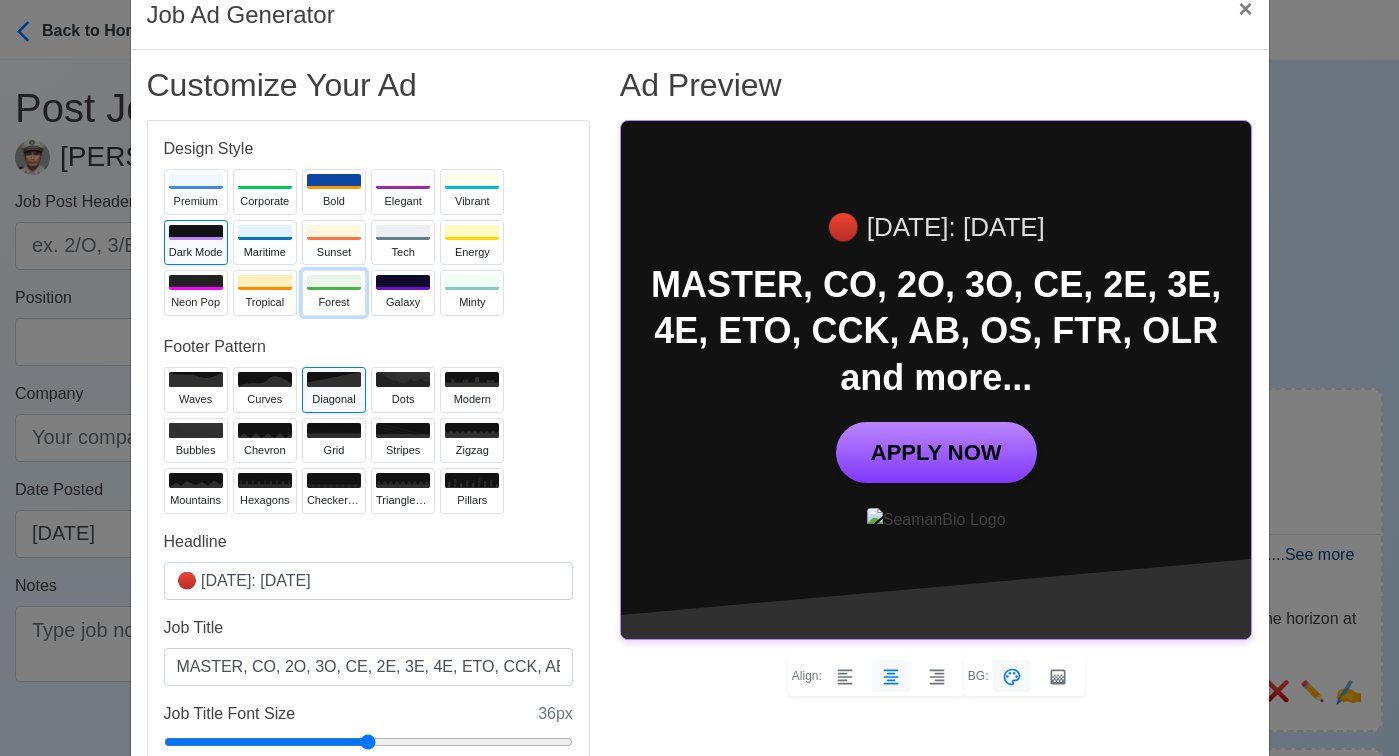 click on "Forest" at bounding box center [334, 293] 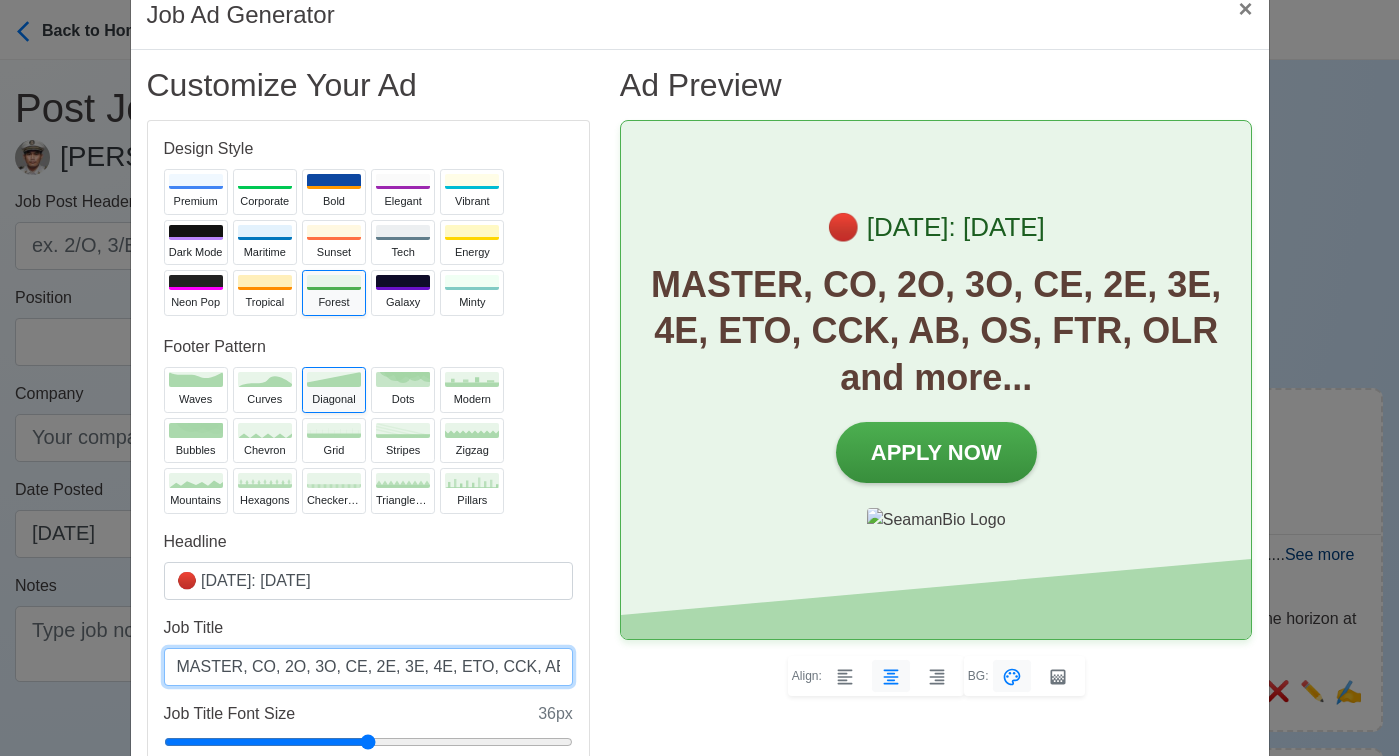 click on "MASTER, CO, 2O, 3O, CE, 2E, 3E, 4E, ETO, CCK, AB, OS, FTR, OLR and more..." at bounding box center (368, 667) 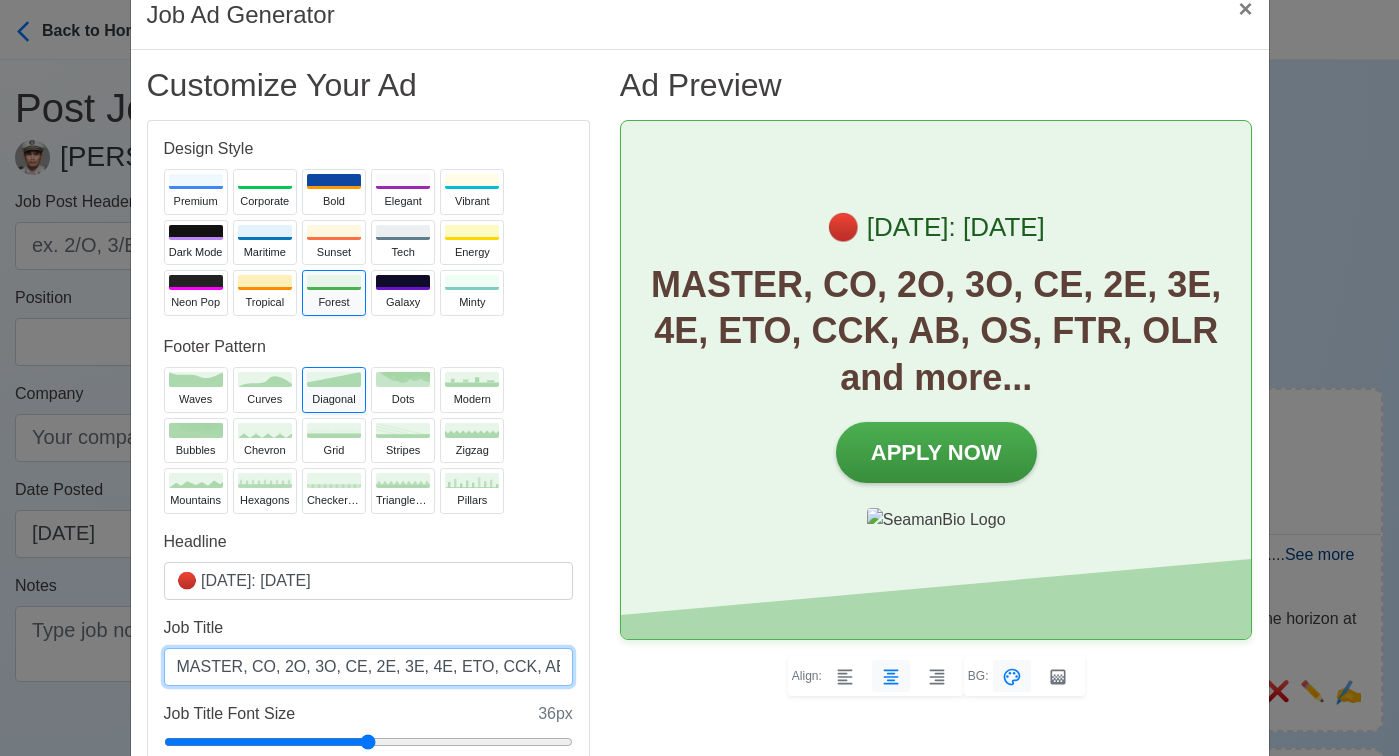 scroll, scrollTop: 0, scrollLeft: 183, axis: horizontal 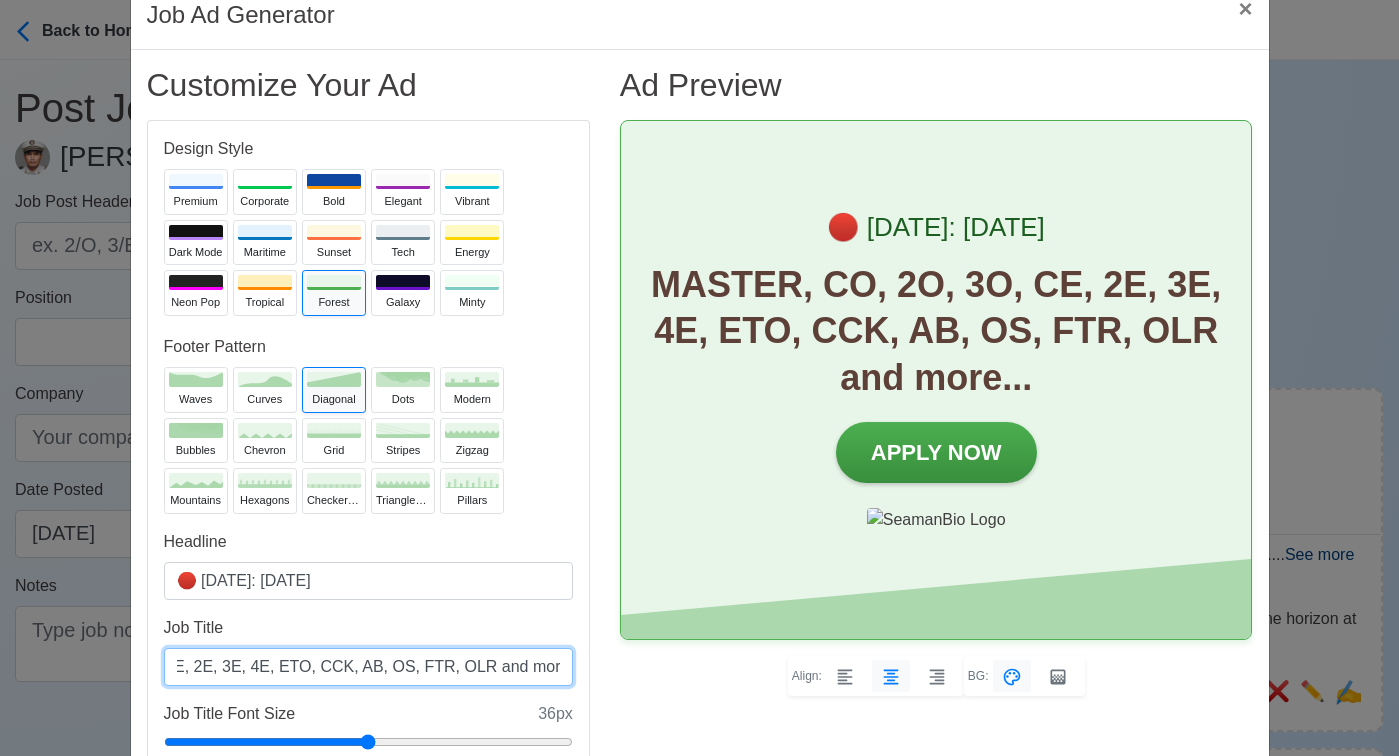 drag, startPoint x: 475, startPoint y: 668, endPoint x: 409, endPoint y: 668, distance: 66 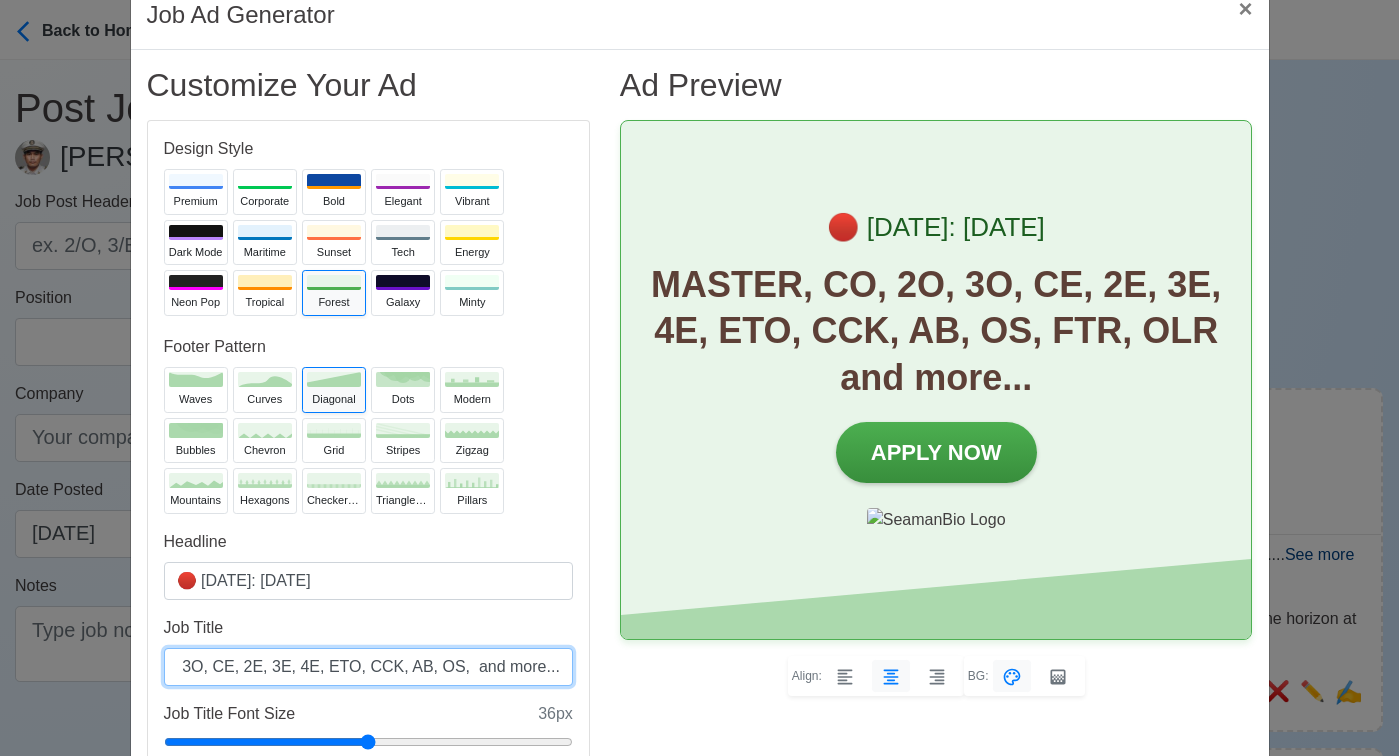 scroll, scrollTop: 0, scrollLeft: 115, axis: horizontal 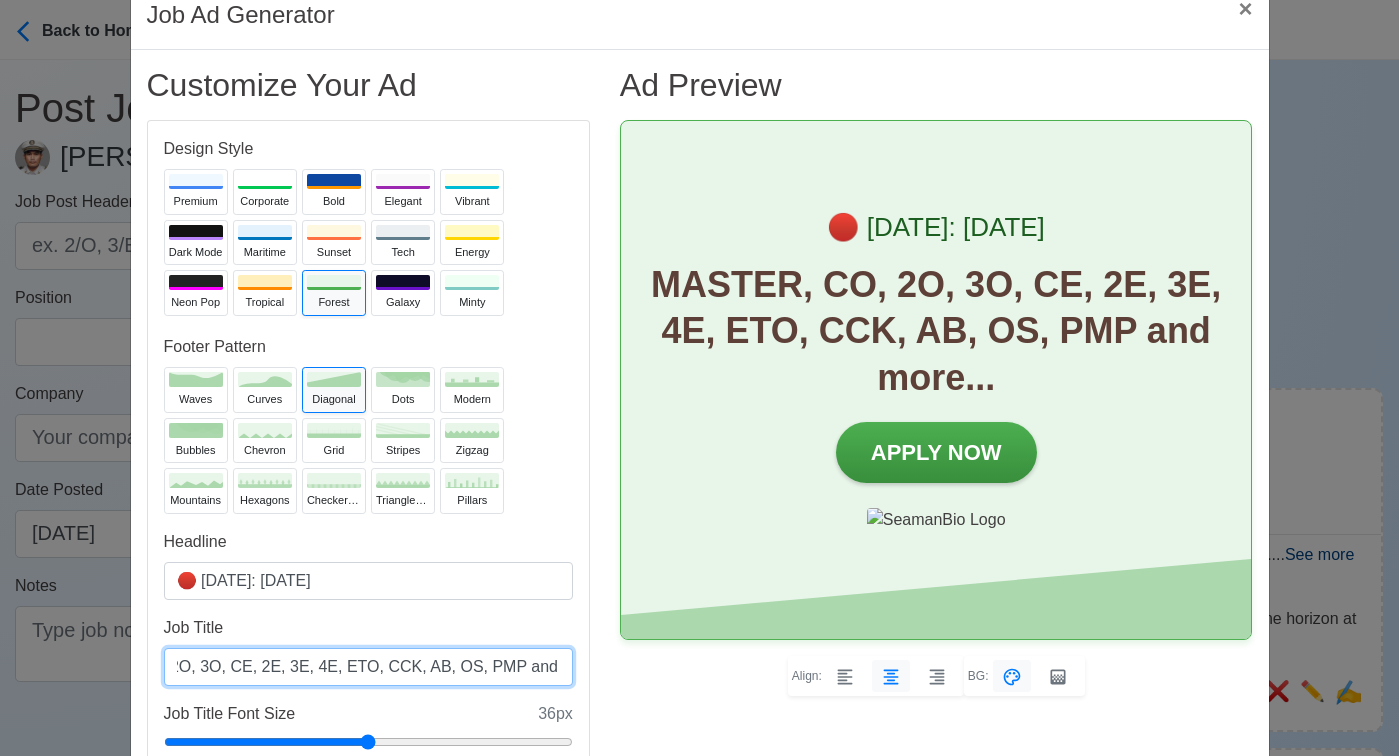 click on "MASTER, CO, 2O, 3O, CE, 2E, 3E, 4E, ETO, CCK, AB, OS, PMP and more..." at bounding box center [368, 667] 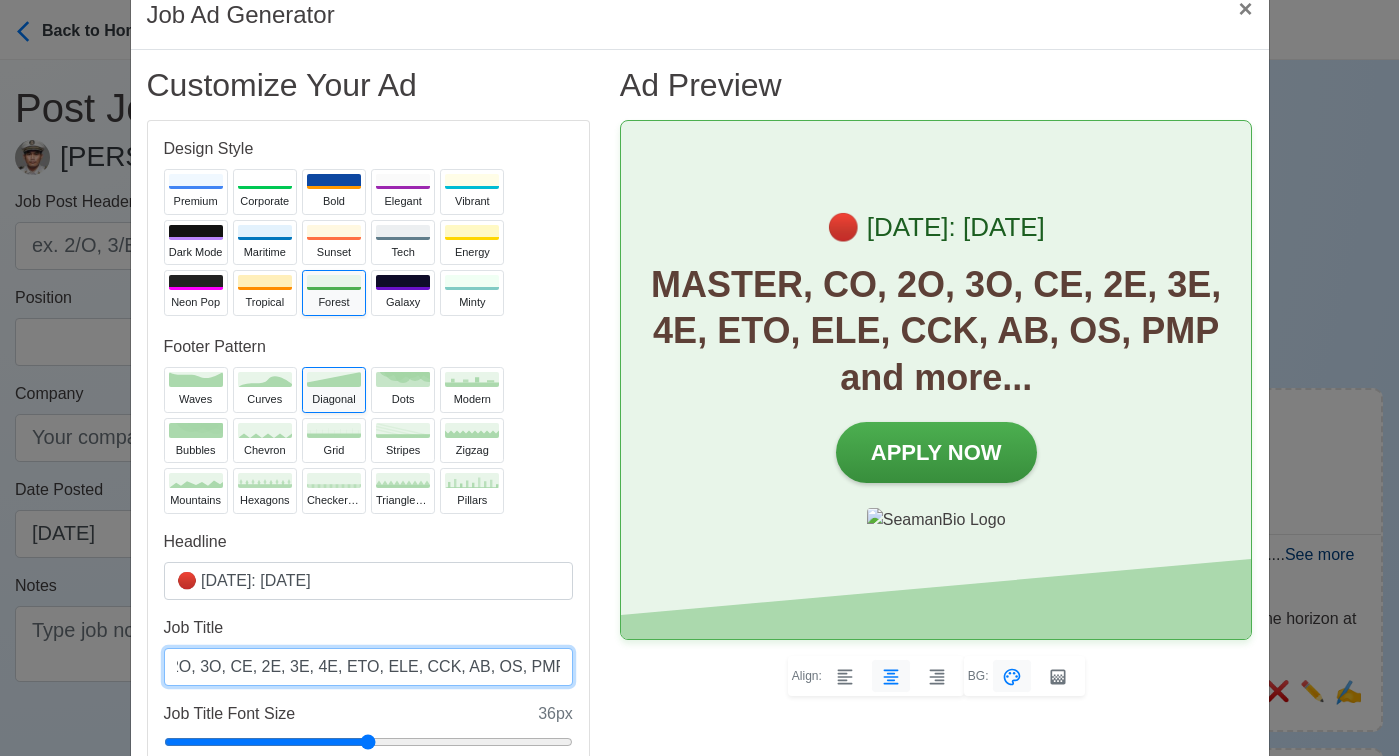 type on "MASTER, CO, 2O, 3O, CE, 2E, 3E, 4E, ETO, ELE, CCK, AB, OS, PMP and more..." 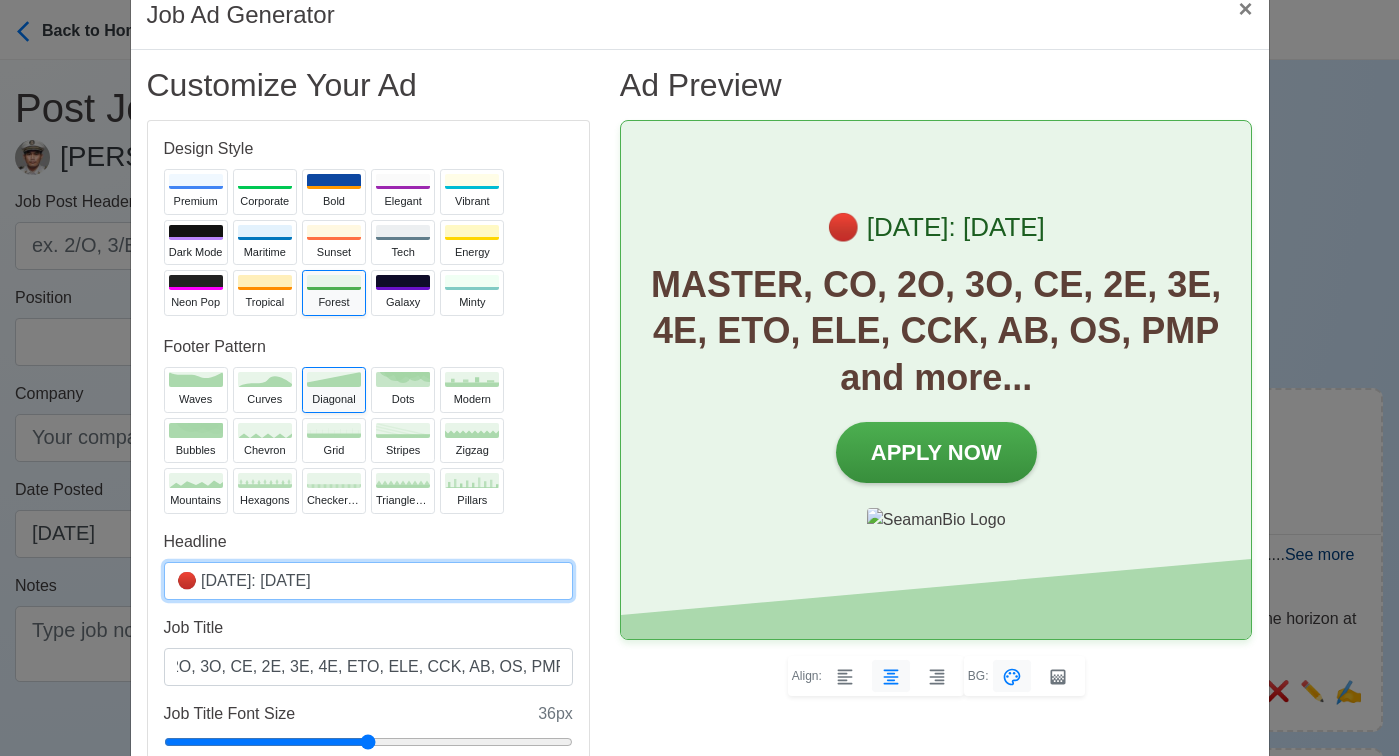 scroll, scrollTop: 0, scrollLeft: 0, axis: both 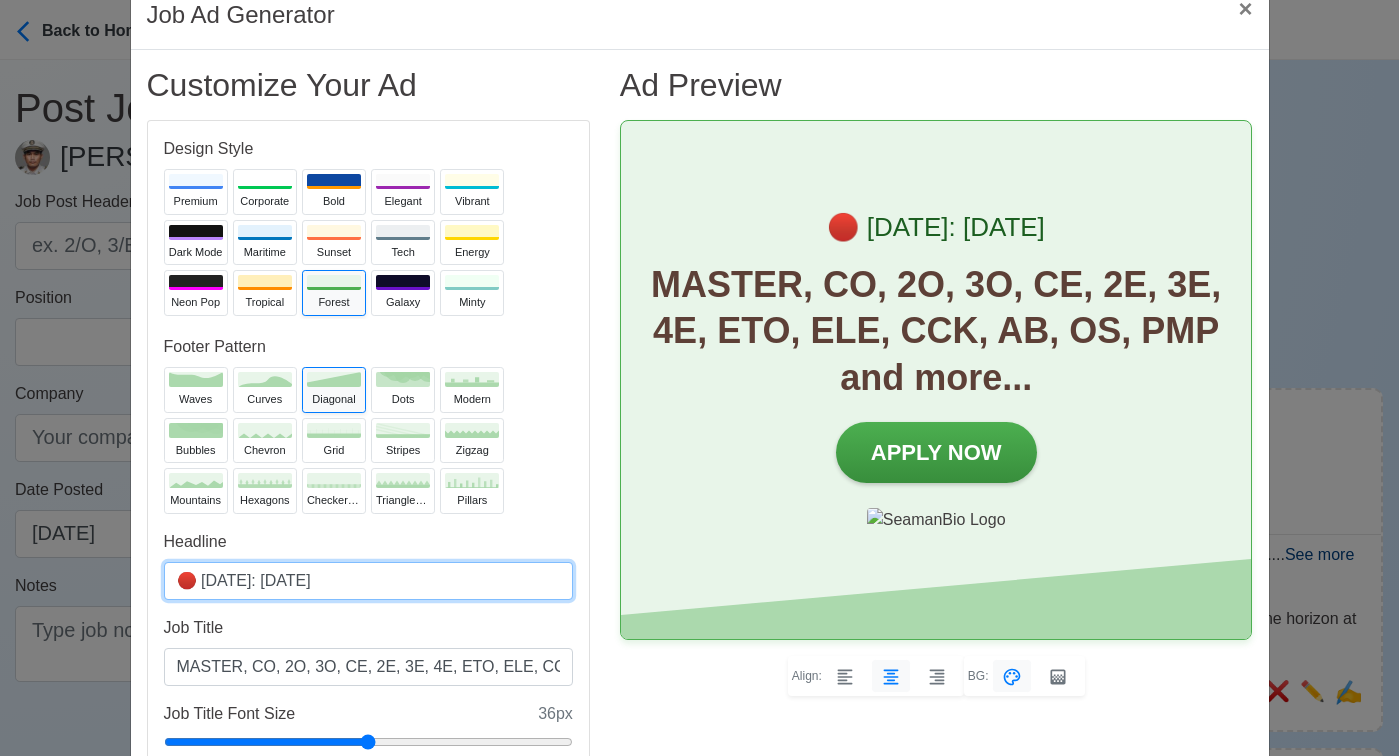 click on "🔴 Today: Jul 31, 2025" at bounding box center [368, 581] 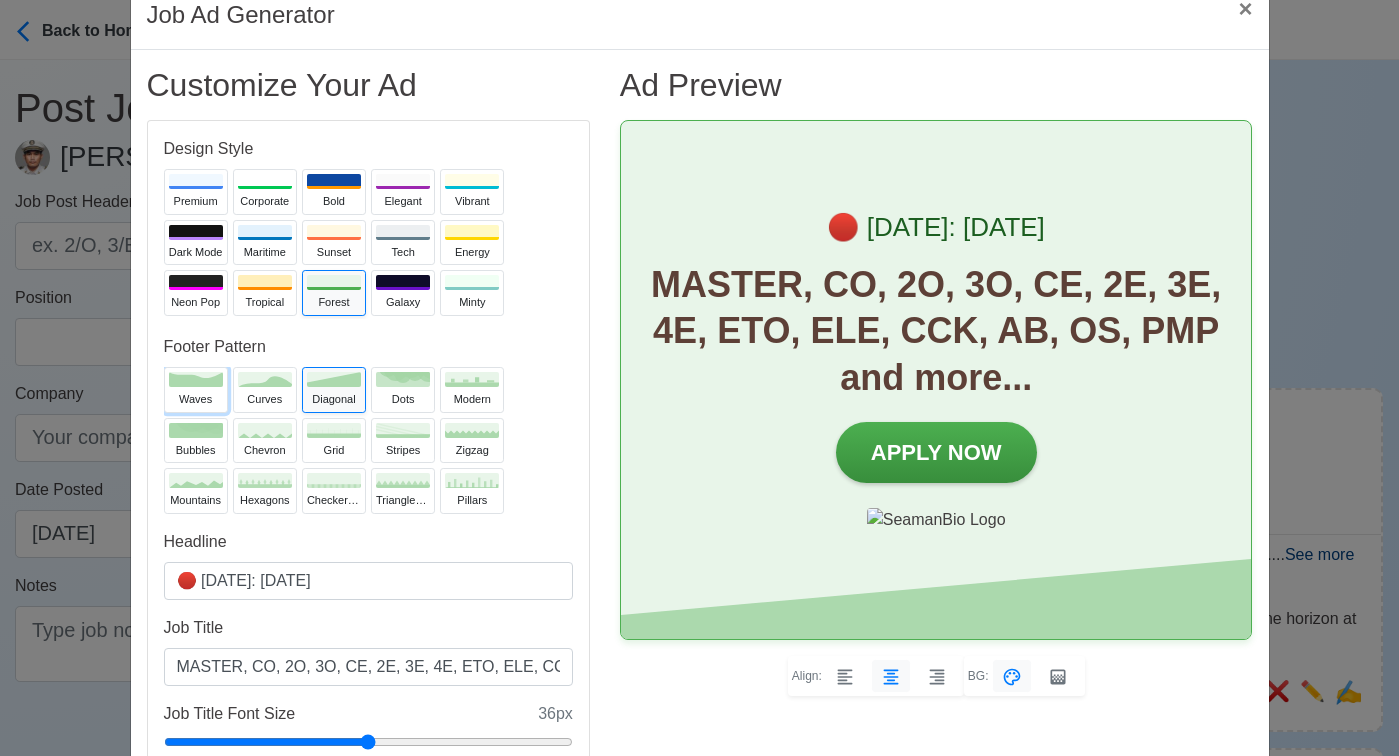 click on "waves" at bounding box center (196, 390) 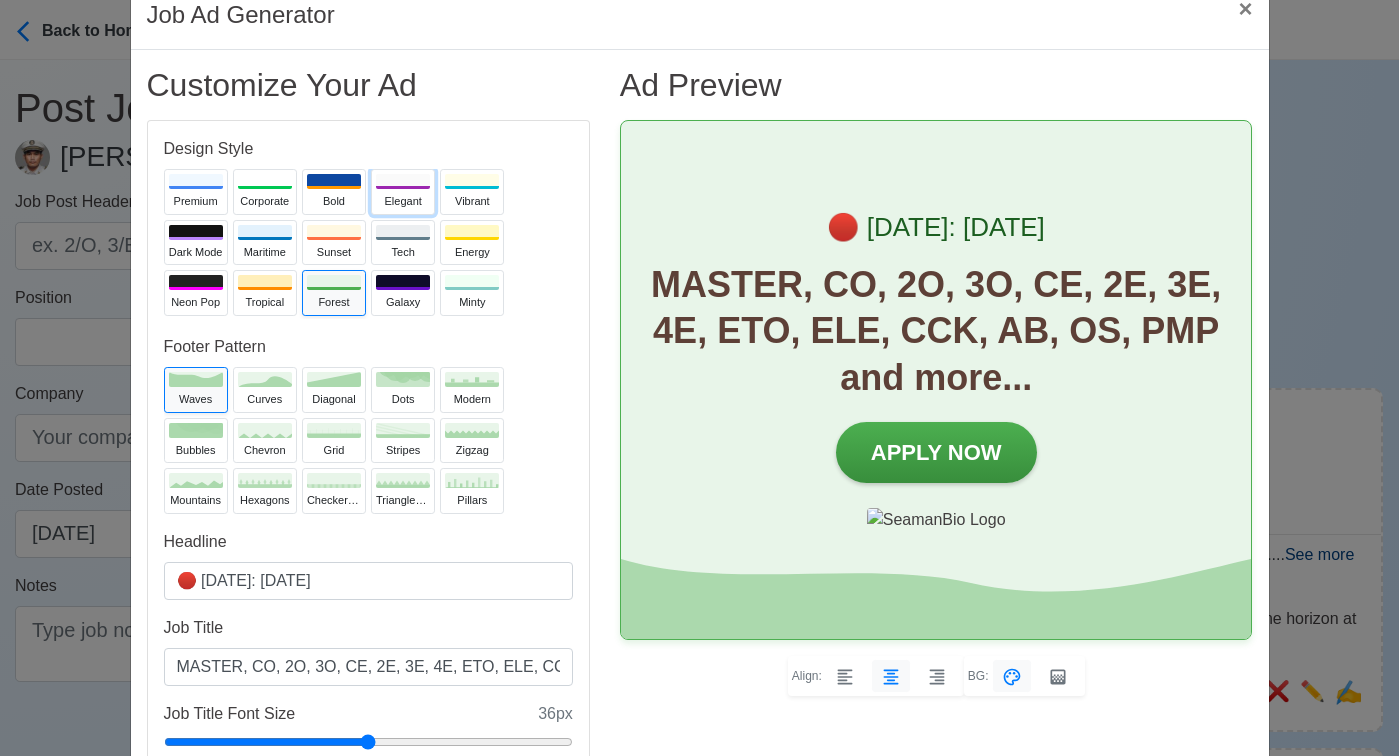 click on "Elegant" at bounding box center (403, 201) 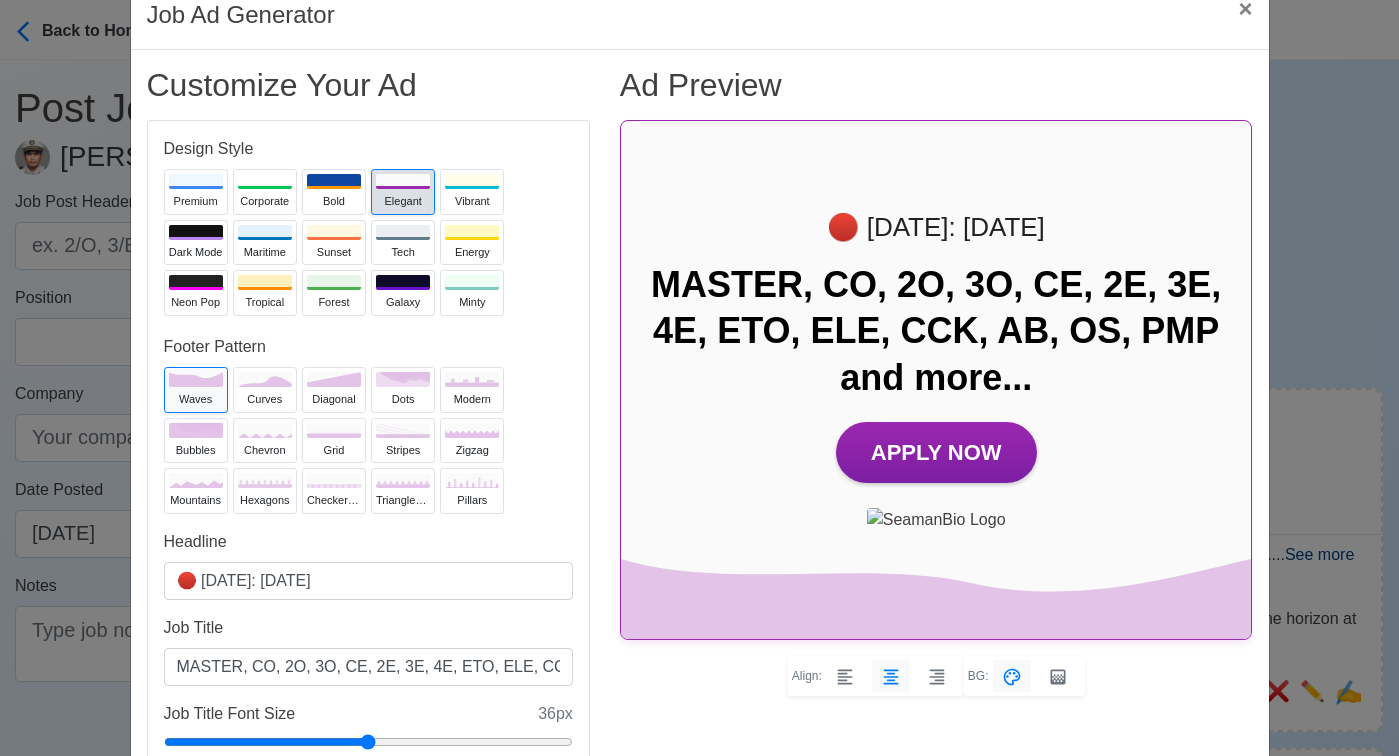 type 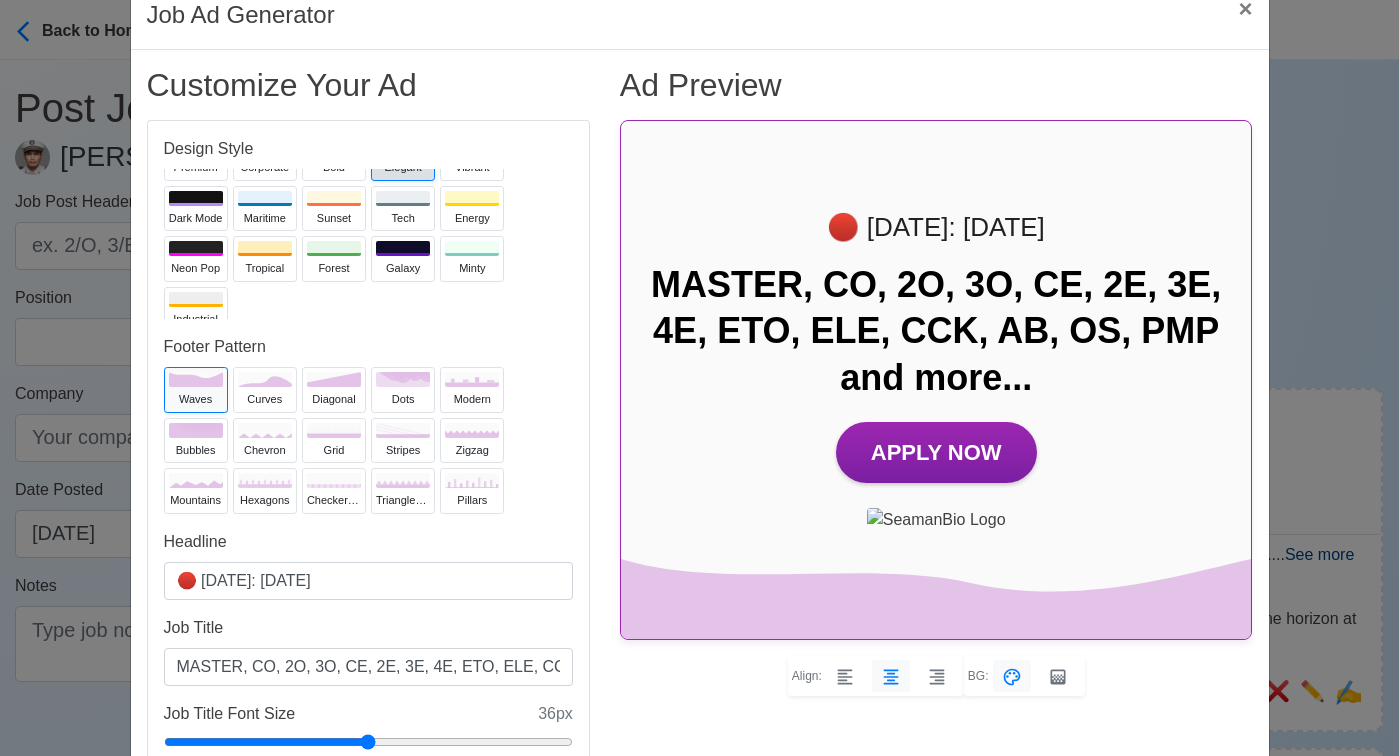 scroll, scrollTop: 40, scrollLeft: 0, axis: vertical 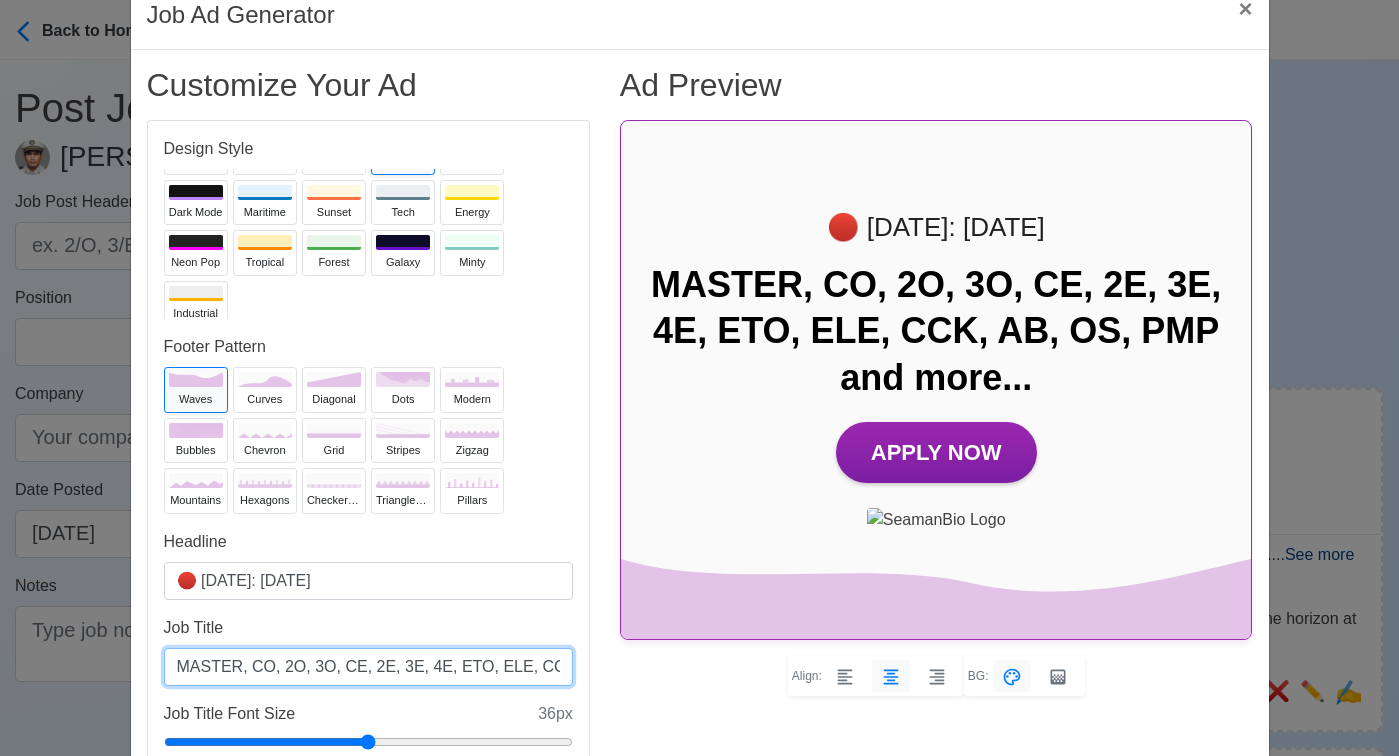 click on "MASTER, CO, 2O, 3O, CE, 2E, 3E, 4E, ETO, ELE, CCK, AB, OS, PMP and more..." at bounding box center [368, 667] 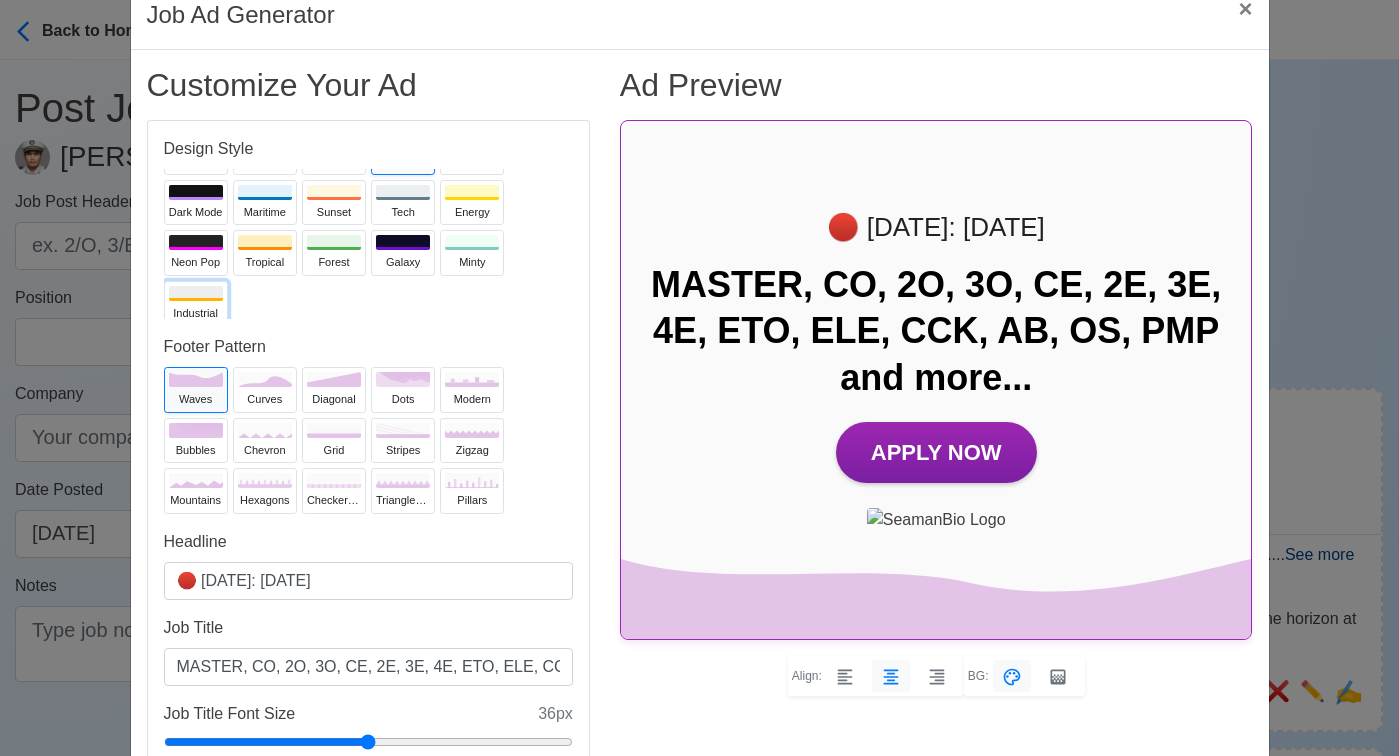 click at bounding box center [196, 293] 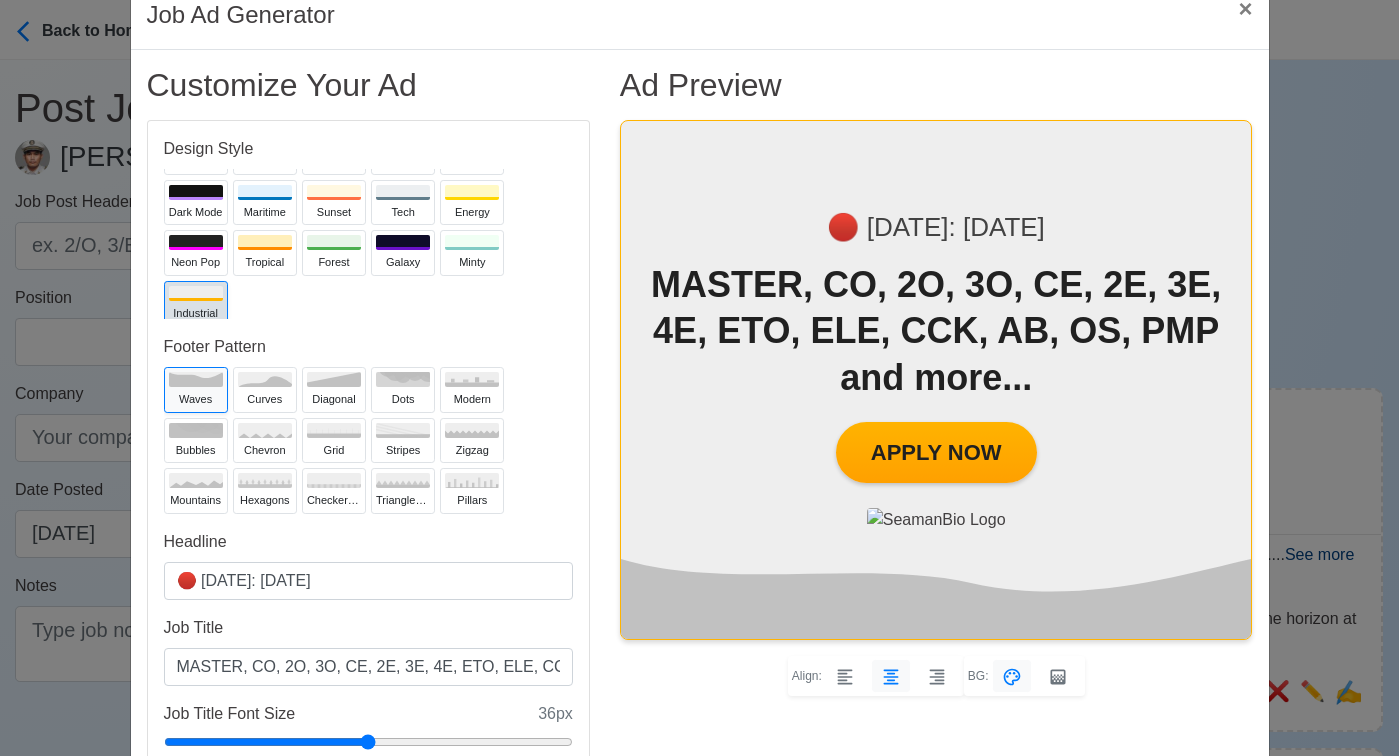 scroll, scrollTop: 0, scrollLeft: 0, axis: both 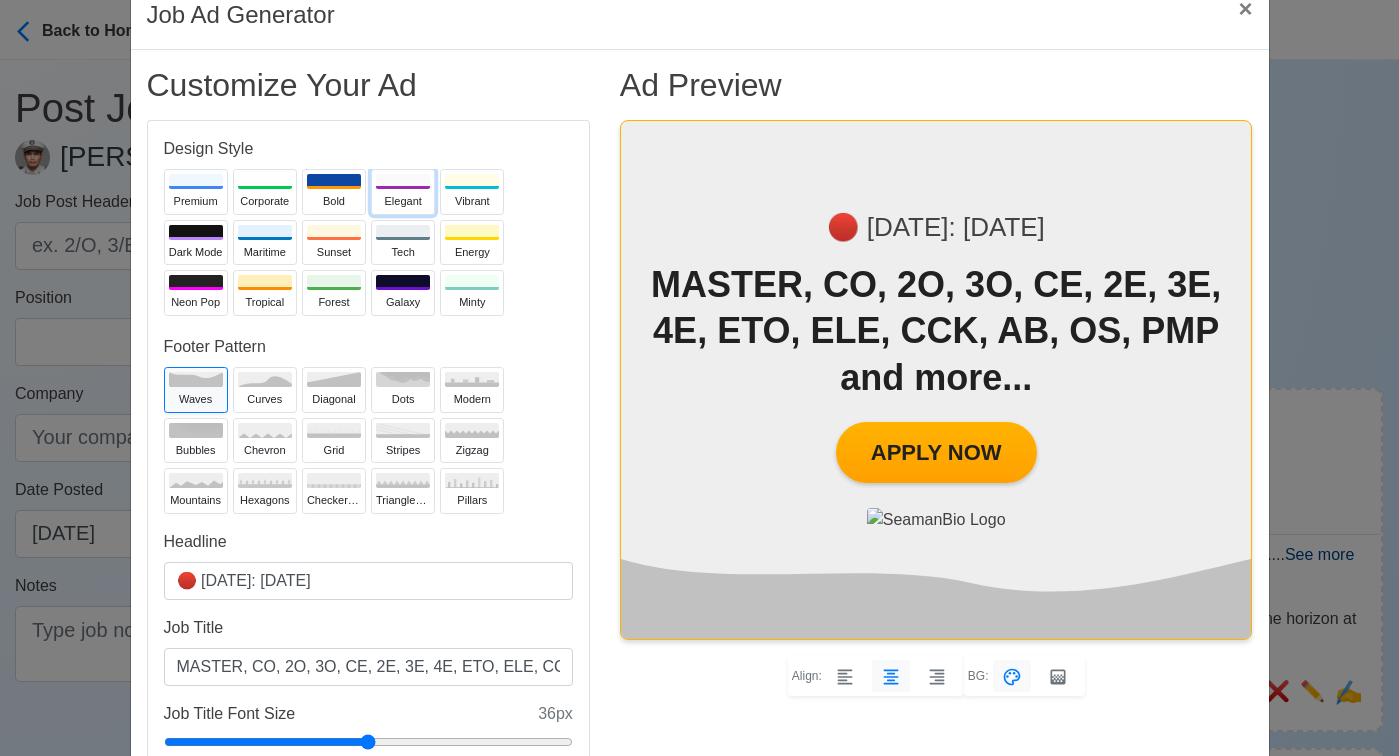 click on "Elegant" at bounding box center [403, 201] 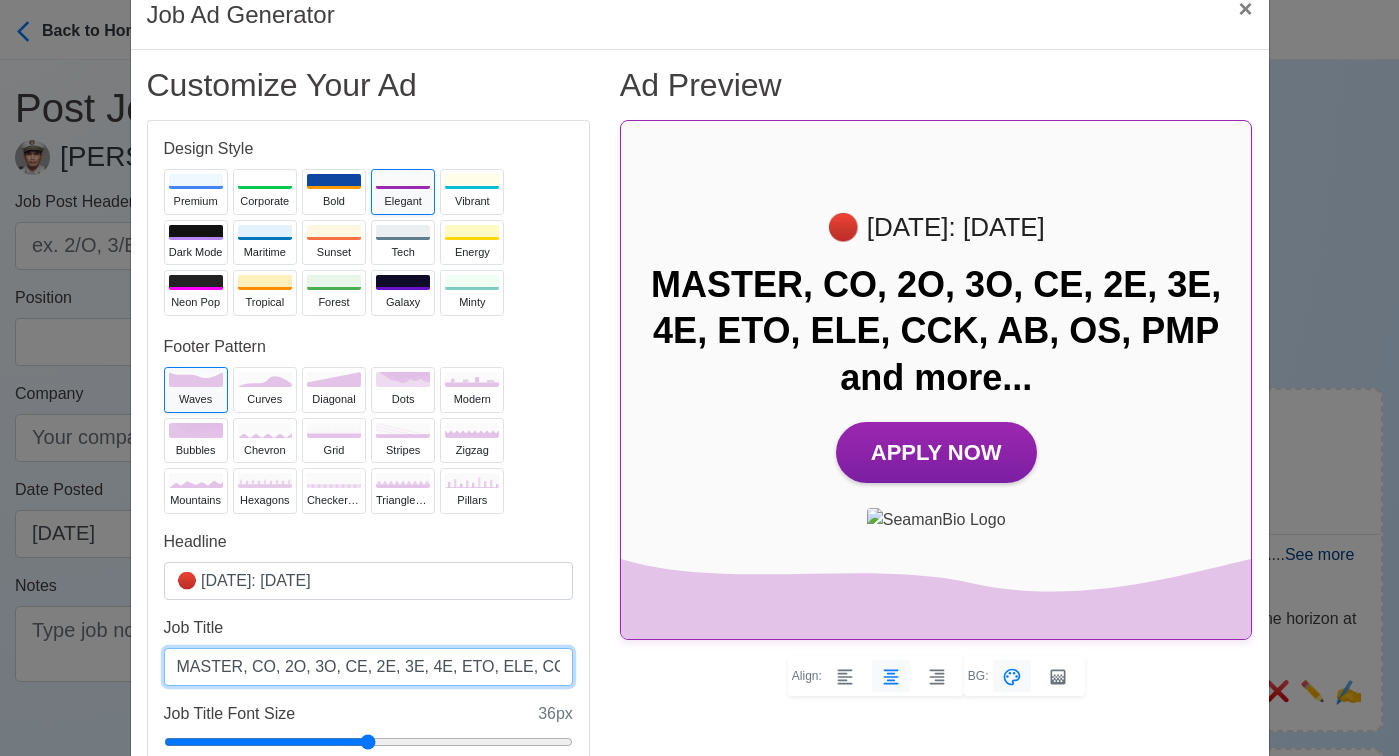 click on "MASTER, CO, 2O, 3O, CE, 2E, 3E, 4E, ETO, ELE, CCK, AB, OS, PMP and more..." at bounding box center [368, 667] 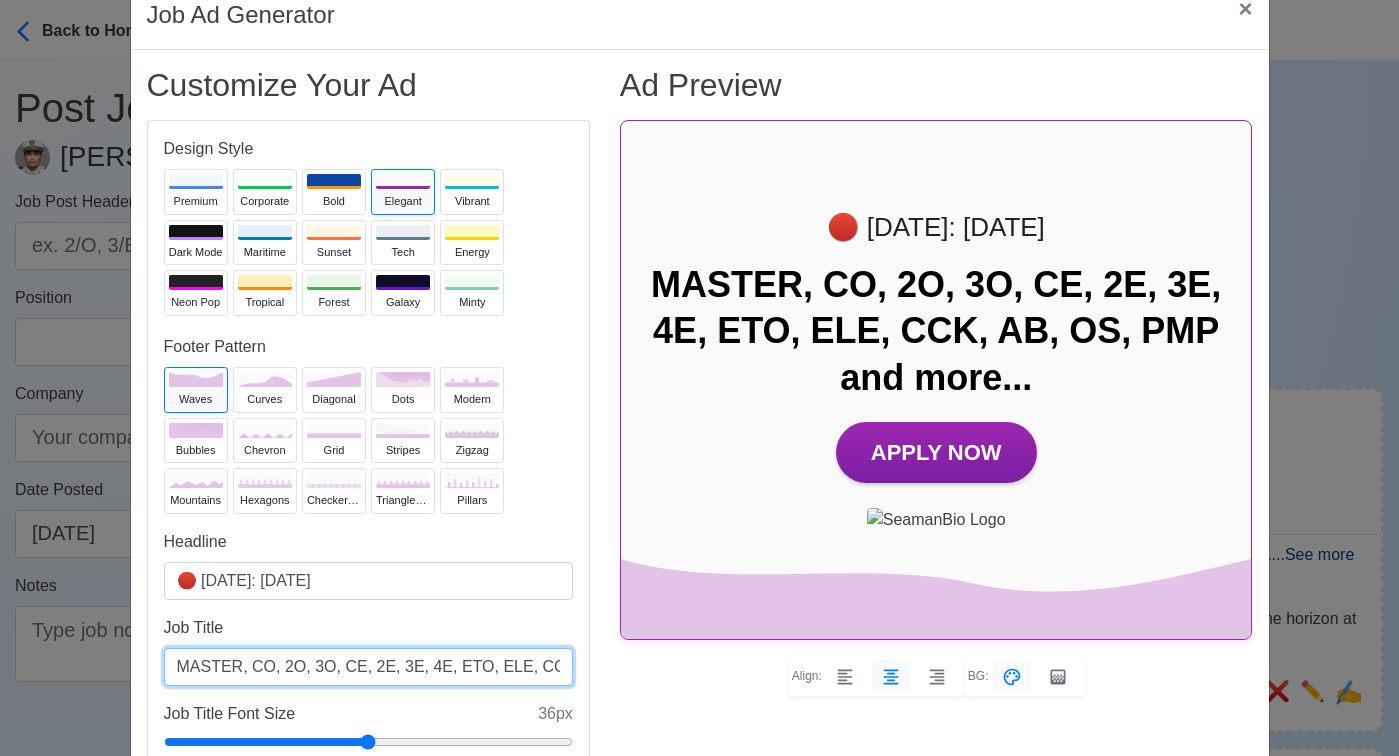 scroll, scrollTop: 0, scrollLeft: 184, axis: horizontal 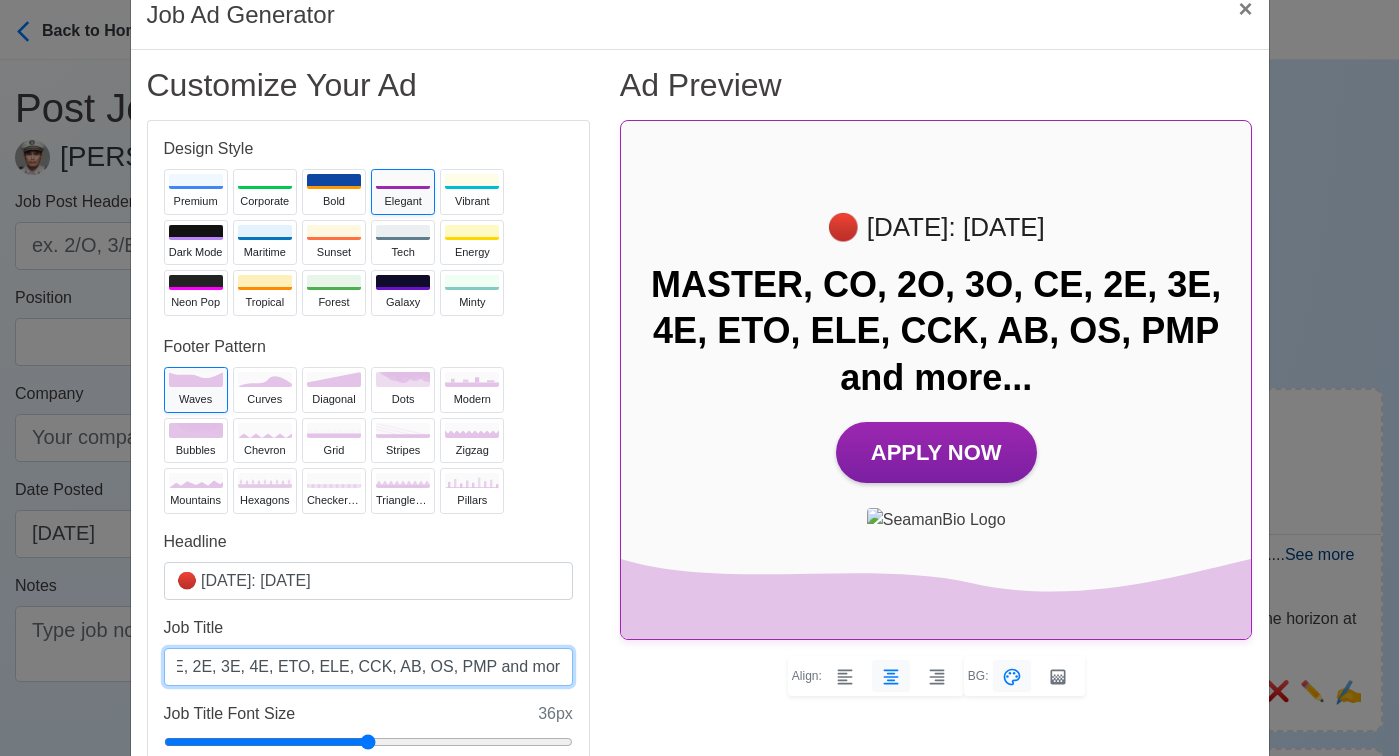 click on "MASTER, CO, 2O, 3O, CE, 2E, 3E, 4E, ETO, ELE, CCK, AB, OS, PMP and more..." at bounding box center (368, 667) 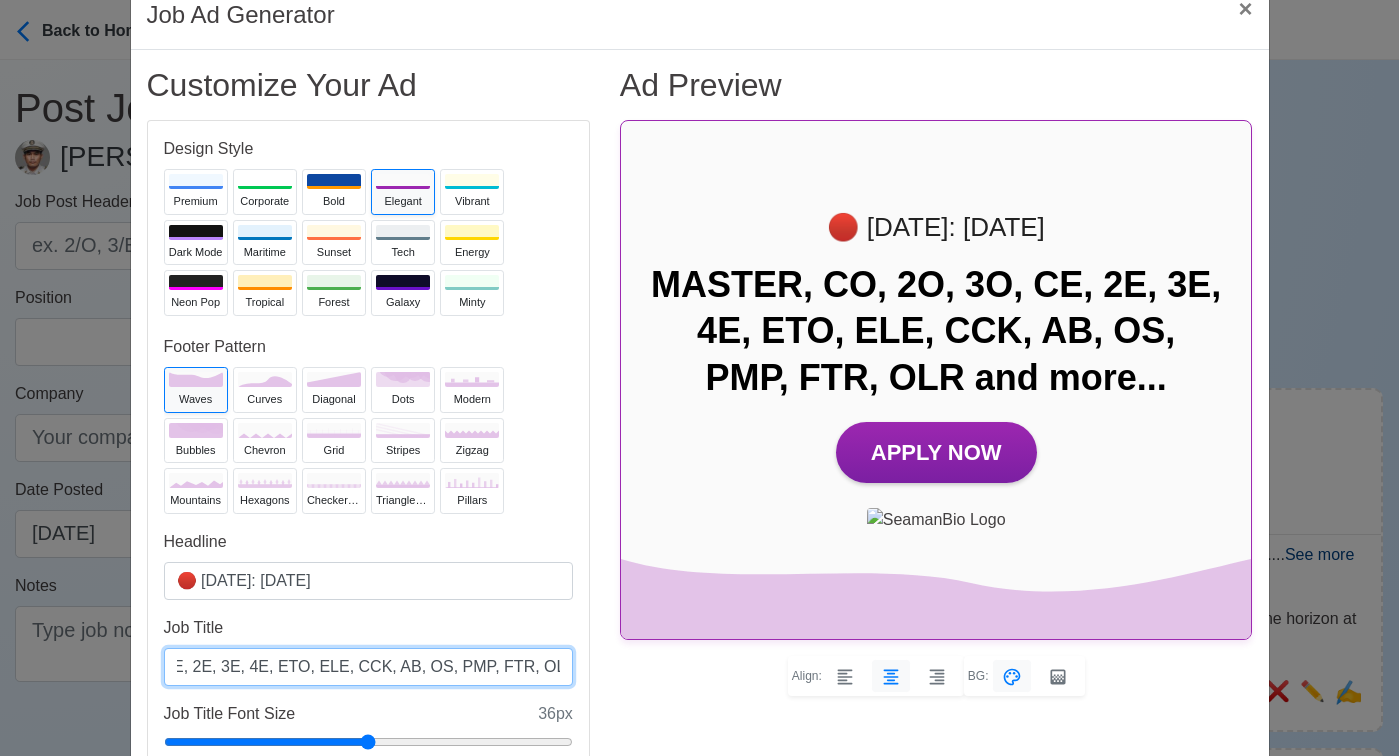 scroll, scrollTop: 47, scrollLeft: 0, axis: vertical 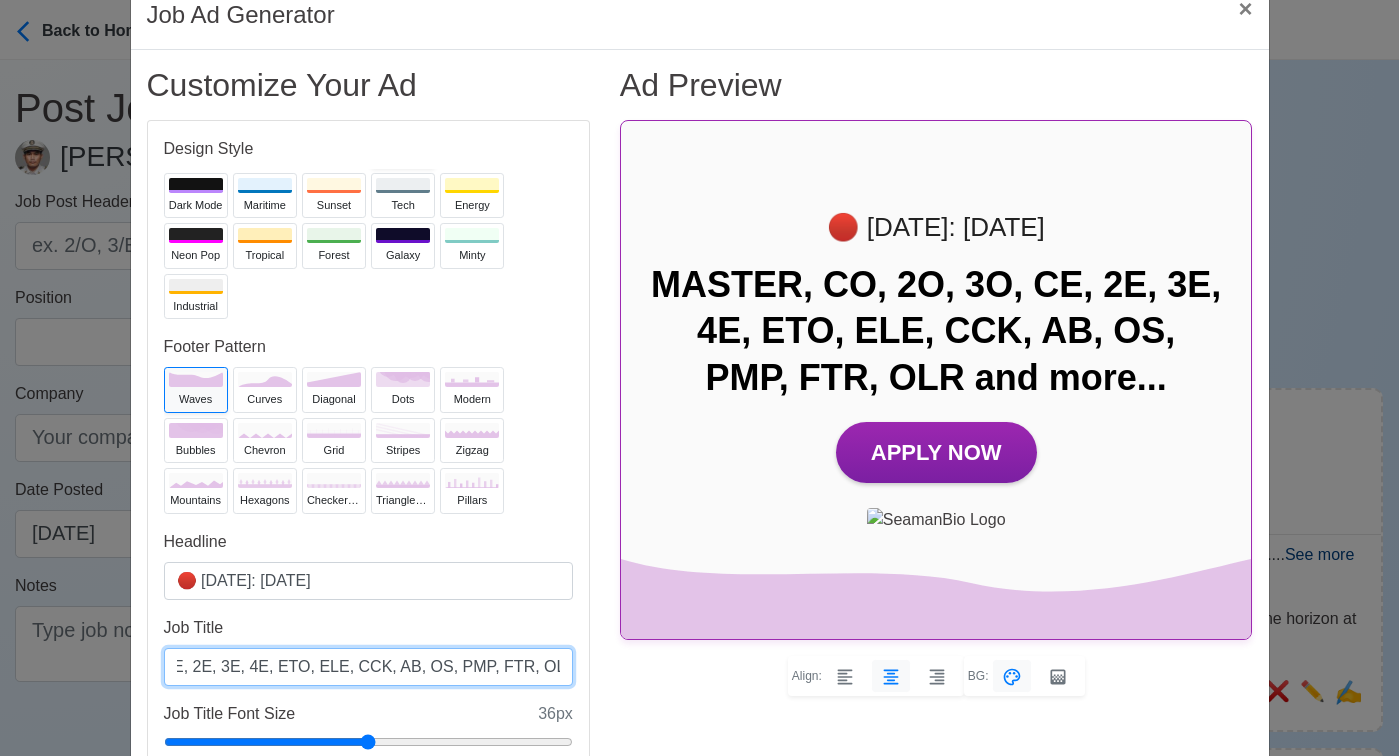 type on "MASTER, CO, 2O, 3O, CE, 2E, 3E, 4E, ETO, ELE, CCK, AB, OS, PMP, FTR, OLR and more..." 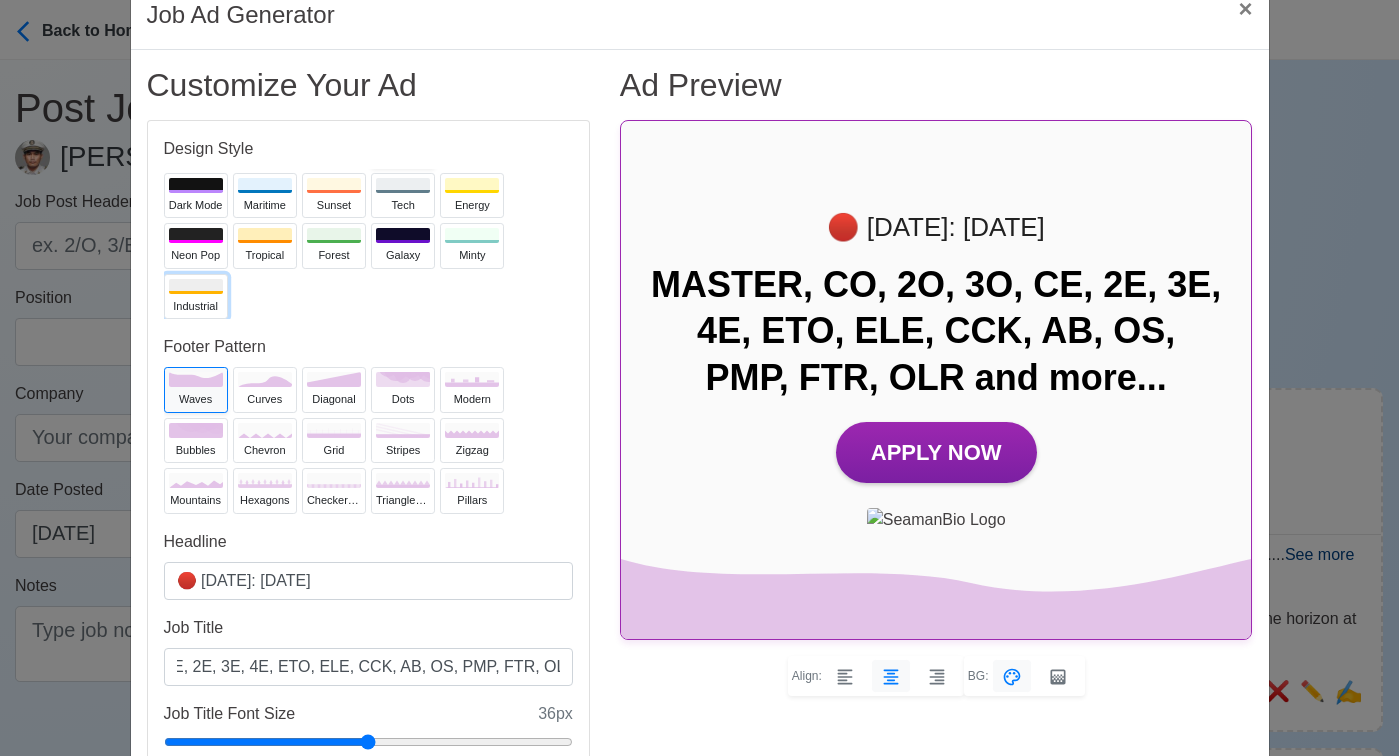 scroll, scrollTop: 0, scrollLeft: 0, axis: both 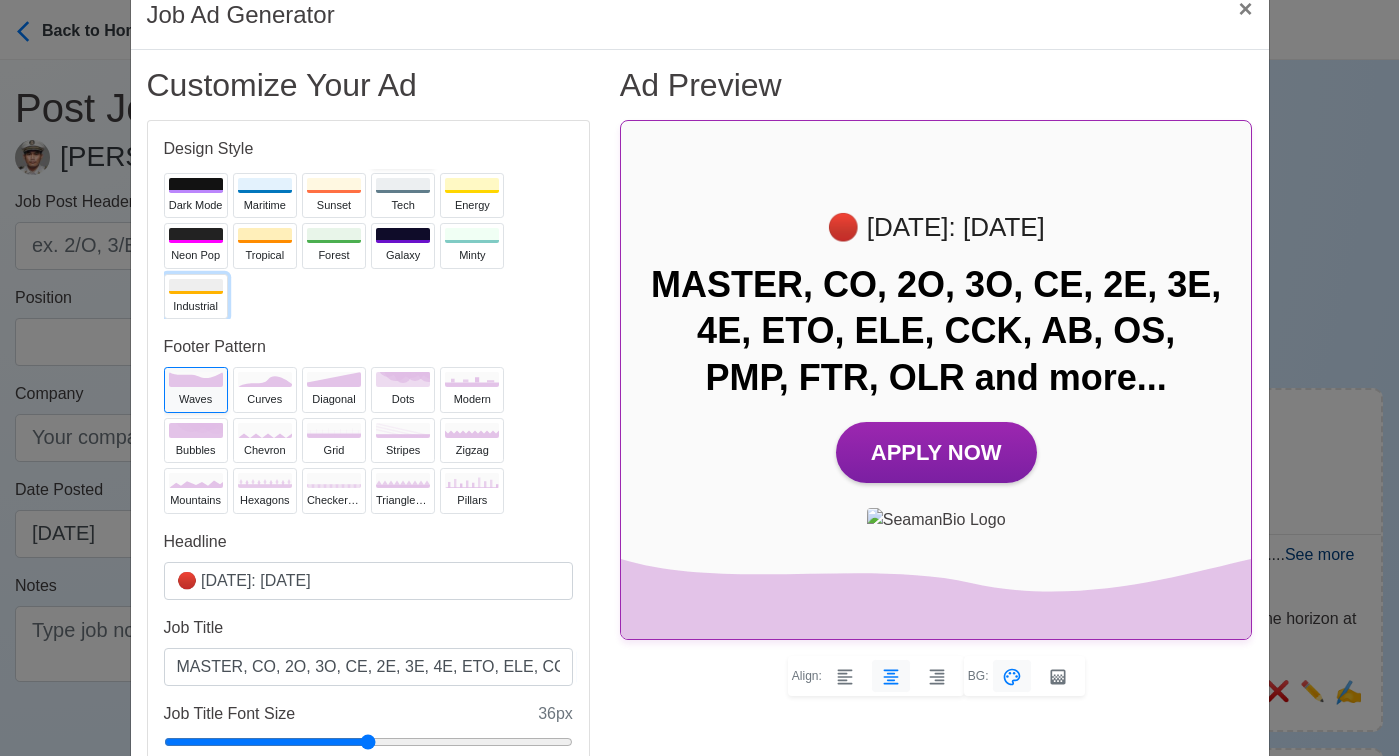 click at bounding box center (196, 286) 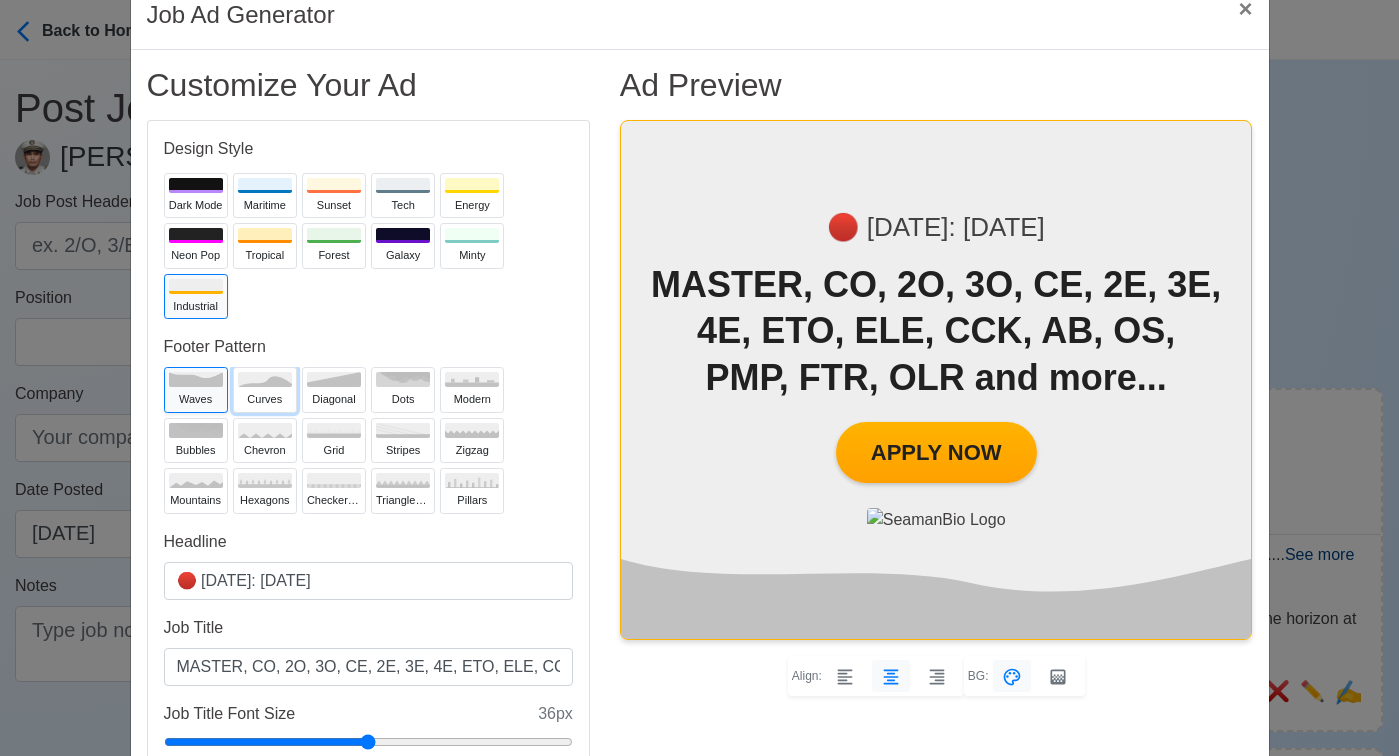 click on "curves" at bounding box center [265, 399] 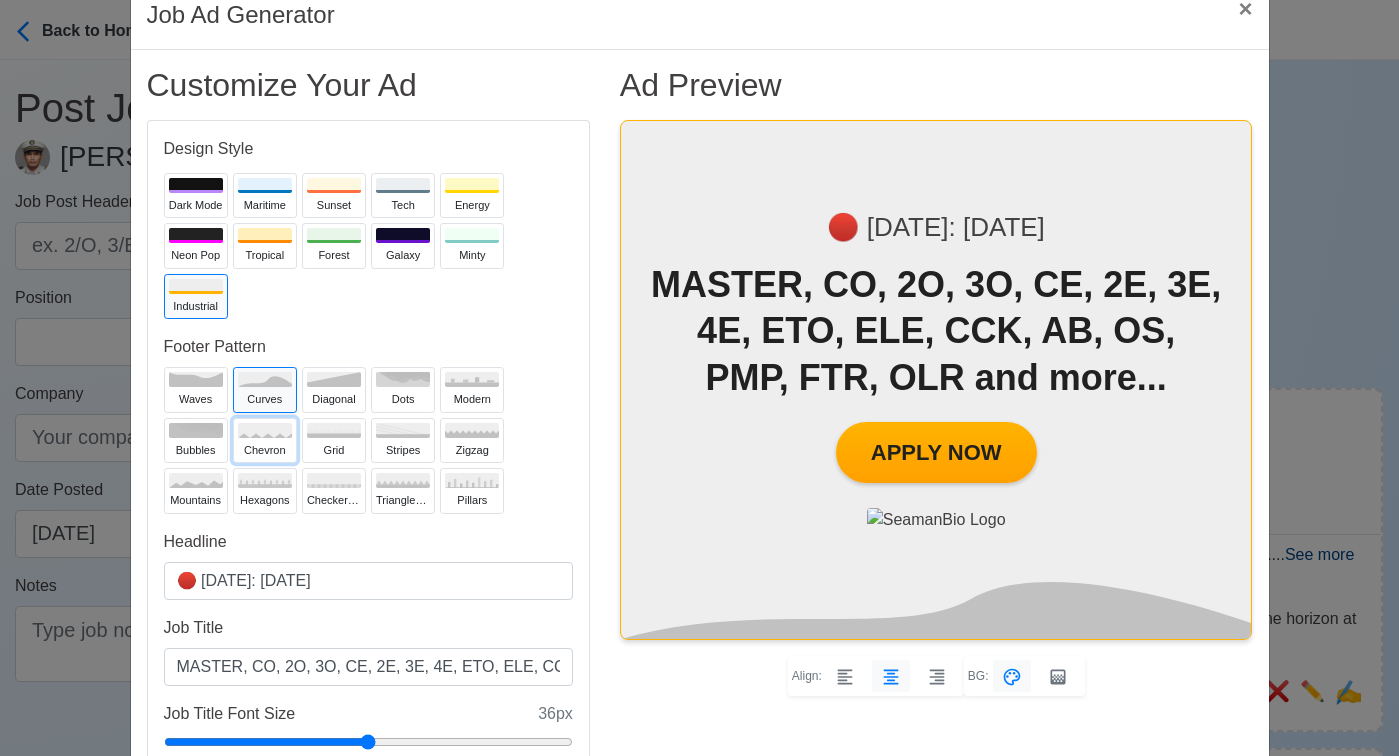 click on "chevron" at bounding box center (265, 450) 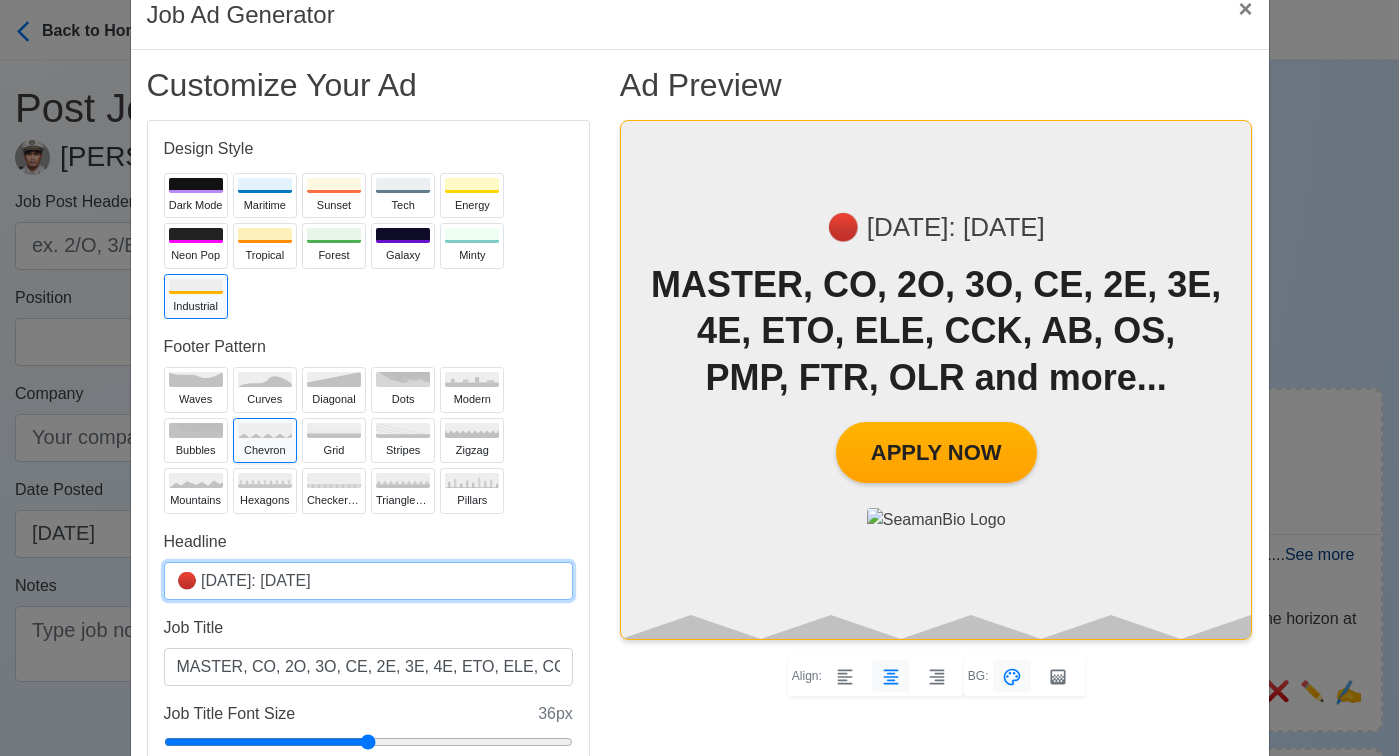 click on "🔴 Today: Aug 01, 2025" at bounding box center [368, 581] 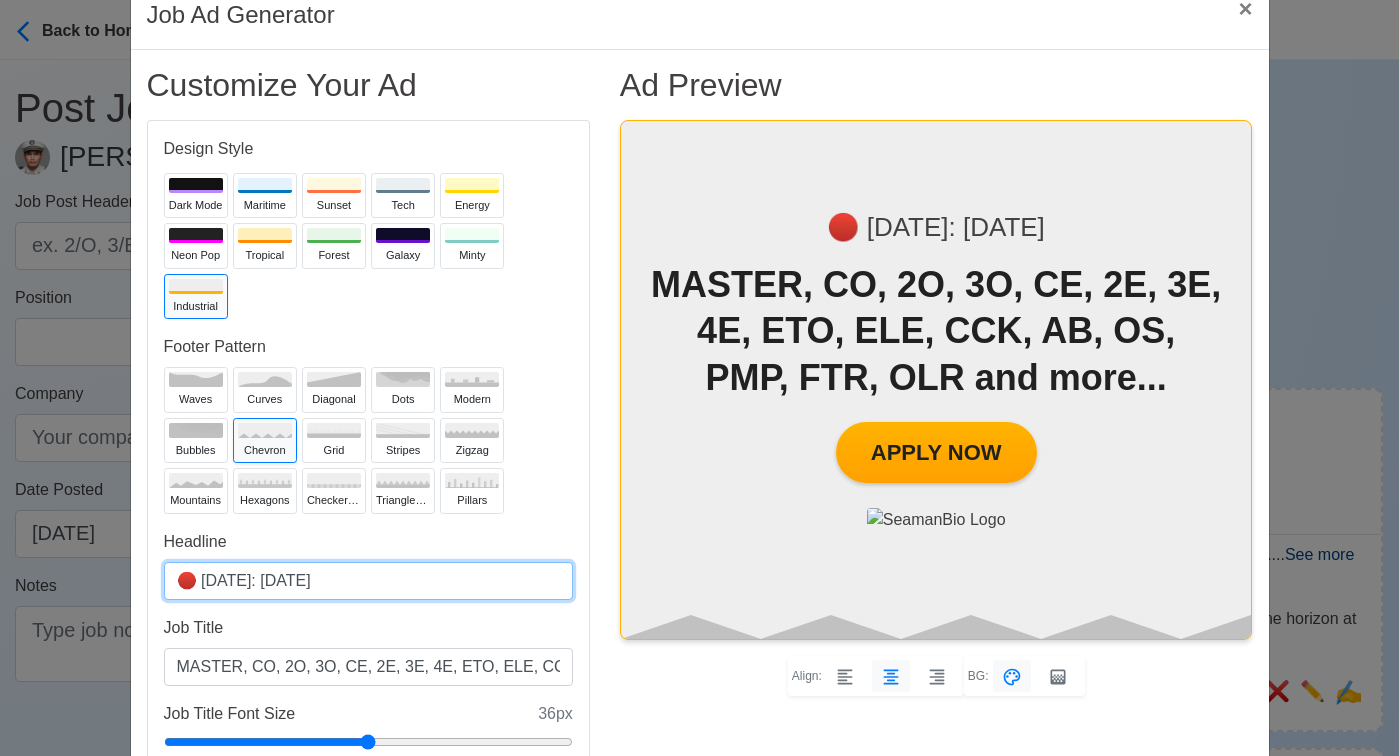 type on "🔴 Today: Aug 02, 2025" 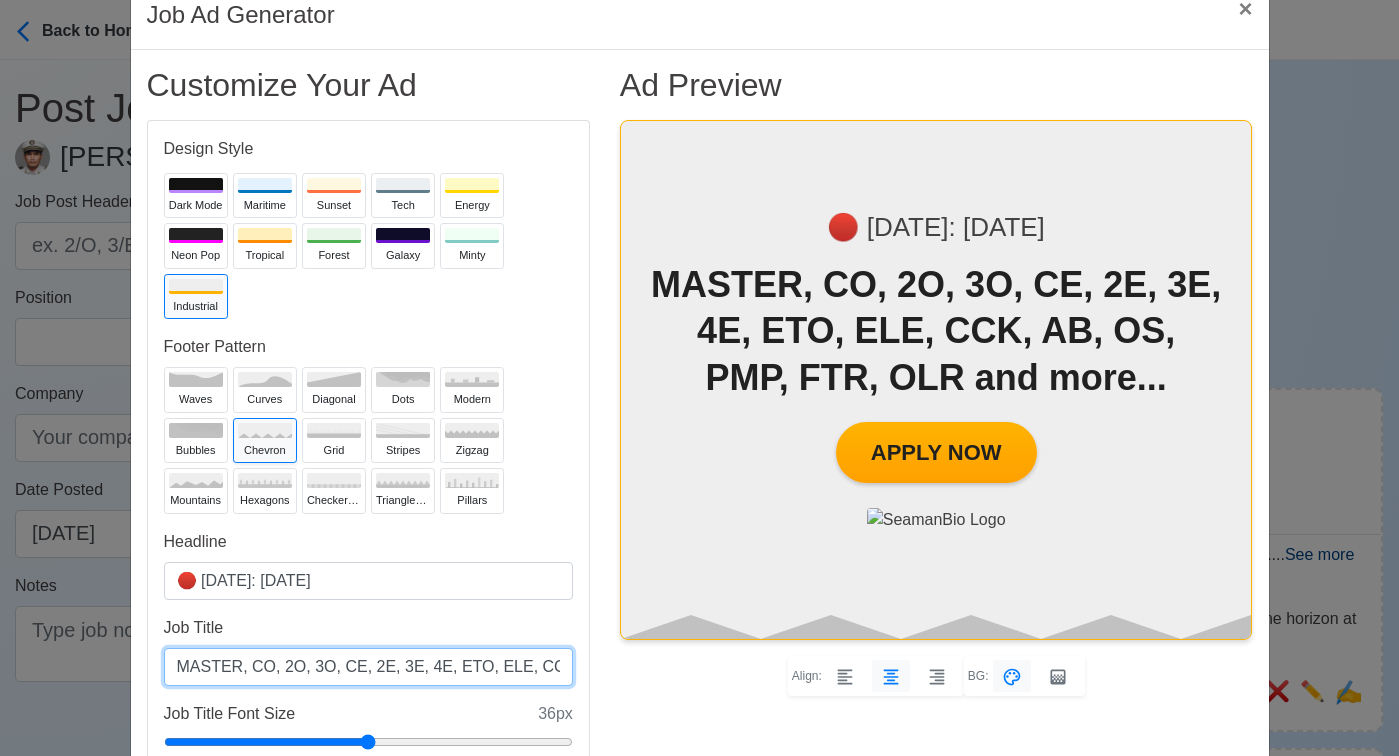 click on "MASTER, CO, 2O, 3O, CE, 2E, 3E, 4E, ETO, ELE, CCK, AB, OS, PMP, FTR, OLR and more..." at bounding box center [368, 667] 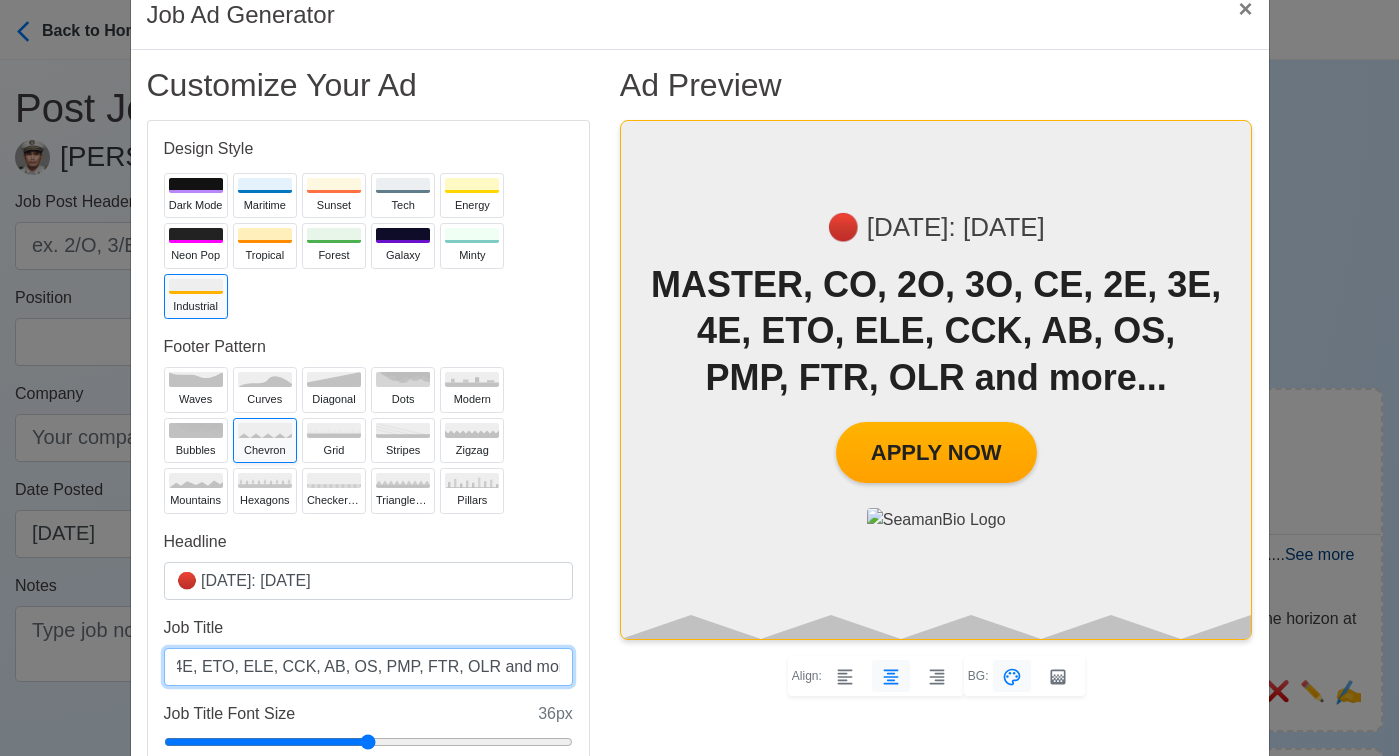 click on "MASTER, CO, 2O, 3O, CE, 2E, 3E, 4E, ETO, ELE, CCK, AB, OS, PMP, FTR, OLR and more..." at bounding box center [368, 667] 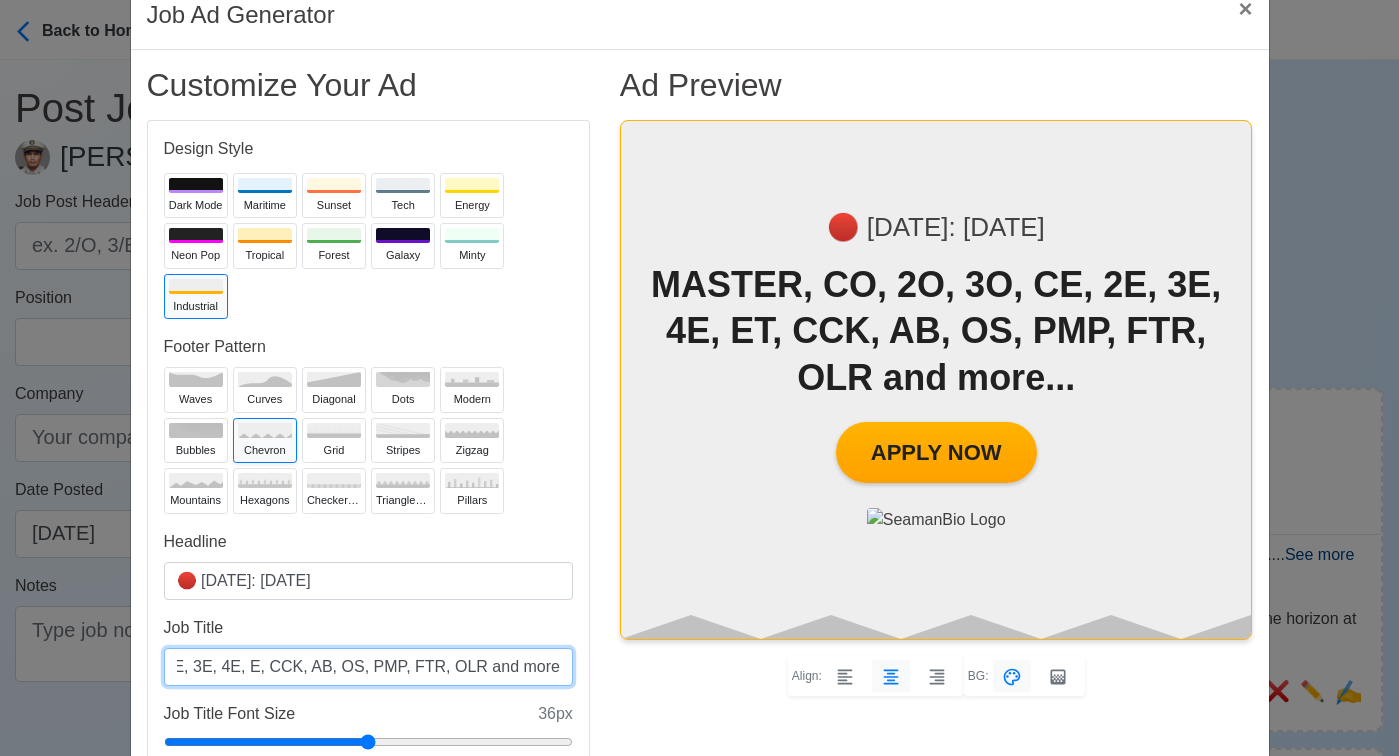 scroll, scrollTop: 0, scrollLeft: 203, axis: horizontal 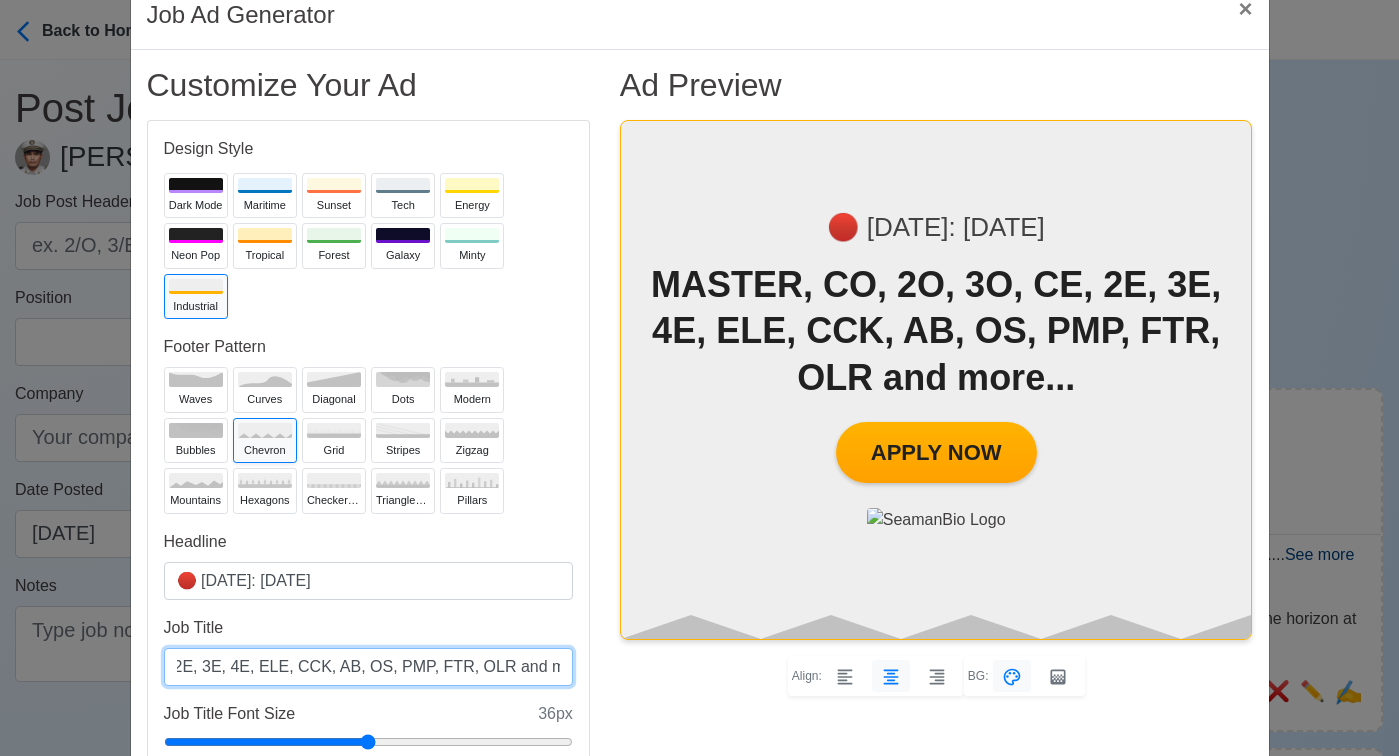 drag, startPoint x: 381, startPoint y: 668, endPoint x: 324, endPoint y: 667, distance: 57.00877 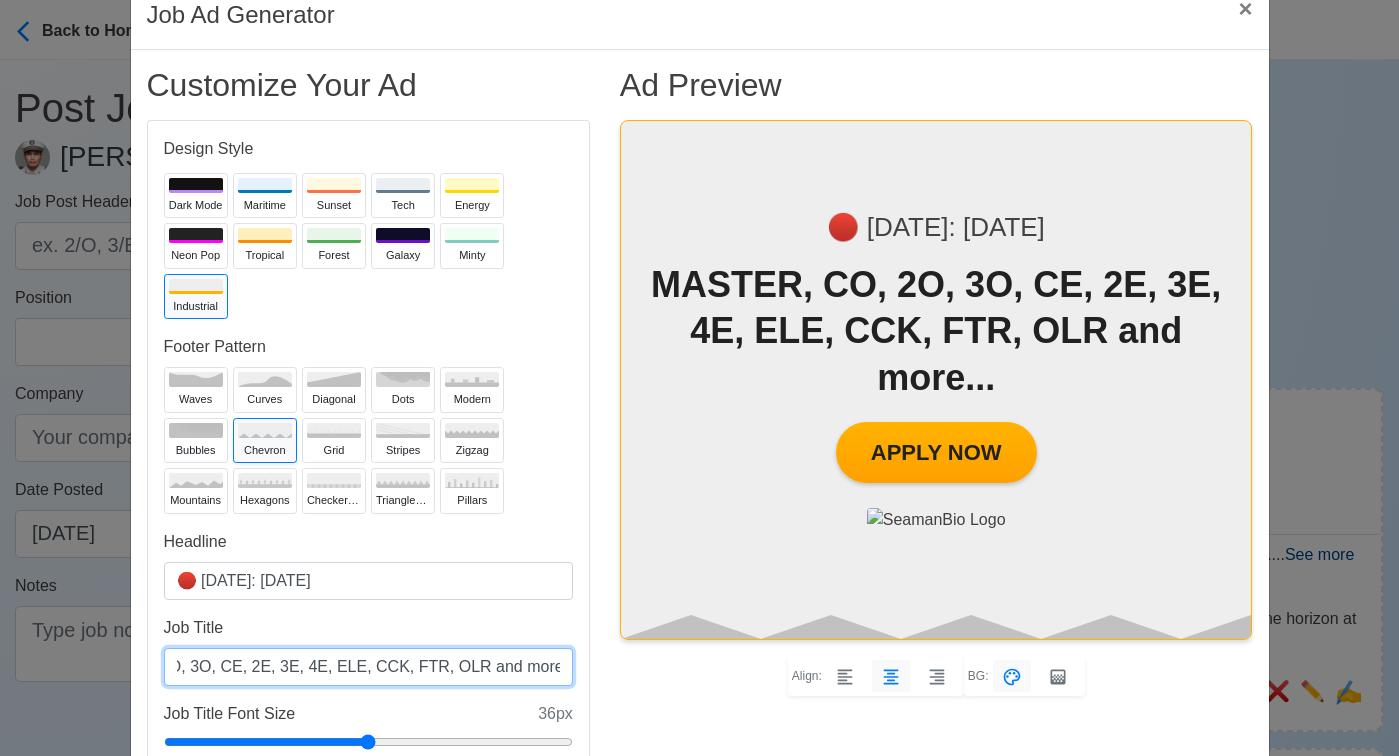 scroll, scrollTop: 0, scrollLeft: 121, axis: horizontal 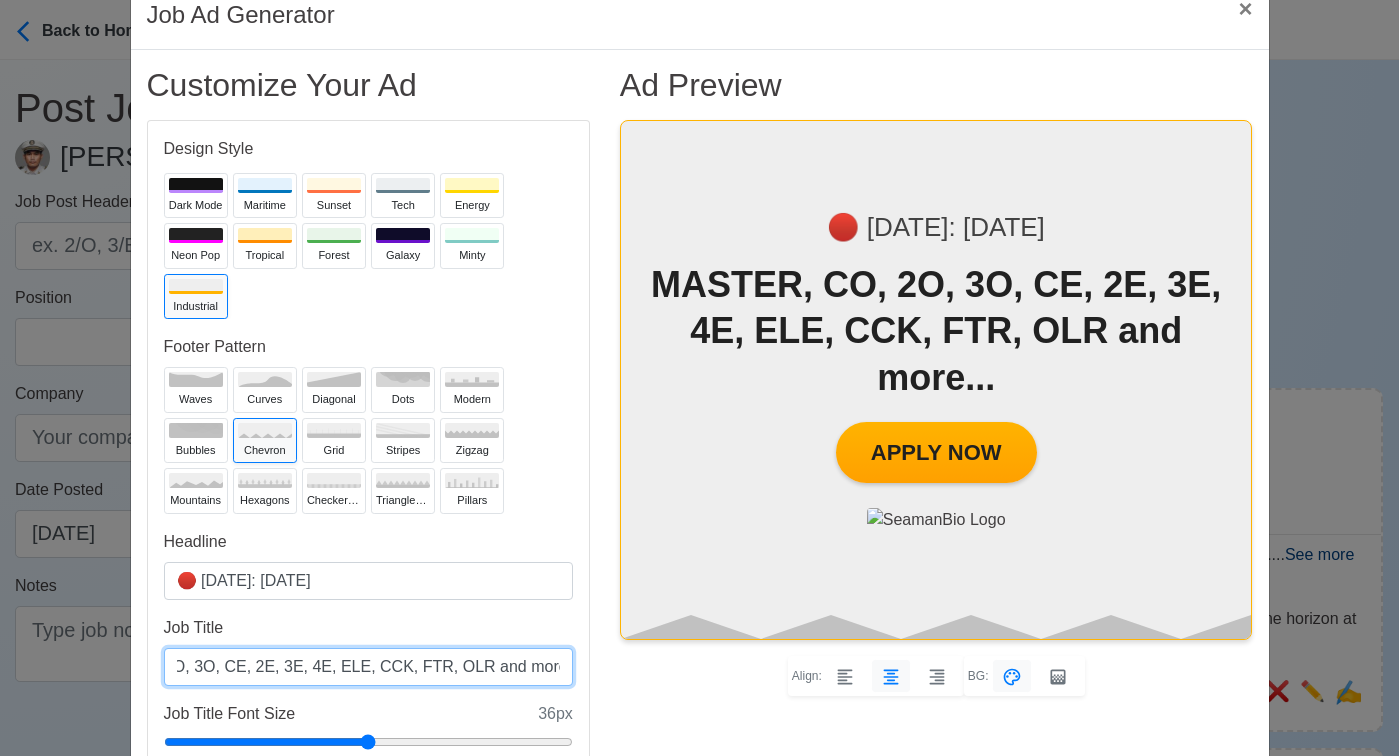 click on "MASTER, CO, 2O, 3O, CE, 2E, 3E, 4E, ELE, CCK, FTR, OLR and more..." at bounding box center (368, 667) 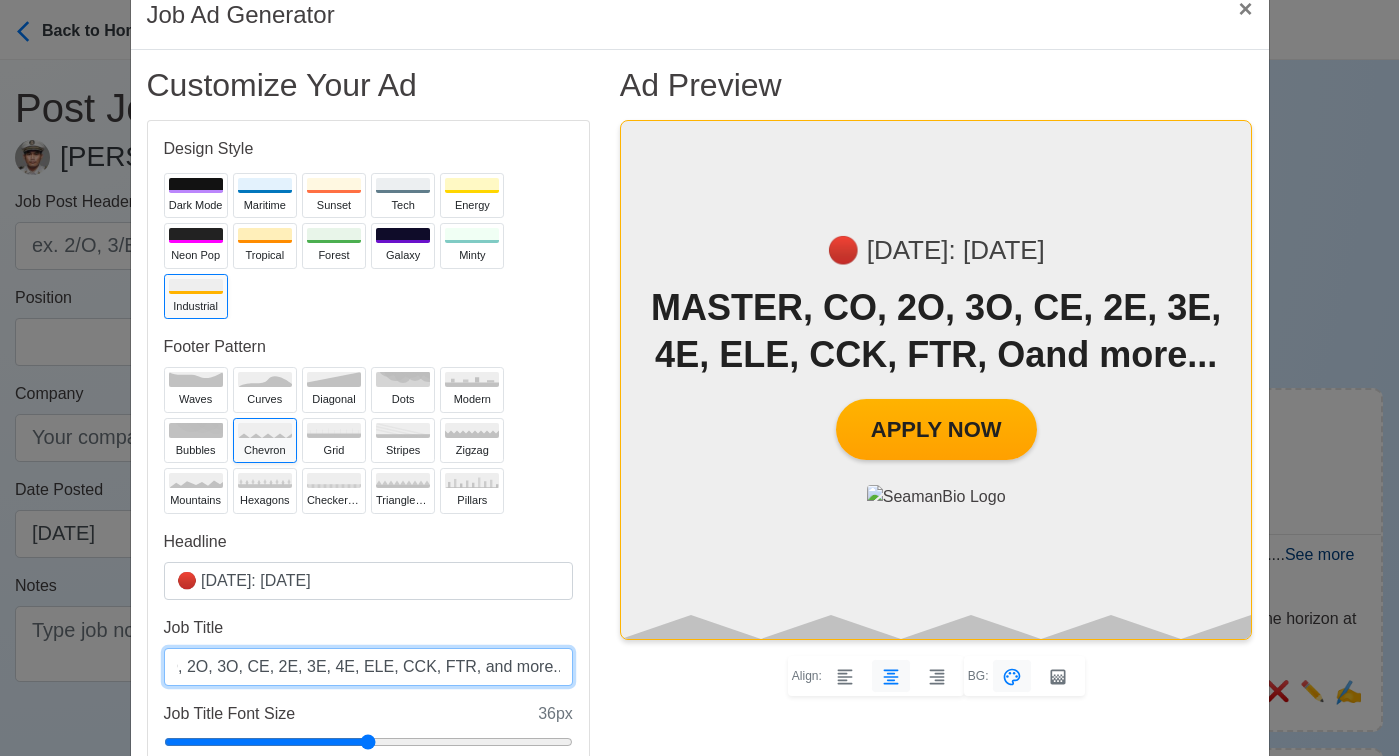 scroll, scrollTop: 0, scrollLeft: 86, axis: horizontal 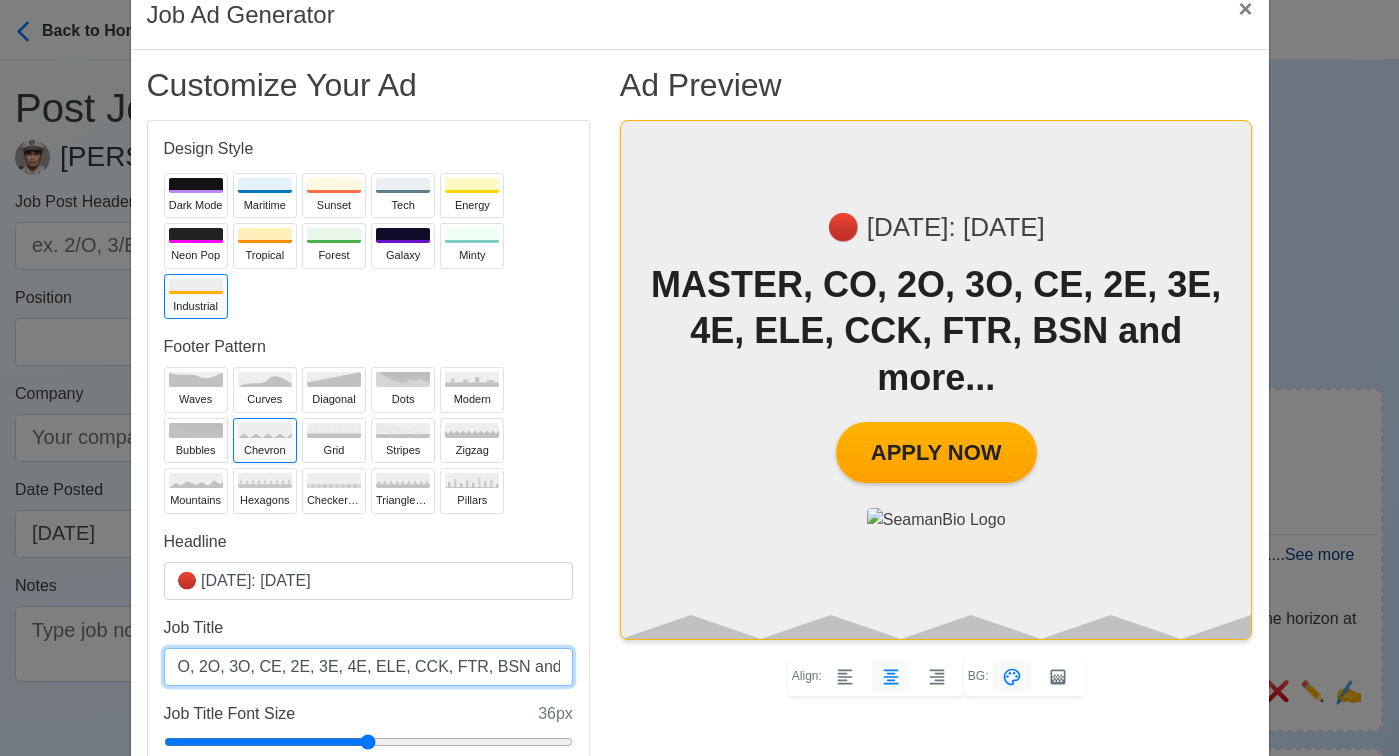 type on "MASTER, CO, 2O, 3O, CE, 2E, 3E, 4E, ELE, CCK, FTR, BSN and more..." 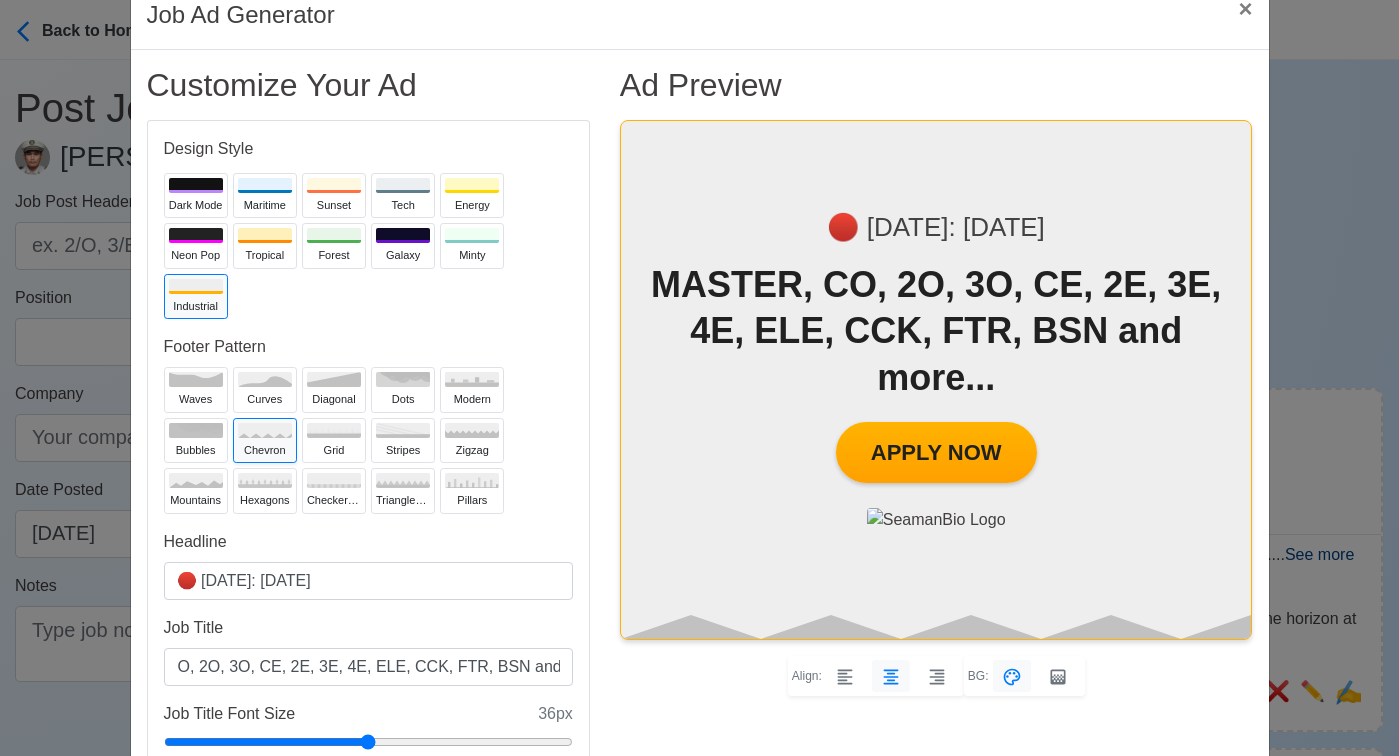 scroll, scrollTop: 0, scrollLeft: 0, axis: both 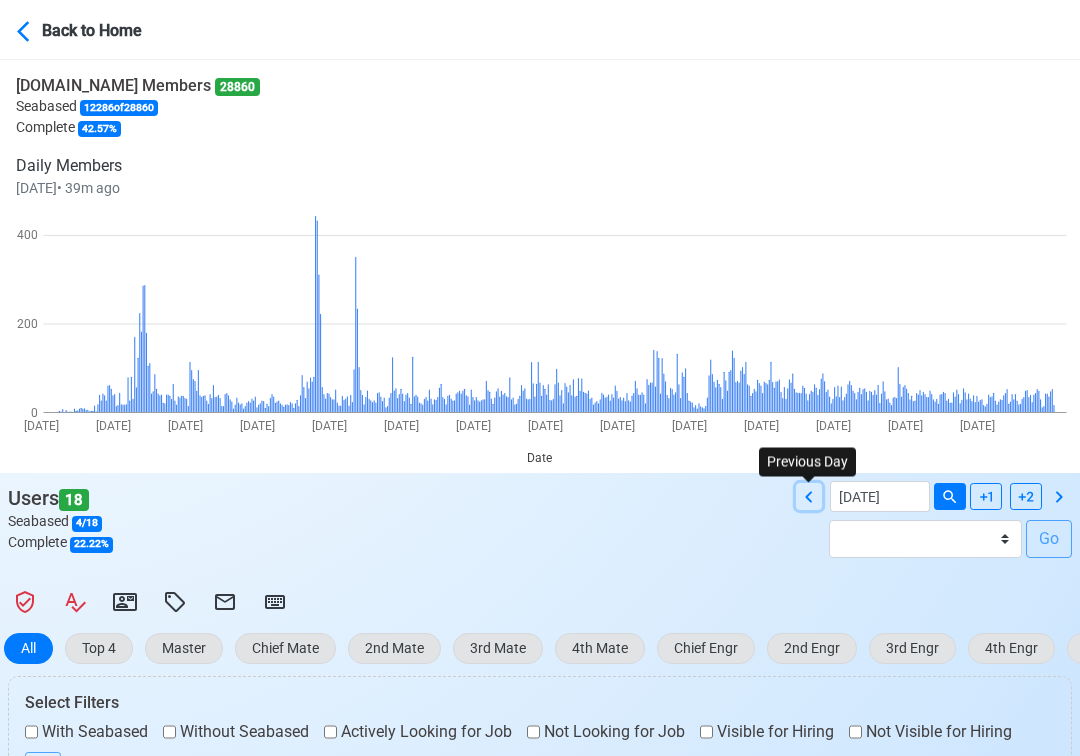 click 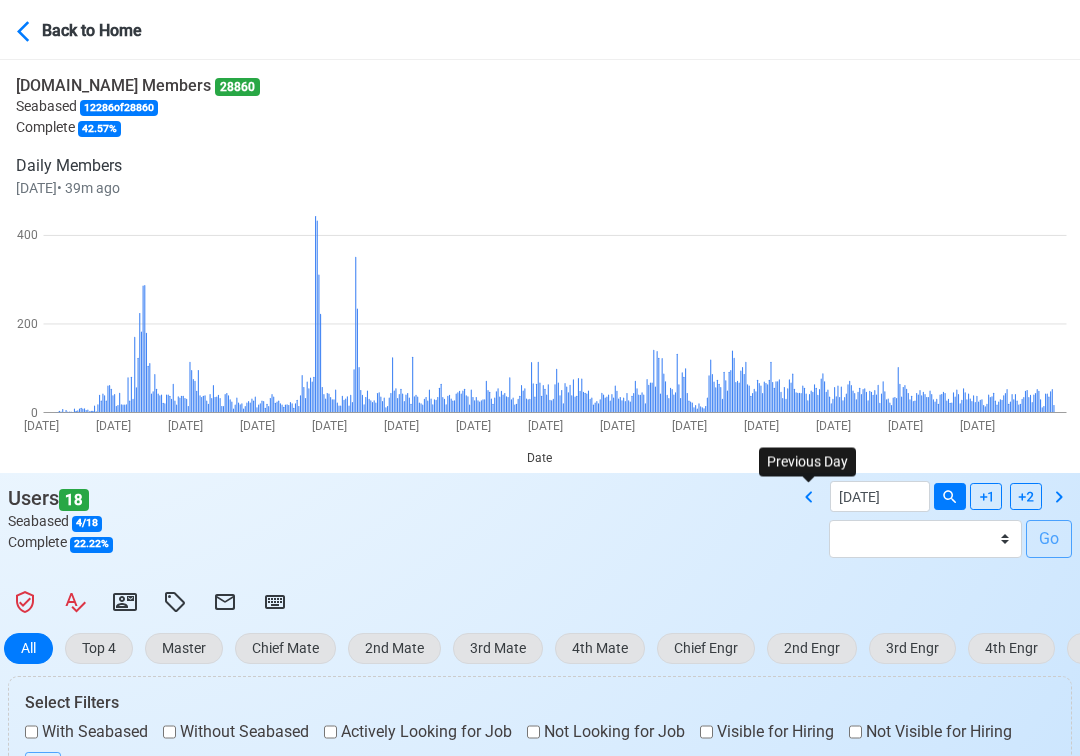 type on "[DATE]" 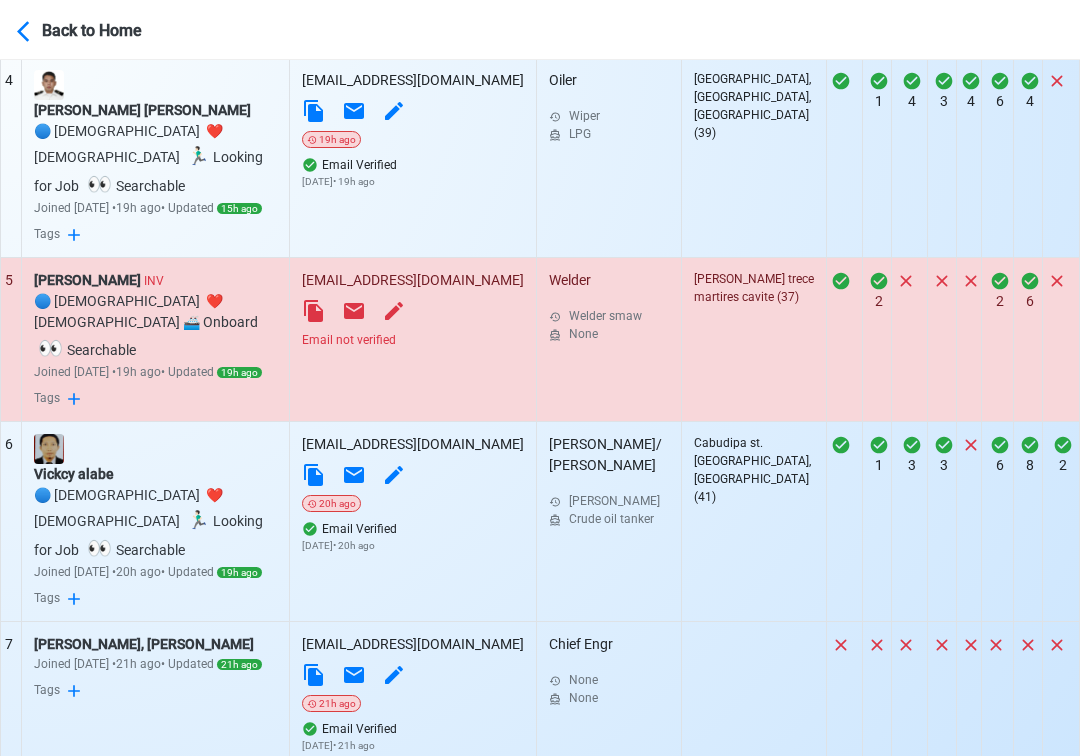 scroll, scrollTop: 2079, scrollLeft: 0, axis: vertical 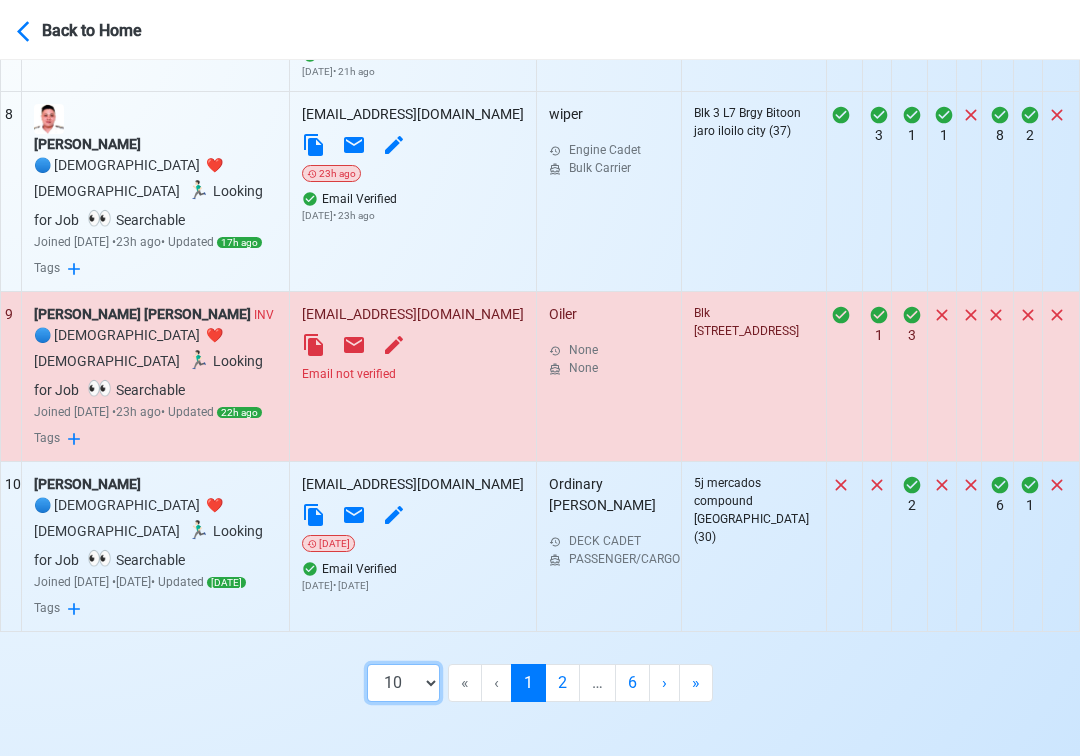 click on "10 50 100 200" at bounding box center [403, 683] 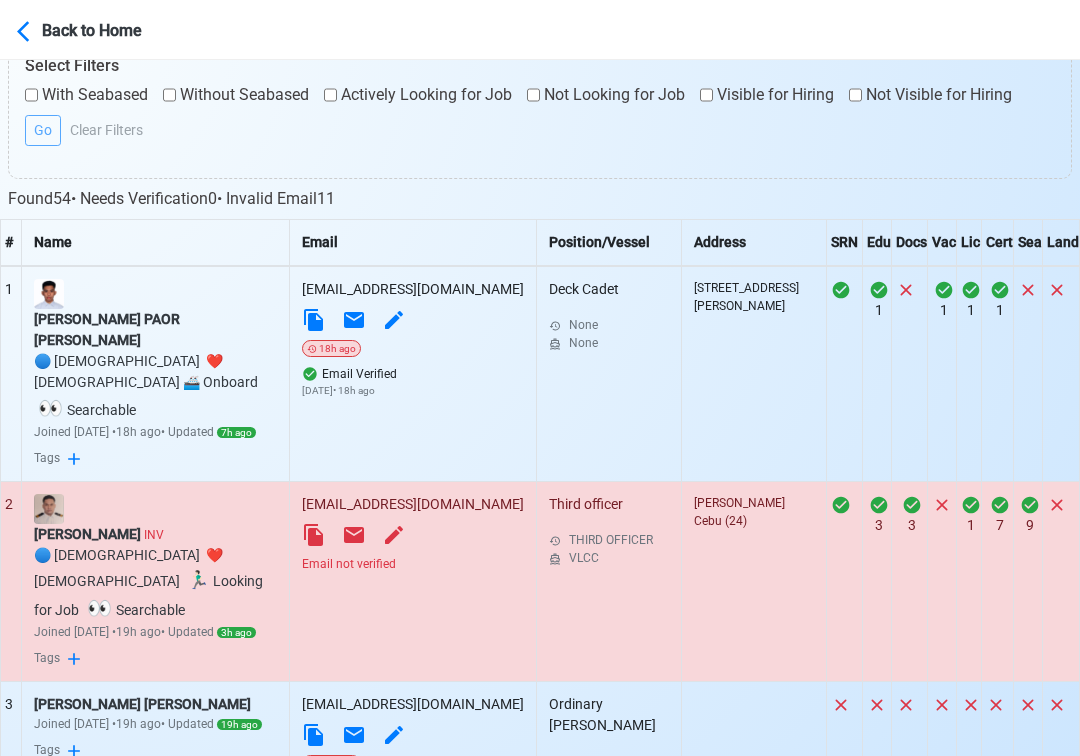 scroll, scrollTop: 662, scrollLeft: 0, axis: vertical 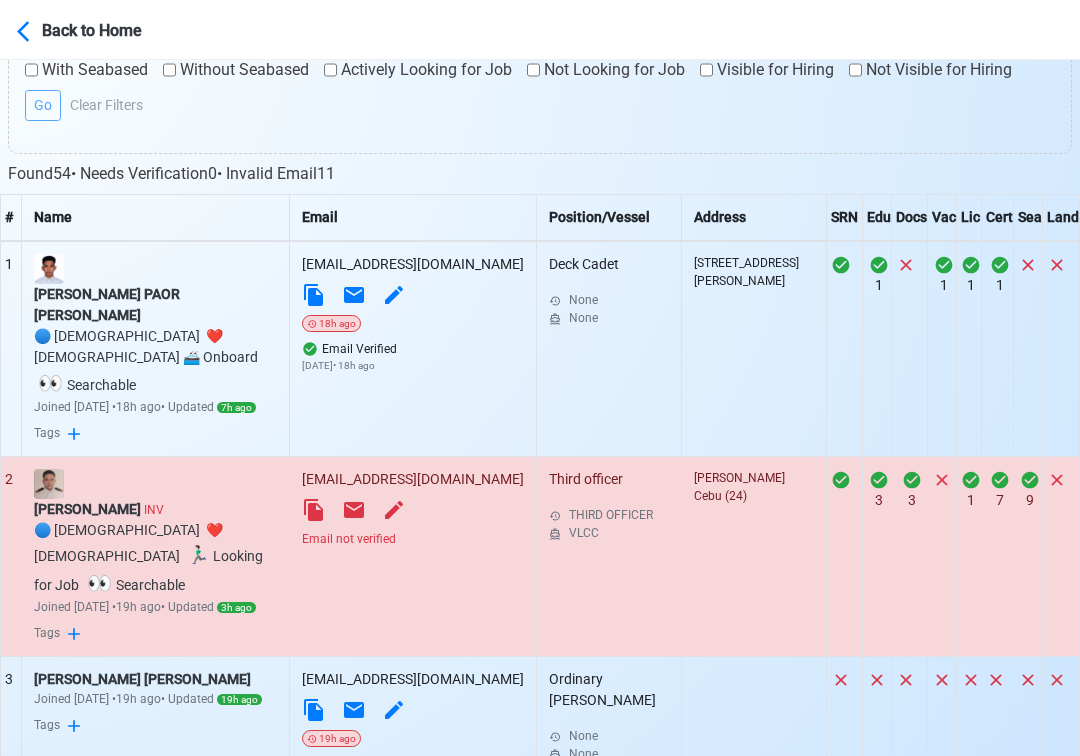 click on "Email not verified" at bounding box center [413, 539] 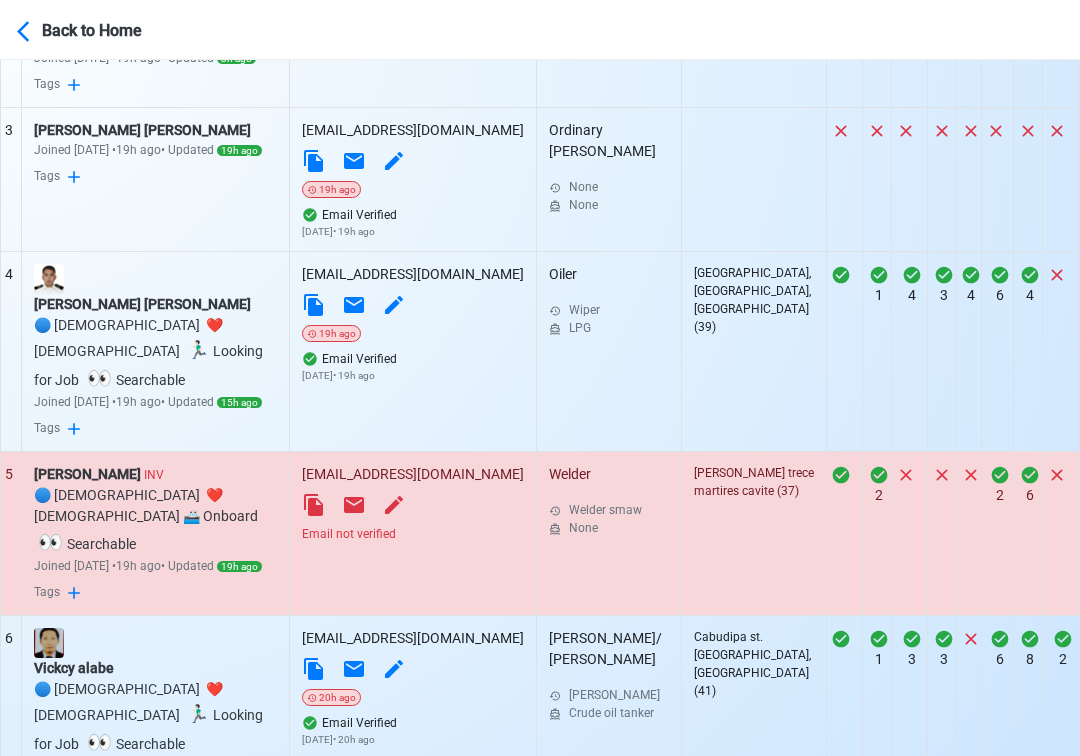scroll, scrollTop: 1242, scrollLeft: 0, axis: vertical 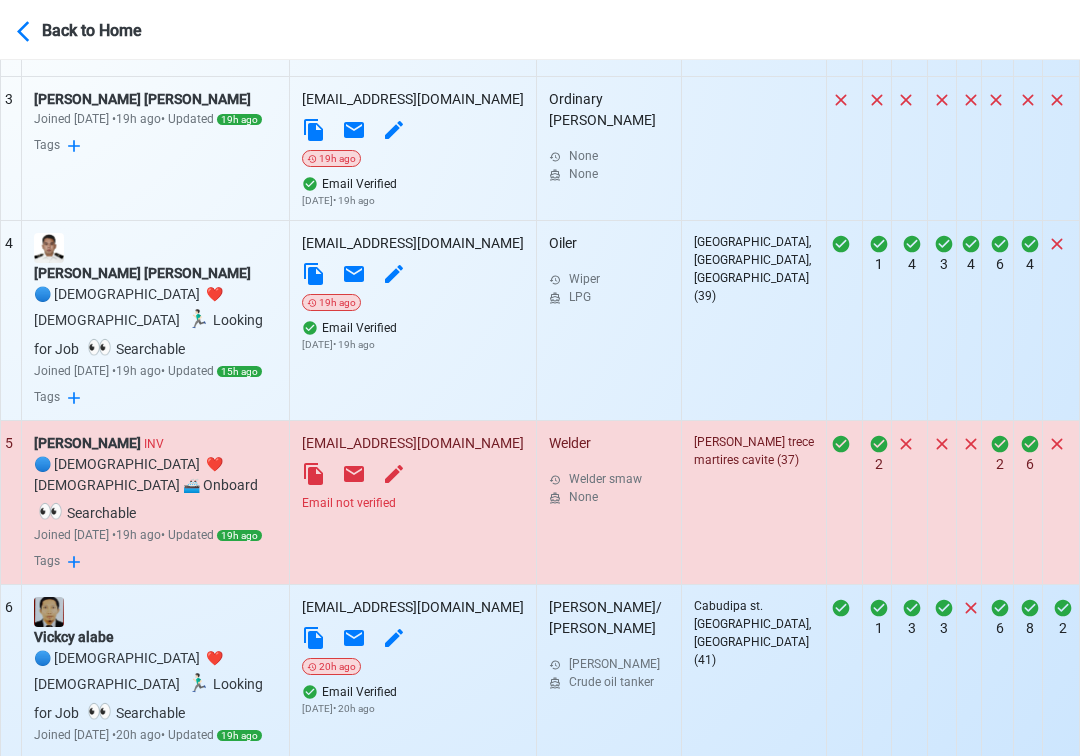 click on "Email not verified" at bounding box center [413, 503] 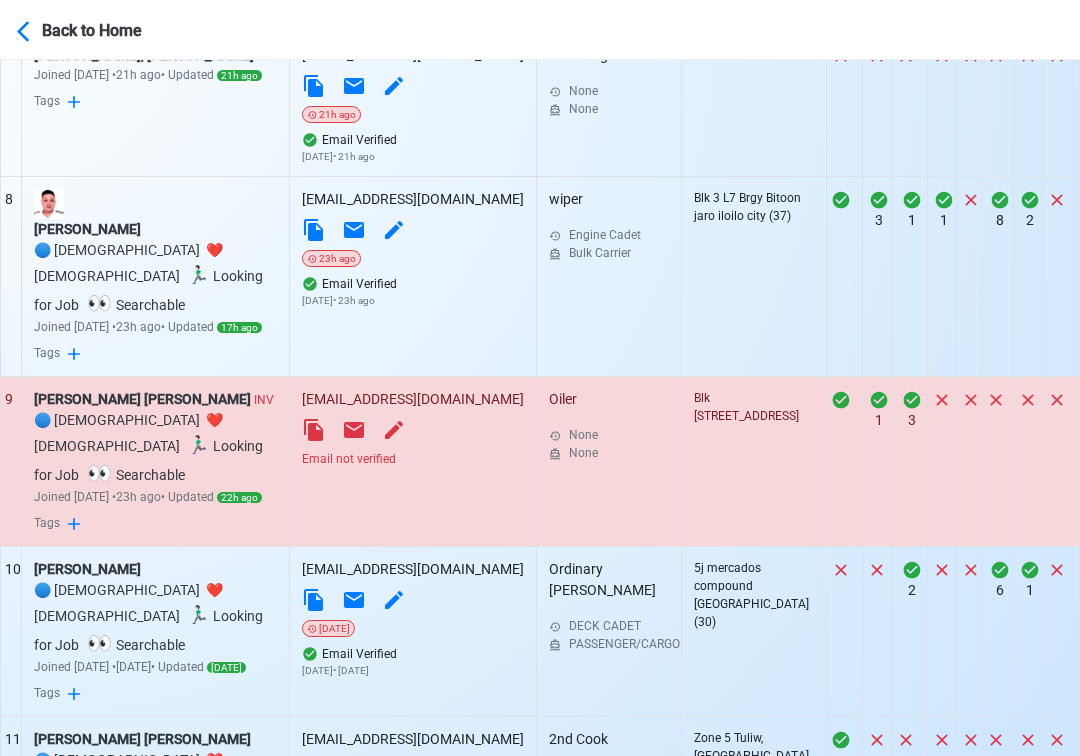 scroll, scrollTop: 2006, scrollLeft: 0, axis: vertical 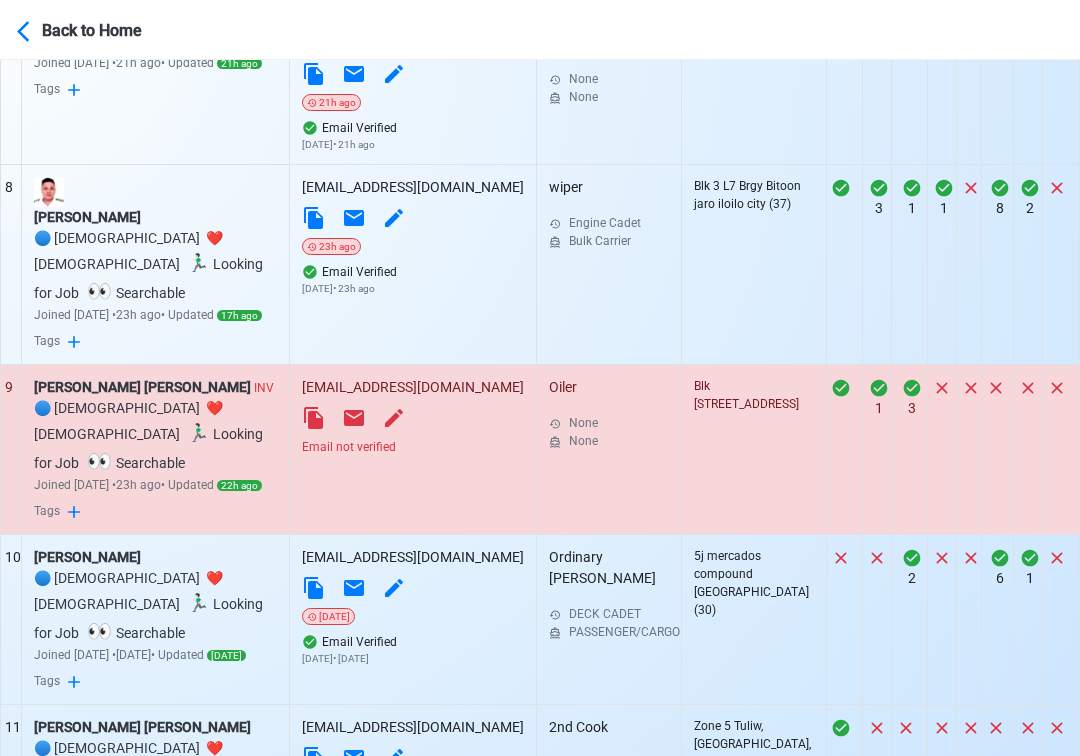 click on "Email not verified" at bounding box center [413, 447] 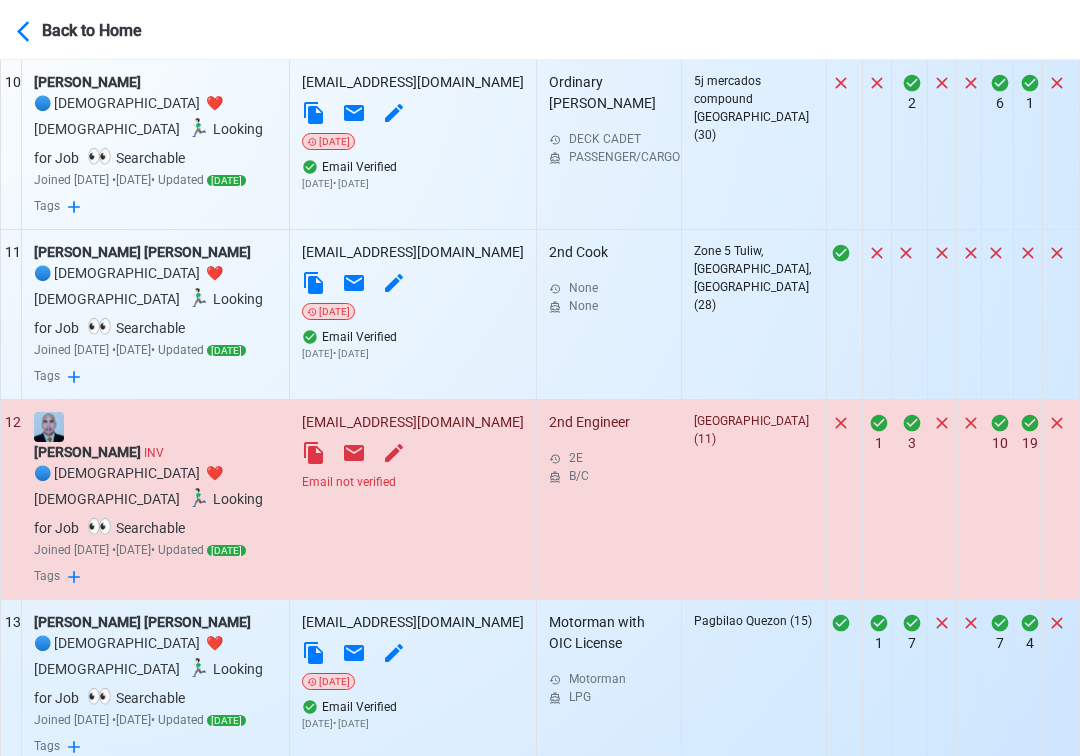 scroll, scrollTop: 2638, scrollLeft: 0, axis: vertical 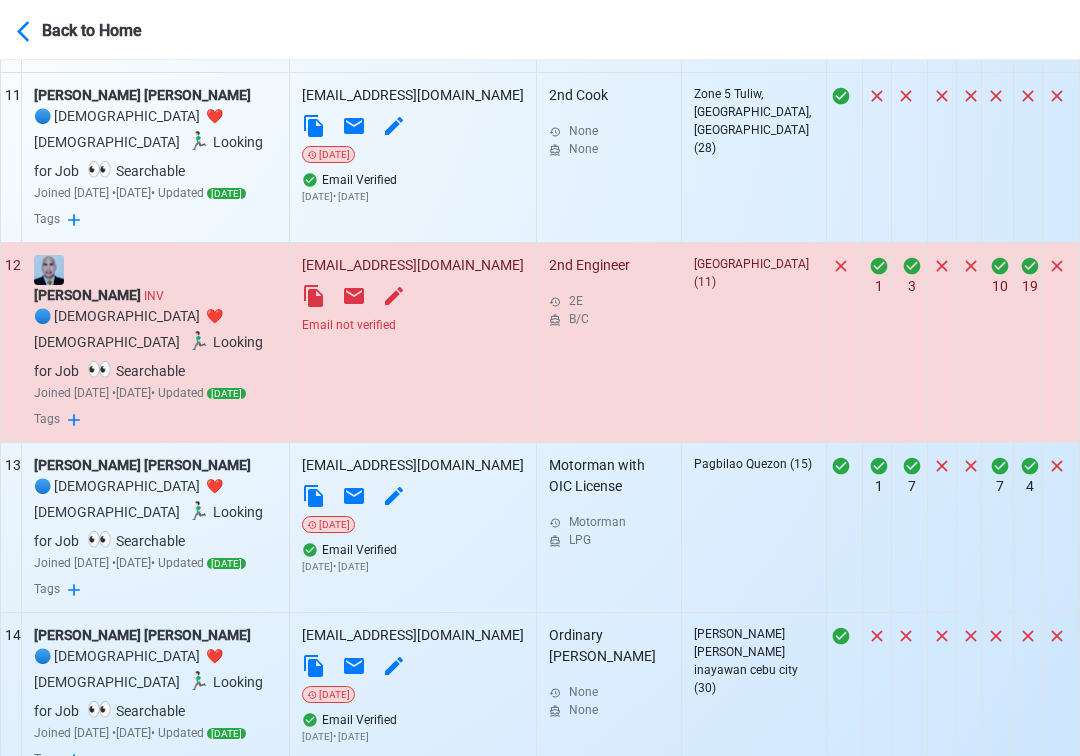 click on "Email not verified" at bounding box center (413, 325) 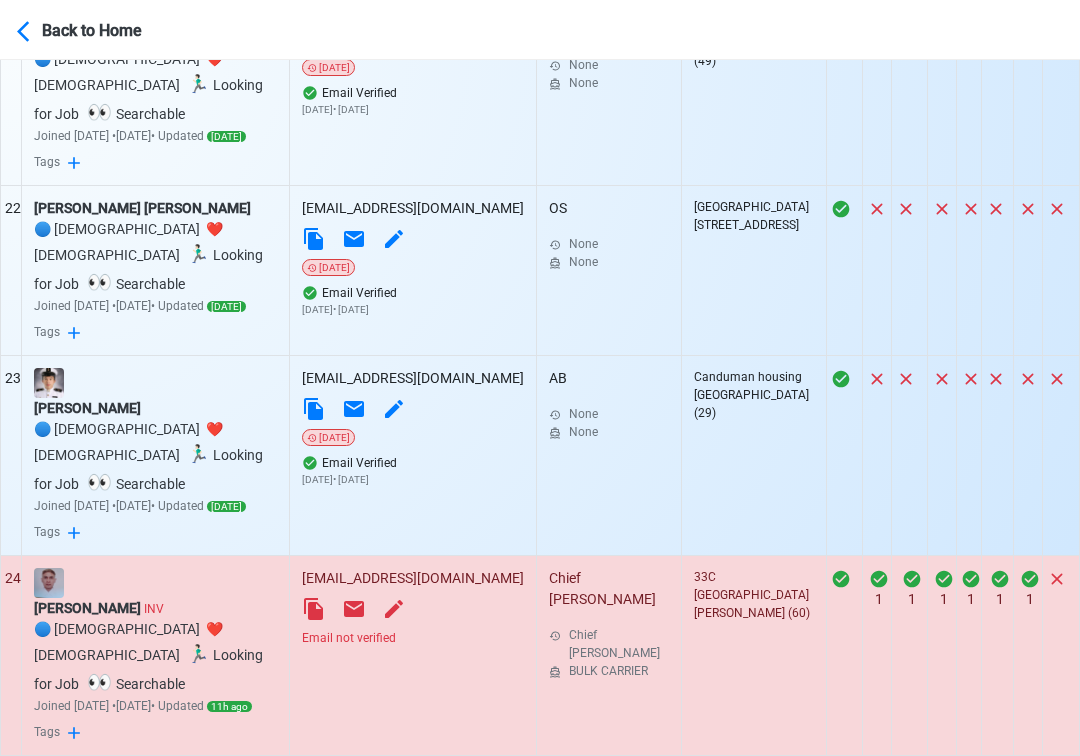 scroll, scrollTop: 4562, scrollLeft: 0, axis: vertical 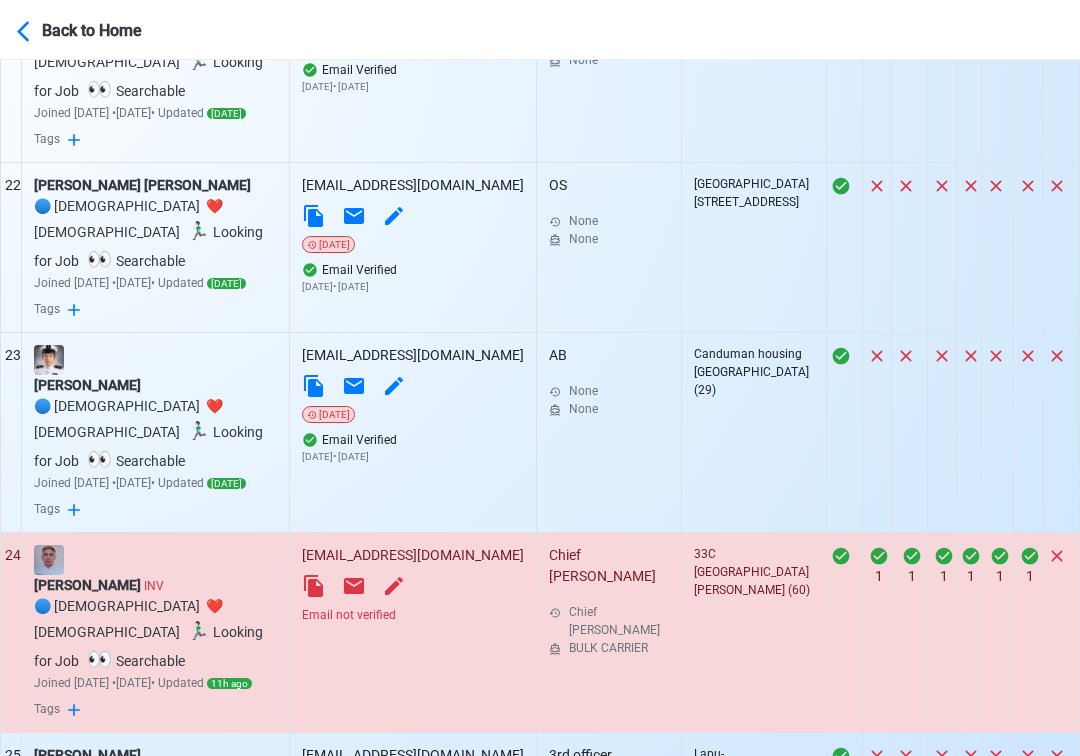 click on "Email not verified" at bounding box center (413, 615) 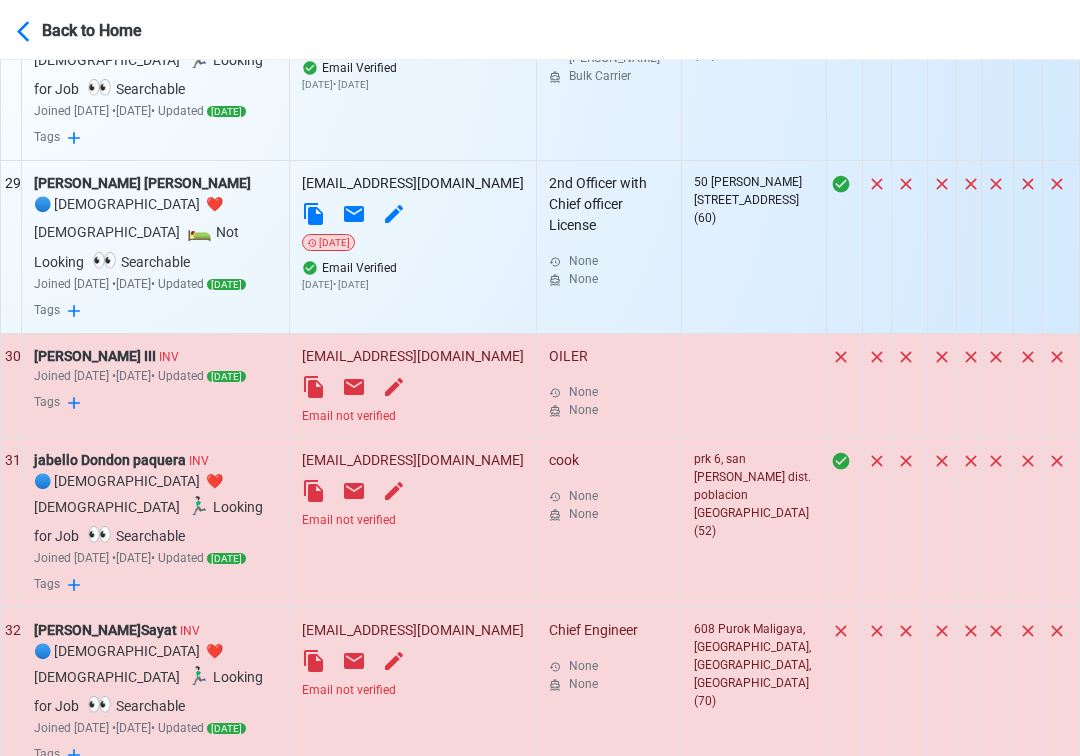 scroll, scrollTop: 5908, scrollLeft: 0, axis: vertical 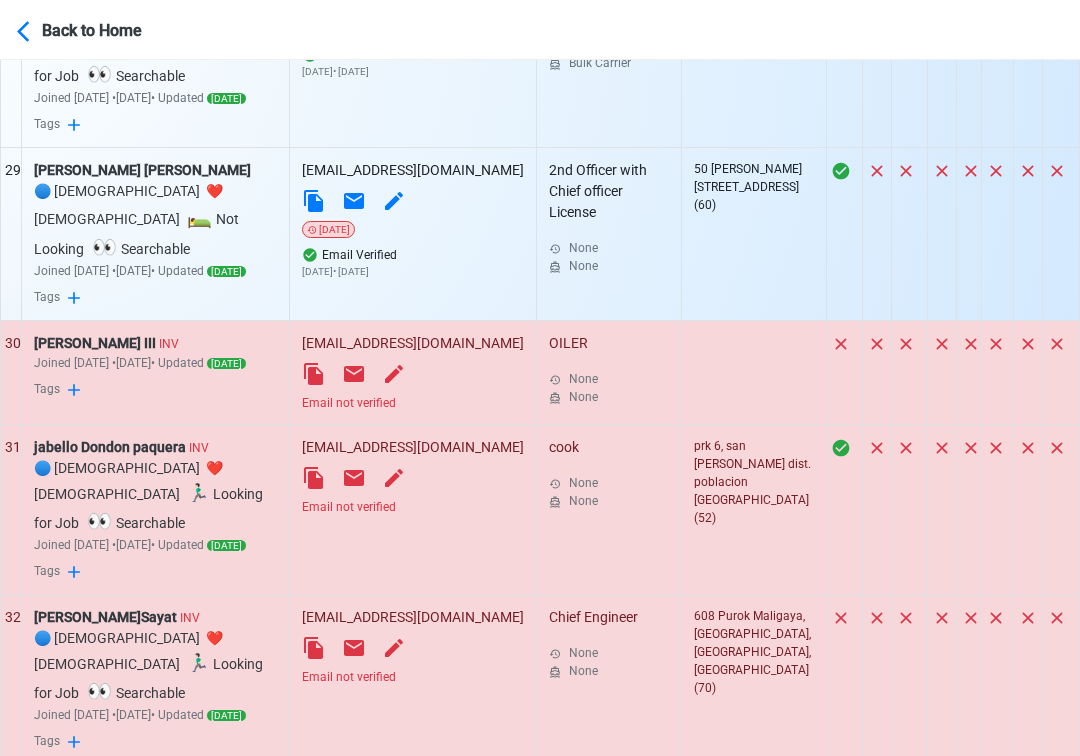 click on "Email not verified" at bounding box center (413, 403) 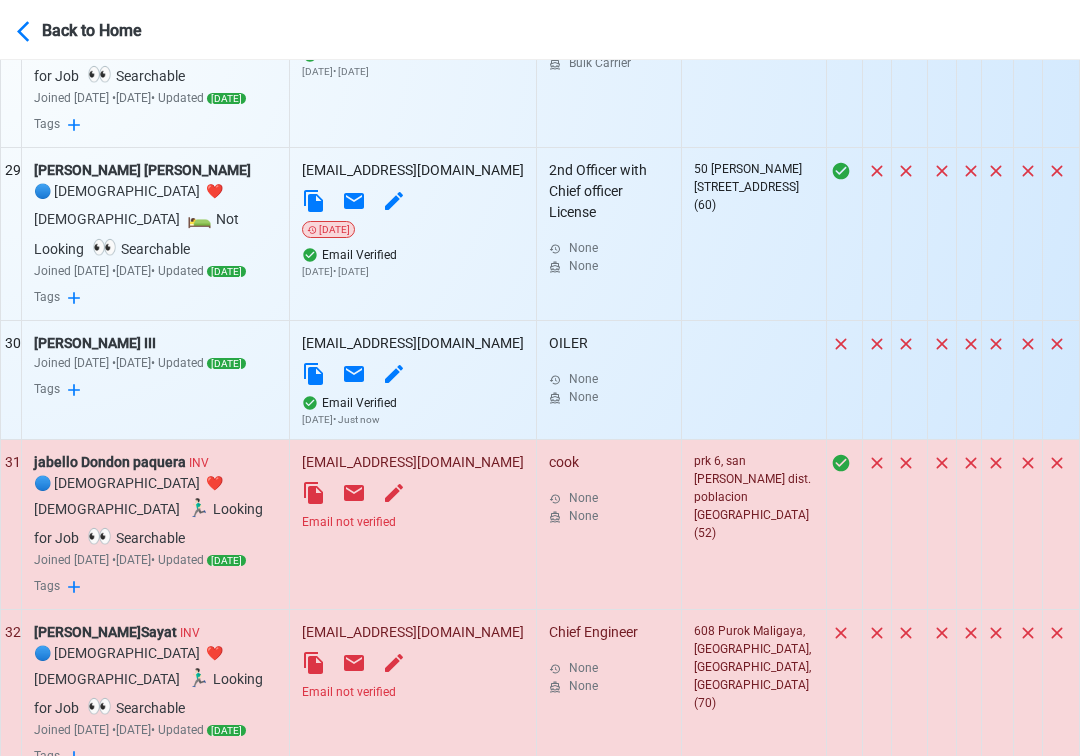 click on "Email not verified" at bounding box center (413, 522) 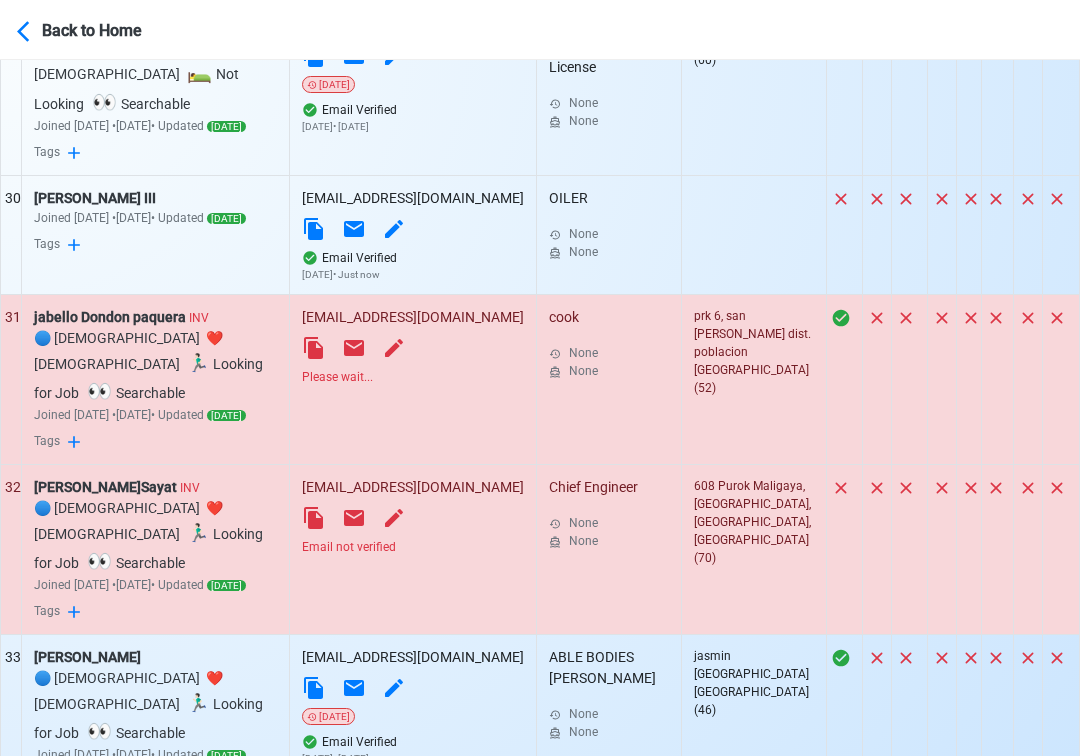 scroll, scrollTop: 6058, scrollLeft: 0, axis: vertical 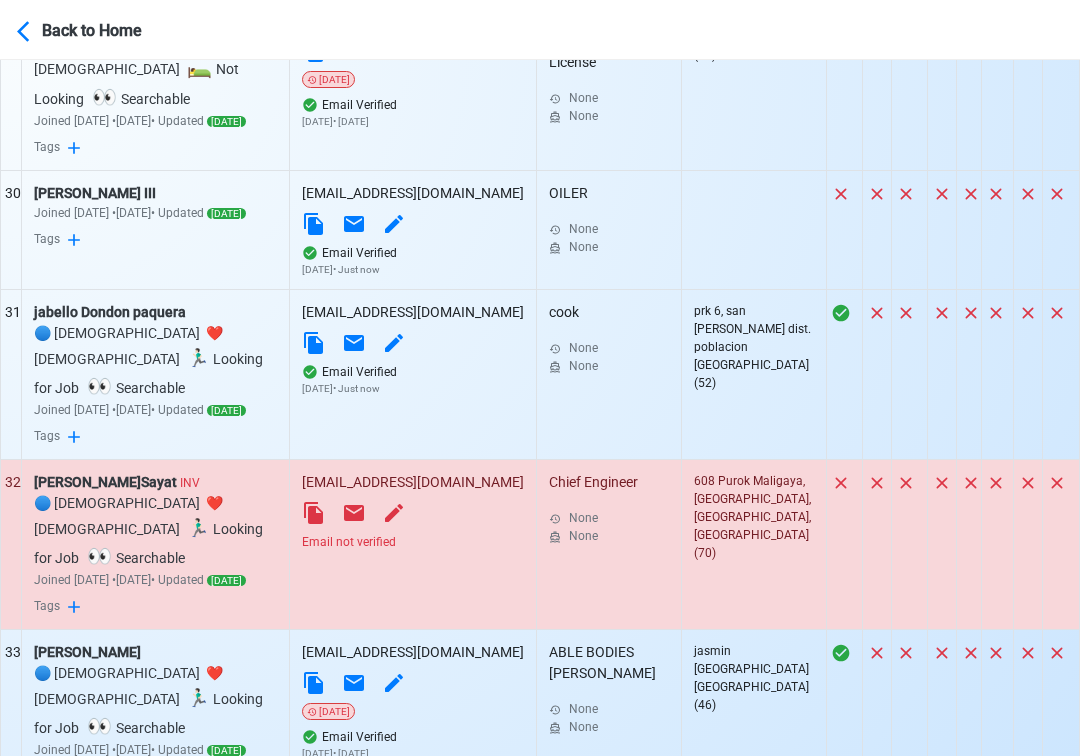 click on "Email not verified" at bounding box center [413, 542] 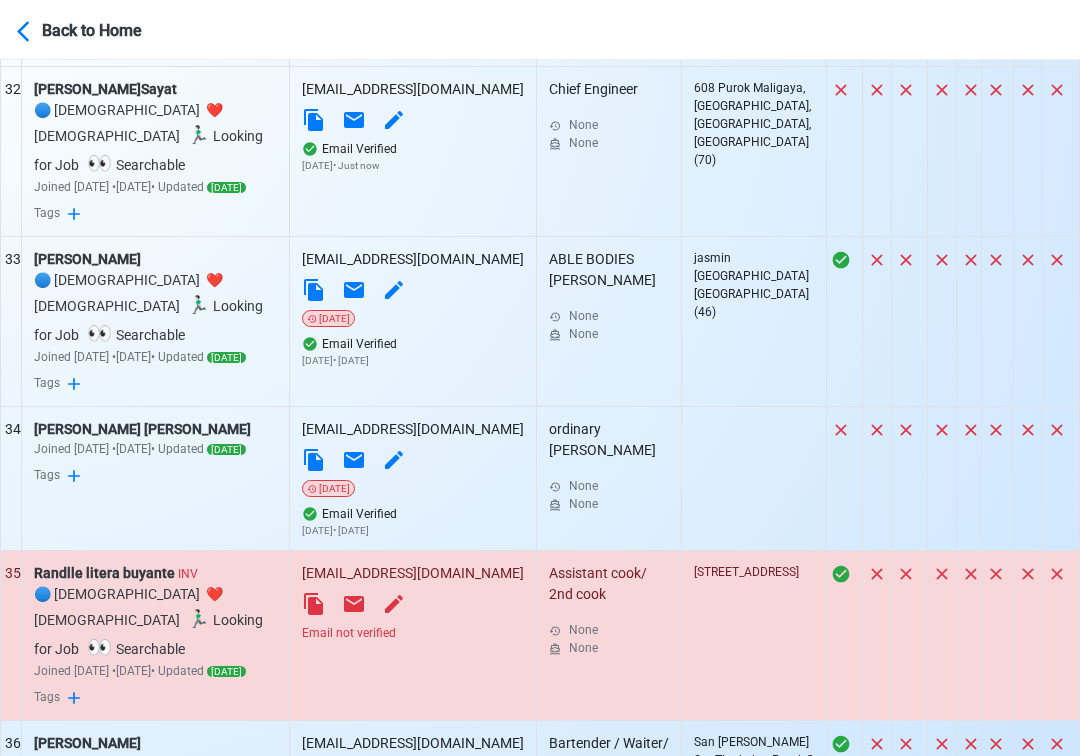 scroll, scrollTop: 6536, scrollLeft: 0, axis: vertical 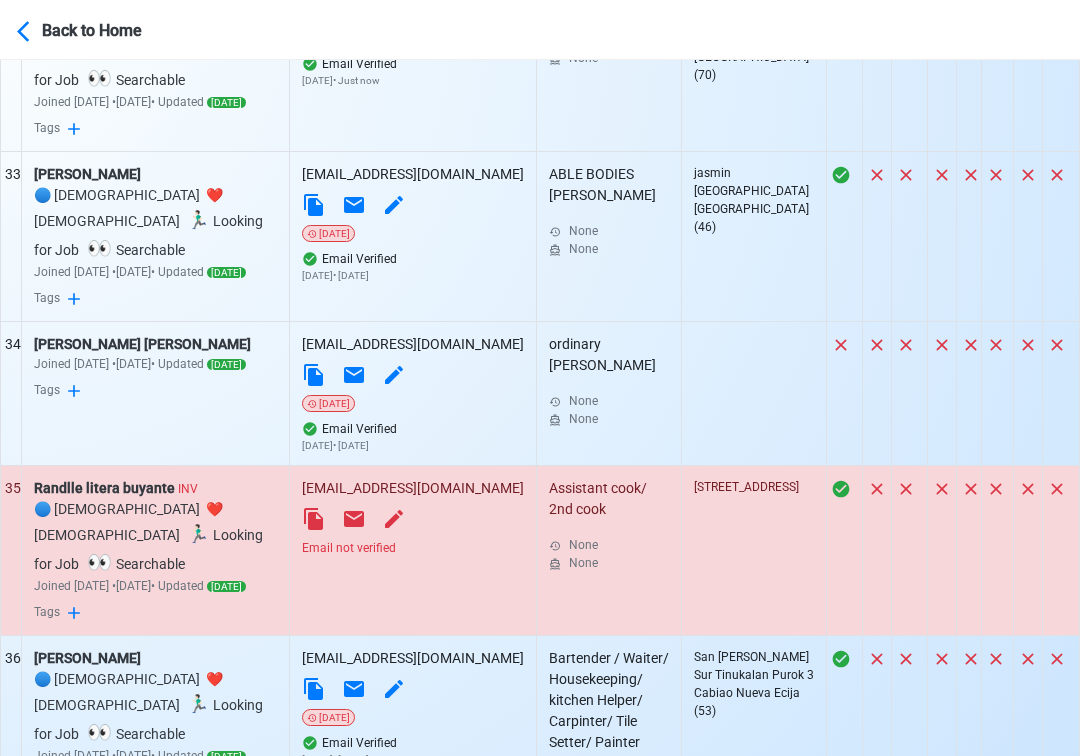 click on "Email not verified" at bounding box center (413, 548) 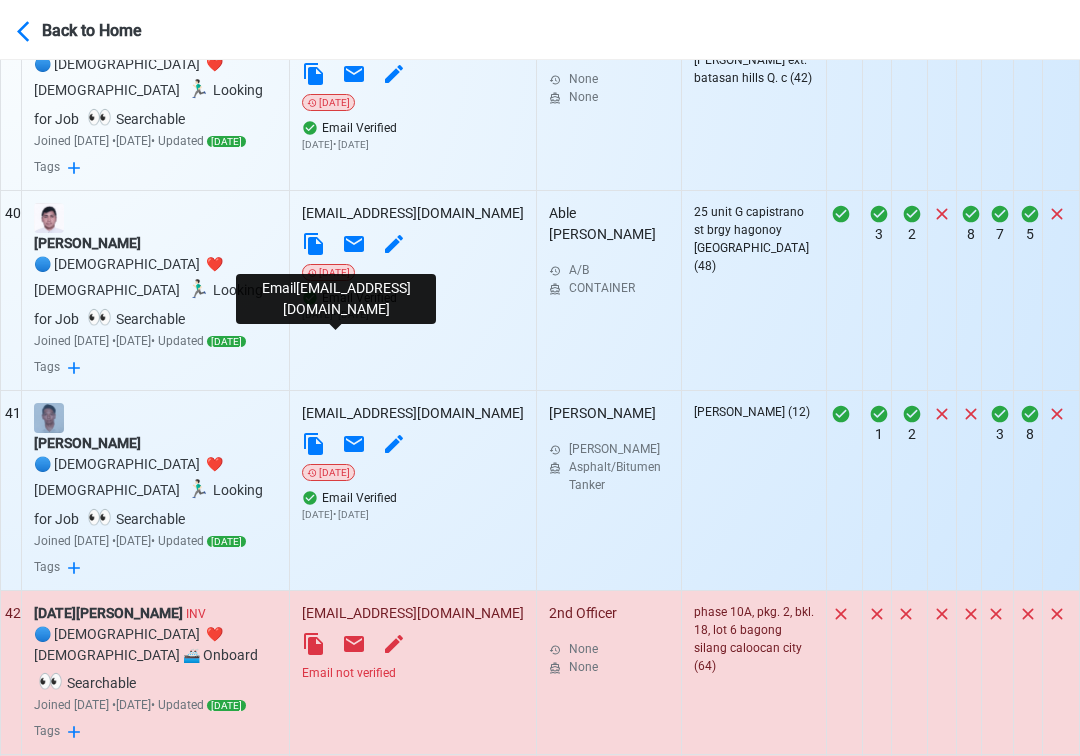 scroll, scrollTop: 7808, scrollLeft: 0, axis: vertical 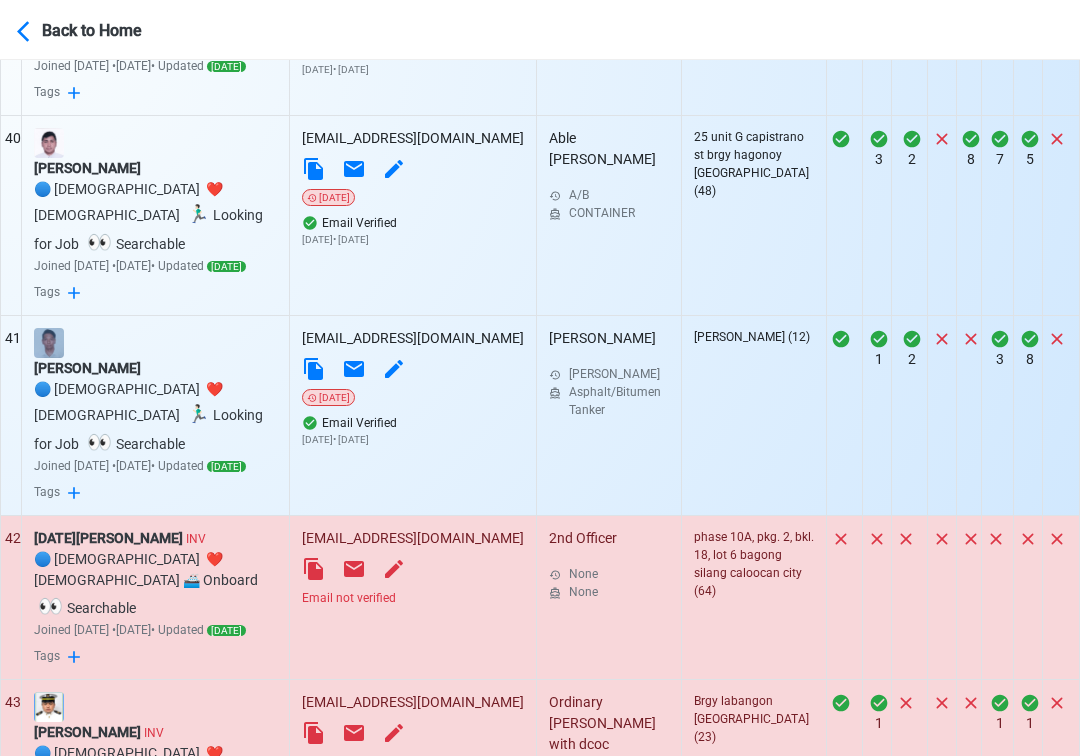 click on "Email not verified" at bounding box center (413, 598) 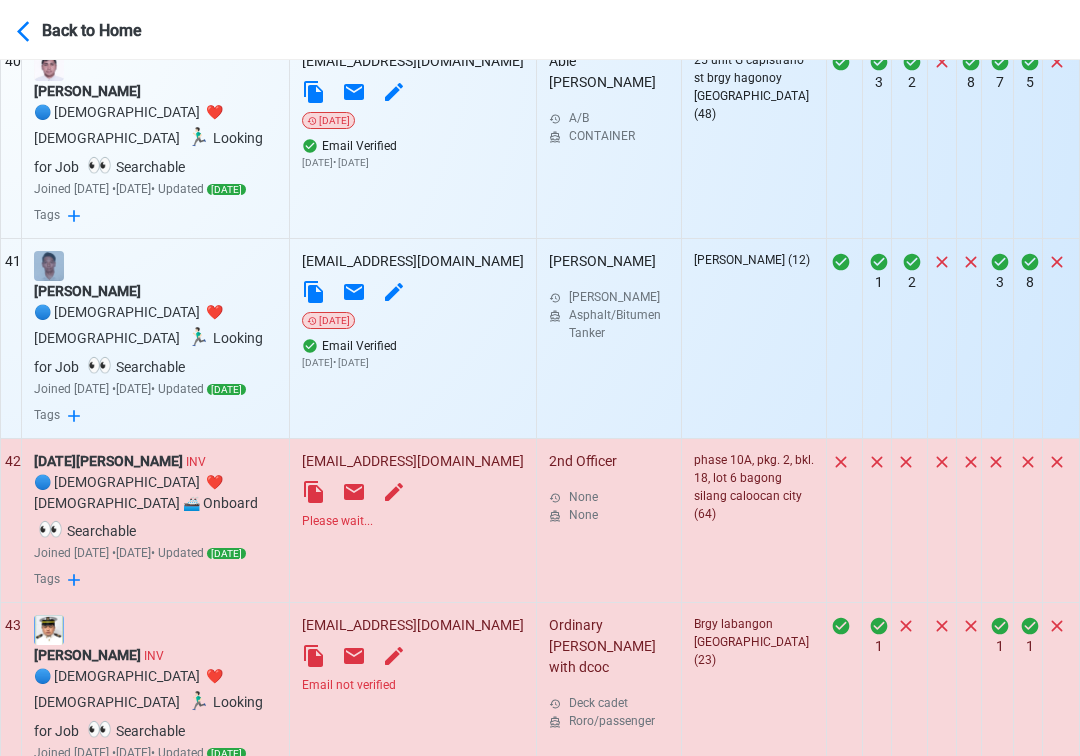 scroll, scrollTop: 7887, scrollLeft: 0, axis: vertical 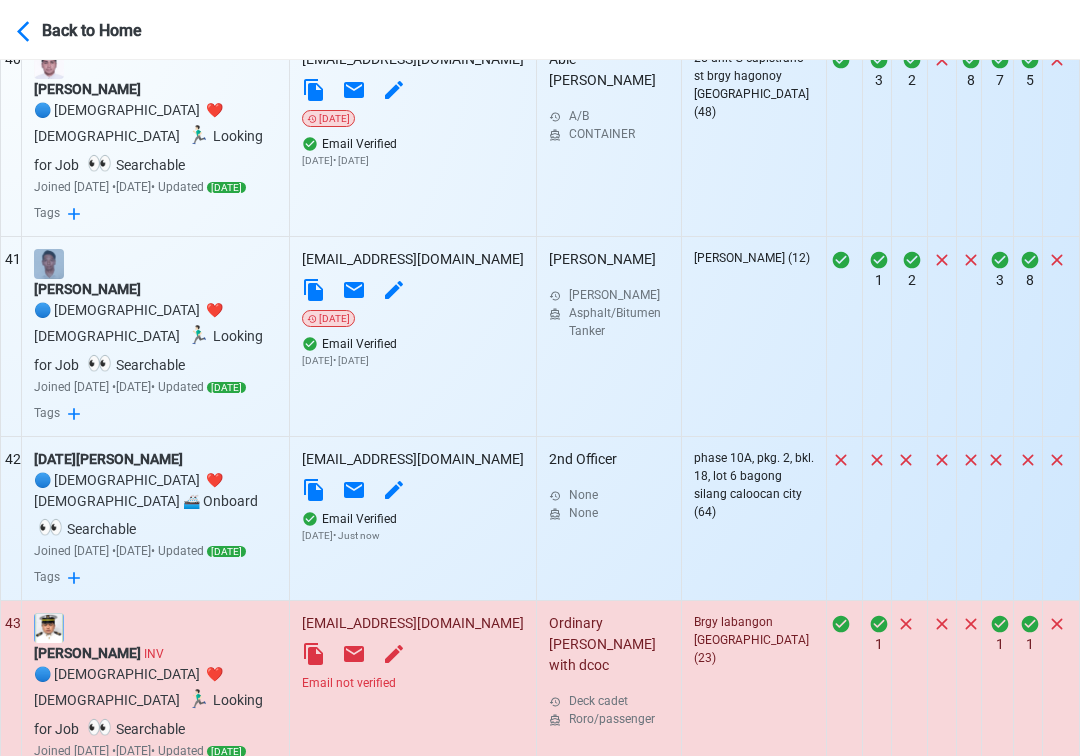 click on "Email not verified" at bounding box center [413, 683] 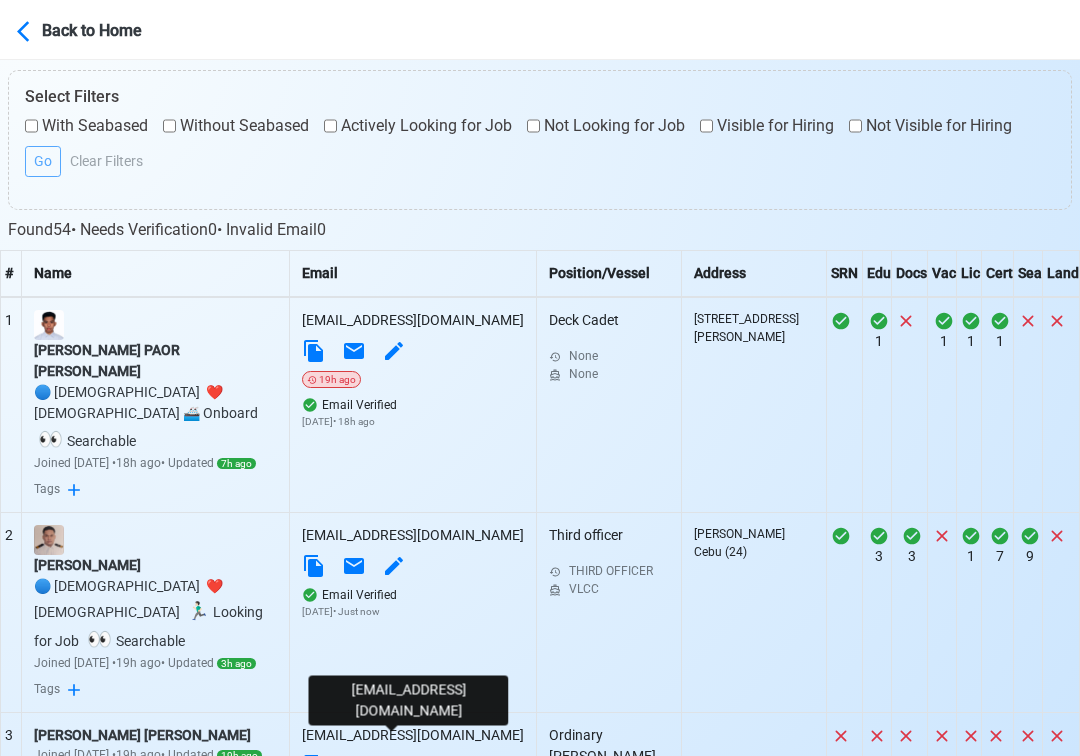scroll, scrollTop: 0, scrollLeft: 0, axis: both 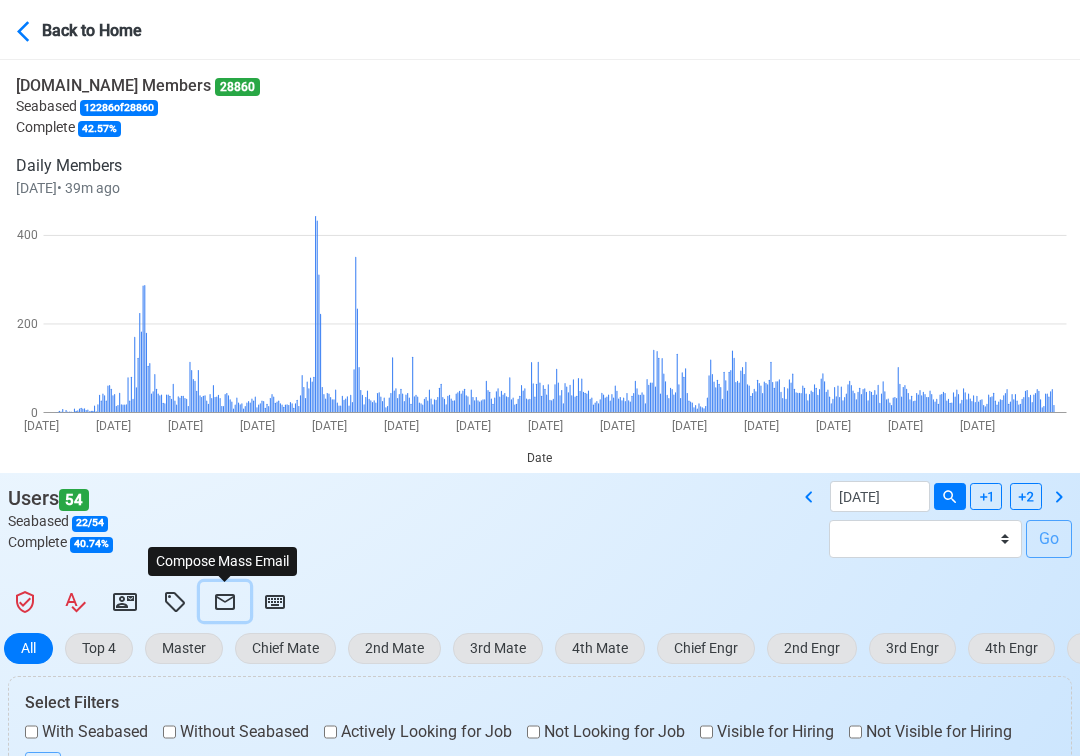 click 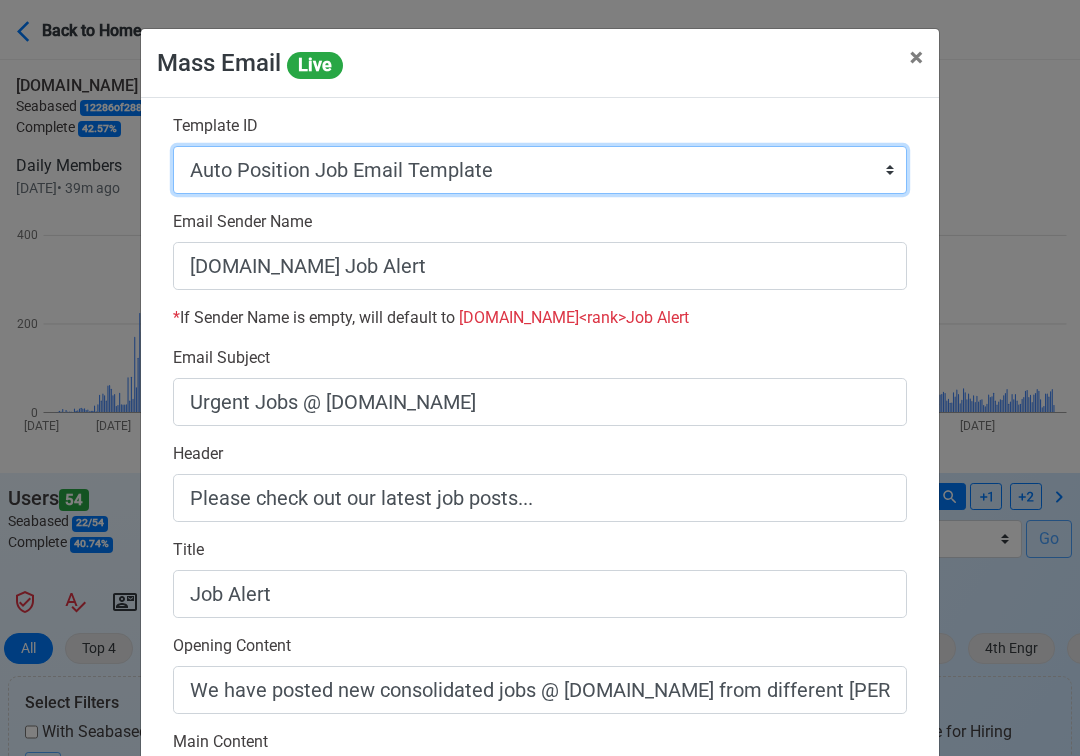 click on "Auto Position Job Email Template Incomplete CV Email Template ETO/ETR Job Email Template 4th Engr Job Email Template 3rd Engr Job Email Template 2nd Engr Job Email Template Chief Engr Job Email Template 3rd Officer Job Email Template 2nd Officer Job Email Template Chief Officer Job Email Template Master Job Email Template Upload CV Announcement Email Template Welcome Sendgrid Email Template Urgent Hiring Sendgrid Email Template Magsaysay Hiring Sendgrid Email Template [PERSON_NAME] Hiring Sendgrid Email Template Magsaysay + [PERSON_NAME] Hiring Email Template Invitation Practice Chat 2nd Off Template Invitation Practice Chat 3rd Off Template Document Expiry Email Template" at bounding box center [540, 170] 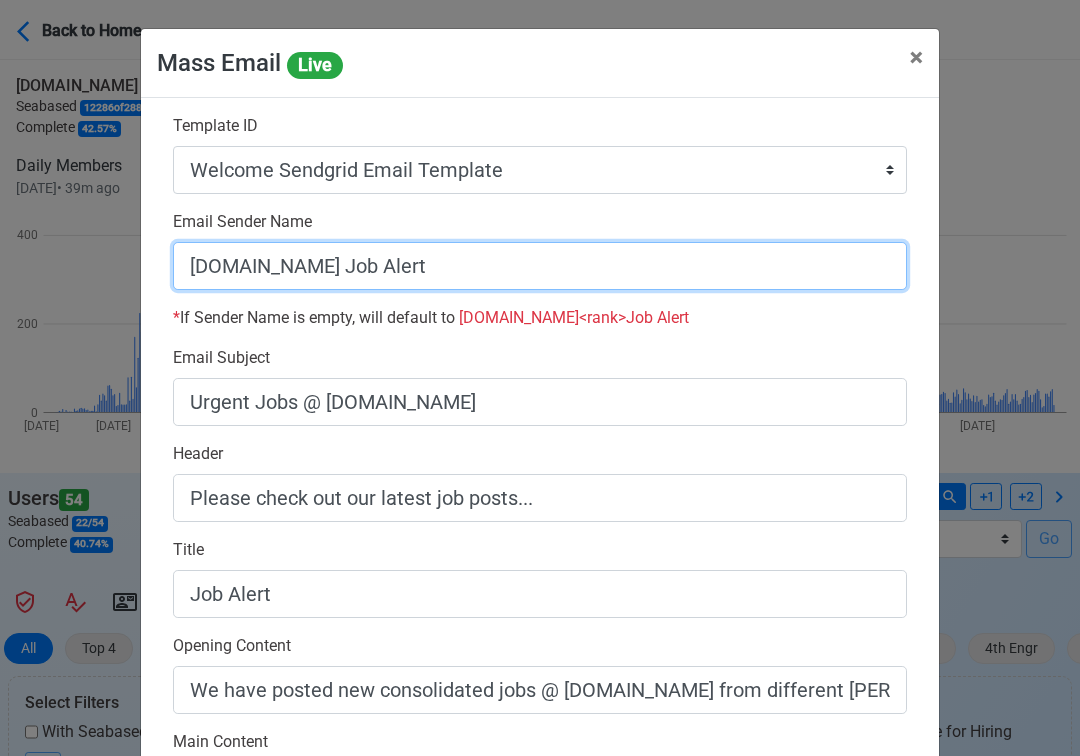 click on "[DOMAIN_NAME] Job Alert" at bounding box center [540, 266] 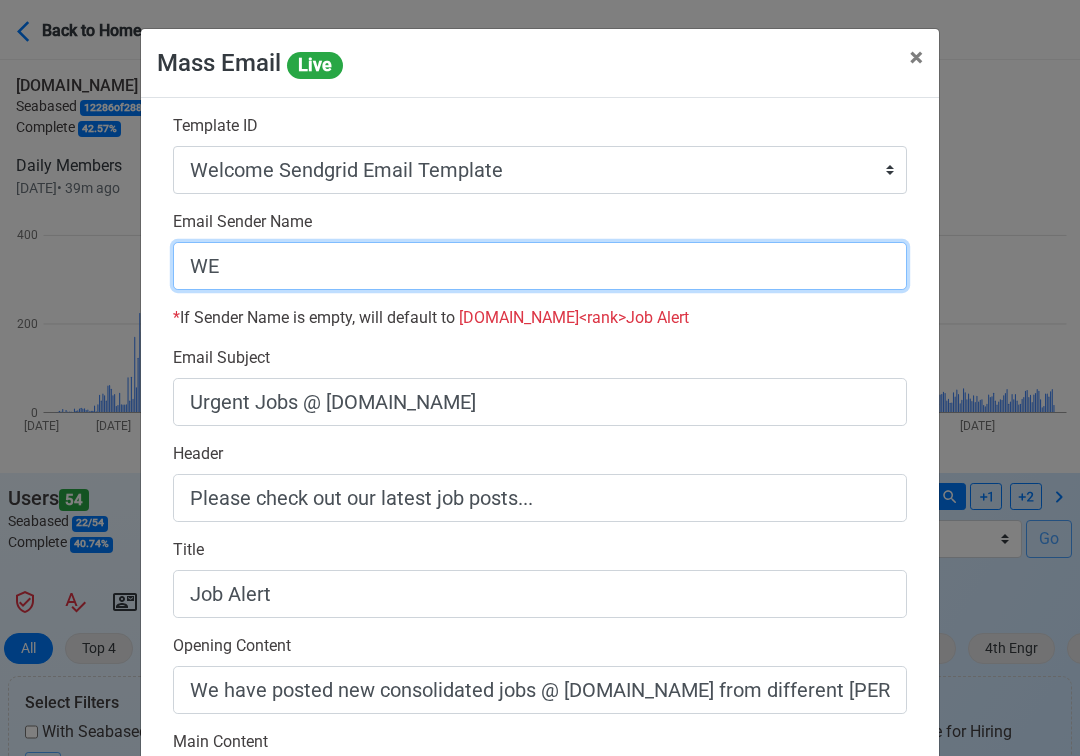 type on "Welcome to [DOMAIN_NAME]" 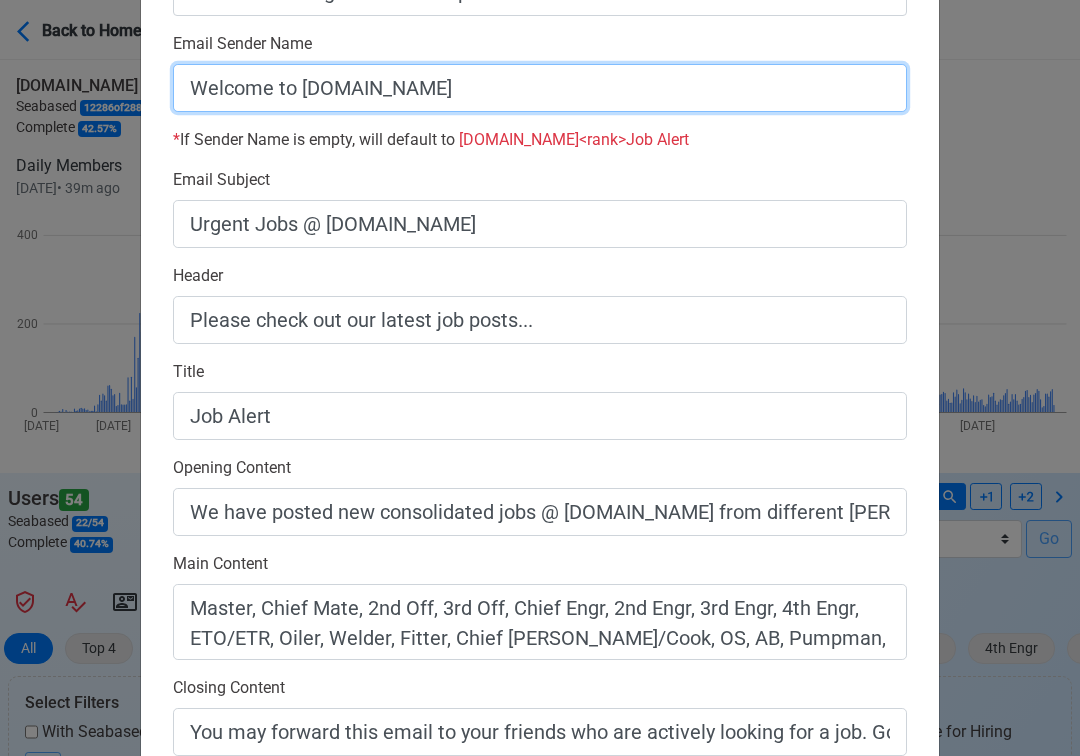 scroll, scrollTop: 558, scrollLeft: 0, axis: vertical 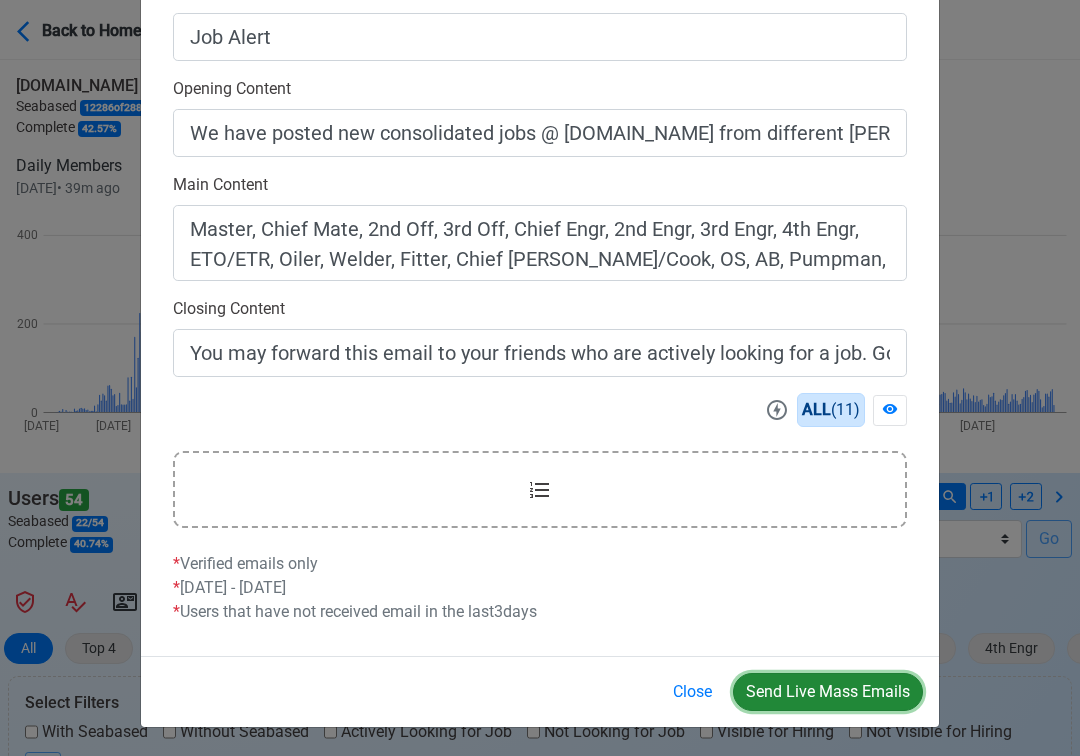 click on "Send Live Mass Emails" at bounding box center [828, 692] 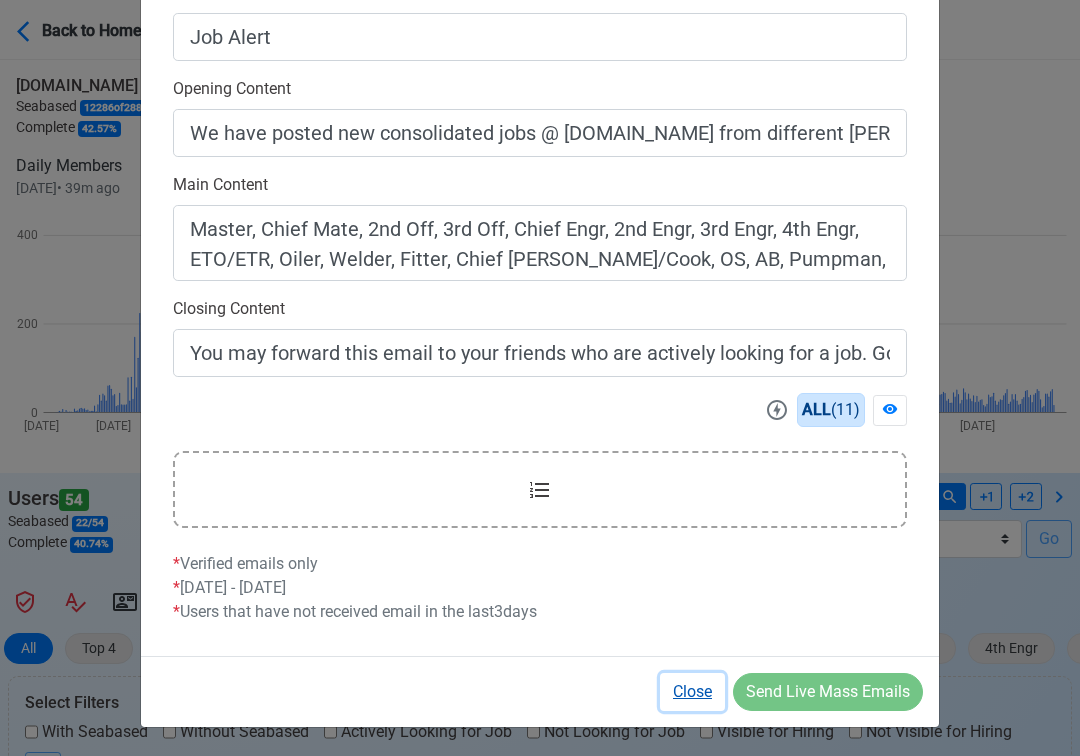 click on "Close" at bounding box center [692, 692] 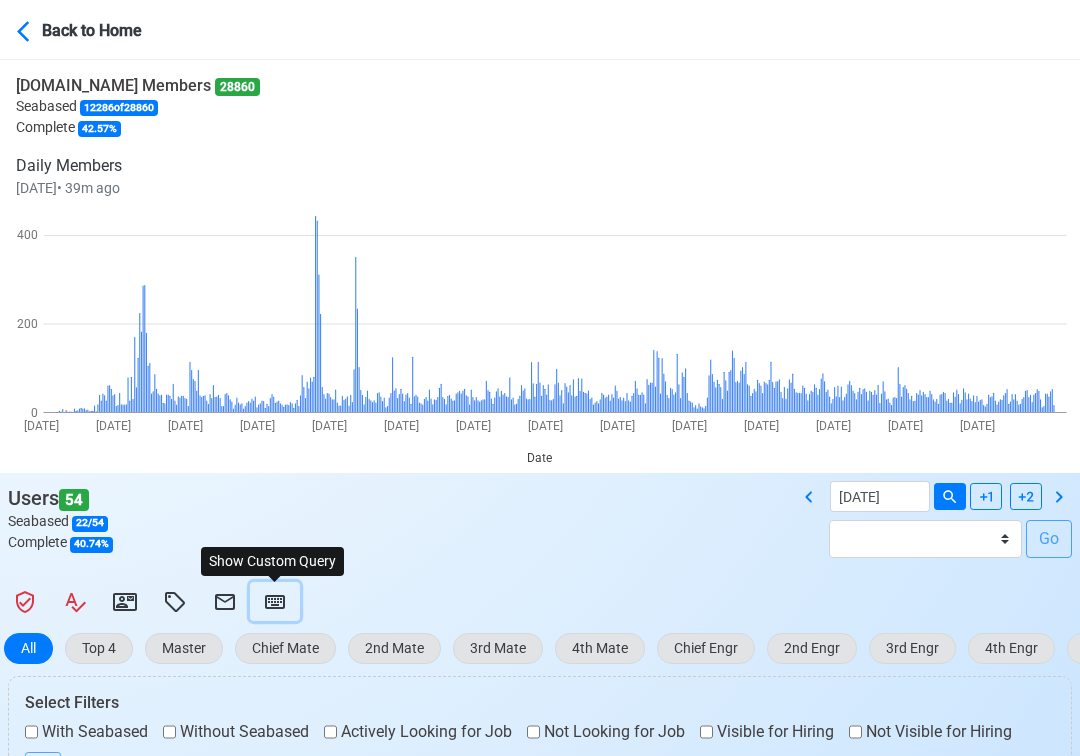 click 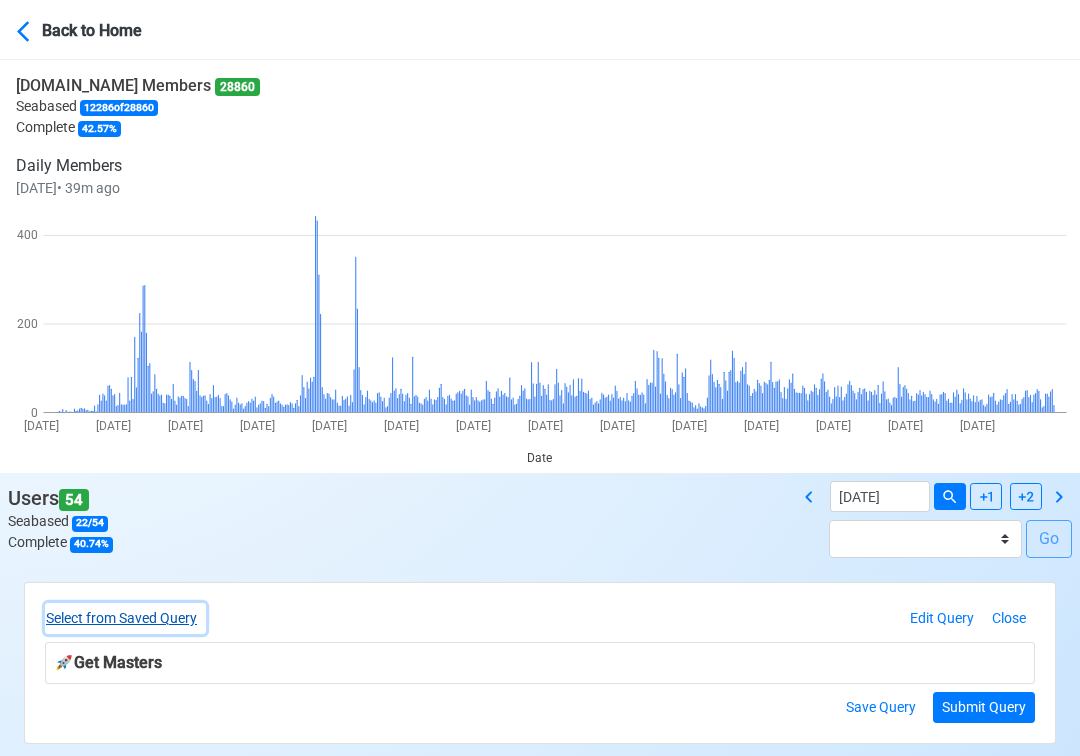 click on "Select from Saved Query" at bounding box center (125, 618) 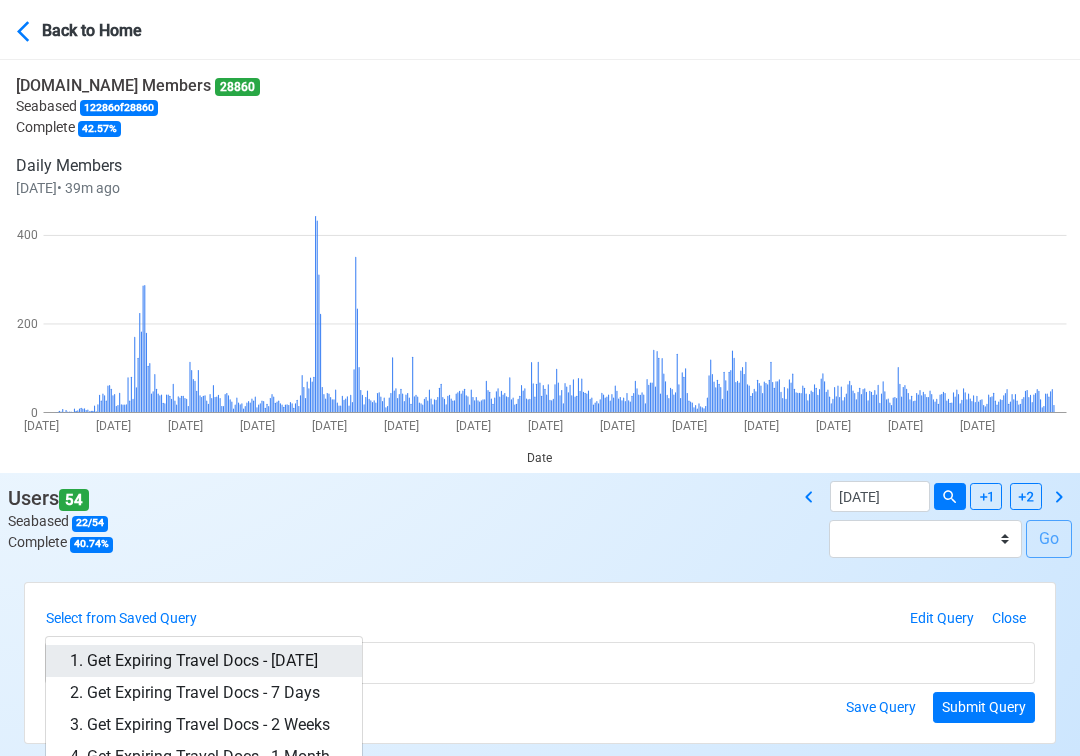 click on "1. Get Expiring Travel Docs - [DATE]" at bounding box center [204, 661] 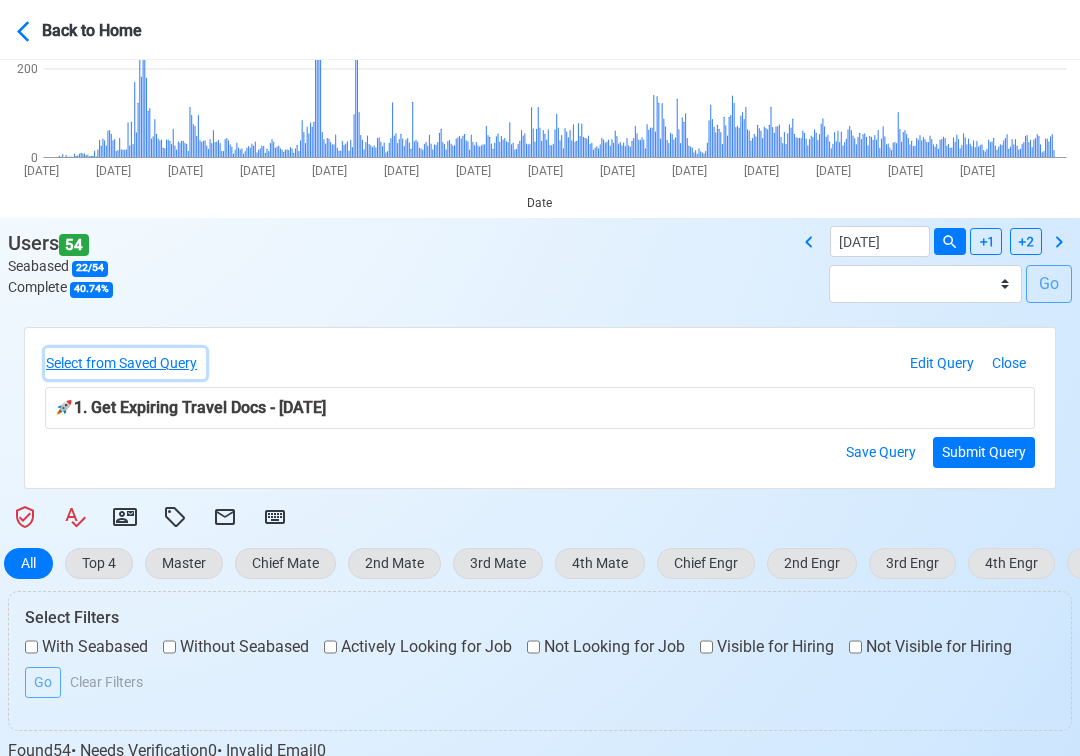 scroll, scrollTop: 437, scrollLeft: 0, axis: vertical 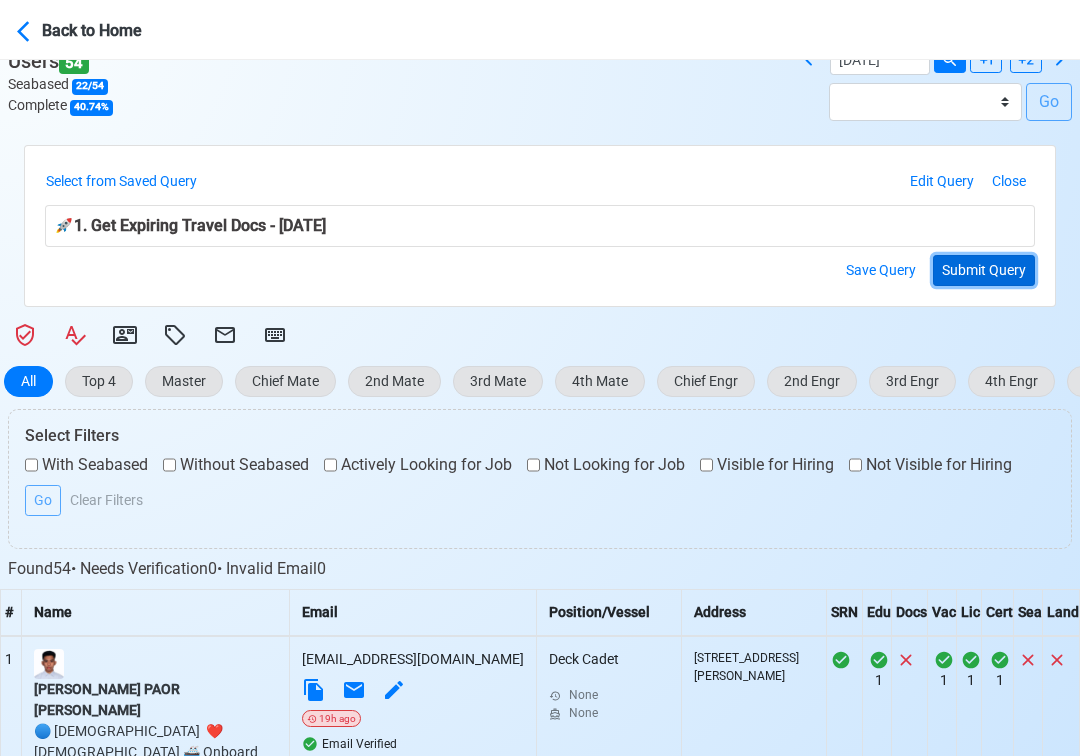 click on "Submit Query" at bounding box center [984, 270] 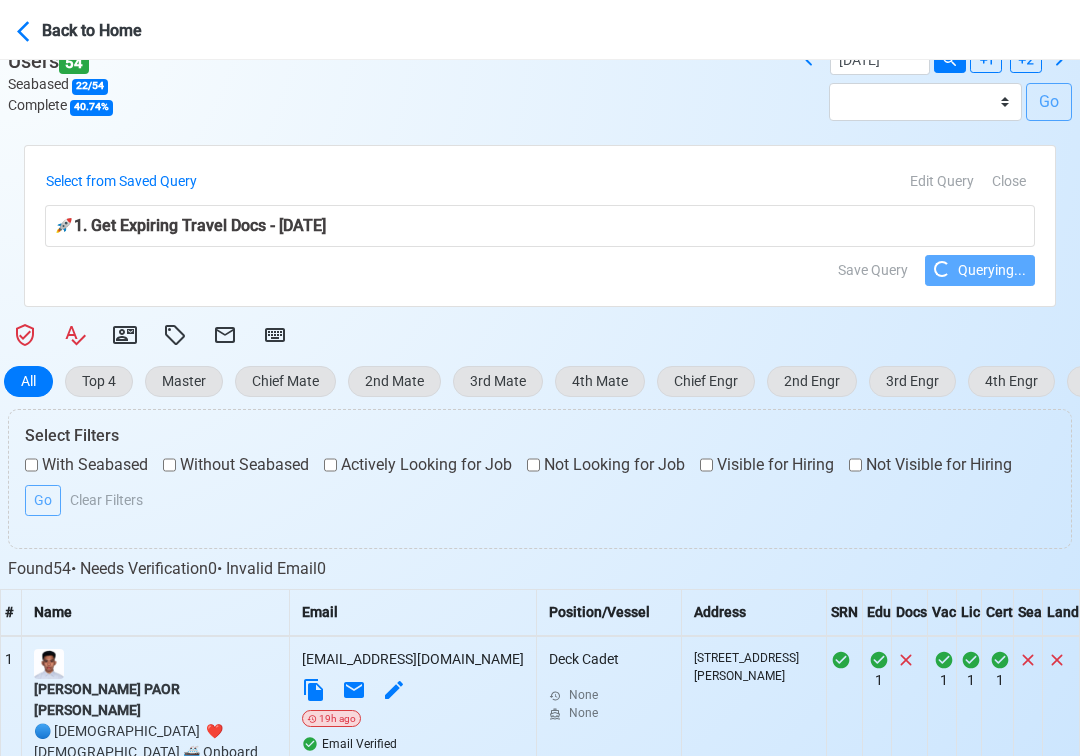 scroll, scrollTop: 437, scrollLeft: 15, axis: both 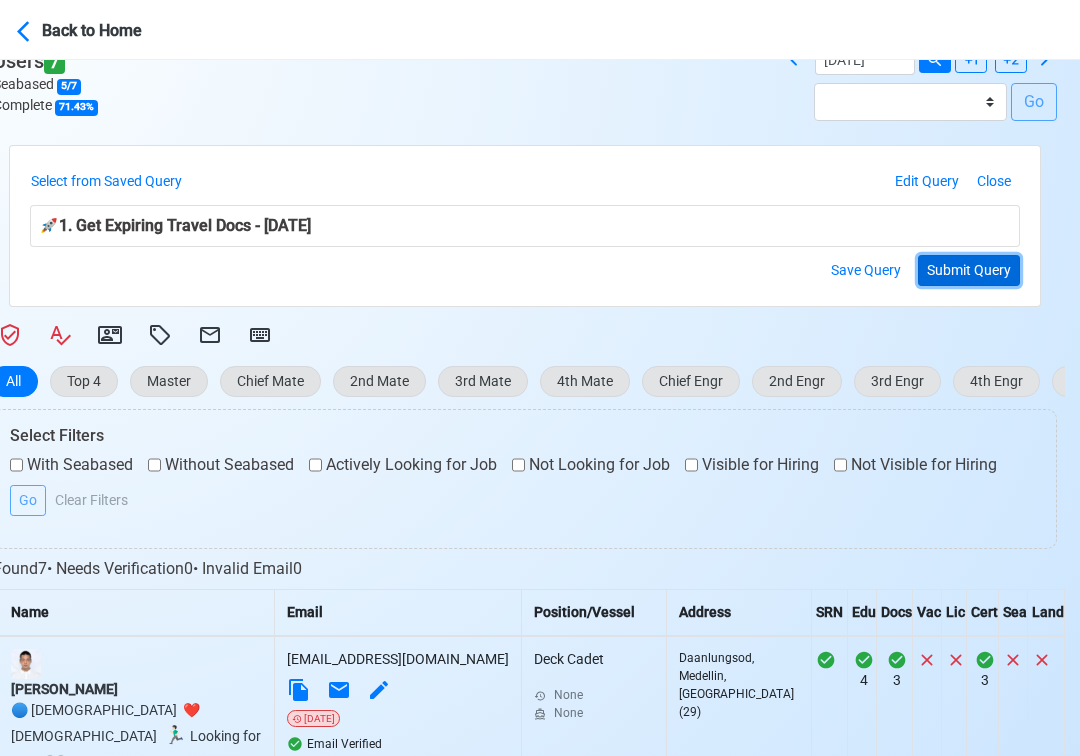 click on "Submit Query" at bounding box center (969, 270) 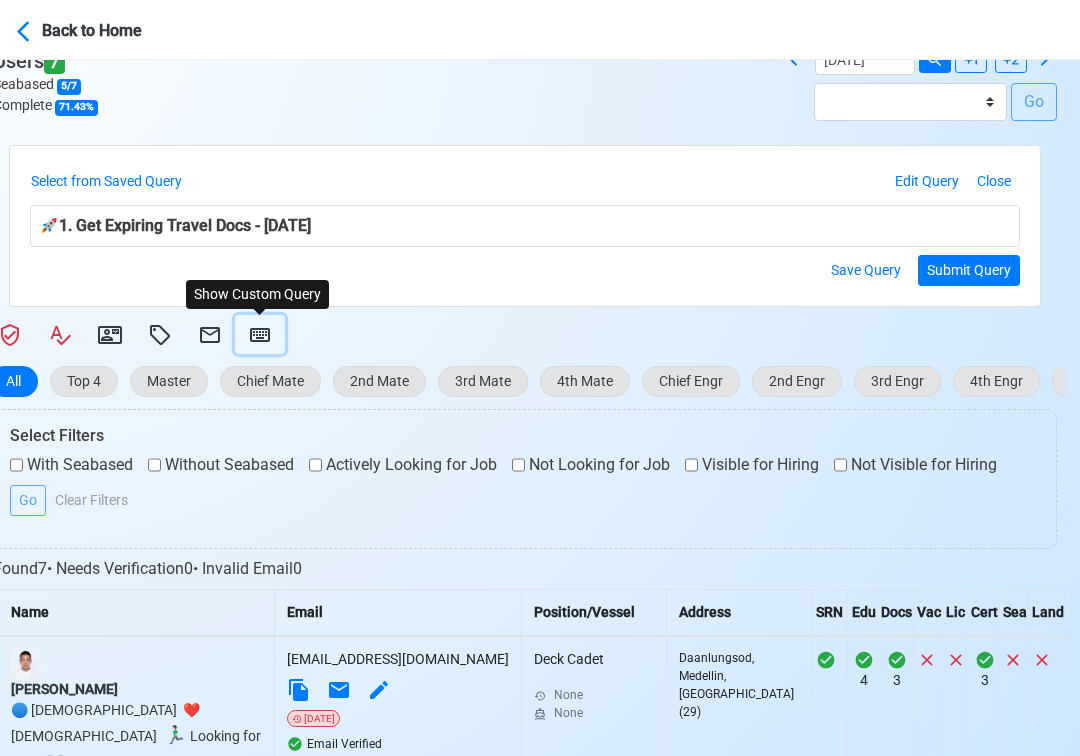 click 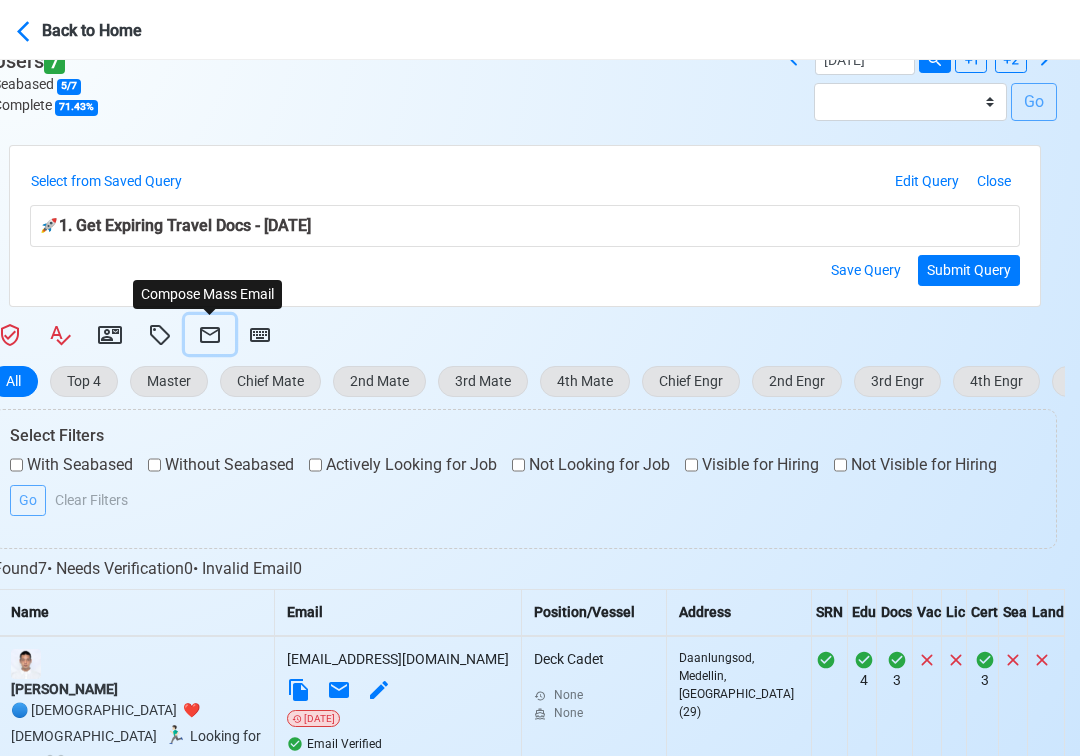 click 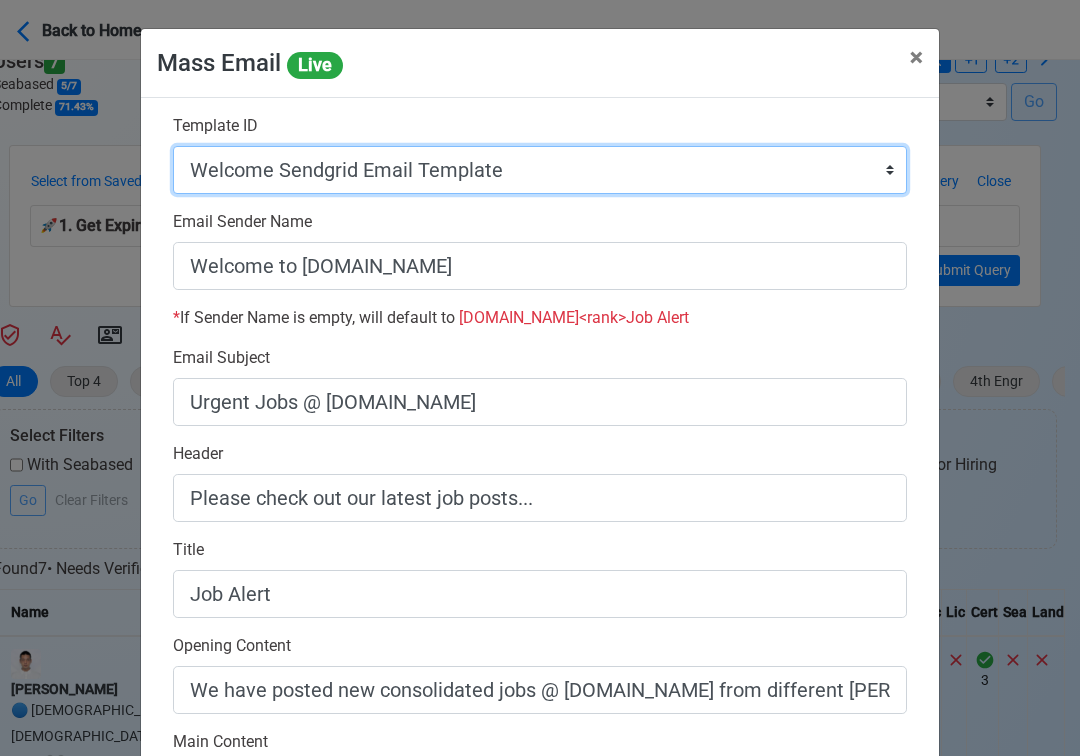 click on "Auto Position Job Email Template Incomplete CV Email Template ETO/ETR Job Email Template 4th Engr Job Email Template 3rd Engr Job Email Template 2nd Engr Job Email Template Chief Engr Job Email Template 3rd Officer Job Email Template 2nd Officer Job Email Template Chief Officer Job Email Template Master Job Email Template Upload CV Announcement Email Template Welcome Sendgrid Email Template Urgent Hiring Sendgrid Email Template Magsaysay Hiring Sendgrid Email Template [PERSON_NAME] Hiring Sendgrid Email Template Magsaysay + [PERSON_NAME] Hiring Email Template Invitation Practice Chat 2nd Off Template Invitation Practice Chat 3rd Off Template Document Expiry Email Template" at bounding box center (540, 170) 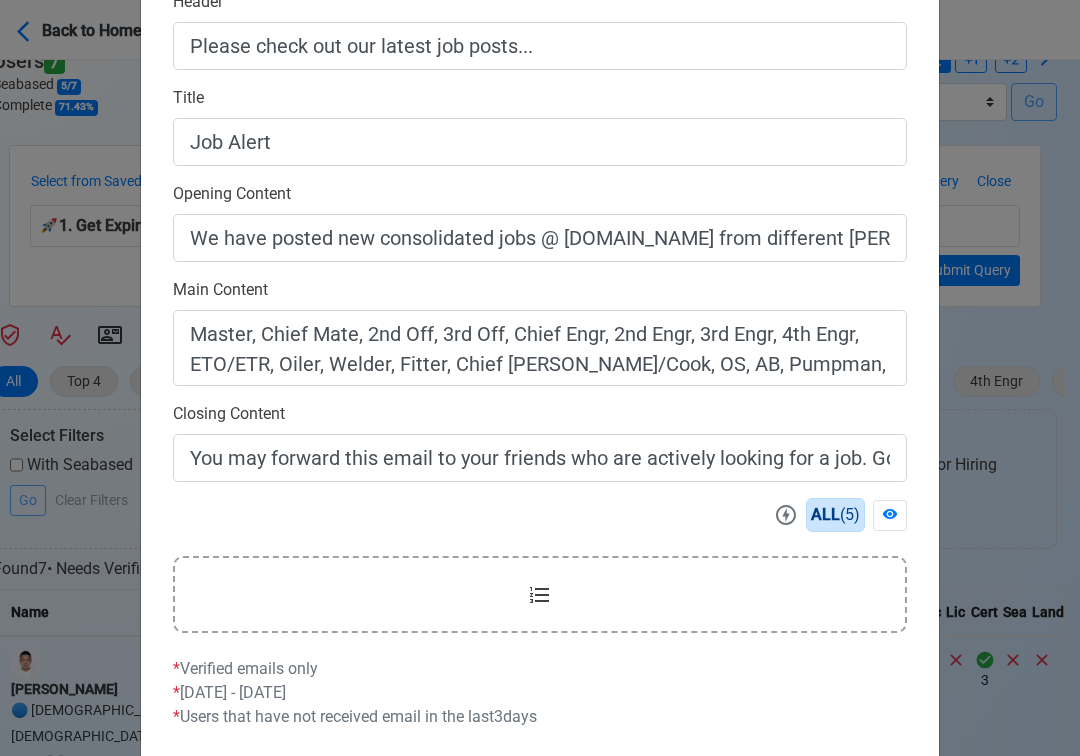 scroll, scrollTop: 558, scrollLeft: 0, axis: vertical 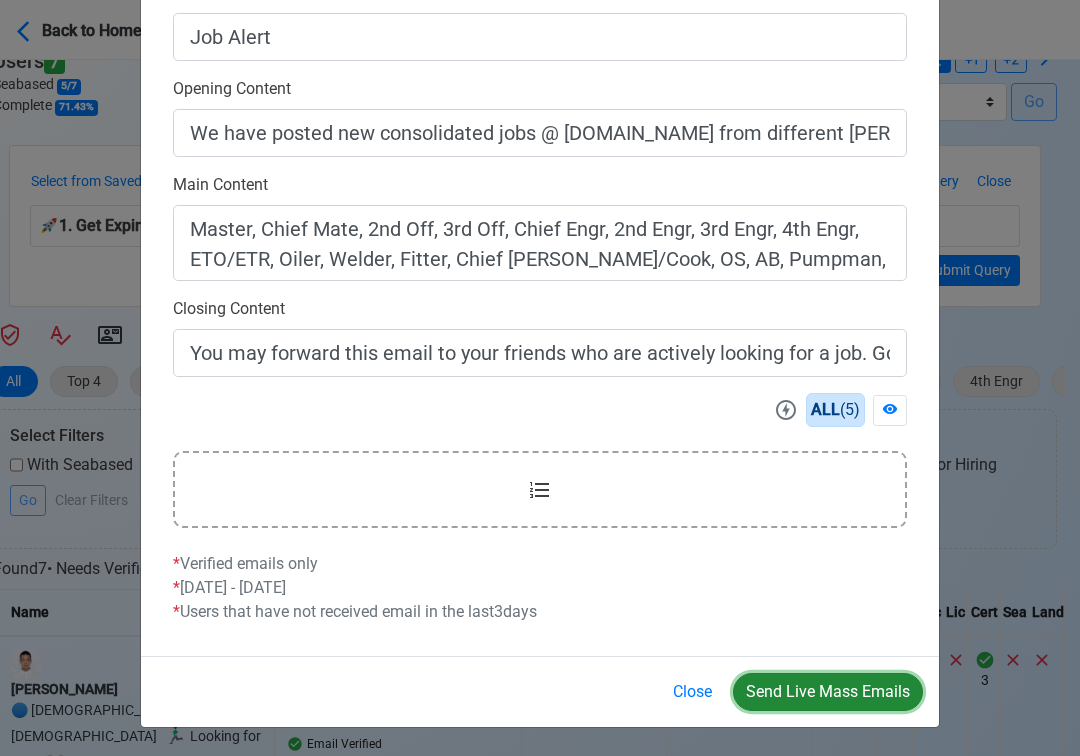 click on "Send Live Mass Emails" at bounding box center [828, 692] 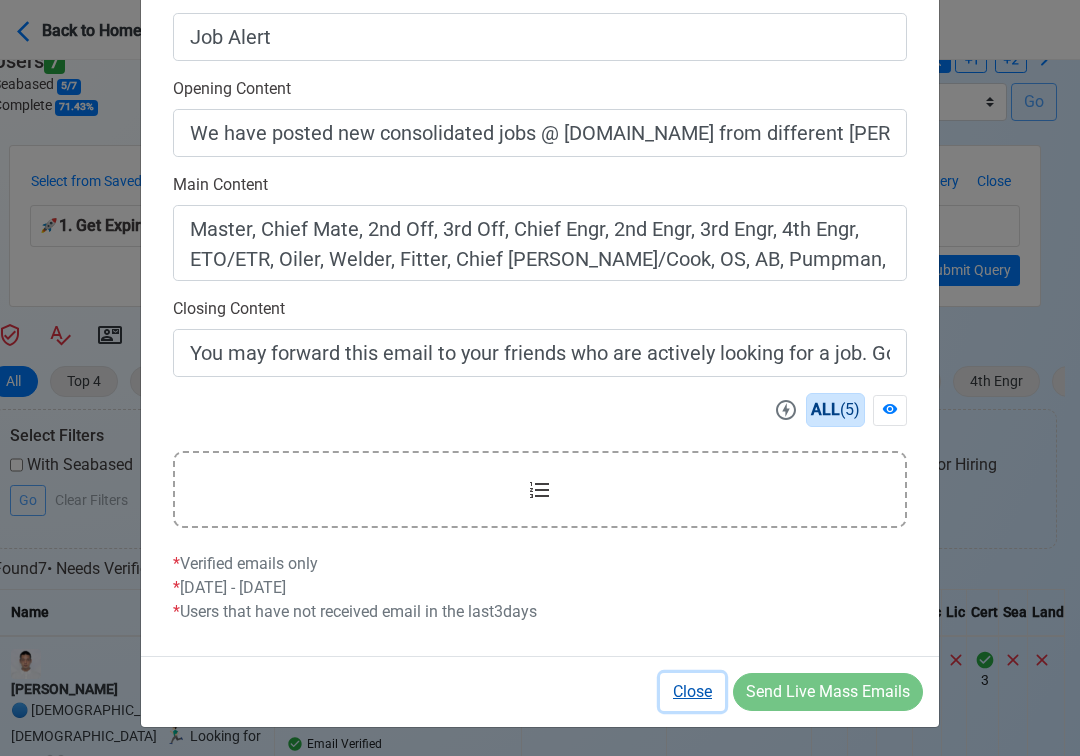 click on "Close" at bounding box center [692, 692] 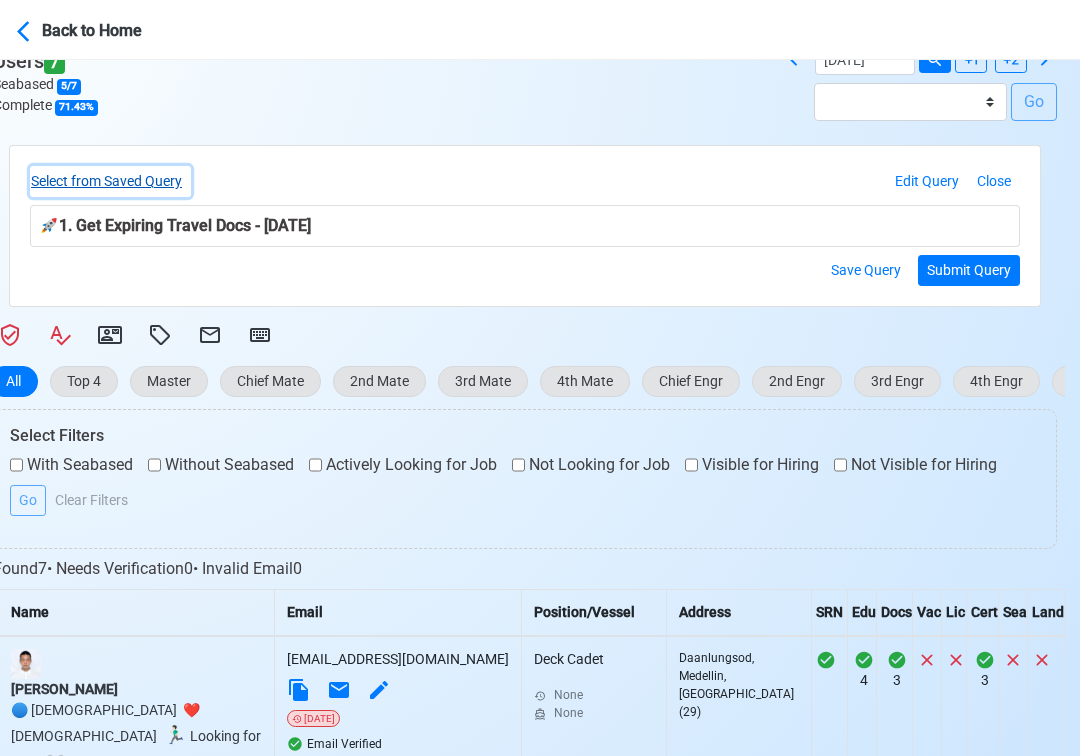 click on "Select from Saved Query" at bounding box center (110, 181) 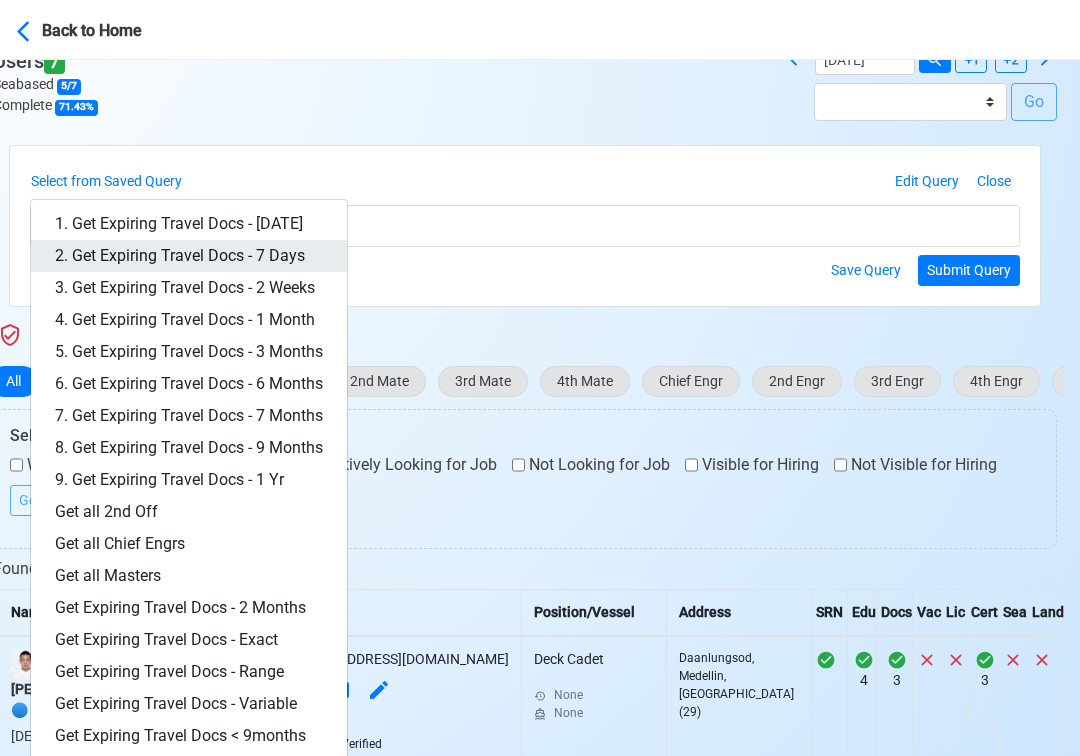 click on "2. Get Expiring Travel Docs - 7 Days" at bounding box center (189, 256) 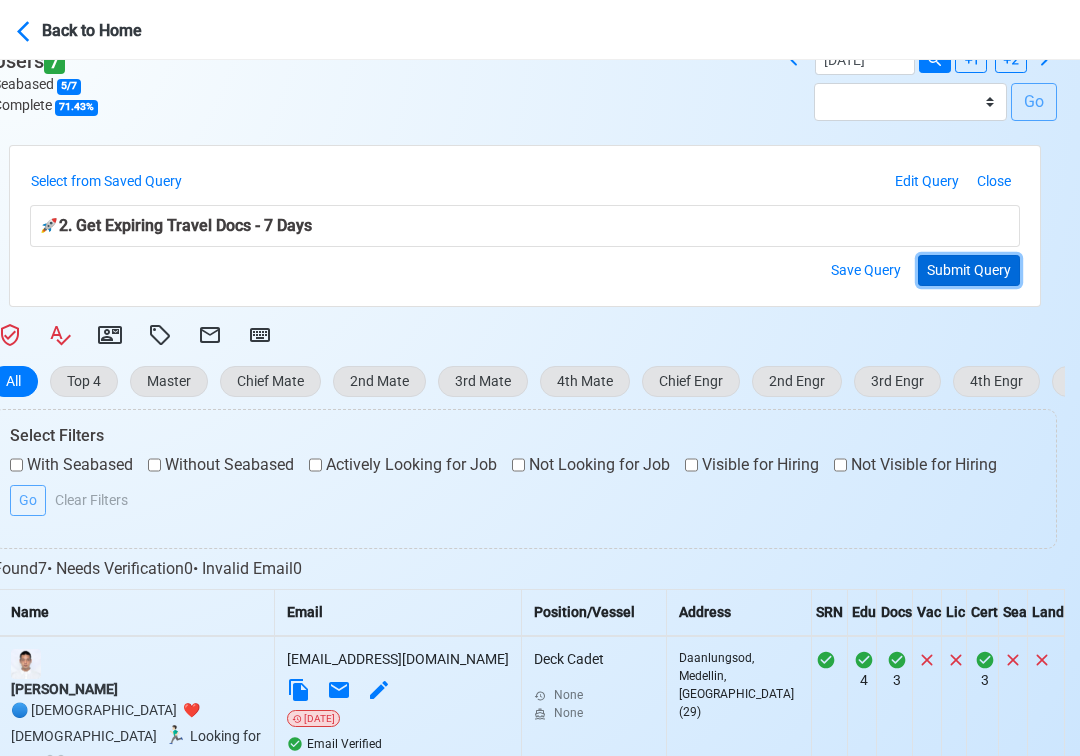 click on "Submit Query" at bounding box center [969, 270] 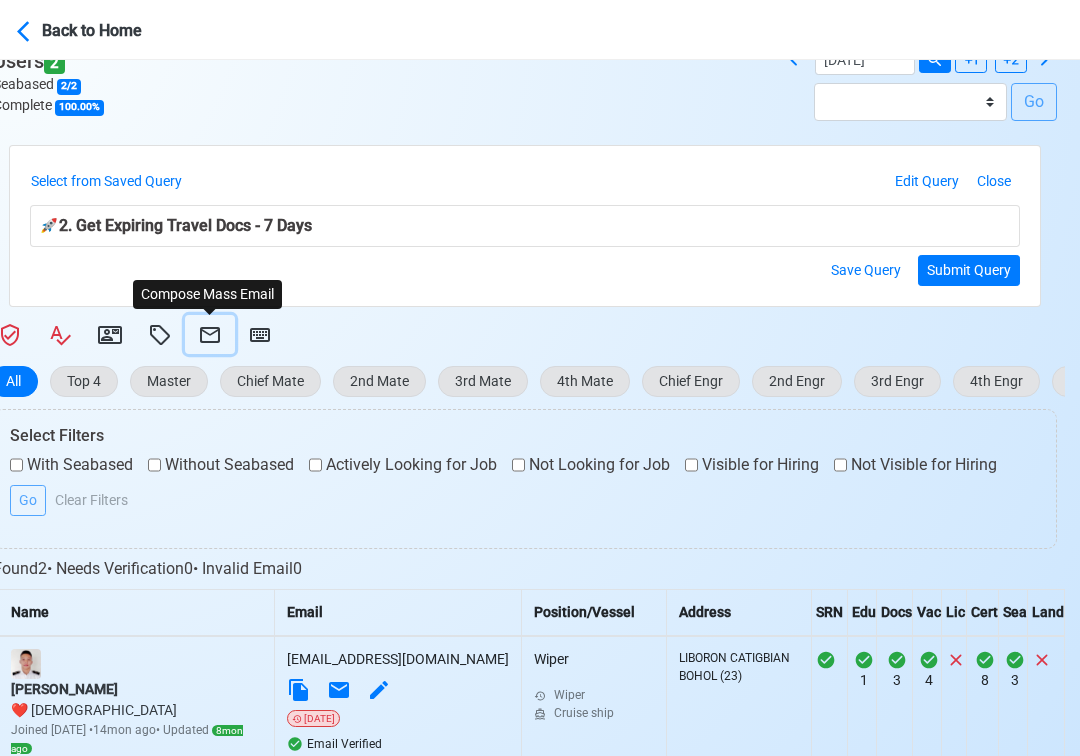 click 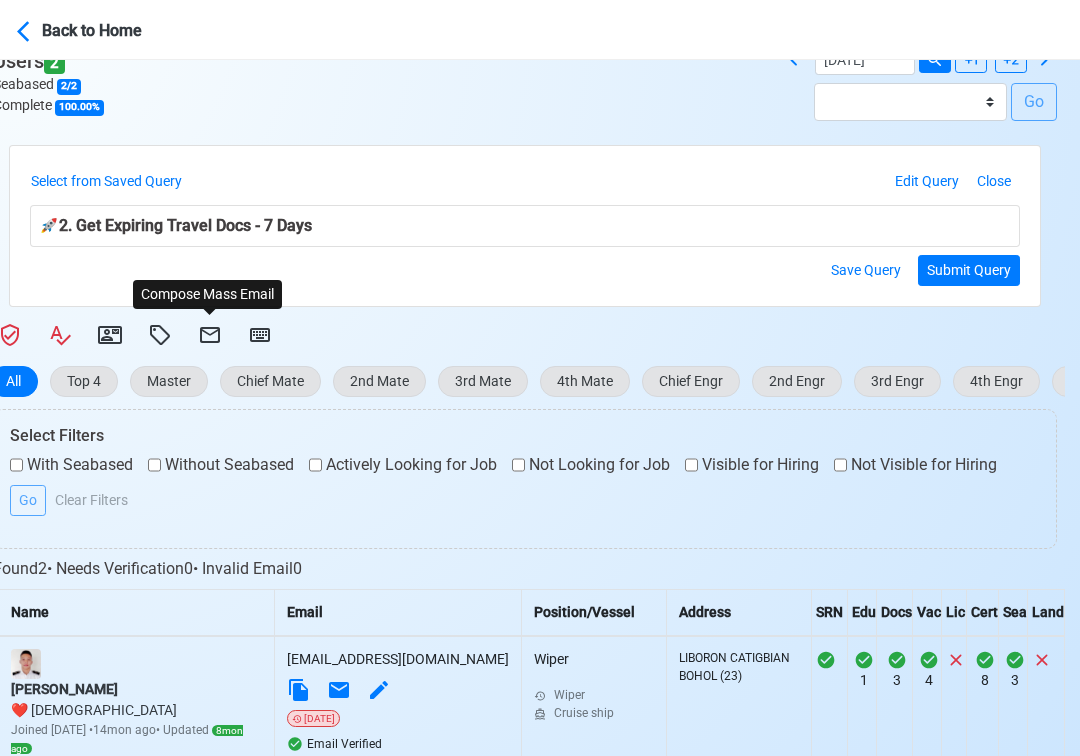 select on "d-3e71907ffd064a39999872a824aaf79a" 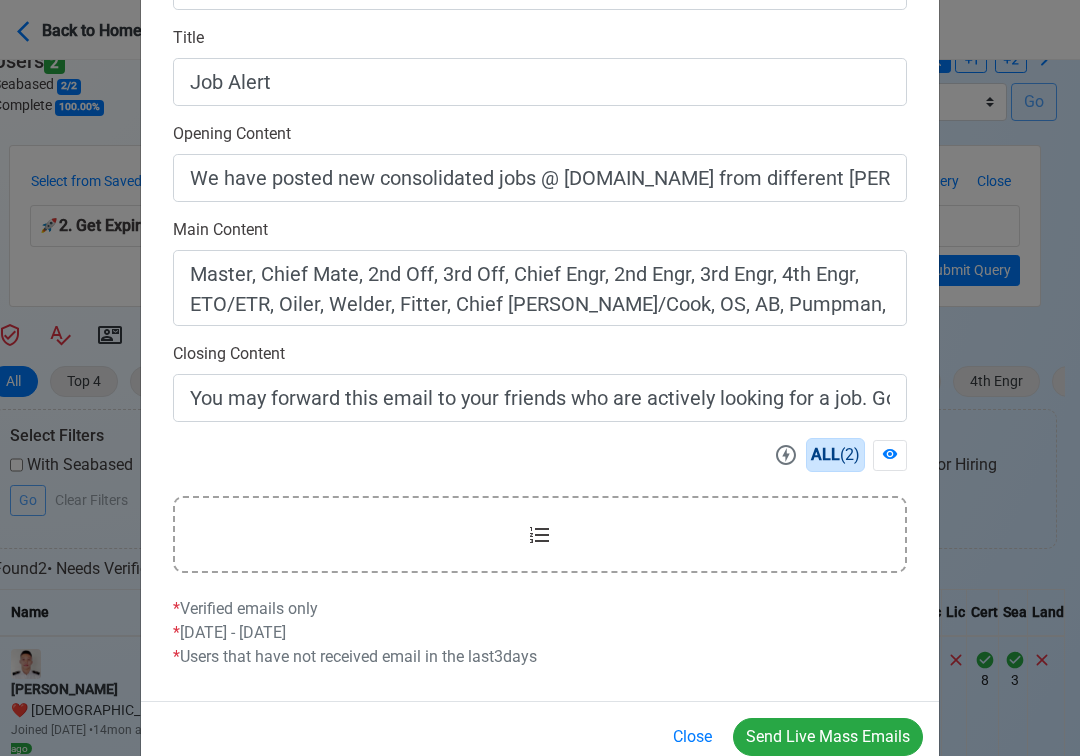 scroll, scrollTop: 558, scrollLeft: 0, axis: vertical 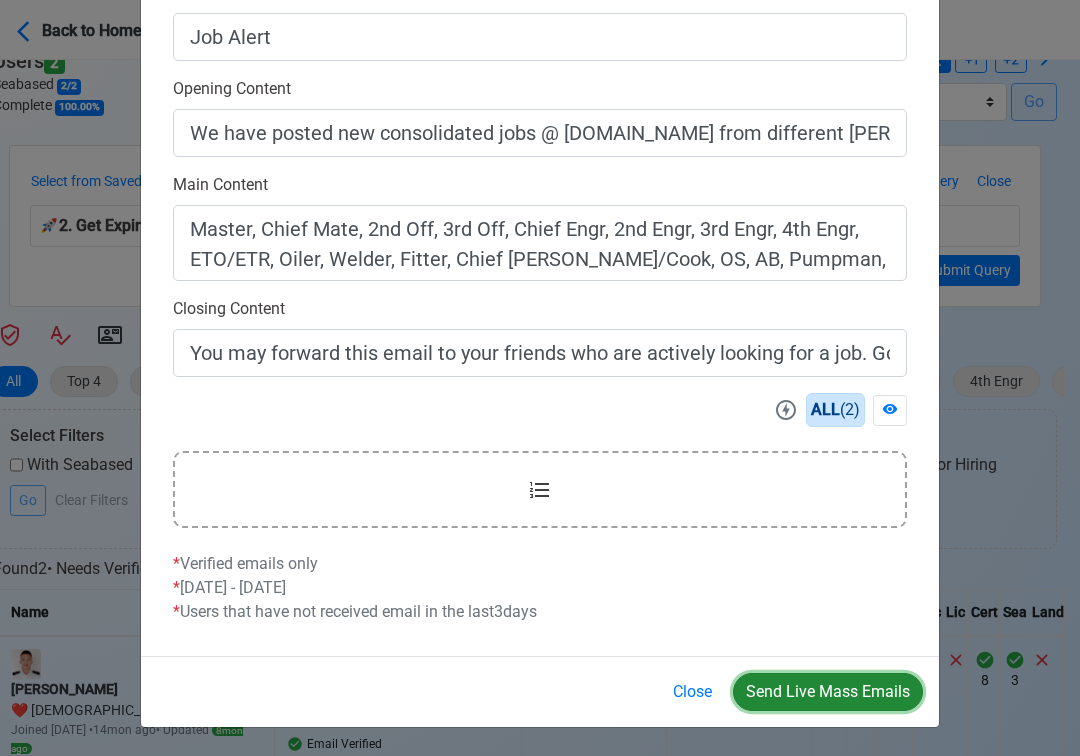 click on "Send Live Mass Emails" at bounding box center (828, 692) 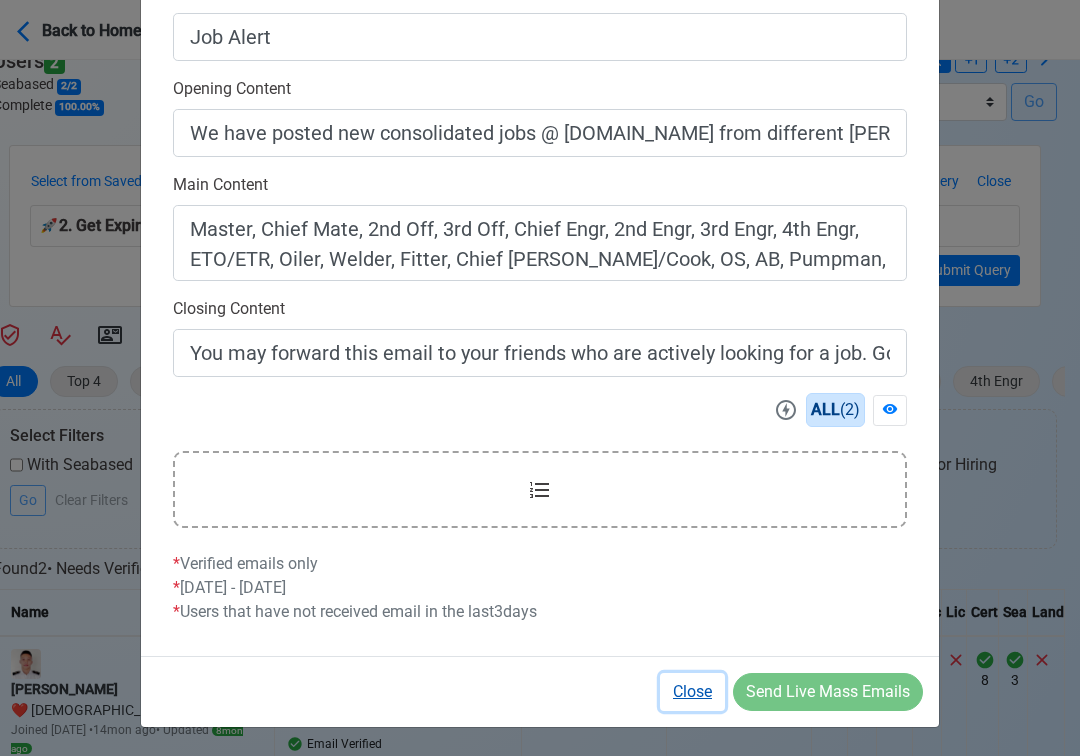 click on "Close" at bounding box center (692, 692) 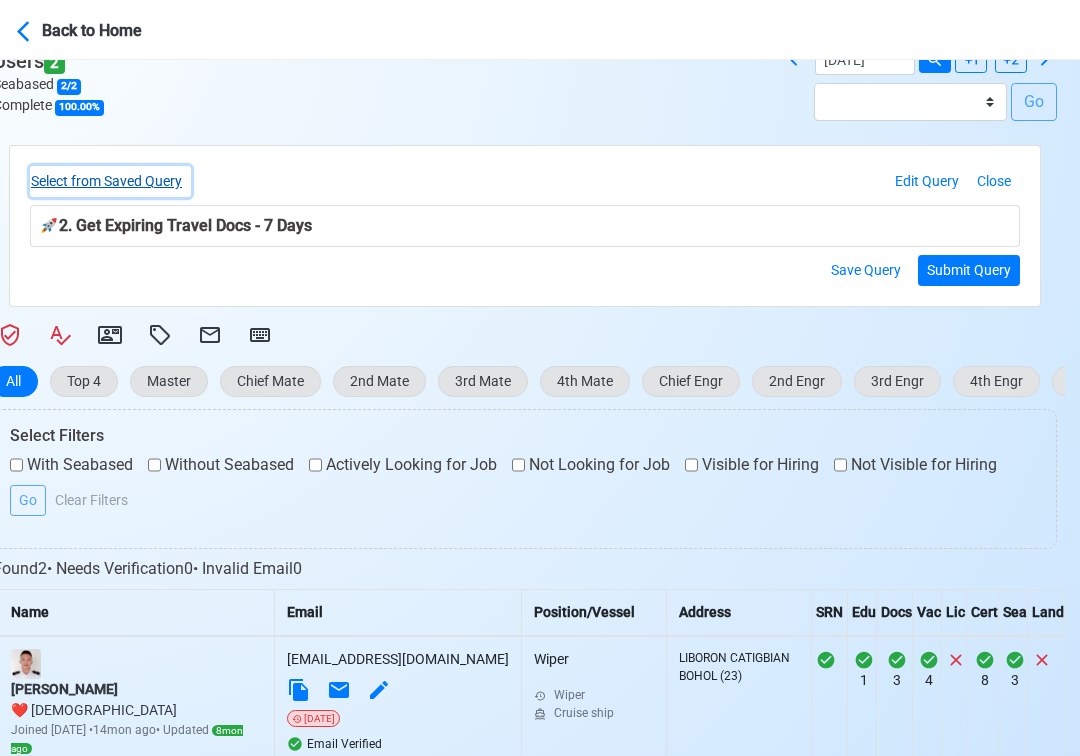 click on "Select from Saved Query" at bounding box center [110, 181] 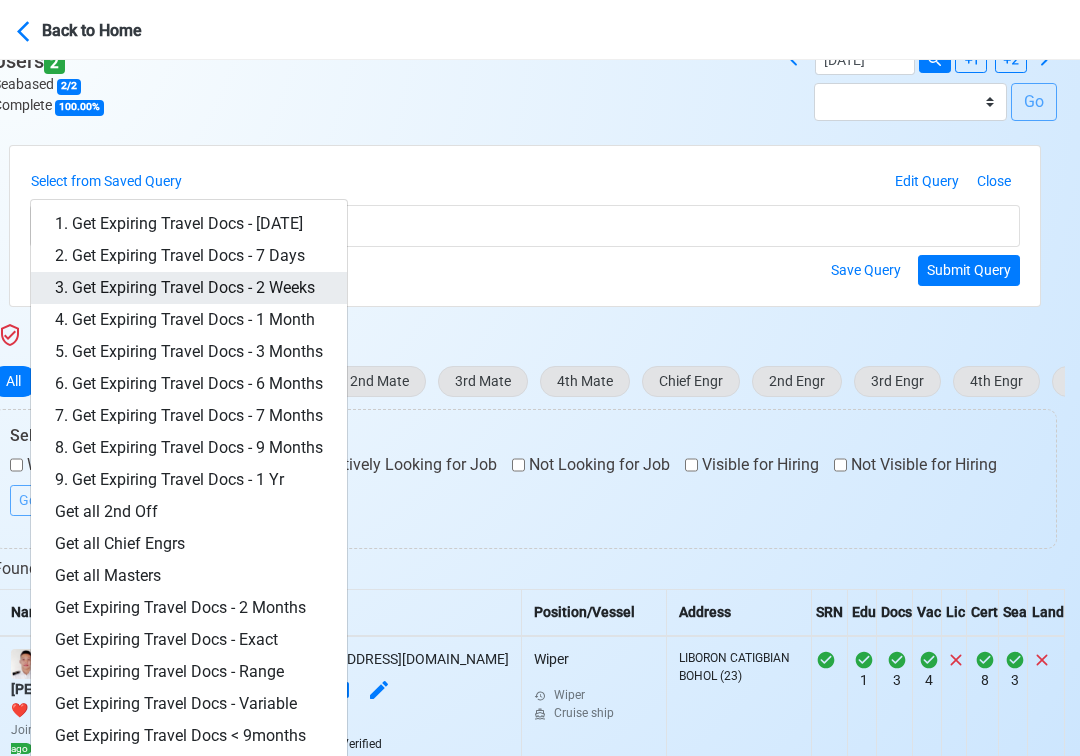 click on "3. Get Expiring Travel Docs - 2 Weeks" at bounding box center (189, 288) 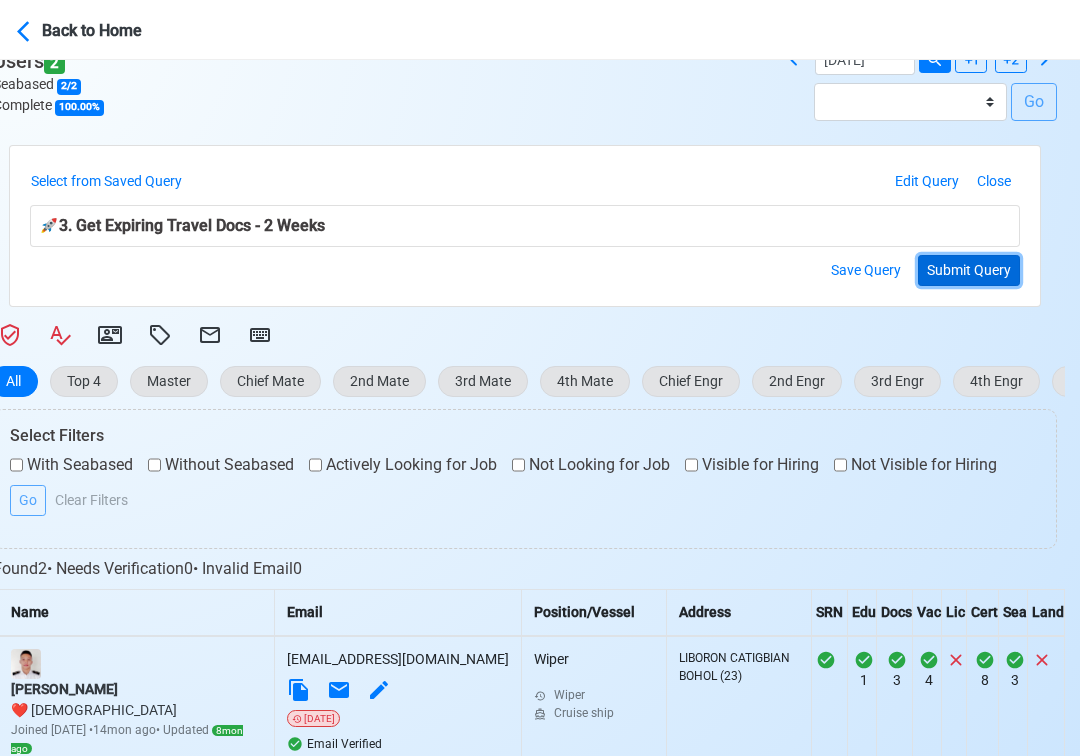 click on "Submit Query" at bounding box center [969, 270] 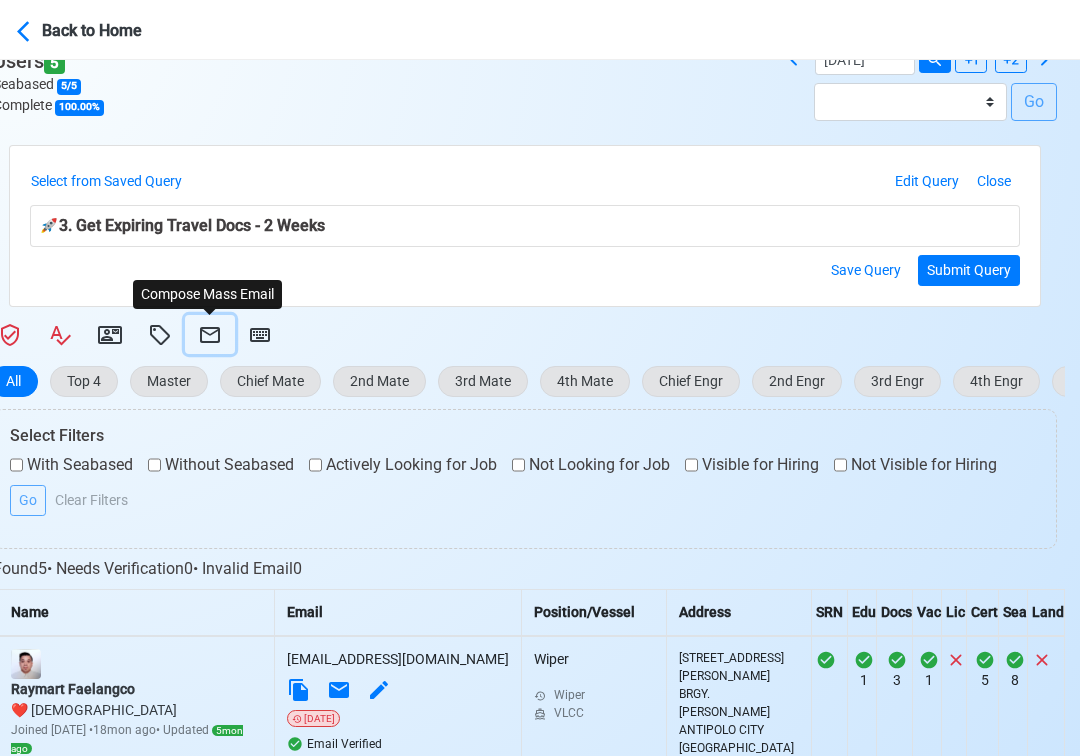 click 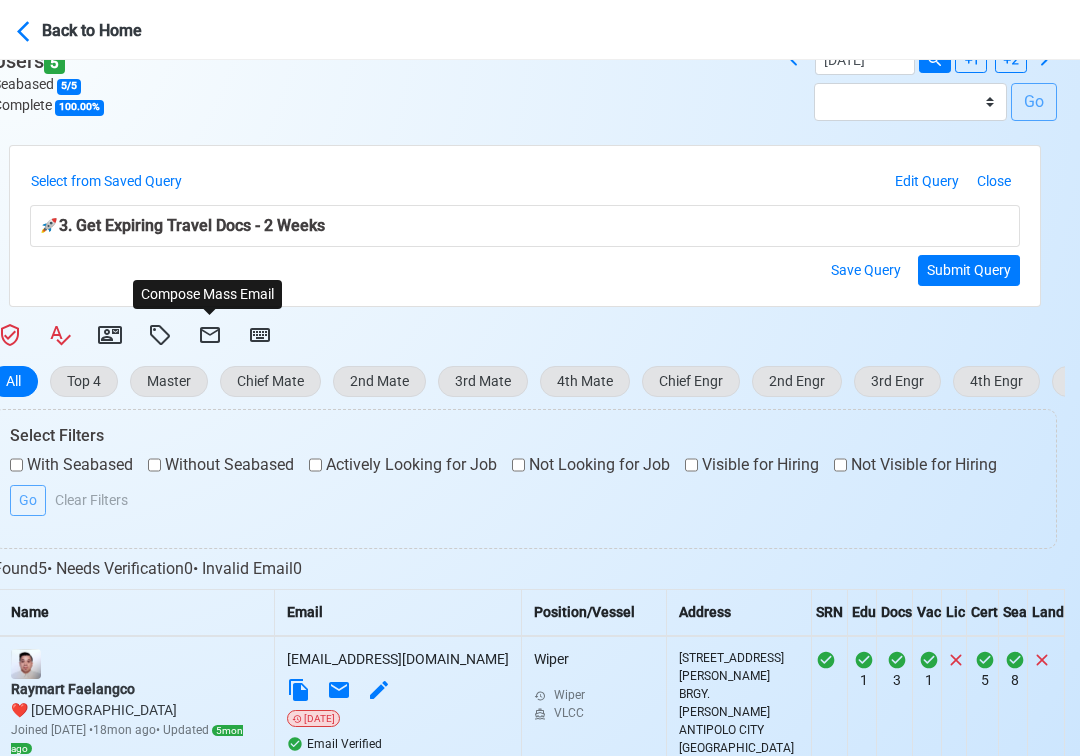 select on "d-3e71907ffd064a39999872a824aaf79a" 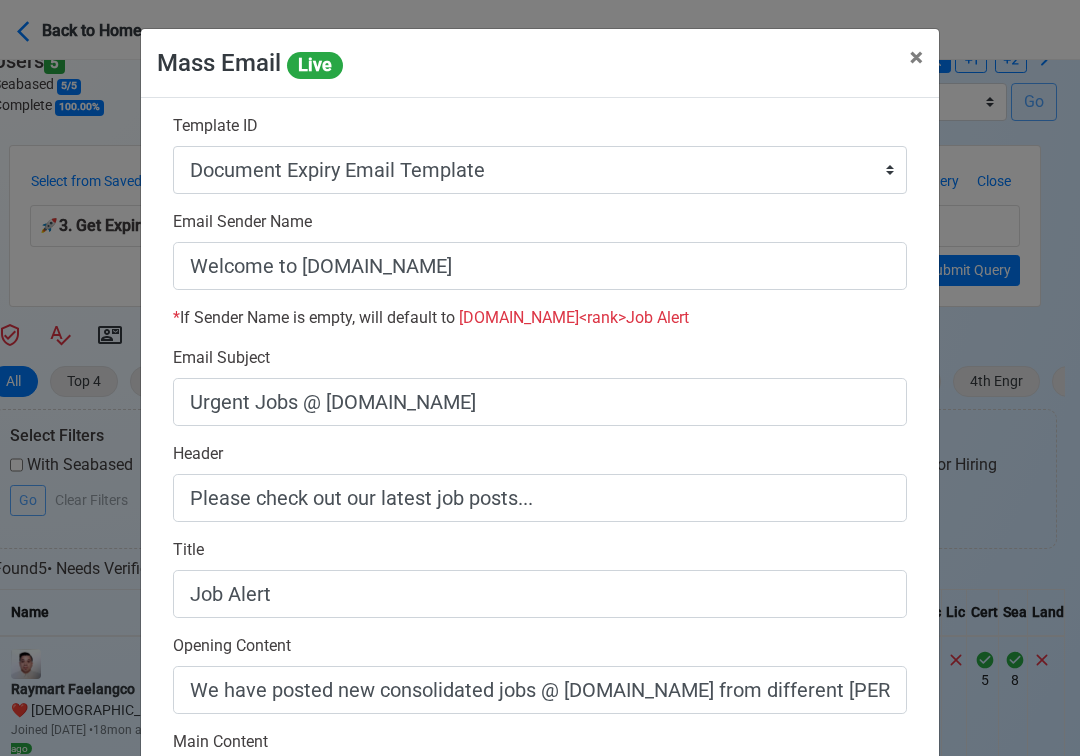 scroll, scrollTop: 558, scrollLeft: 0, axis: vertical 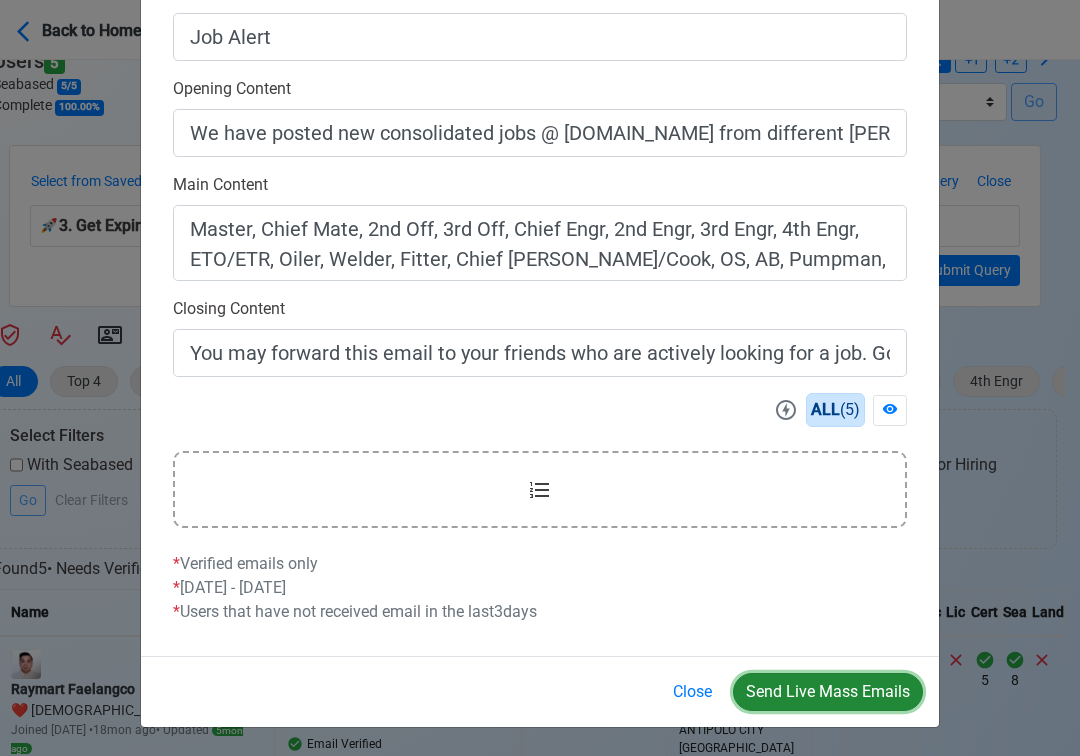 click on "Send Live Mass Emails" at bounding box center [828, 692] 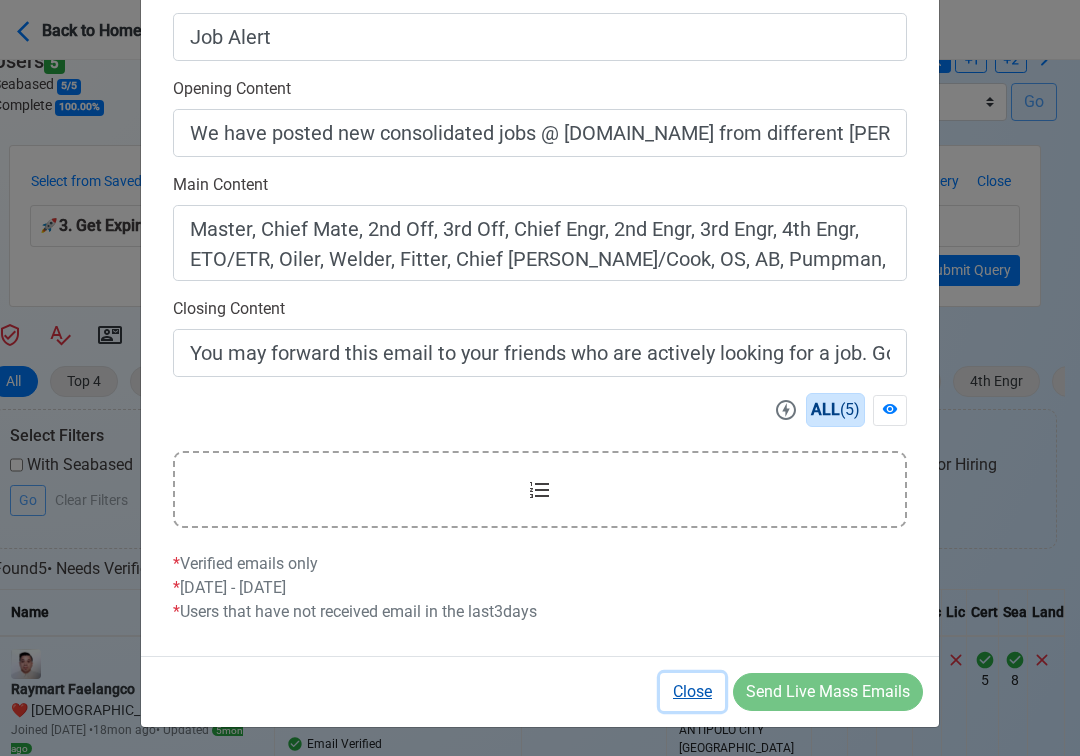 click on "Close" at bounding box center (692, 692) 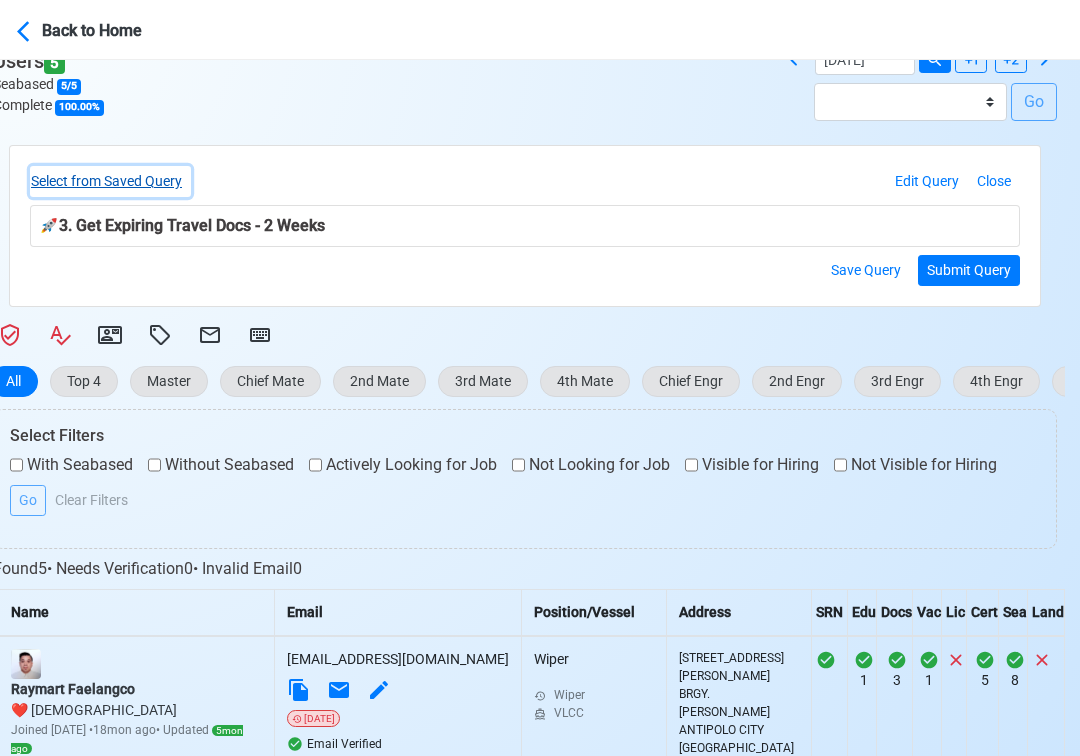 click on "Select from Saved Query" at bounding box center (110, 181) 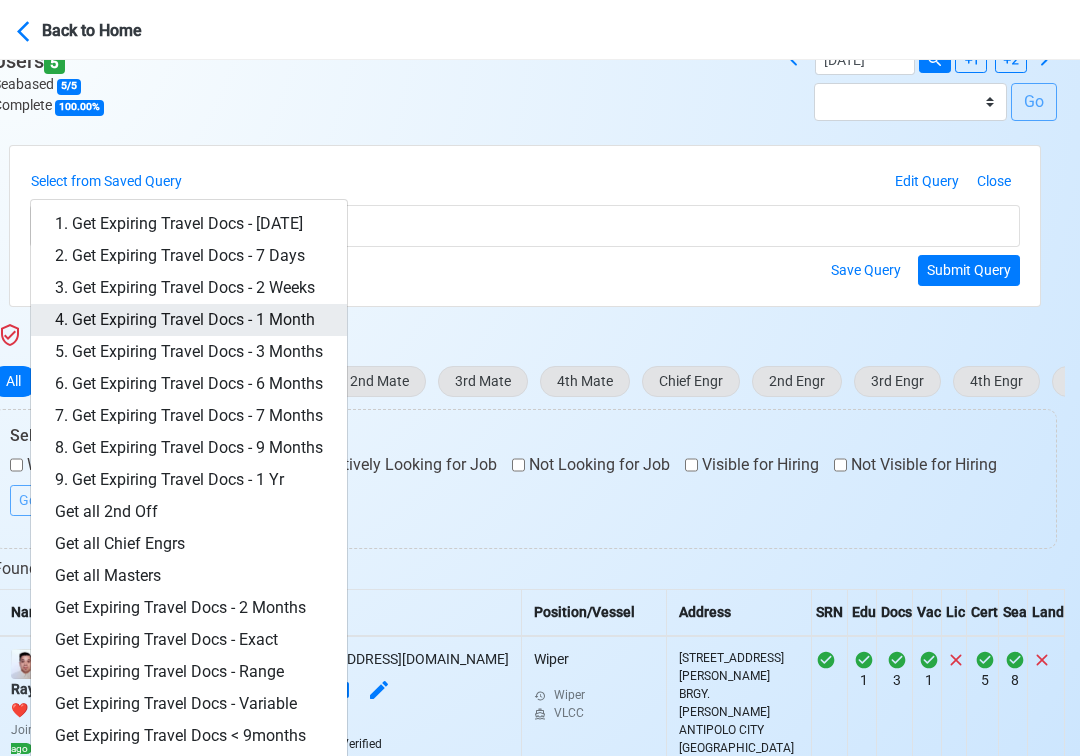 click on "4. Get Expiring Travel Docs - 1 Month" at bounding box center [189, 320] 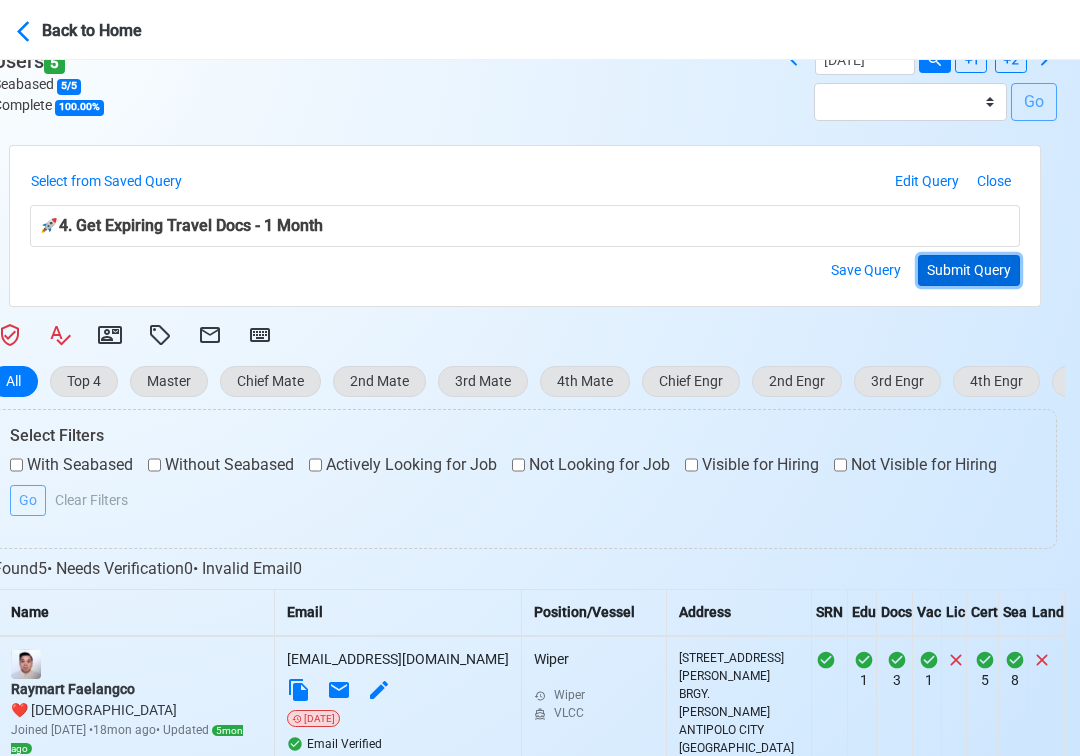 click on "Submit Query" at bounding box center [969, 270] 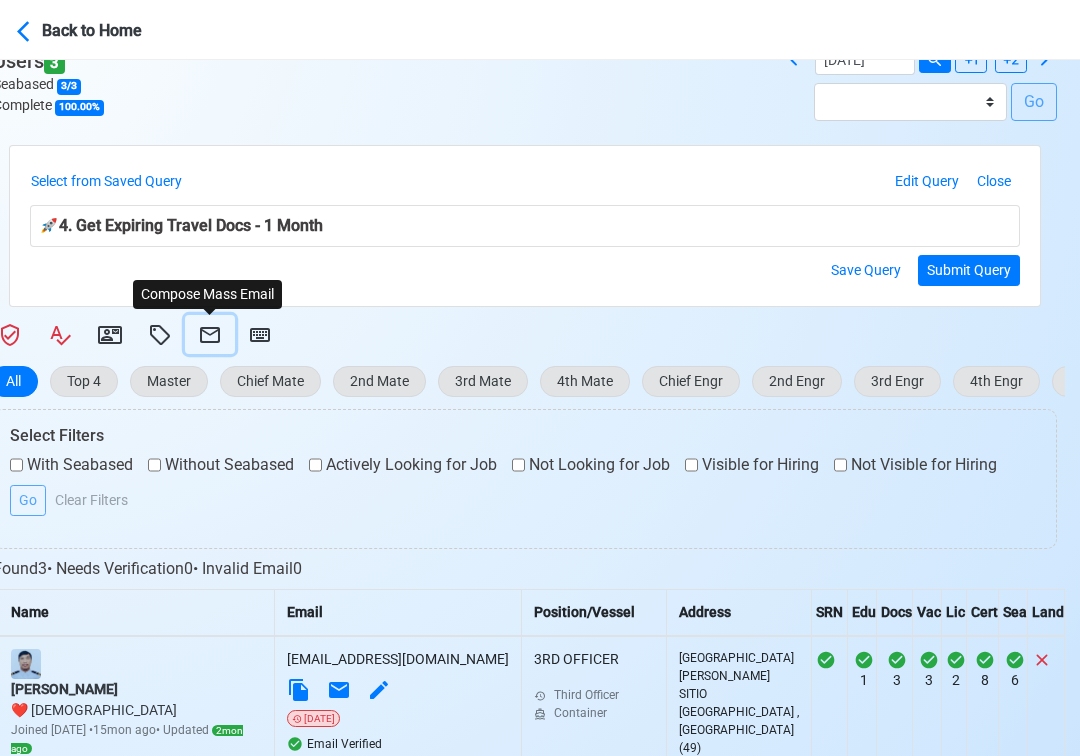 click 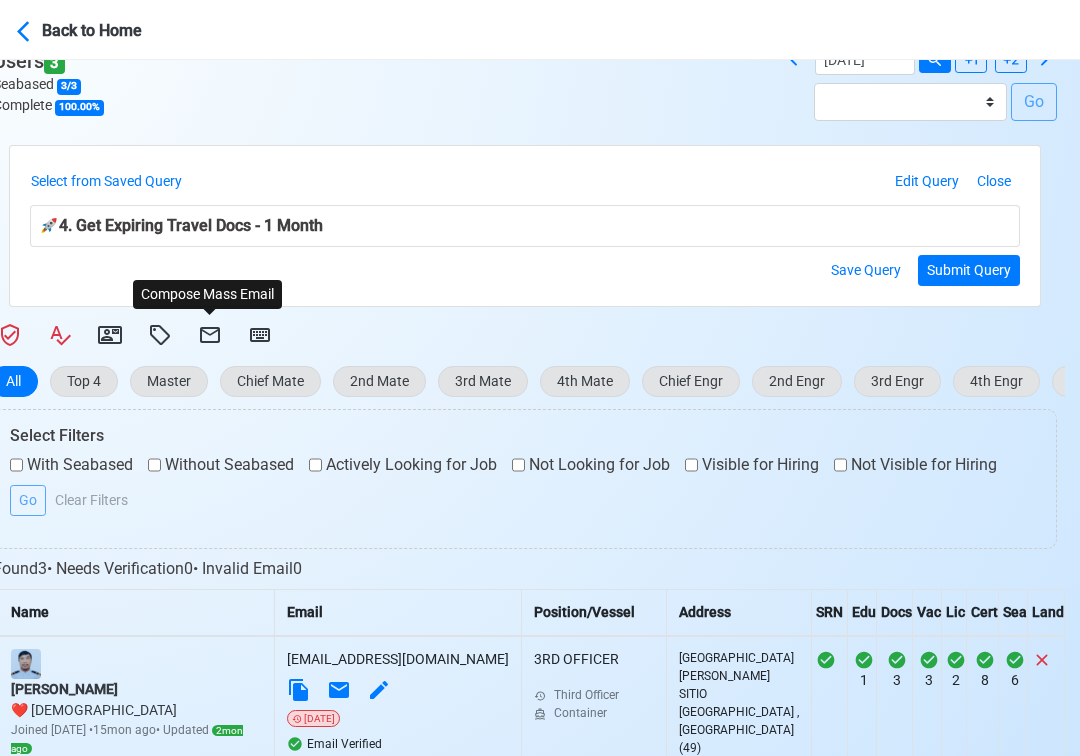 select on "d-3e71907ffd064a39999872a824aaf79a" 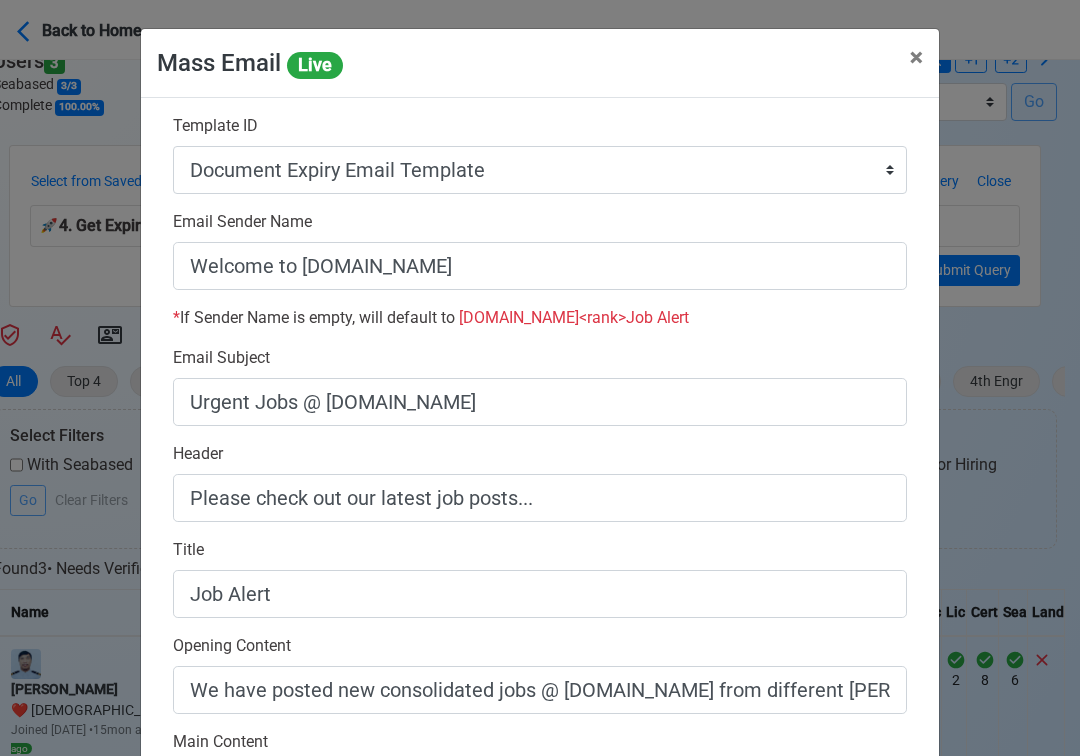 scroll, scrollTop: 558, scrollLeft: 0, axis: vertical 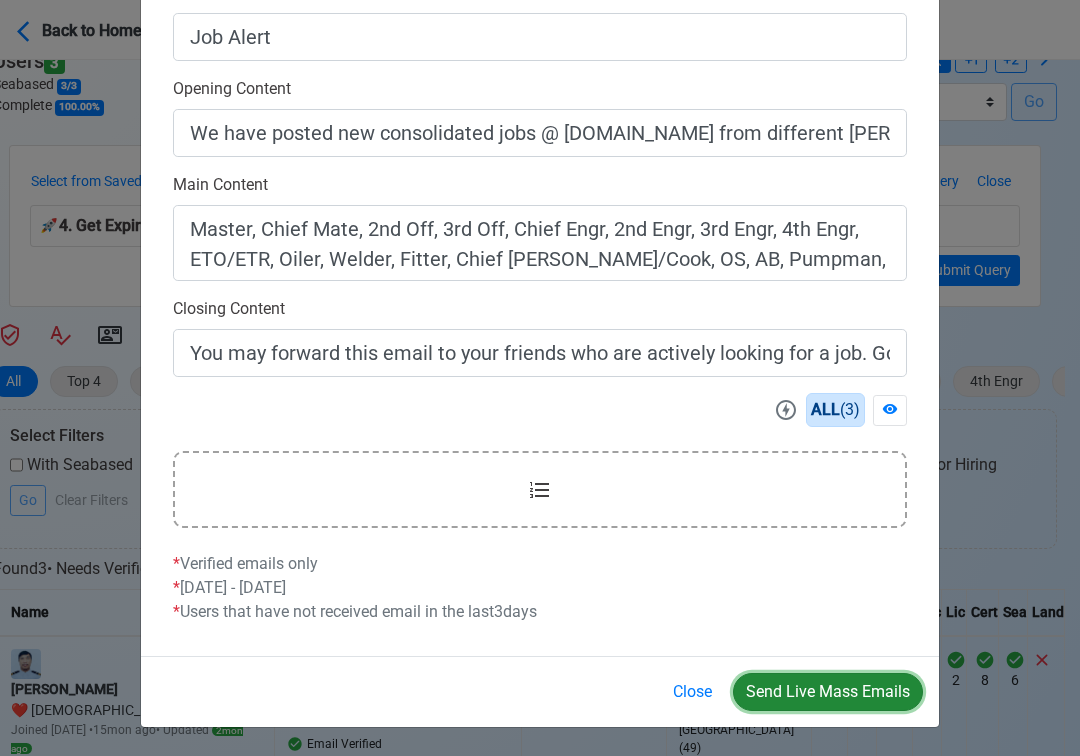 click on "Send Live Mass Emails" at bounding box center [828, 692] 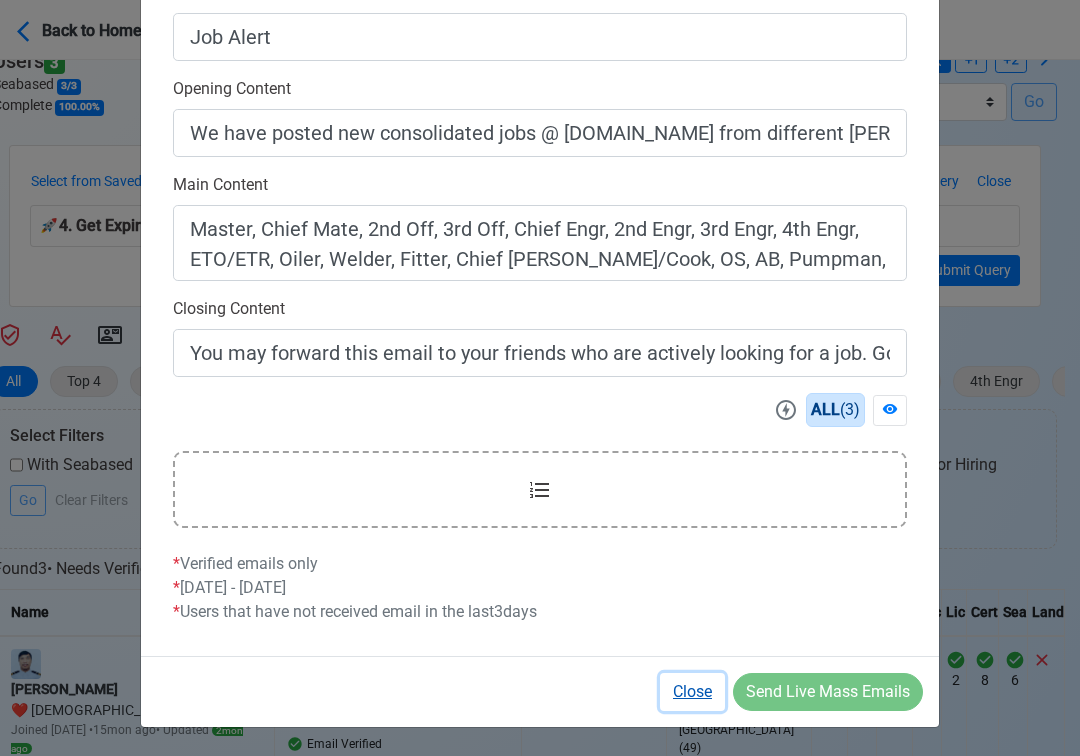 click on "Close" at bounding box center [692, 692] 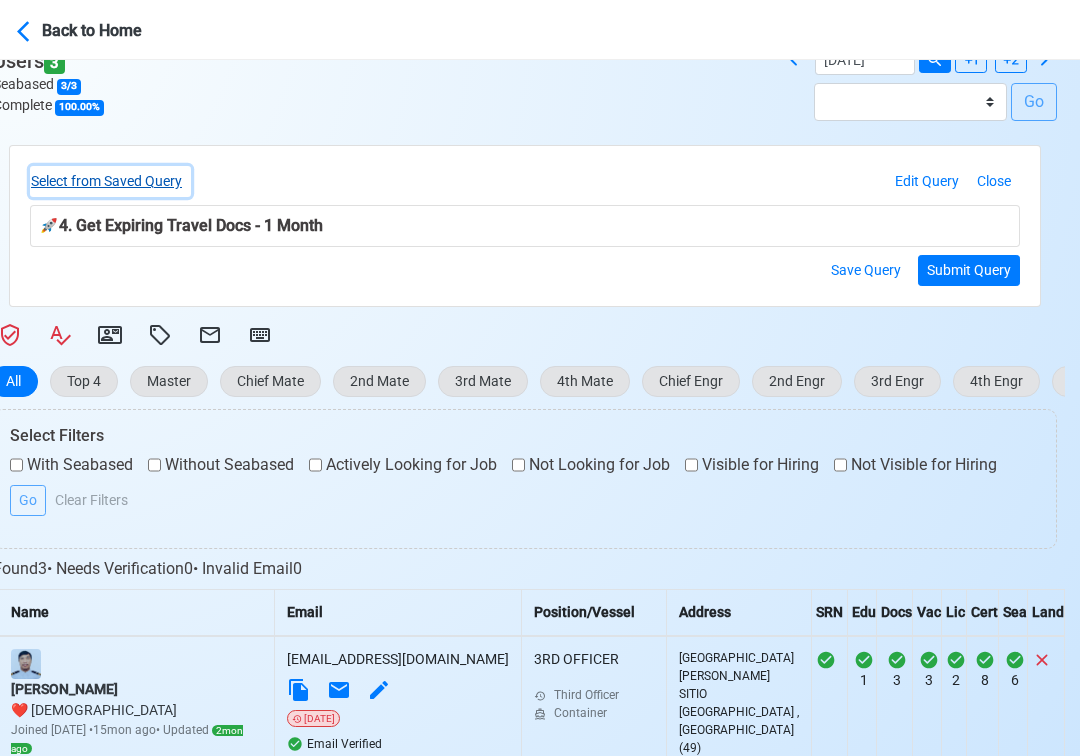 click on "Select from Saved Query" at bounding box center (110, 181) 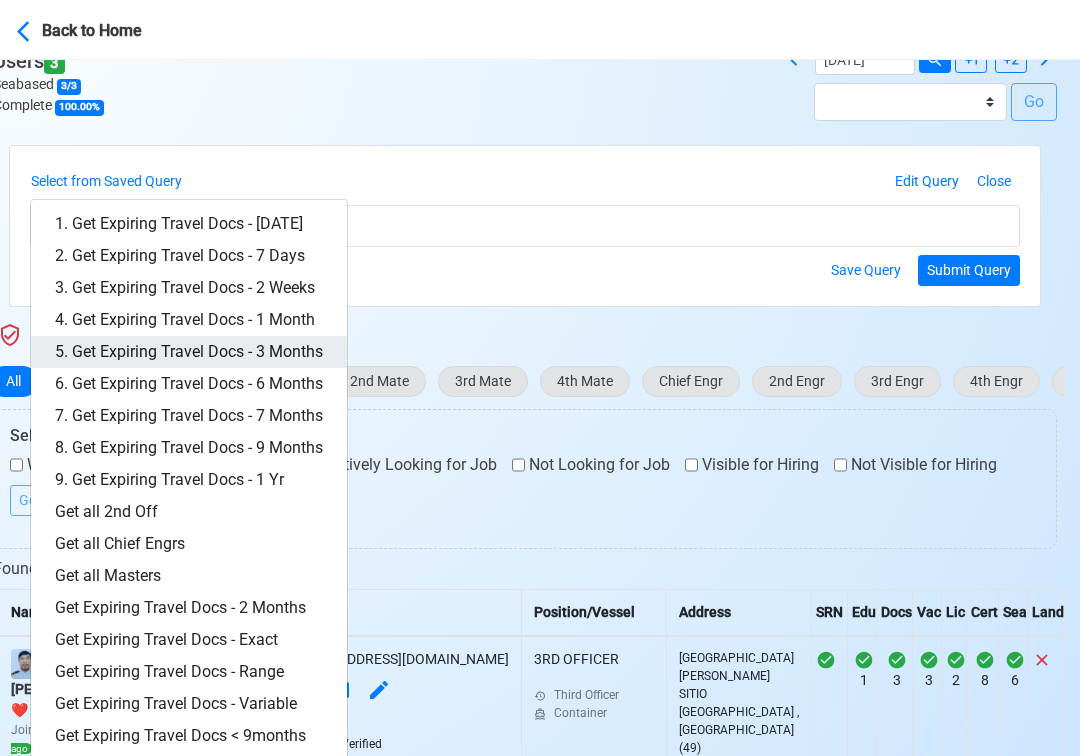 click on "5. Get Expiring Travel Docs - 3 Months" at bounding box center [189, 352] 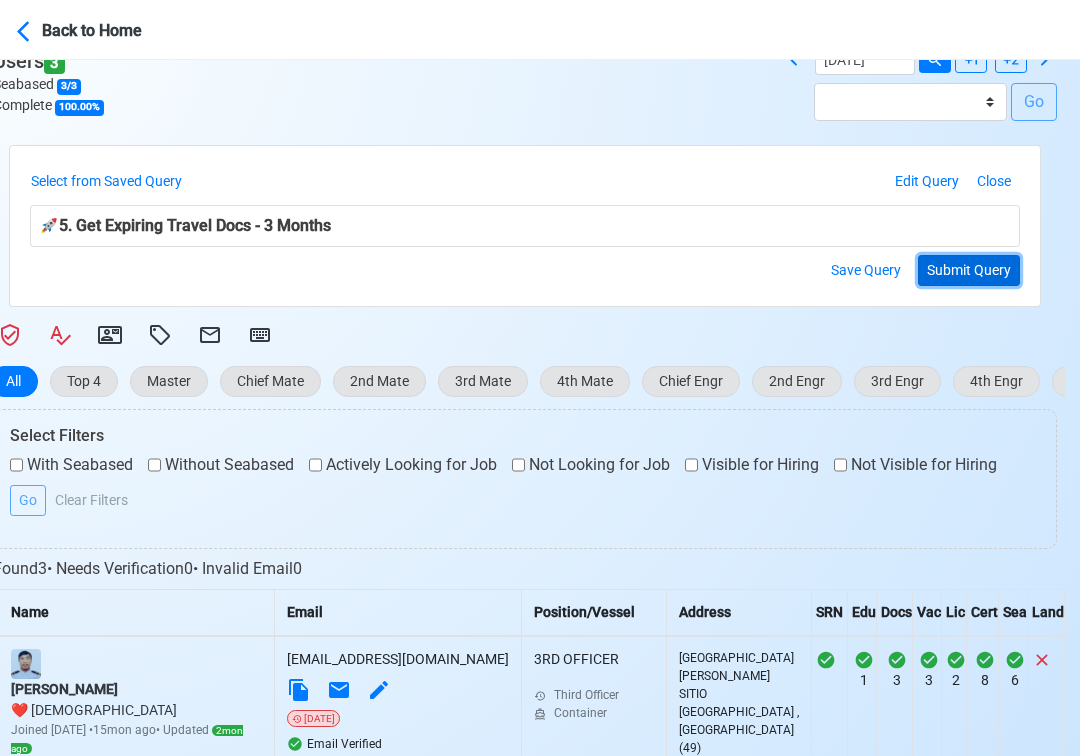 click on "Submit Query" at bounding box center (969, 270) 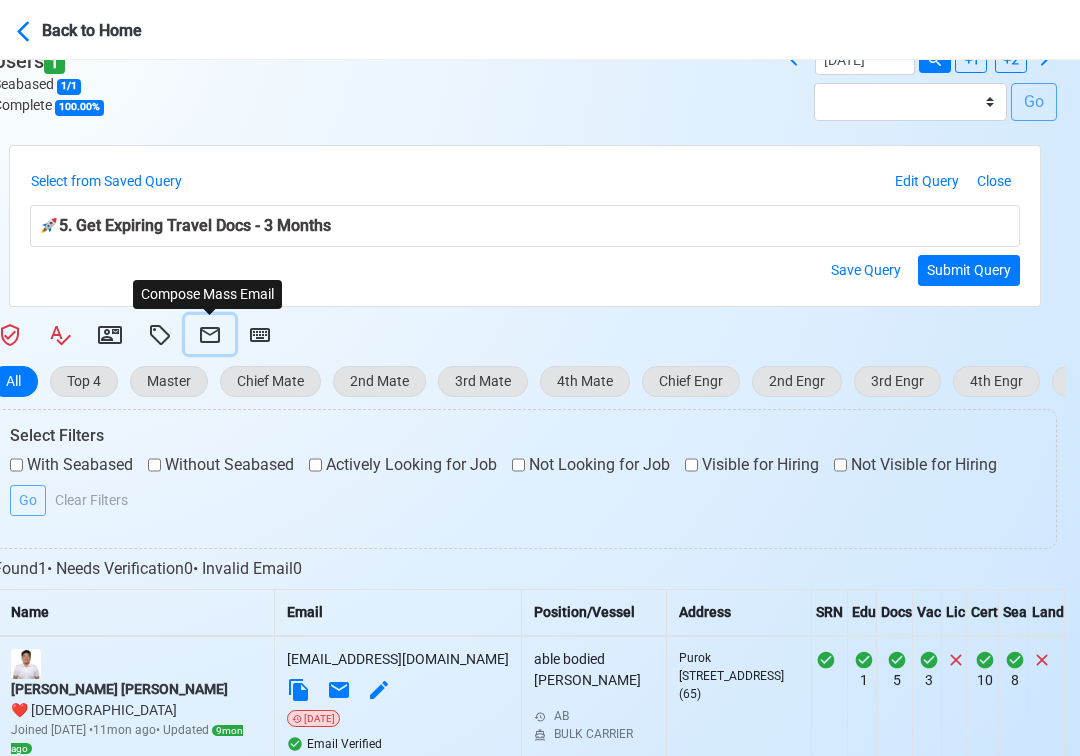 click 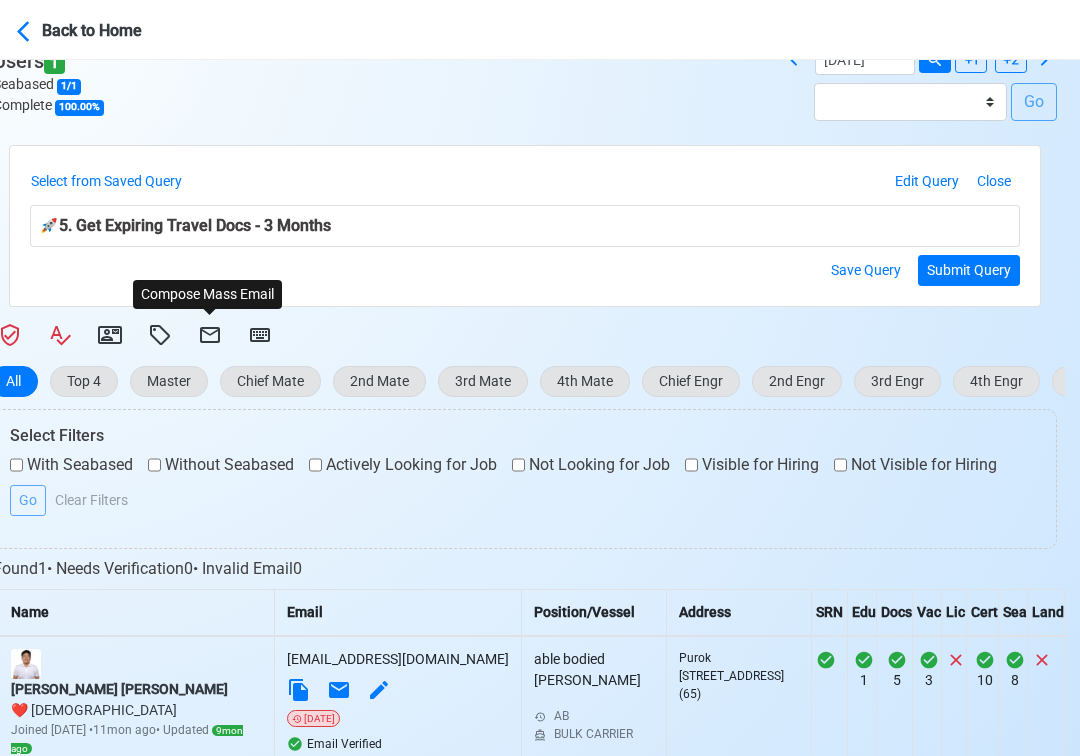 select on "d-3e71907ffd064a39999872a824aaf79a" 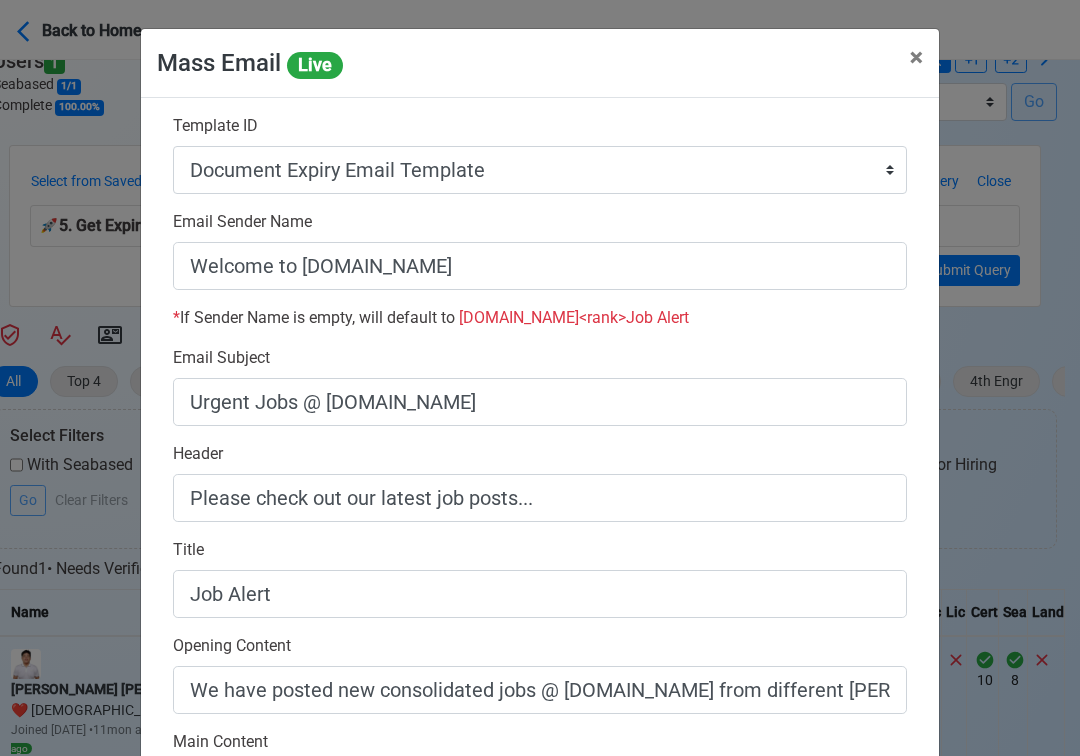 scroll, scrollTop: 558, scrollLeft: 0, axis: vertical 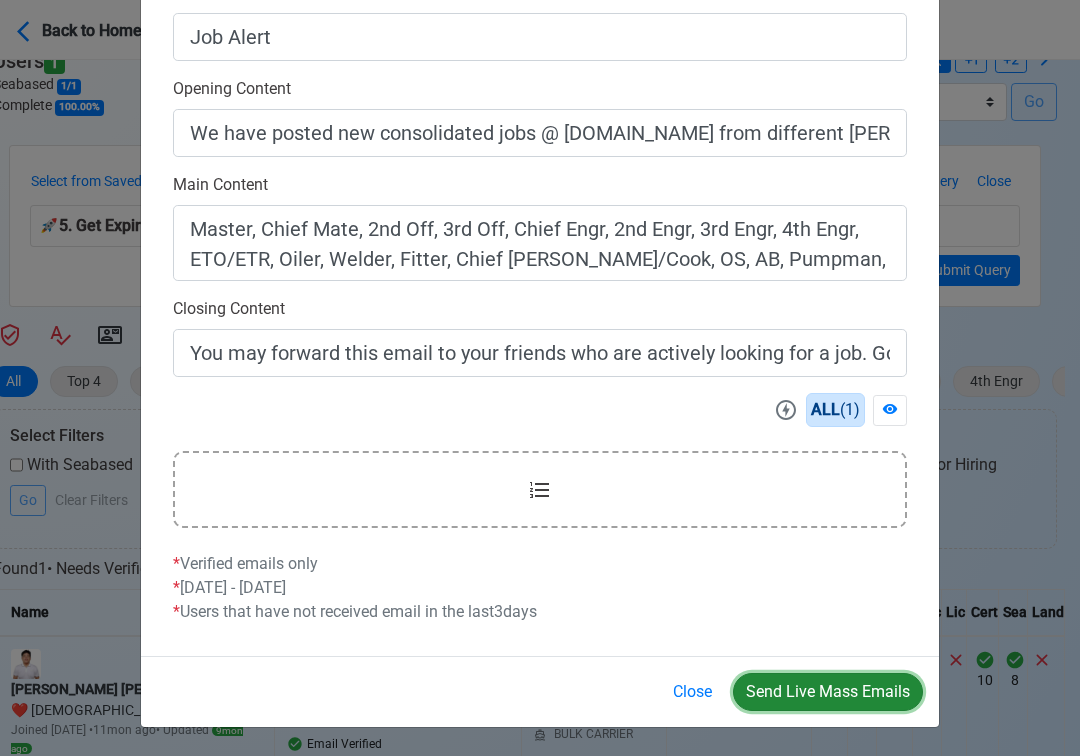 click on "Send Live Mass Emails" at bounding box center (828, 692) 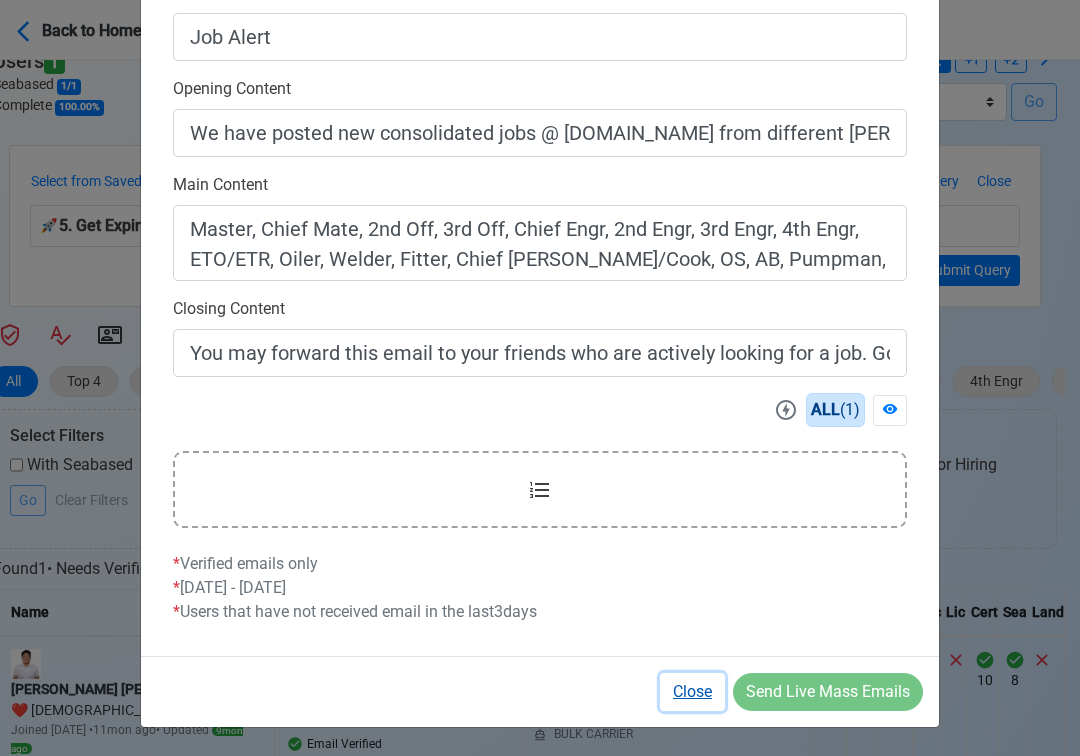 click on "Close" at bounding box center [692, 692] 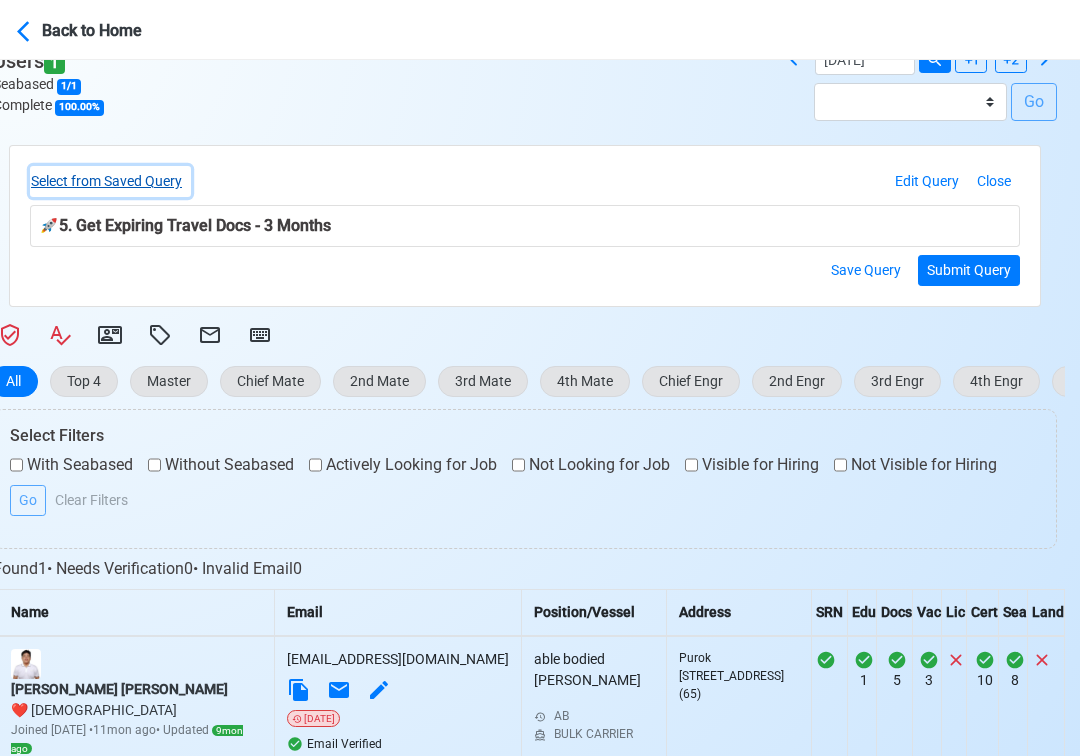 click on "Select from Saved Query" at bounding box center (110, 181) 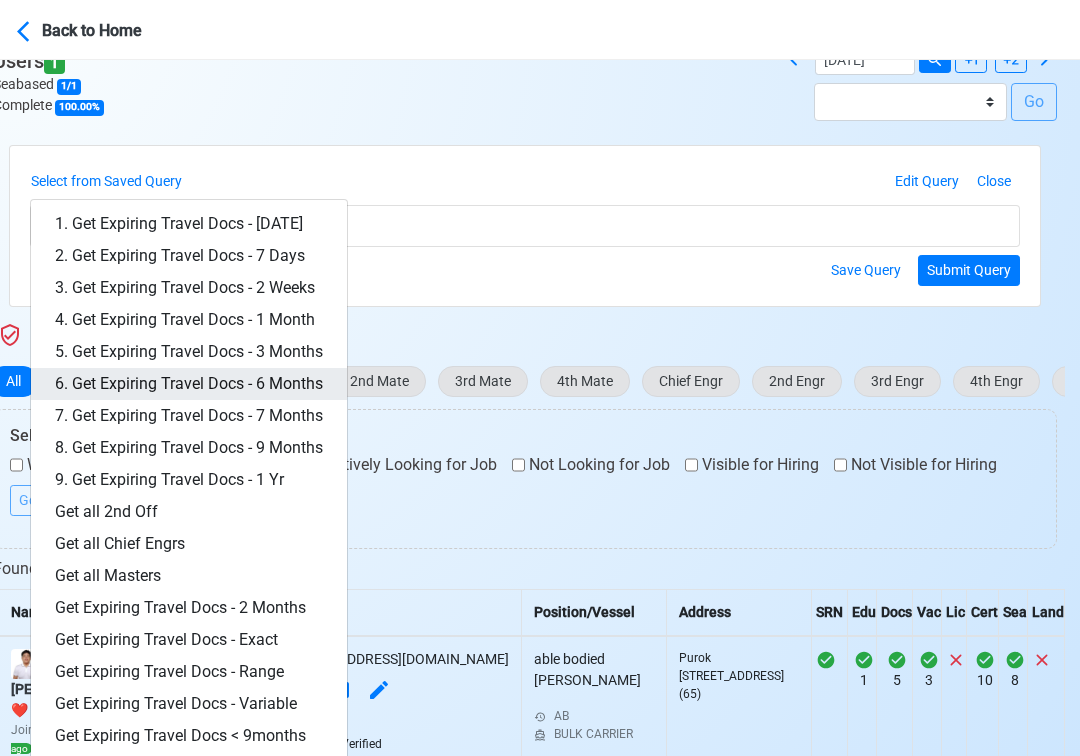 click on "6. Get Expiring Travel Docs - 6 Months" at bounding box center [189, 384] 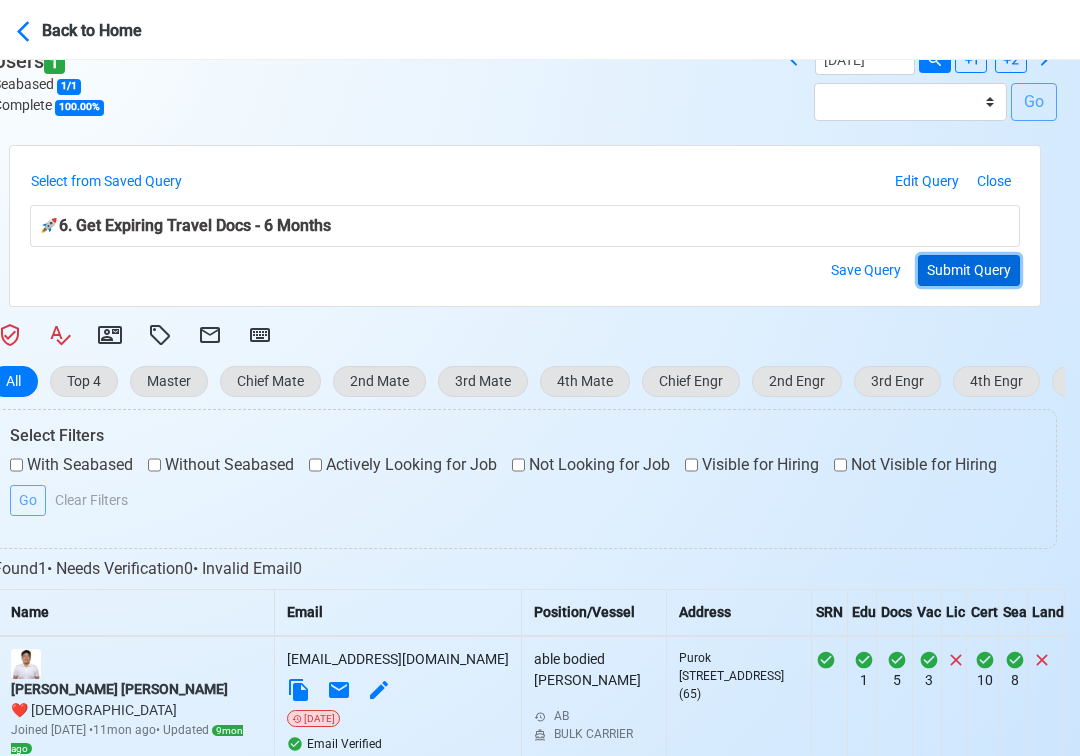 click on "Submit Query" at bounding box center (969, 270) 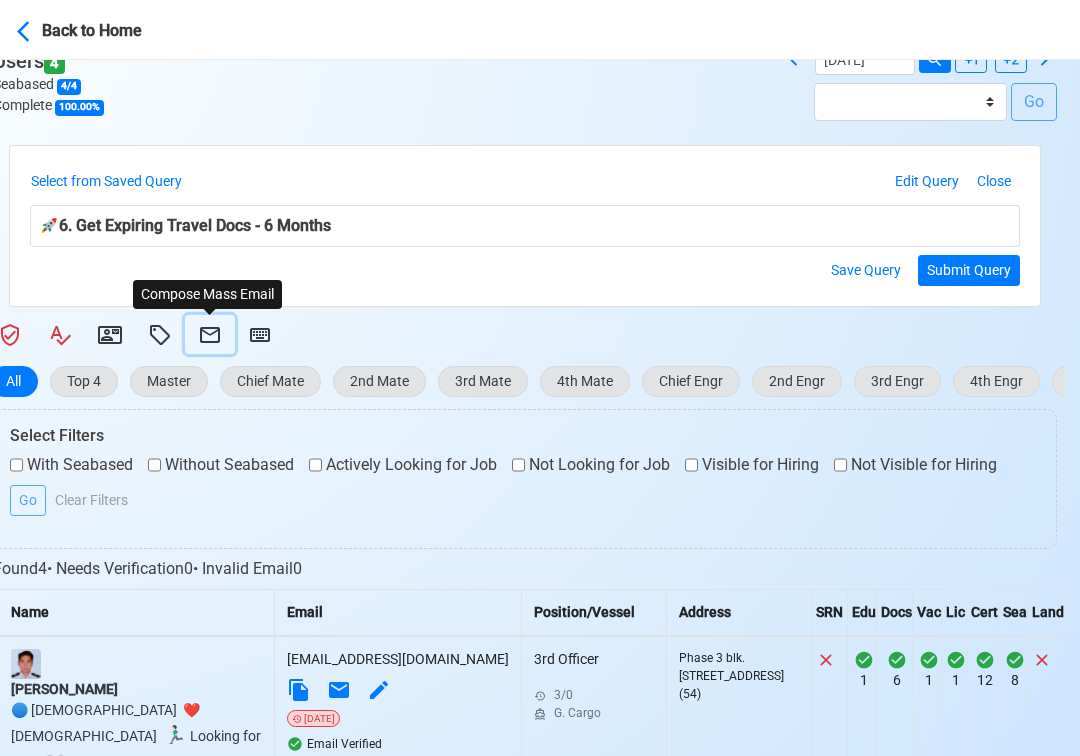 click 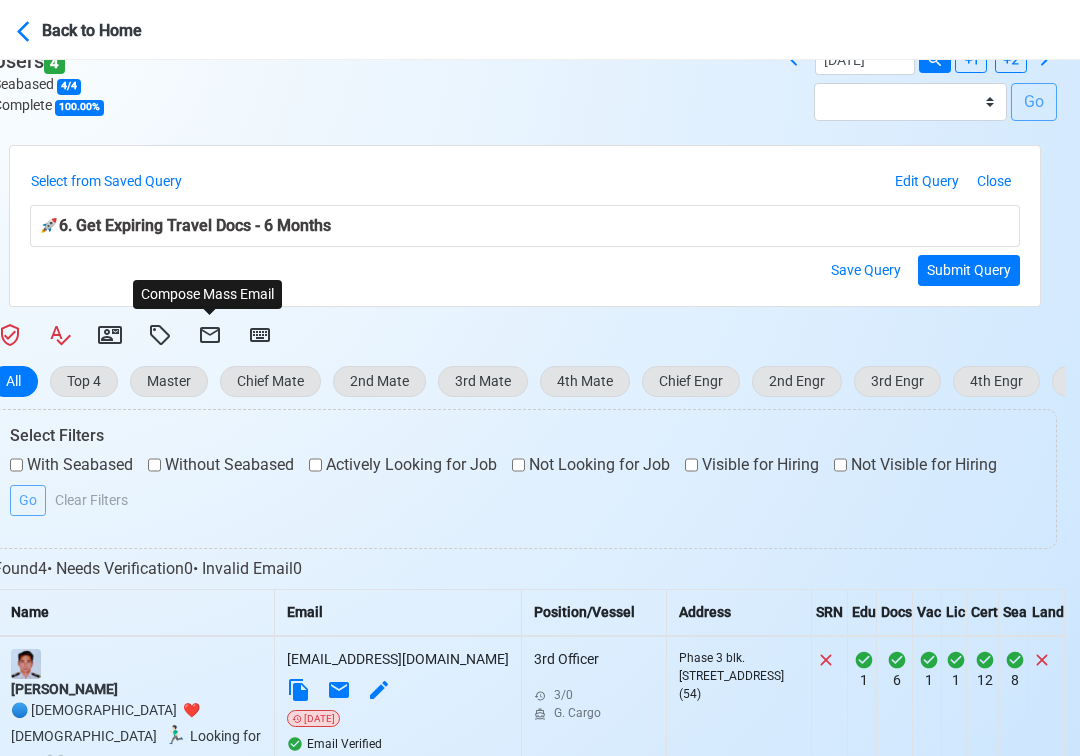 select on "d-3e71907ffd064a39999872a824aaf79a" 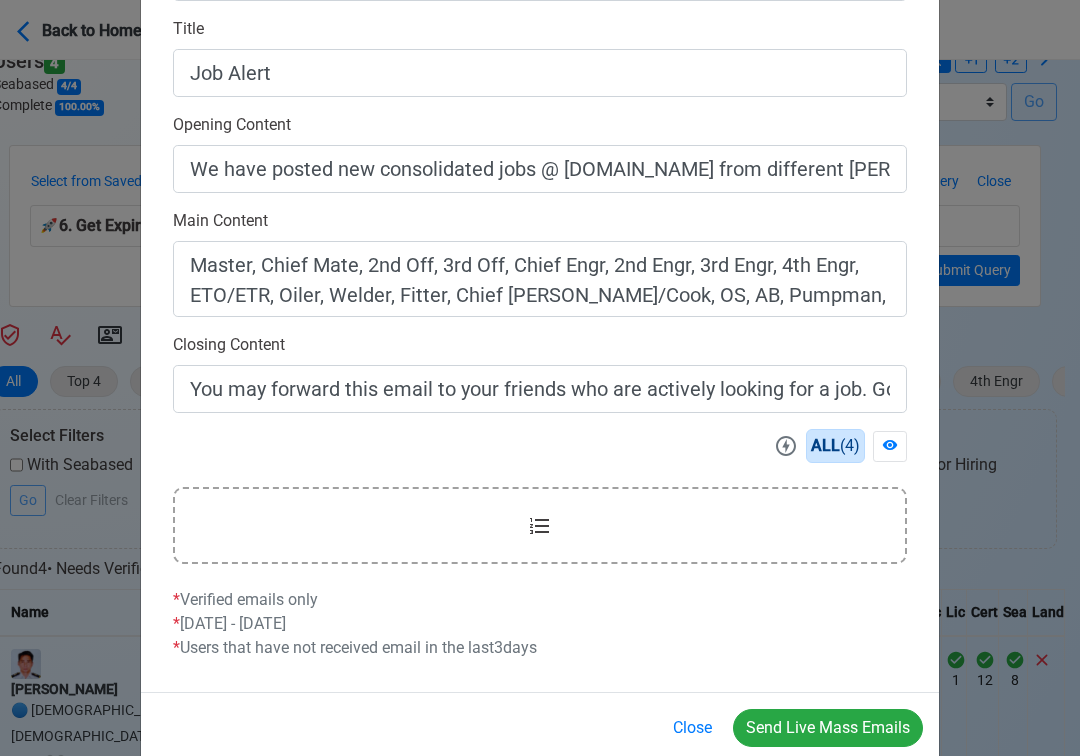 scroll, scrollTop: 558, scrollLeft: 0, axis: vertical 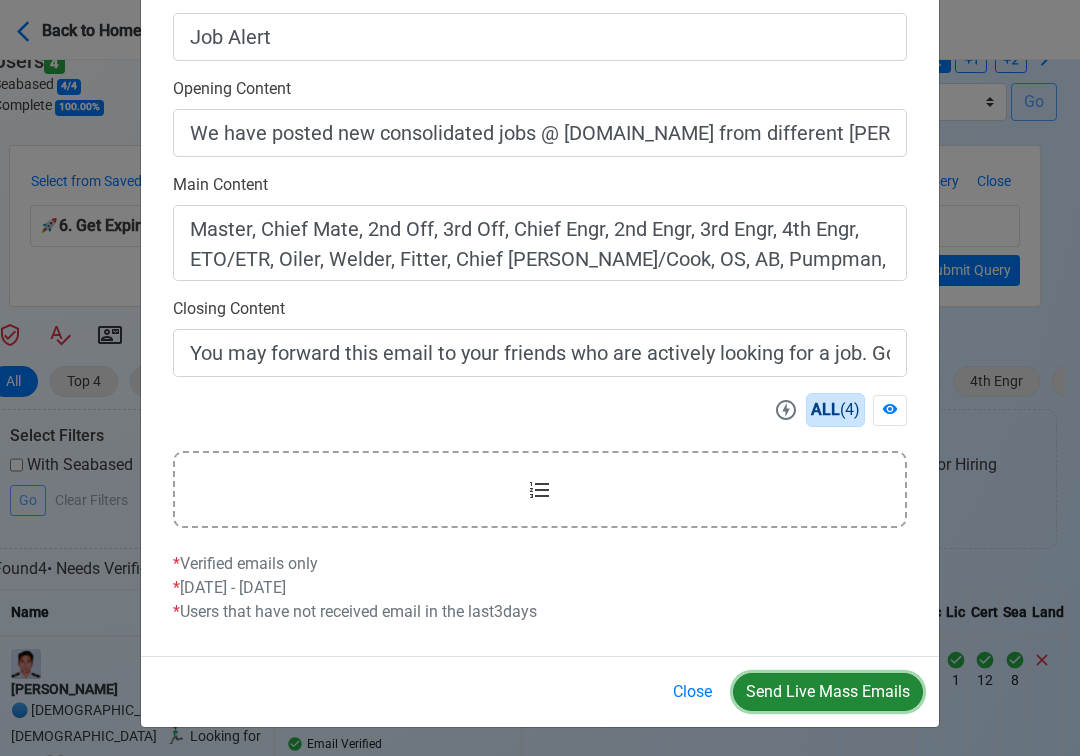 click on "Send Live Mass Emails" at bounding box center [828, 692] 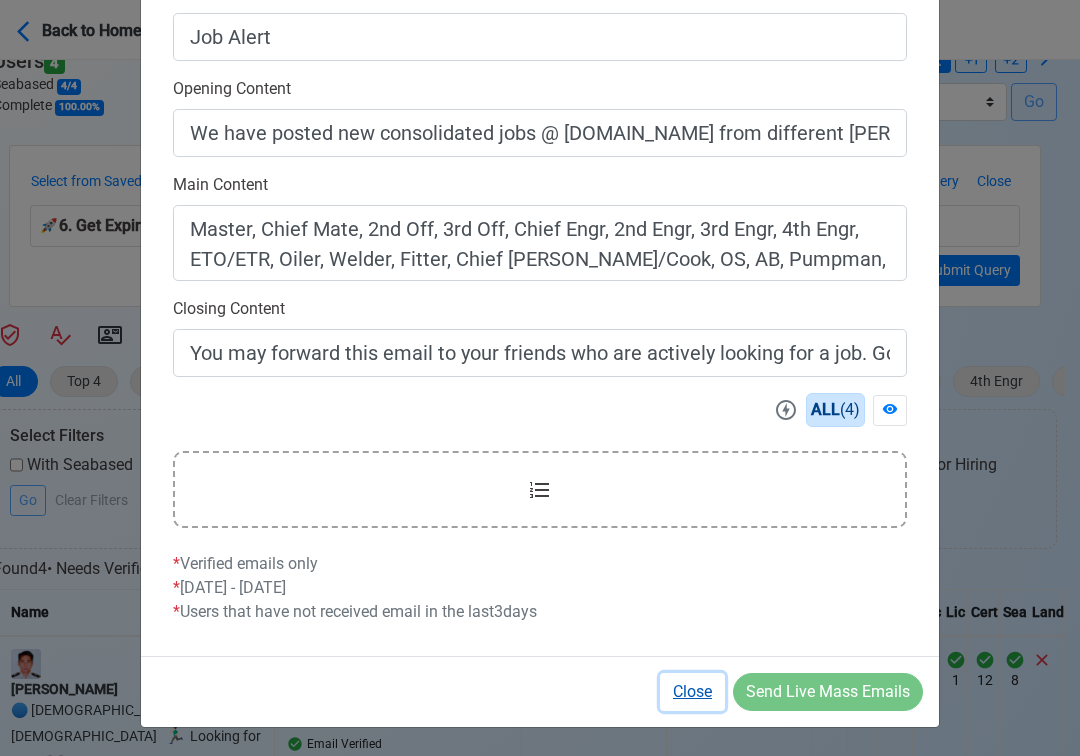 click on "Close" at bounding box center (692, 692) 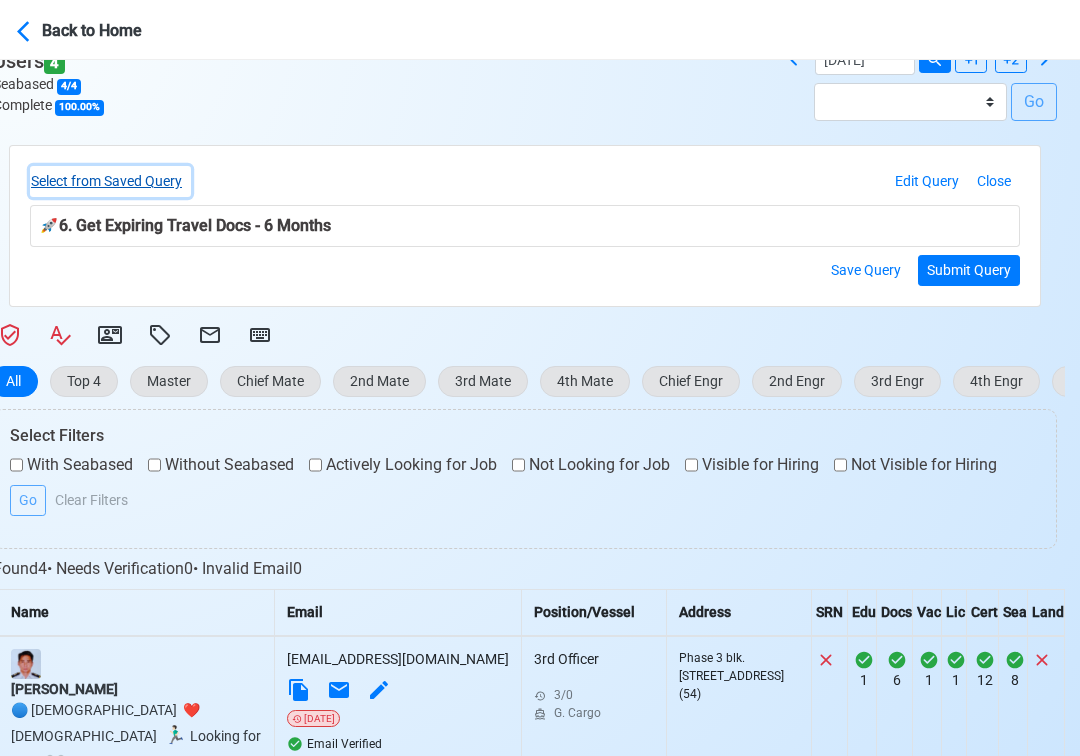 click on "Select from Saved Query" at bounding box center (110, 181) 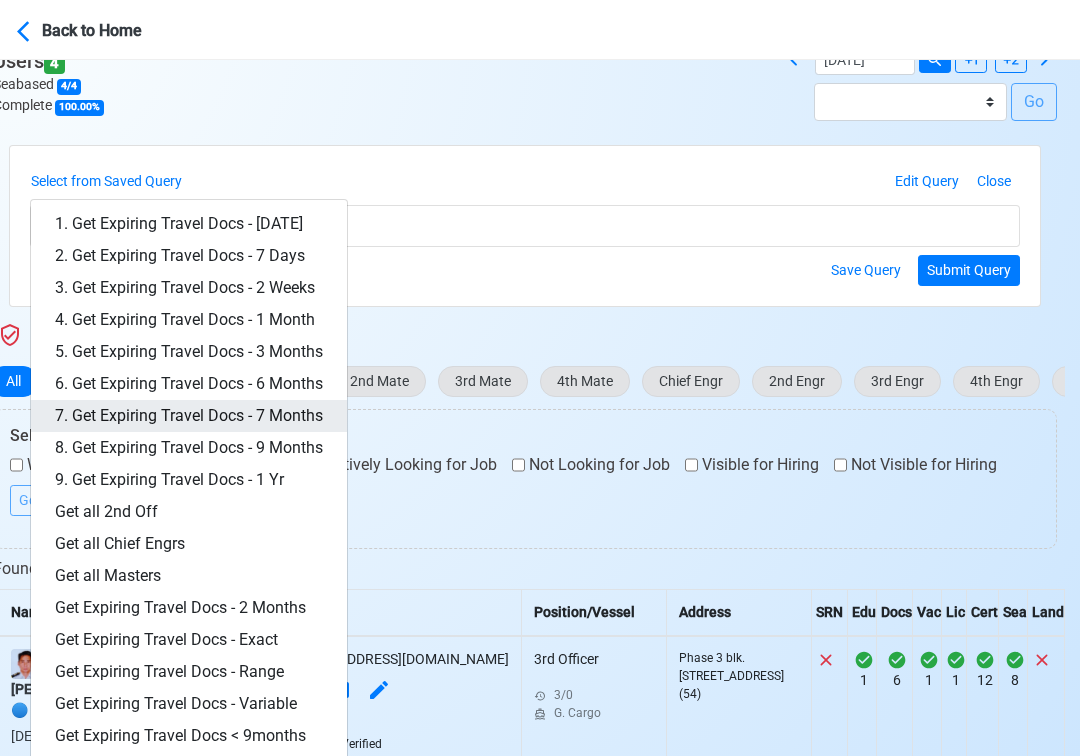 click on "7. Get Expiring Travel Docs - 7 Months" at bounding box center (189, 416) 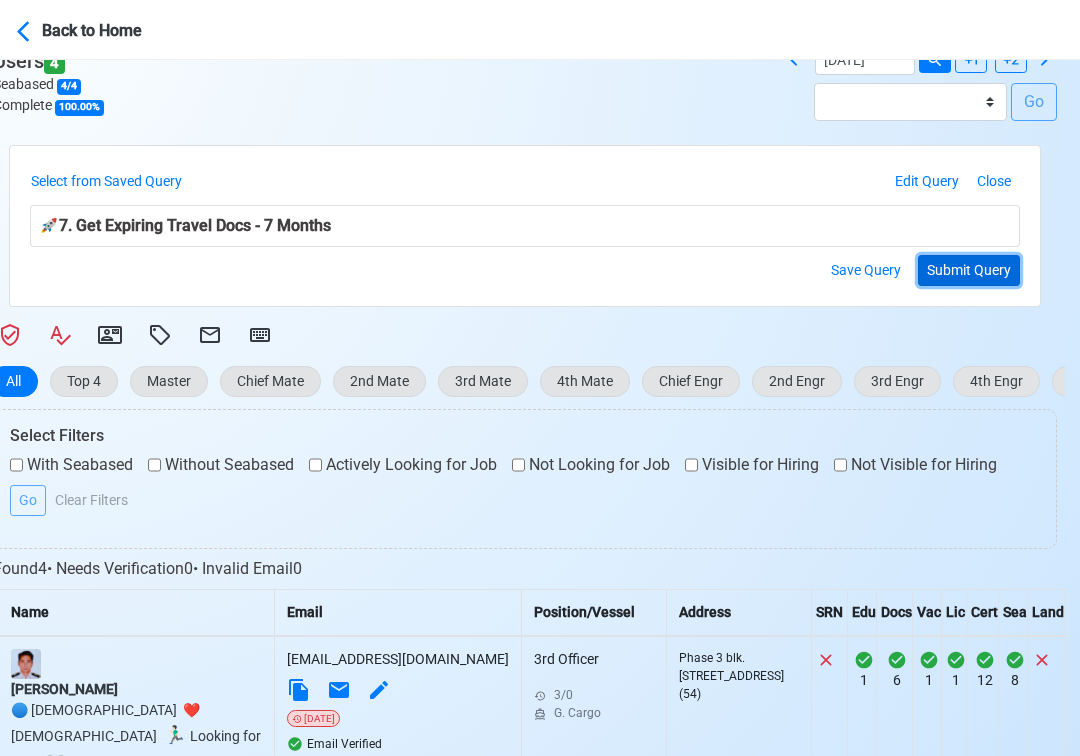 click on "Submit Query" at bounding box center [969, 270] 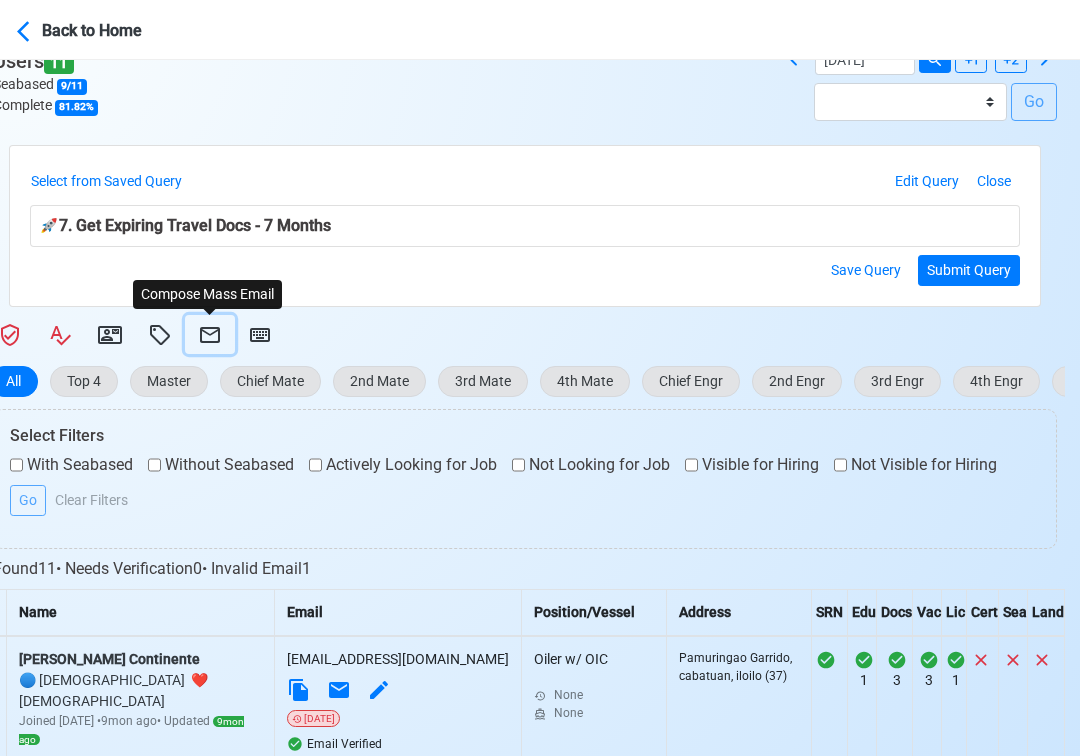 click 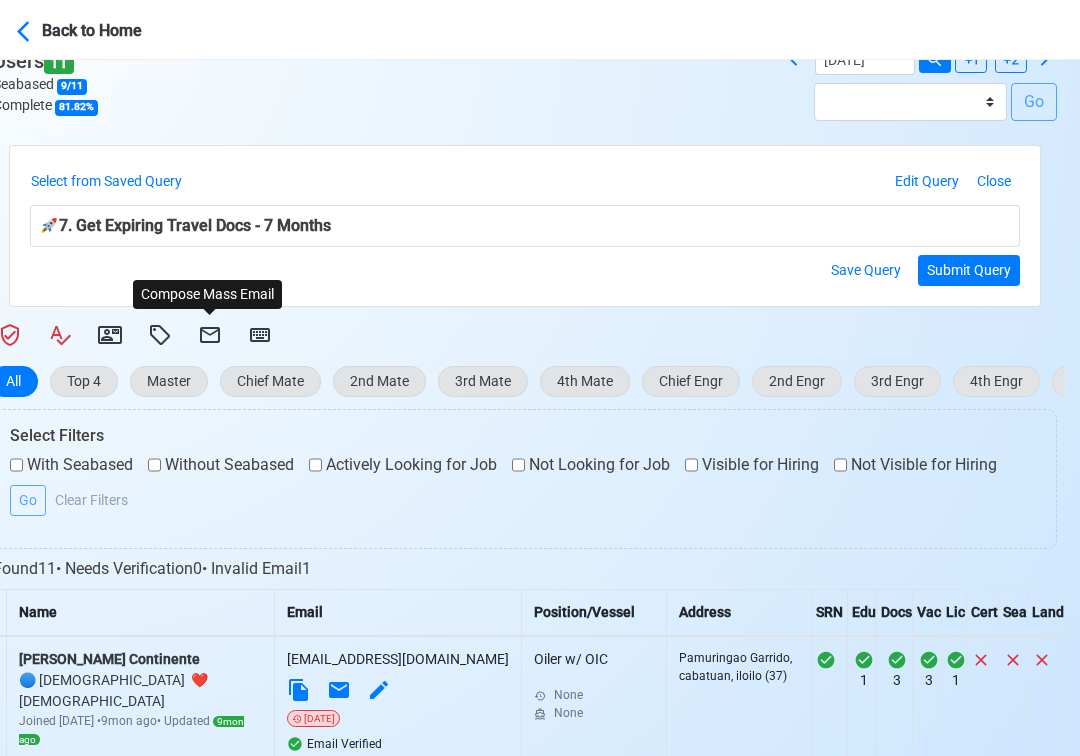select on "d-3e71907ffd064a39999872a824aaf79a" 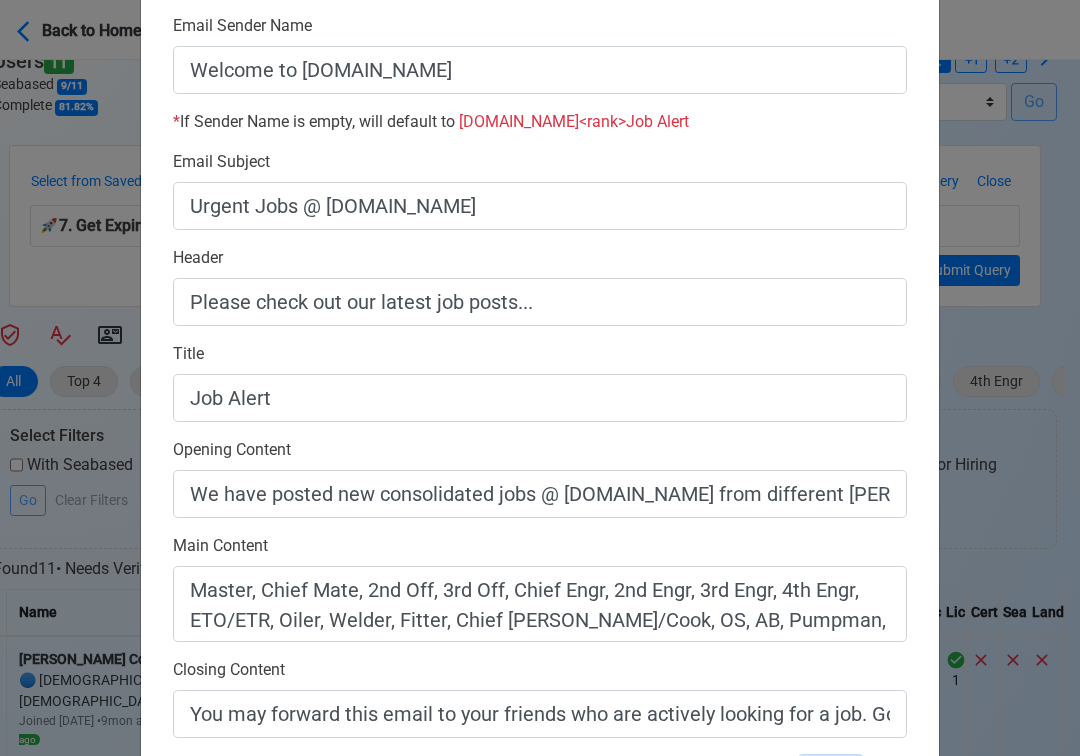 scroll, scrollTop: 558, scrollLeft: 0, axis: vertical 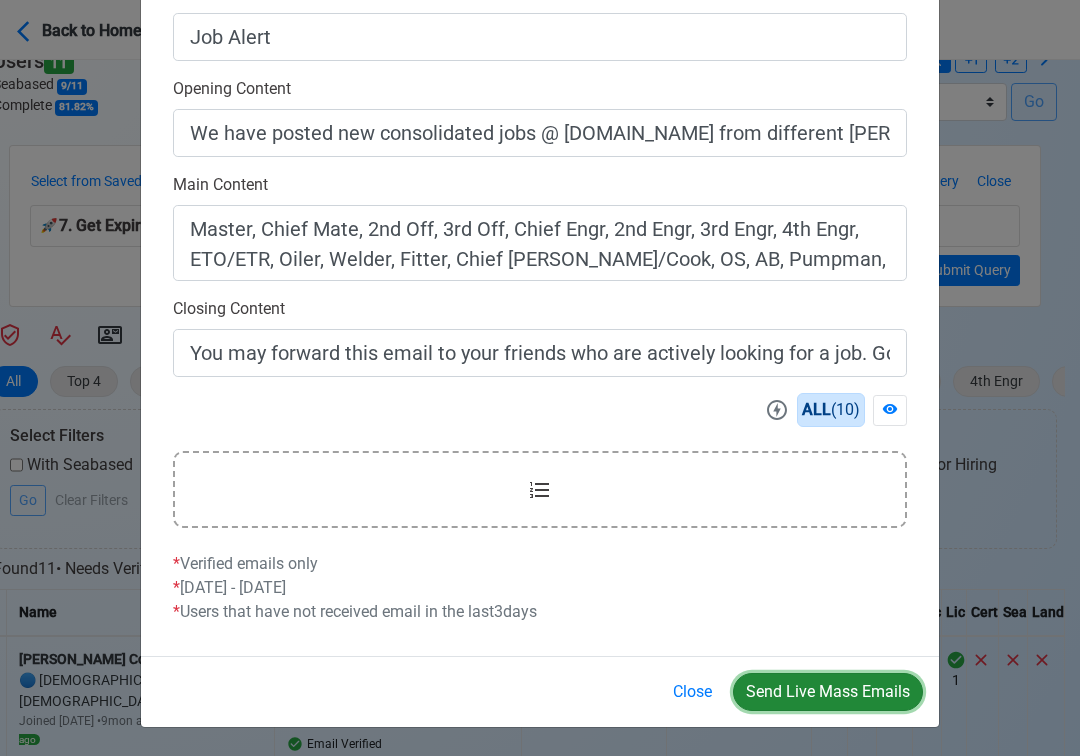 click on "Send Live Mass Emails" at bounding box center (828, 692) 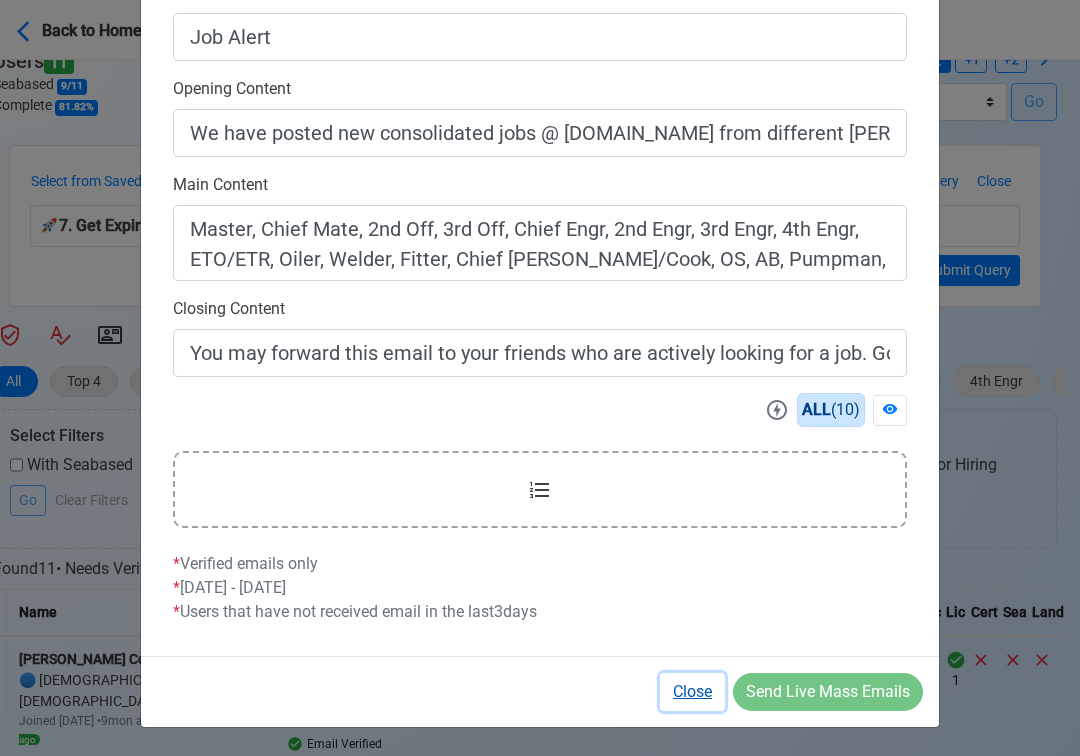 click on "Close" at bounding box center (692, 692) 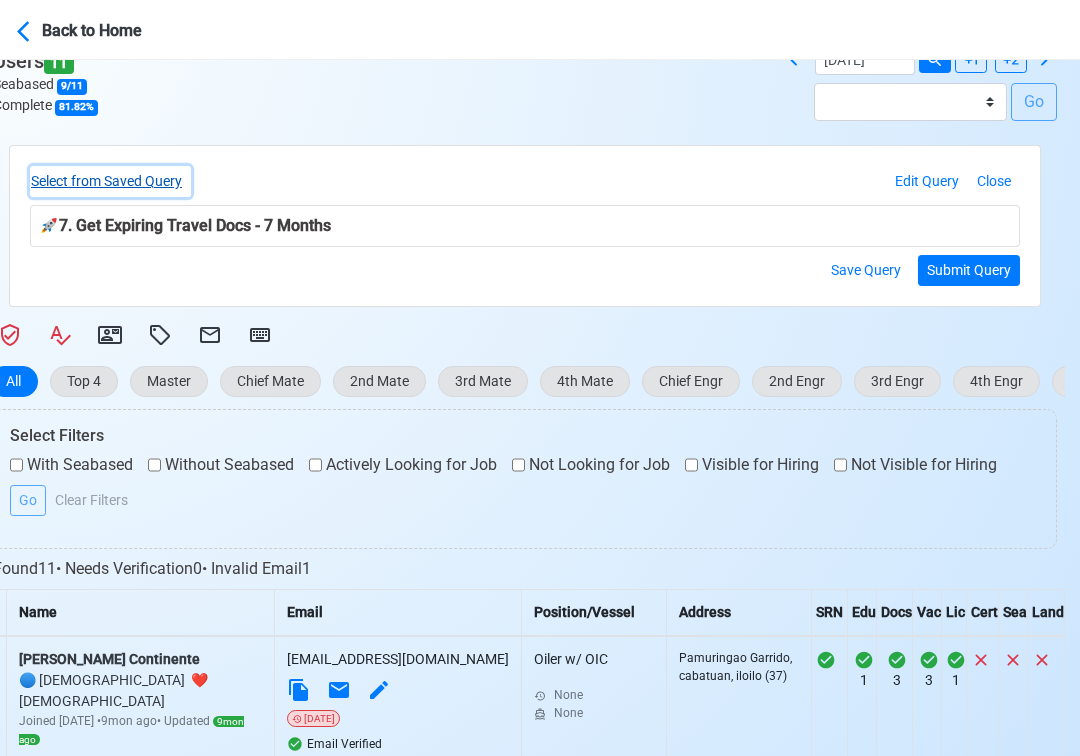 click on "Select from Saved Query" at bounding box center (110, 181) 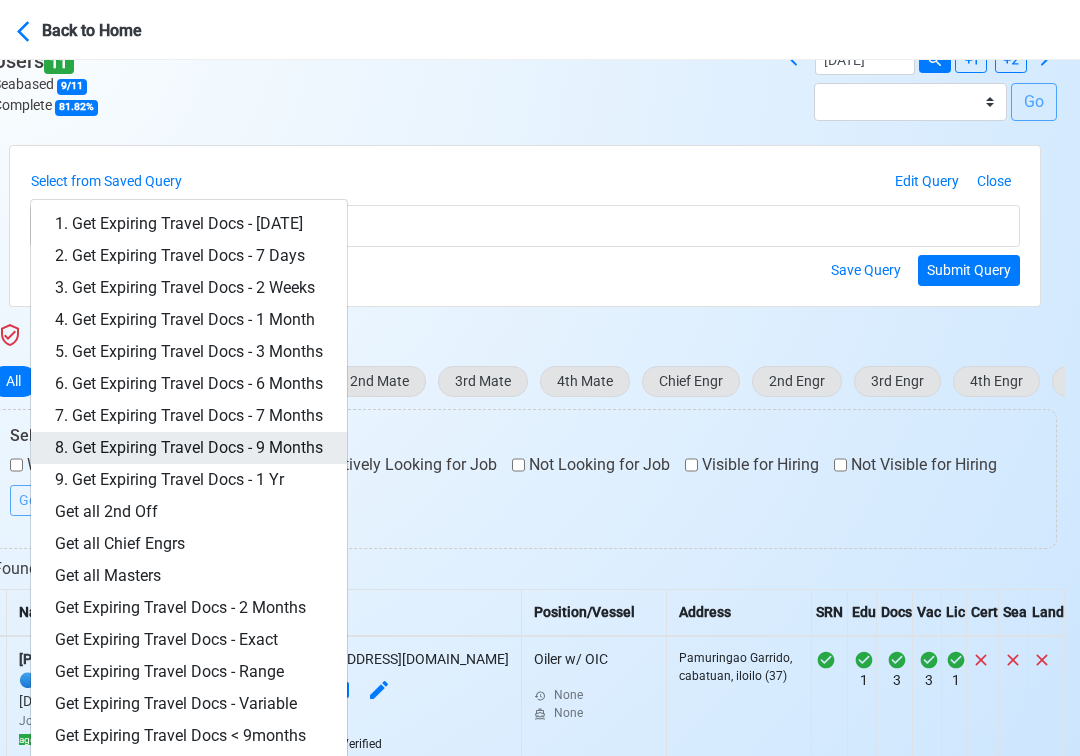 click on "8. Get Expiring Travel Docs - 9 Months" at bounding box center (189, 448) 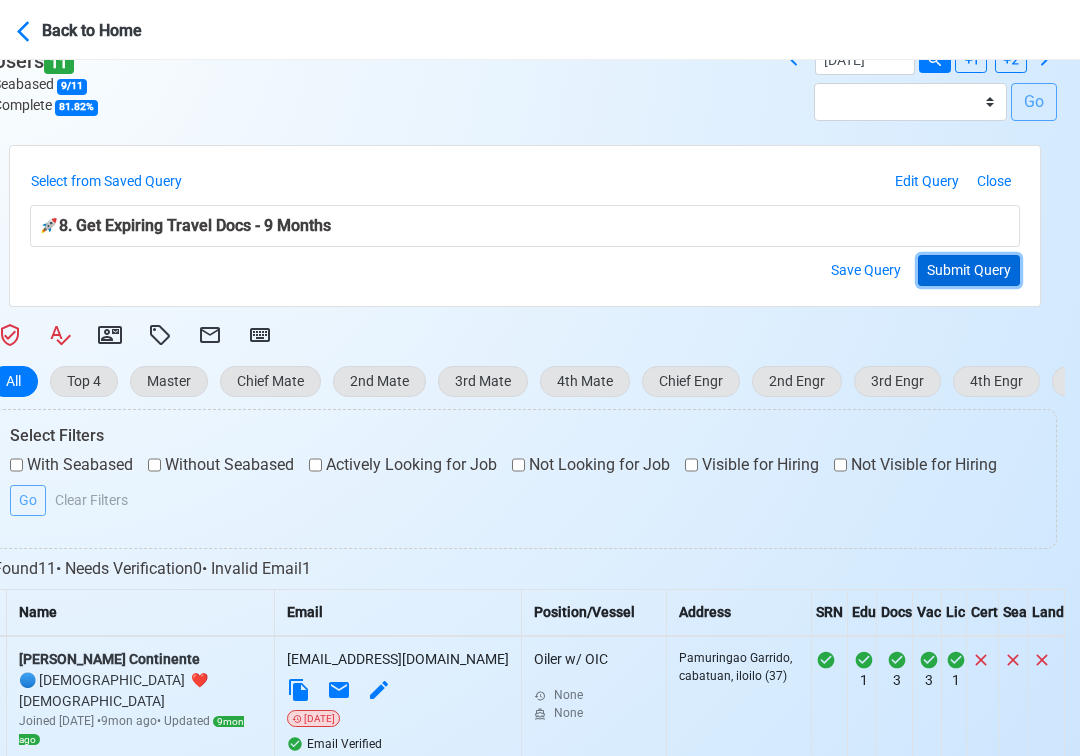 click on "Submit Query" at bounding box center (969, 270) 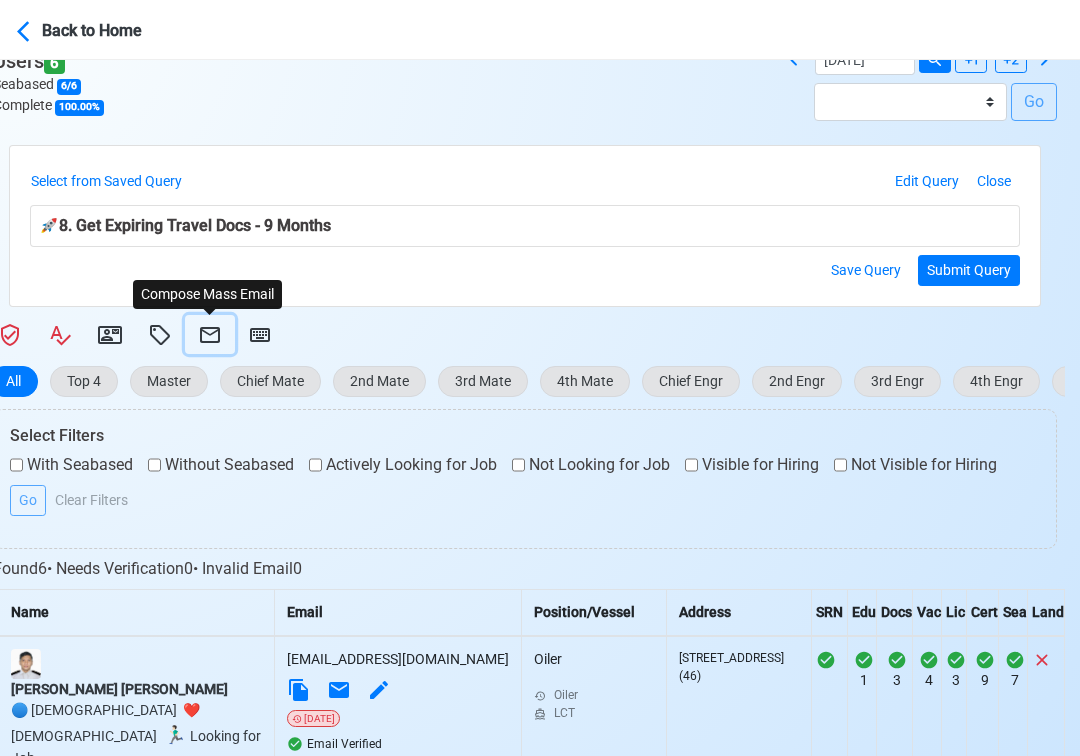 click 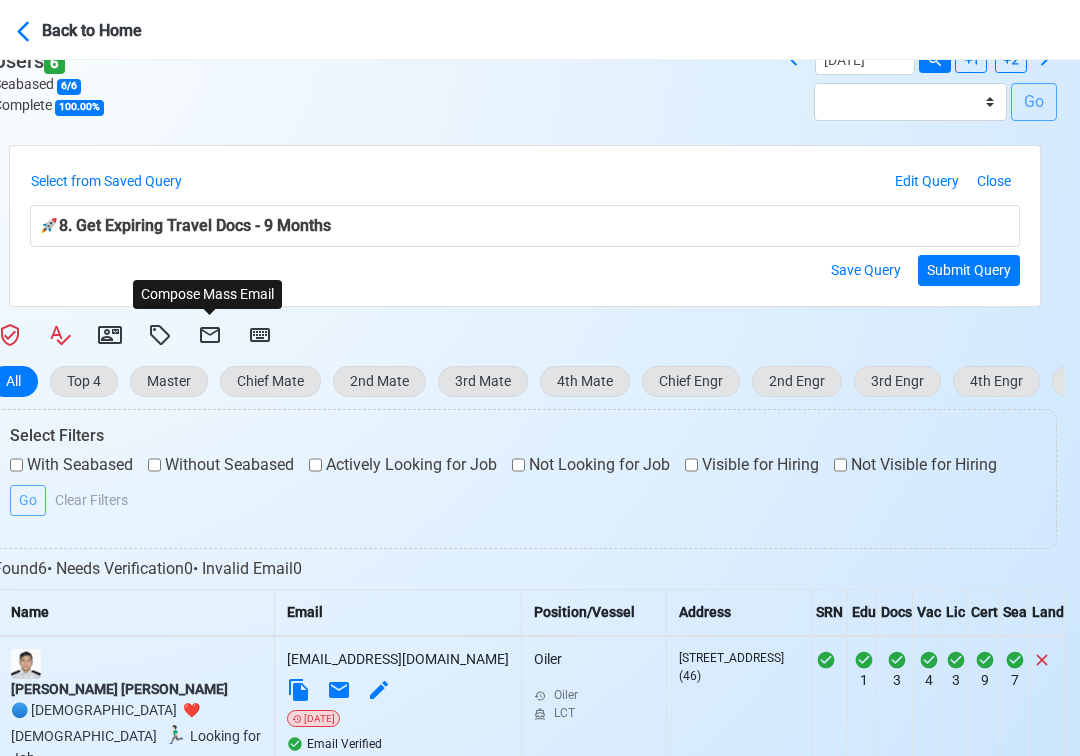 select on "d-3e71907ffd064a39999872a824aaf79a" 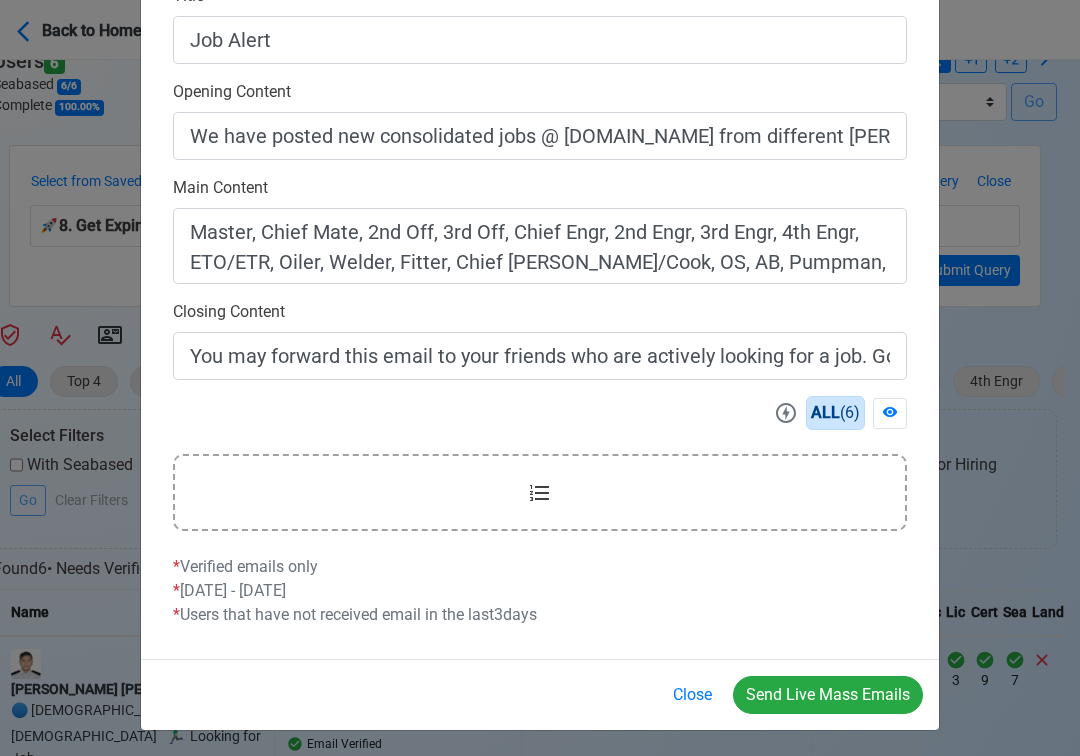 scroll, scrollTop: 558, scrollLeft: 0, axis: vertical 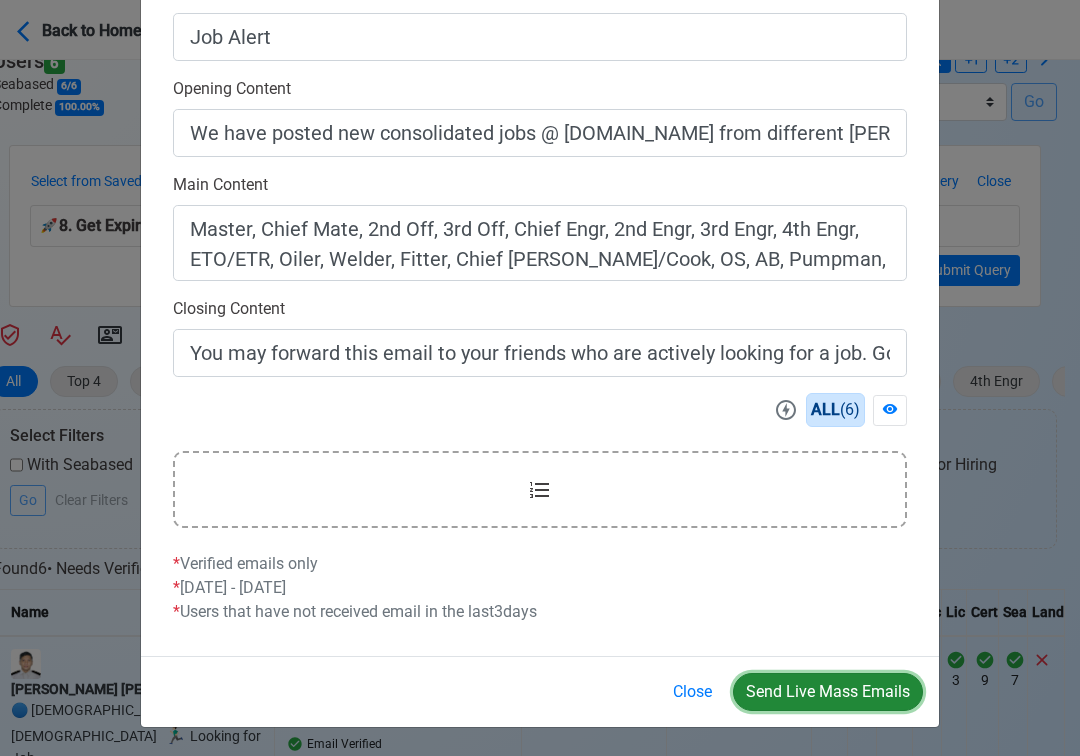 click on "Send Live Mass Emails" at bounding box center [828, 692] 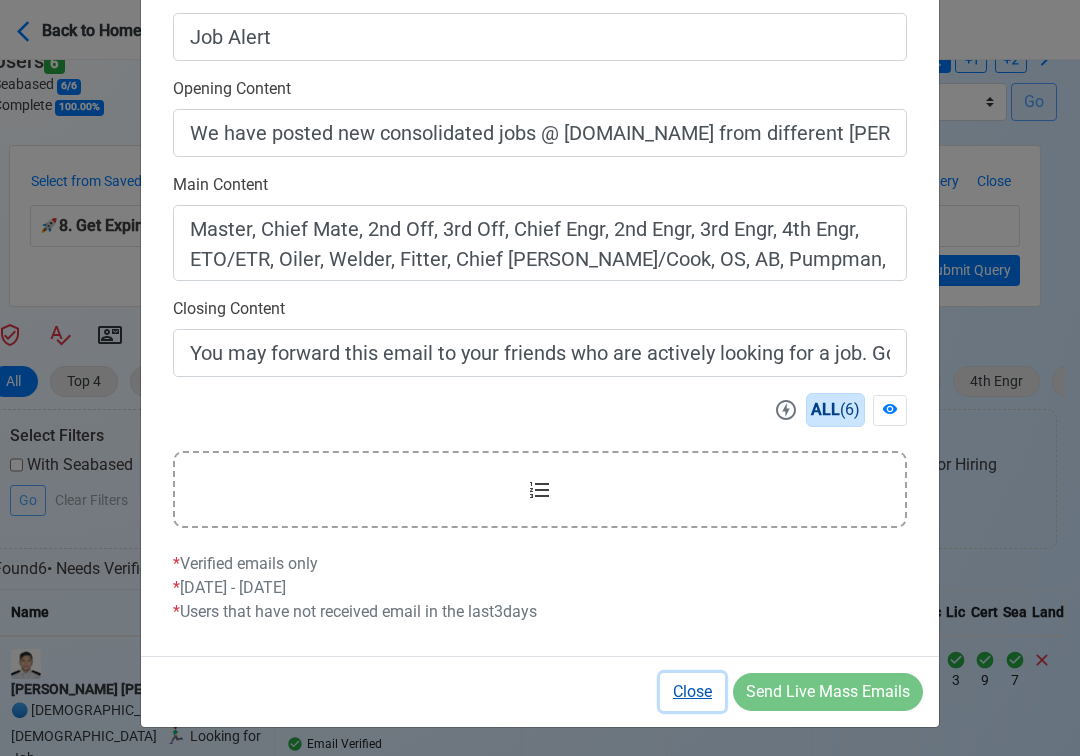 click on "Close" at bounding box center [692, 692] 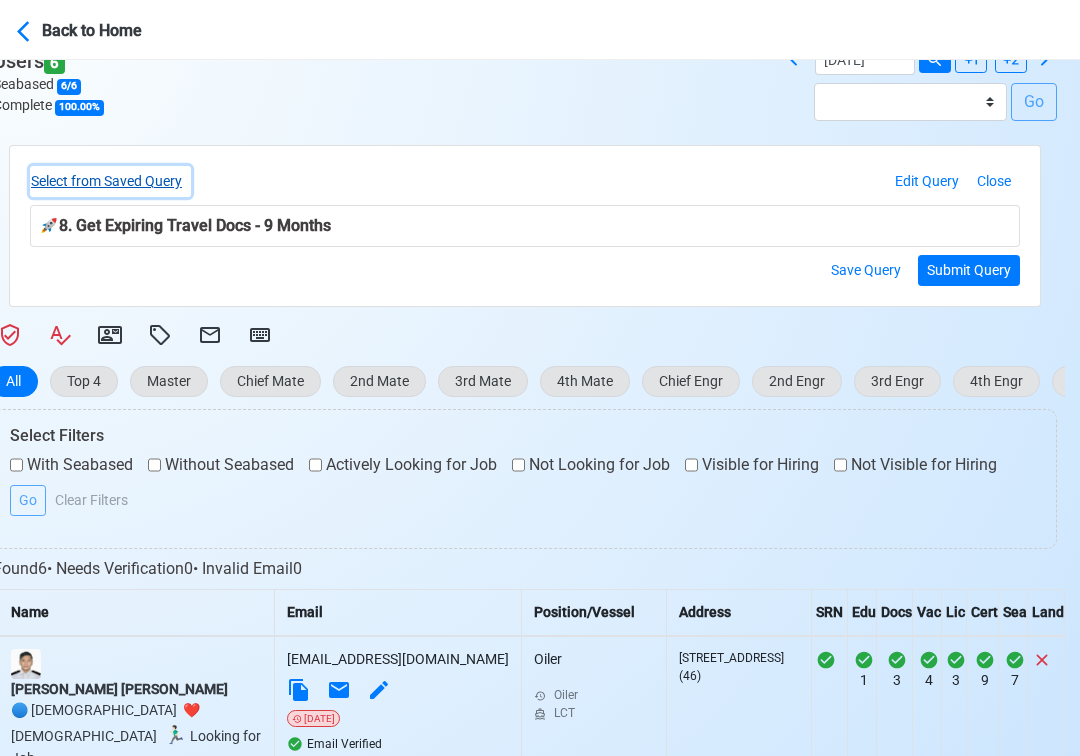 click on "Select from Saved Query" at bounding box center (110, 181) 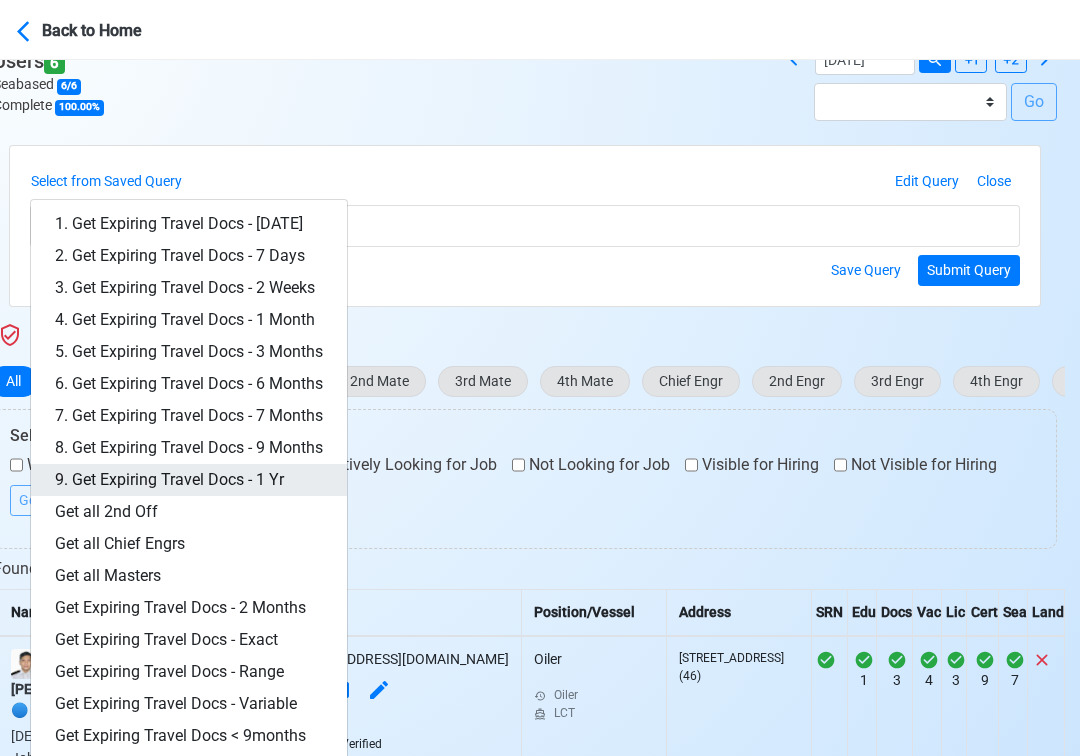 click on "9. Get Expiring Travel Docs - 1 Yr" at bounding box center [189, 480] 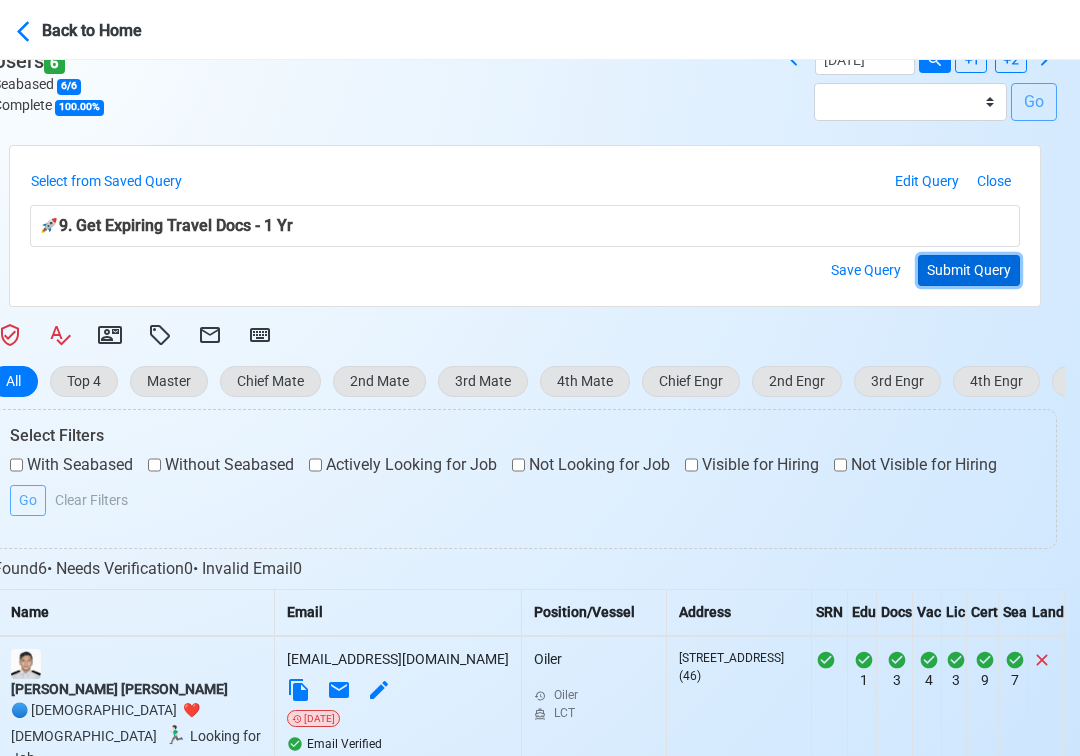 click on "Submit Query" at bounding box center [969, 270] 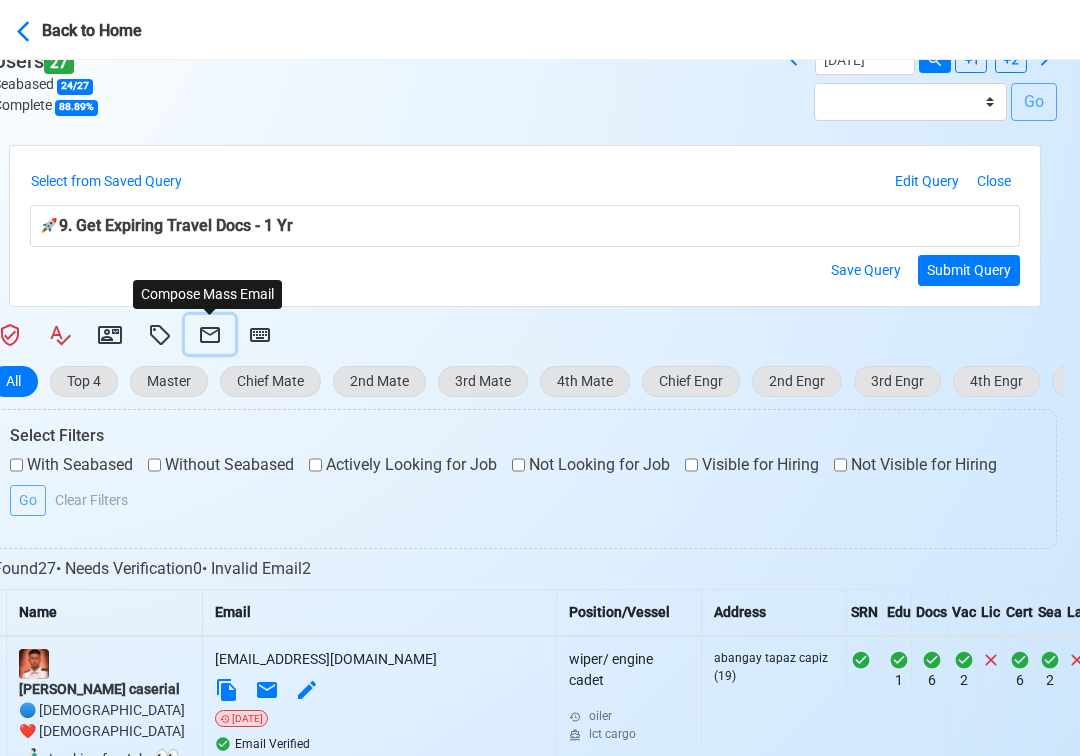 click 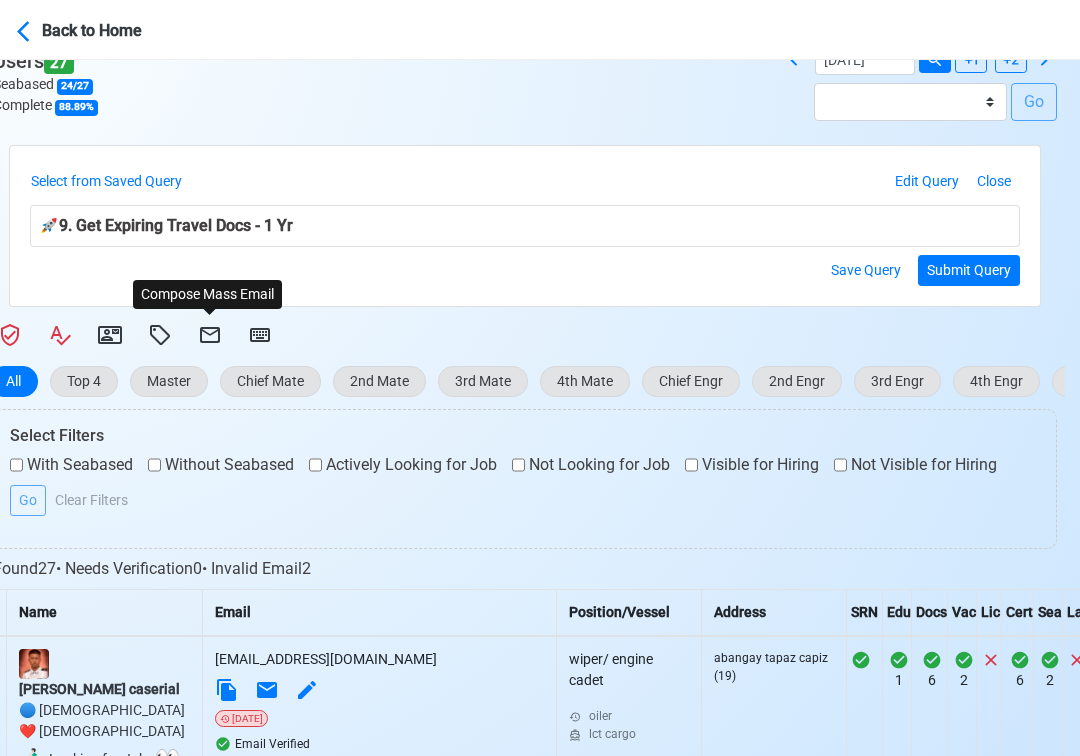 select on "d-3e71907ffd064a39999872a824aaf79a" 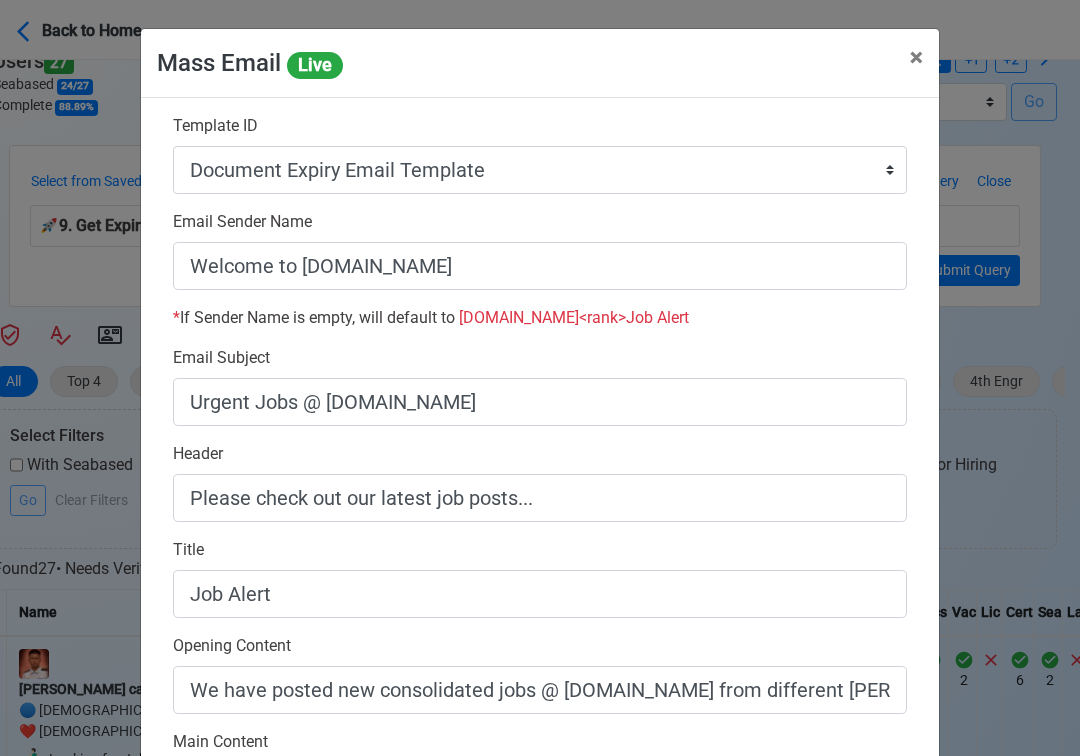 scroll, scrollTop: 558, scrollLeft: 0, axis: vertical 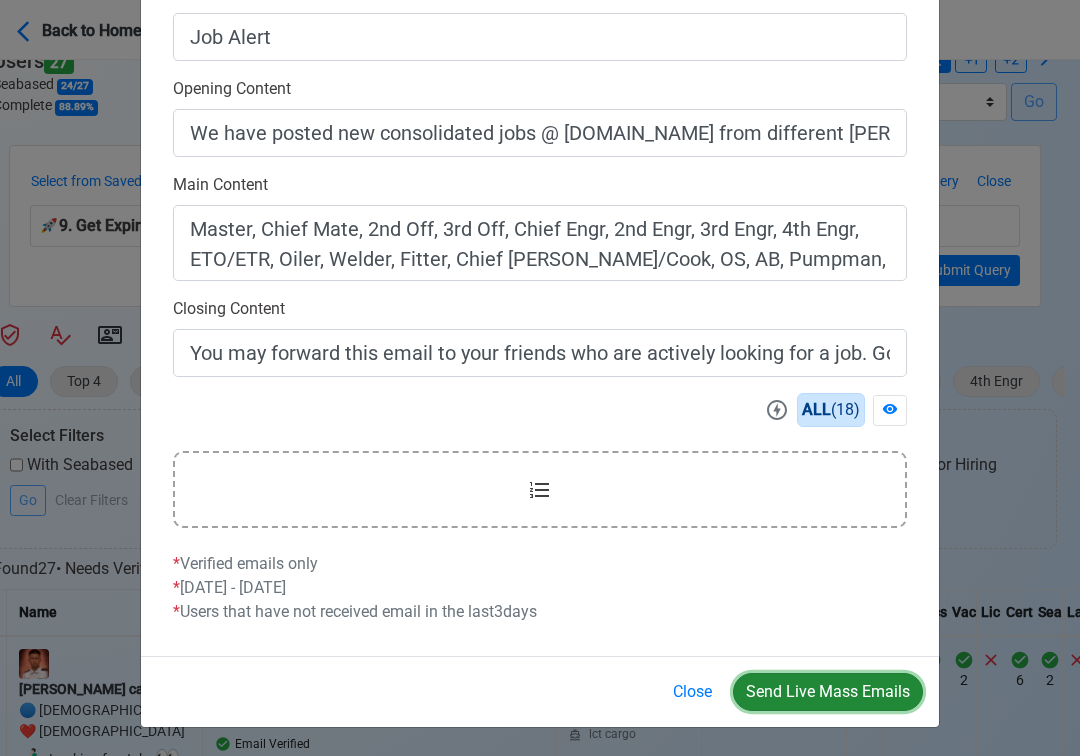 click on "Send Live Mass Emails" at bounding box center (828, 692) 